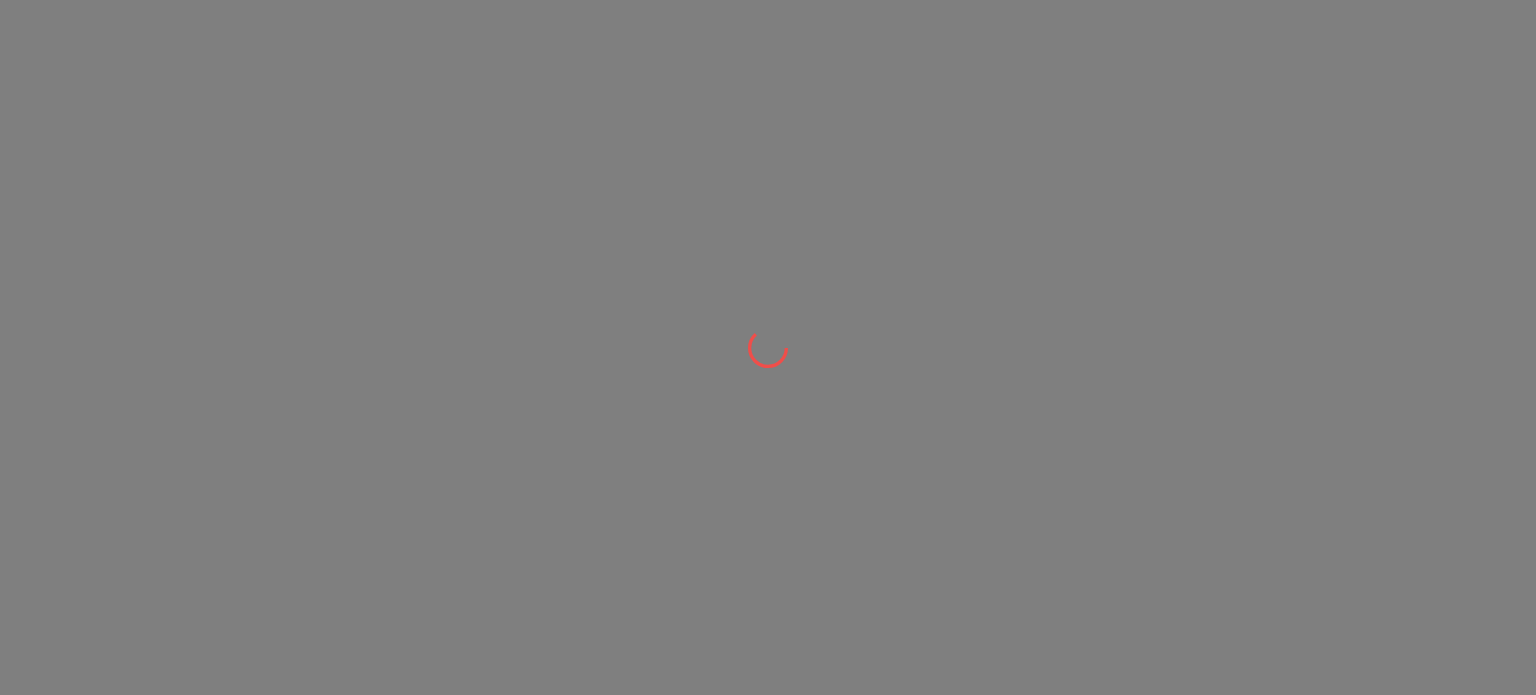scroll, scrollTop: 0, scrollLeft: 0, axis: both 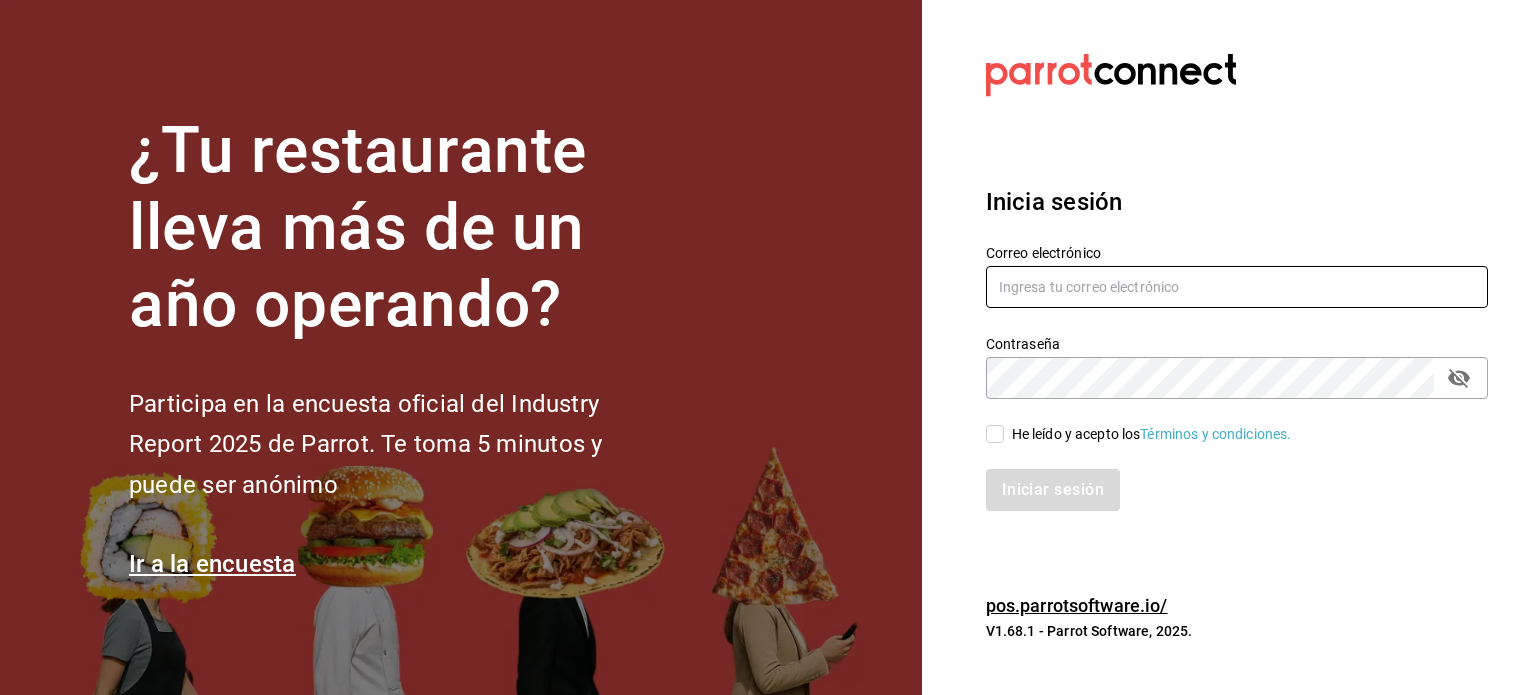 click at bounding box center [1237, 287] 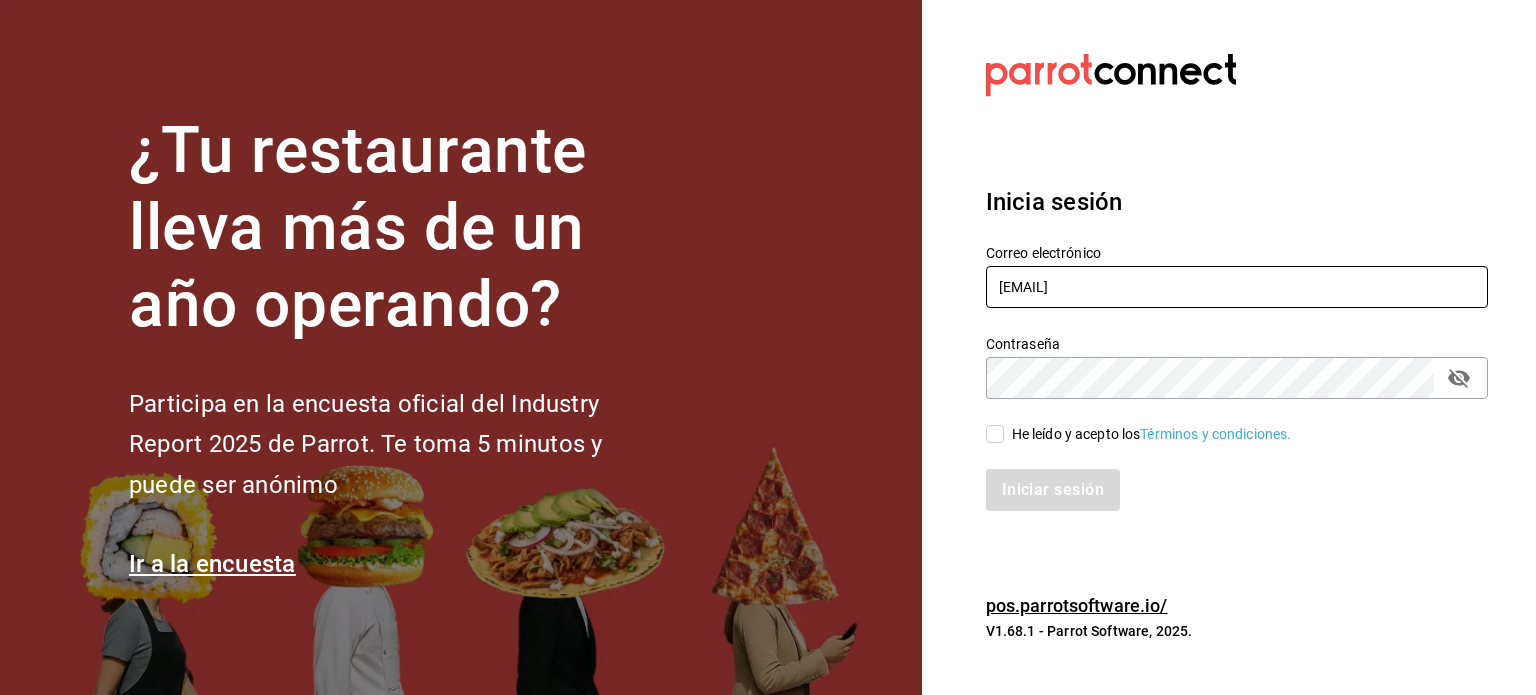 type on "alberto2m@hotmail.com" 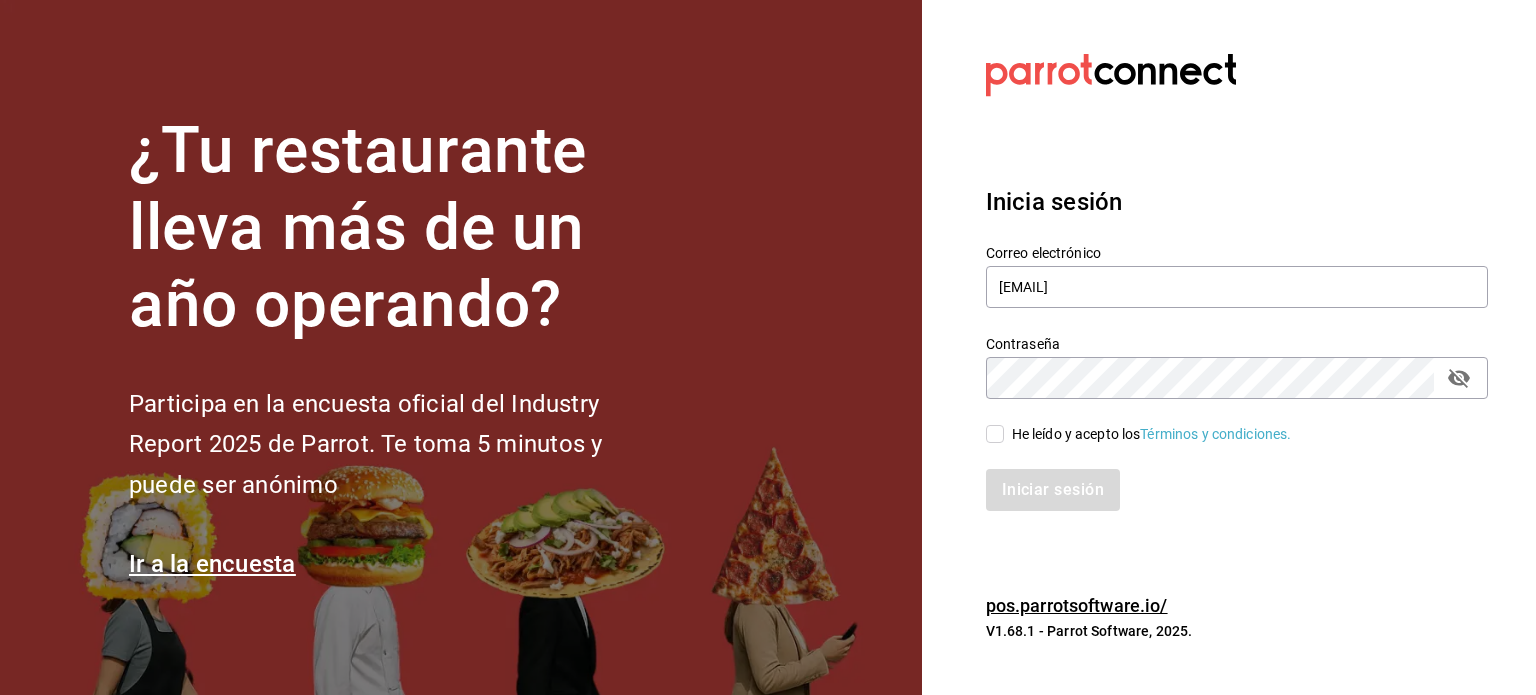click 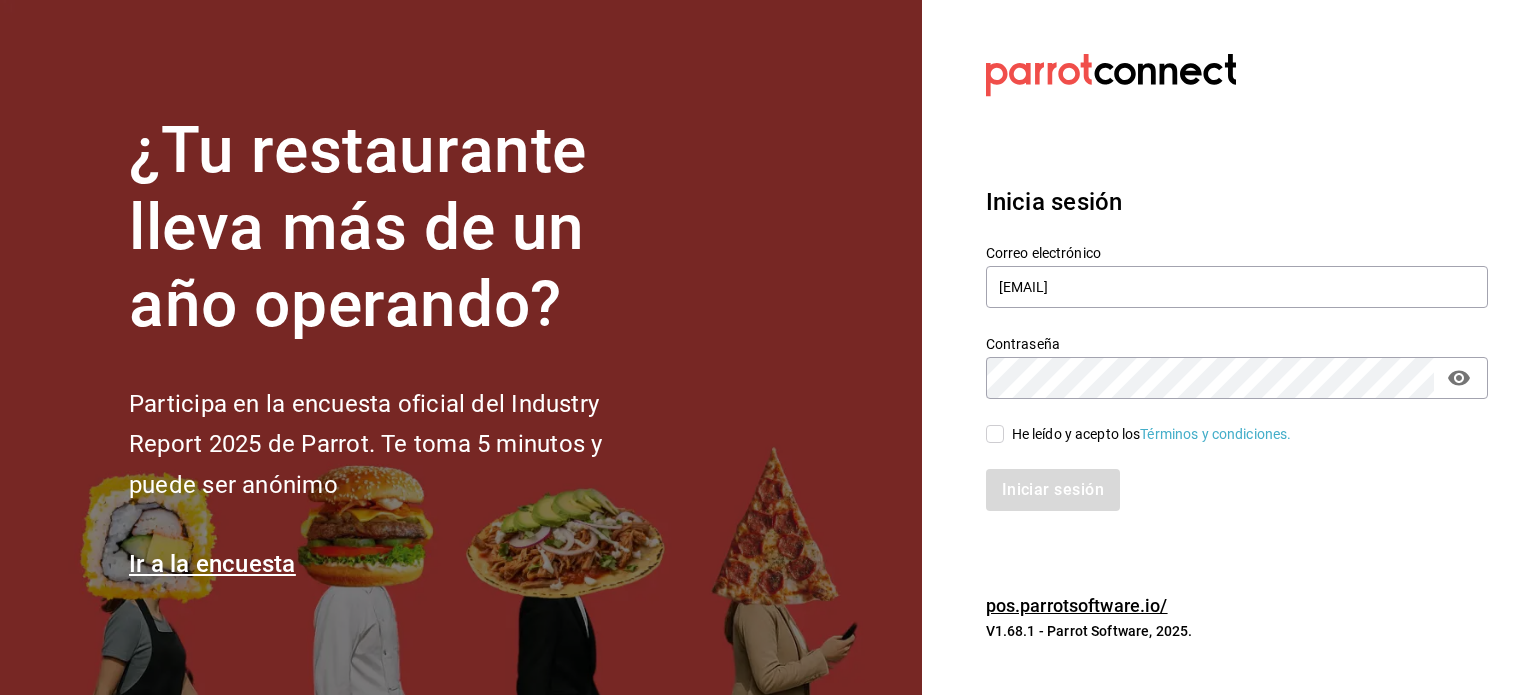 click 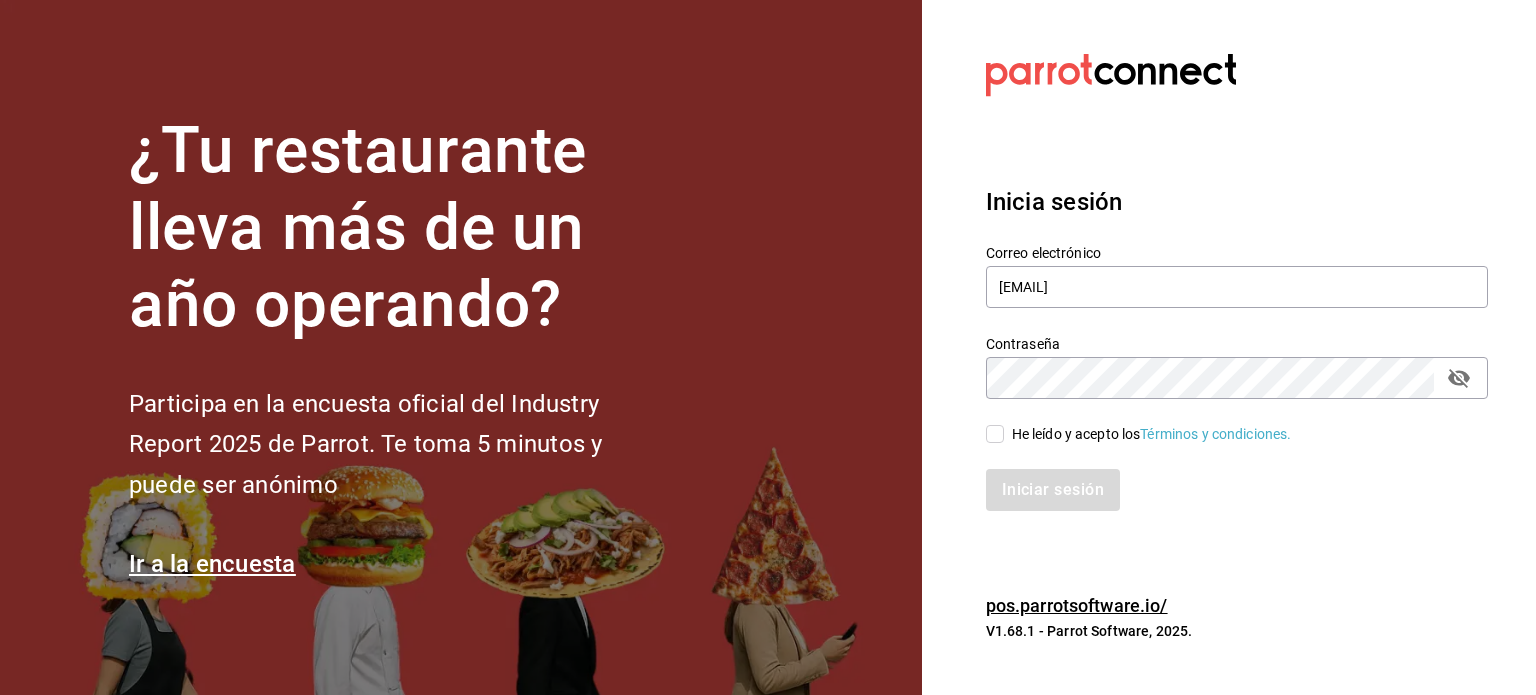 click on "He leído y acepto los  Términos y condiciones." at bounding box center (995, 434) 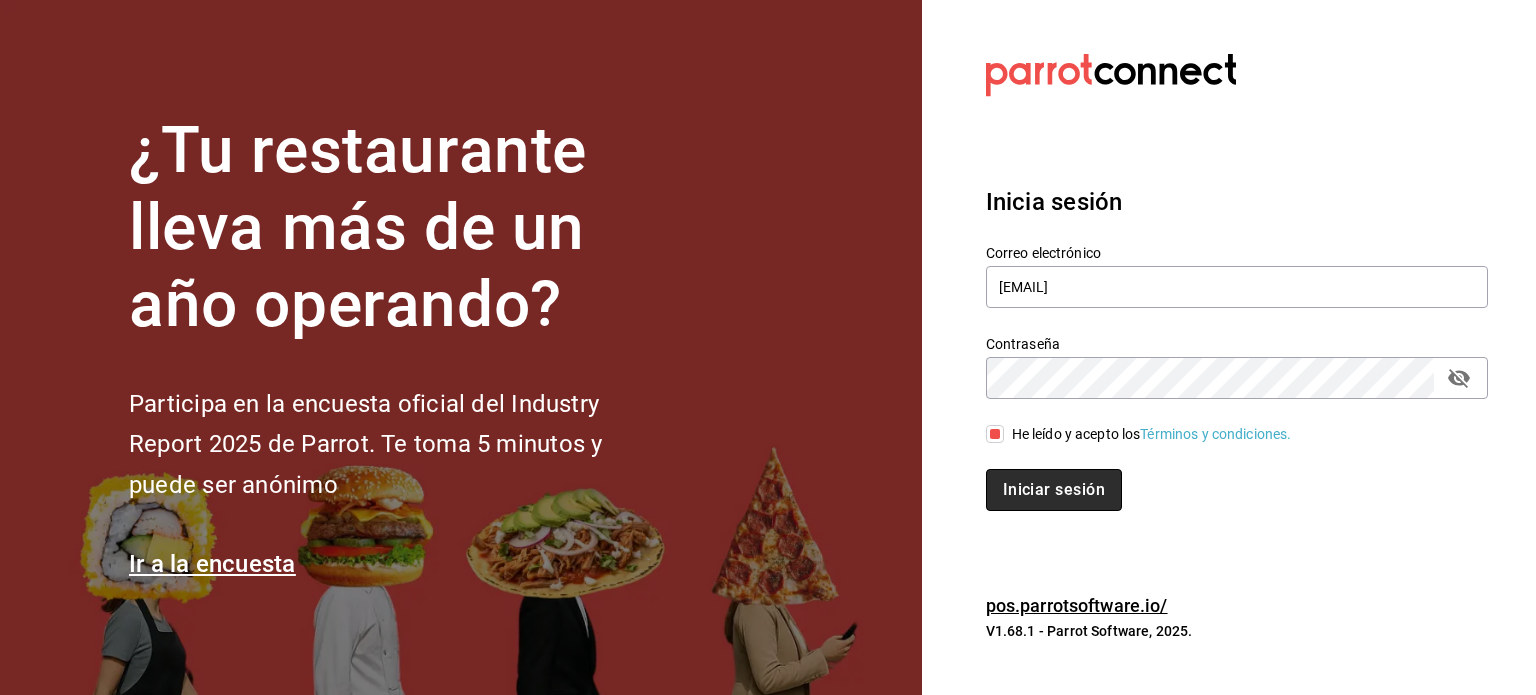 click on "Iniciar sesión" at bounding box center (1054, 490) 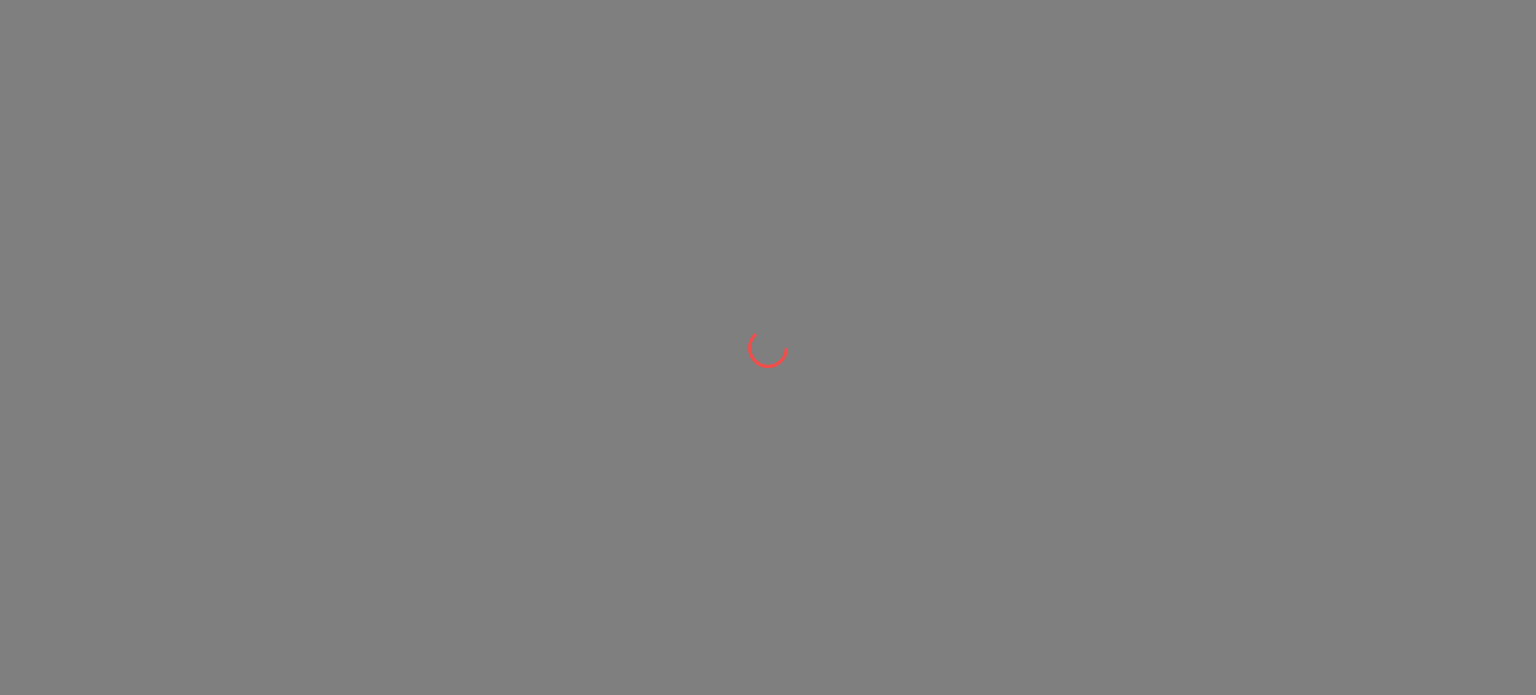 scroll, scrollTop: 0, scrollLeft: 0, axis: both 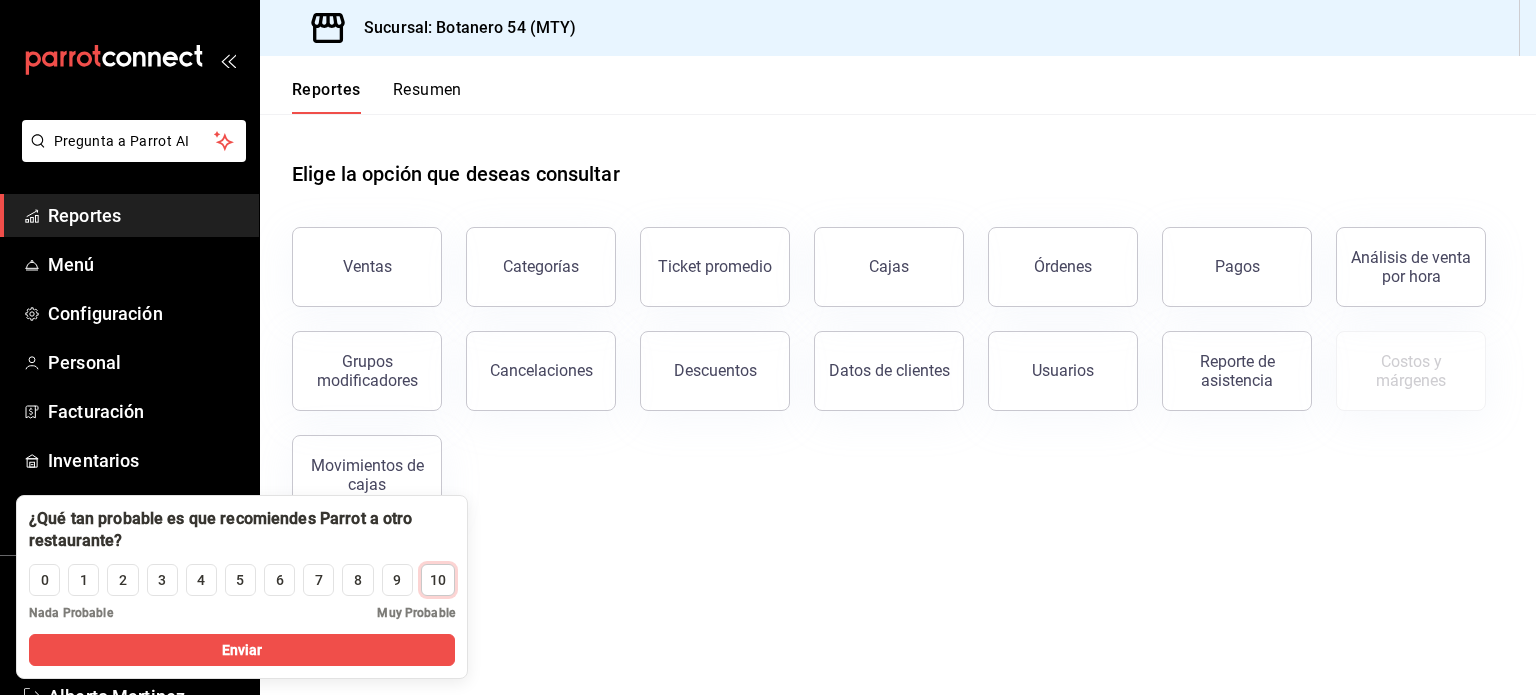 click on "10" at bounding box center [438, 580] 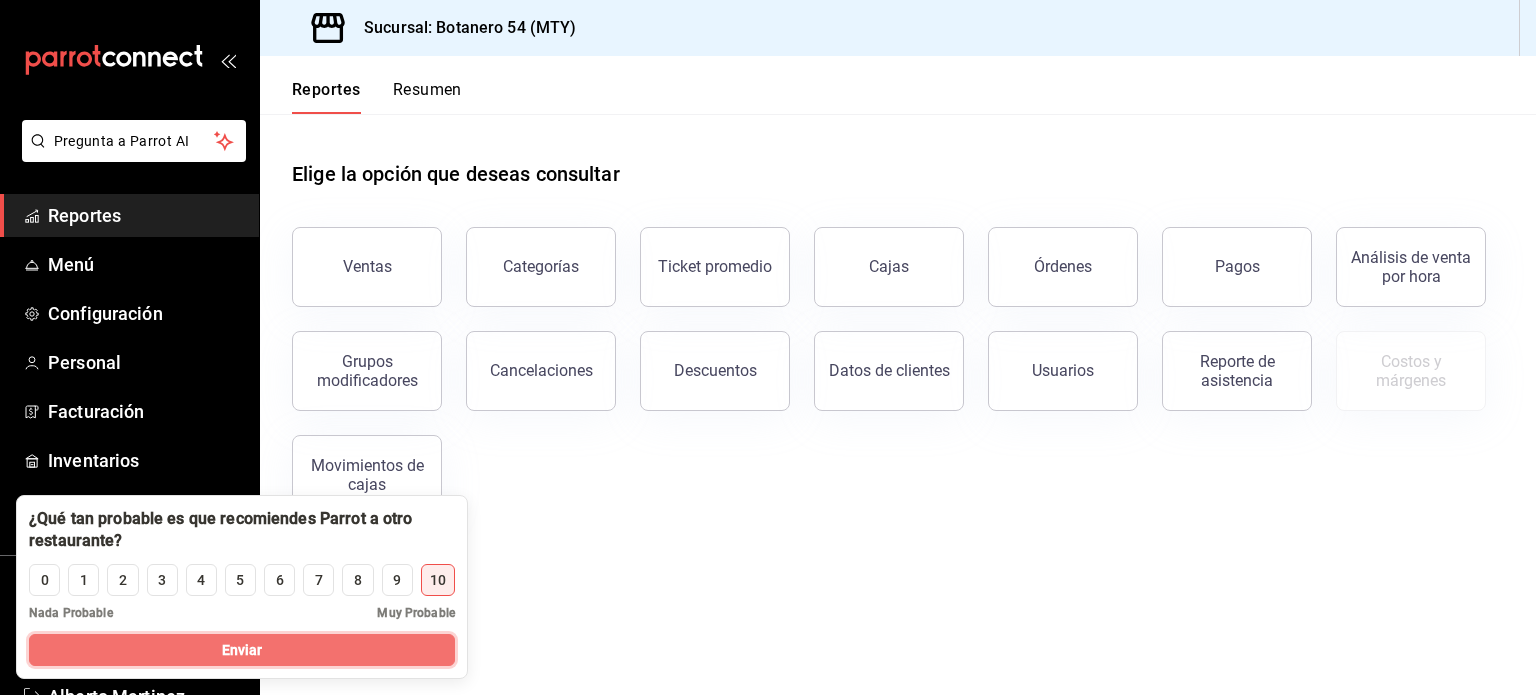 click on "Enviar" at bounding box center (242, 650) 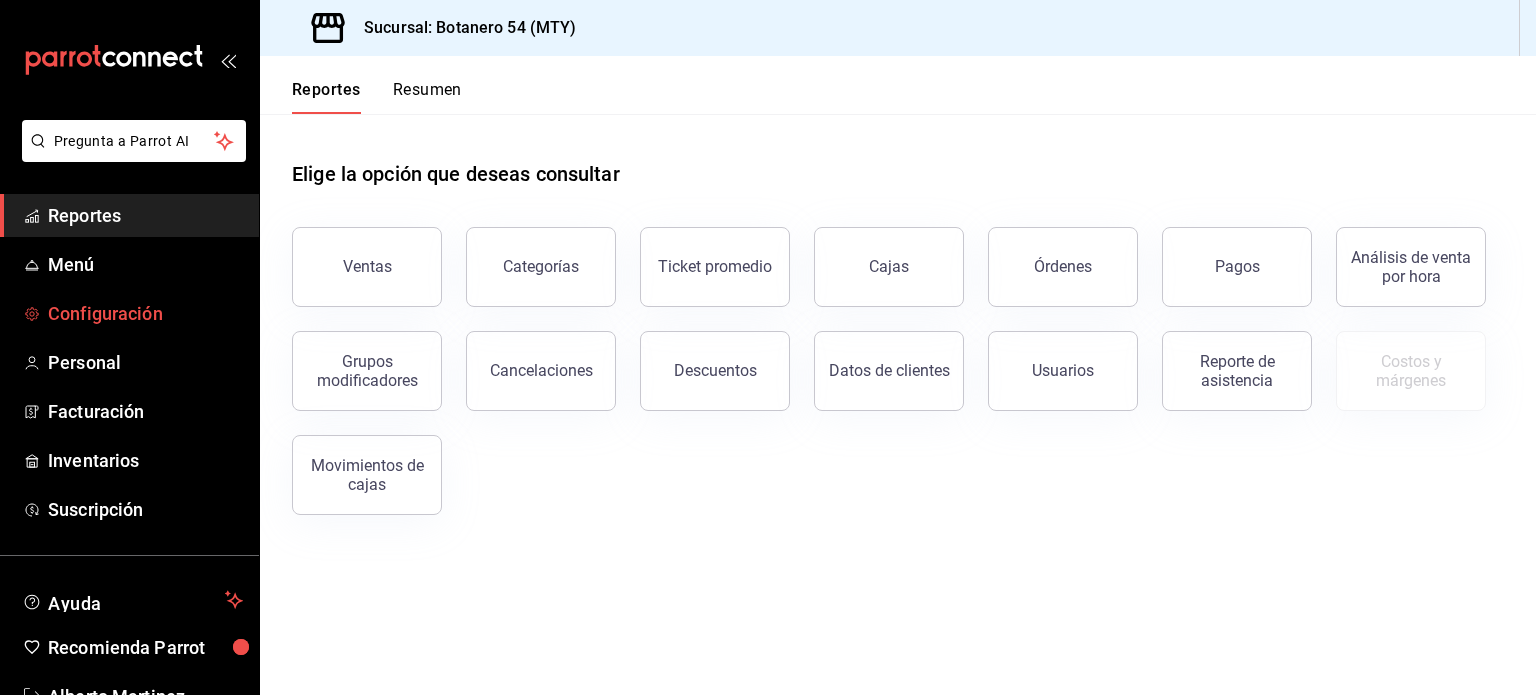 click on "Configuración" at bounding box center (129, 313) 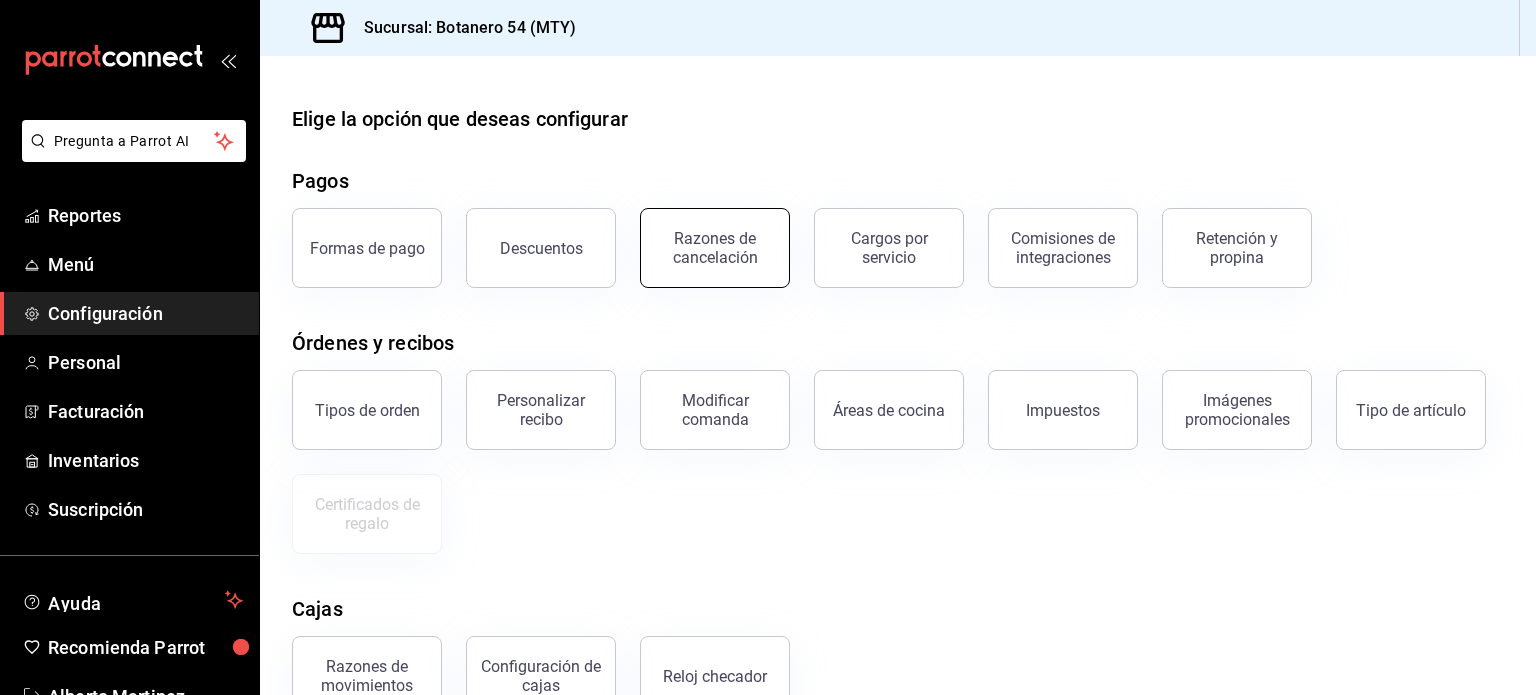 click on "Razones de cancelación" at bounding box center [715, 248] 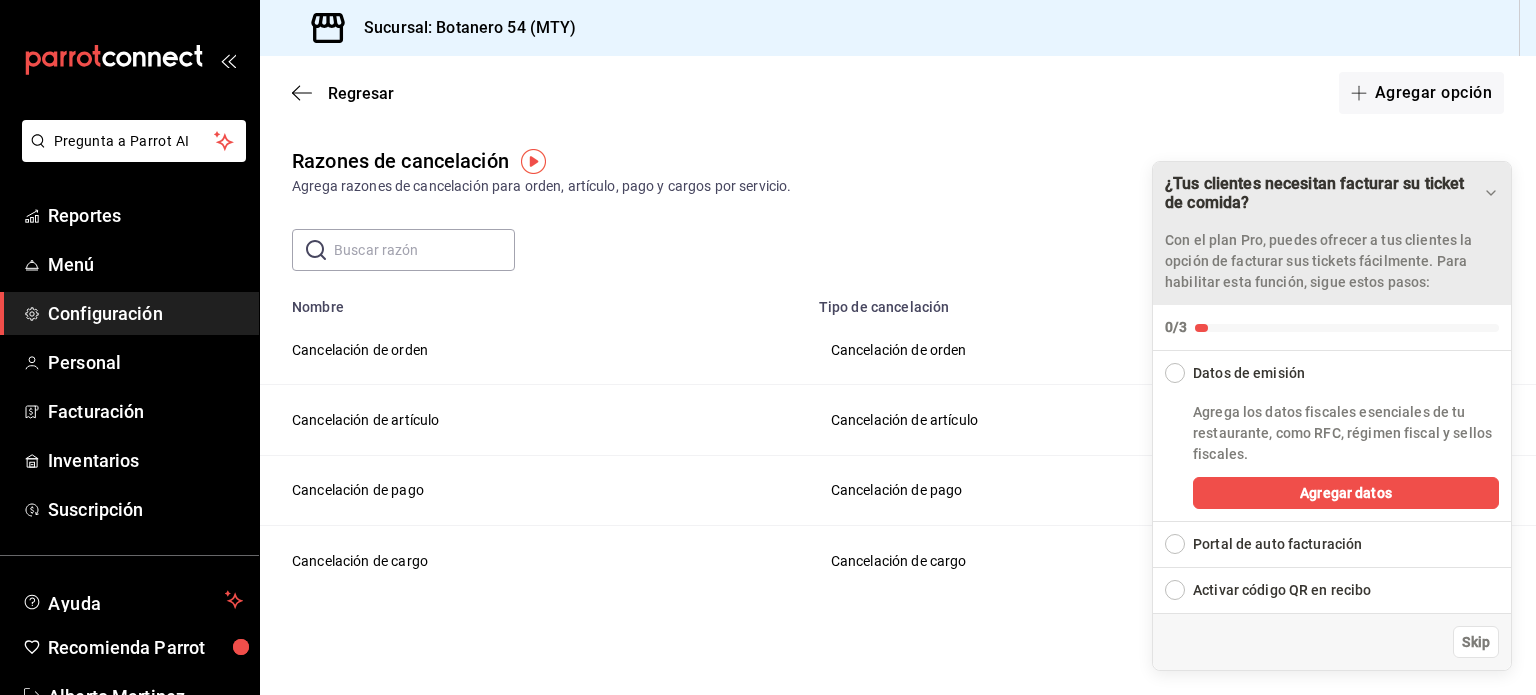 click 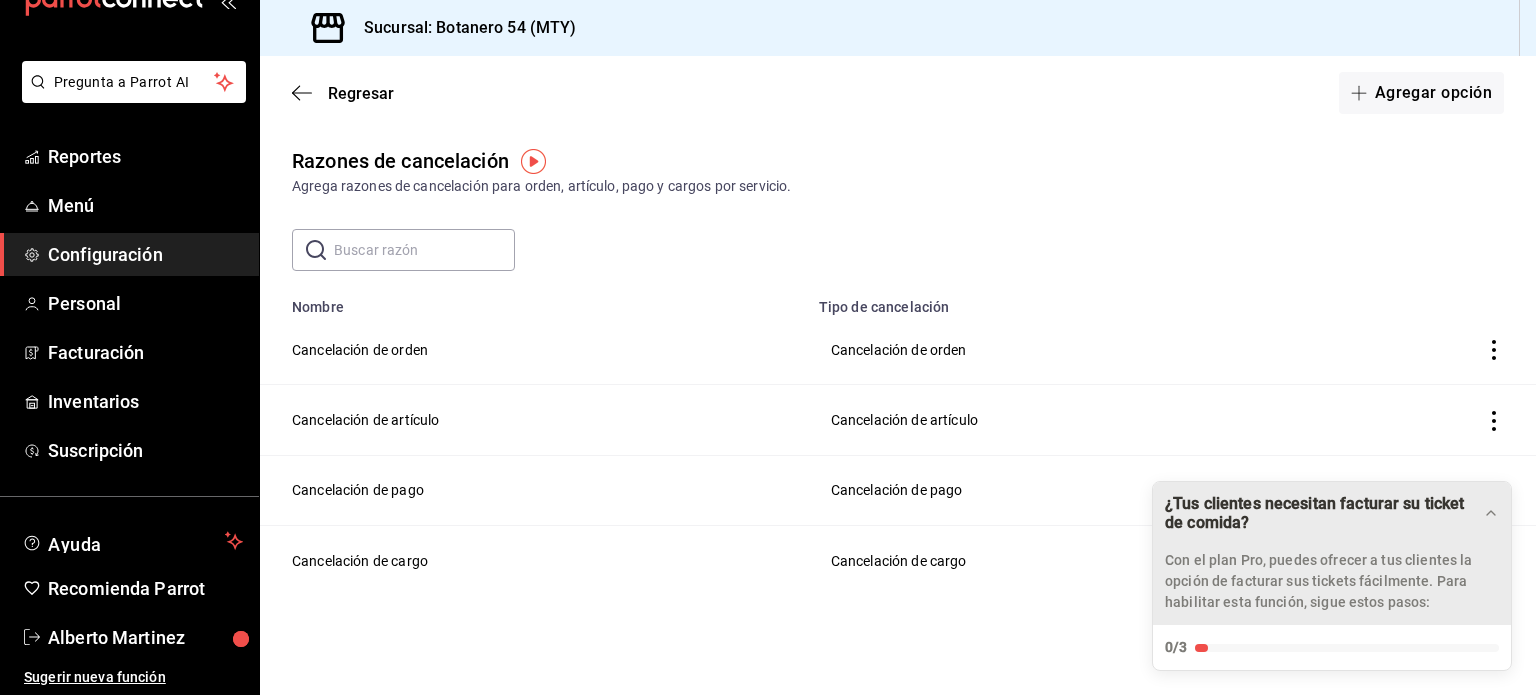 scroll, scrollTop: 0, scrollLeft: 0, axis: both 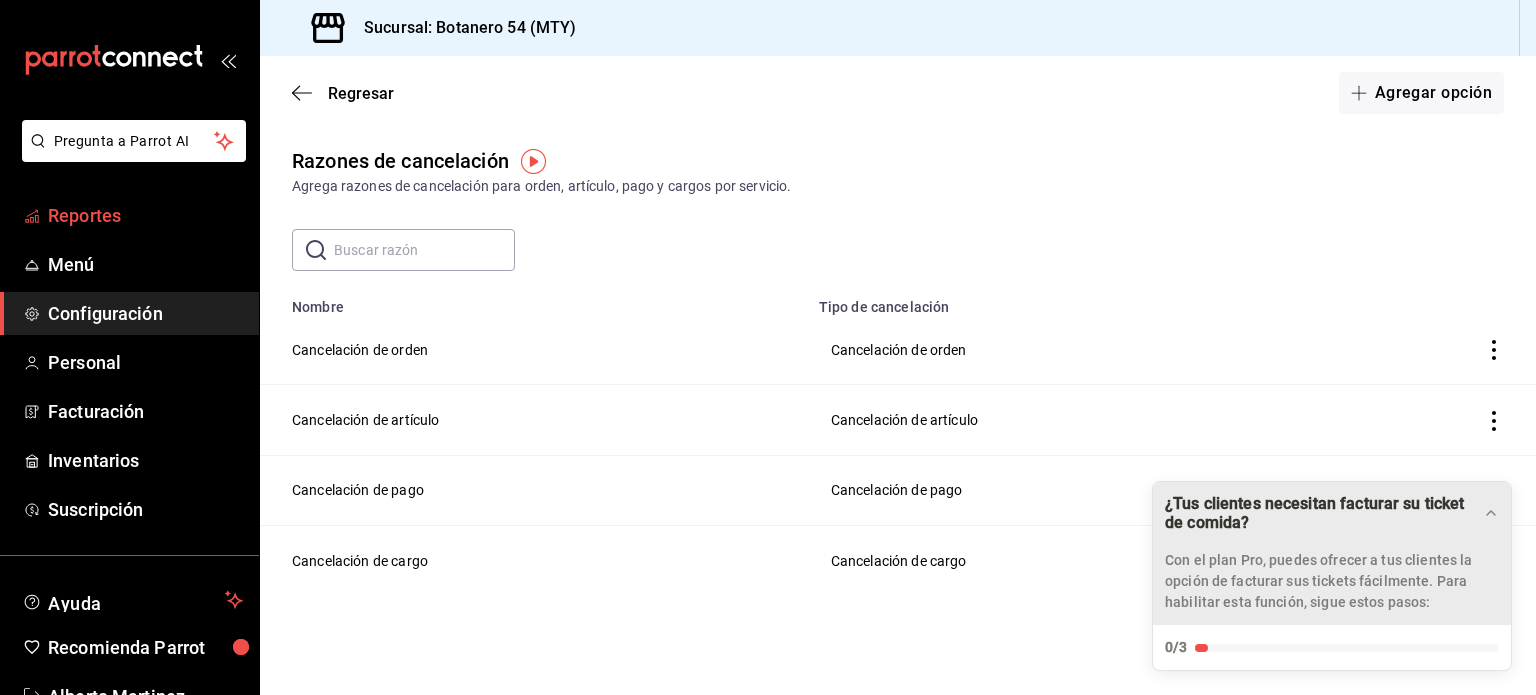 click on "Reportes" at bounding box center (145, 215) 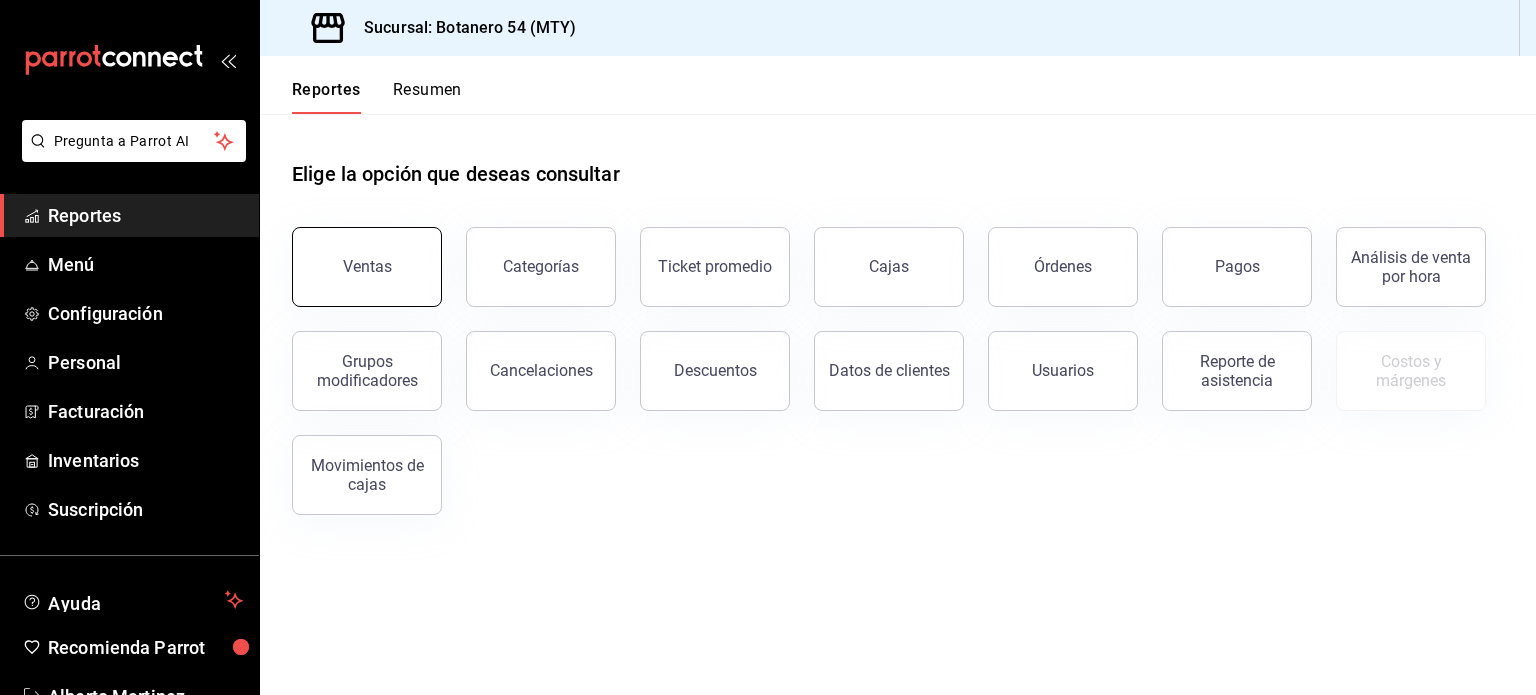 click on "Ventas" at bounding box center [367, 266] 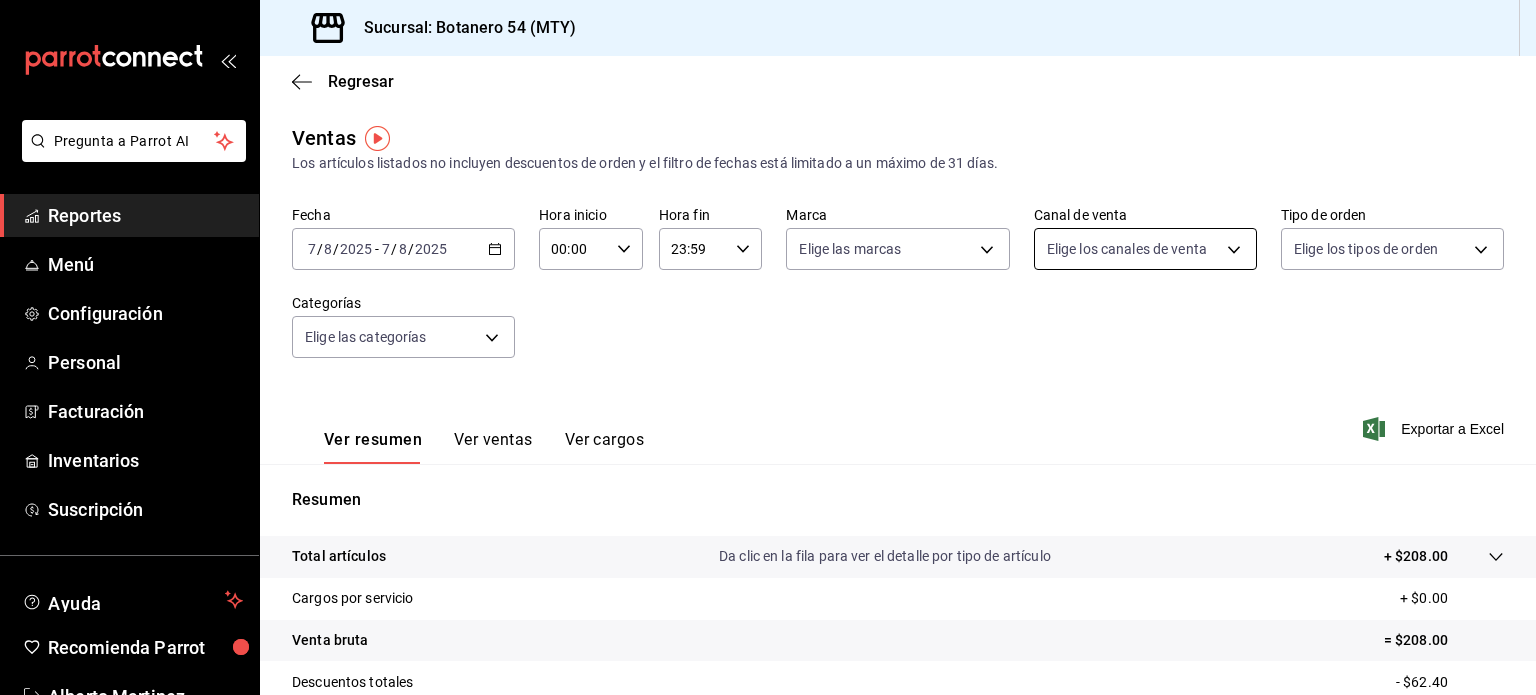 click on "Pregunta a Parrot AI Reportes   Menú   Configuración   Personal   Facturación   Inventarios   Suscripción   Ayuda Recomienda Parrot   Alberto Martinez   Sugerir nueva función   Sucursal: Botanero 54 (MTY) Regresar Ventas Los artículos listados no incluyen descuentos de orden y el filtro de fechas está limitado a un máximo de 31 días. Fecha [DATE] [DATE] - [DATE] [DATE] Hora inicio 00:00 Hora inicio Hora fin 23:59 Hora fin Marca Elige las marcas Canal de venta Elige los canales de venta Tipo de orden Elige los tipos de orden Categorías Elige las categorías Ver resumen Ver ventas Ver cargos Exportar a Excel Resumen Total artículos Da clic en la fila para ver el detalle por tipo de artículo + $208.00 Cargos por servicio + $0.00 Venta bruta = $208.00 Descuentos totales - $62.40 Certificados de regalo - $0.00 Venta total = $145.60 Impuestos - $20.08 Venta neta = $125.52 GANA 1 MES GRATIS EN TU SUSCRIPCIÓN AQUÍ Ver video tutorial Ir a video Pregunta a Parrot AI Reportes   Menú" at bounding box center (768, 347) 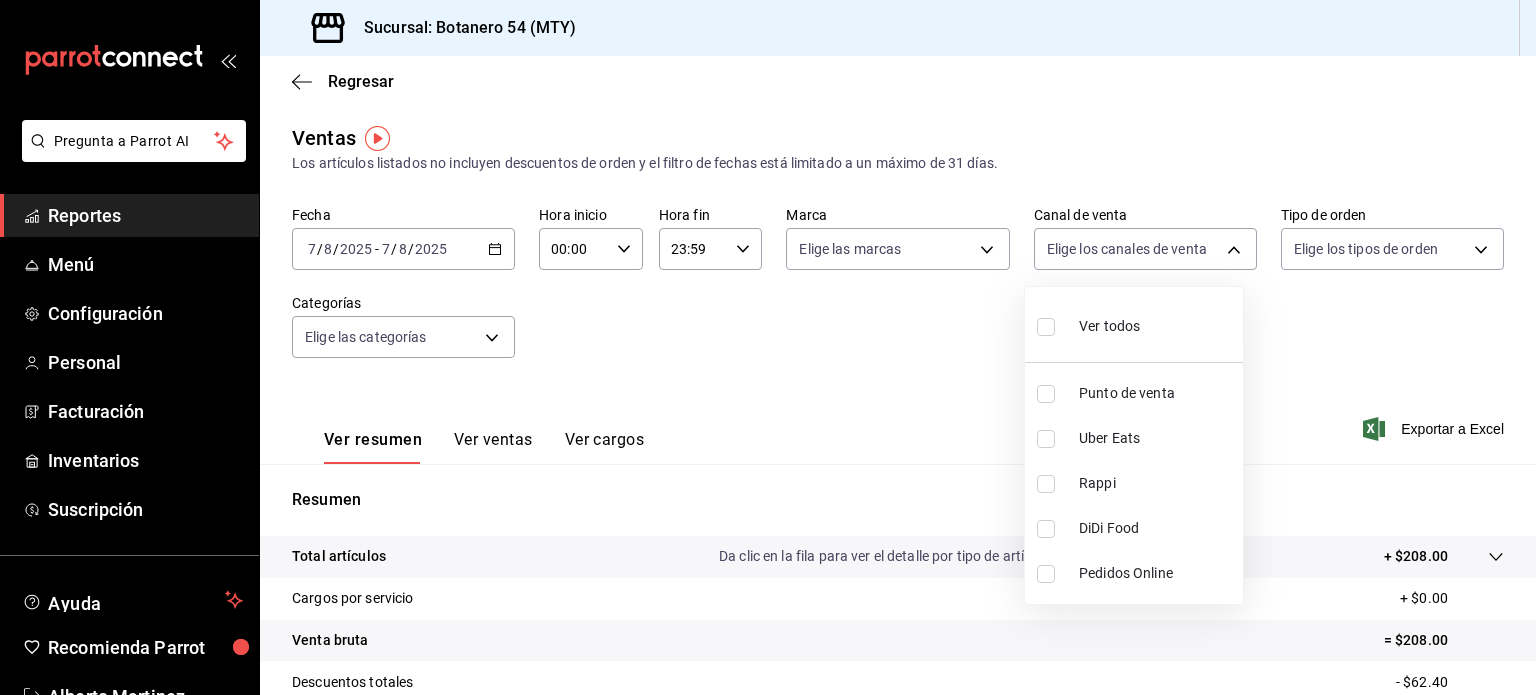 click on "Ver todos" at bounding box center [1088, 324] 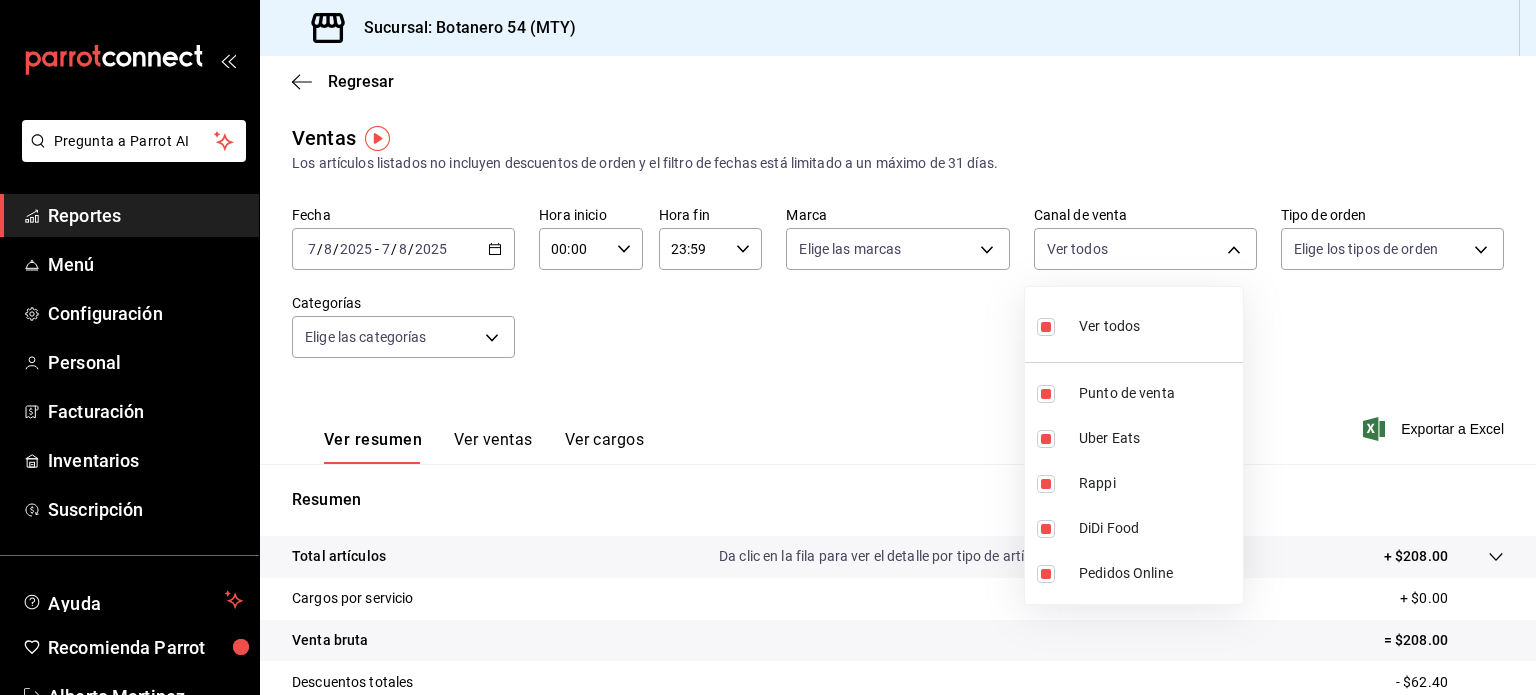 click at bounding box center (768, 347) 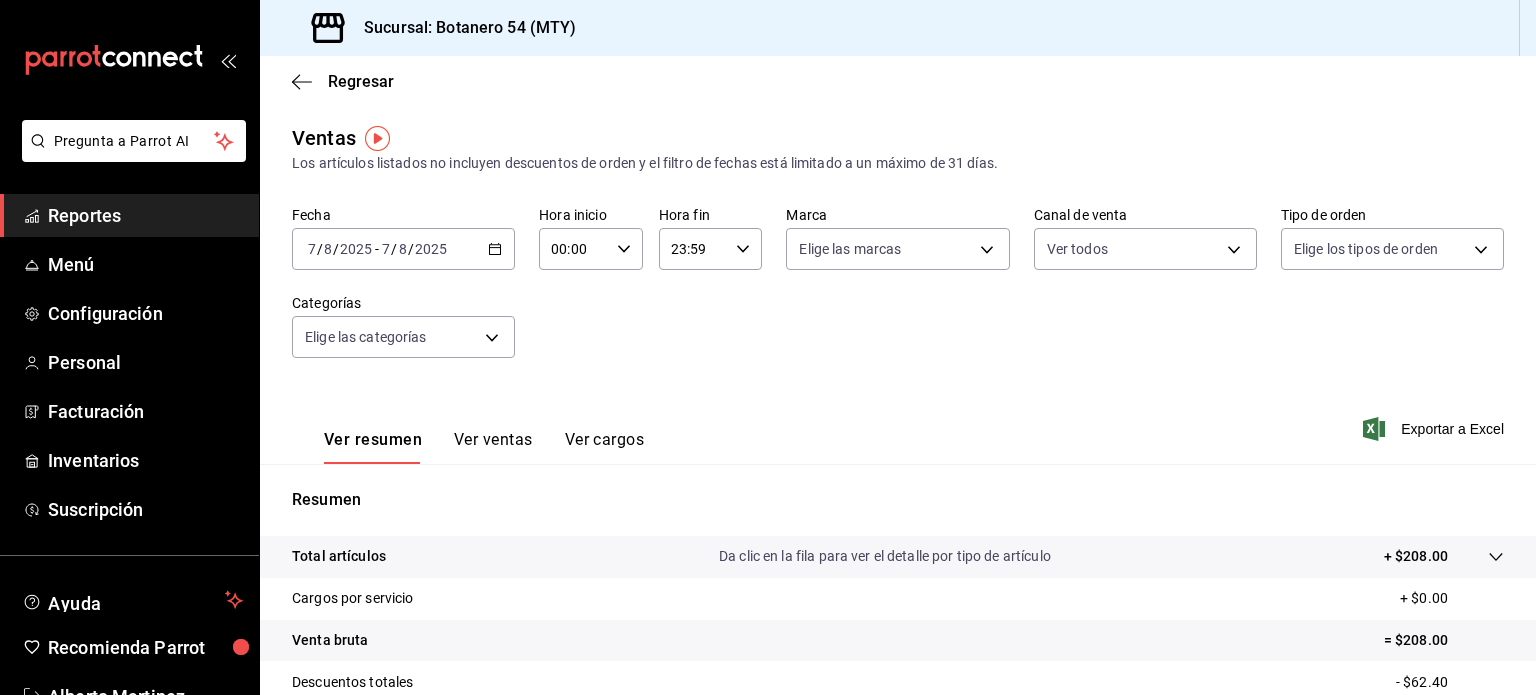 click on "Pregunta a Parrot AI Reportes   Menú   Configuración   Personal   Facturación   Inventarios   Suscripción   Ayuda Recomienda Parrot   [FIRST] [LAST]   Sugerir nueva función   Sucursal: Botanero 54 ([CITY]) Regresar Ventas Los artículos listados no incluyen descuentos de orden y el filtro de fechas está limitado a un máximo de 31 días. Fecha 2025-08-07 7 / 8 / 2025 - 2025-08-07 7 / 8 / 2025 Hora inicio 00:00 Hora inicio Hora fin 23:59 Hora fin Marca Elige las marcas Canal de venta Ver todos PARROT,UBER_EATS,RAPPI,DIDI_FOOD,ONLINE Tipo de orden Elige los tipos de orden Categorías Elige las categorías Ver resumen Ver ventas Ver cargos Exportar a Excel Resumen Total artículos Da clic en la fila para ver el detalle por tipo de artículo + $208.00 Cargos por servicio + $0.00 Venta bruta = $208.00 Descuentos totales - $62.40 Certificados de regalo - $0.00 Venta total = $145.60 Impuestos - $20.08 Venta neta = $125.52 GANA 1 MES GRATIS EN TU SUSCRIPCIÓN AQUÍ Ver video tutorial Ir a video Reportes   Menú" at bounding box center [768, 347] 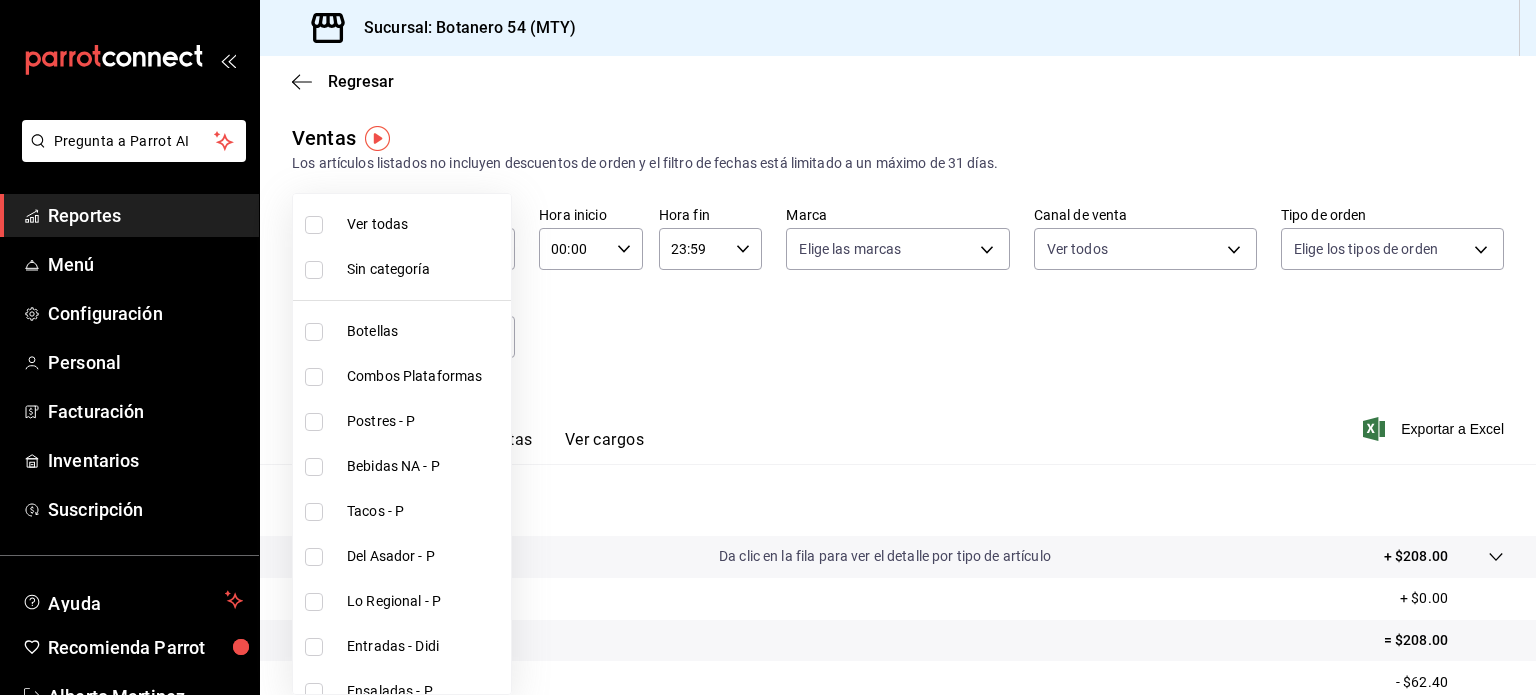 click at bounding box center [314, 225] 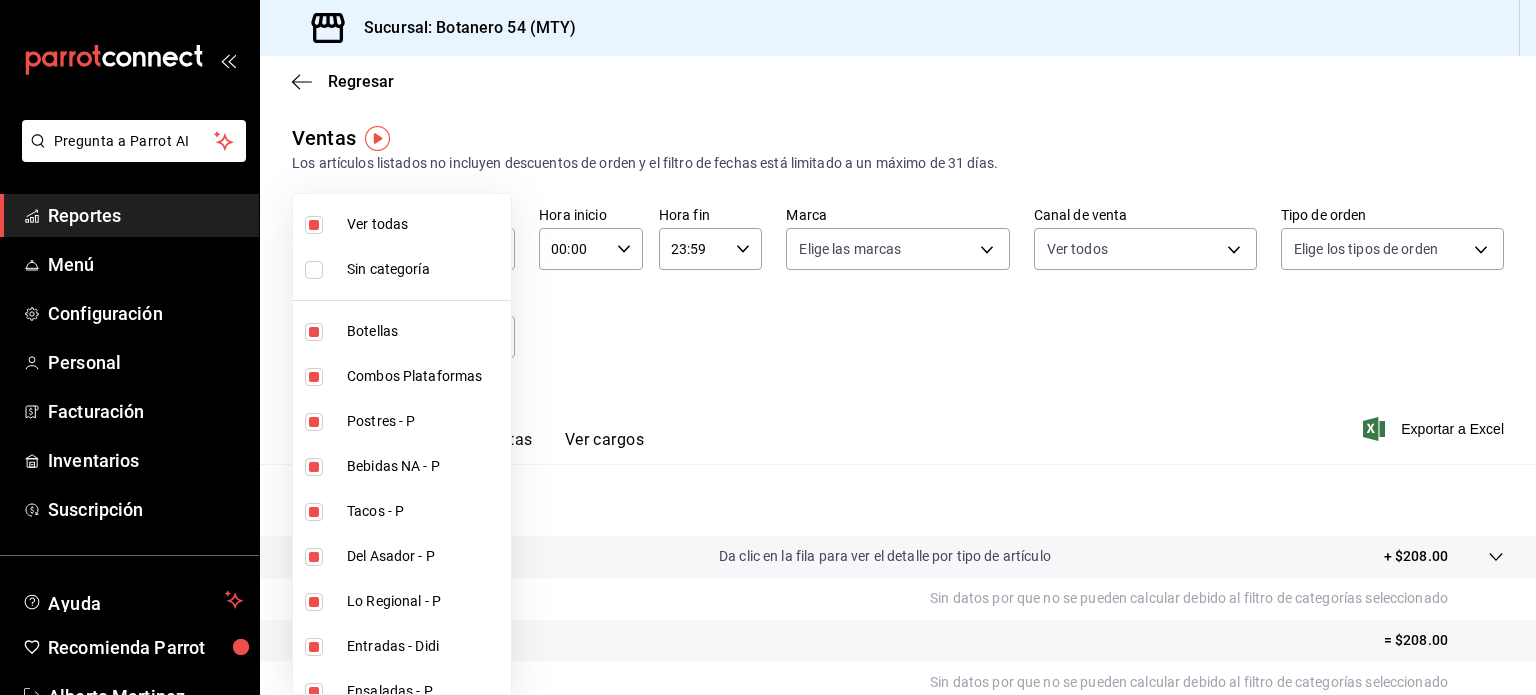 click at bounding box center [768, 347] 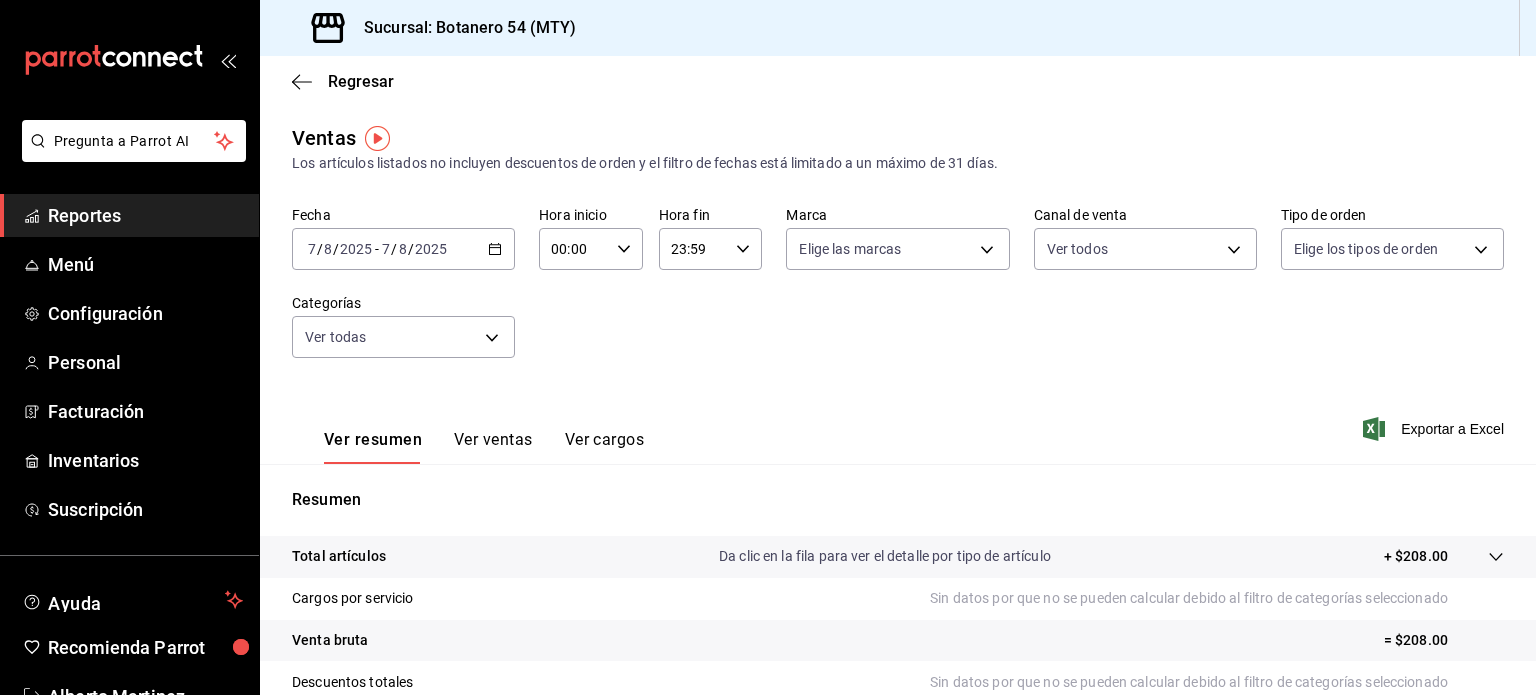 click 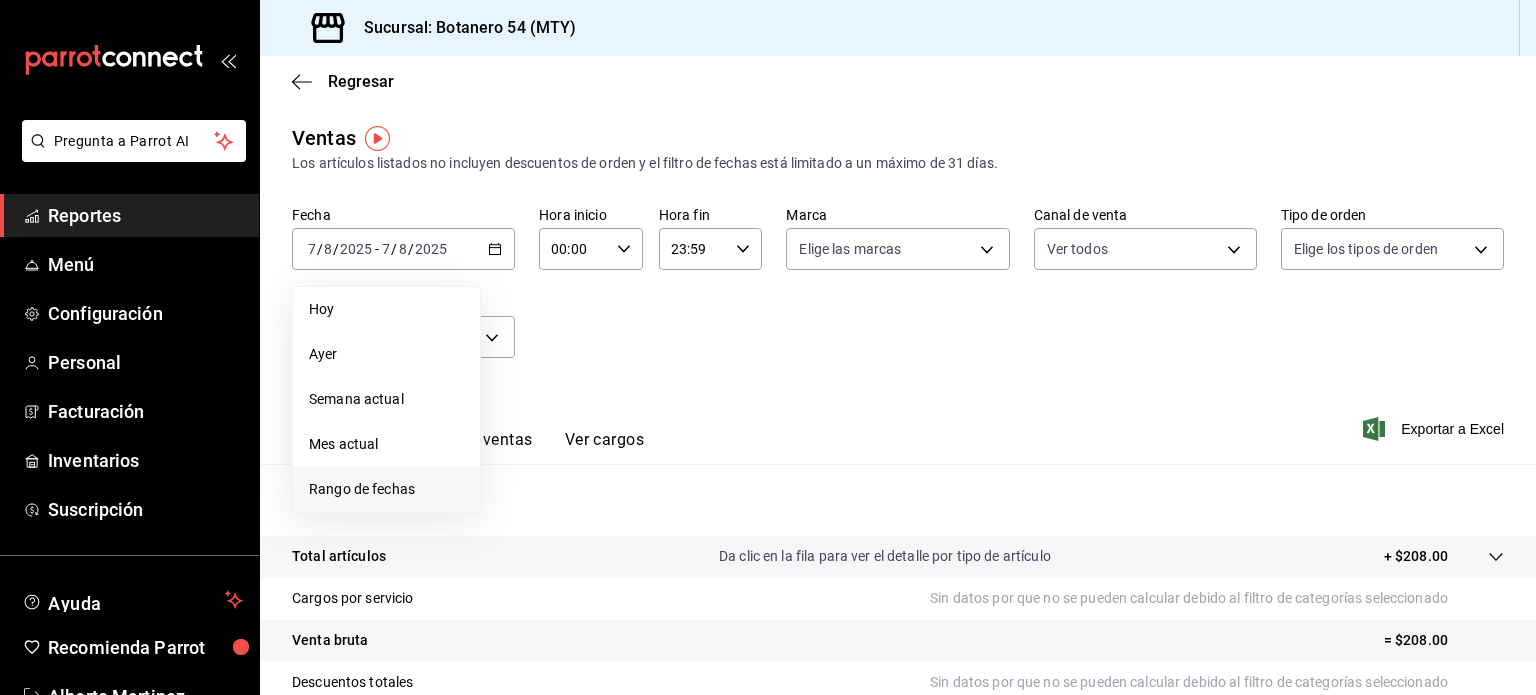 click on "Rango de fechas" at bounding box center (386, 489) 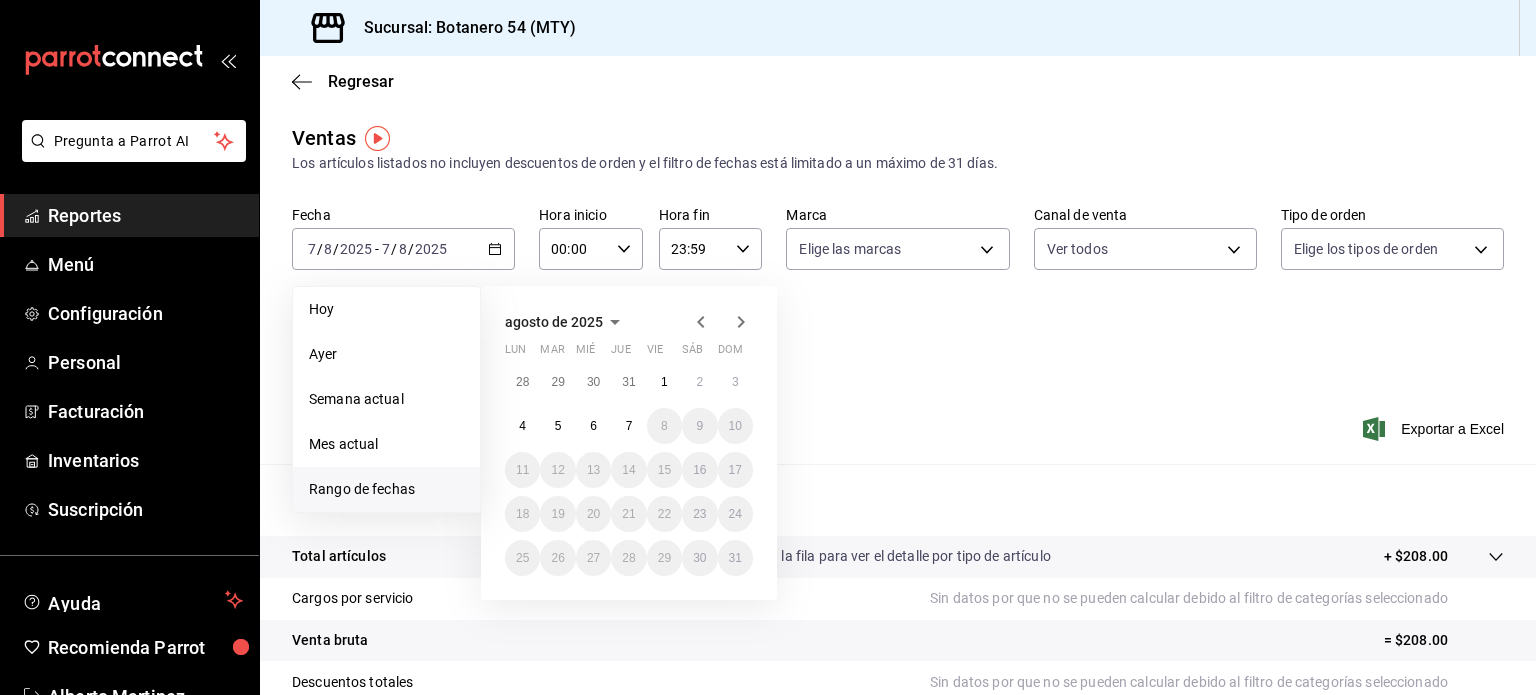 click 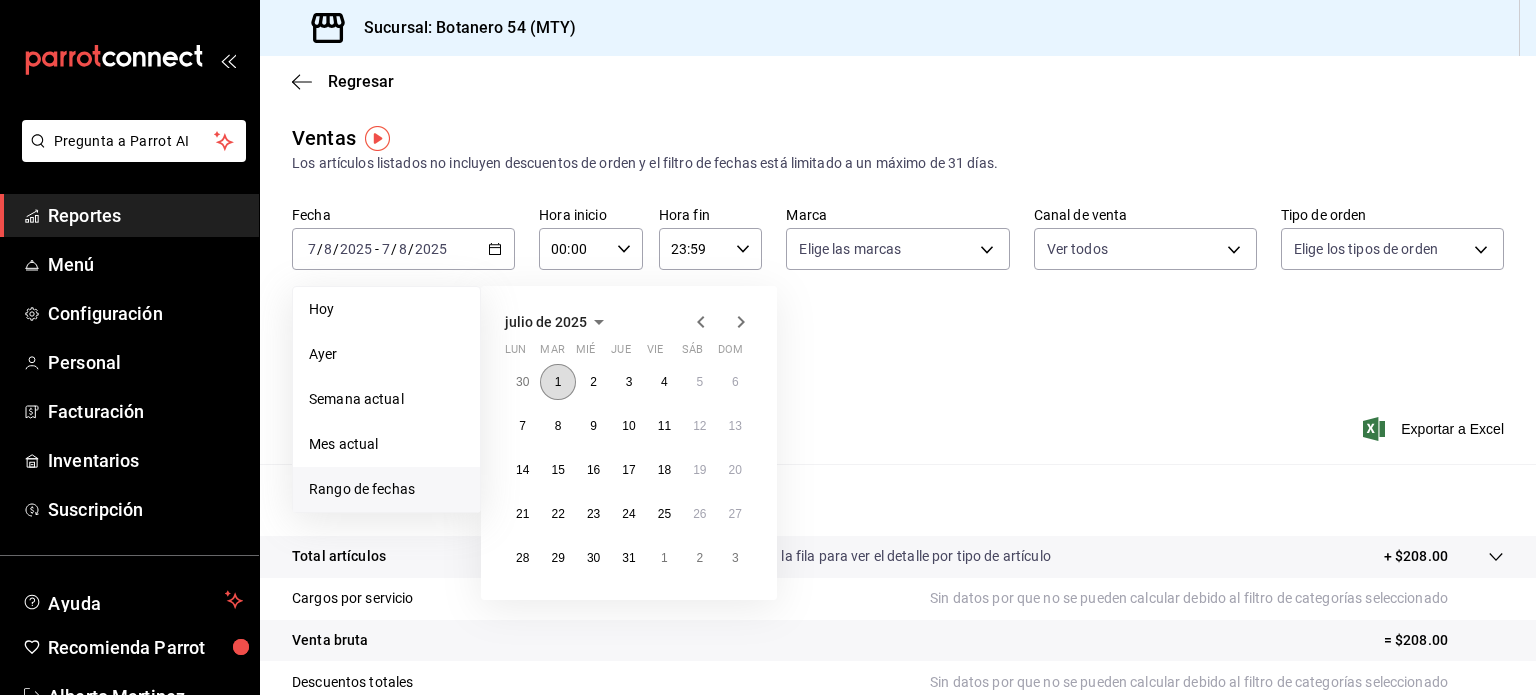 click on "1" at bounding box center [558, 382] 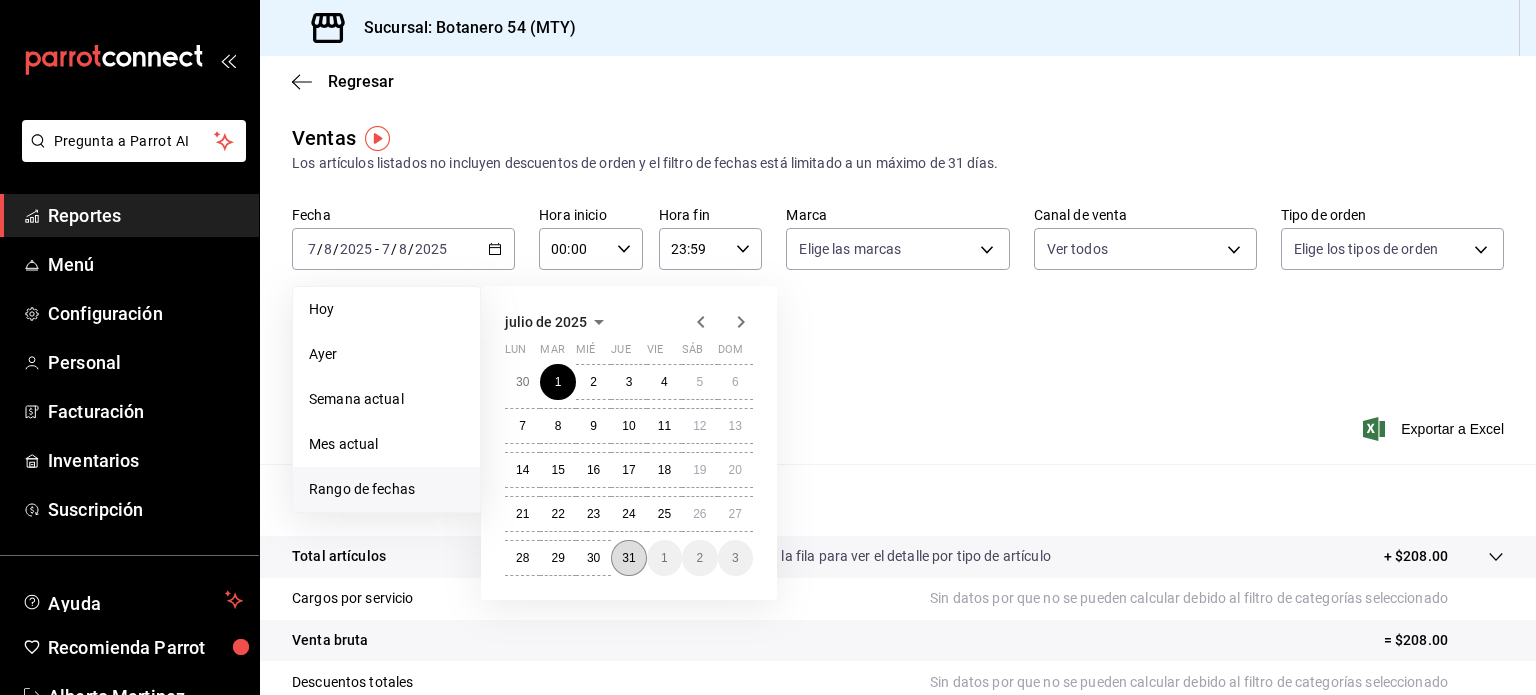 click on "31" at bounding box center (628, 558) 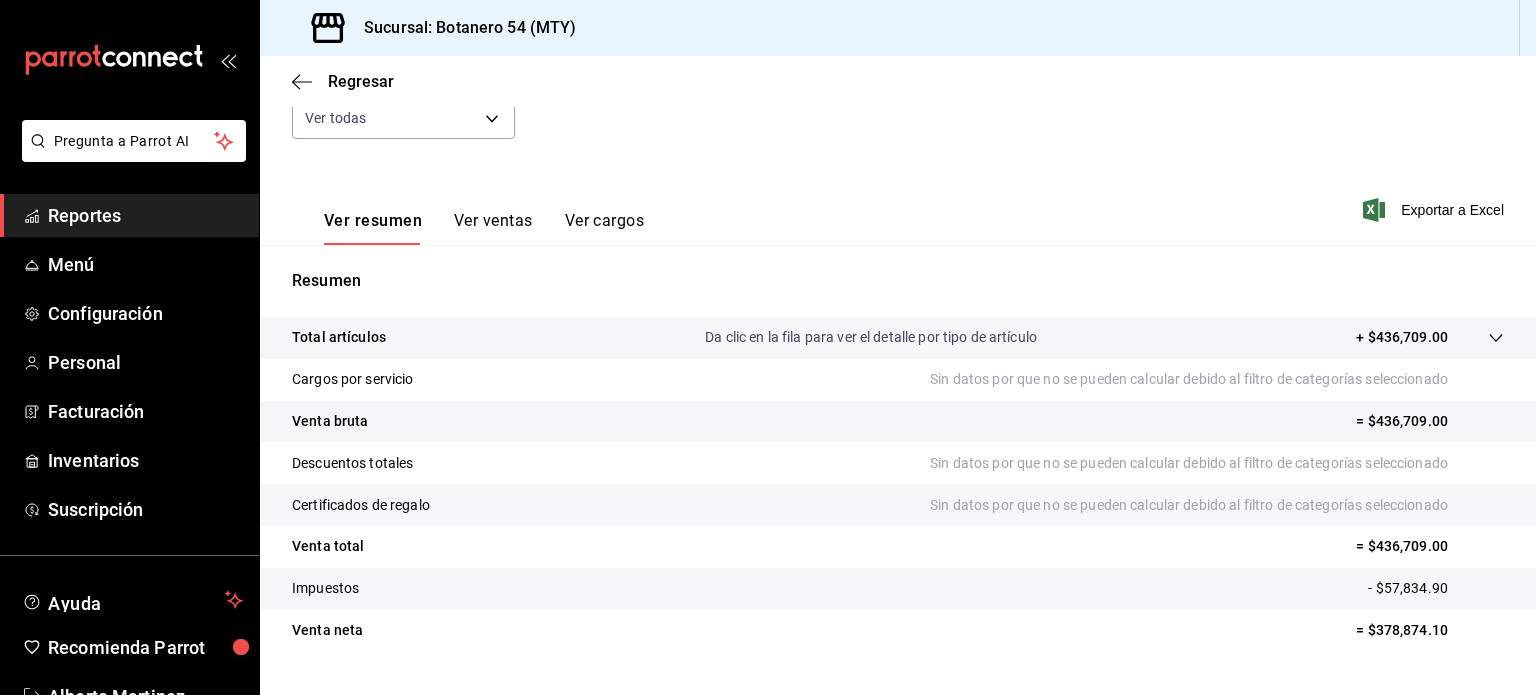 scroll, scrollTop: 263, scrollLeft: 0, axis: vertical 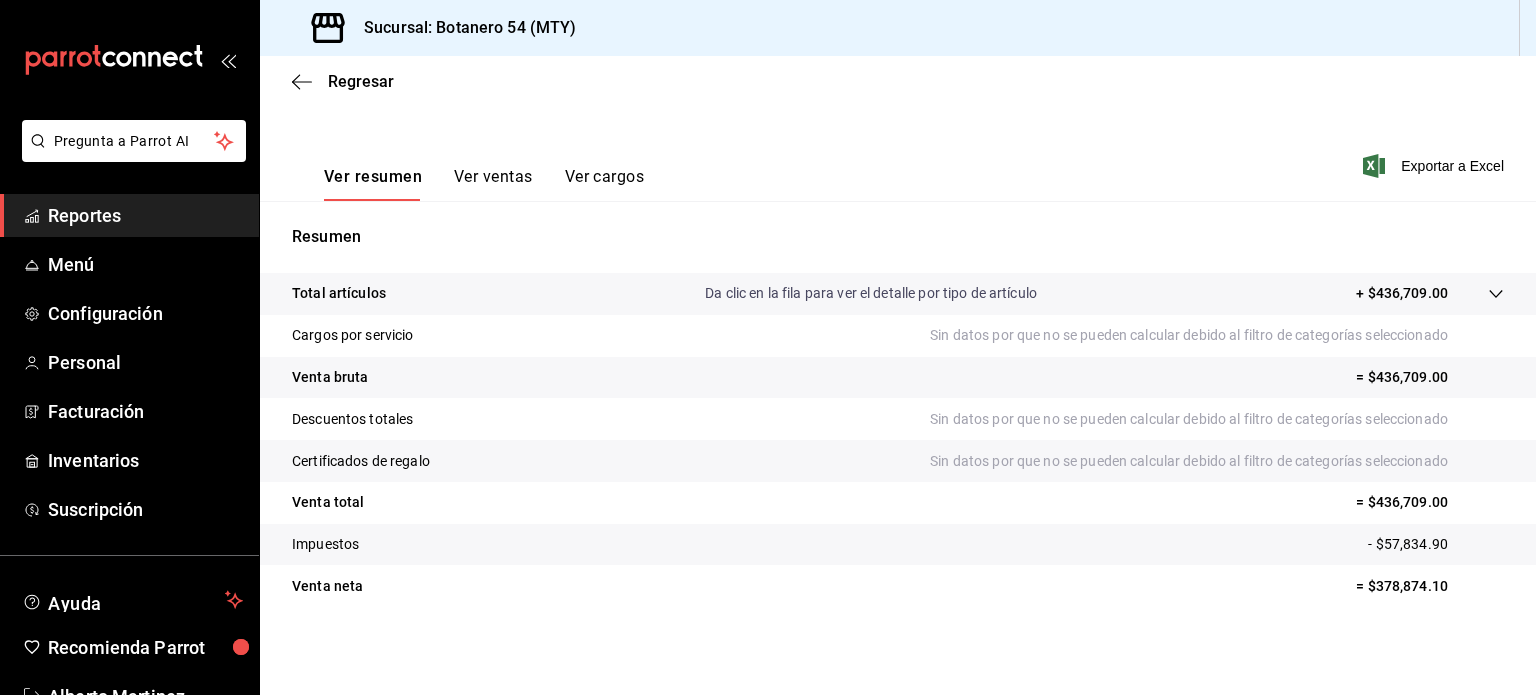 click 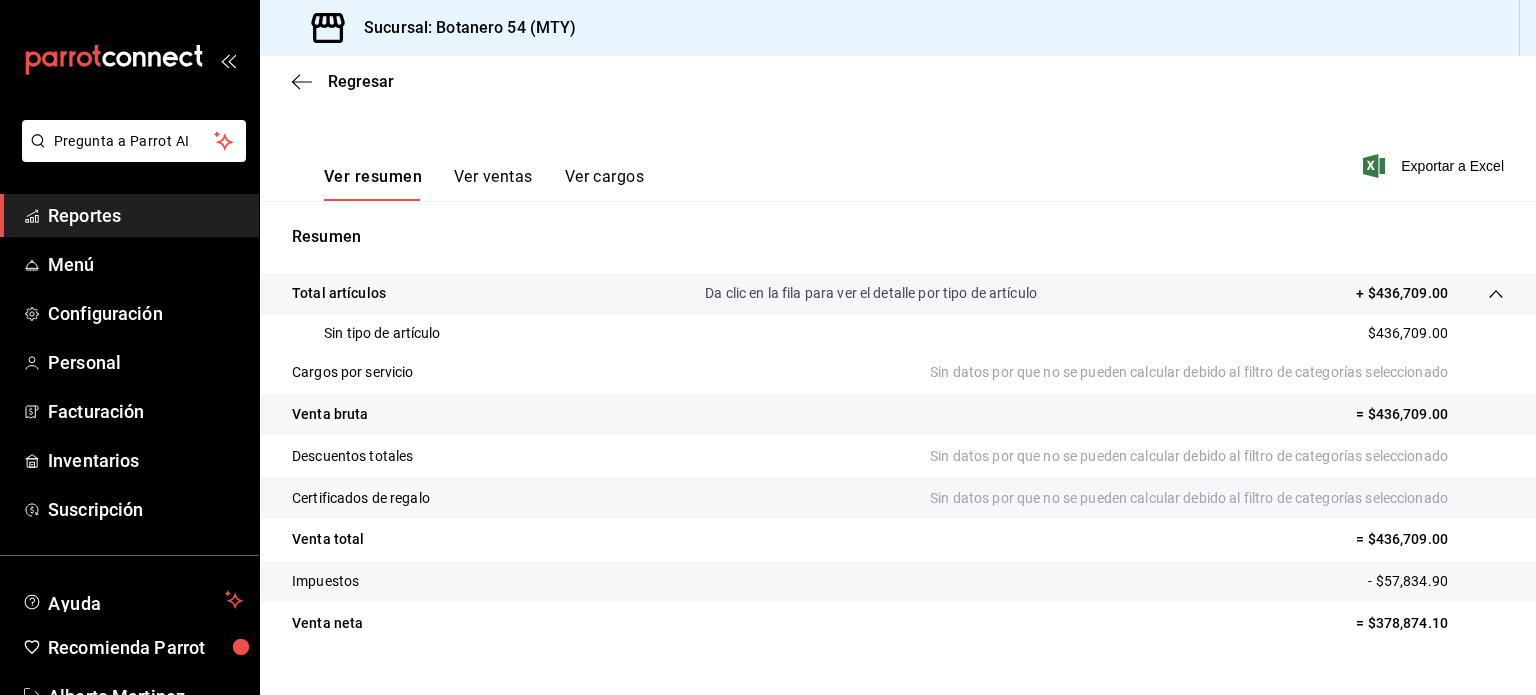 click 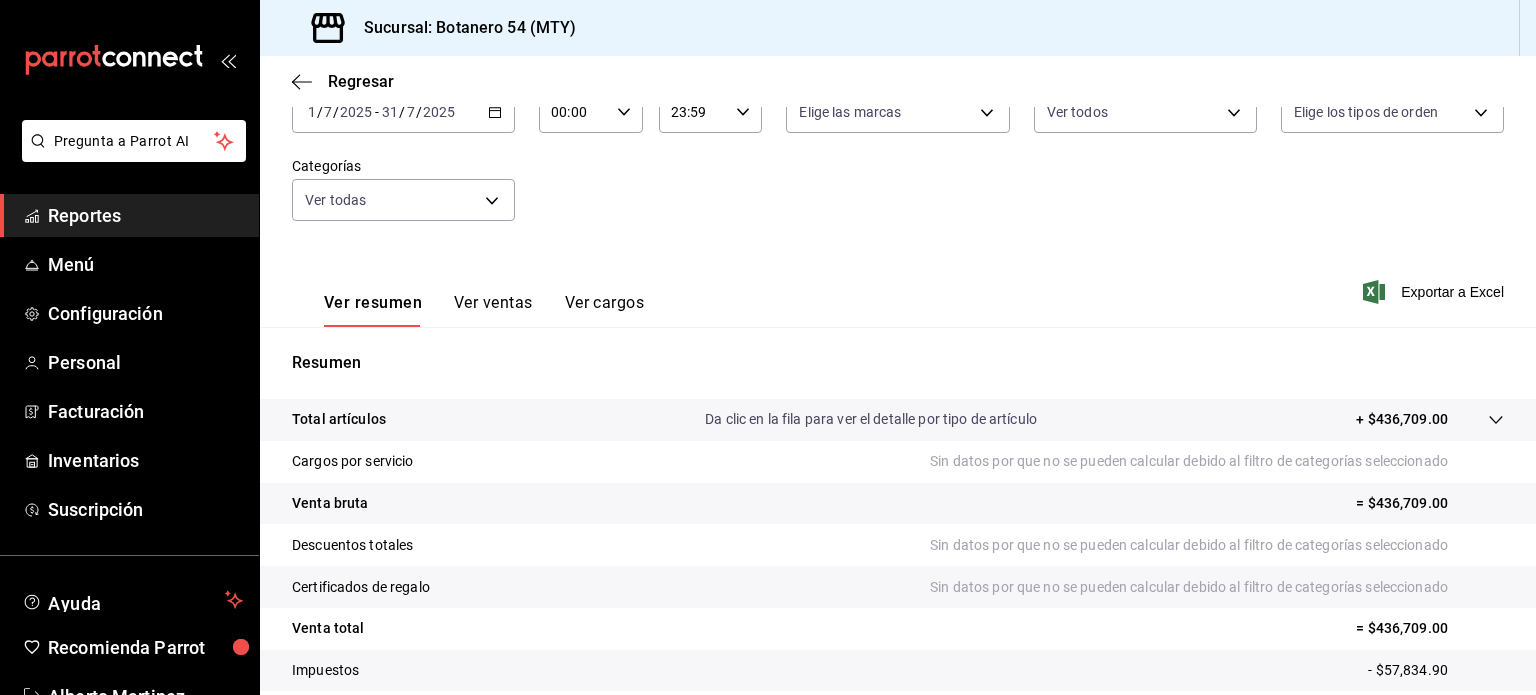 scroll, scrollTop: 157, scrollLeft: 0, axis: vertical 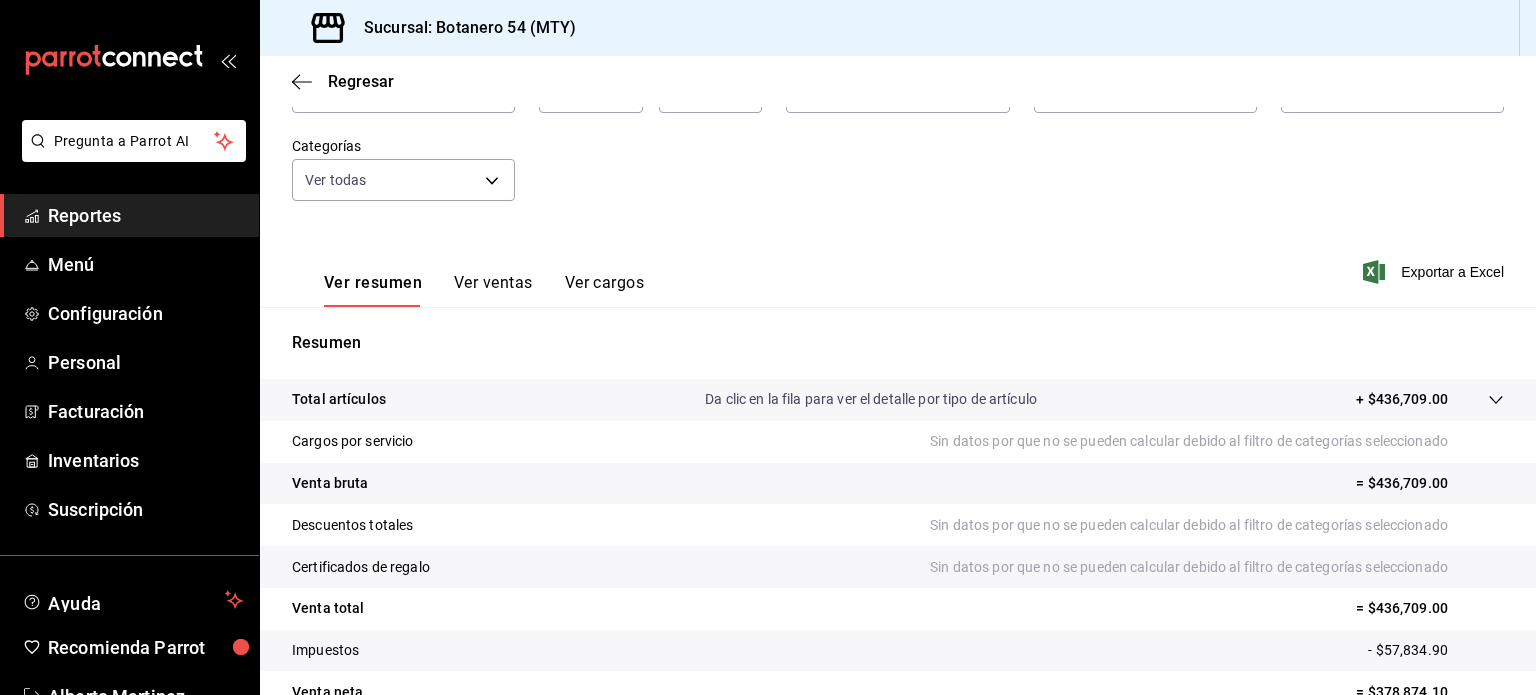 click on "Ver ventas" at bounding box center (493, 290) 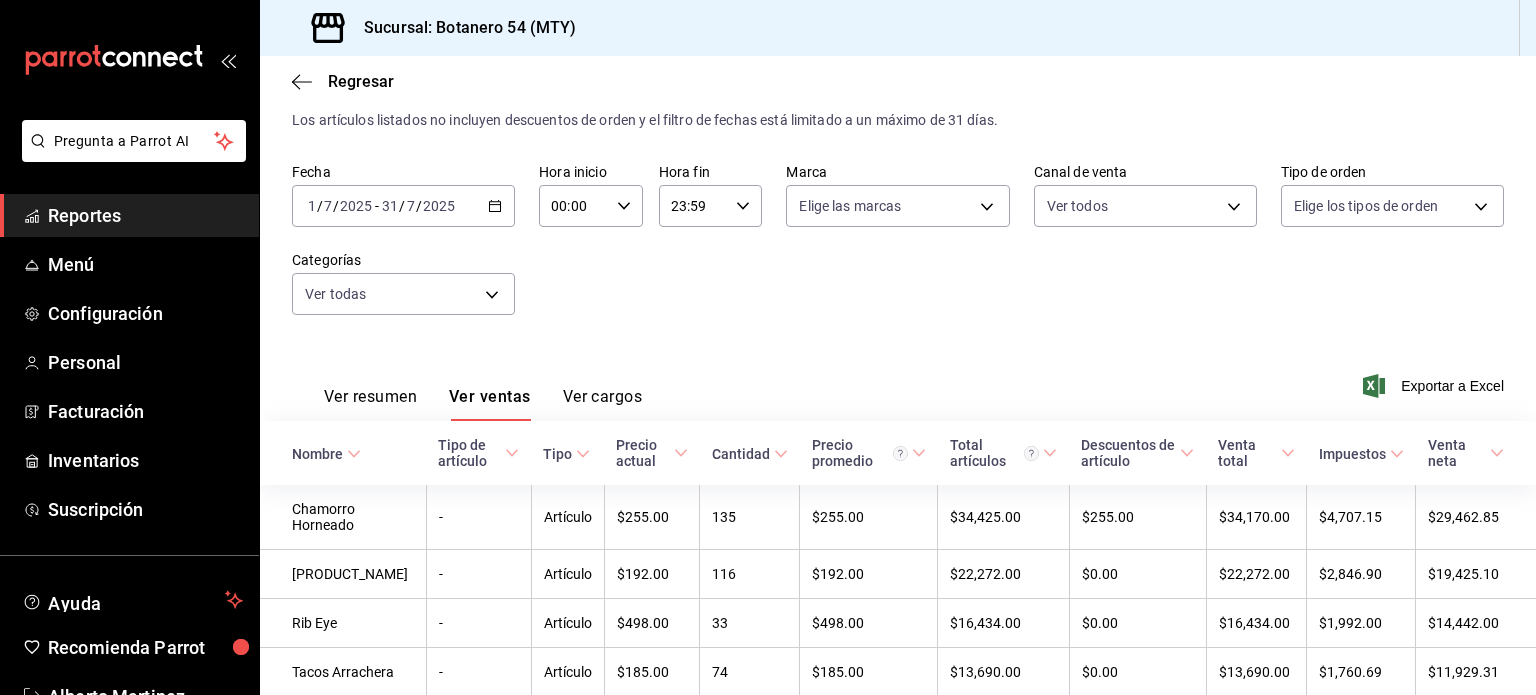 scroll, scrollTop: 157, scrollLeft: 0, axis: vertical 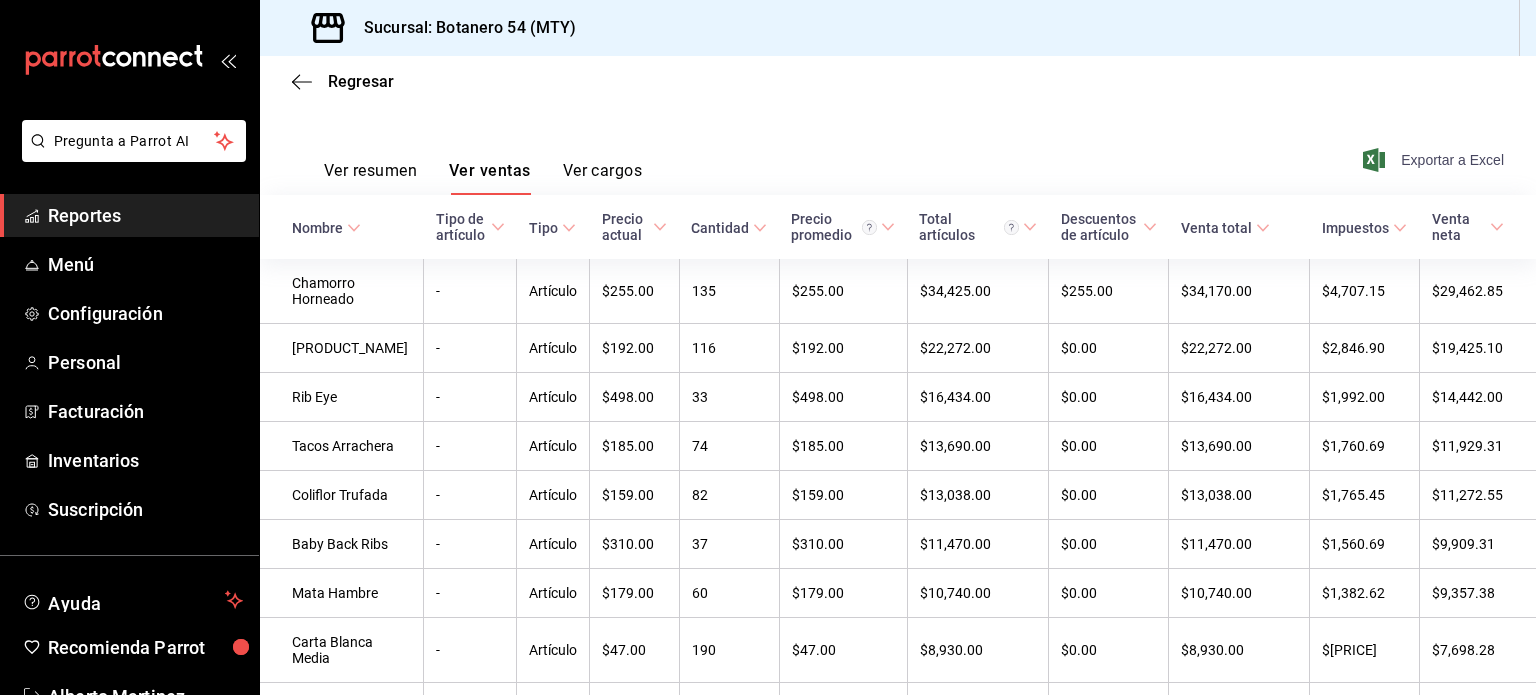 click on "Exportar a Excel" at bounding box center (1435, 160) 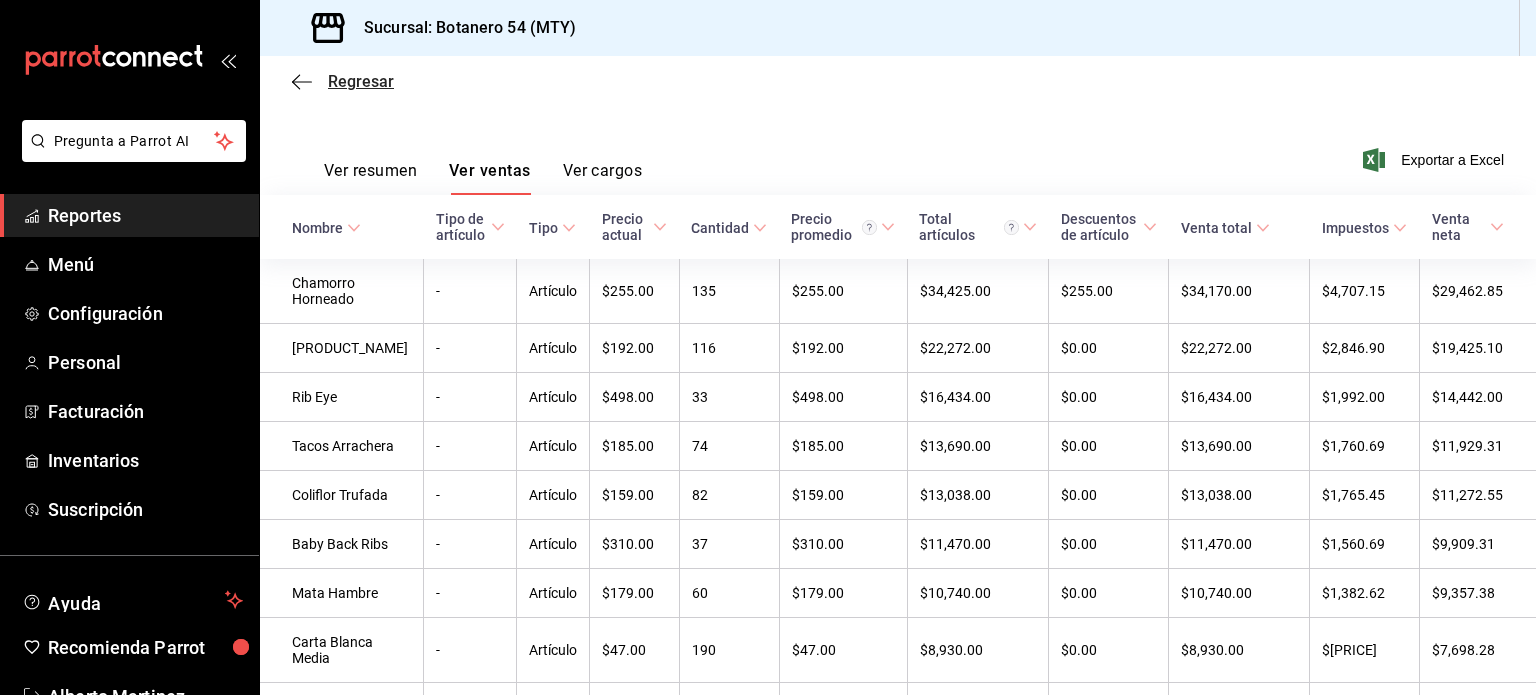 click 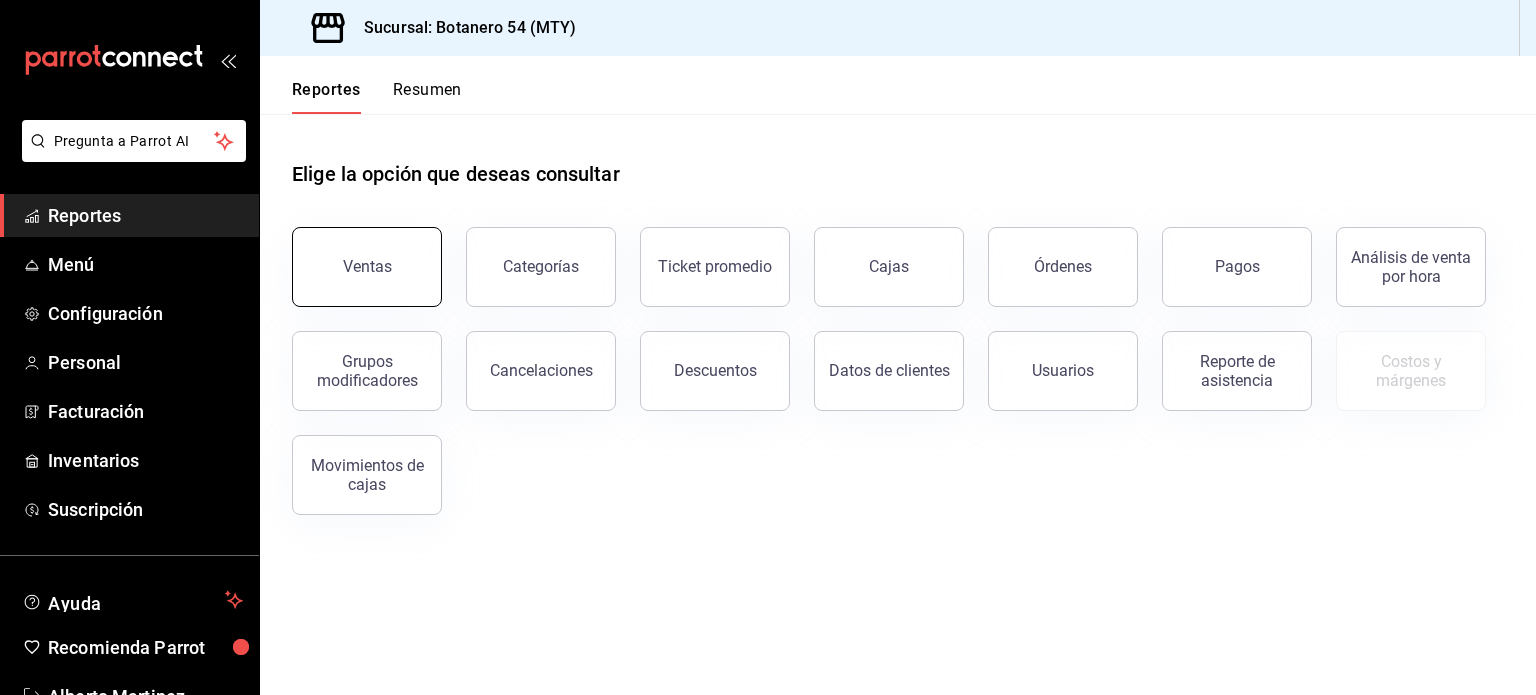 click on "Ventas" at bounding box center [367, 267] 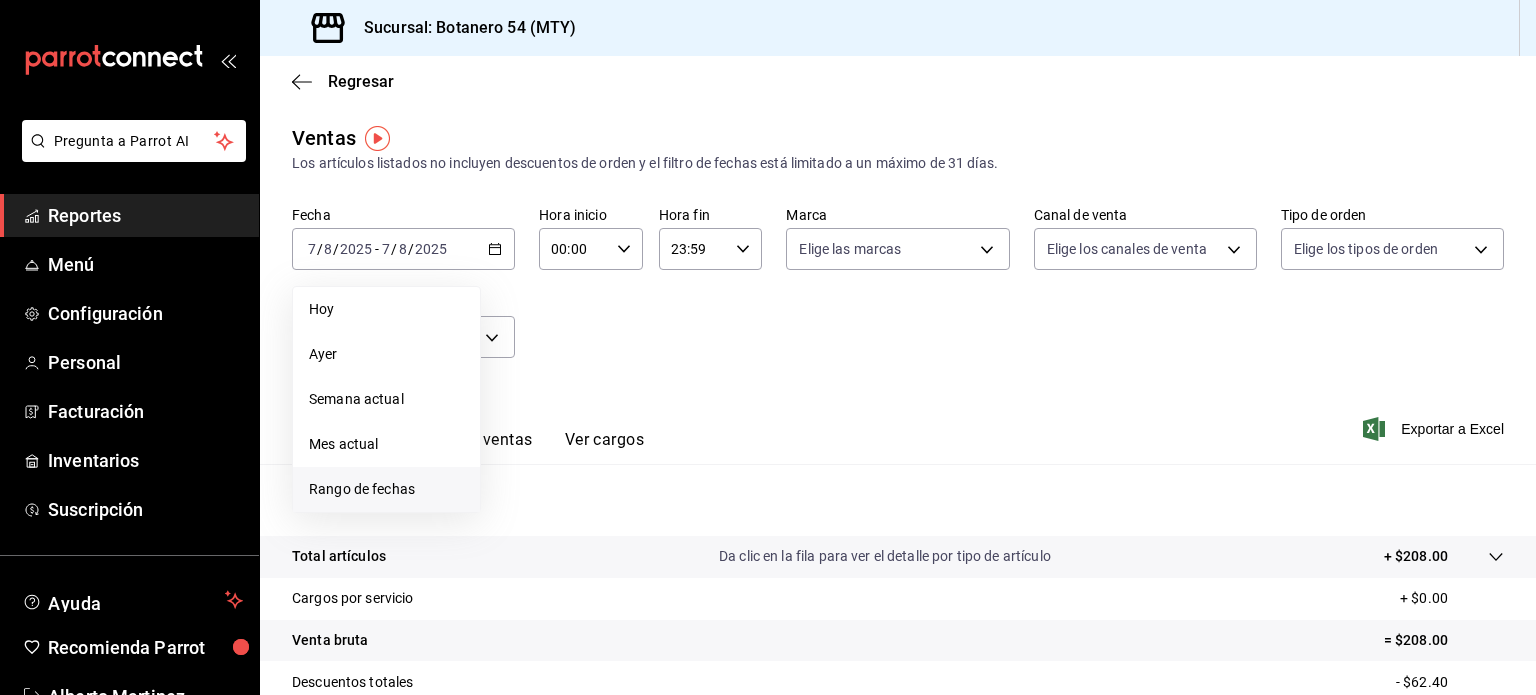 click on "Rango de fechas" at bounding box center (386, 489) 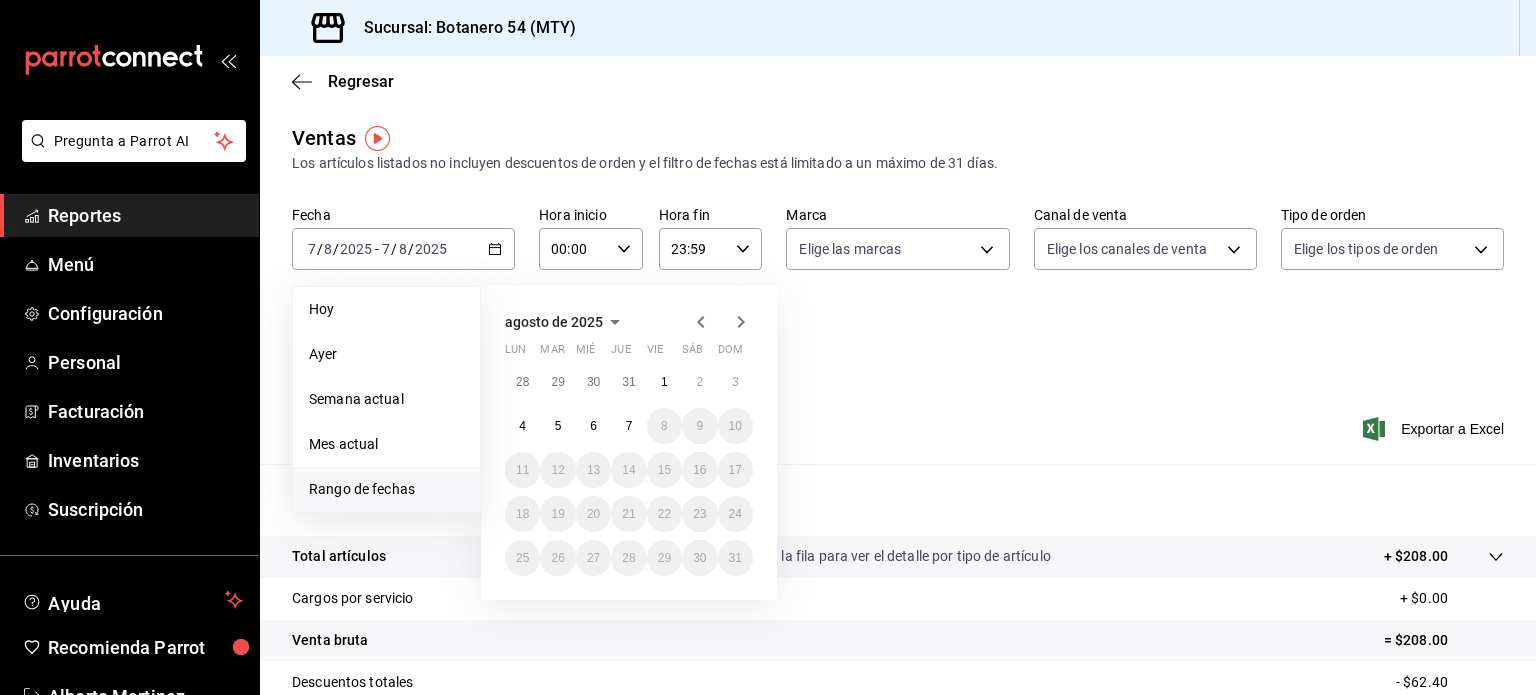 click 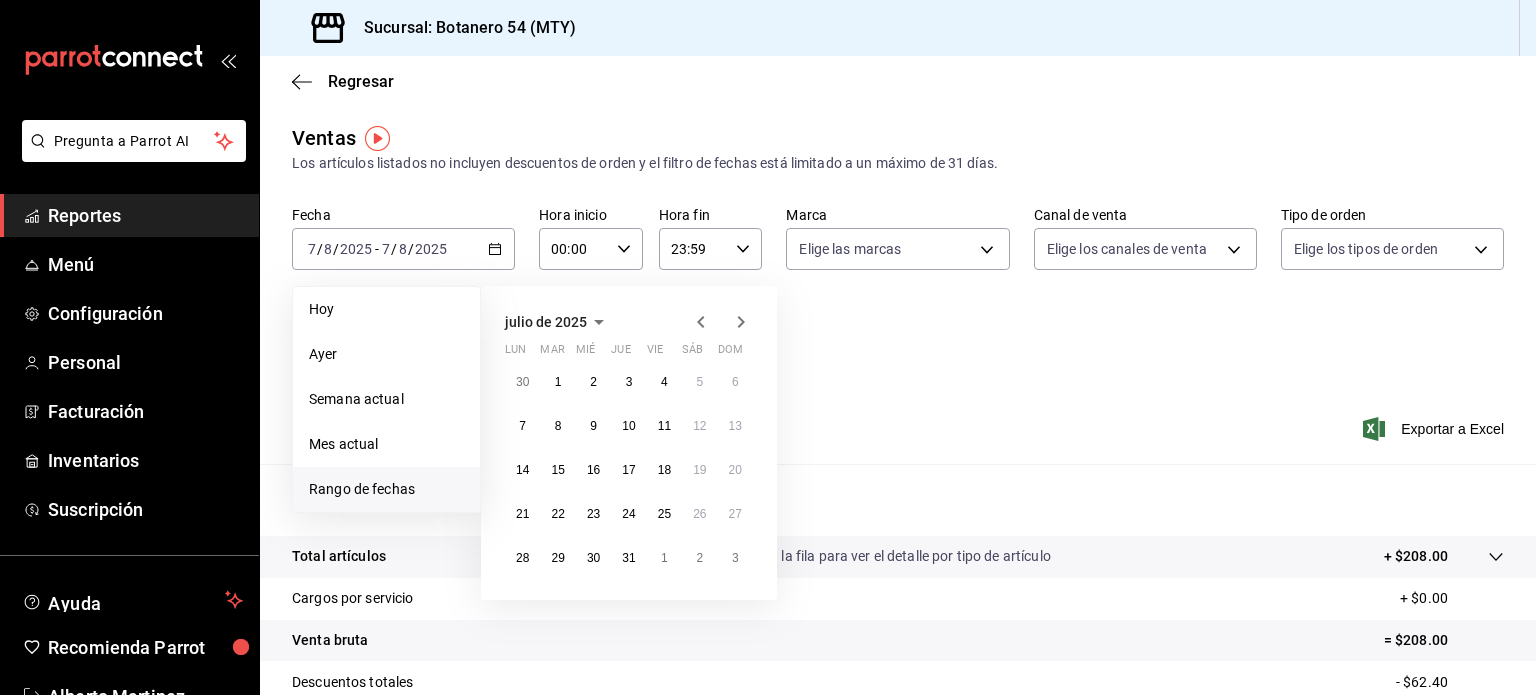 click 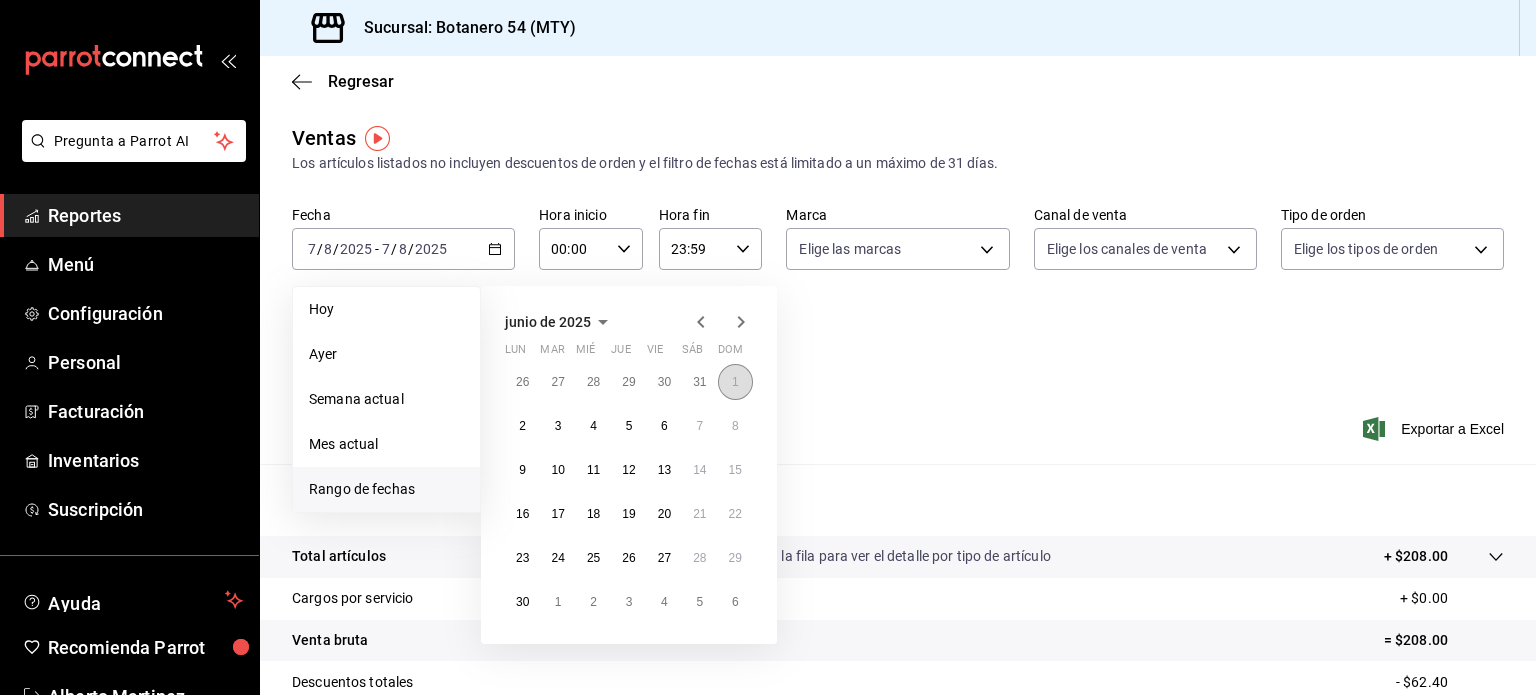 click on "1" at bounding box center [735, 382] 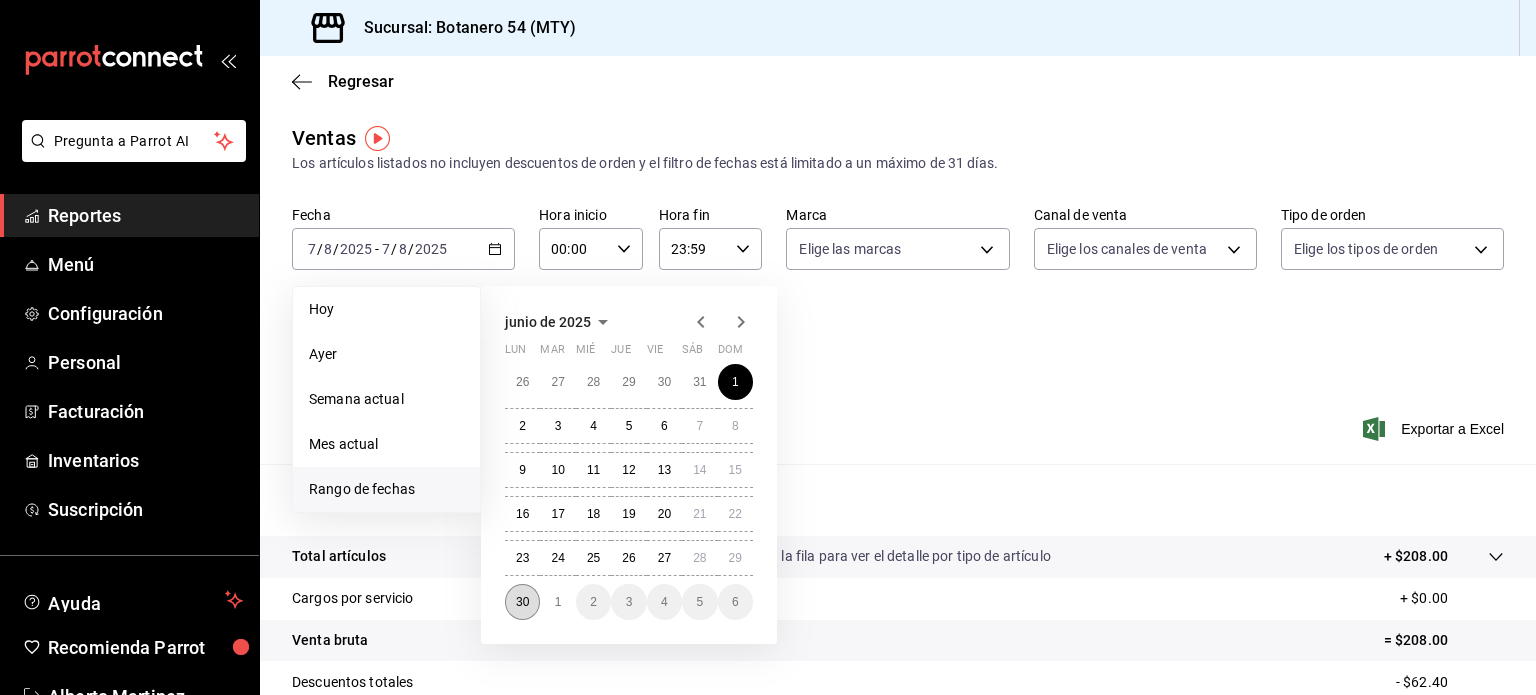 click on "30" at bounding box center (522, 602) 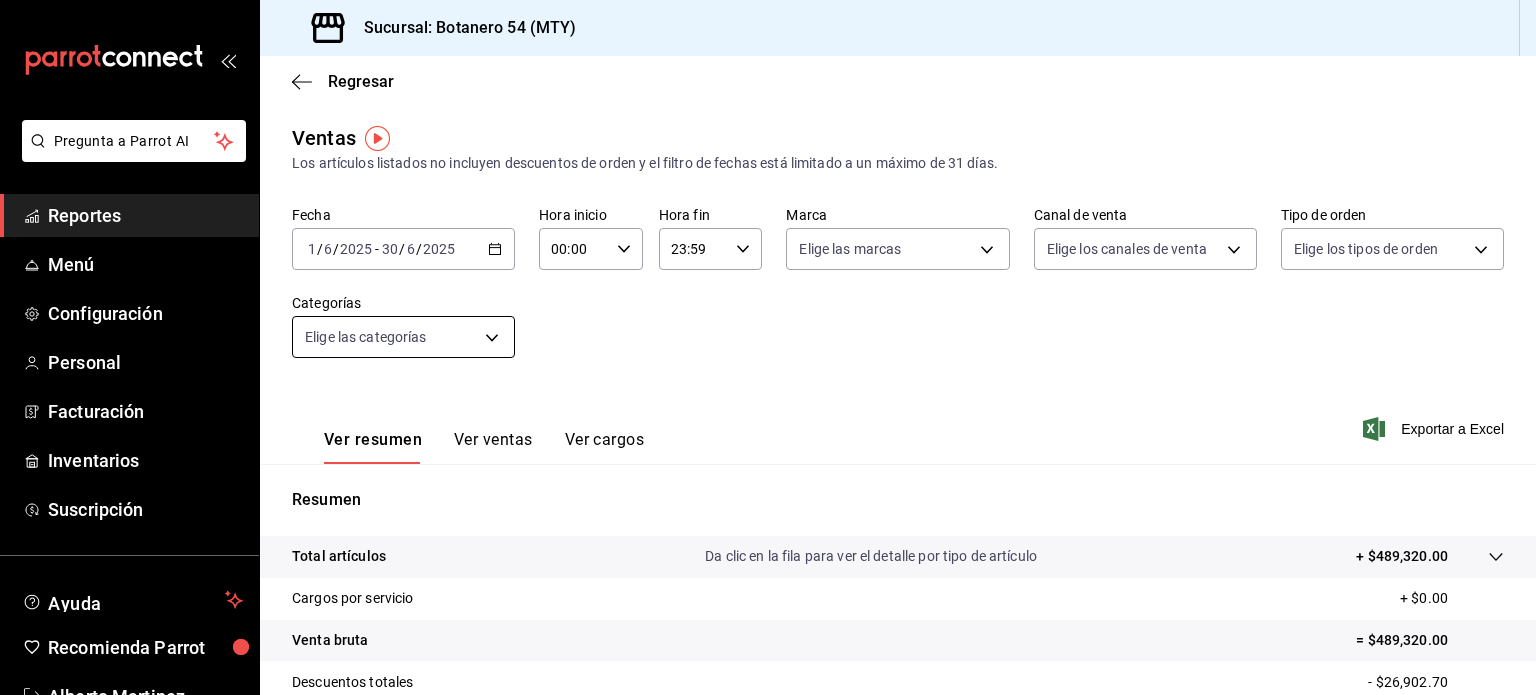 click on "Pregunta a Parrot AI Reportes   Menú   Configuración   Personal   Facturación   Inventarios   Suscripción   Ayuda Recomienda Parrot   Alberto Martinez   Sugerir nueva función   Sucursal: Botanero 54 (MTY) Regresar Ventas Los artículos listados no incluyen descuentos de orden y el filtro de fechas está limitado a un máximo de 31 días. Fecha [DATE] [DATE] - [DATE] [DATE] Hora inicio 00:00 Hora inicio Hora fin 23:59 Hora fin Marca Elige las marcas Canal de venta Elige los canales de venta Tipo de orden Elige los tipos de orden Categorías Elige las categorías Ver resumen Ver ventas Ver cargos Exportar a Excel Resumen Total artículos Da clic en la fila para ver el detalle por tipo de artículo + $489,320.00 Cargos por servicio + $0.00 Venta bruta = $489,320.00 Descuentos totales - $26,902.70 Certificados de regalo - $0.00 Venta total = $462,417.30 Impuestos - $63,781.70 Venta neta = $398,635.60 GANA 1 MES GRATIS EN TU SUSCRIPCIÓN AQUÍ Ver video tutorial Ir a video Reportes" at bounding box center [768, 347] 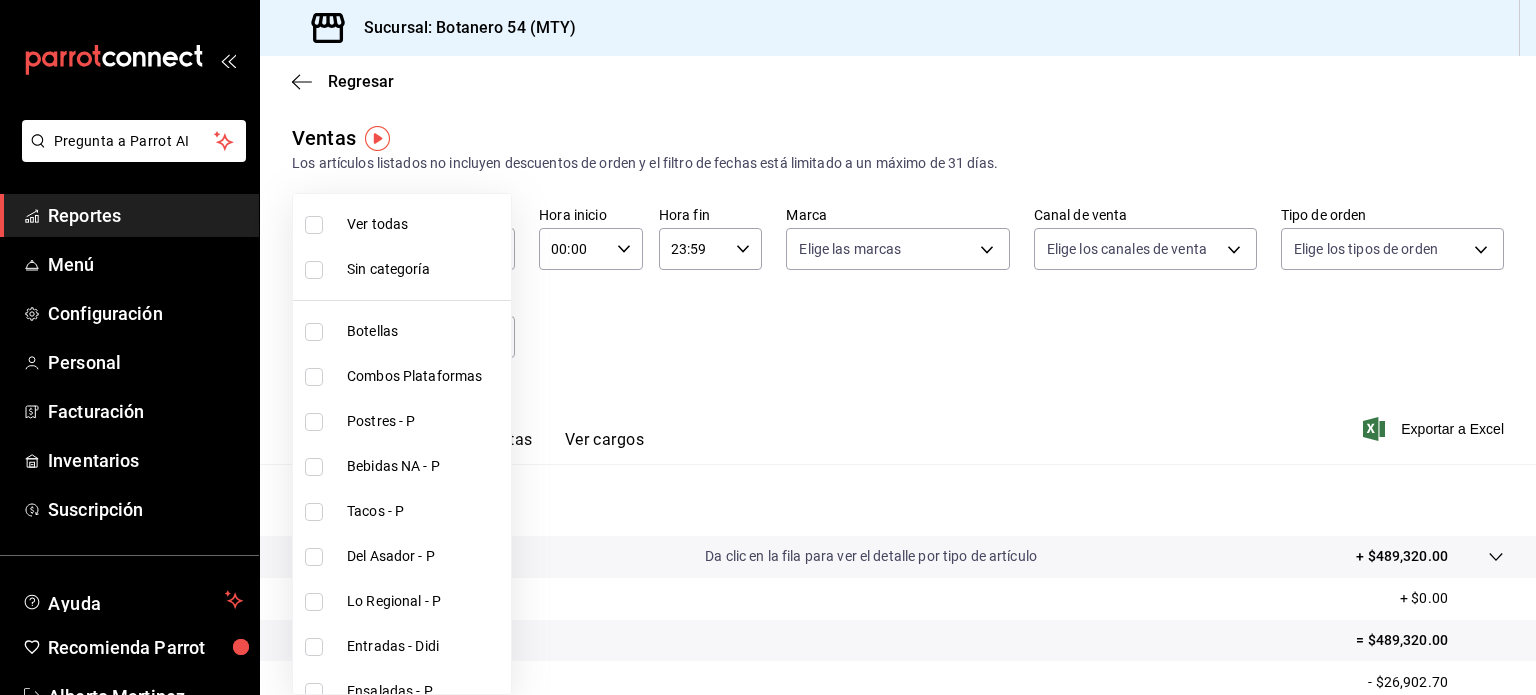 click on "Ver todas" at bounding box center [425, 224] 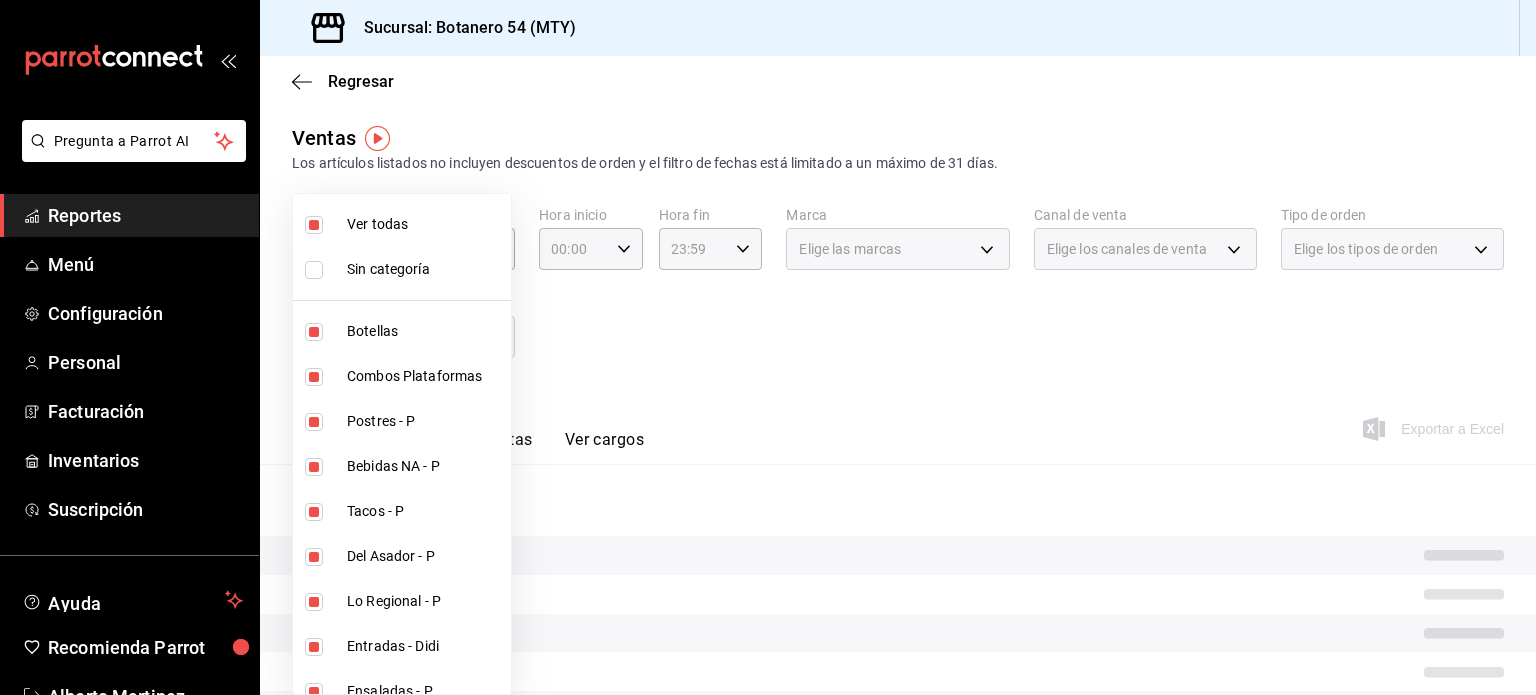 click at bounding box center [768, 347] 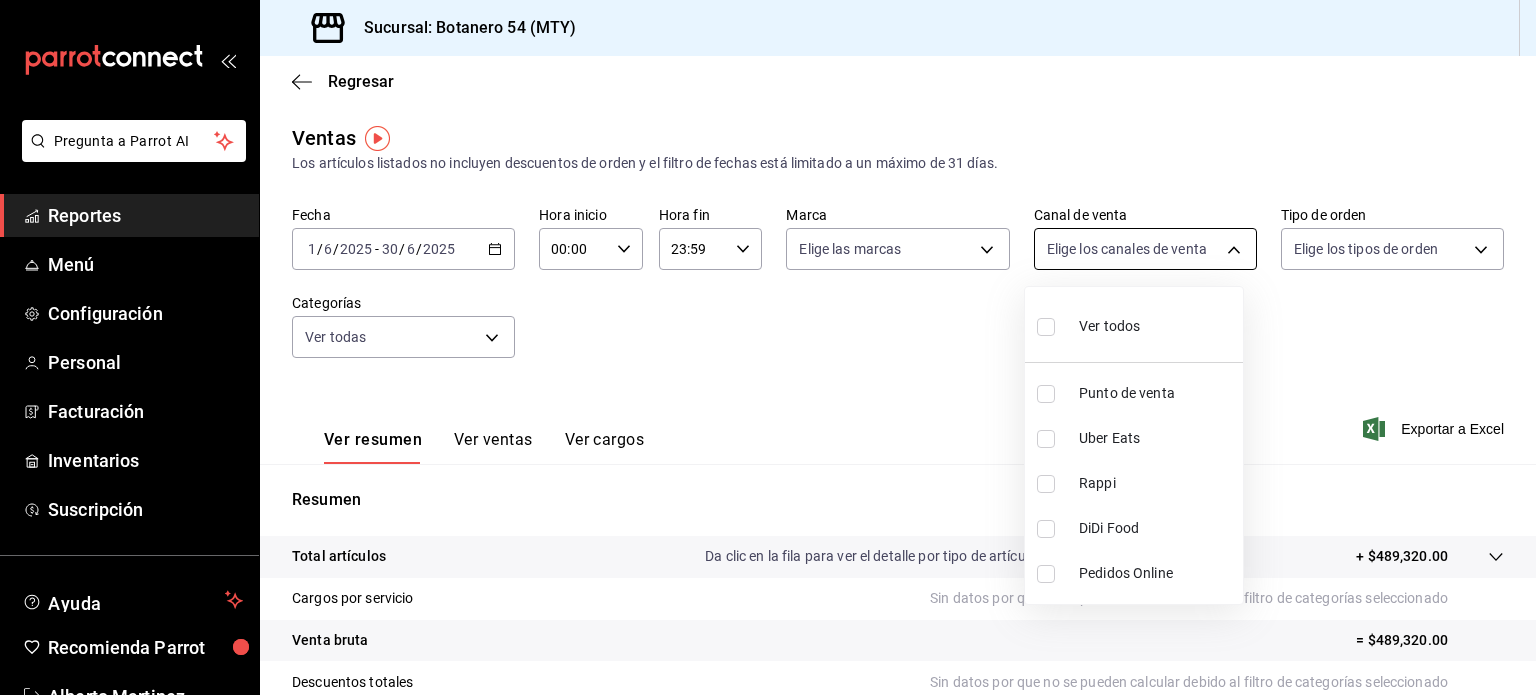 click on "Pregunta a Parrot AI Reportes   Menú   Configuración   Personal   Facturación   Inventarios   Suscripción   Ayuda Recomienda Parrot   Alberto Martinez   Sugerir nueva función   Sucursal: Botanero 54 (MTY) Regresar Ventas Los artículos listados no incluyen descuentos de orden y el filtro de fechas está limitado a un máximo de 31 días. Fecha [DATE] [DATE] - [DATE] [DATE] Hora inicio 00:00 Hora inicio Hora fin 23:59 Hora fin Marca Elige las marcas Canal de venta Elige los canales de venta Tipo de orden Elige los tipos de orden Categorías Ver todas Ver resumen Ver ventas Ver cargos Exportar a Excel Resumen Total artículos Da clic en la fila para ver el detalle por tipo de artículo + $489,320.00 Cargos por servicio  Sin datos por que no se pueden calcular debido al filtro de categorías seleccionado Venta bruta = $489,320.00 Descuentos totales  Sin datos por que no se pueden calcular debido al filtro de categorías seleccionado Certificados de regalo Venta total = $489,320.00" at bounding box center [768, 347] 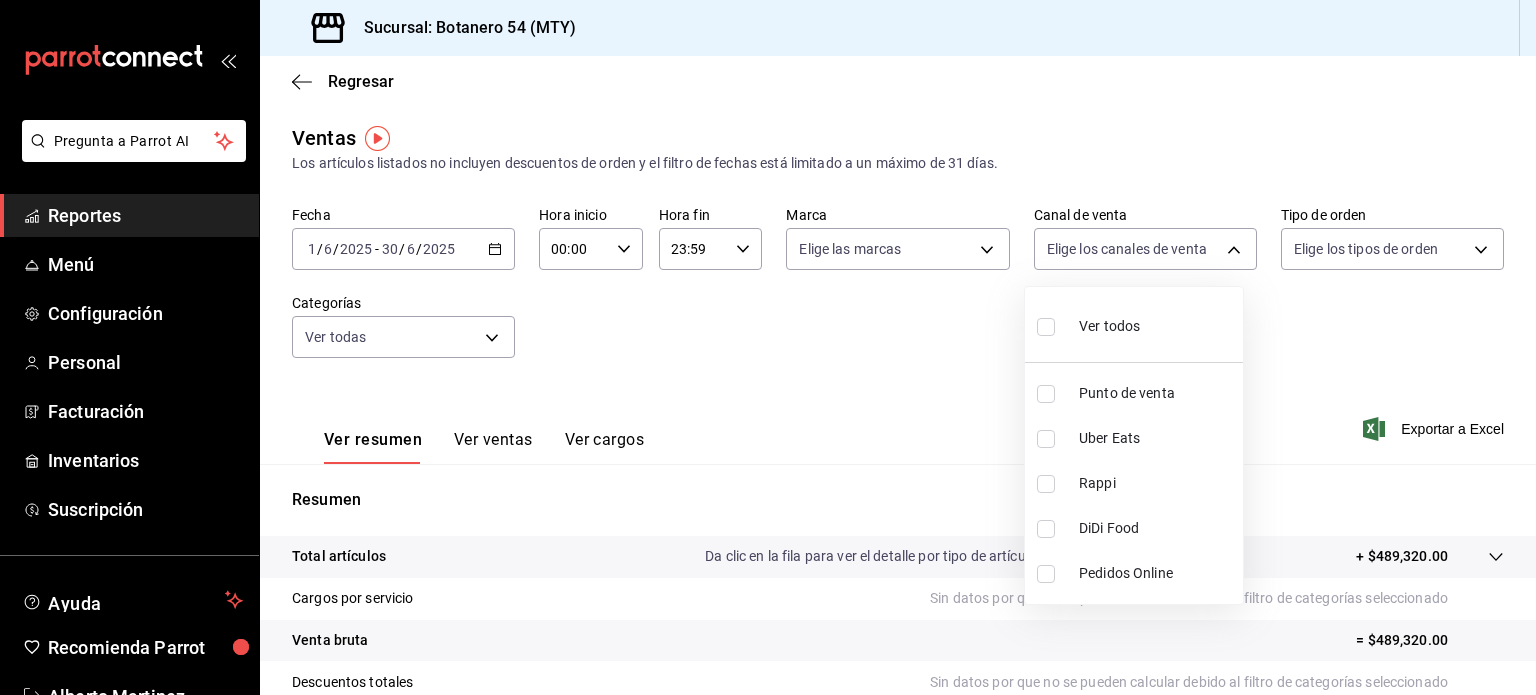 click on "Ver todos" at bounding box center [1109, 326] 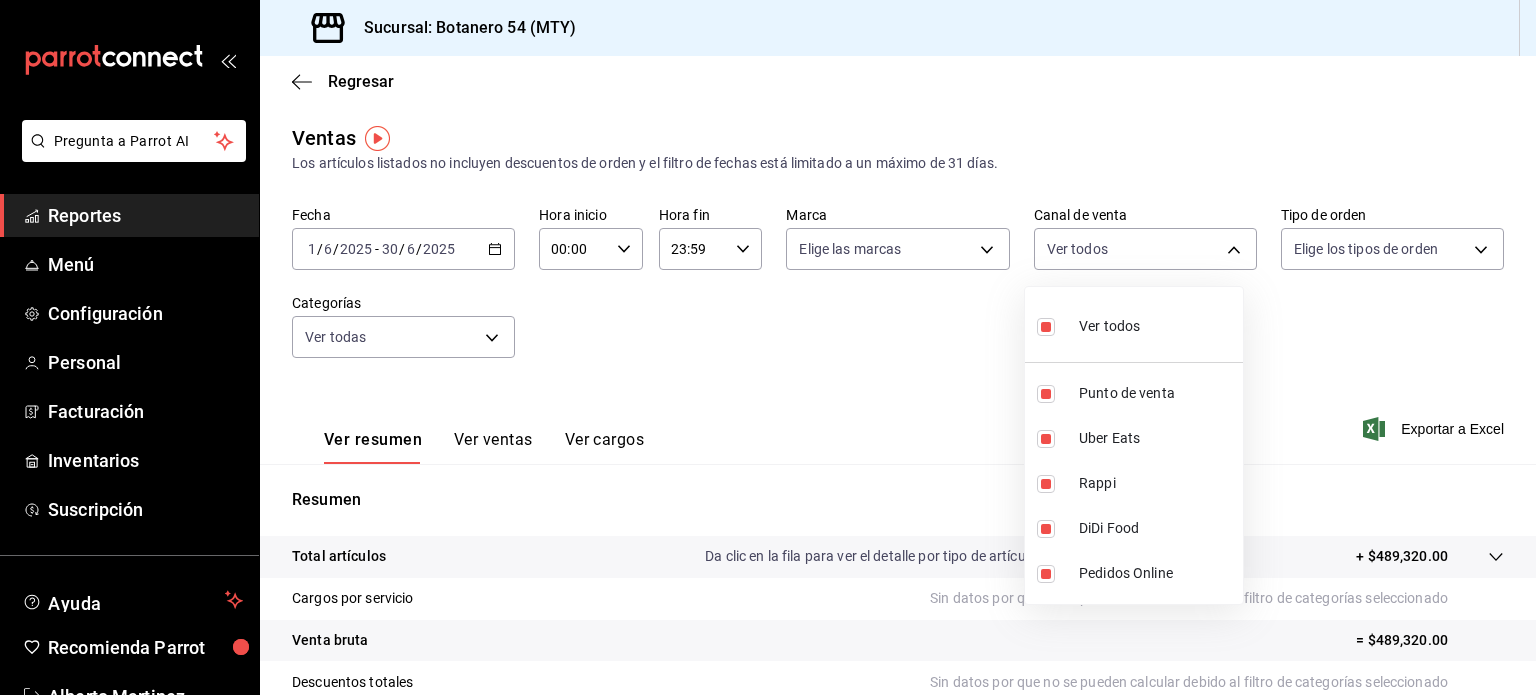 click at bounding box center (768, 347) 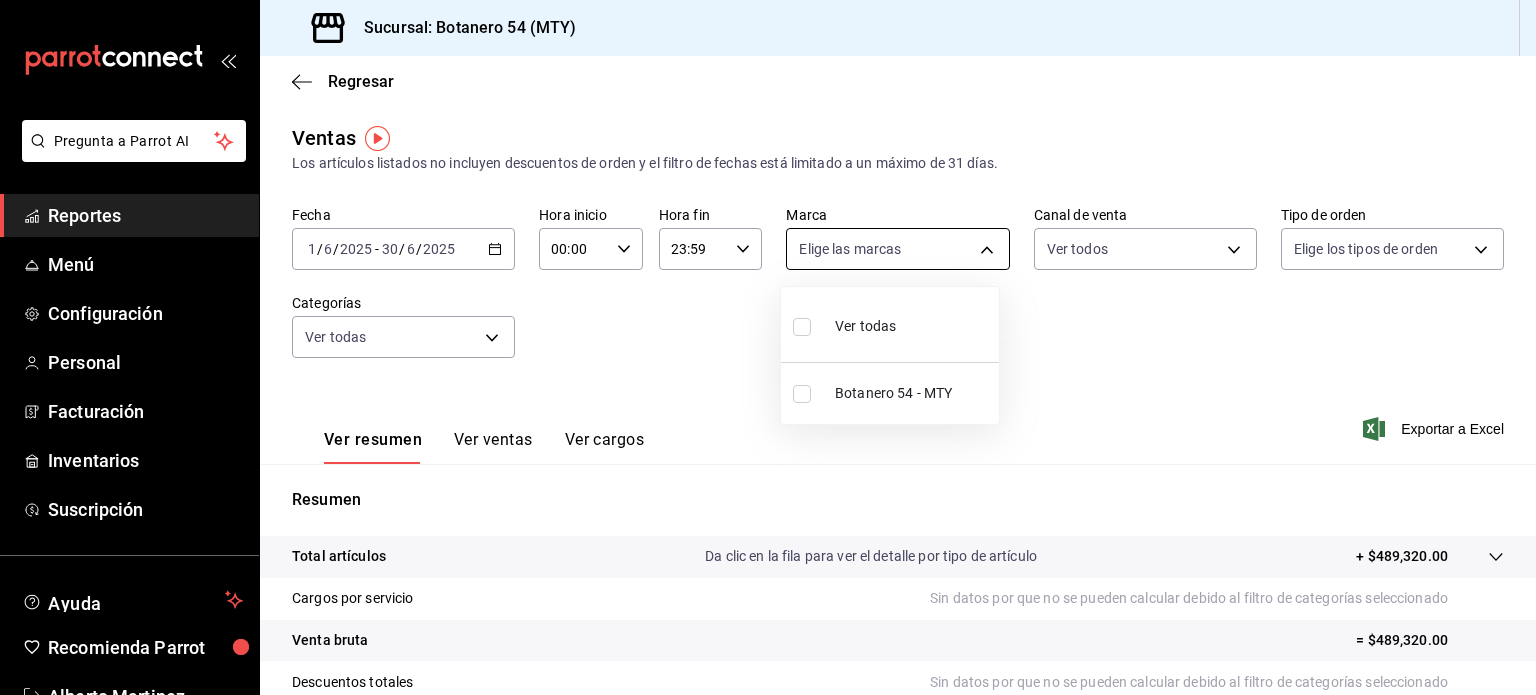 click on "Pregunta a Parrot AI Reportes   Menú   Configuración   Personal   Facturación   Inventarios   Suscripción   Ayuda Recomienda Parrot   Alberto Martinez   Sugerir nueva función   Sucursal: Botanero 54 (MTY) Regresar Ventas Los artículos listados no incluyen descuentos de orden y el filtro de fechas está limitado a un máximo de 31 días. Fecha [DATE] [DATE] - [DATE] [DATE] Hora inicio 00:00 Hora inicio Hora fin 23:59 Hora fin Marca Elige las marcas Canal de venta Ver todos PARROT,UBER_EATS,RAPPI,DIDI_FOOD,ONLINE Tipo de orden Elige los tipos de orden Categorías Ver todas Ver resumen Ver ventas Ver cargos Exportar a Excel Resumen Total artículos Da clic en la fila para ver el detalle por tipo de artículo + $489,320.00 Cargos por servicio  Sin datos por que no se pueden calcular debido al filtro de categorías seleccionado Venta bruta = $489,320.00 Descuentos totales  Sin datos por que no se pueden calcular debido al filtro de categorías seleccionado Certificados de regalo Reportes" at bounding box center (768, 347) 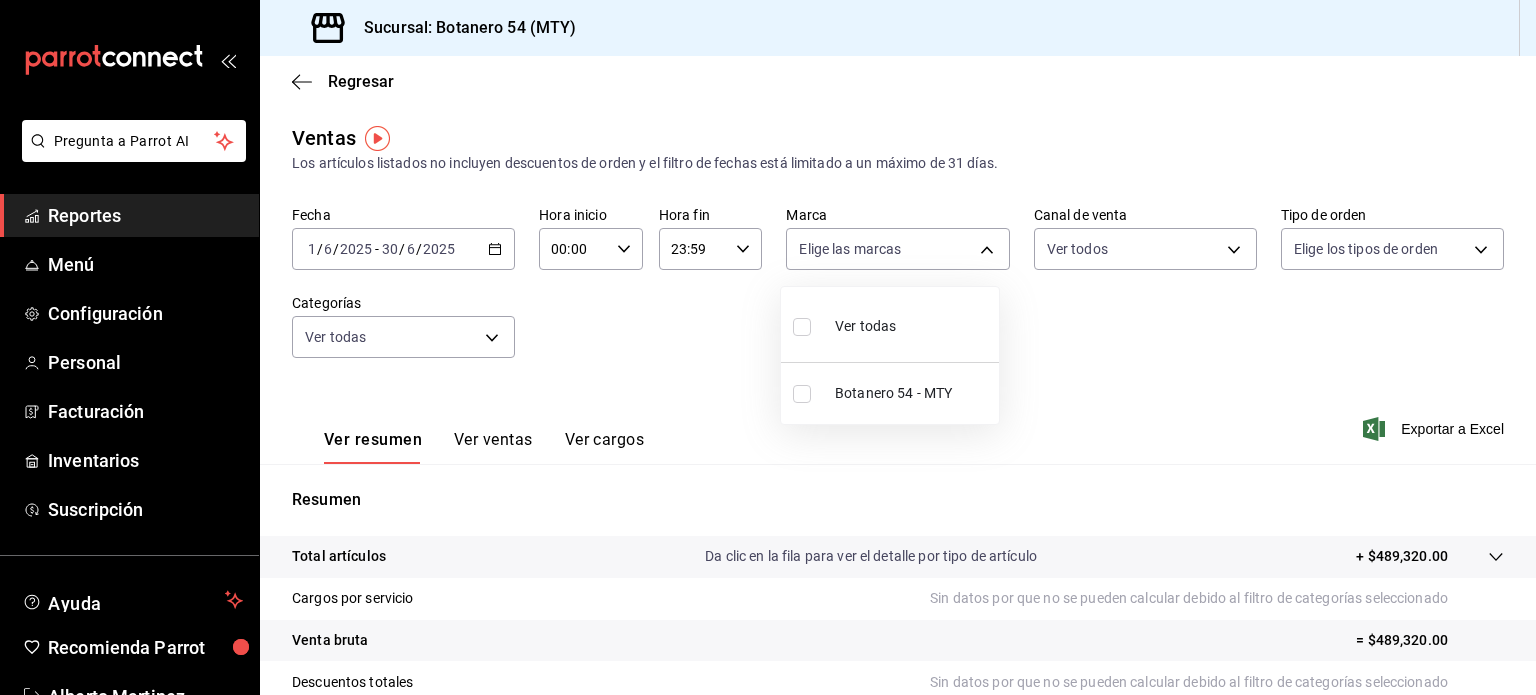click on "Botanero 54 - MTY" at bounding box center (913, 393) 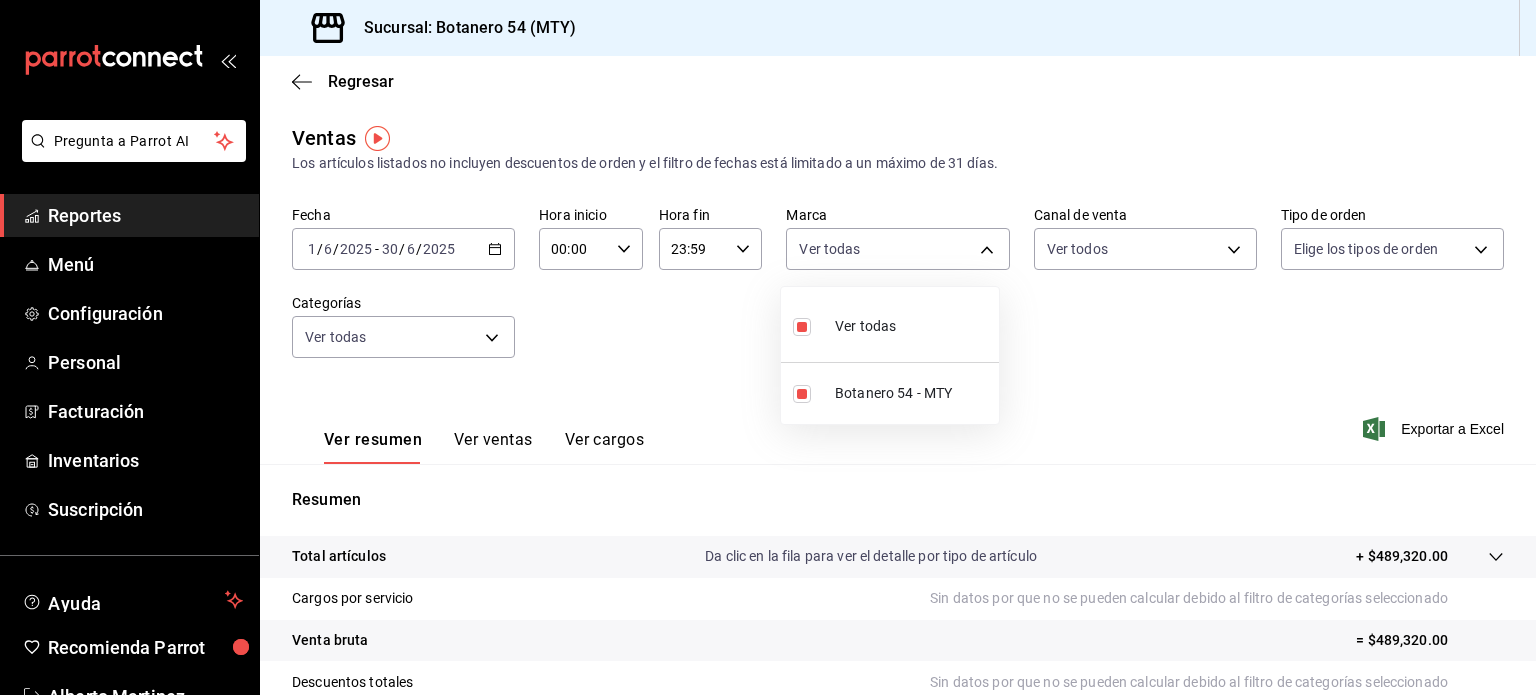 click at bounding box center [768, 347] 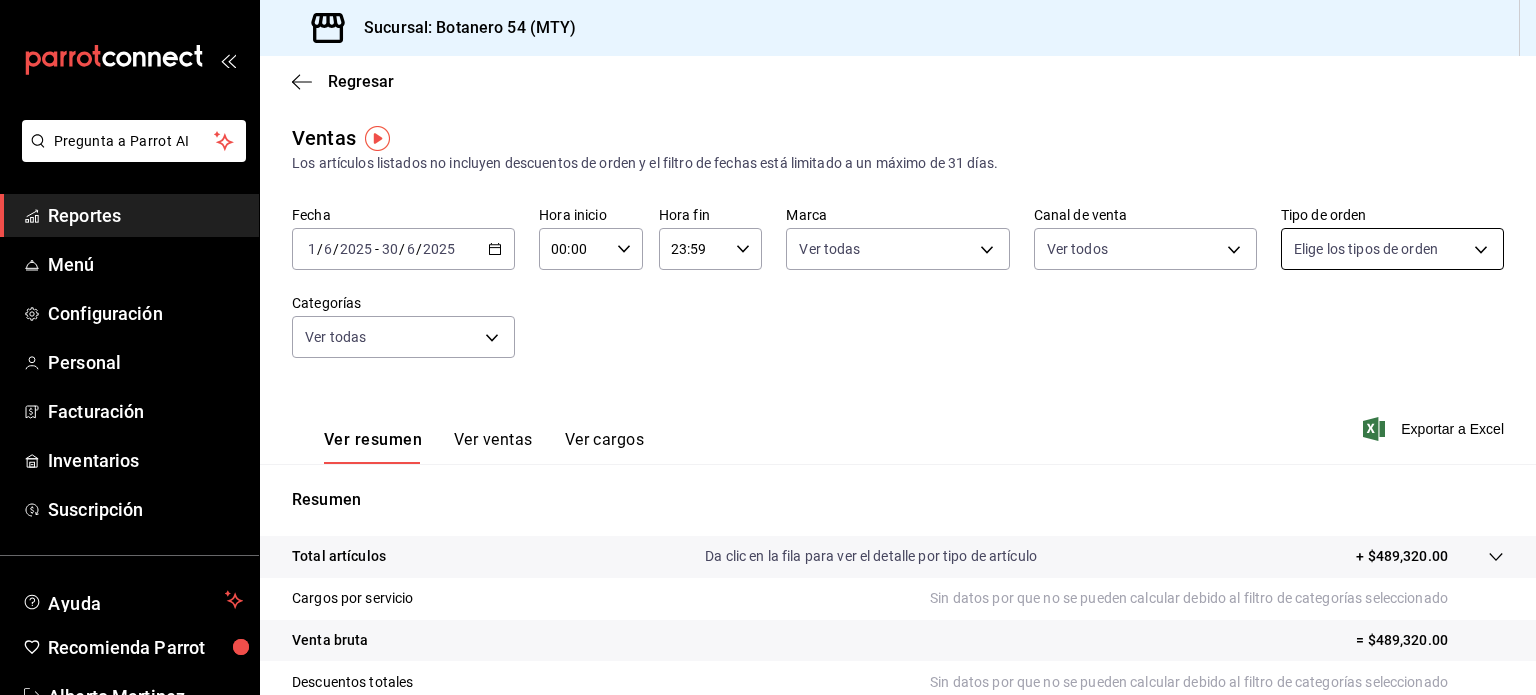 click on "Pregunta a Parrot AI Reportes   Menú   Configuración   Personal   Facturación   Inventarios   Suscripción   Ayuda Recomienda Parrot   [FIRST] [LAST]   Sugerir nueva función   Sucursal: Botanero 54 ([CITY]) Regresar Ventas Los artículos listados no incluyen descuentos de orden y el filtro de fechas está limitado a un máximo de 31 días. Fecha 2025-06-01 1 / 6 / 2025 - 2025-06-30 30 / 6 / 2025 Hora inicio 00:00 Hora inicio Hora fin 23:59 Hora fin Marca Ver todas d563b5a3-9402-4110-9b0e-9babda809fc2 Canal de venta Ver todos PARROT,UBER_EATS,RAPPI,DIDI_FOOD,ONLINE Tipo de orden Elige los tipos de orden Categorías Ver todas Ver resumen Ver ventas Ver cargos Exportar a Excel Resumen Total artículos Da clic en la fila para ver el detalle por tipo de artículo + $489,320.00 Cargos por servicio  Sin datos por que no se pueden calcular debido al filtro de categorías seleccionado Venta bruta = $489,320.00 Descuentos totales  Sin datos por que no se pueden calcular debido al filtro de categorías seleccionado" at bounding box center (768, 347) 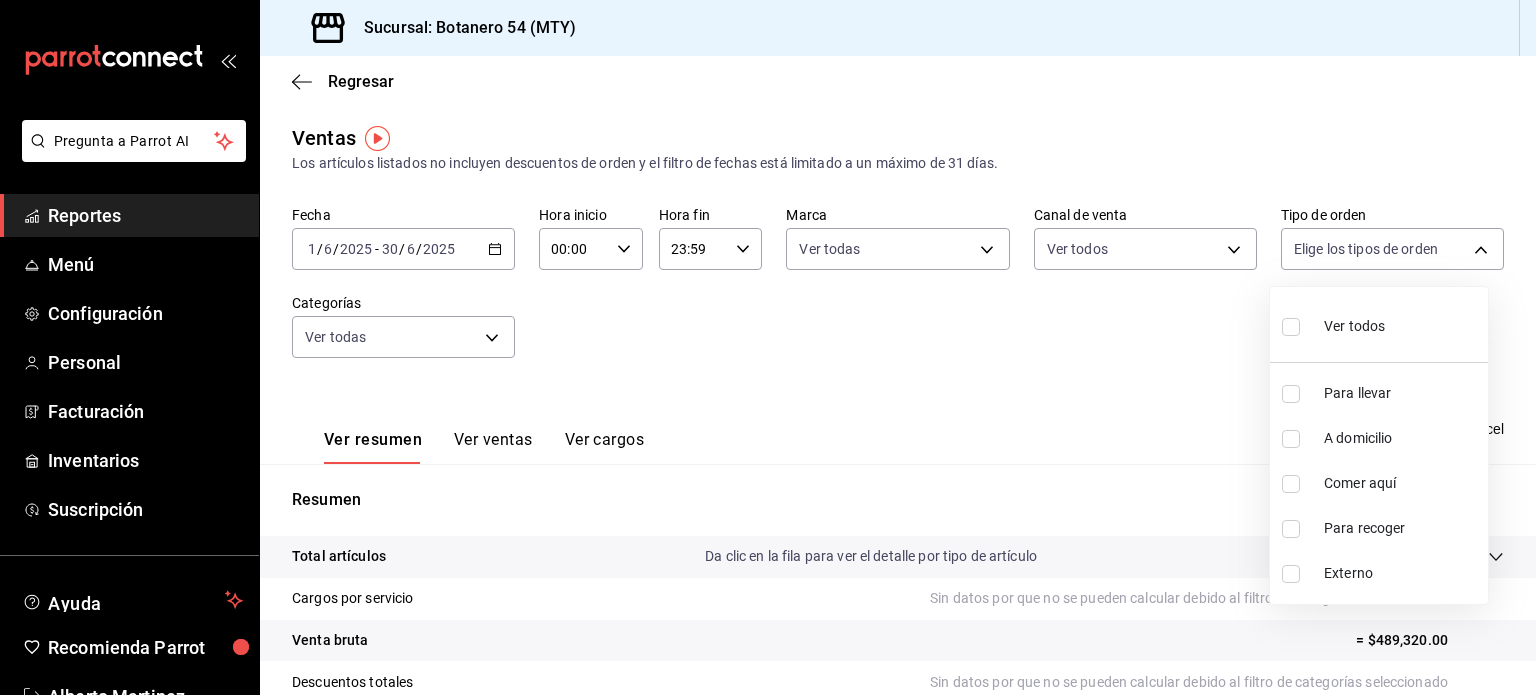 click on "Ver todos" at bounding box center (1333, 324) 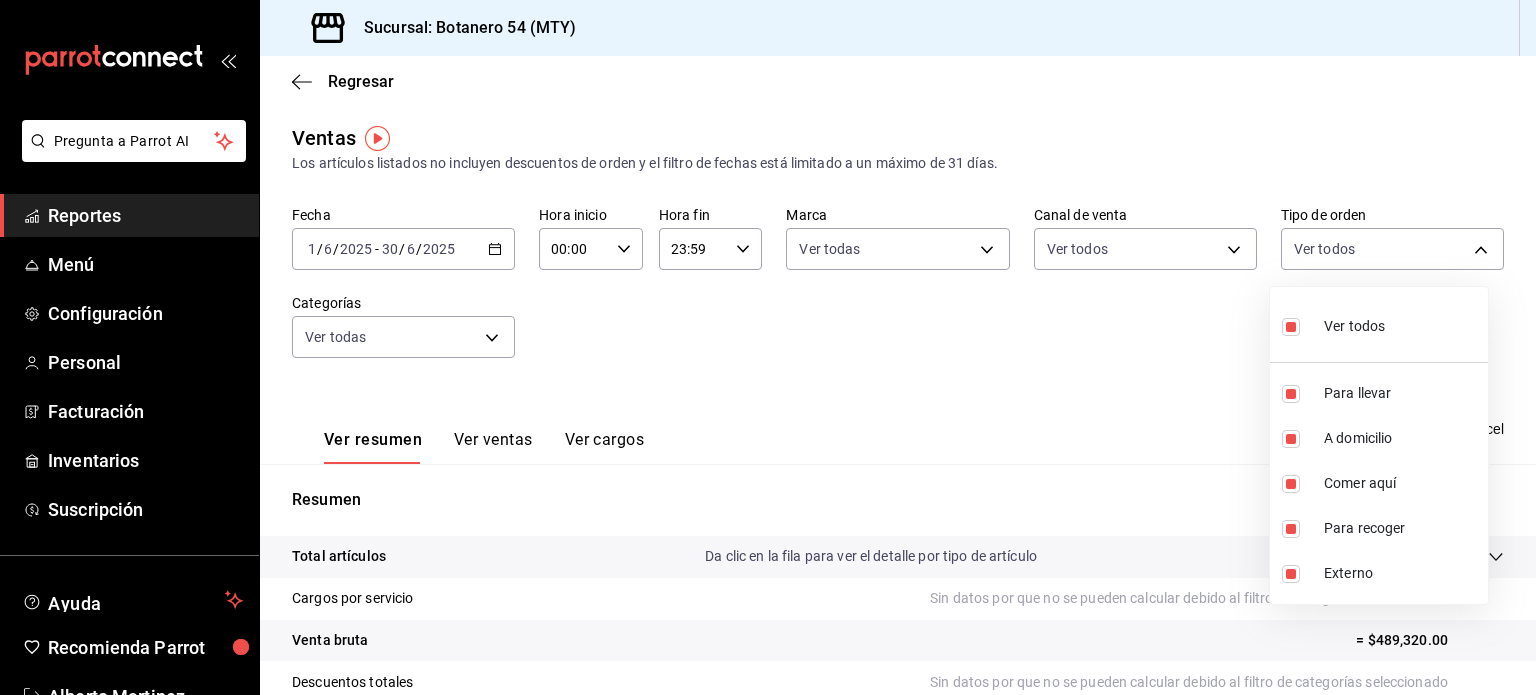 click at bounding box center [768, 347] 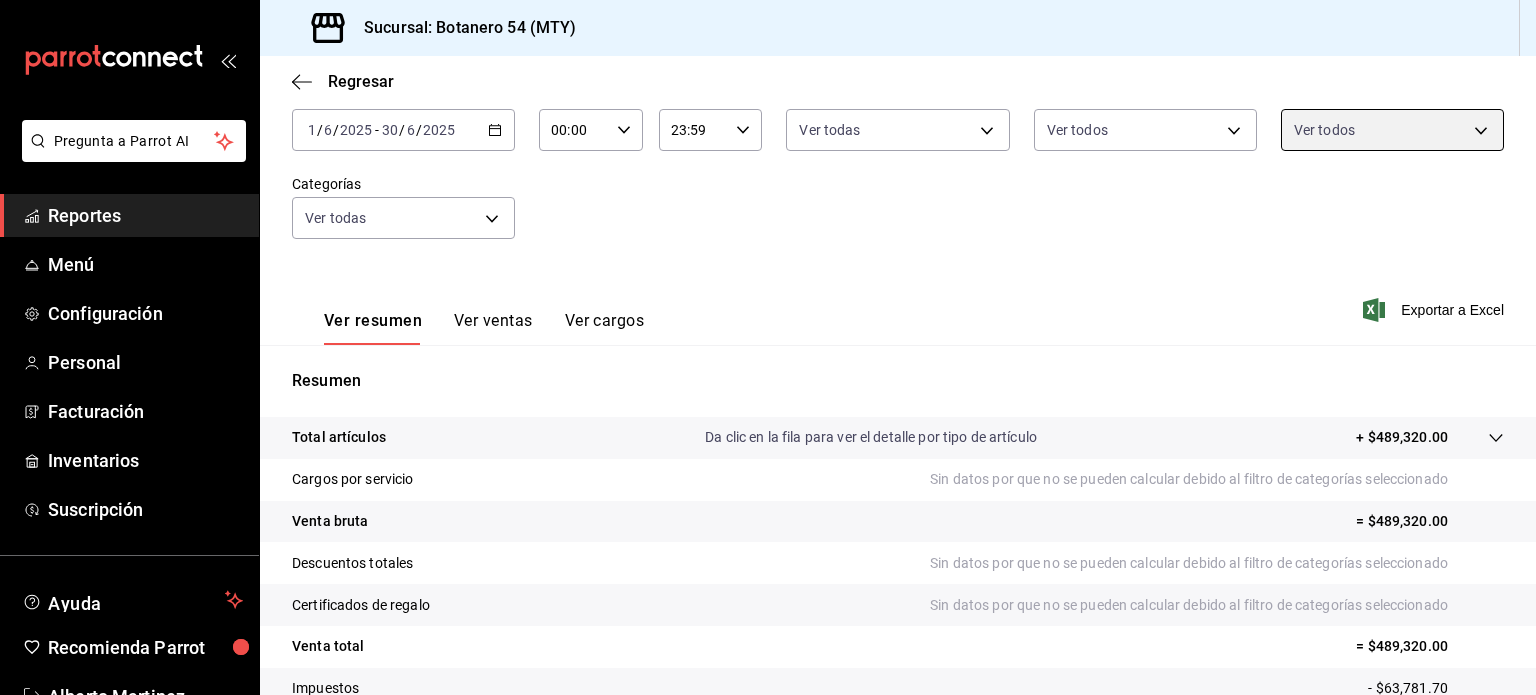 scroll, scrollTop: 116, scrollLeft: 0, axis: vertical 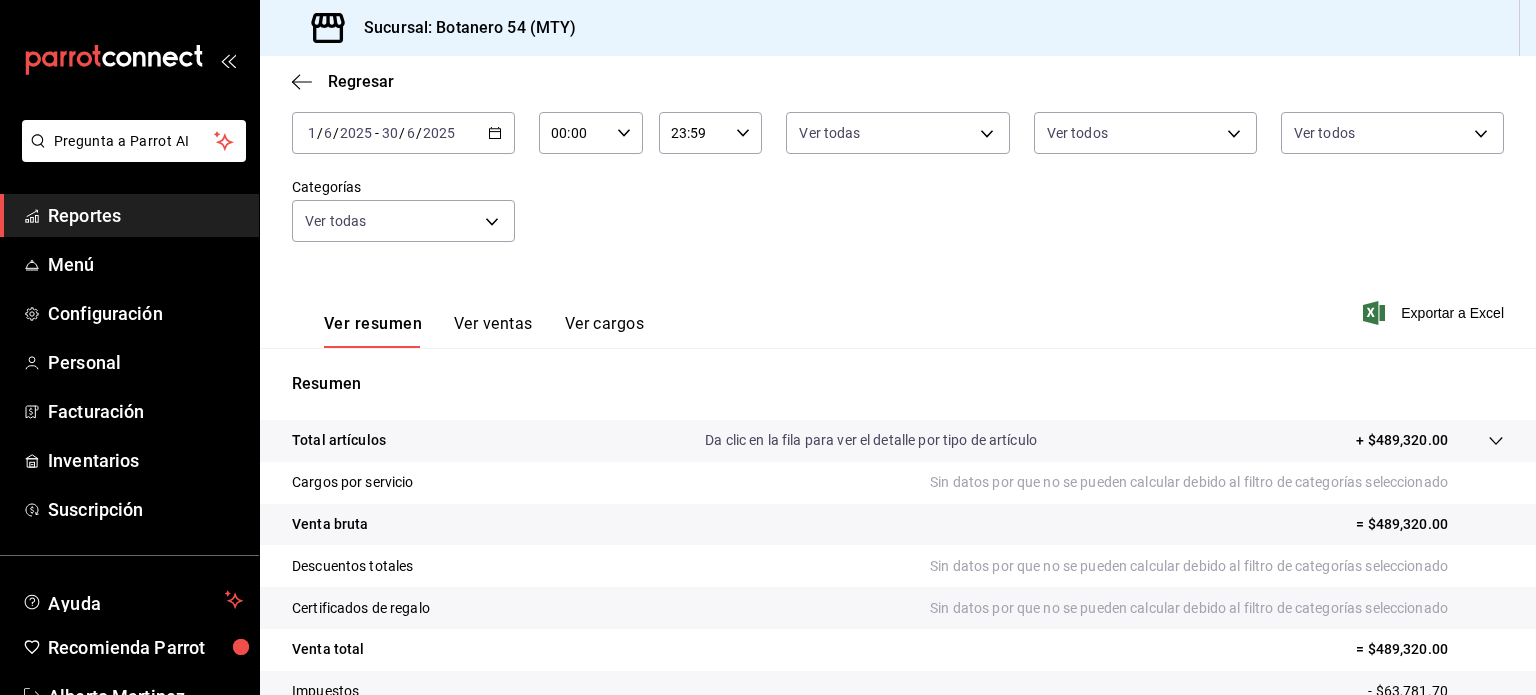 click on "Total artículos" at bounding box center [339, 440] 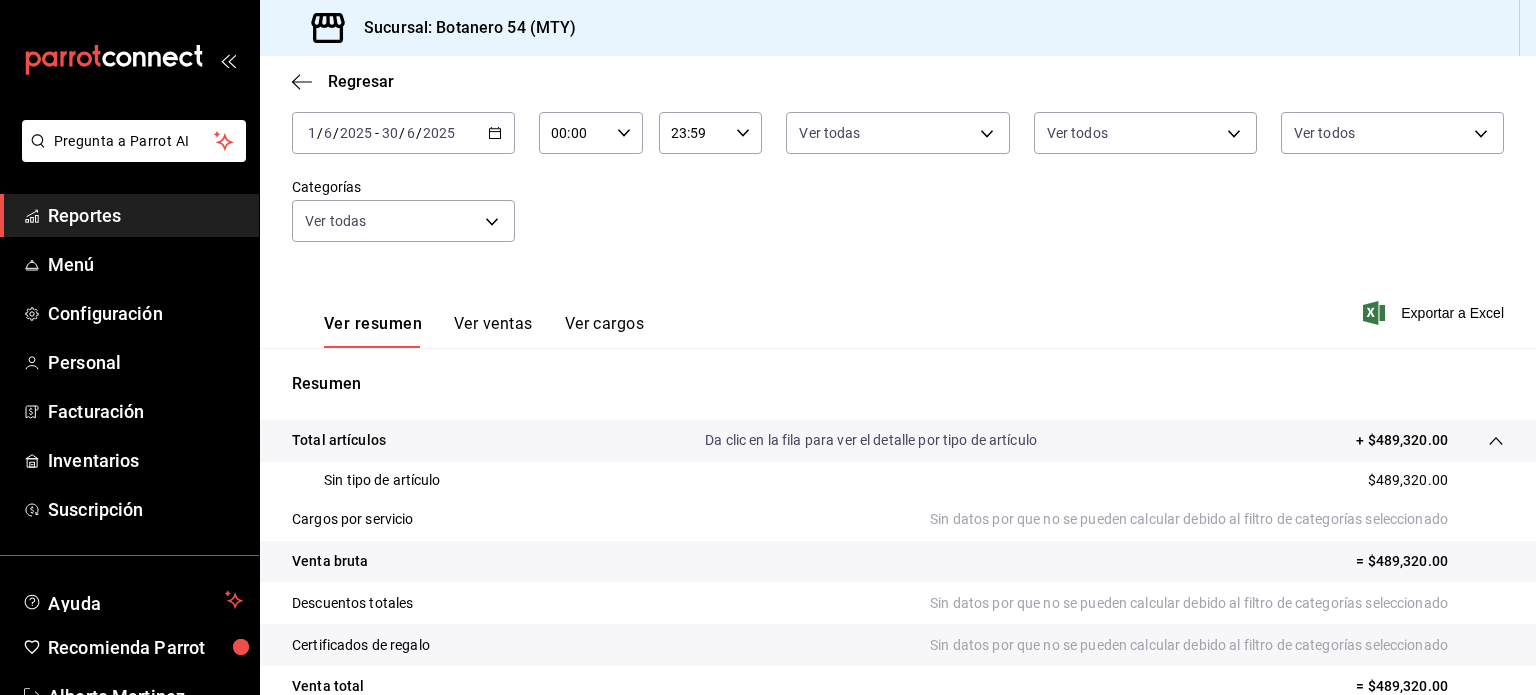 click on "Total artículos" at bounding box center (339, 440) 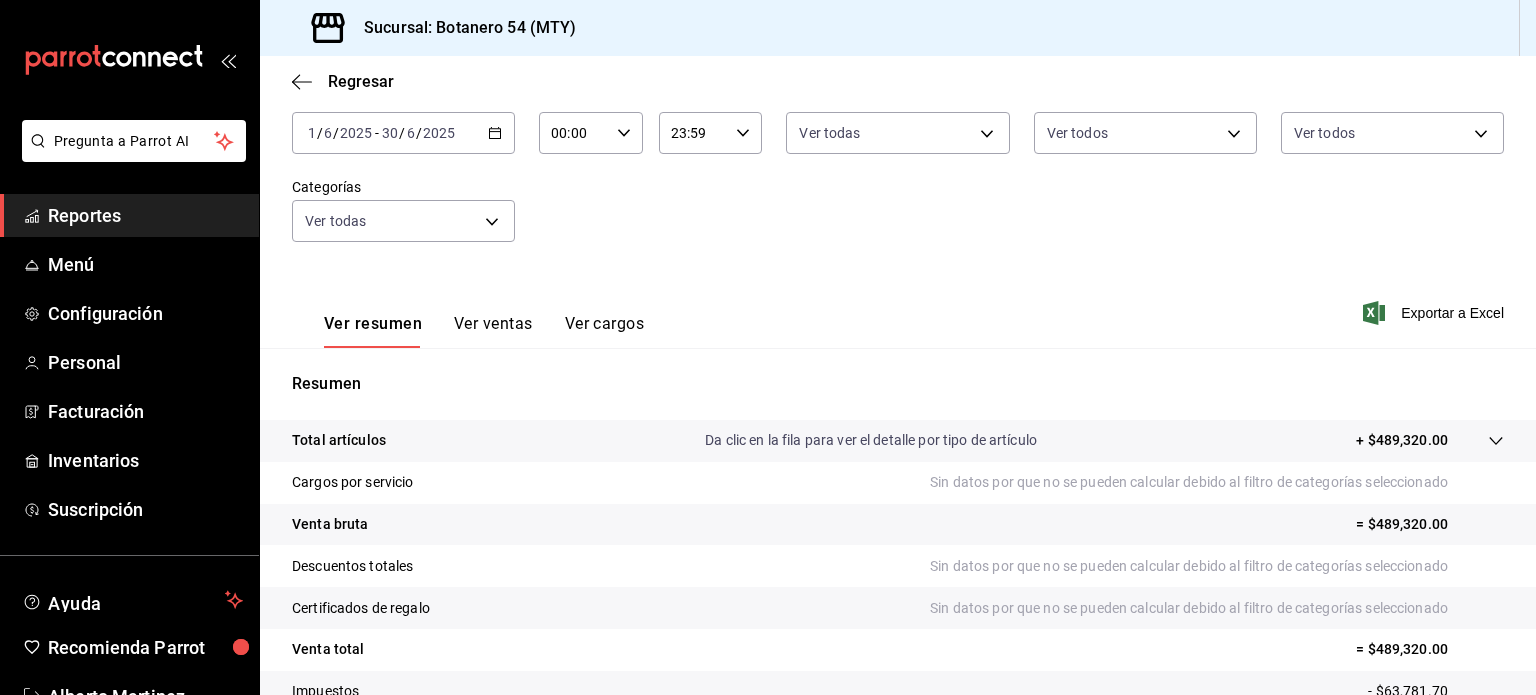 click on "Ver ventas" at bounding box center [493, 331] 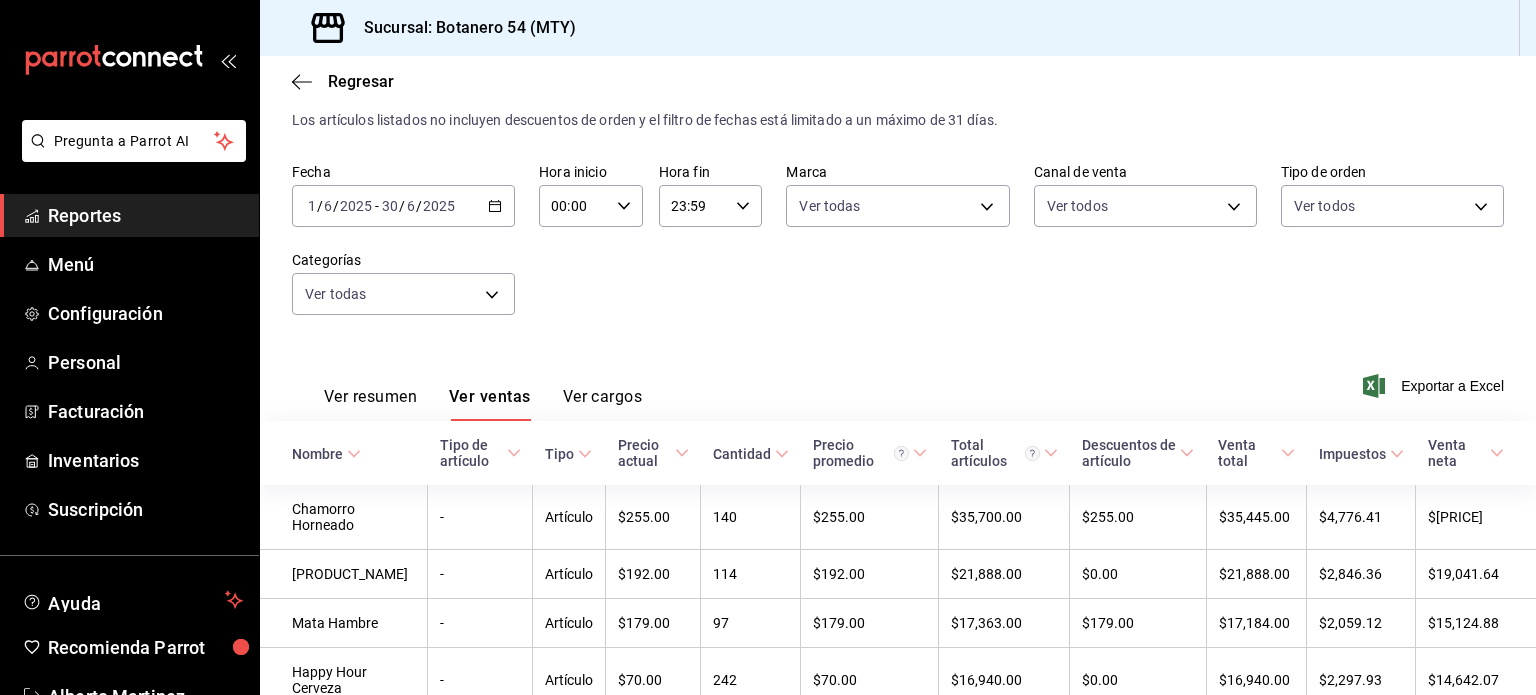 scroll, scrollTop: 116, scrollLeft: 0, axis: vertical 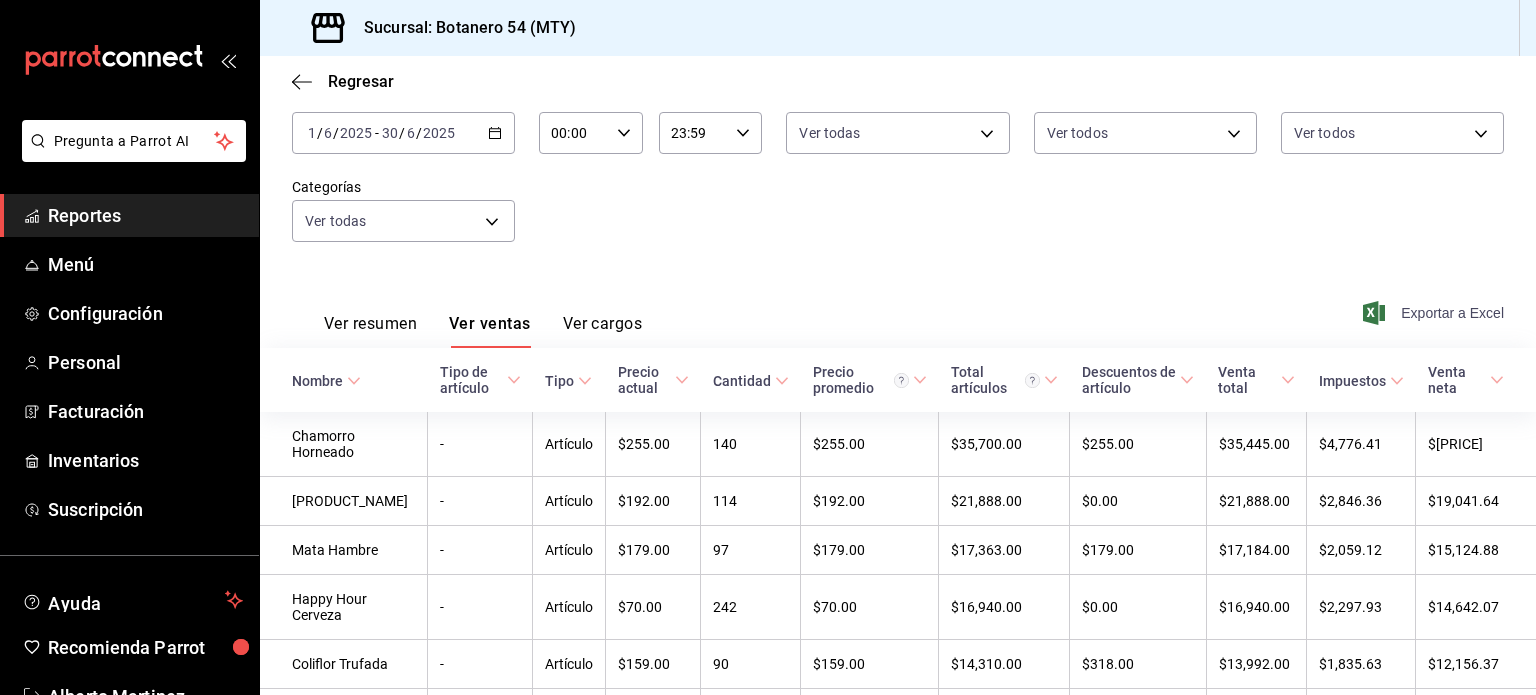 click on "Exportar a Excel" at bounding box center (1435, 313) 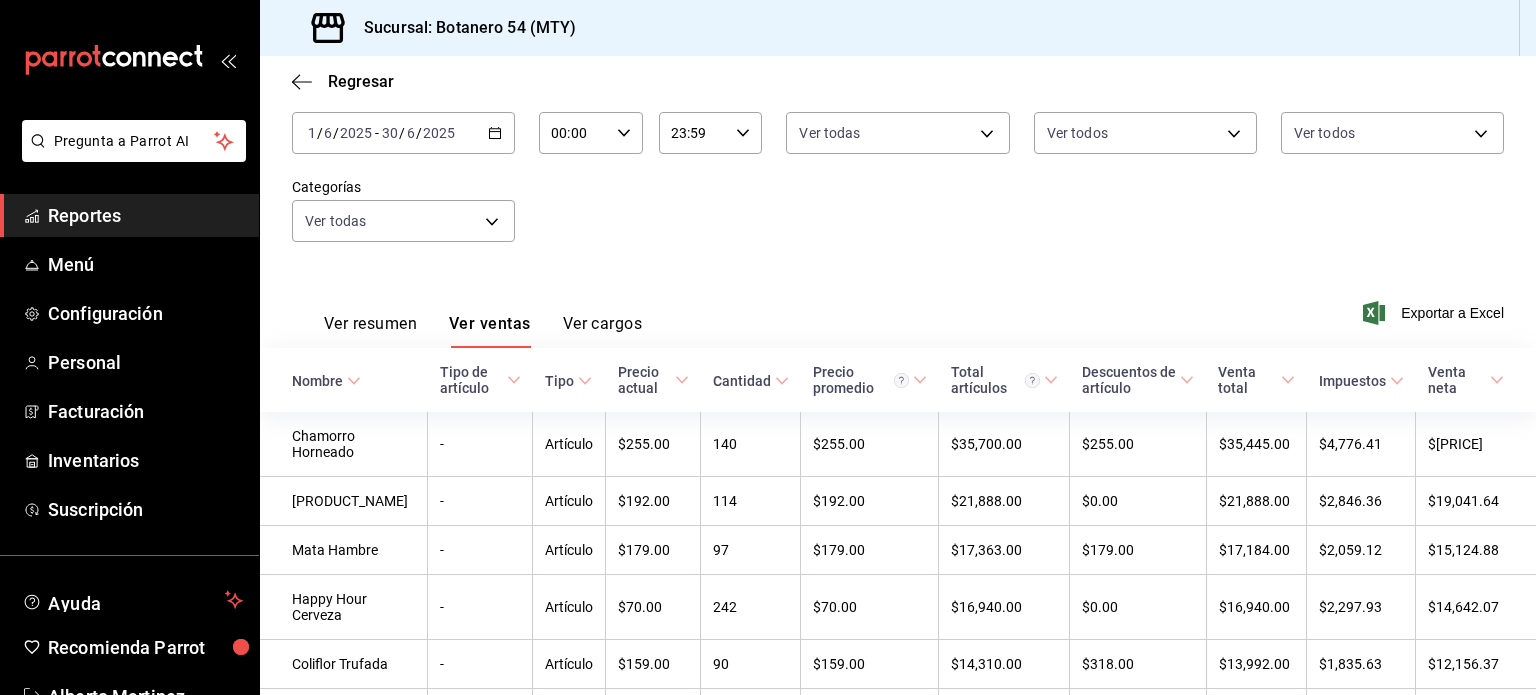 click 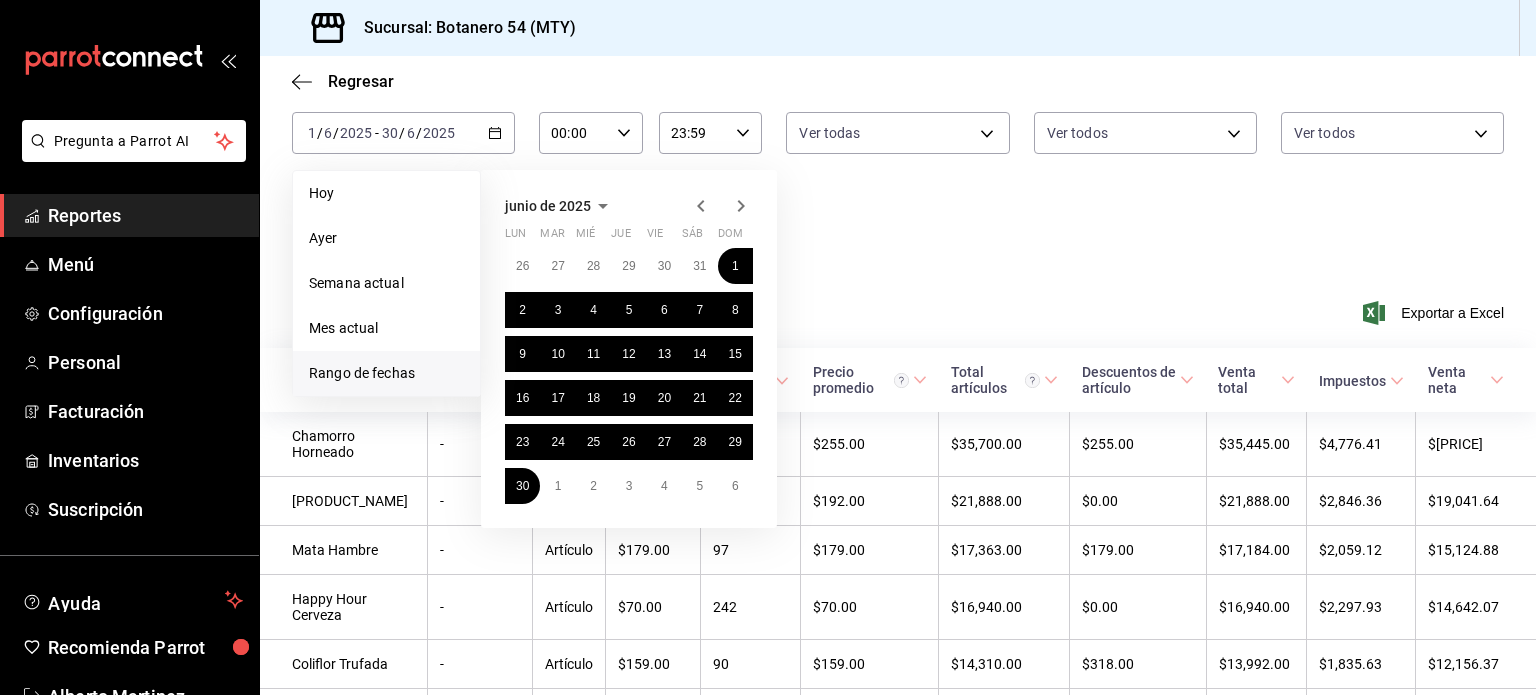 click 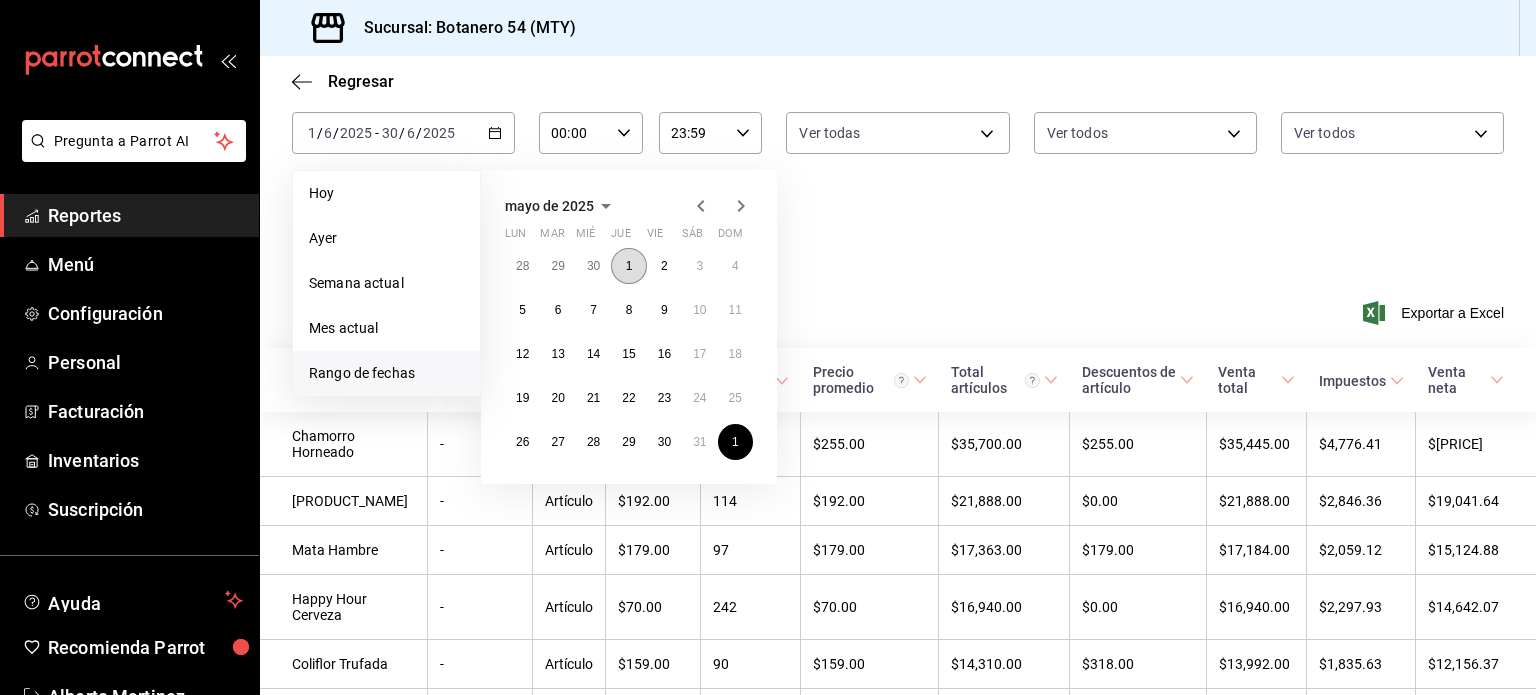 click on "1" at bounding box center [628, 266] 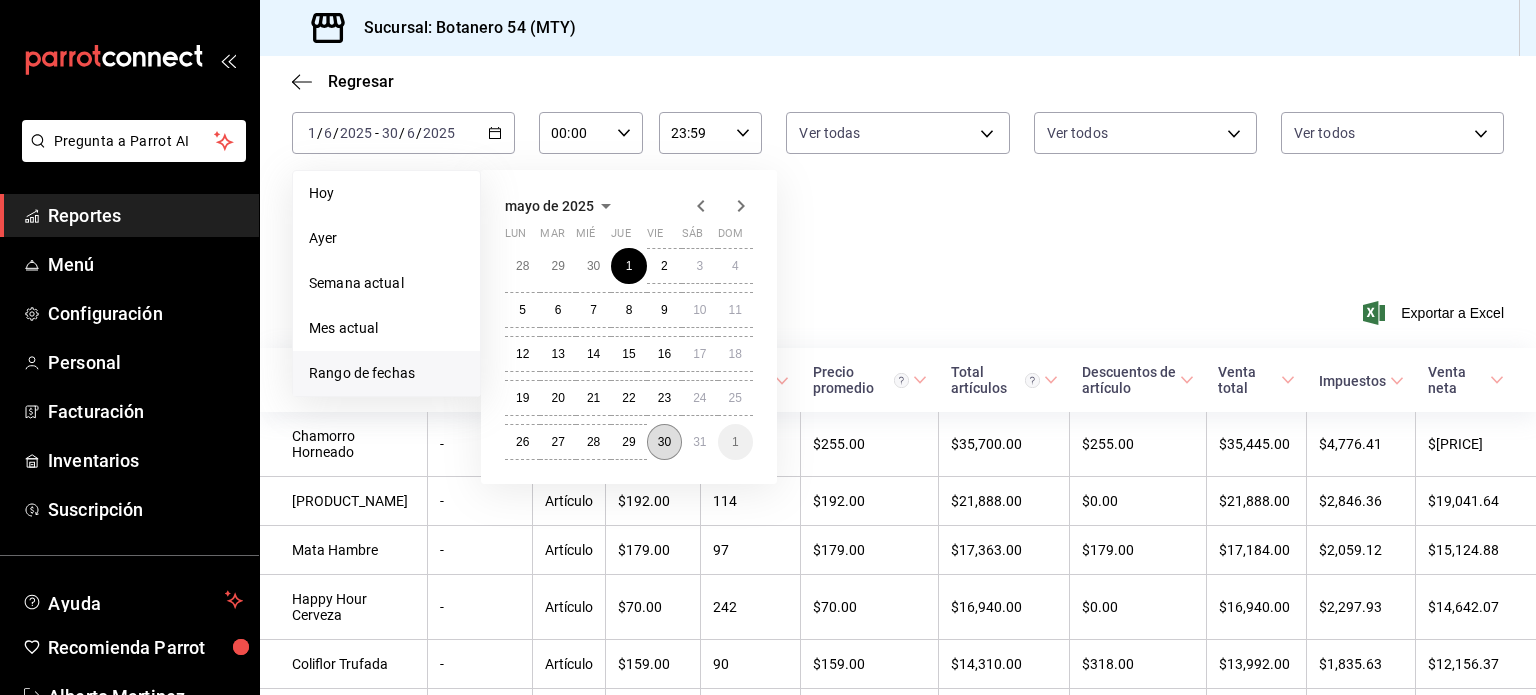 click on "30" at bounding box center (664, 442) 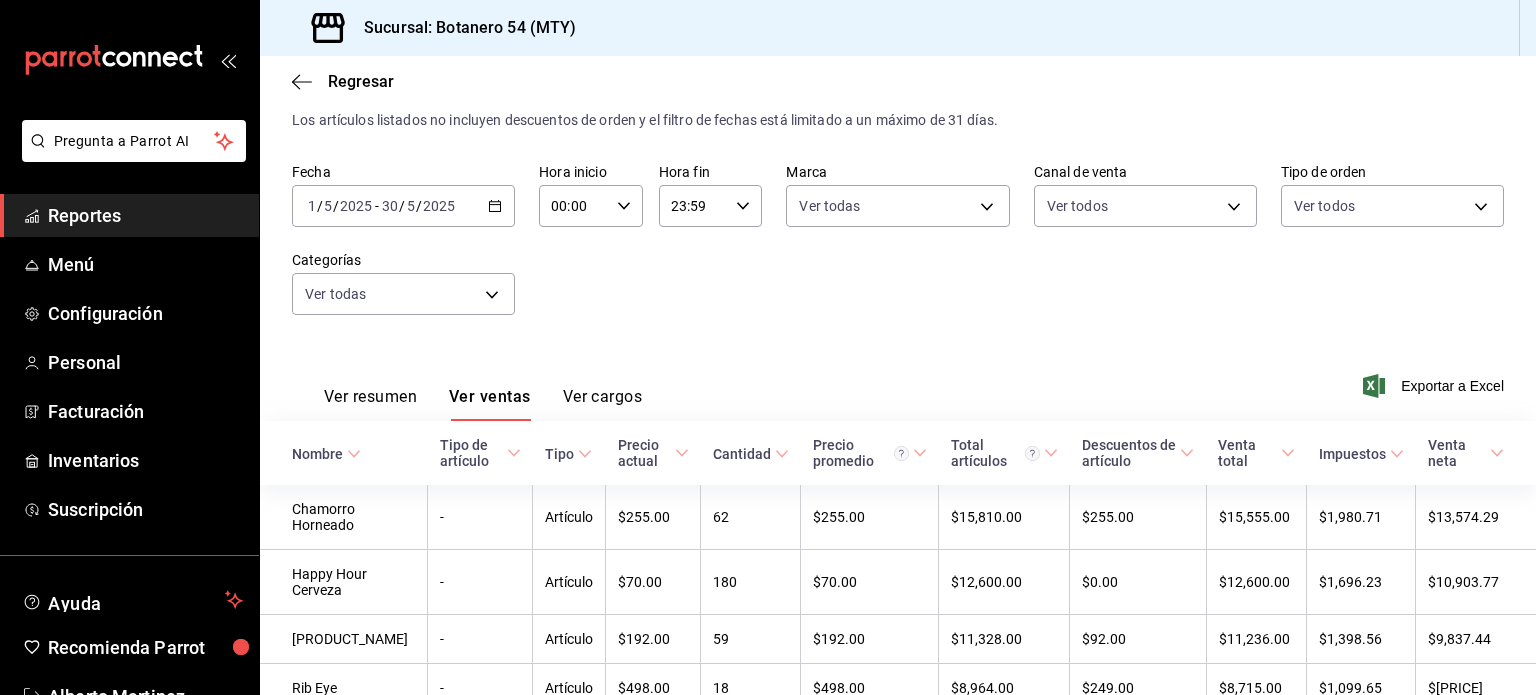 scroll, scrollTop: 116, scrollLeft: 0, axis: vertical 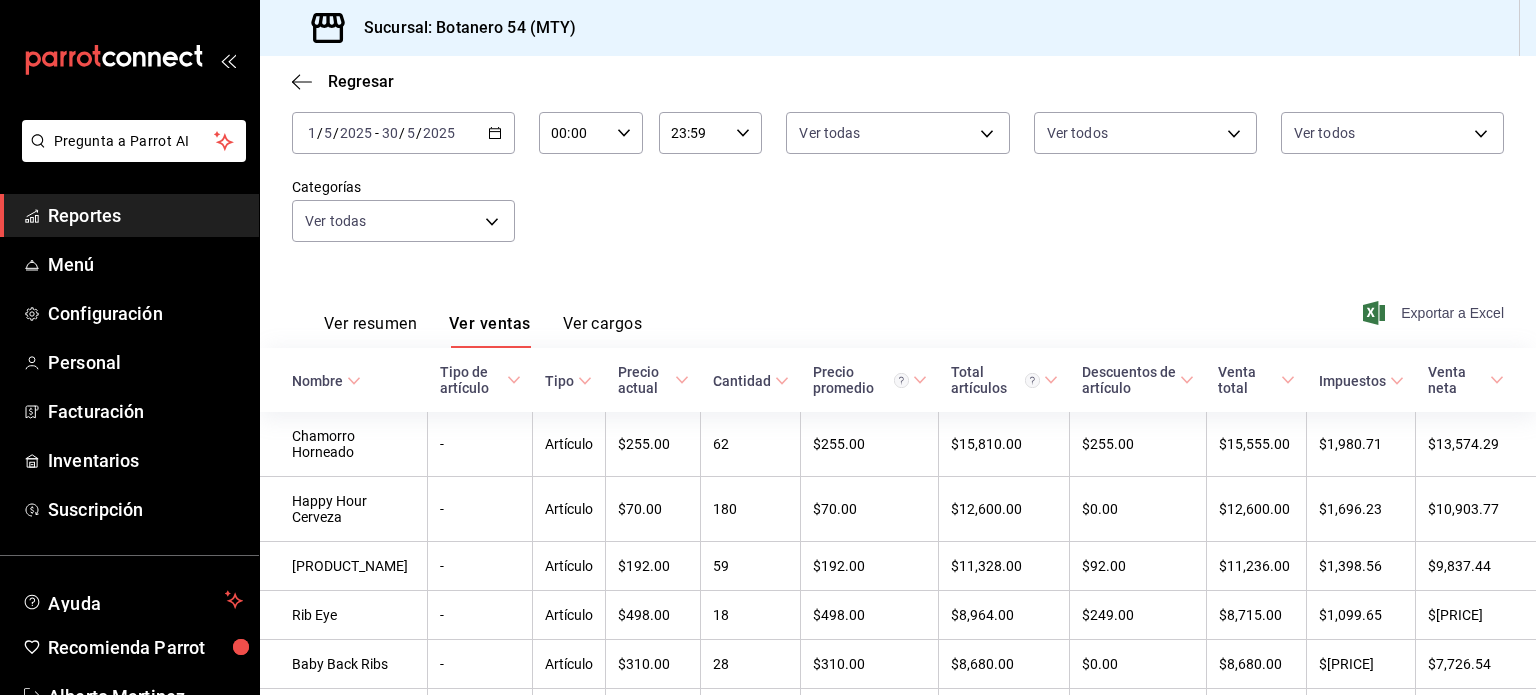 click on "Exportar a Excel" at bounding box center (1435, 313) 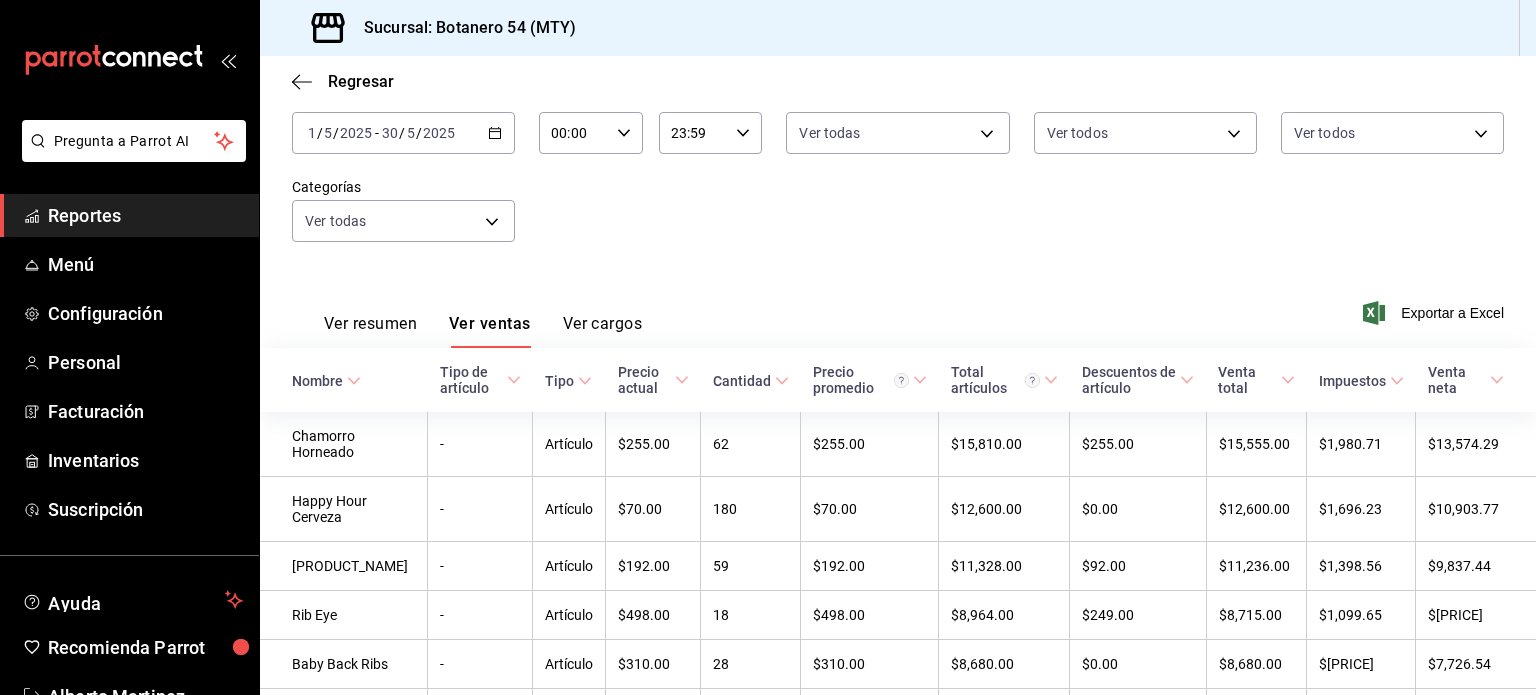 click on "Ver resumen" at bounding box center (370, 331) 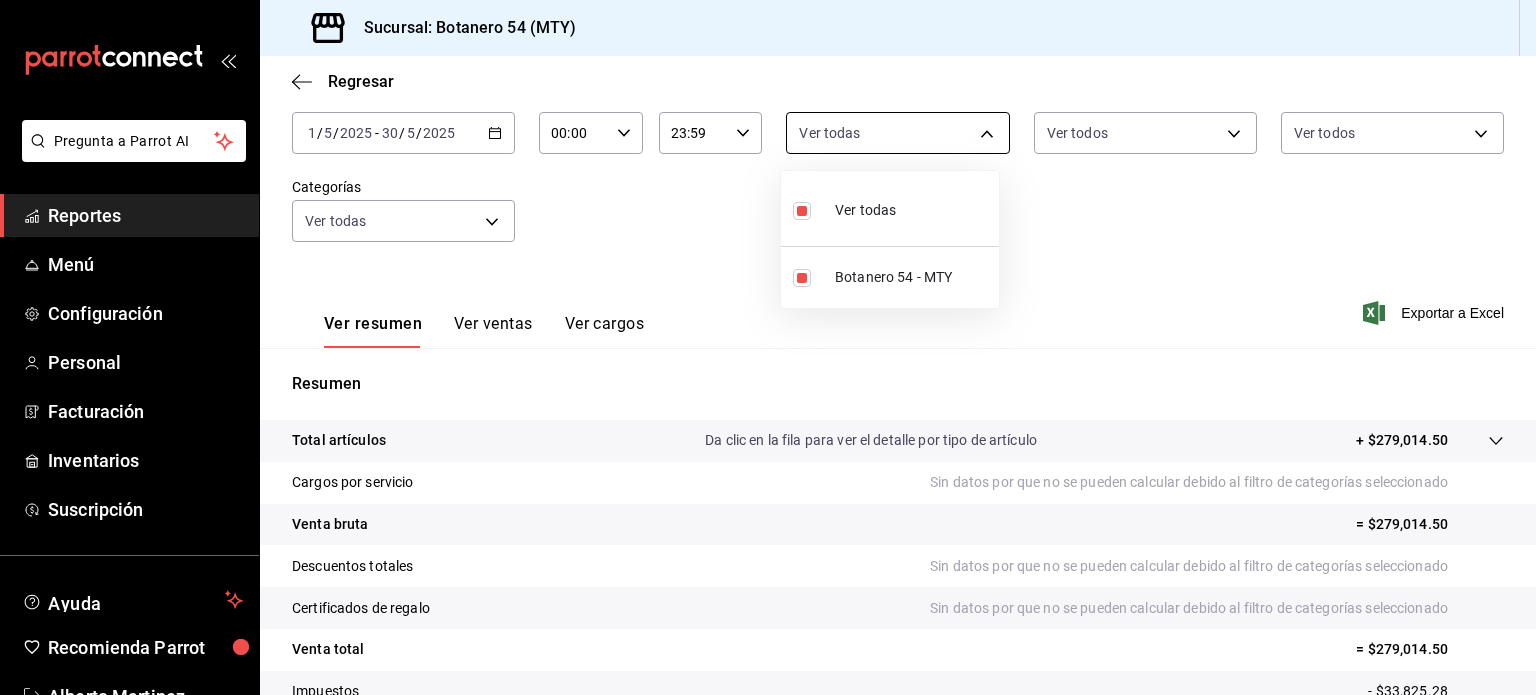 click on "Pregunta a Parrot AI Reportes   Menú   Configuración   Personal   Facturación   Inventarios   Suscripción   Ayuda Recomienda Parrot   [FIRST] [LAST]   Sugerir nueva función   Sucursal: Botanero 54 ([CITY]) Regresar Ventas Los artículos listados no incluyen descuentos de orden y el filtro de fechas está limitado a un máximo de 31 días. Fecha 2025-05-01 1 / 5 / 2025 - 2025-05-30 30 / 5 / 2025 Hora inicio 00:00 Hora inicio Hora fin 23:59 Hora fin Marca Ver todas d563b5a3-9402-4110-9b0e-9babda809fc2 Canal de venta Ver todos PARROT,UBER_EATS,RAPPI,DIDI_FOOD,ONLINE Tipo de orden Ver todos 29649e8a-922b-49f8-a788-bfd5f24705dc,0baba1ef-ed22-446c-a07c-2184bbc9b86d,8367f4ab-1244-48c0-8f27-b4e9b91c41e5,e35b7090-a49d-43a4-915f-f805b65872e1,EXTERNAL Categorías Ver todas Ver resumen Ver ventas Ver cargos Exportar a Excel Resumen Total artículos Da clic en la fila para ver el detalle por tipo de artículo + $279,014.50 Cargos por servicio Venta bruta = $279,014.50 Descuentos totales Certificados de regalo Reportes" at bounding box center (768, 347) 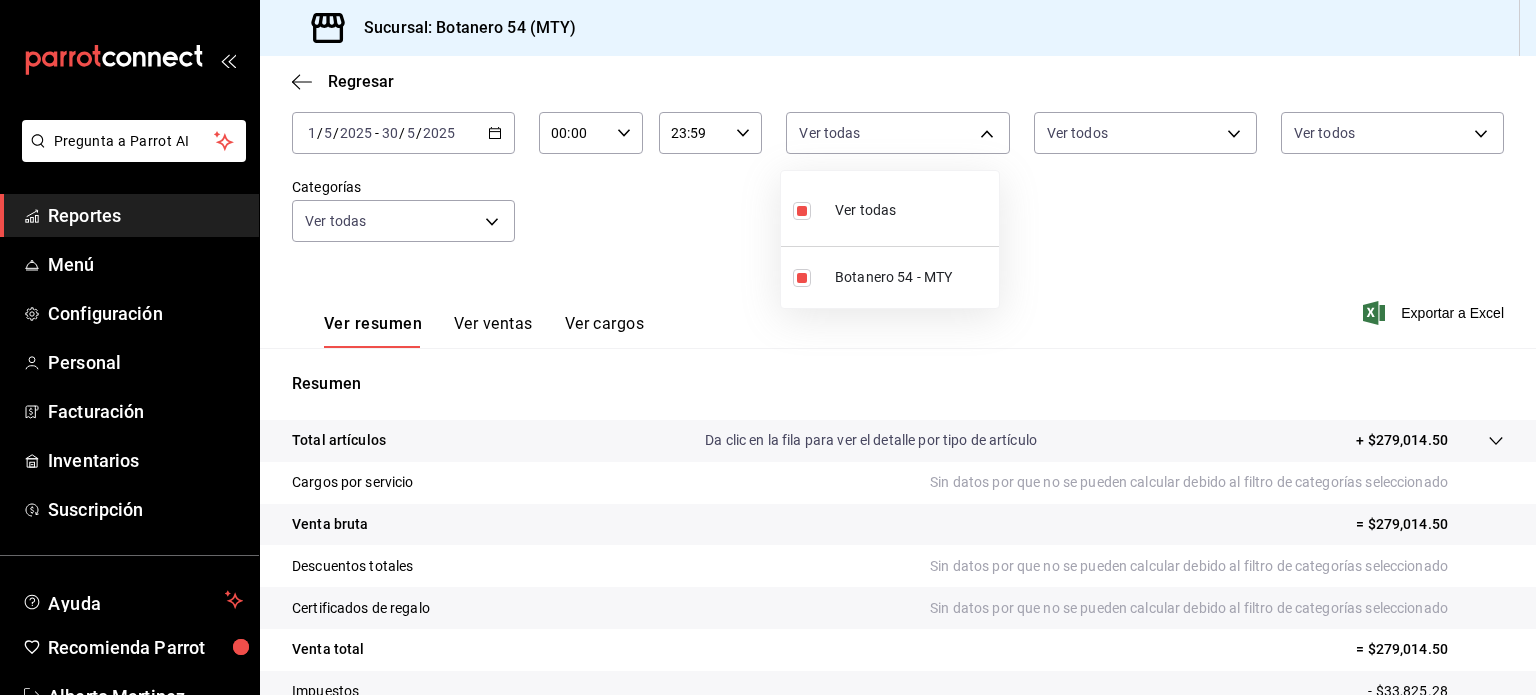 click at bounding box center (768, 347) 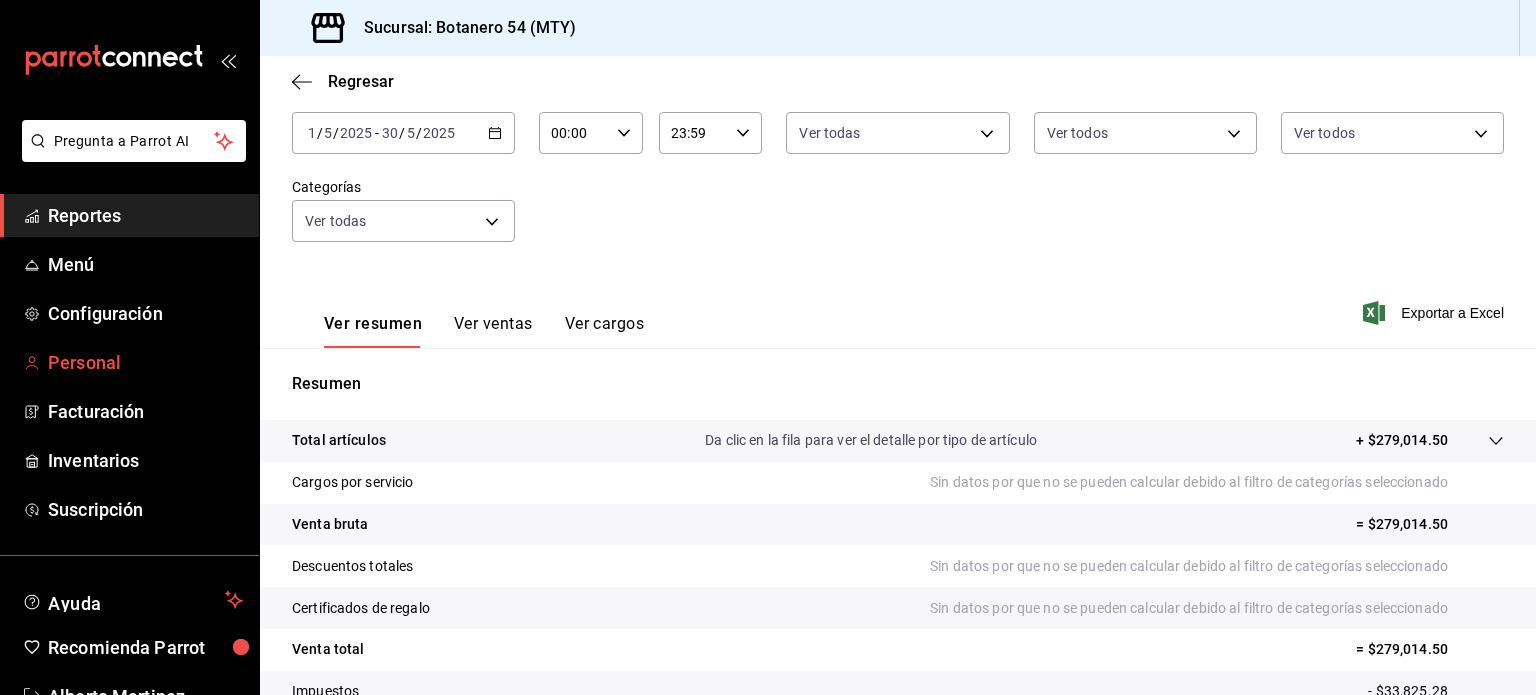 click on "Personal" at bounding box center (145, 362) 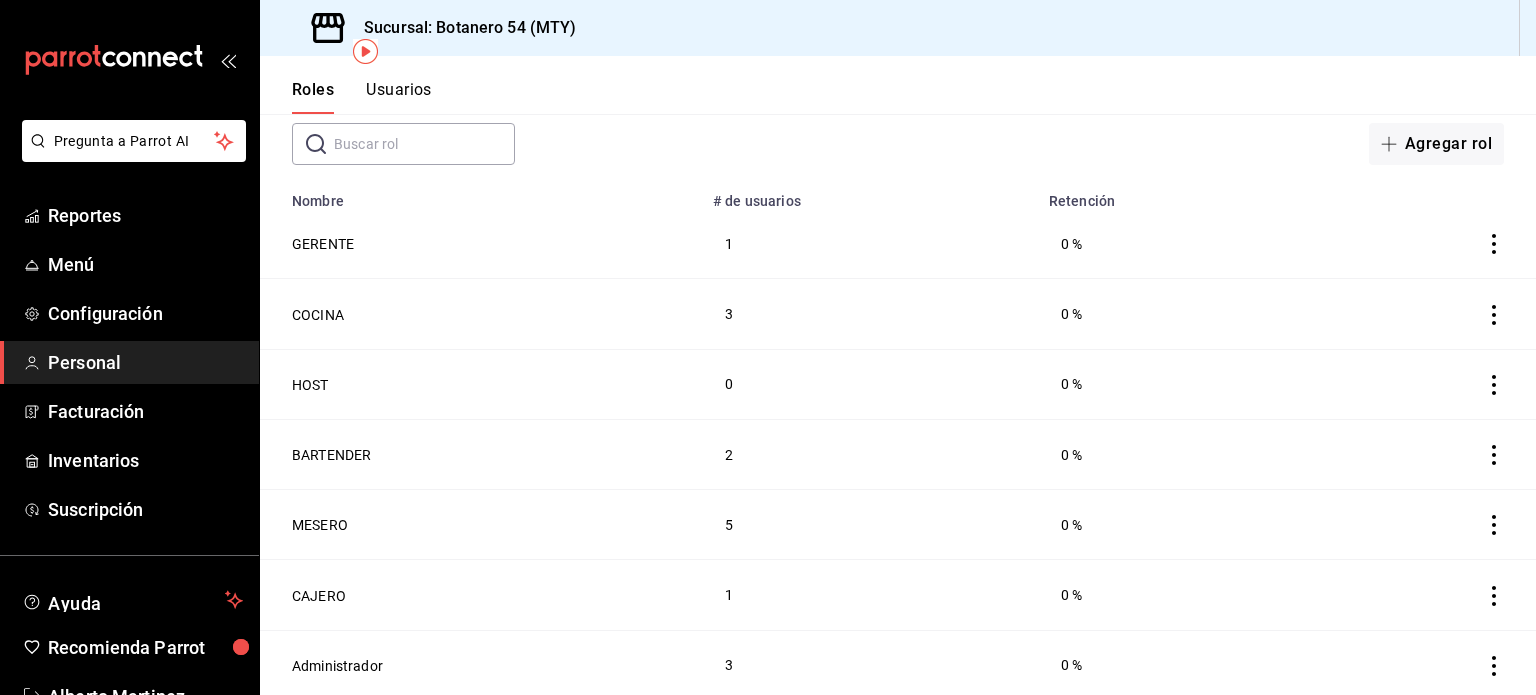 scroll, scrollTop: 112, scrollLeft: 0, axis: vertical 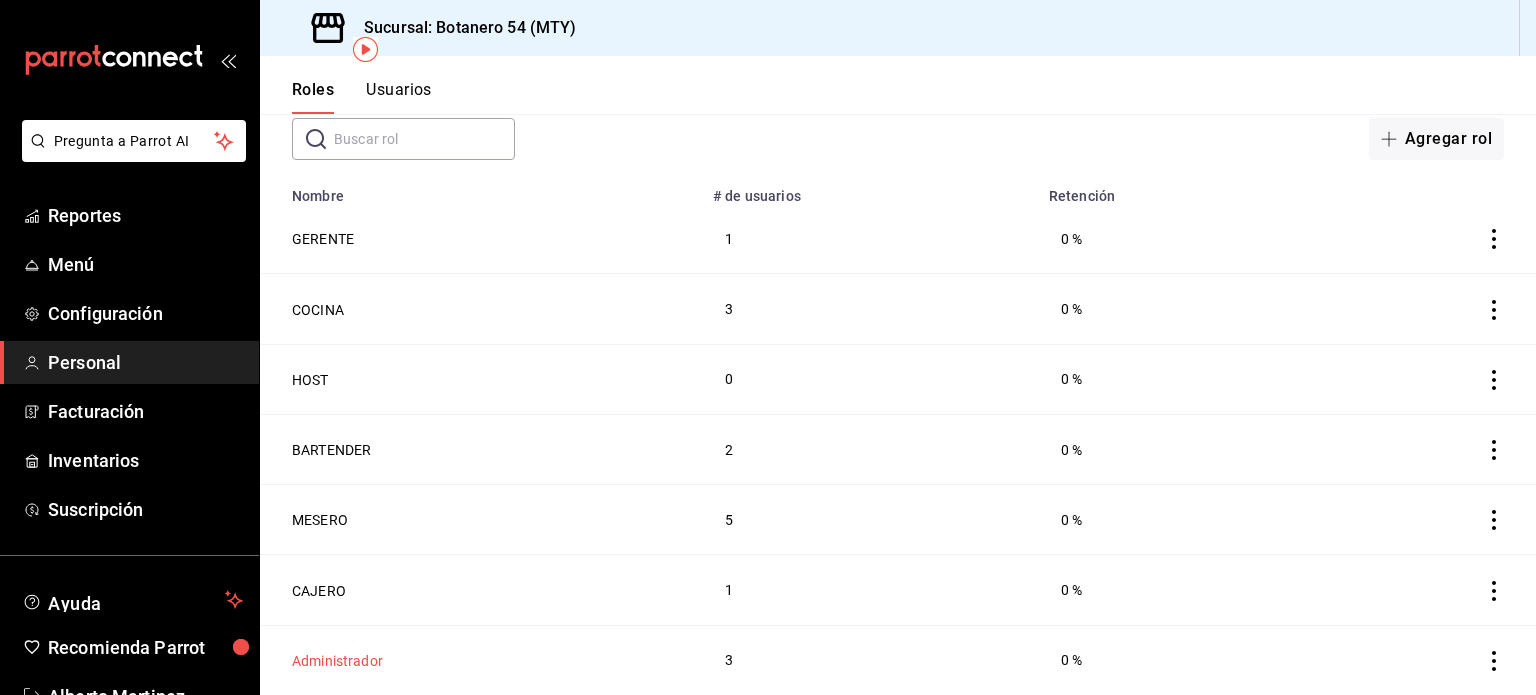 click on "Administrador" at bounding box center [337, 661] 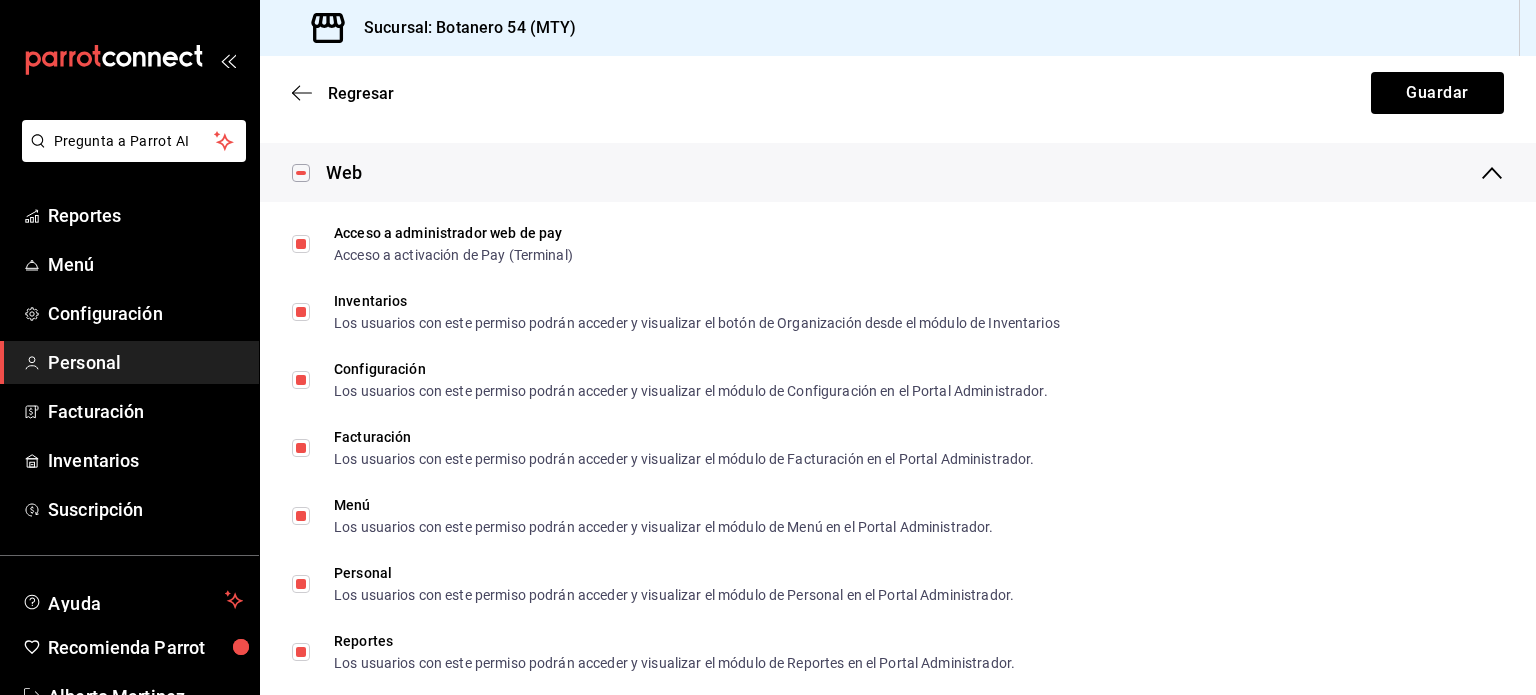 scroll, scrollTop: 1280, scrollLeft: 0, axis: vertical 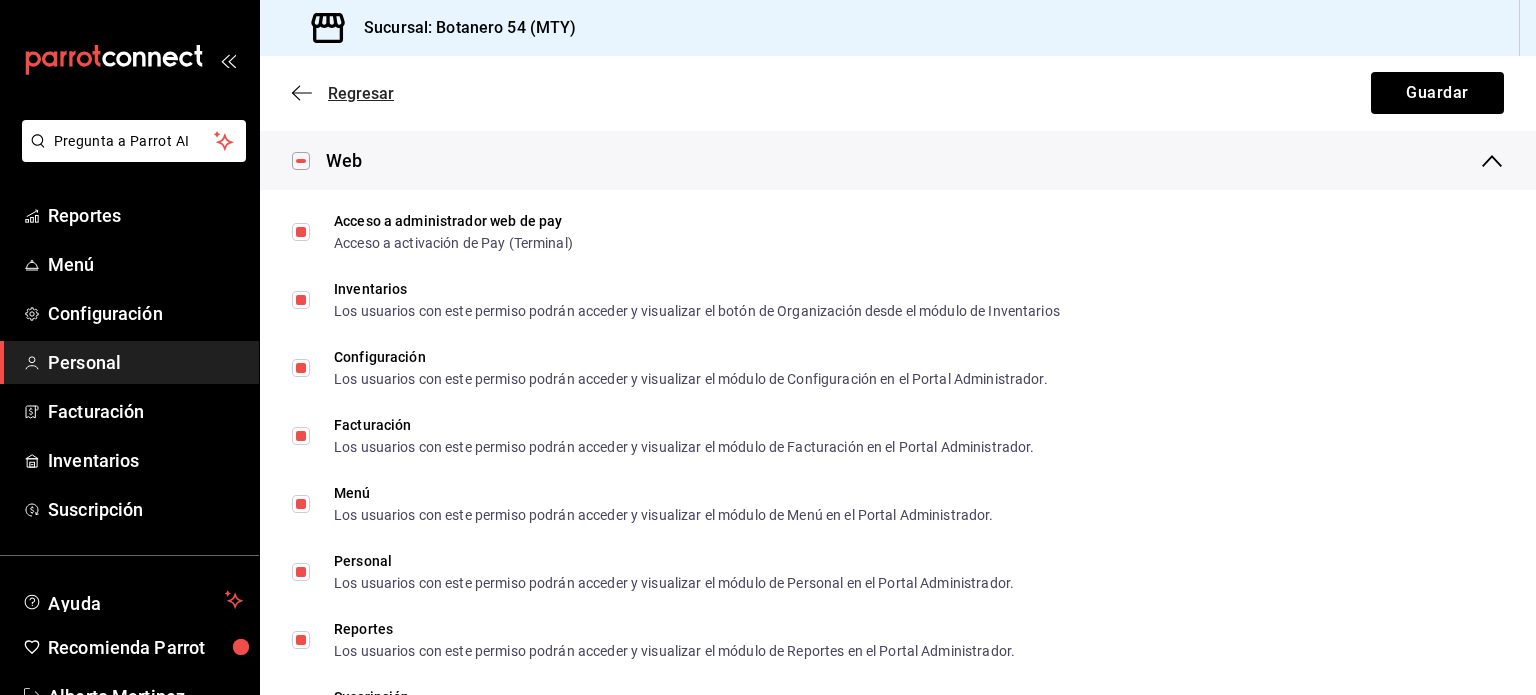 click 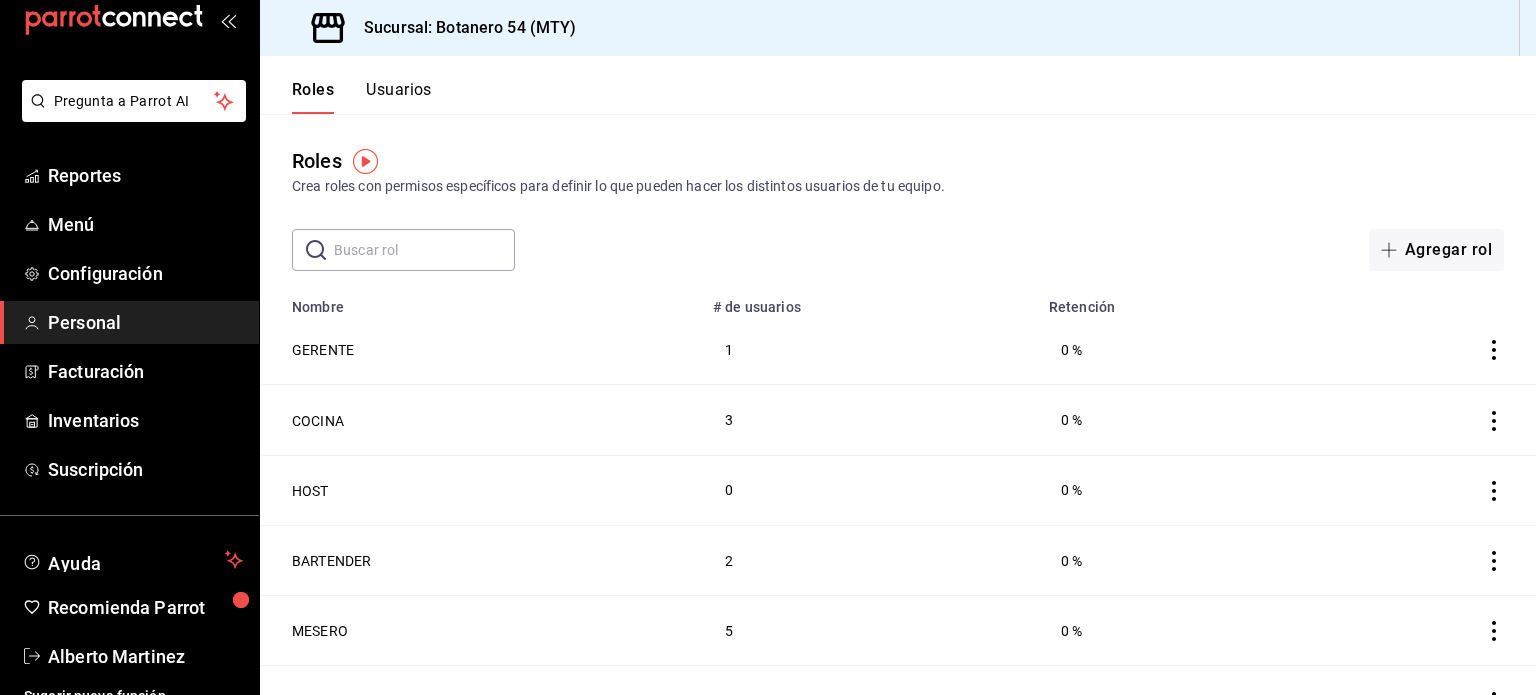 scroll, scrollTop: 59, scrollLeft: 0, axis: vertical 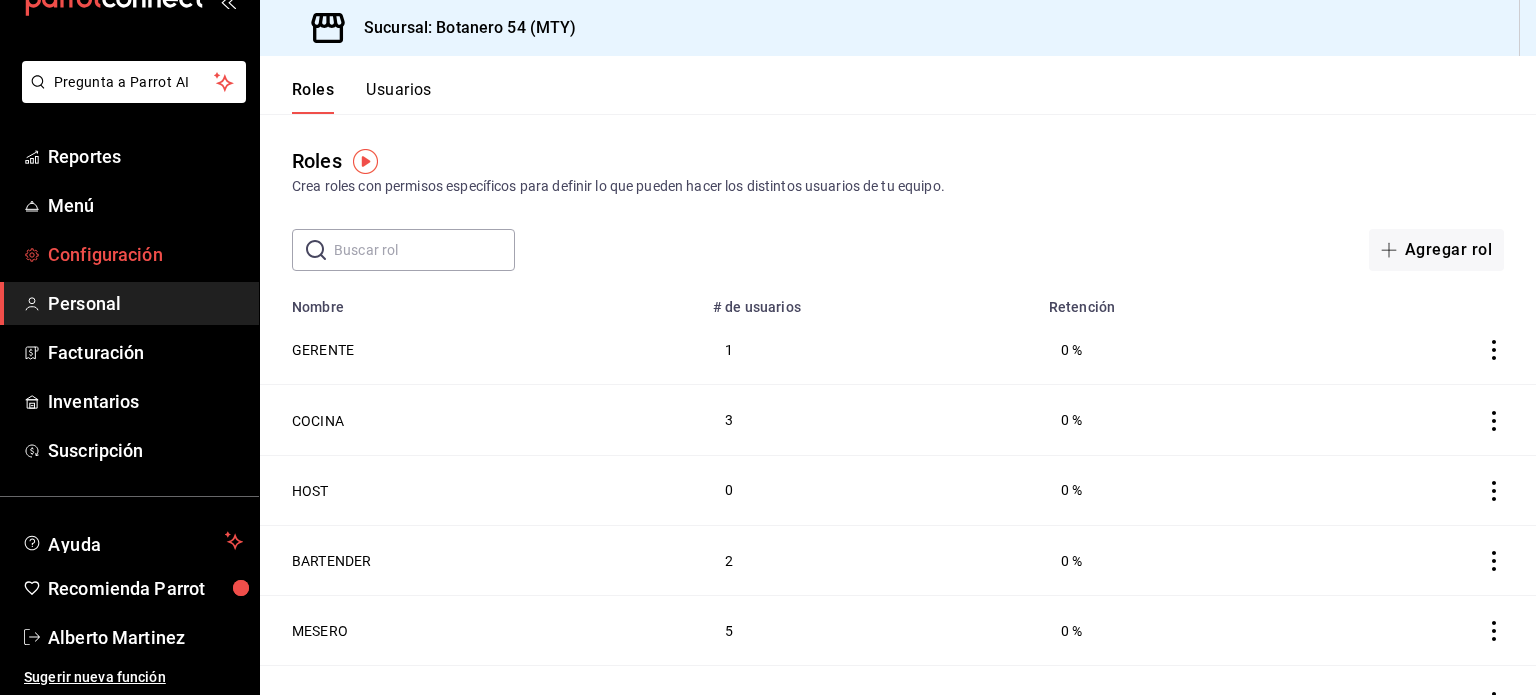 click on "Configuración" at bounding box center [145, 254] 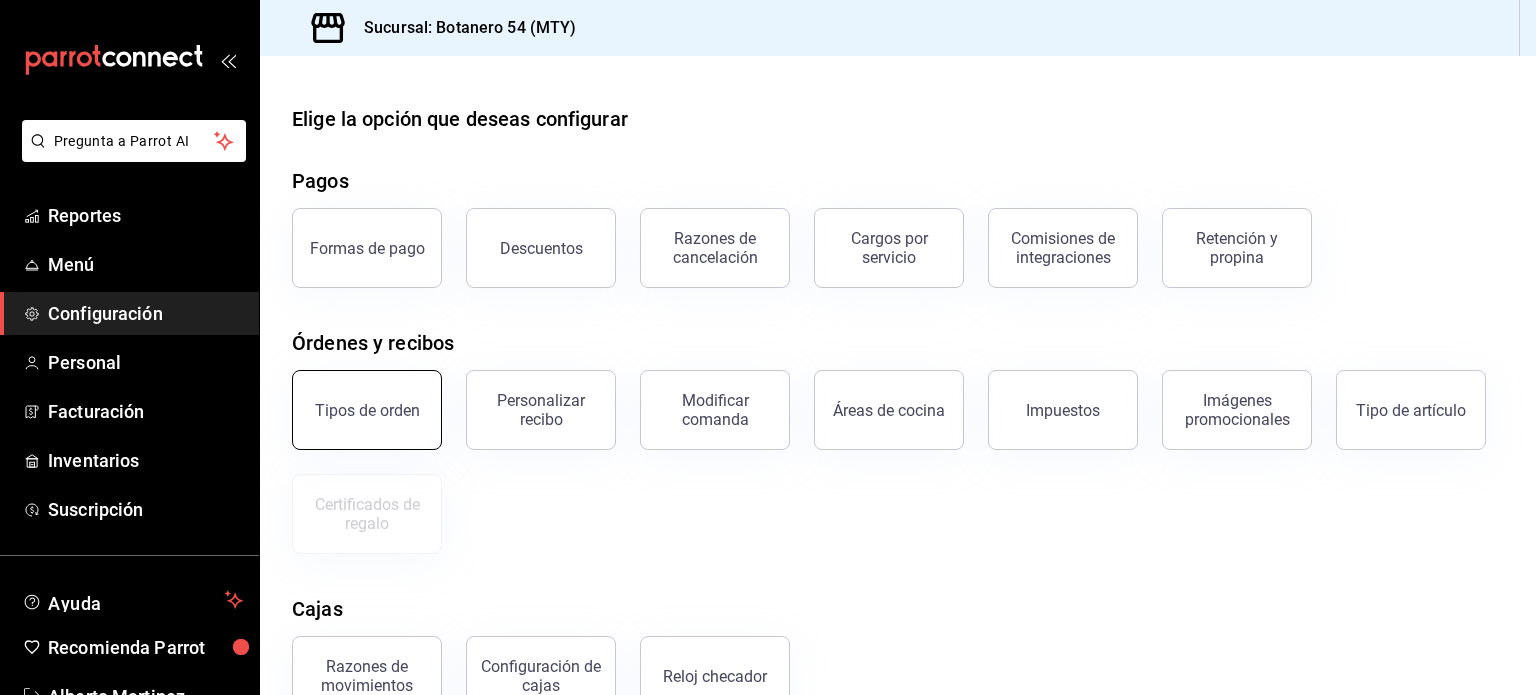 click on "Tipos de orden" at bounding box center [367, 410] 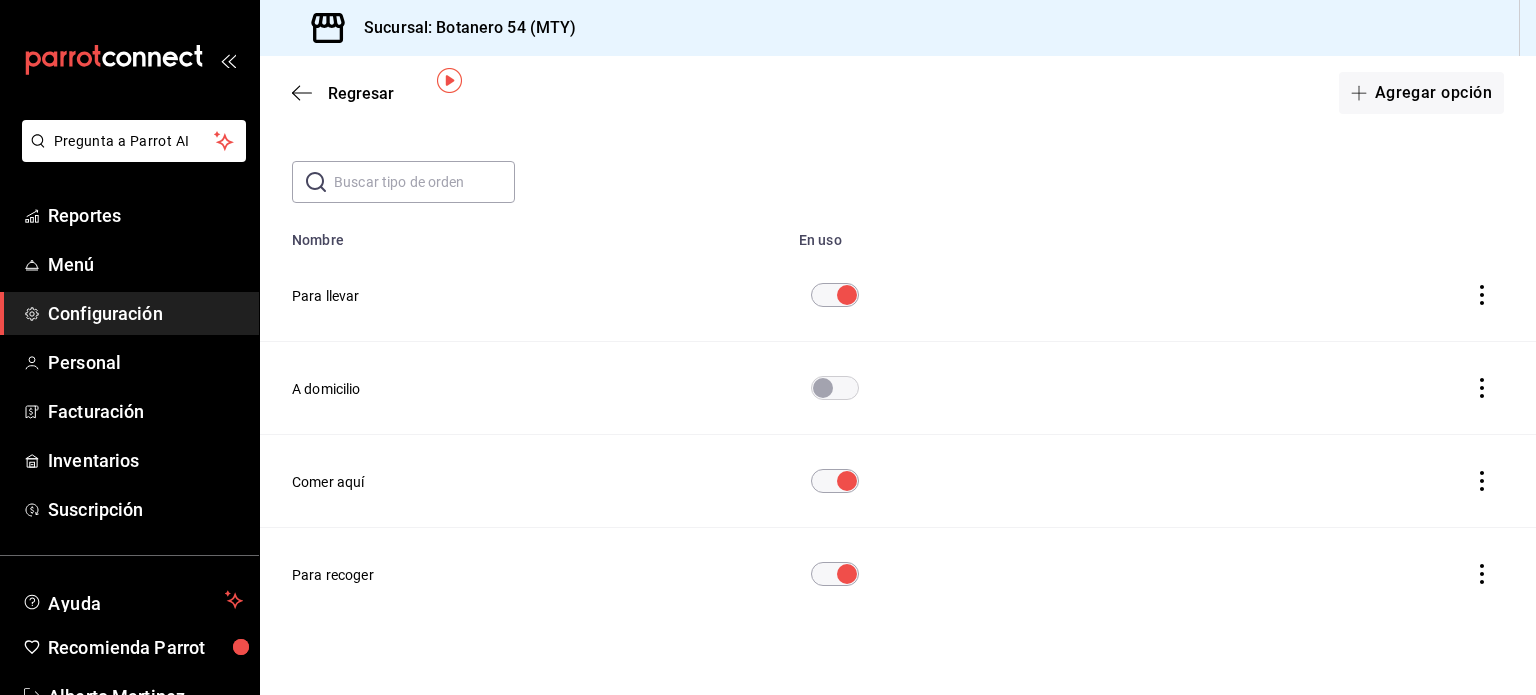 scroll, scrollTop: 80, scrollLeft: 0, axis: vertical 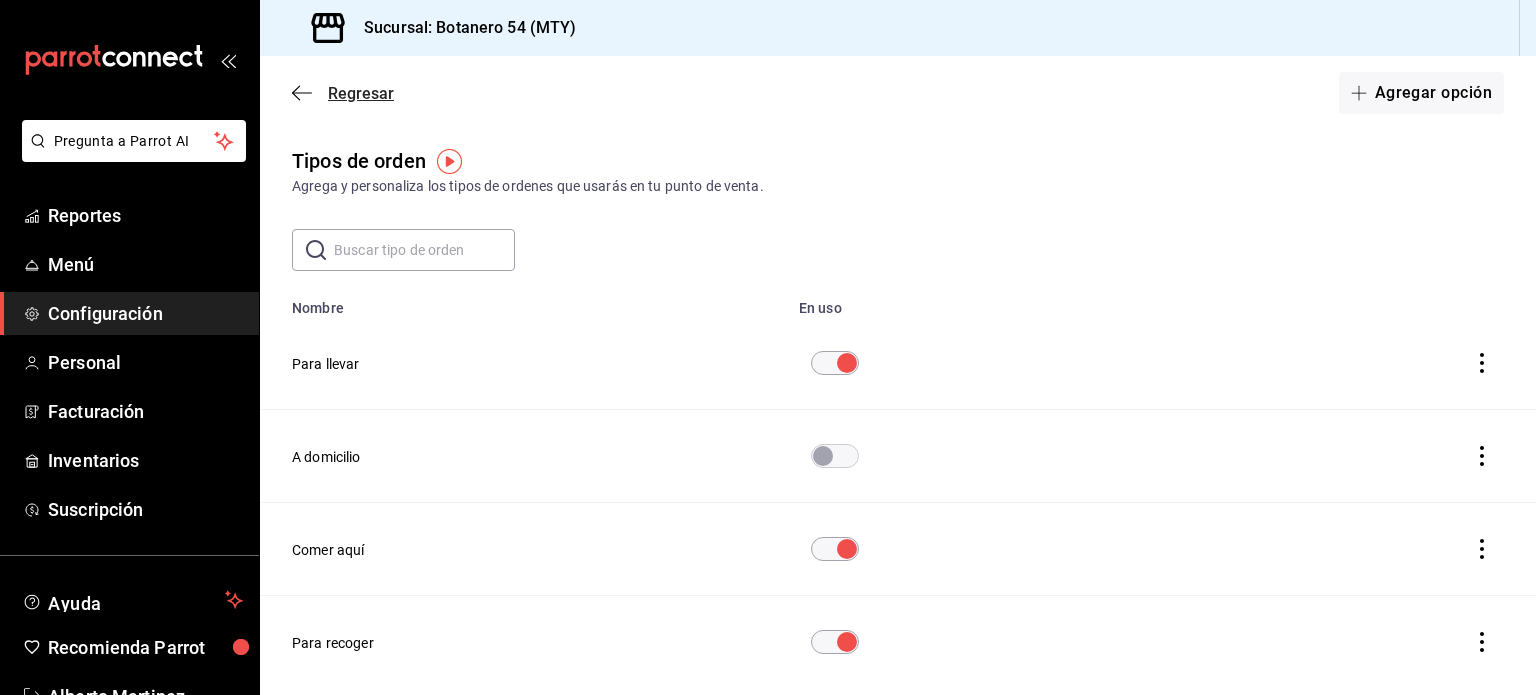 click 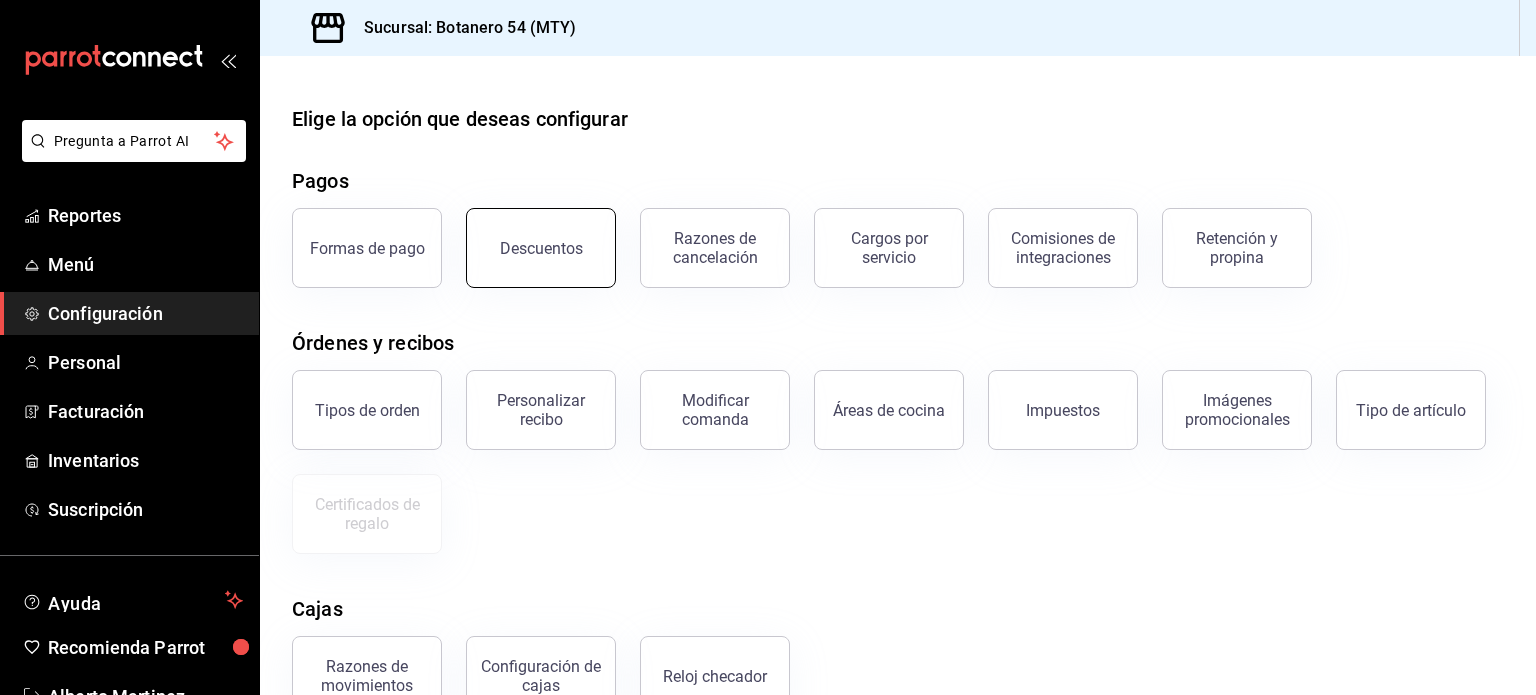 click on "Descuentos" at bounding box center [541, 248] 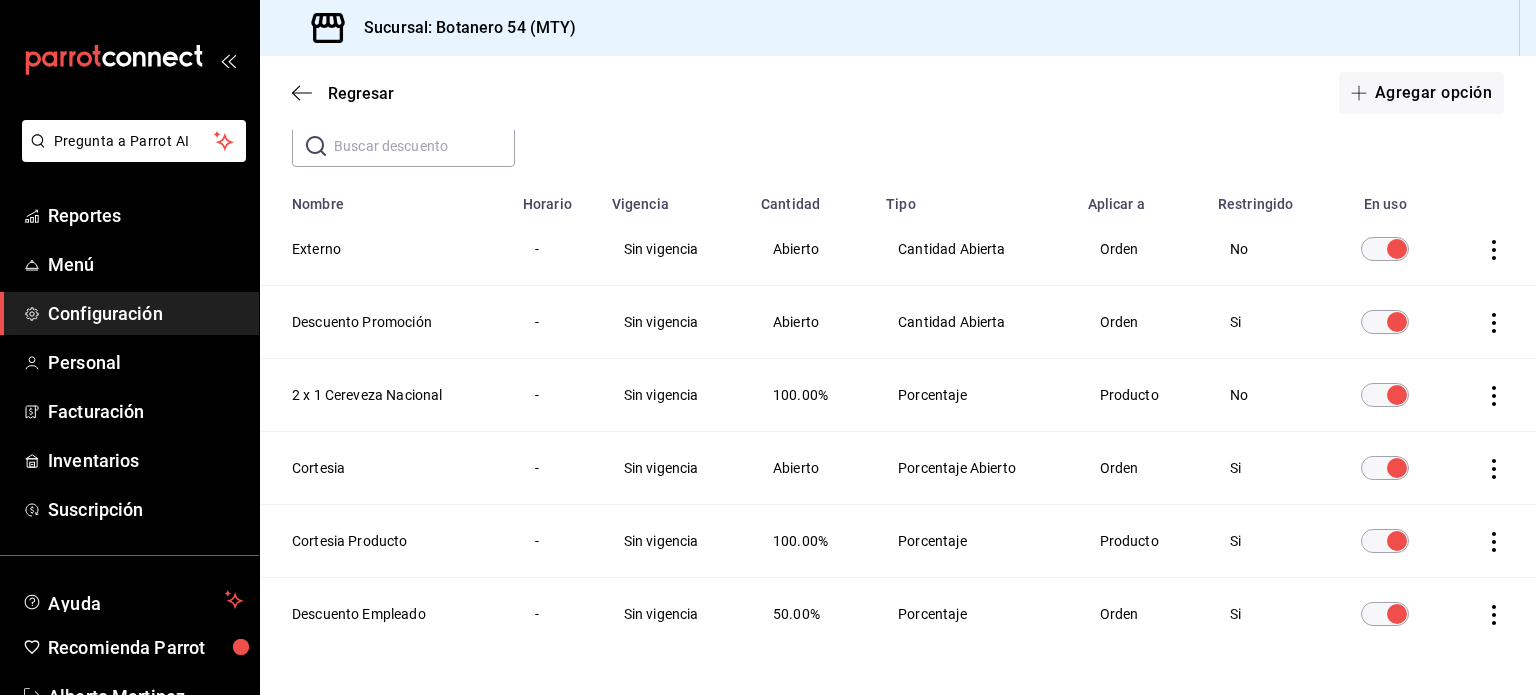 scroll, scrollTop: 162, scrollLeft: 0, axis: vertical 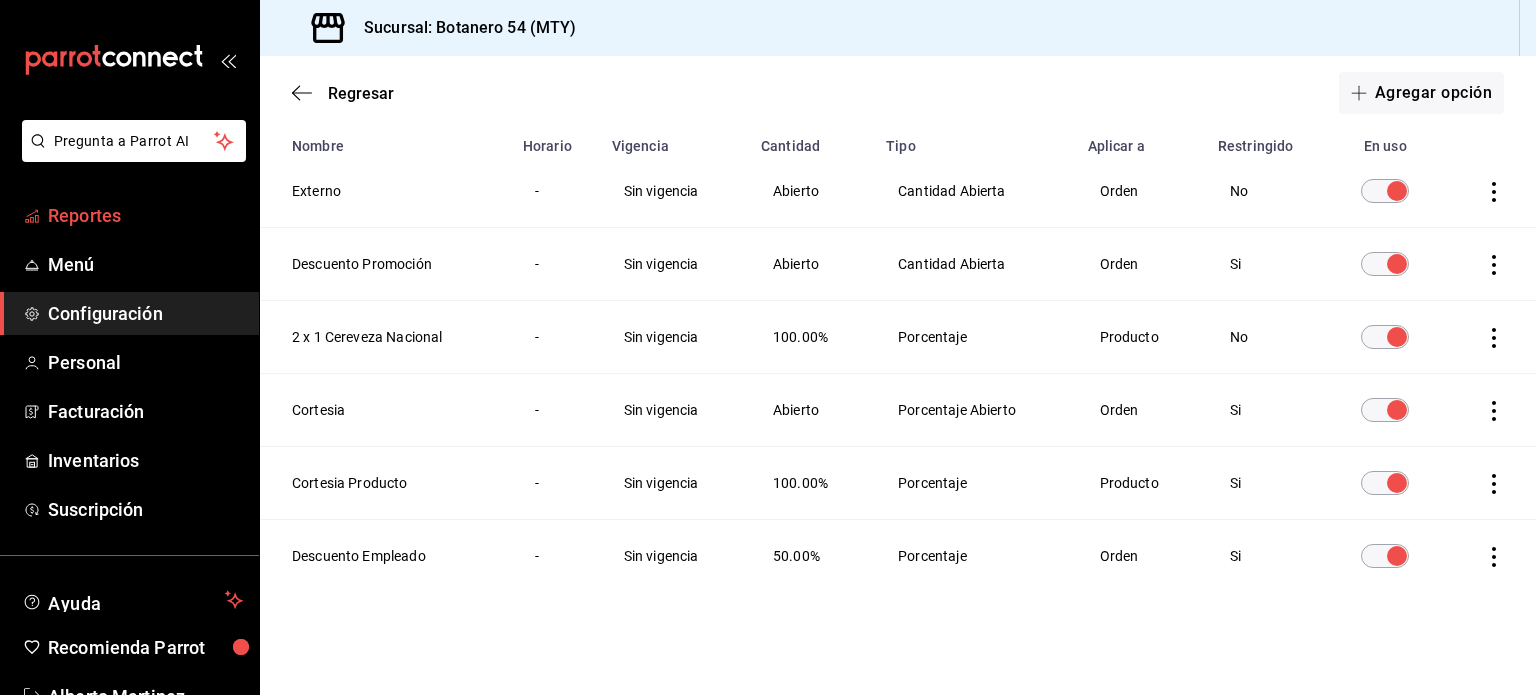 click on "Reportes" at bounding box center (145, 215) 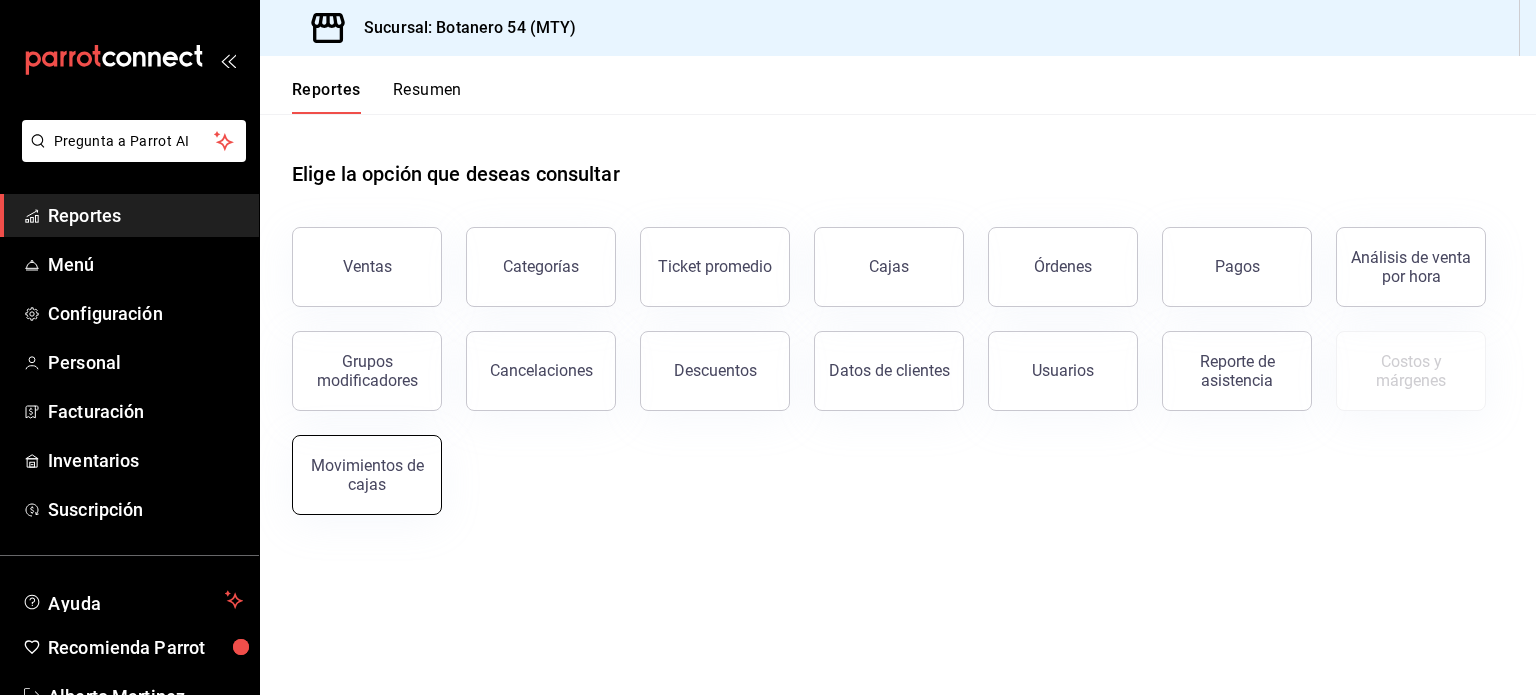 click on "Movimientos de cajas" at bounding box center (367, 475) 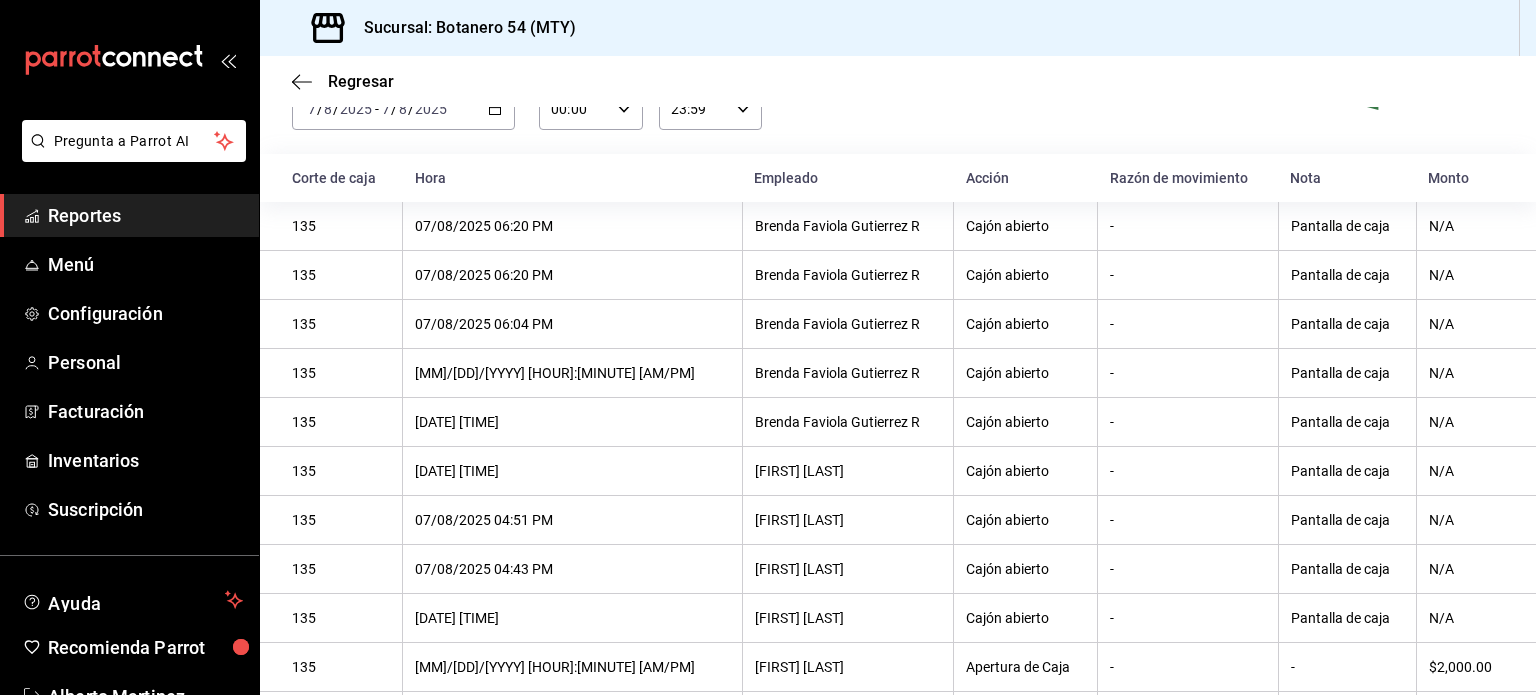 scroll, scrollTop: 172, scrollLeft: 0, axis: vertical 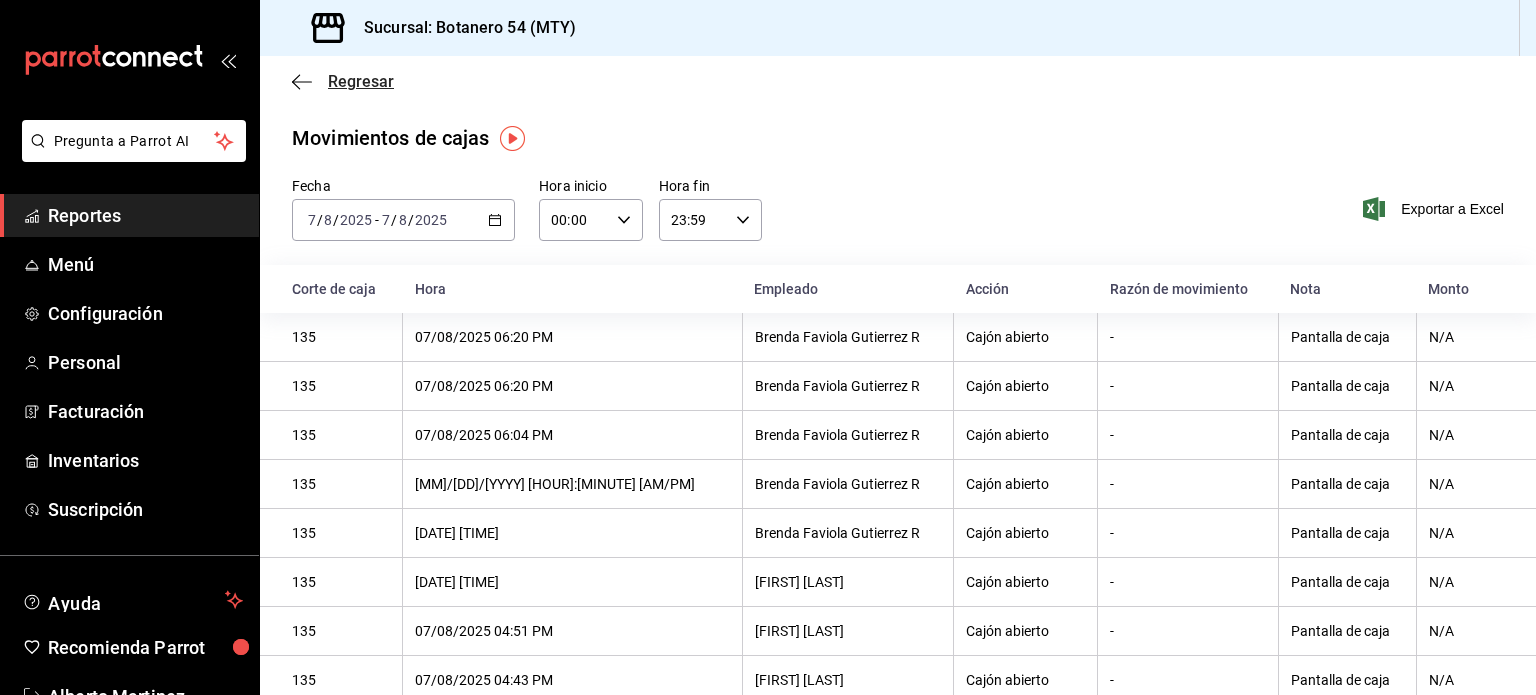 click 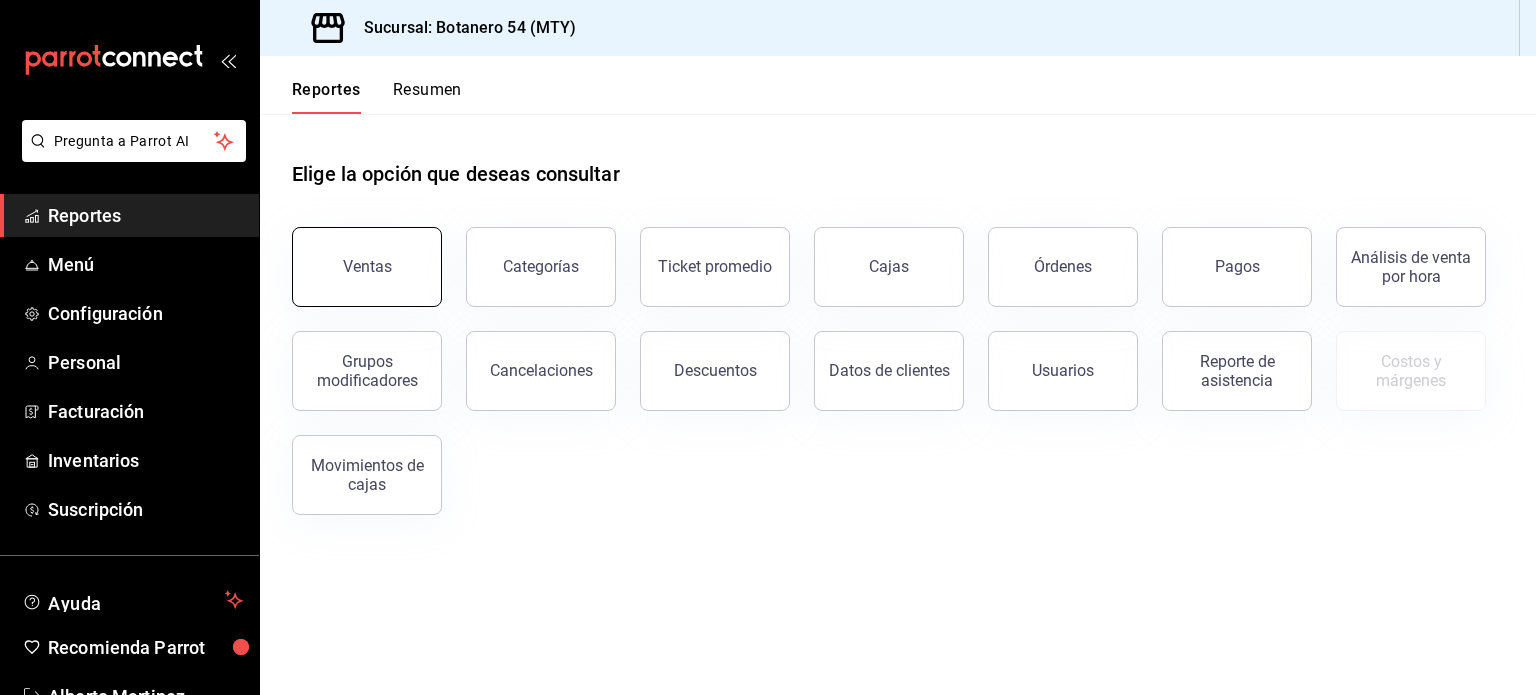 click on "Ventas" at bounding box center (367, 267) 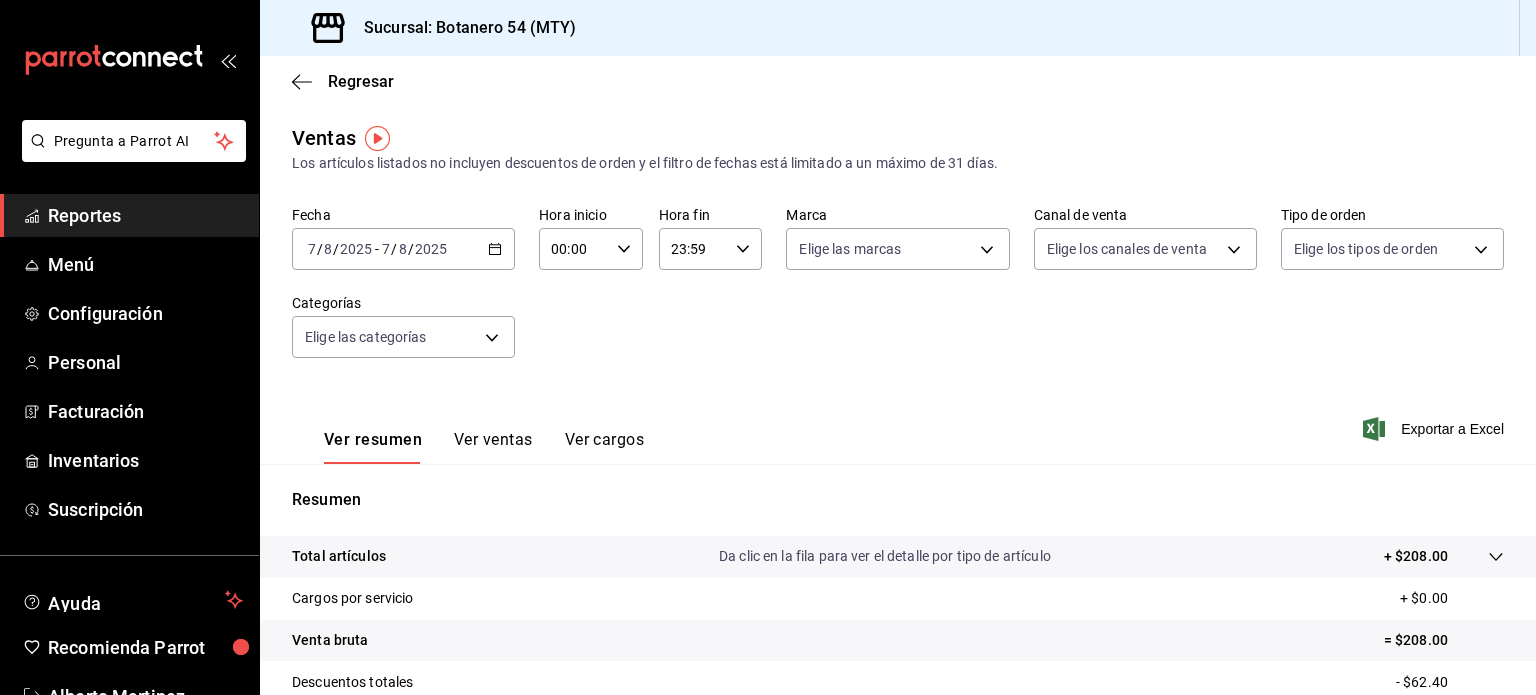 click on "Ver cargos" at bounding box center (605, 447) 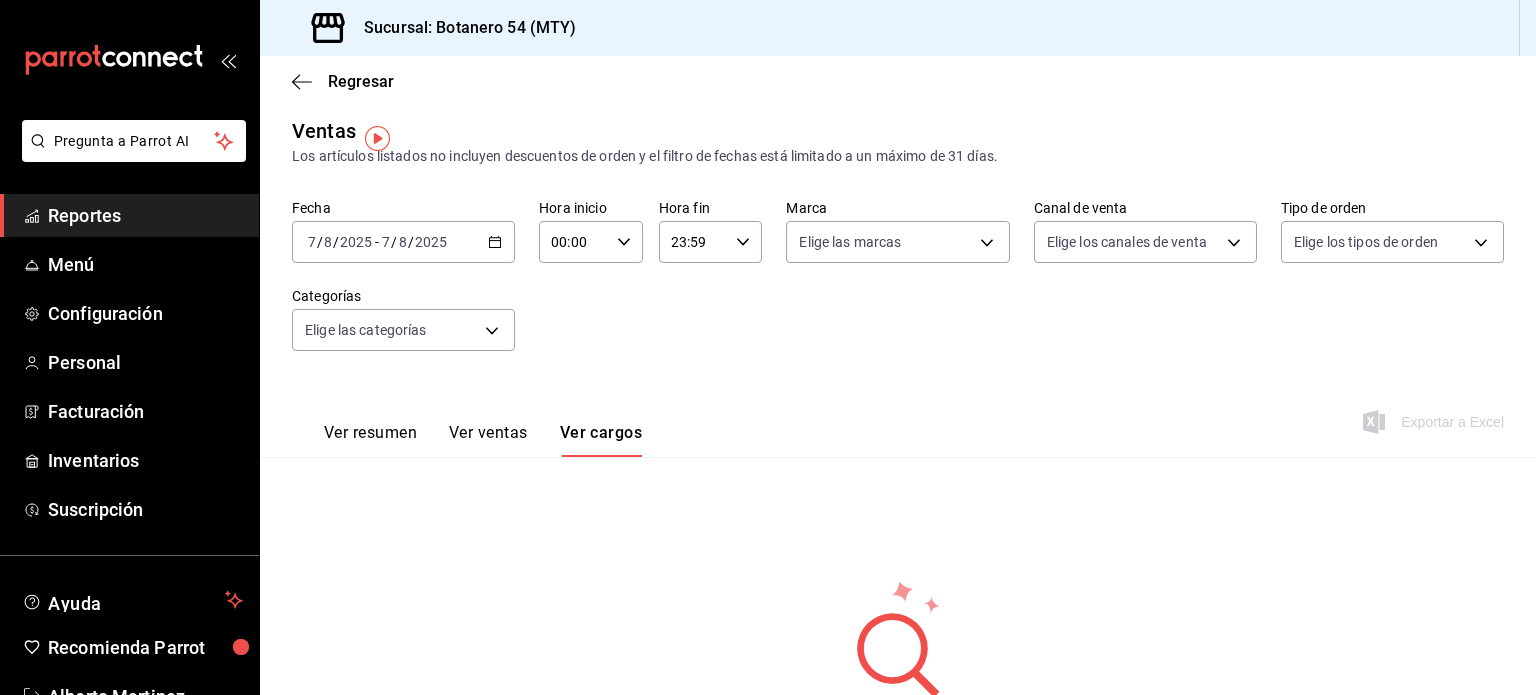 scroll, scrollTop: 0, scrollLeft: 0, axis: both 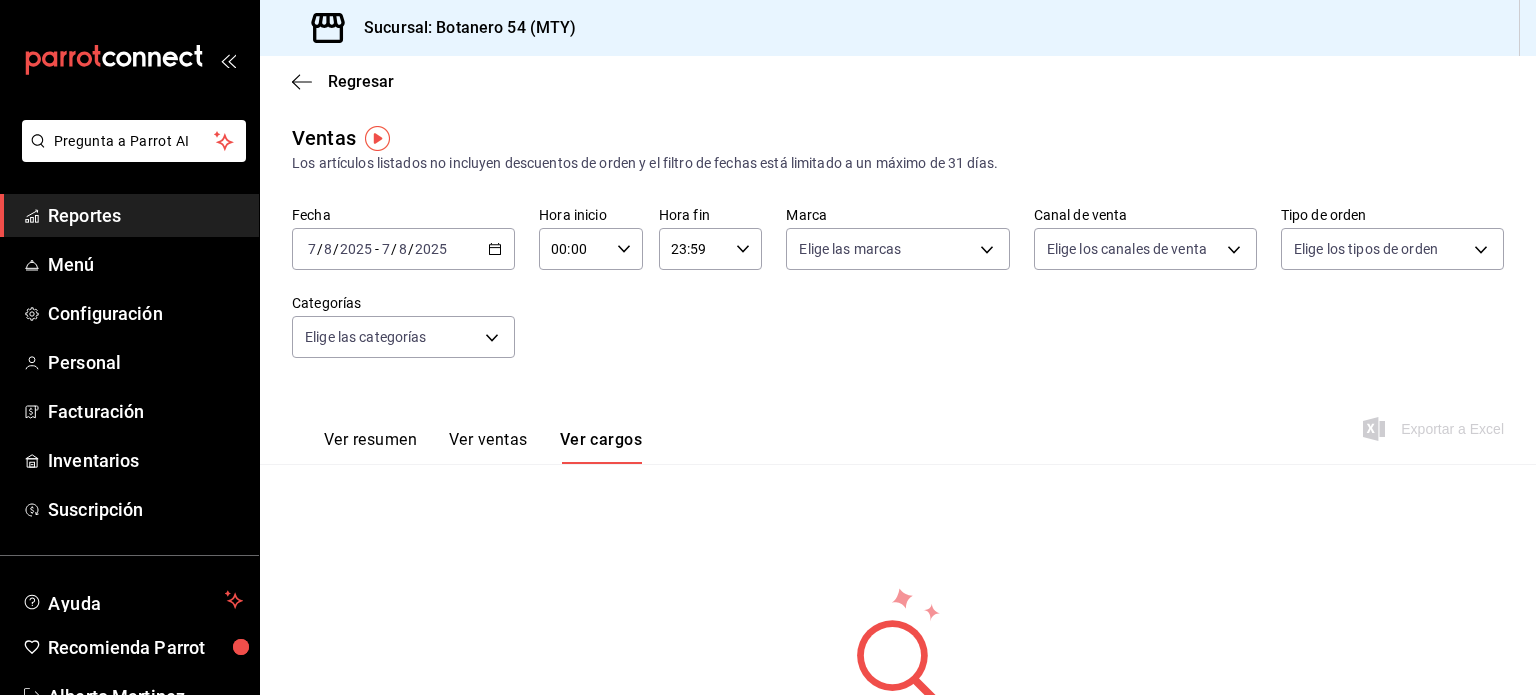 click on "Ver ventas" at bounding box center (488, 447) 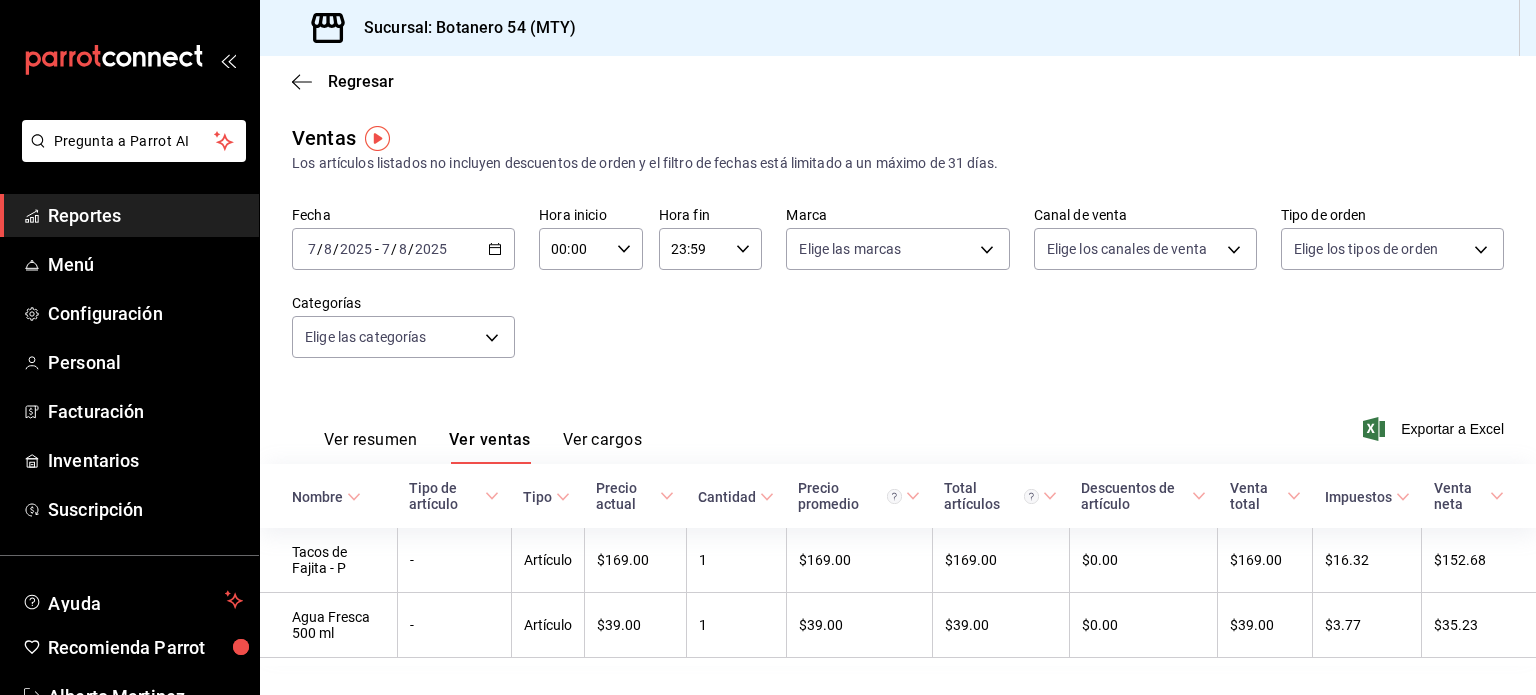 scroll, scrollTop: 39, scrollLeft: 0, axis: vertical 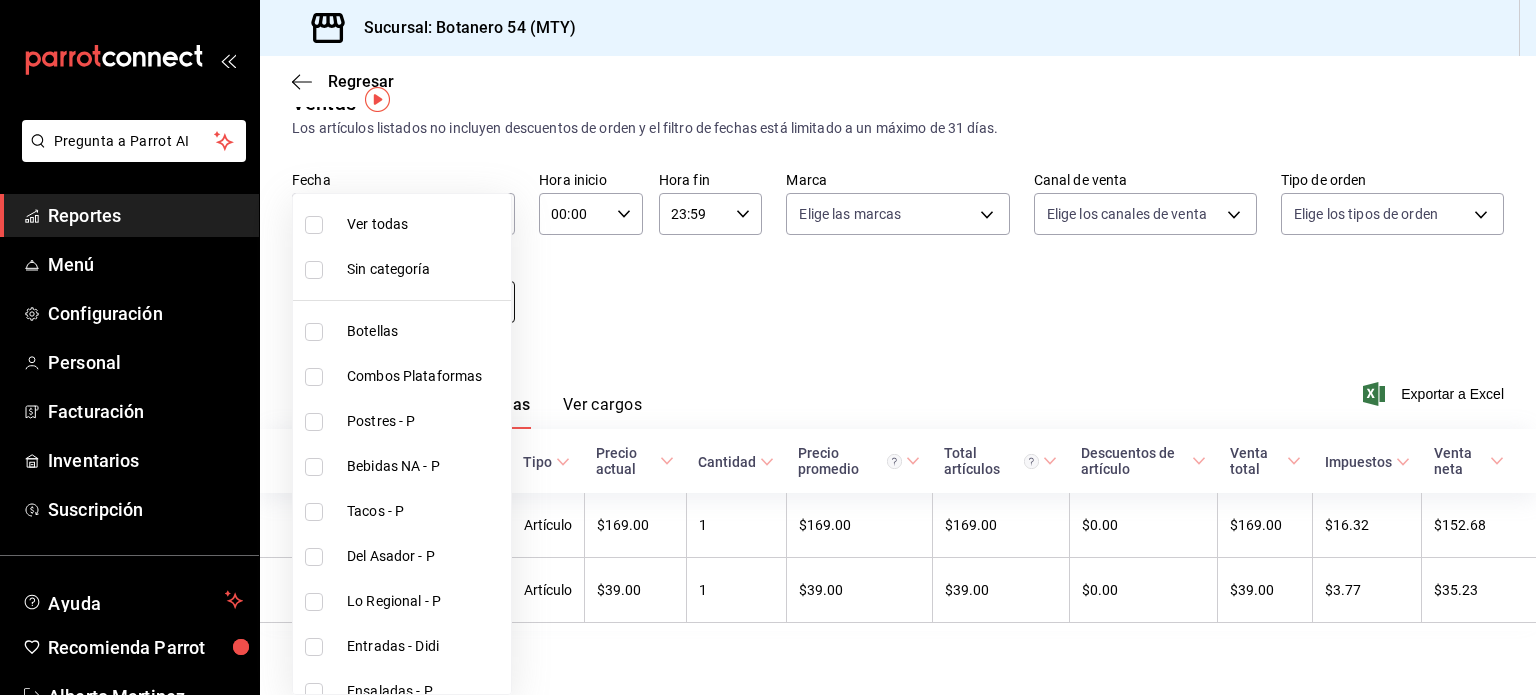 click on "Pregunta a Parrot AI Reportes   Menú   Configuración   Personal   Facturación   Inventarios   Suscripción   Ayuda Recomienda Parrot   [FIRST] [LAST]   Sugerir nueva función   Sucursal: Botanero 54 ([CITY]) Regresar Ventas Los artículos listados no incluyen descuentos de orden y el filtro de fechas está limitado a un máximo de 31 días. Fecha 2025-08-07 7 / 8 / 2025 - 2025-08-07 7 / 8 / 2025 Hora inicio 00:00 Hora inicio Hora fin 23:59 Hora fin Marca Elige las marcas Canal de venta Elige los canales de venta Tipo de orden Elige los tipos de orden Categorías Elige las categorías Ver resumen Ver ventas Ver cargos Exportar a Excel Nombre Tipo de artículo Tipo Precio actual Cantidad Precio promedio   Total artículos   Descuentos de artículo Venta total Impuestos Venta neta Tacos de Fajita - P - Artículo $169.00 1 $169.00 $169.00 $0.00 $169.00 $16.32 $152.68 Agua Fresca 500 ml - Artículo $39.00 1 $39.00 $39.00 $0.00 $39.00 $3.77 $35.23 GANA 1 MES GRATIS EN TU SUSCRIPCIÓN AQUÍ Ver video tutorial" at bounding box center [768, 347] 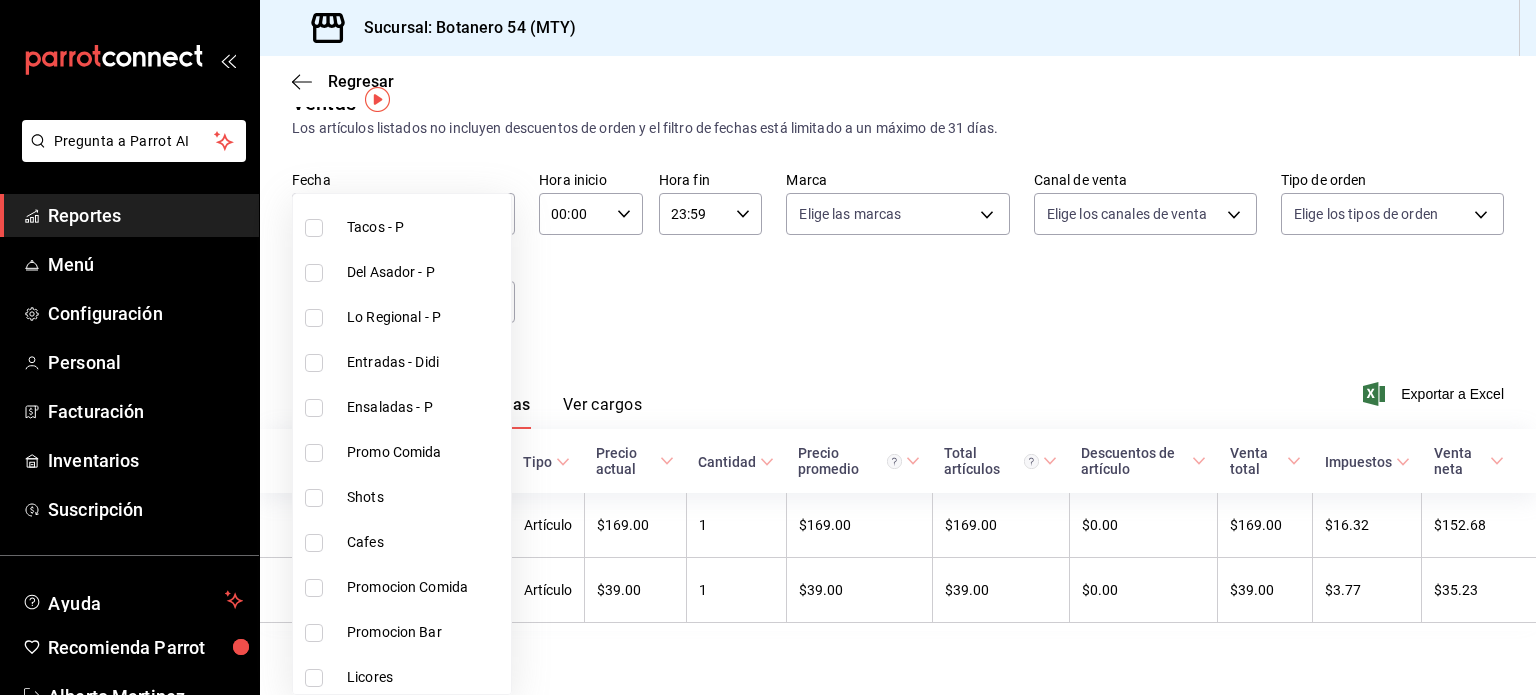 scroll, scrollTop: 0, scrollLeft: 0, axis: both 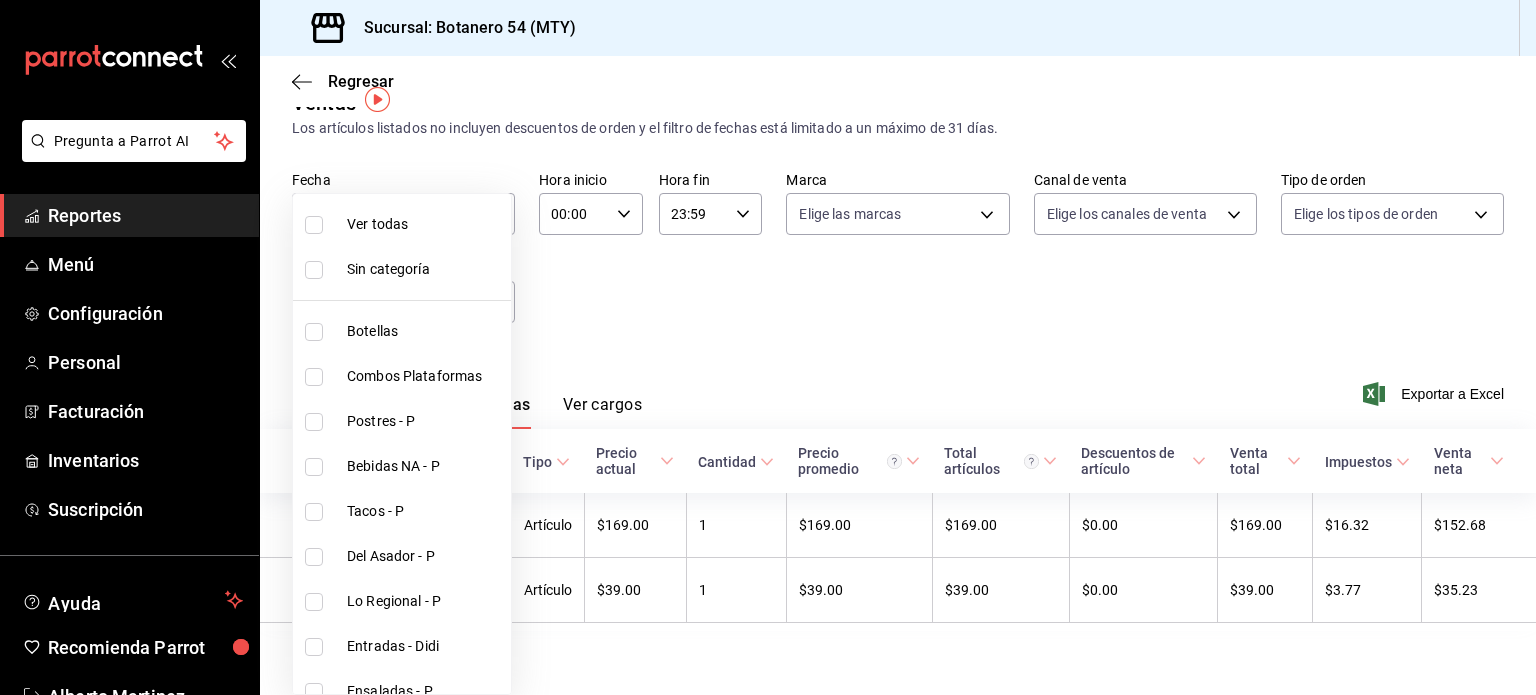 click at bounding box center [768, 347] 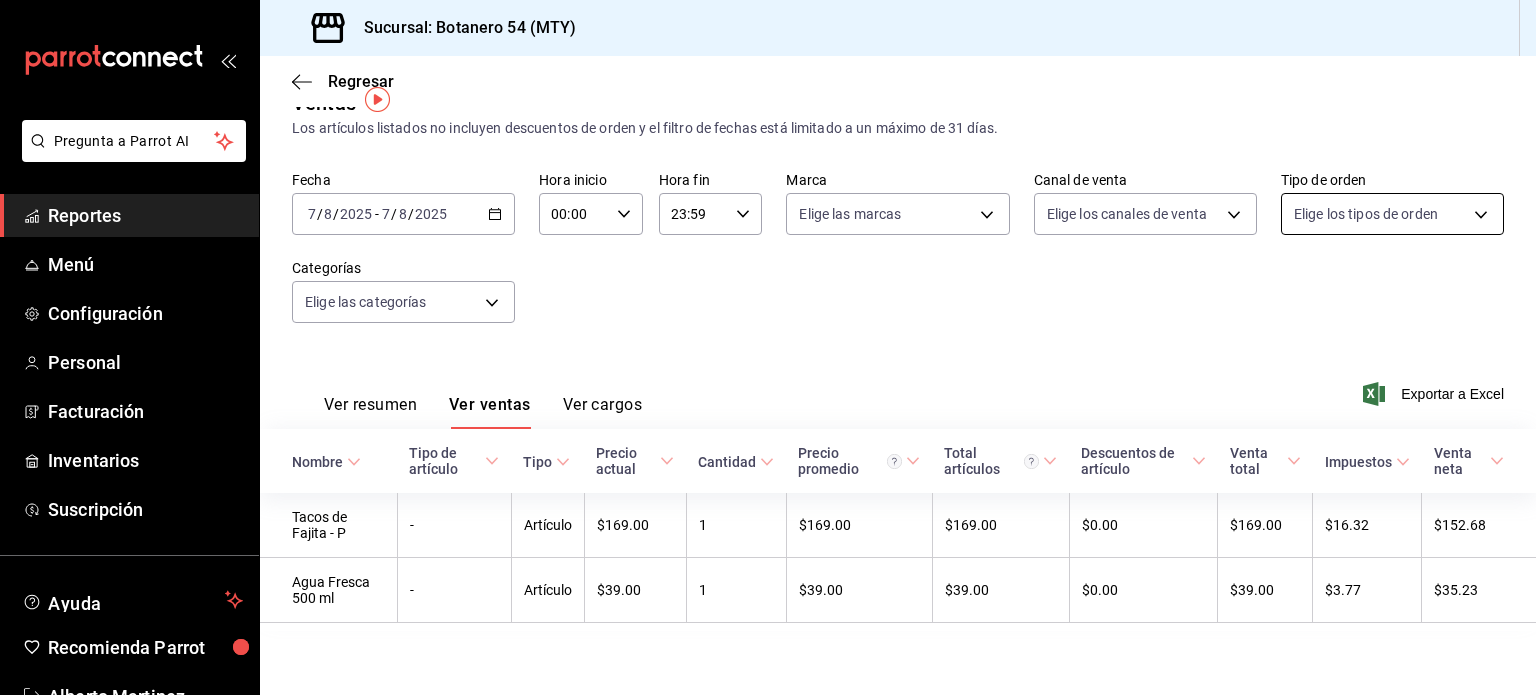 click on "Pregunta a Parrot AI Reportes   Menú   Configuración   Personal   Facturación   Inventarios   Suscripción   Ayuda Recomienda Parrot   [FIRST] [LAST]   Sugerir nueva función   Sucursal: Botanero 54 ([CITY]) Regresar Ventas Los artículos listados no incluyen descuentos de orden y el filtro de fechas está limitado a un máximo de 31 días. Fecha 2025-08-07 7 / 8 / 2025 - 2025-08-07 7 / 8 / 2025 Hora inicio 00:00 Hora inicio Hora fin 23:59 Hora fin Marca Elige las marcas Canal de venta Elige los canales de venta Tipo de orden Elige los tipos de orden Categorías Elige las categorías Ver resumen Ver ventas Ver cargos Exportar a Excel Nombre Tipo de artículo Tipo Precio actual Cantidad Precio promedio   Total artículos   Descuentos de artículo Venta total Impuestos Venta neta Tacos de Fajita - P - Artículo $169.00 1 $169.00 $169.00 $0.00 $169.00 $16.32 $152.68 Agua Fresca 500 ml - Artículo $39.00 1 $39.00 $39.00 $0.00 $39.00 $3.77 $35.23 GANA 1 MES GRATIS EN TU SUSCRIPCIÓN AQUÍ Ver video tutorial" at bounding box center [768, 347] 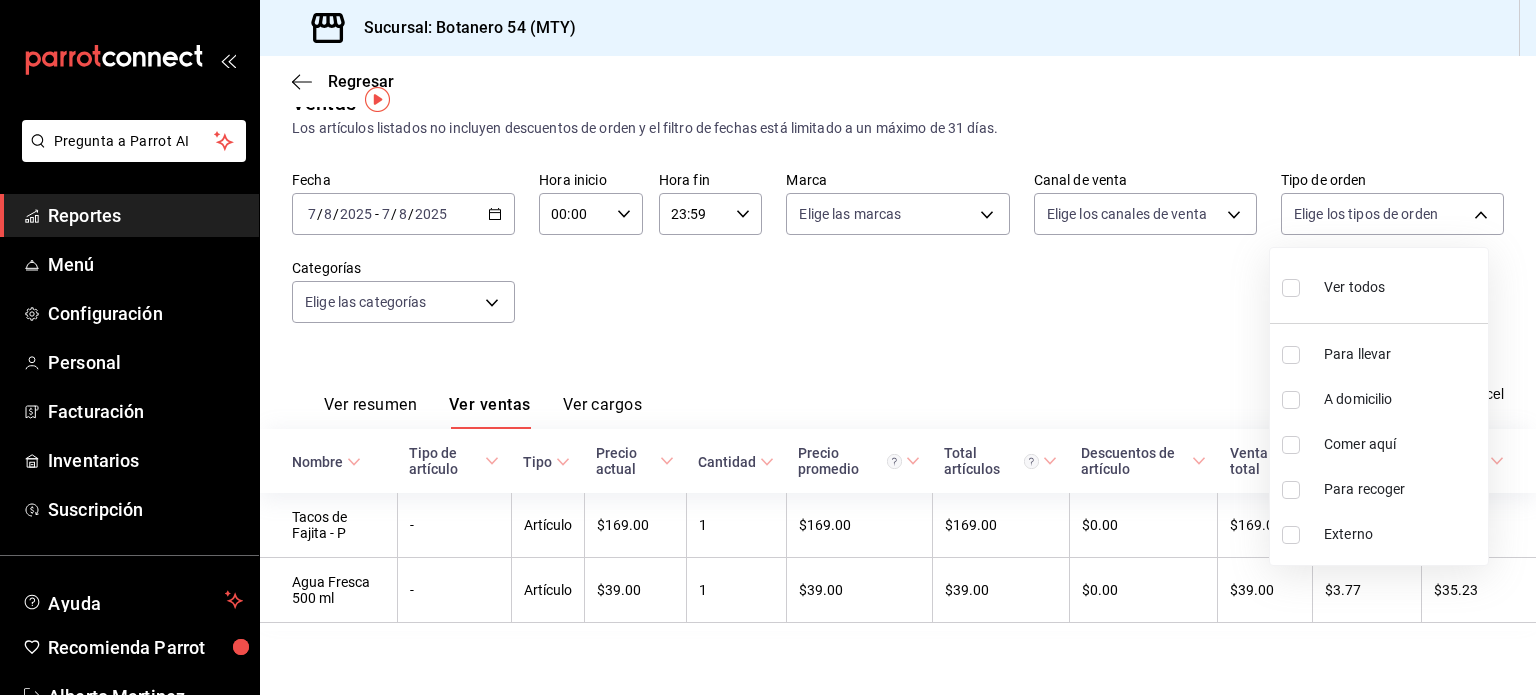 click at bounding box center (768, 347) 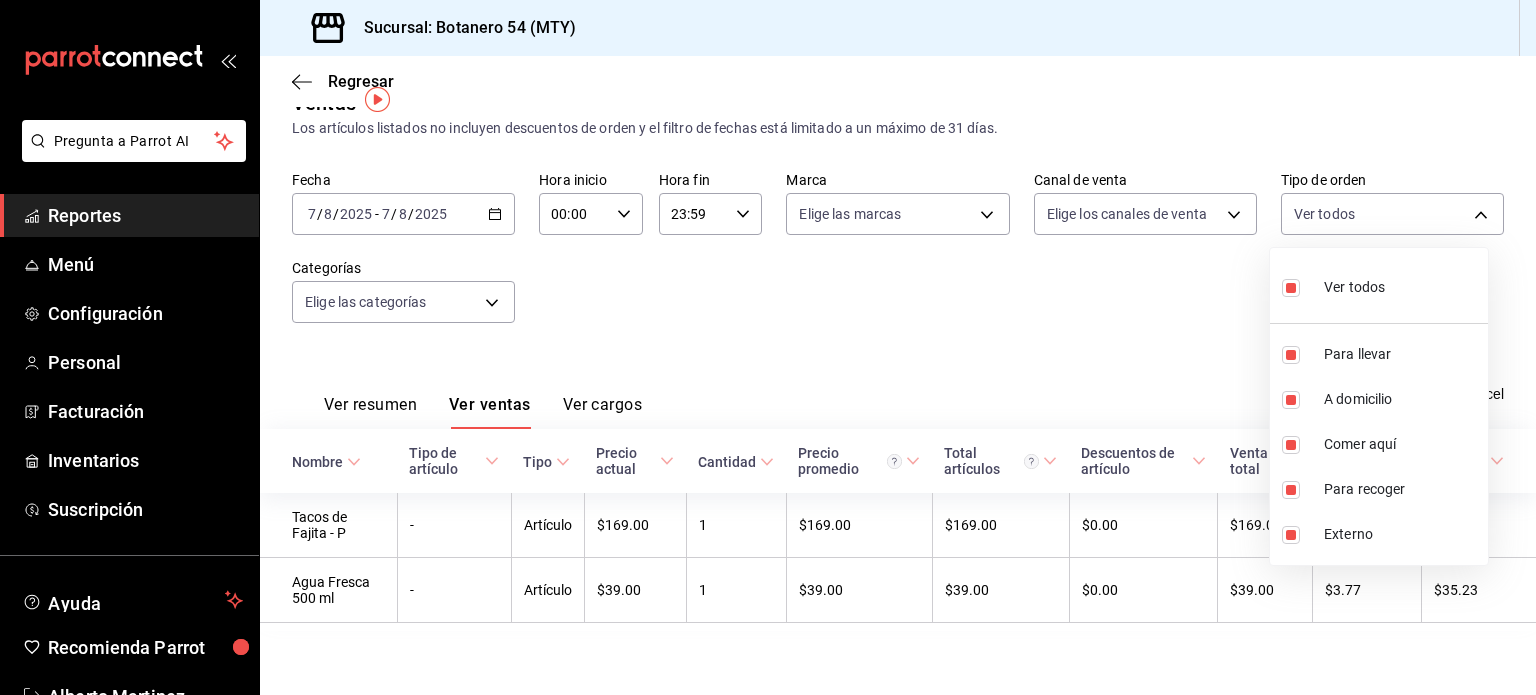 click at bounding box center (768, 347) 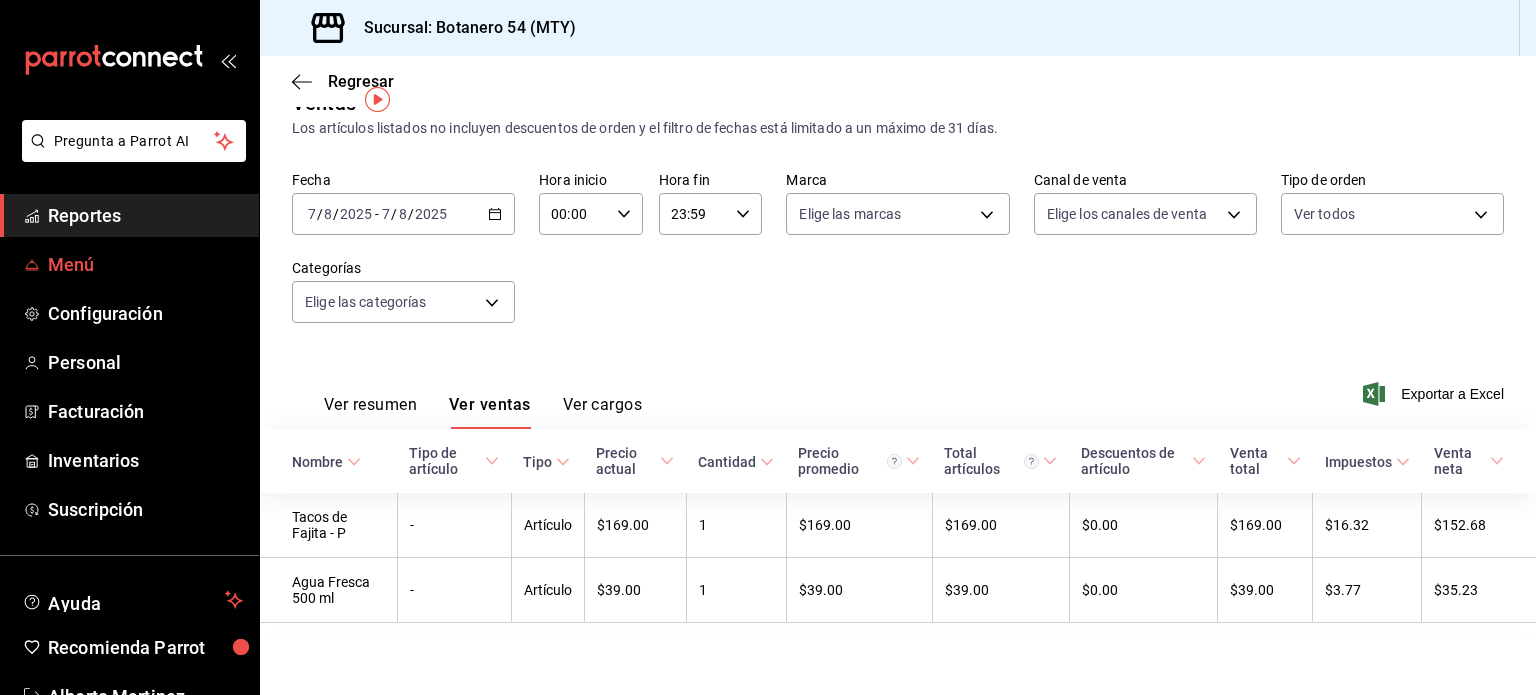 click on "Menú" at bounding box center (145, 264) 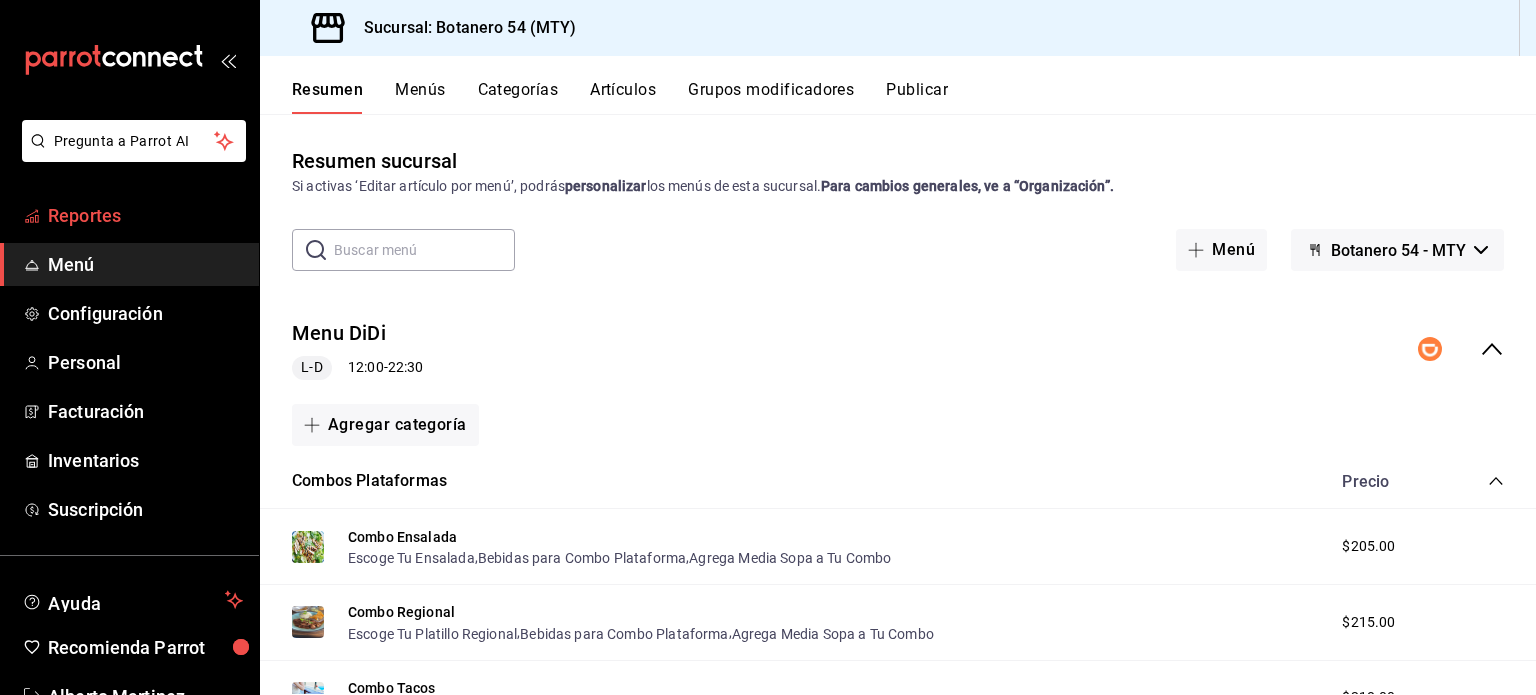 click on "Reportes" at bounding box center [145, 215] 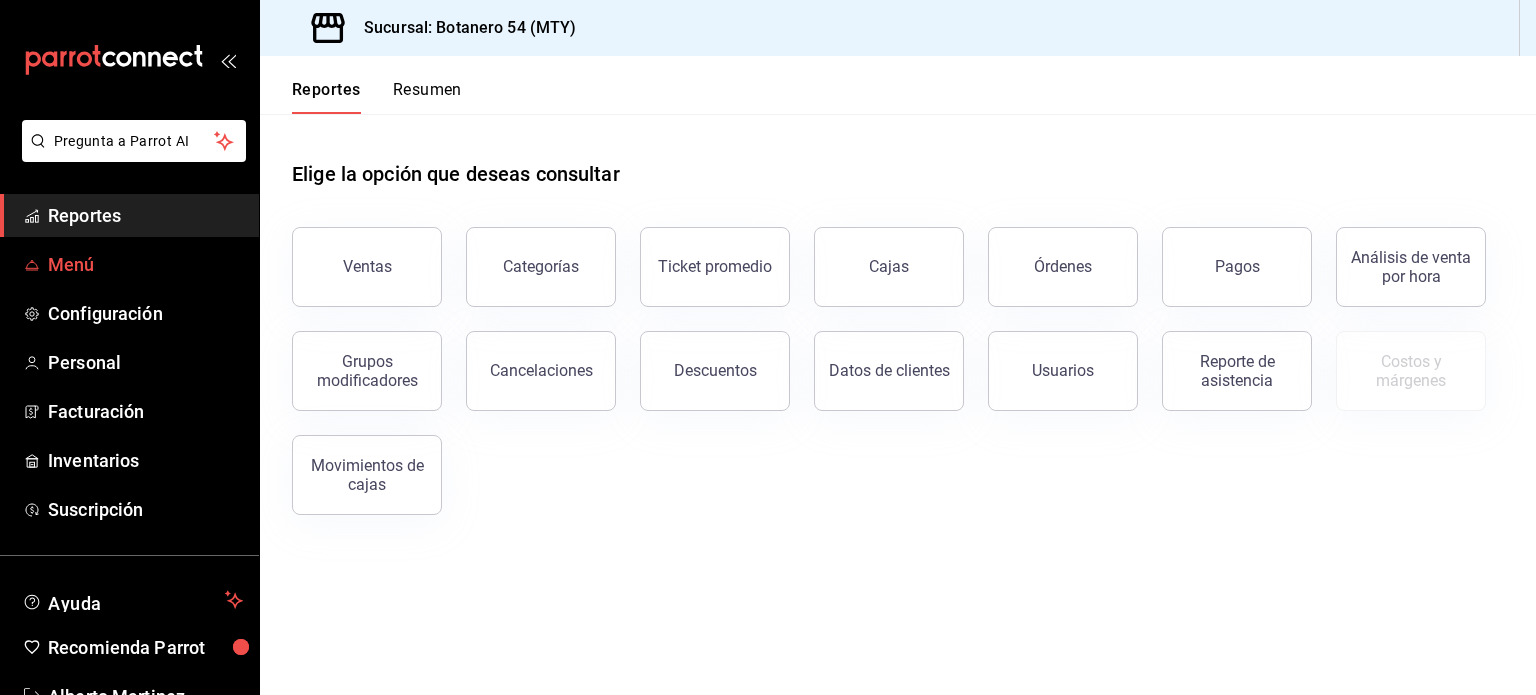click on "Menú" at bounding box center (145, 264) 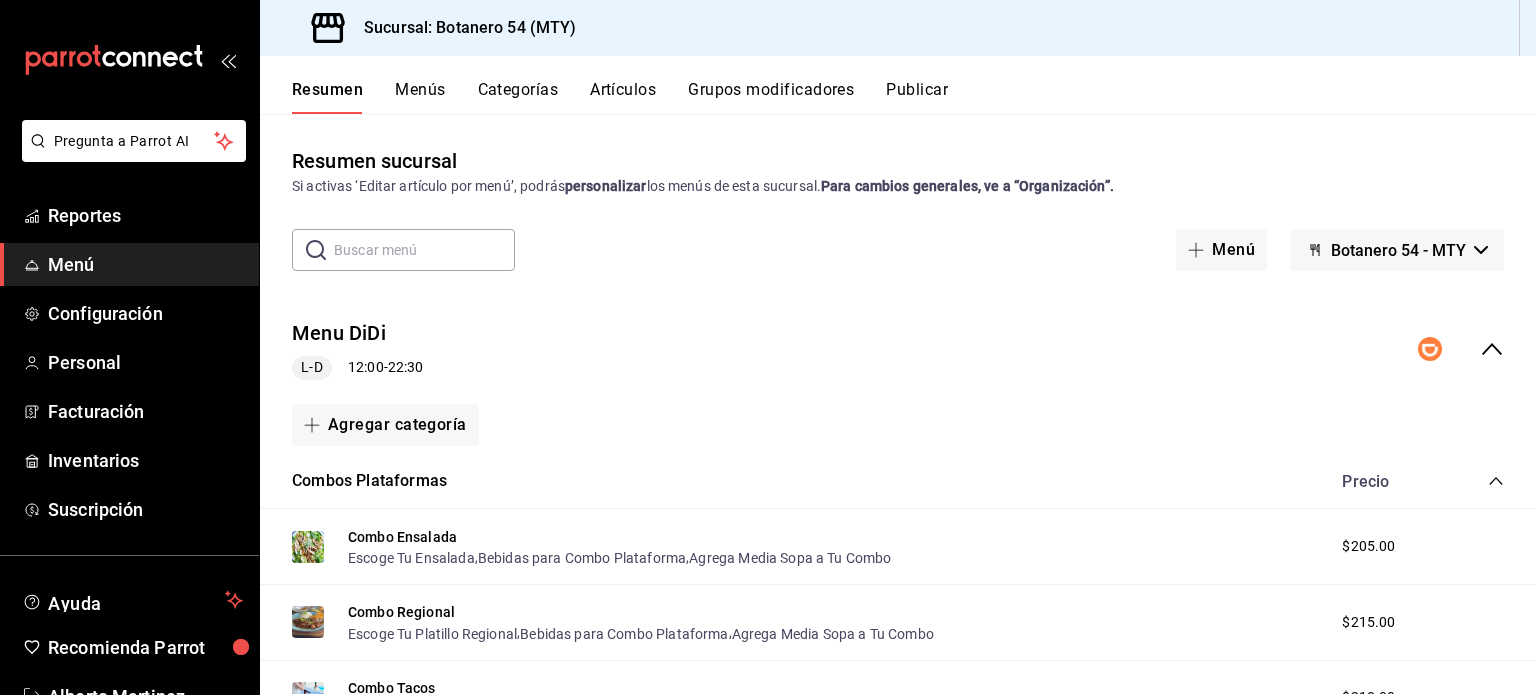click on "Menús" at bounding box center [420, 97] 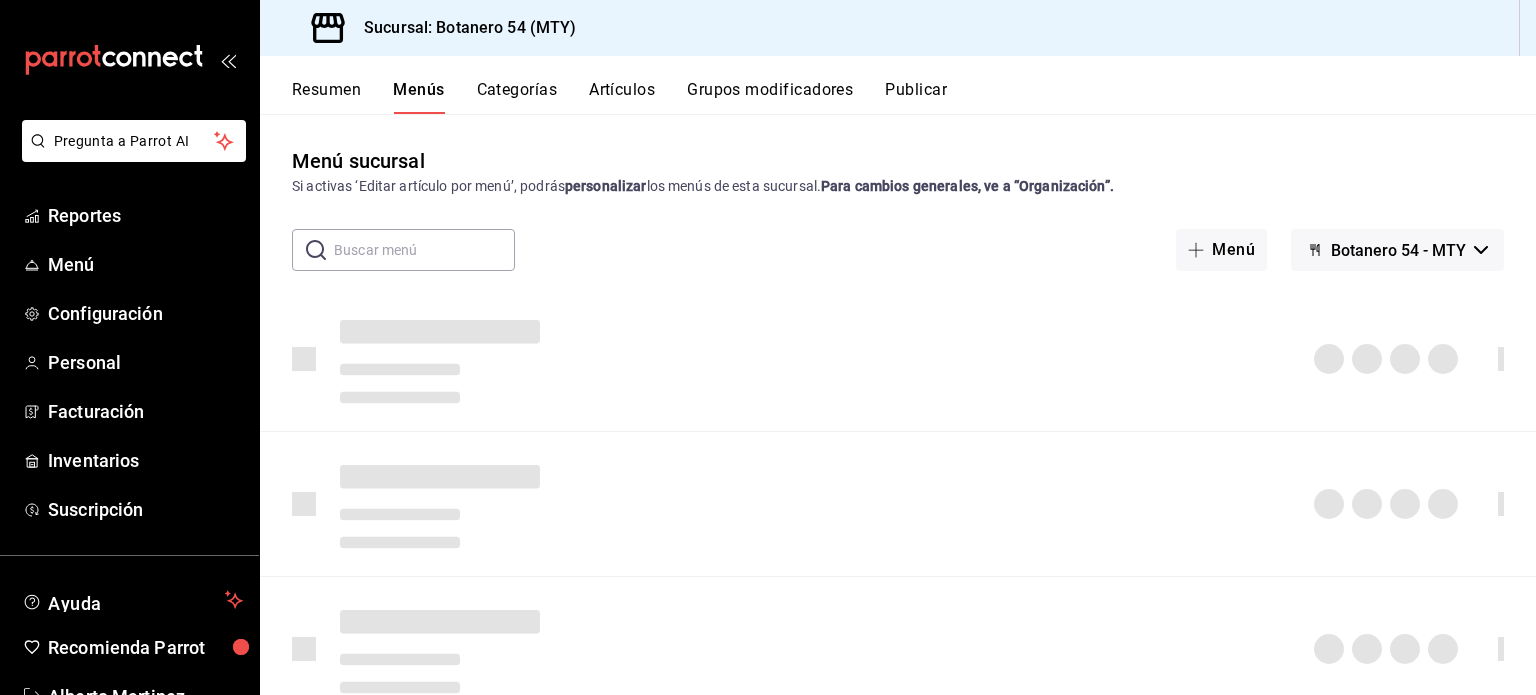 click on "Resumen Menús Categorías Artículos Grupos modificadores Publicar" at bounding box center (898, 85) 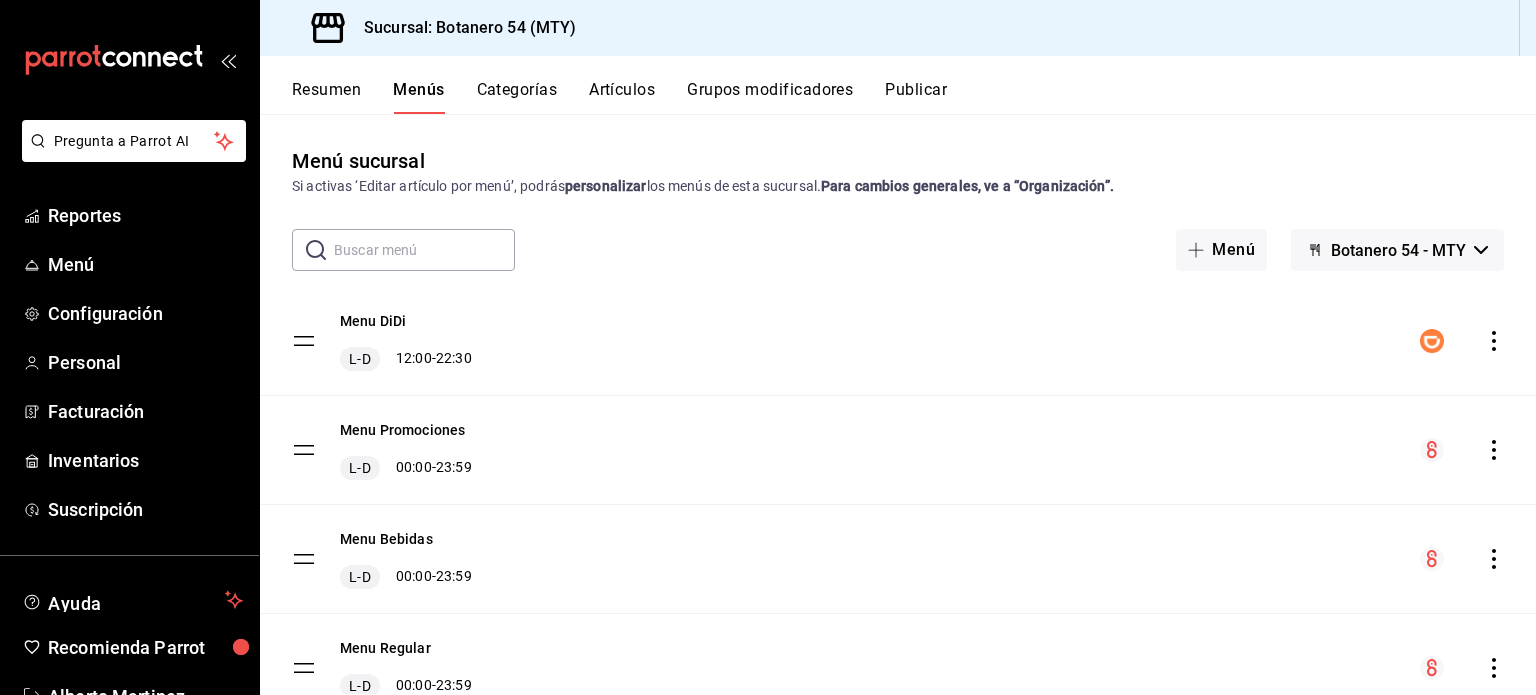 click on "Artículos" at bounding box center (622, 97) 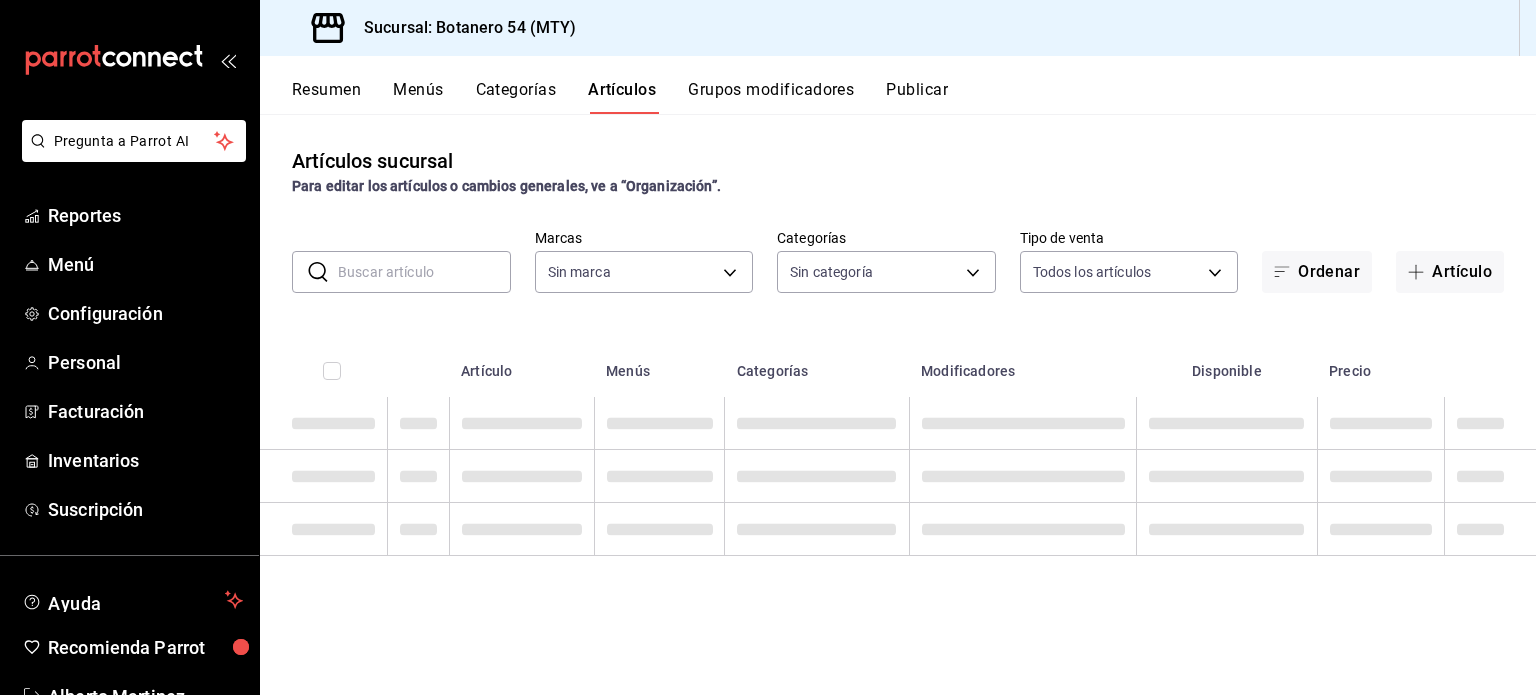 type on "d563b5a3-9402-4110-9b0e-9babda809fc2" 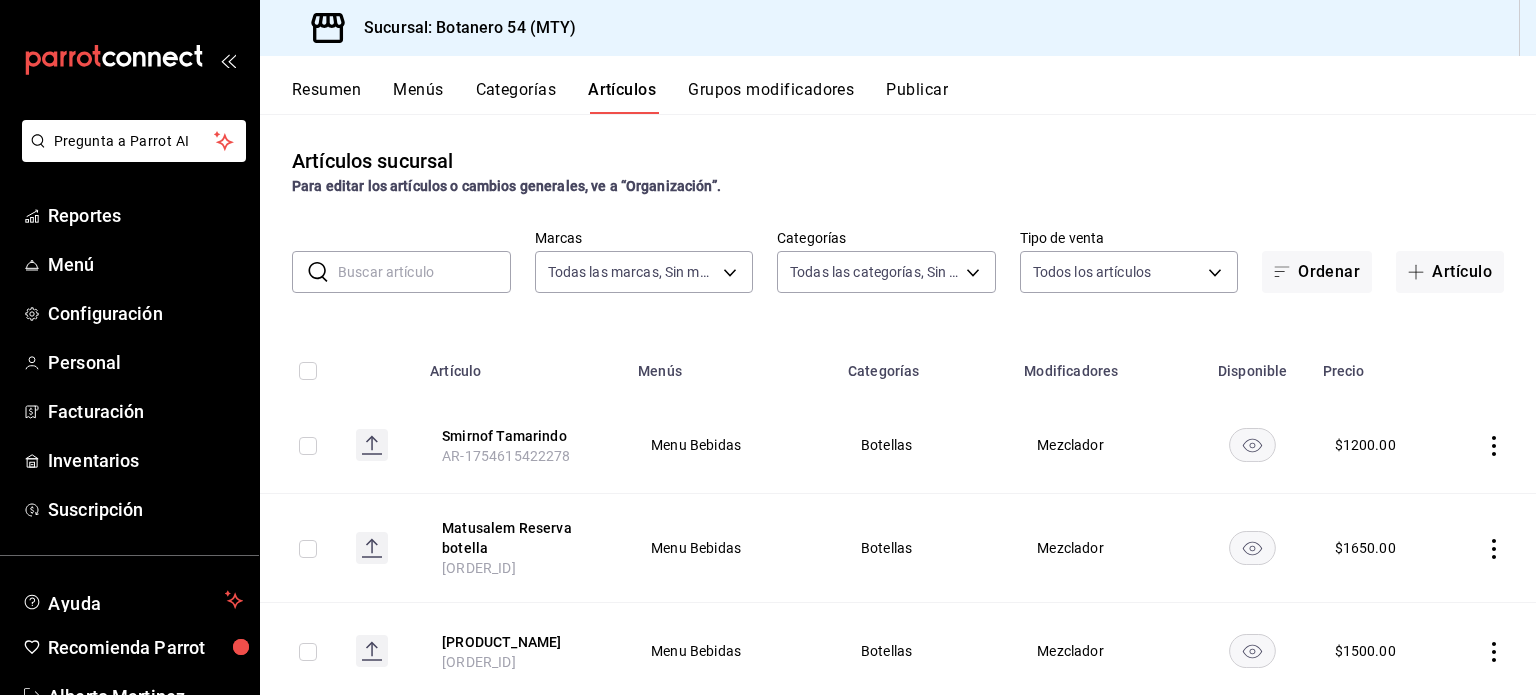 type on "[UUID],[UUID],[UUID],[UUID],[UUID],[UUID],[UUID],[UUID],[UUID],[UUID],[UUID],[UUID],[UUID],[UUID],[UUID],[UUID],[UUID],[UUID],[UUID],[UUID],[UUID],[UUID],[UUID],[UUID],[UUID],[UUID],[UUID],[UUID]" 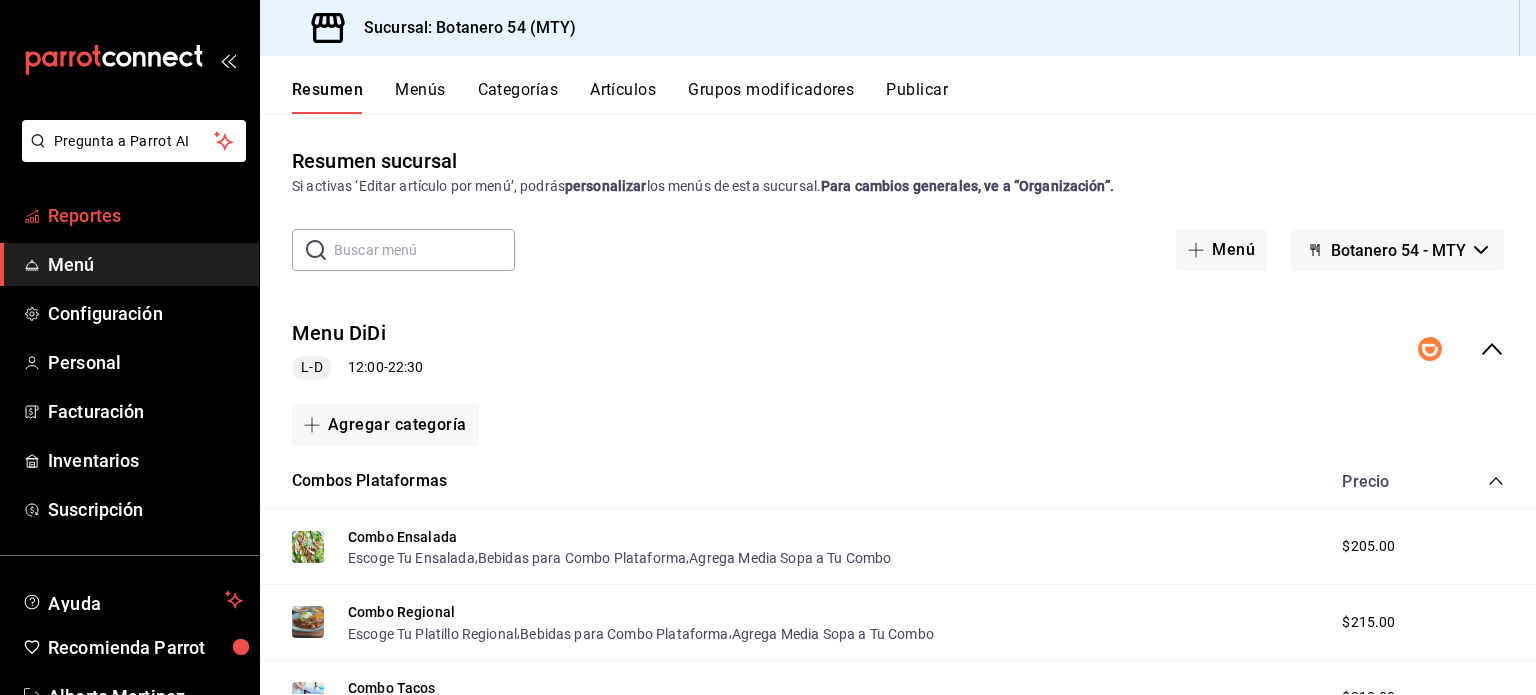 click on "Reportes" at bounding box center [145, 215] 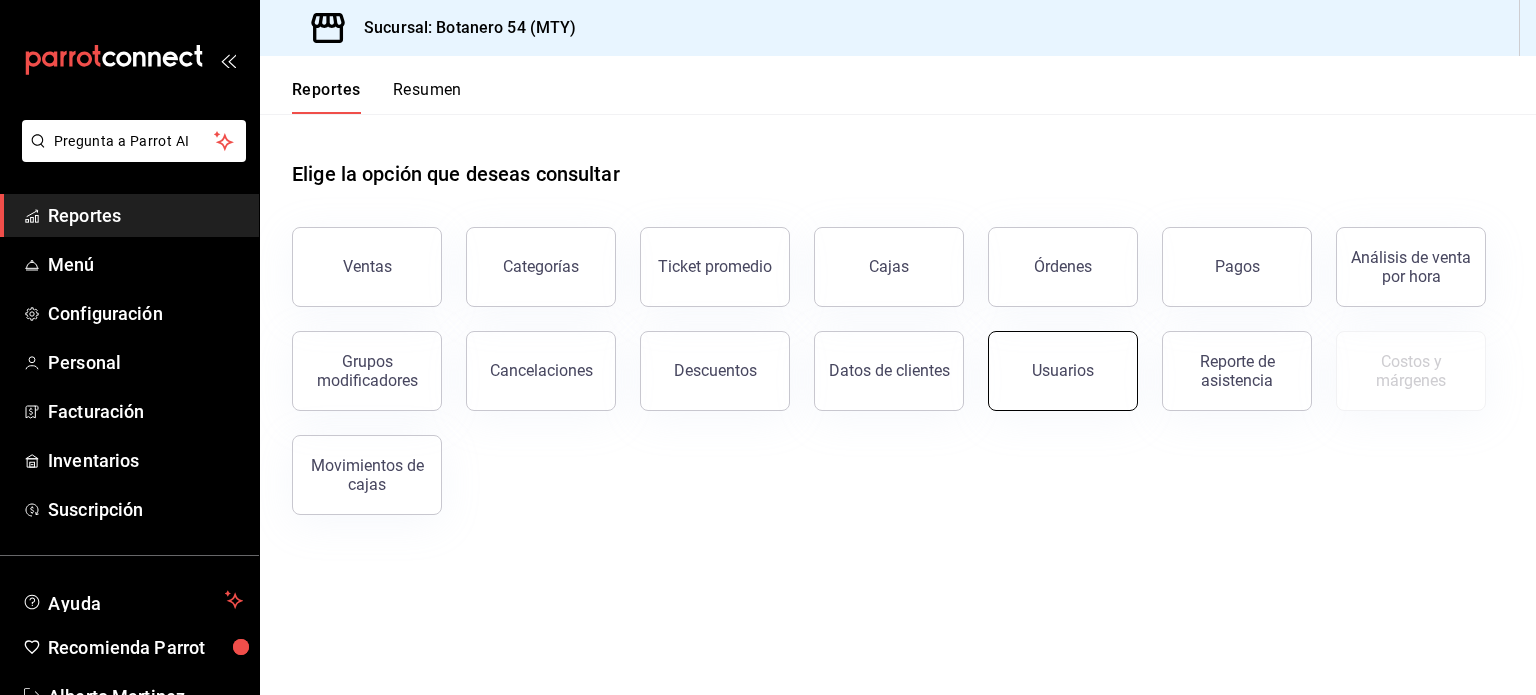 click on "Usuarios" at bounding box center [1063, 371] 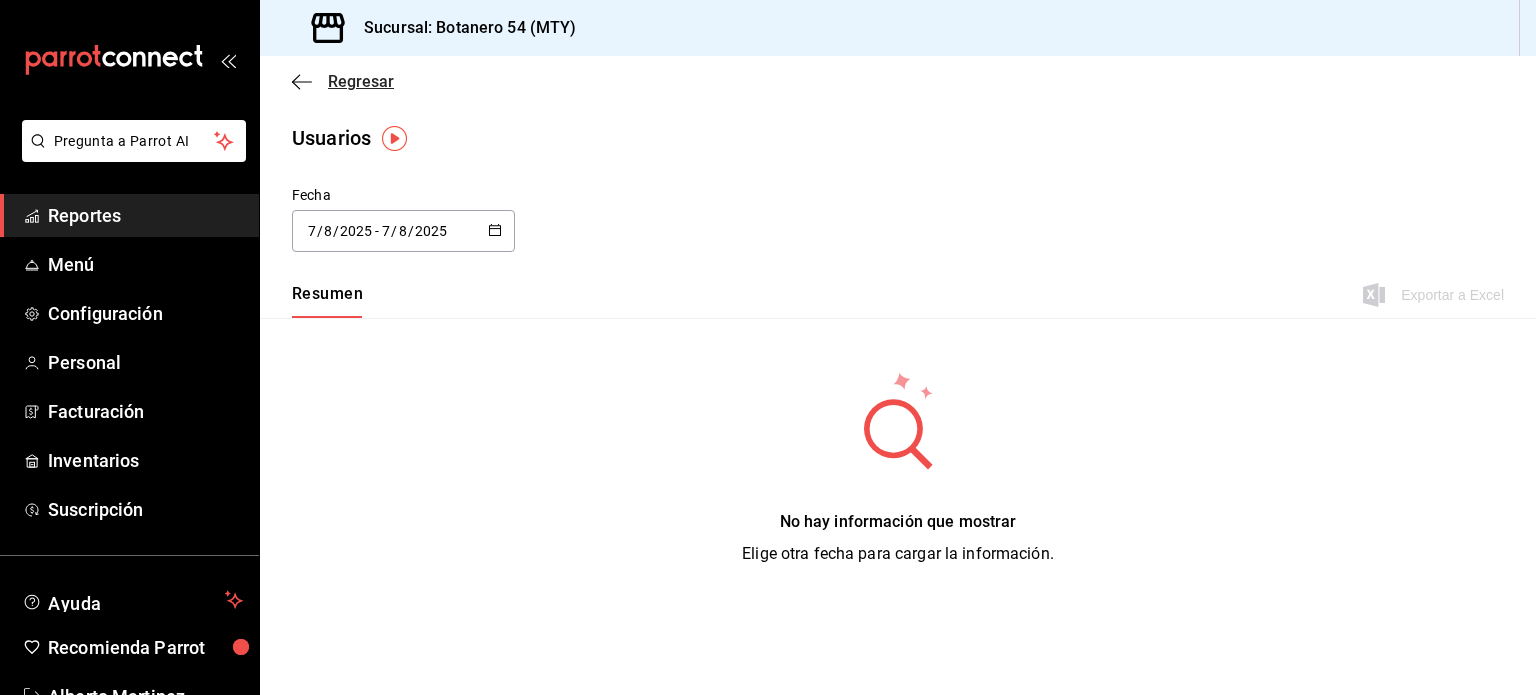 click 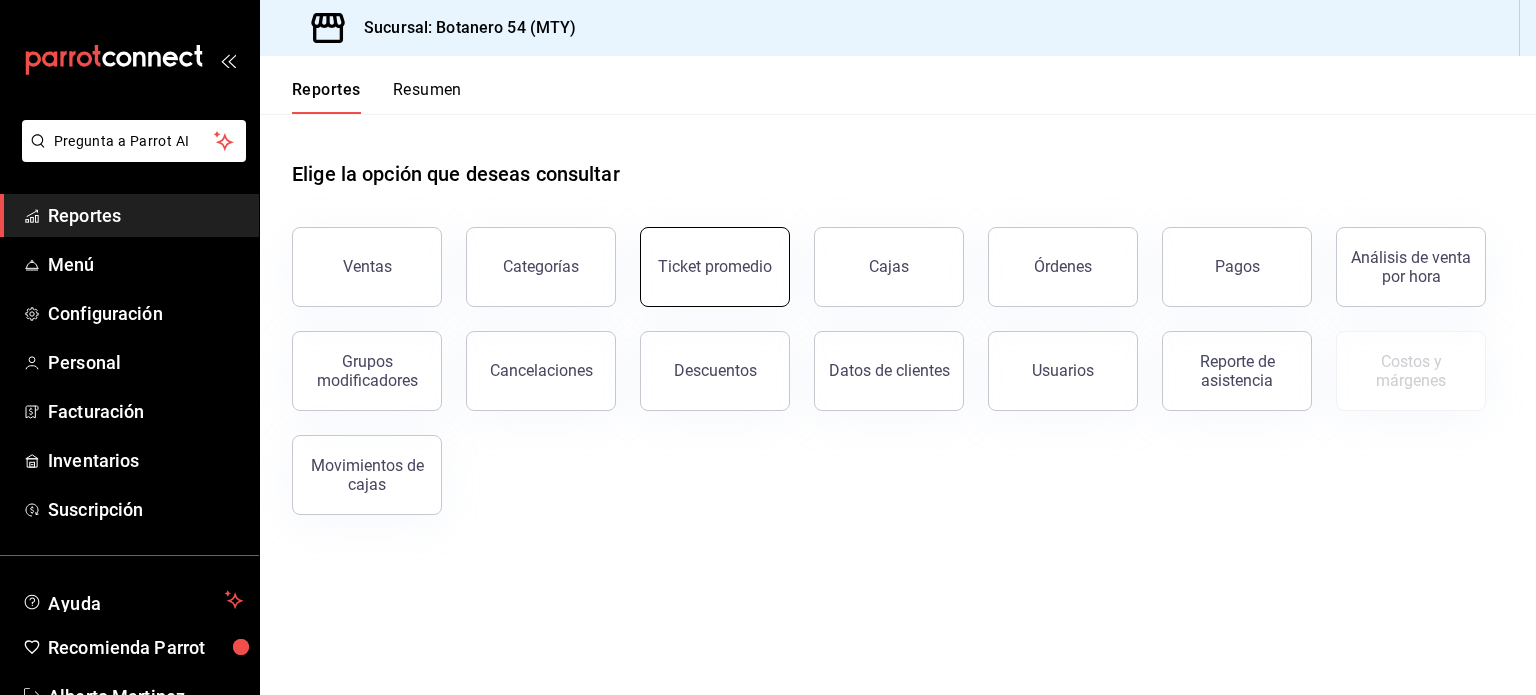 click on "Ticket promedio" at bounding box center [715, 266] 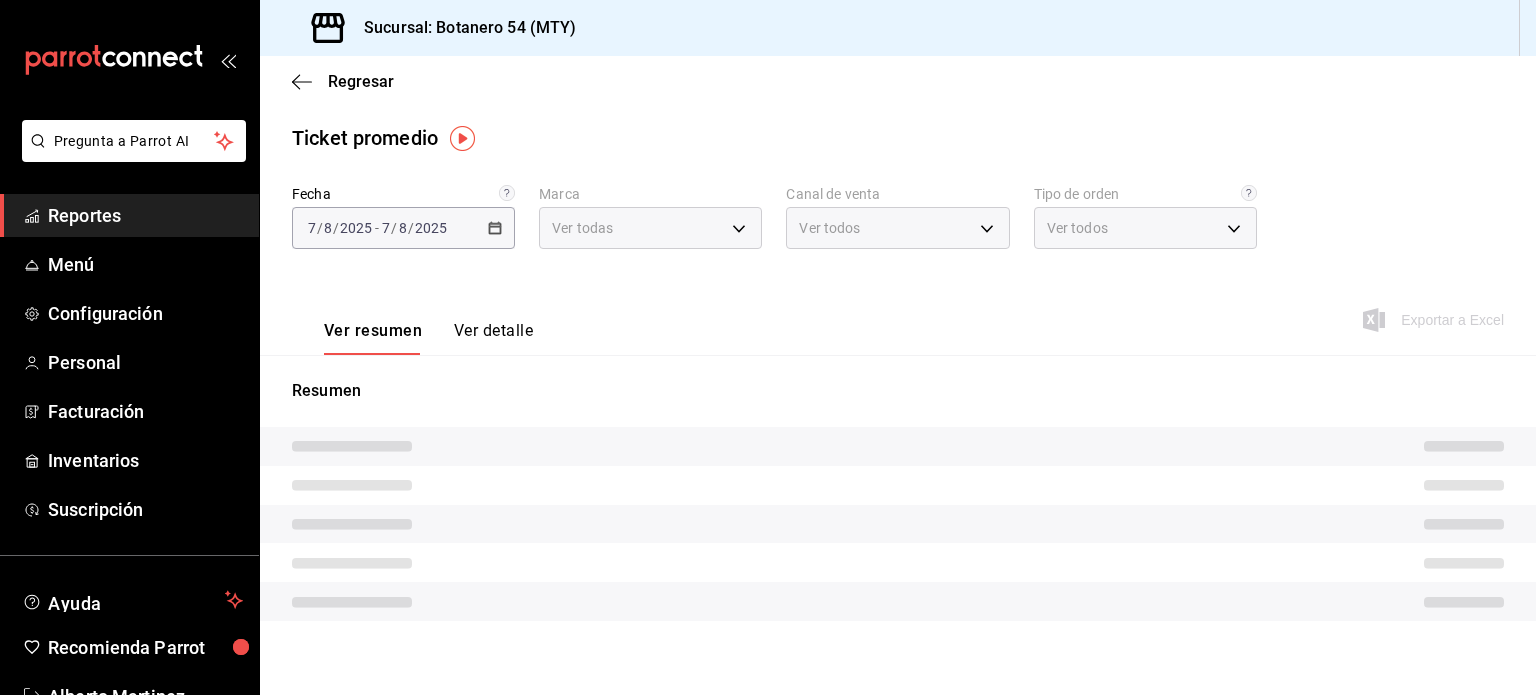 type on "d563b5a3-9402-4110-9b0e-9babda809fc2" 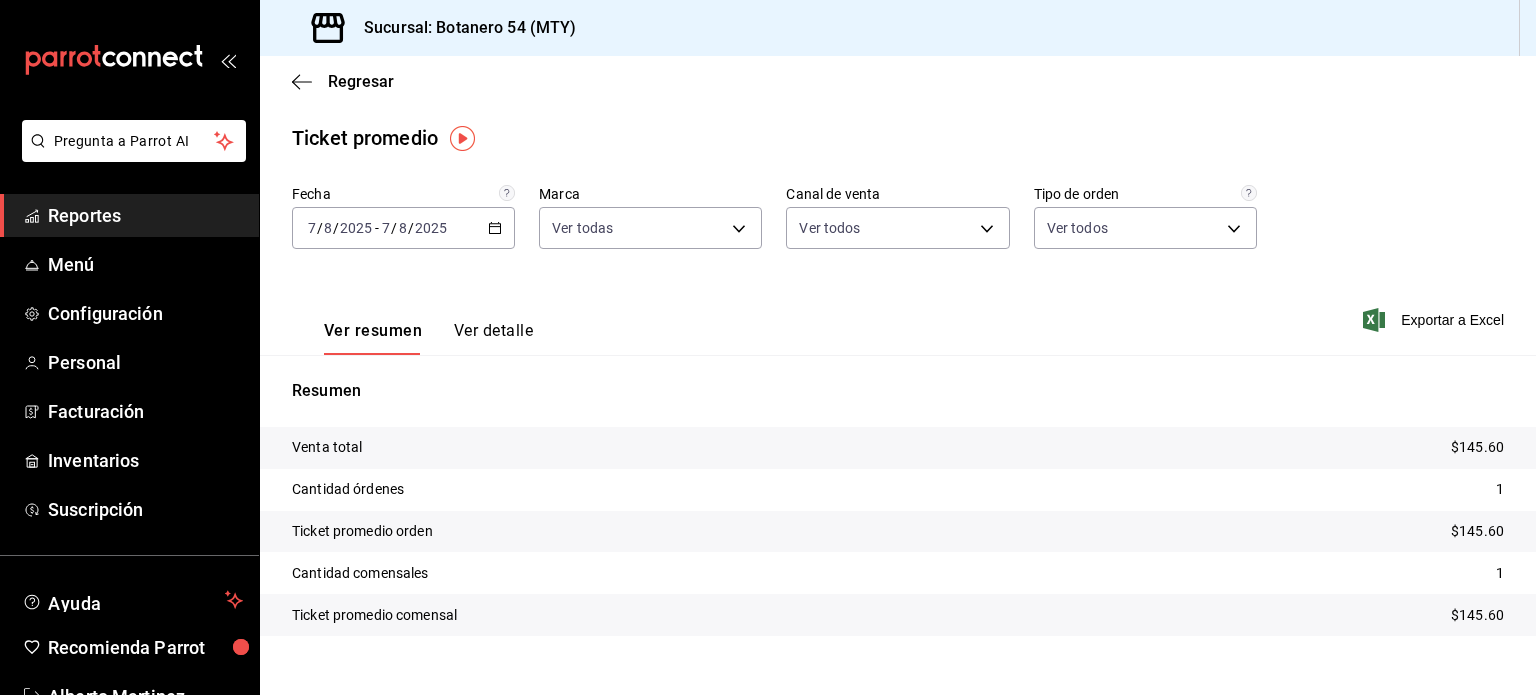 click on "Reportes" at bounding box center [145, 215] 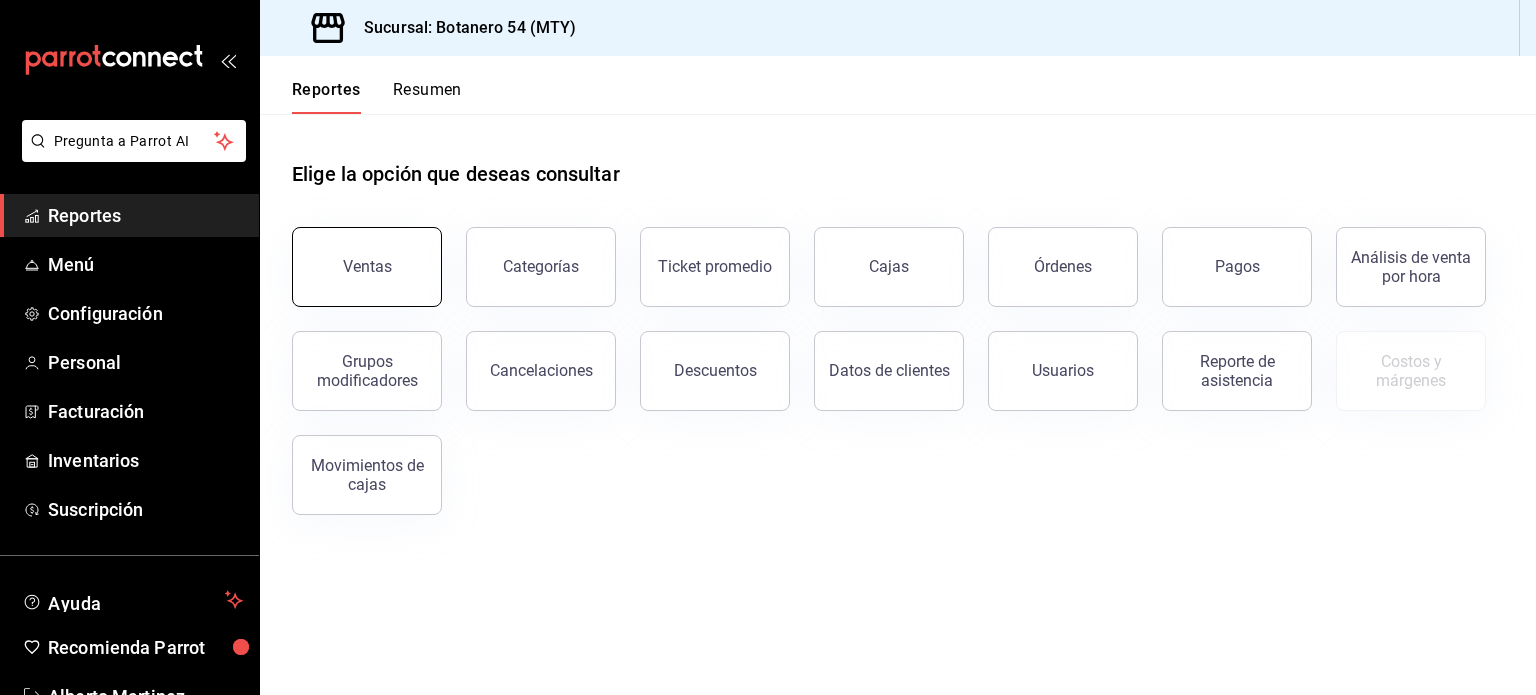 click on "Ventas" at bounding box center (367, 266) 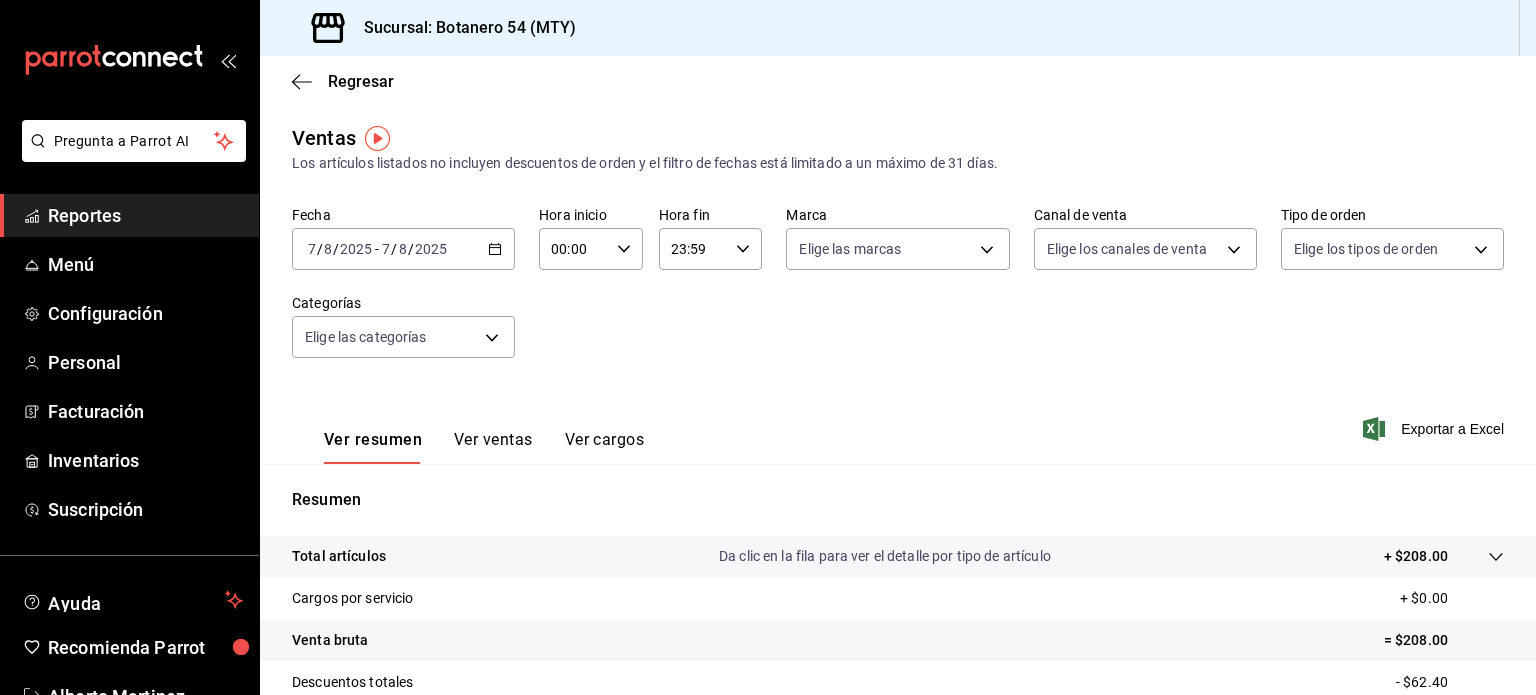 click on "Ver ventas" at bounding box center (493, 447) 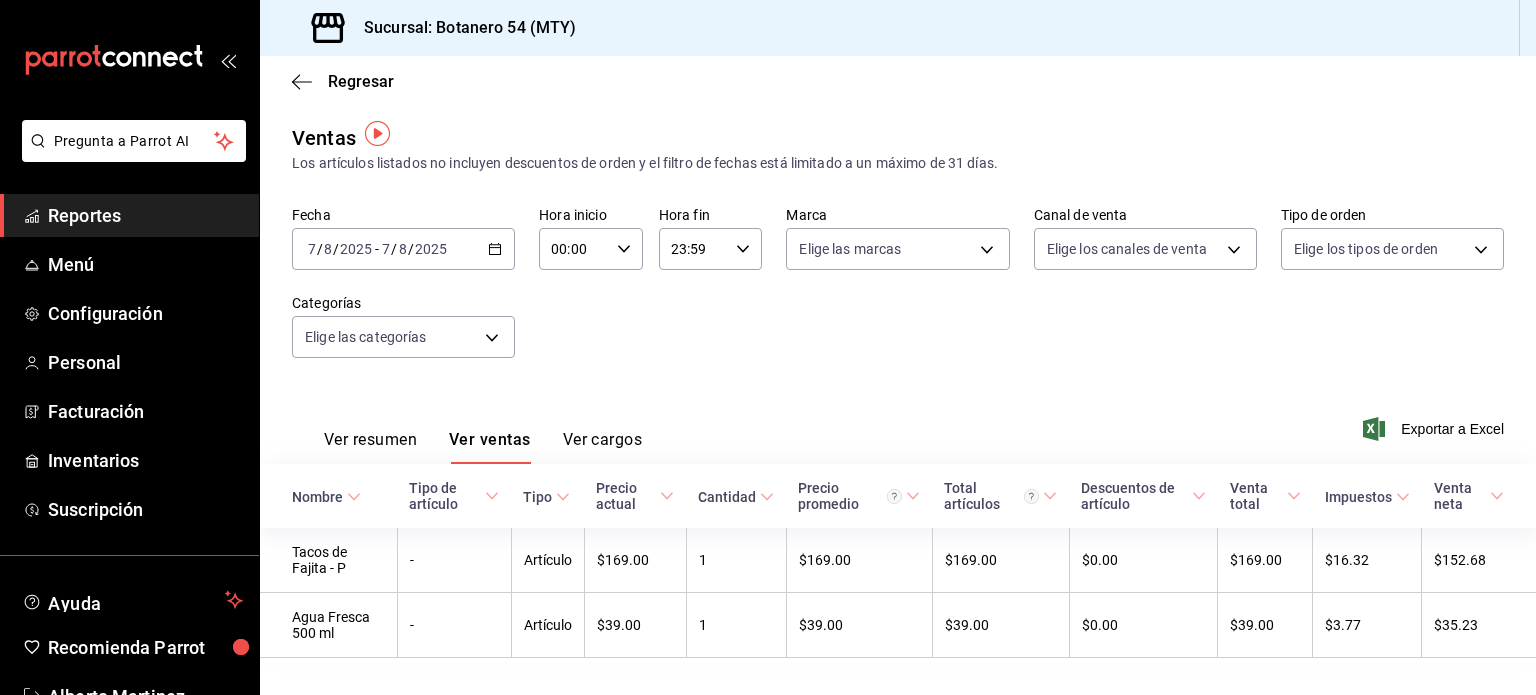 scroll, scrollTop: 39, scrollLeft: 0, axis: vertical 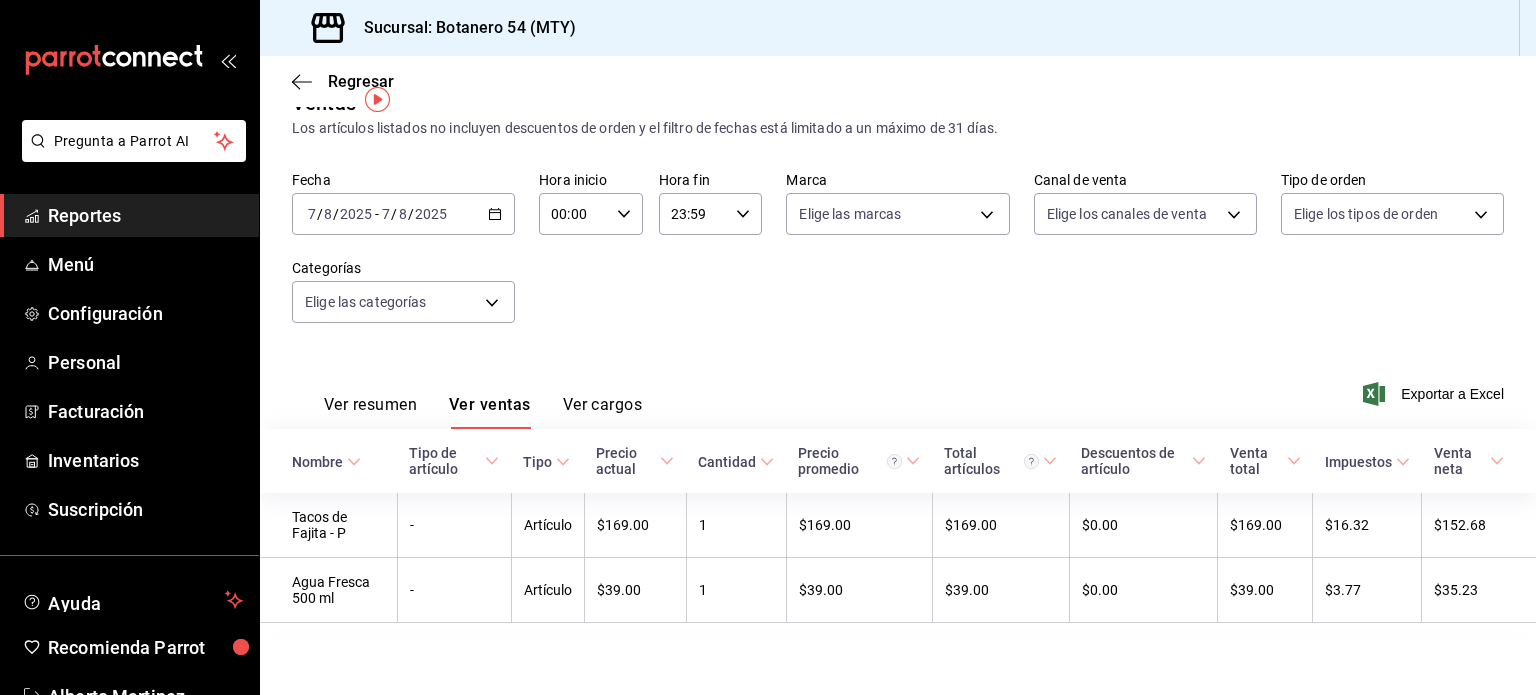 click on "Ver resumen" at bounding box center (370, 412) 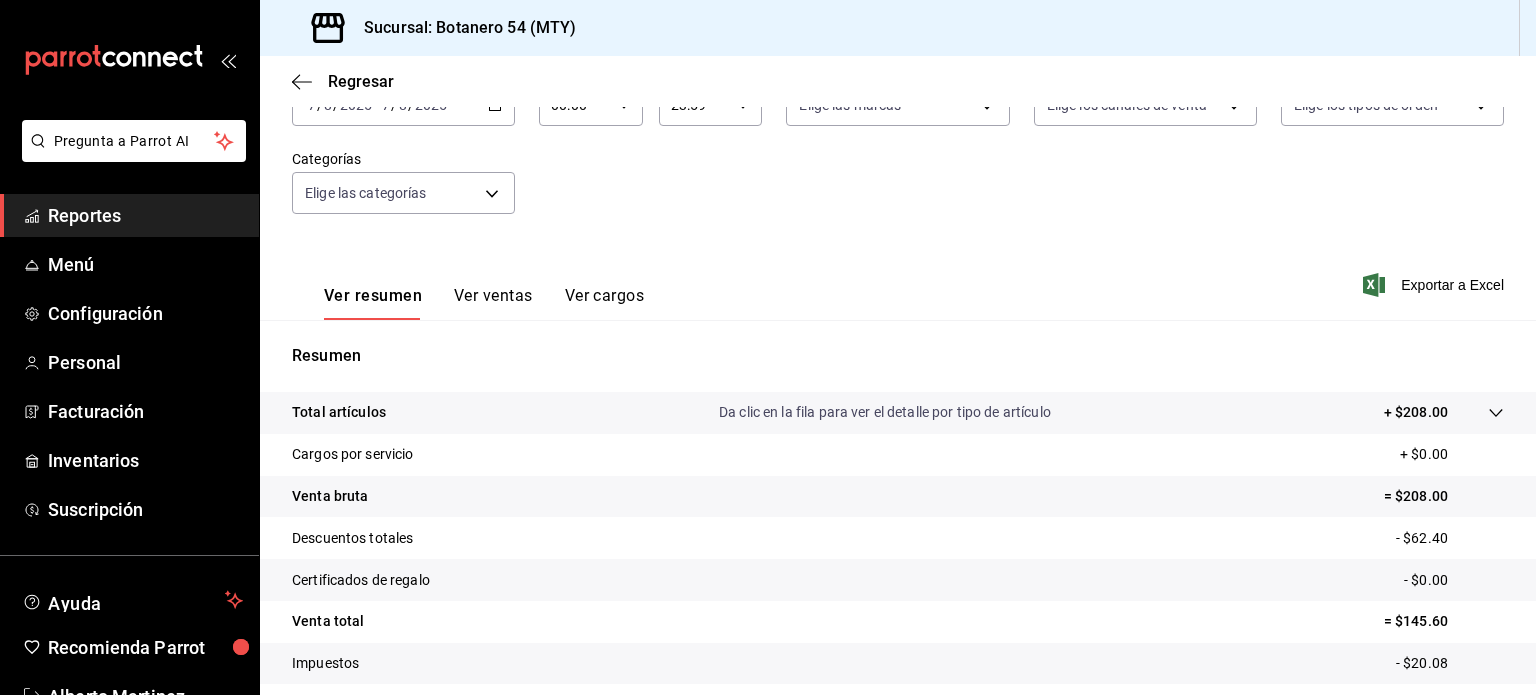 scroll, scrollTop: 146, scrollLeft: 0, axis: vertical 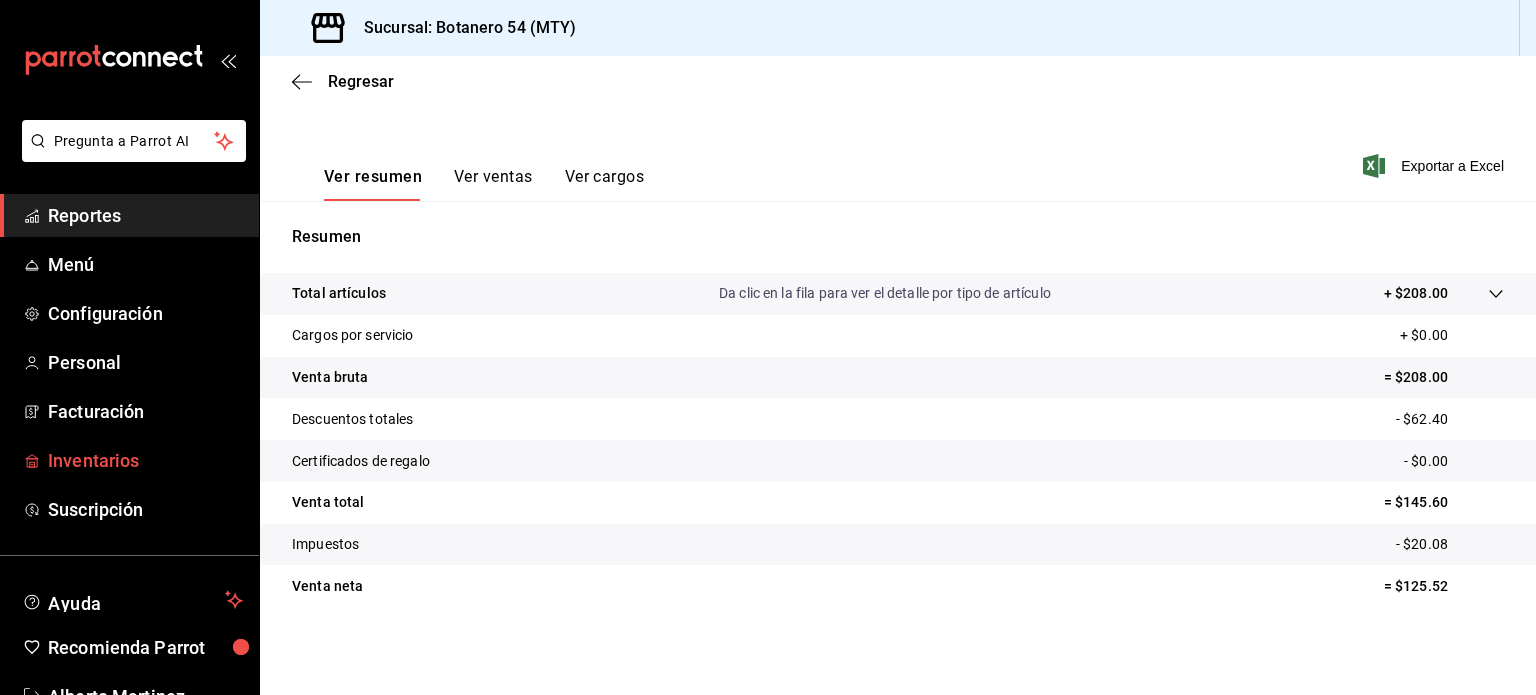 click on "Inventarios" at bounding box center [145, 460] 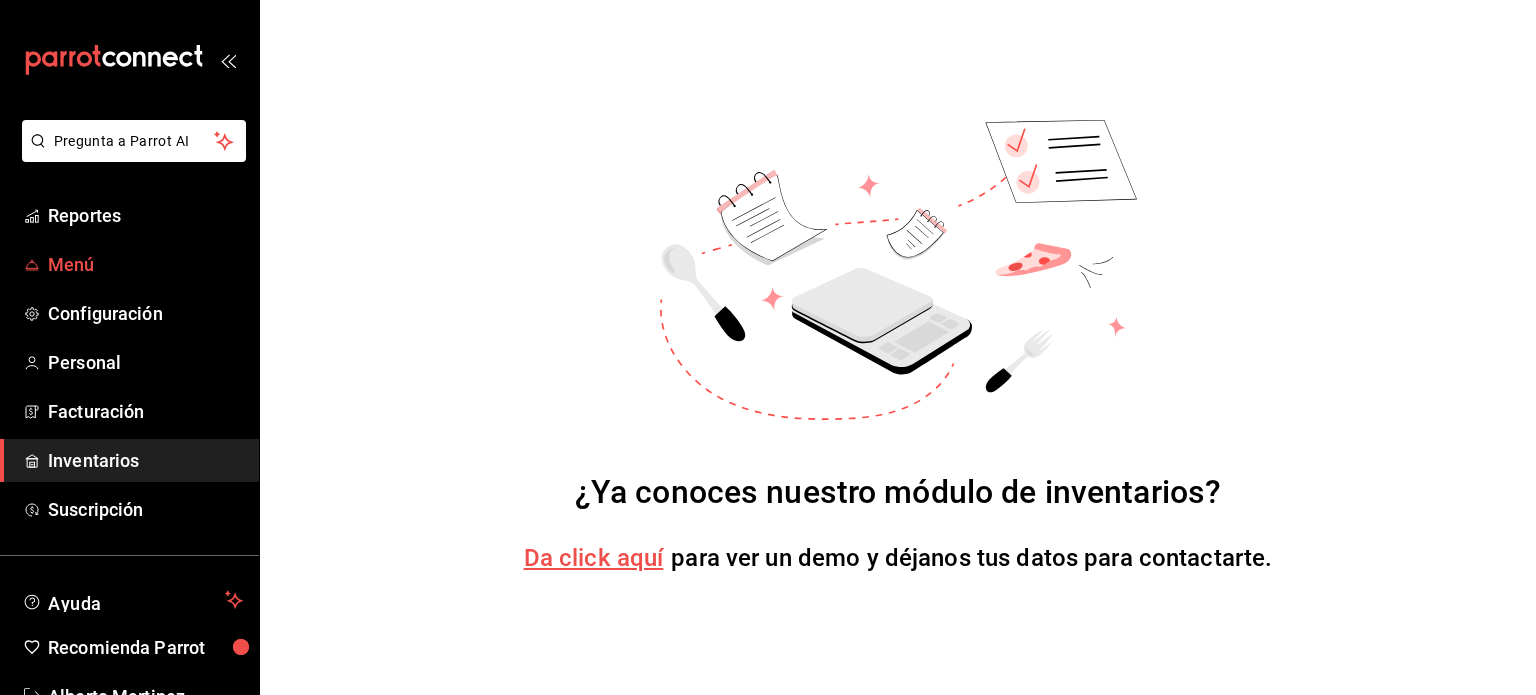 click on "Menú" at bounding box center [145, 264] 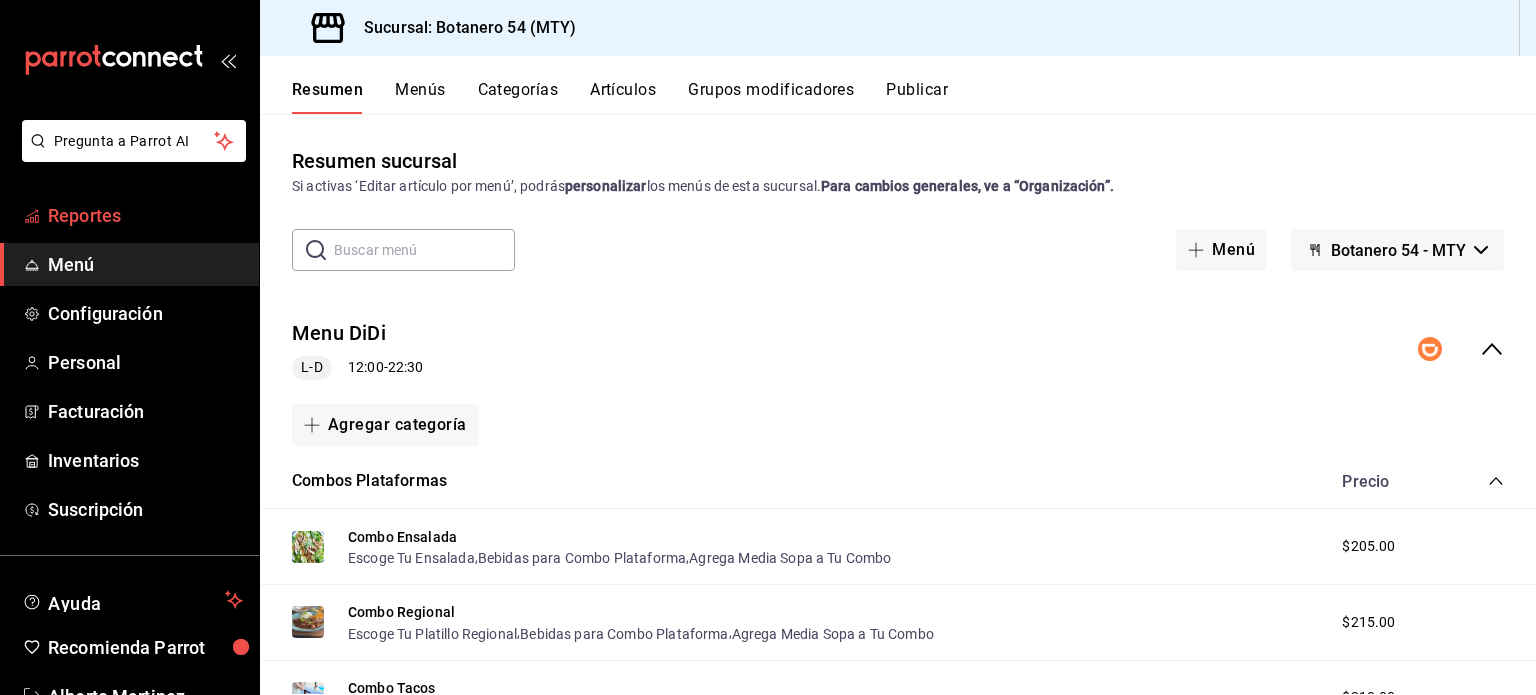 click on "Reportes" at bounding box center [145, 215] 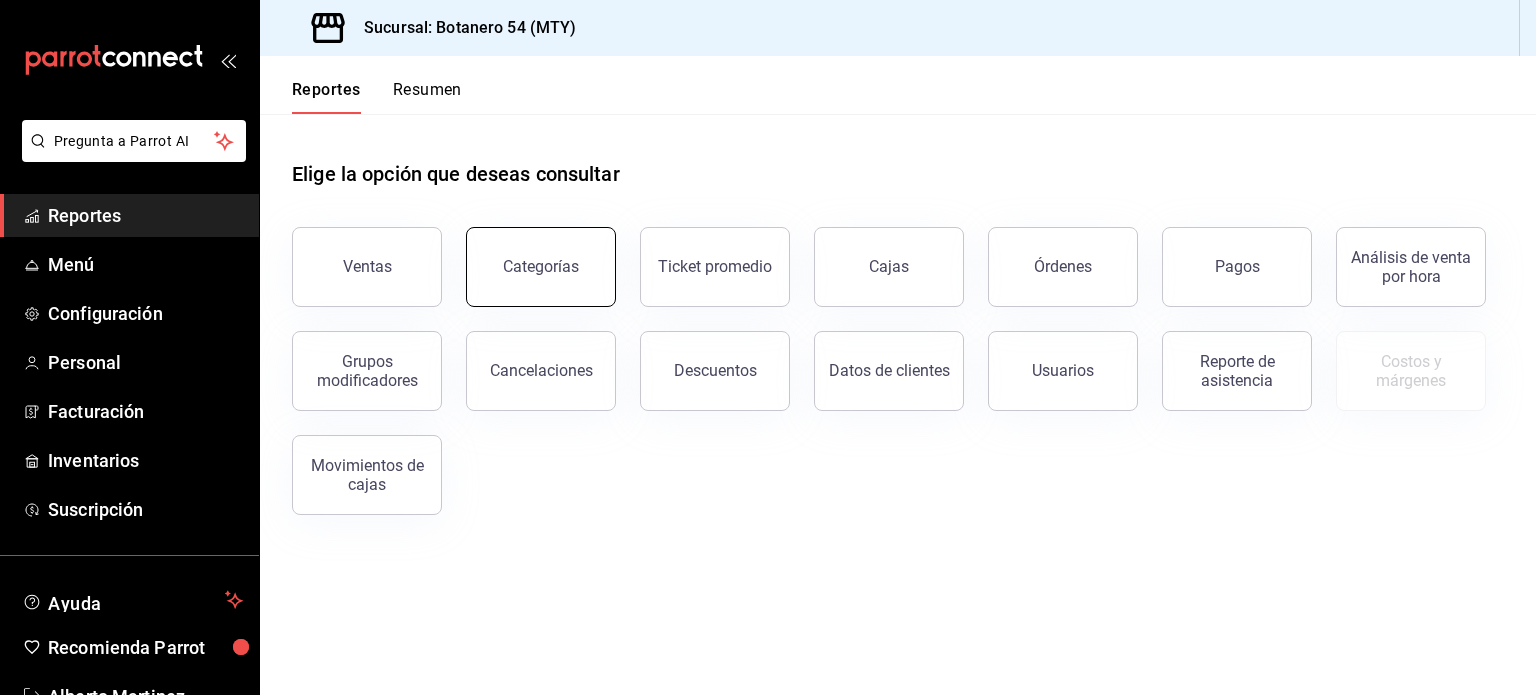 click on "Categorías" at bounding box center (541, 267) 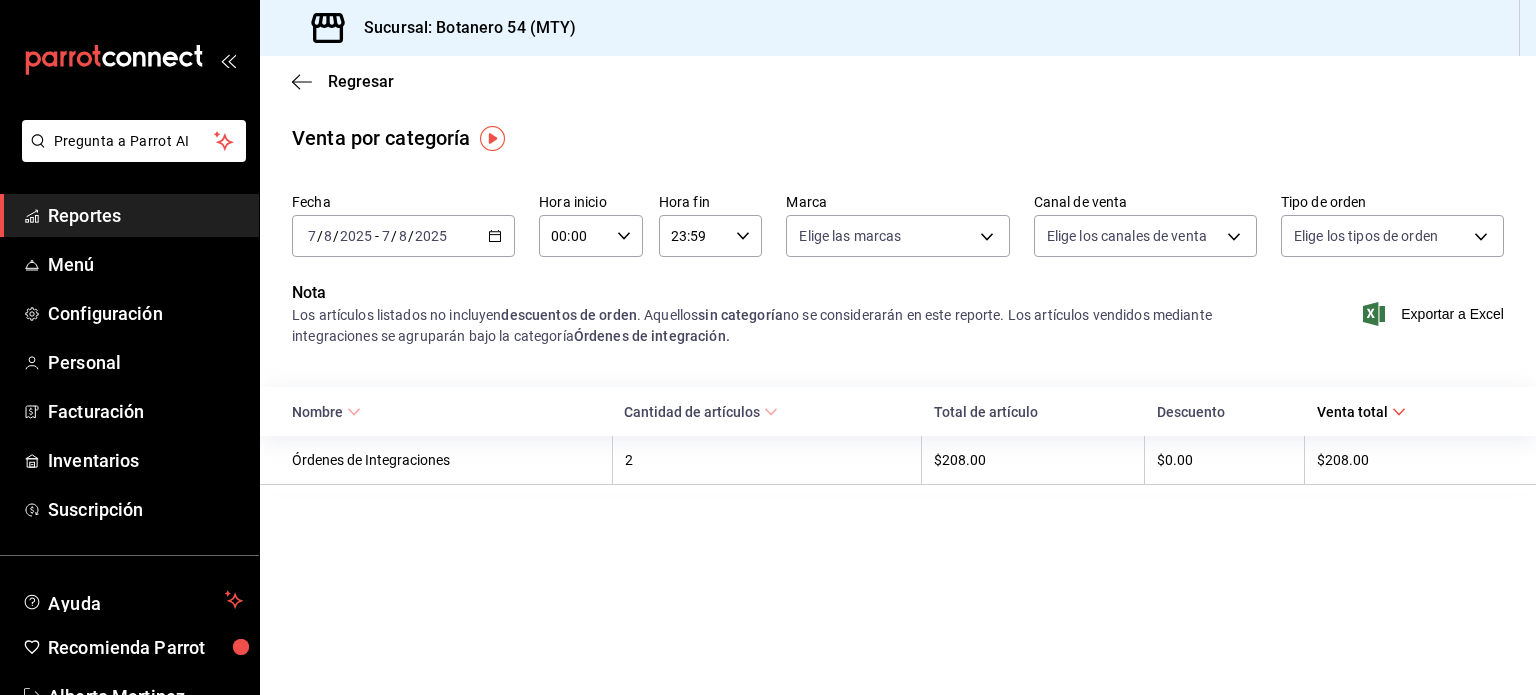 click 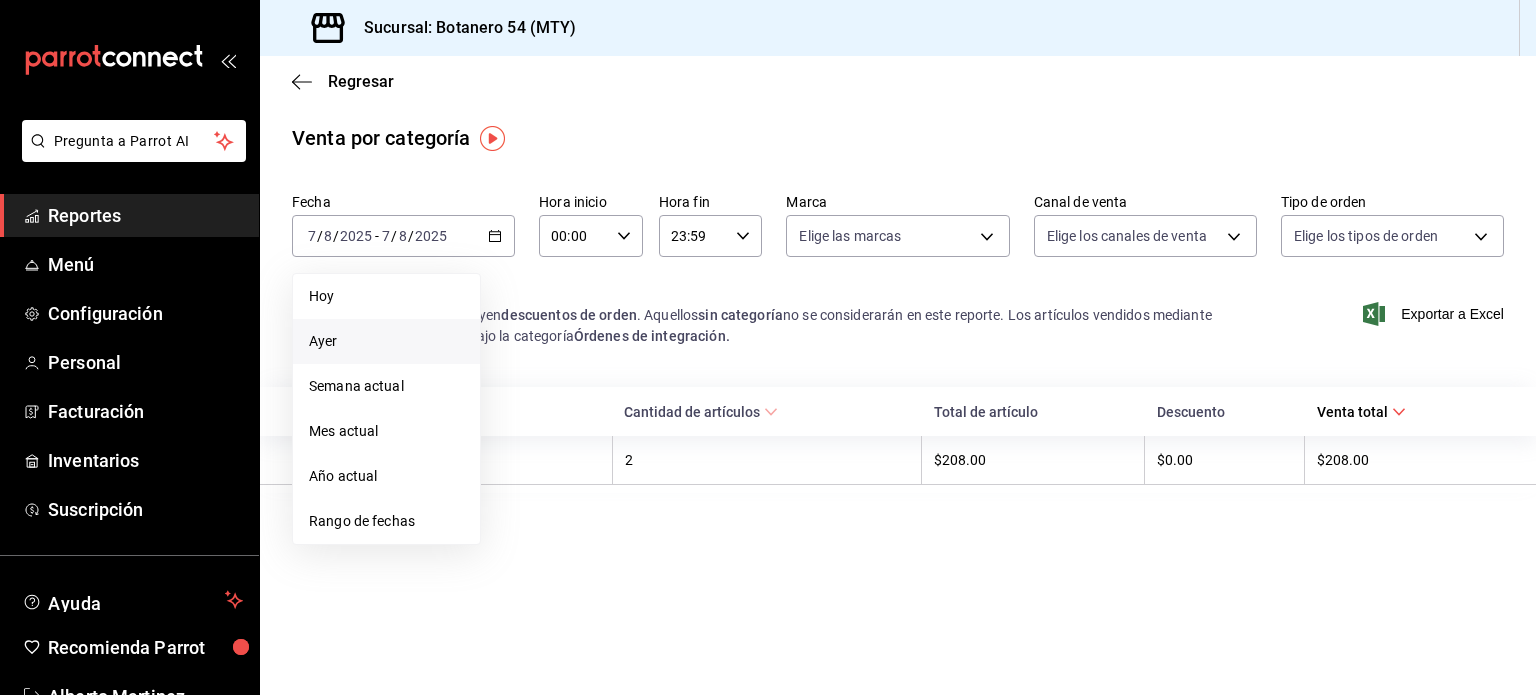 click on "Ayer" at bounding box center (386, 341) 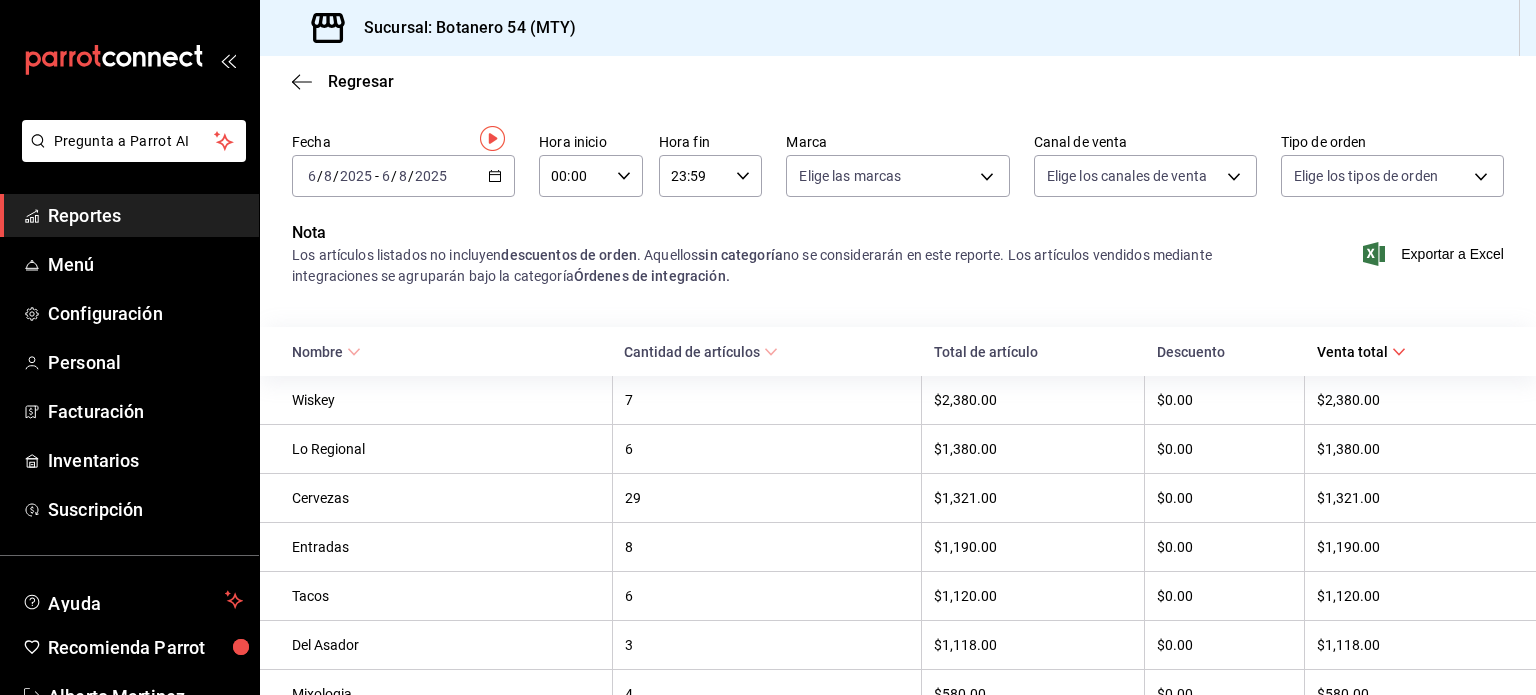 scroll, scrollTop: 0, scrollLeft: 0, axis: both 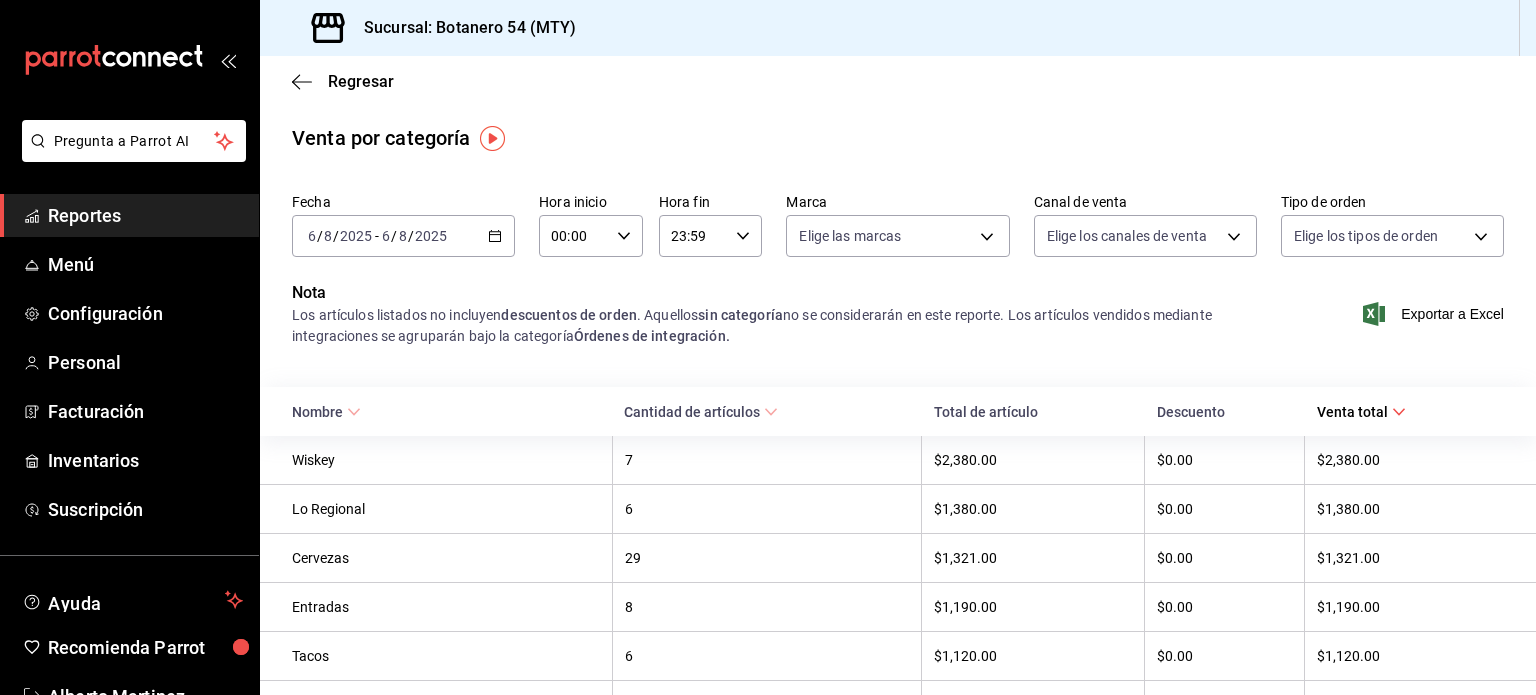 click on "23:59 Hora fin" at bounding box center (711, 236) 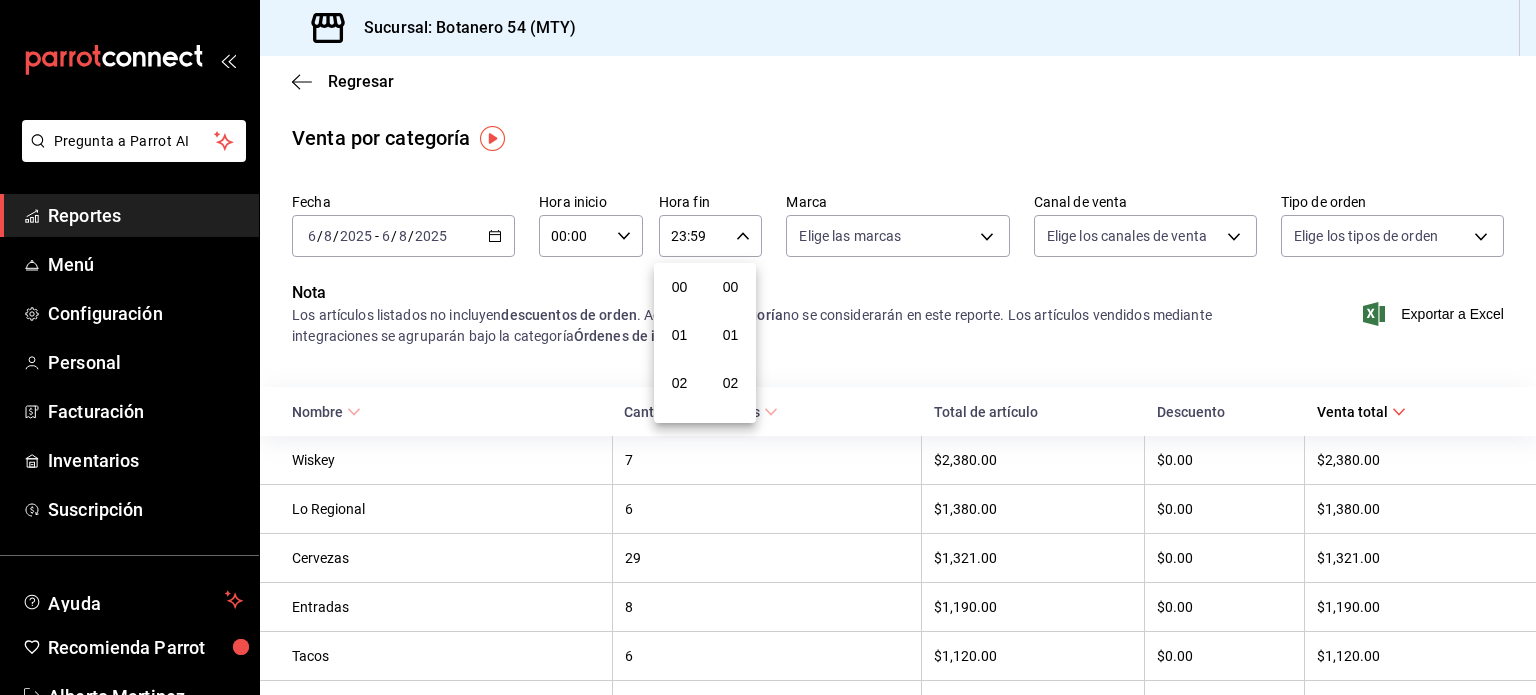 scroll, scrollTop: 1011, scrollLeft: 0, axis: vertical 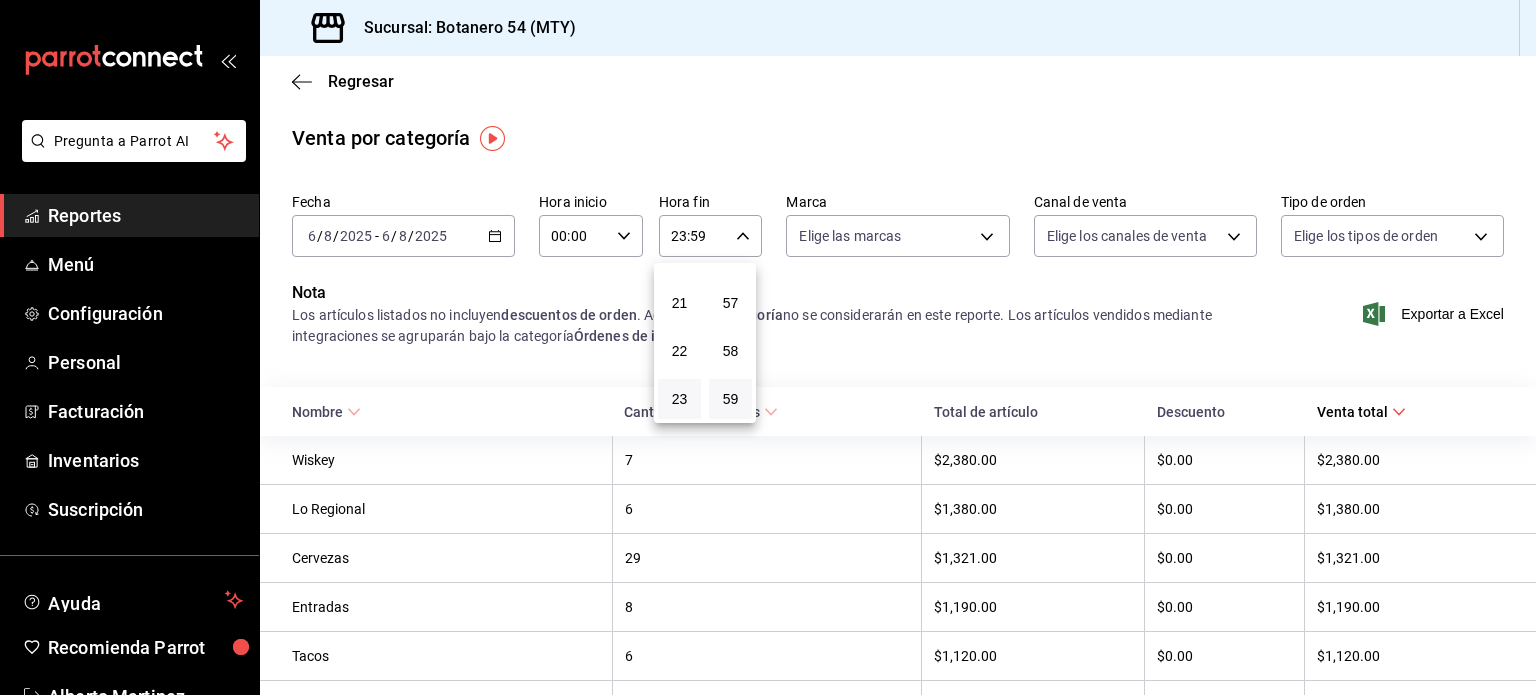 click at bounding box center [768, 347] 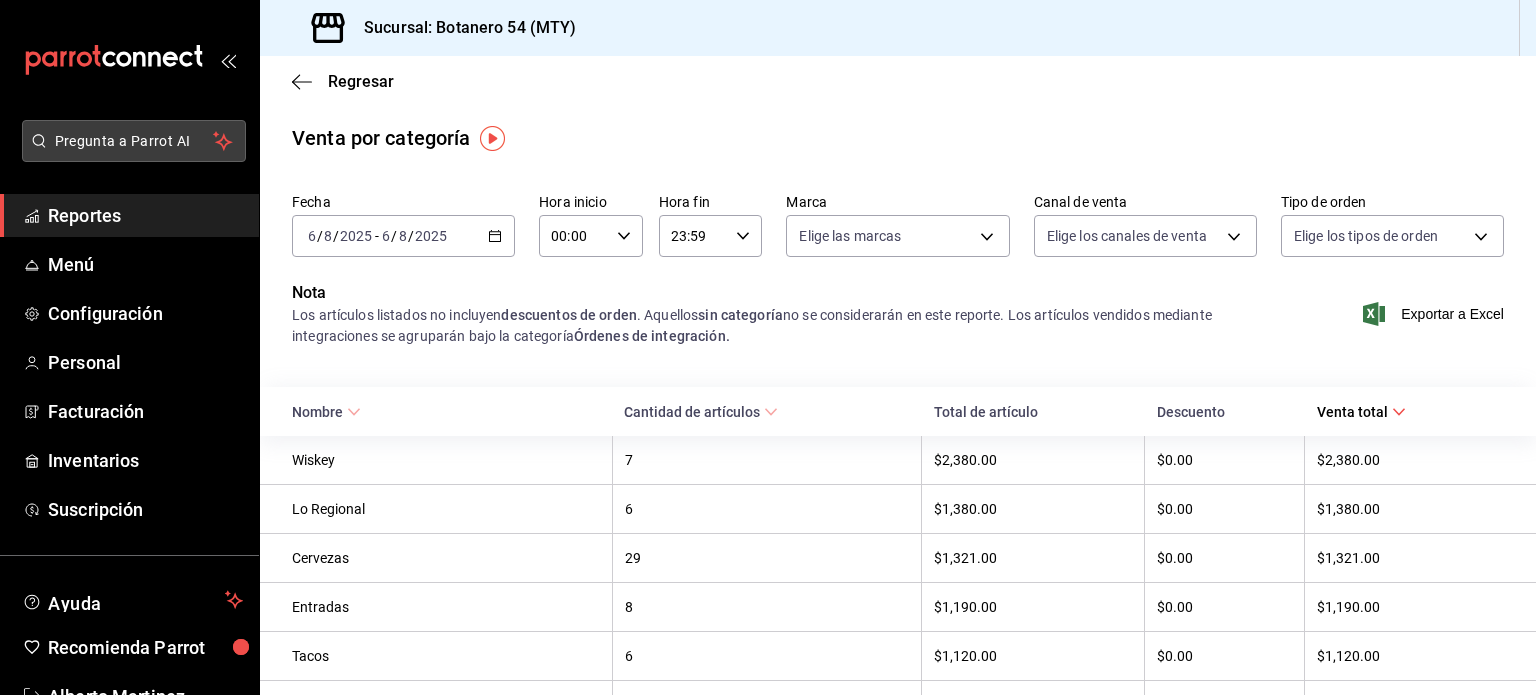 click on "Pregunta a Parrot AI" at bounding box center (134, 141) 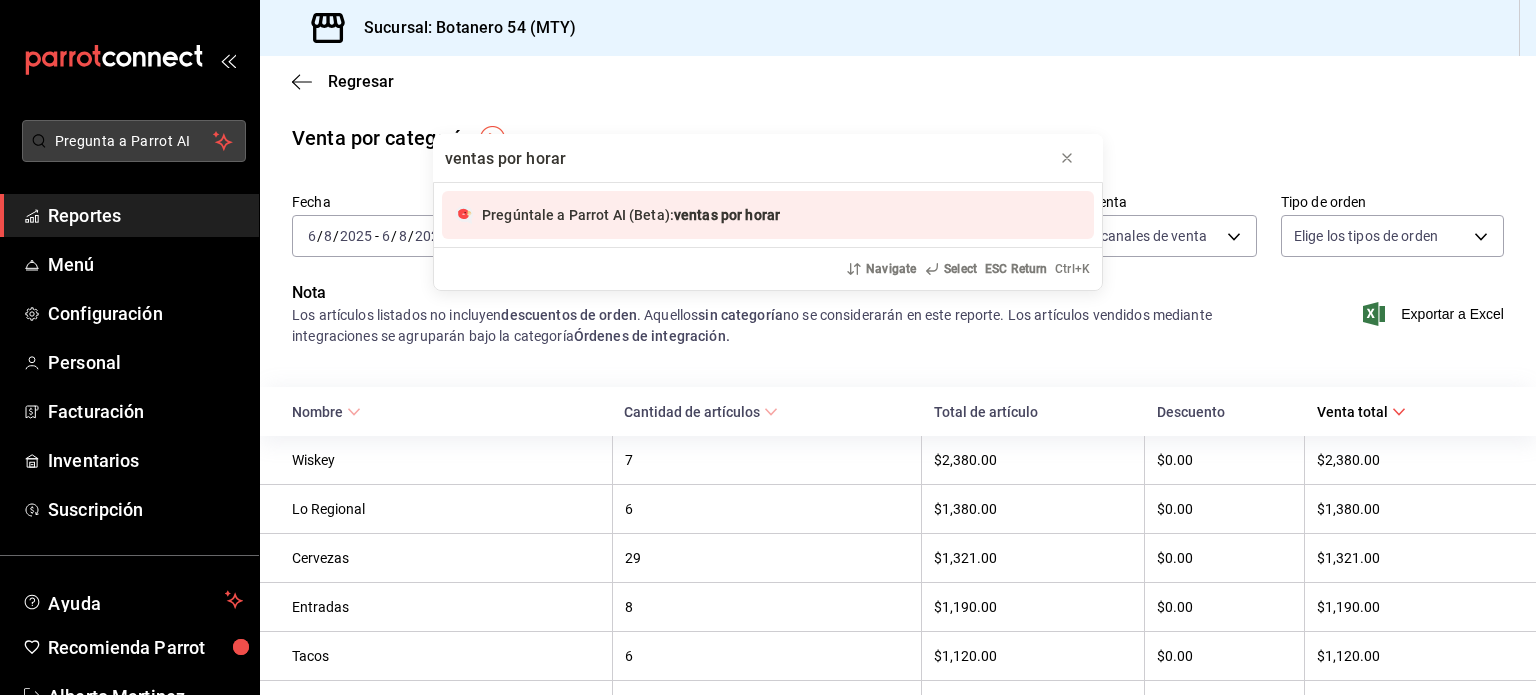 type on "ventas por hora" 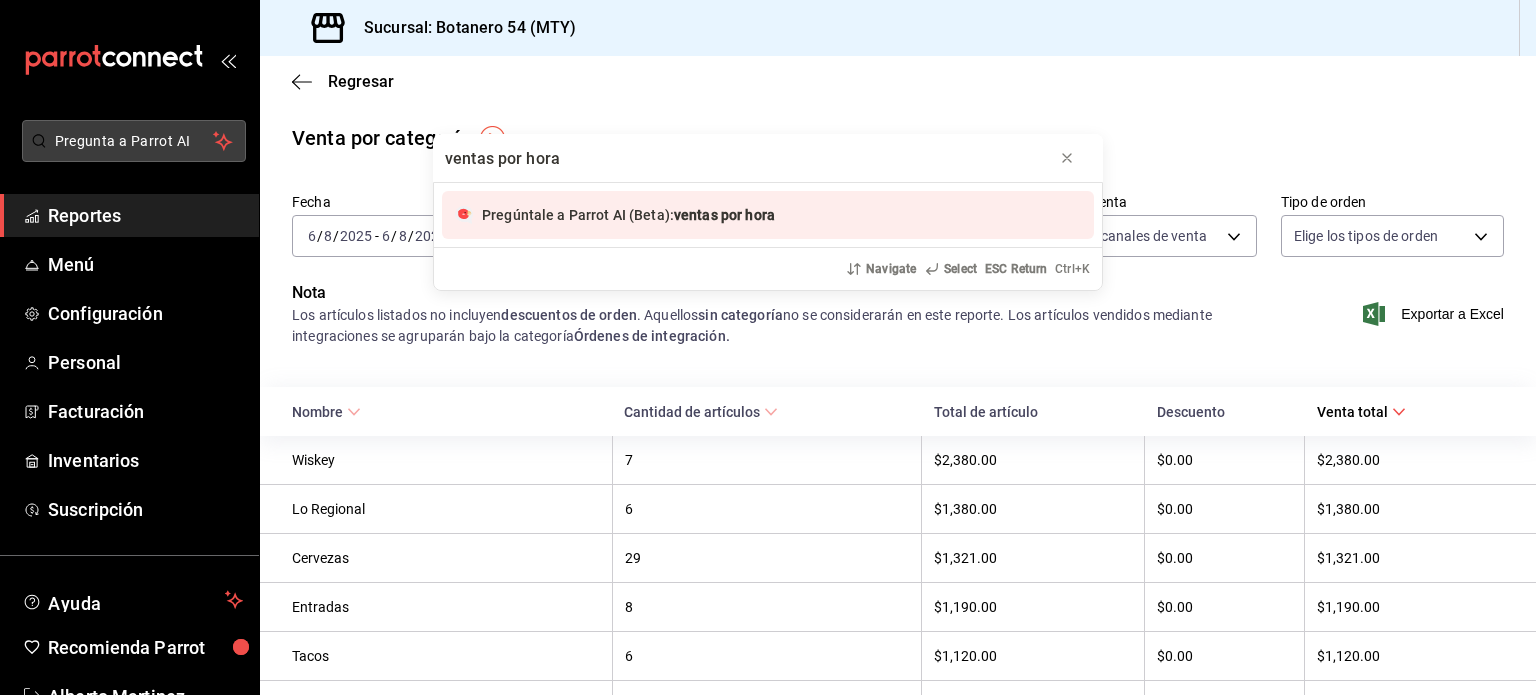 type 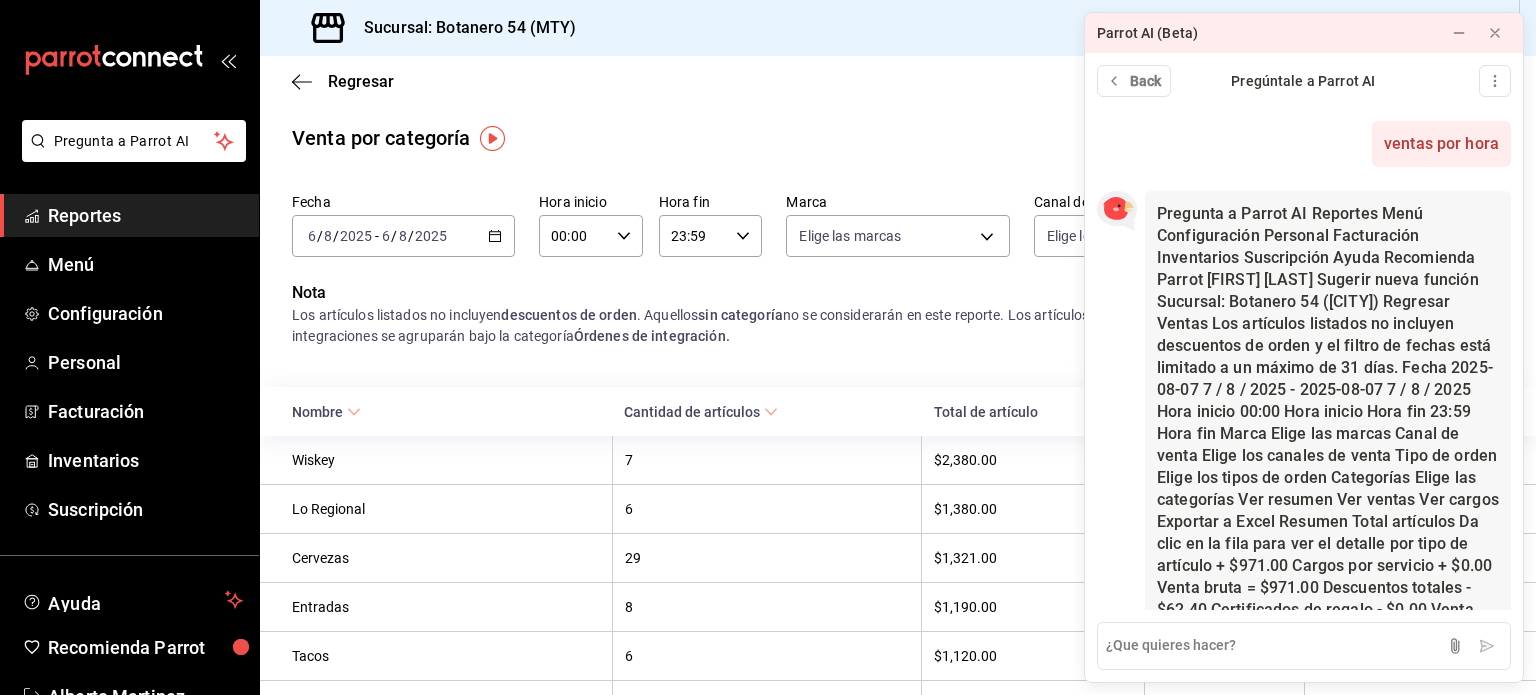 click on "Reporte de Ventas" at bounding box center [1214, 748] 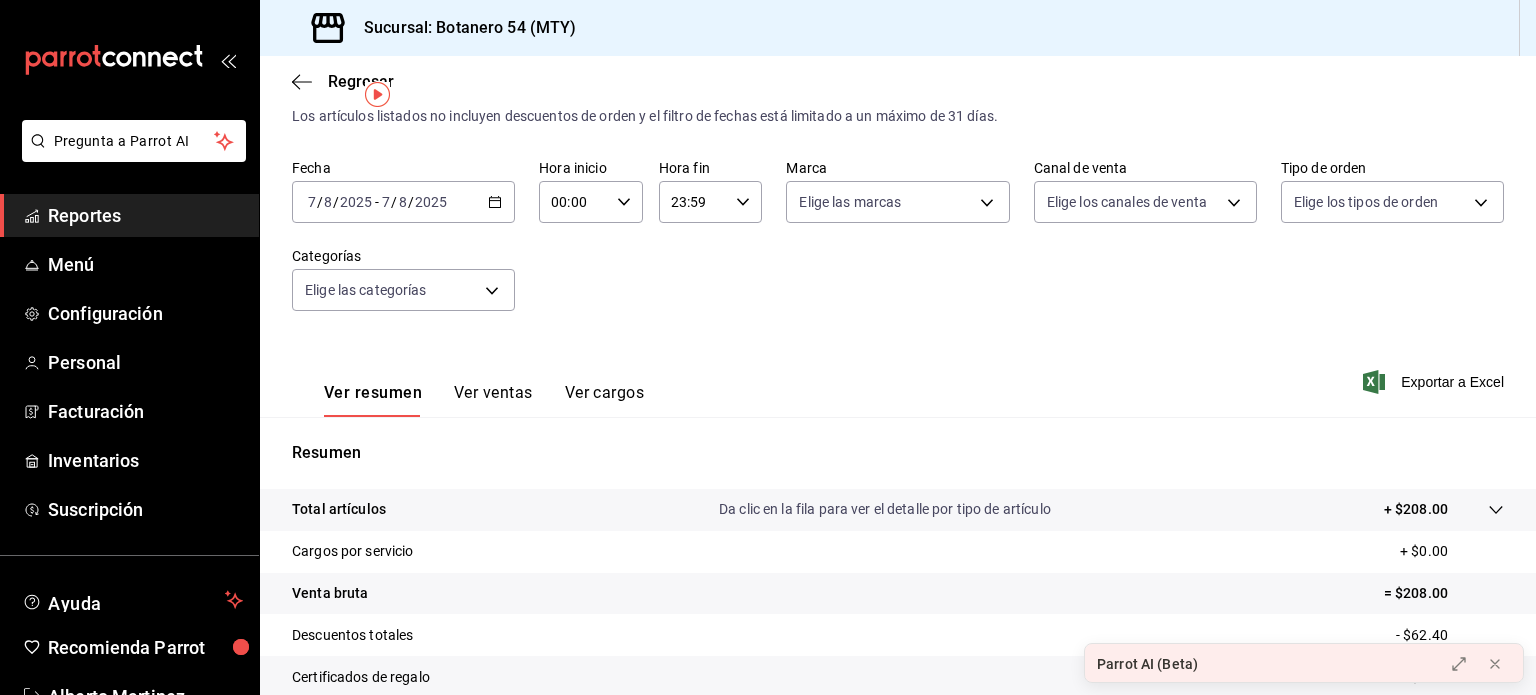 scroll, scrollTop: 44, scrollLeft: 0, axis: vertical 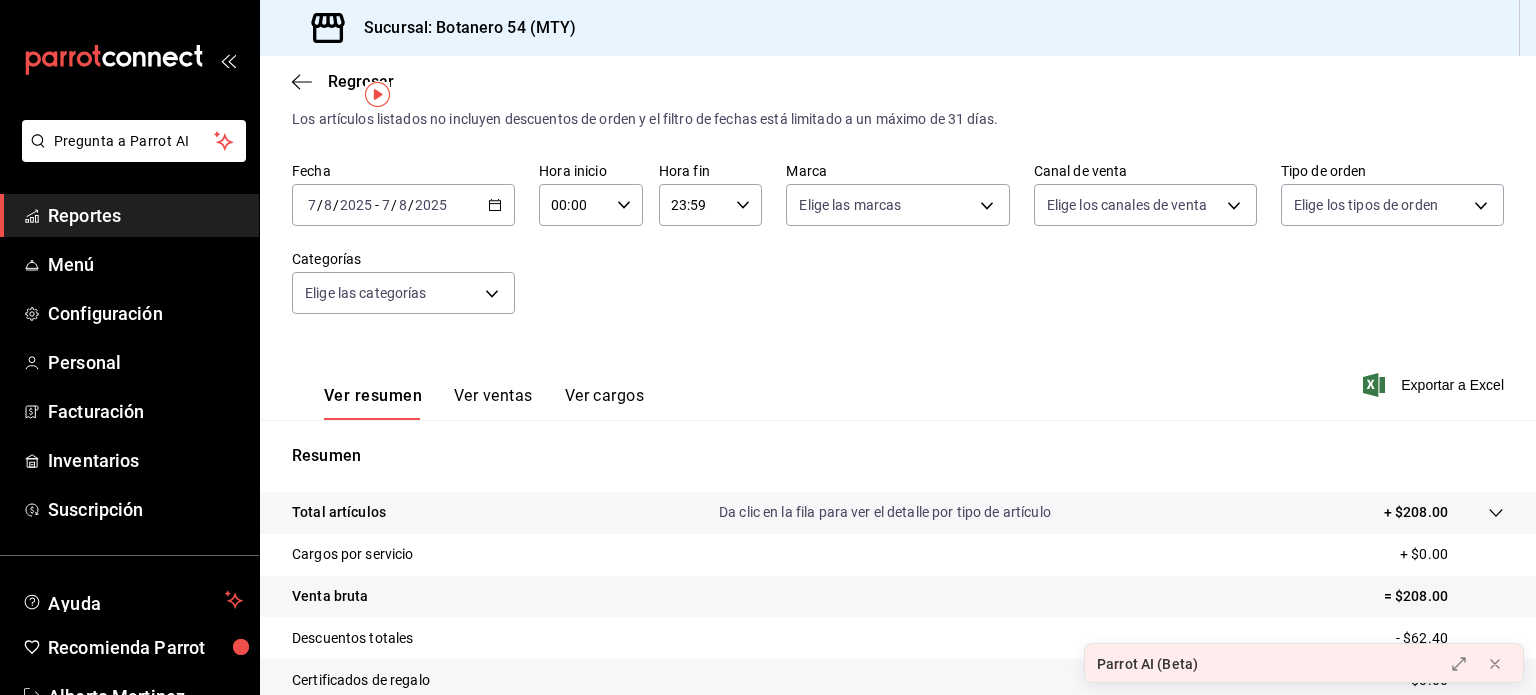 click on "Reportes" at bounding box center (145, 215) 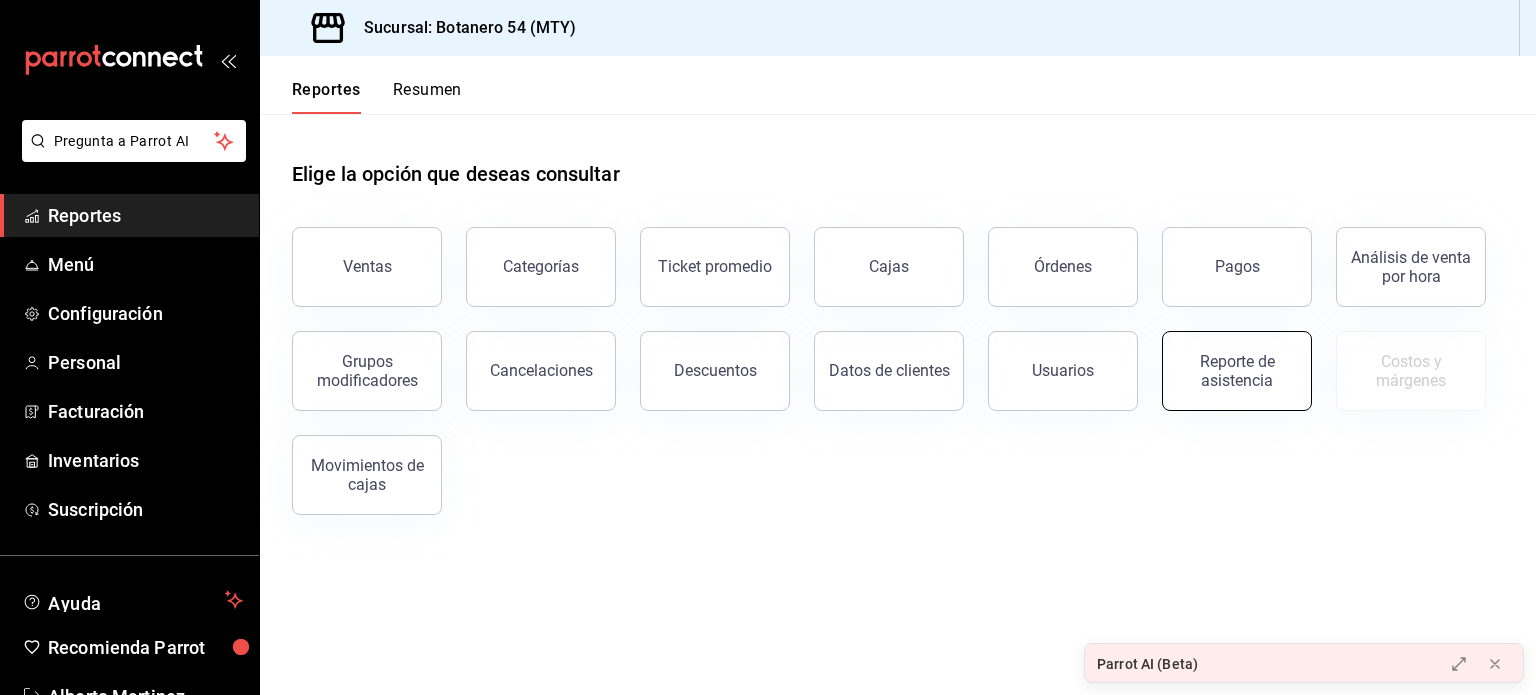 click on "Reporte de asistencia" at bounding box center (1237, 371) 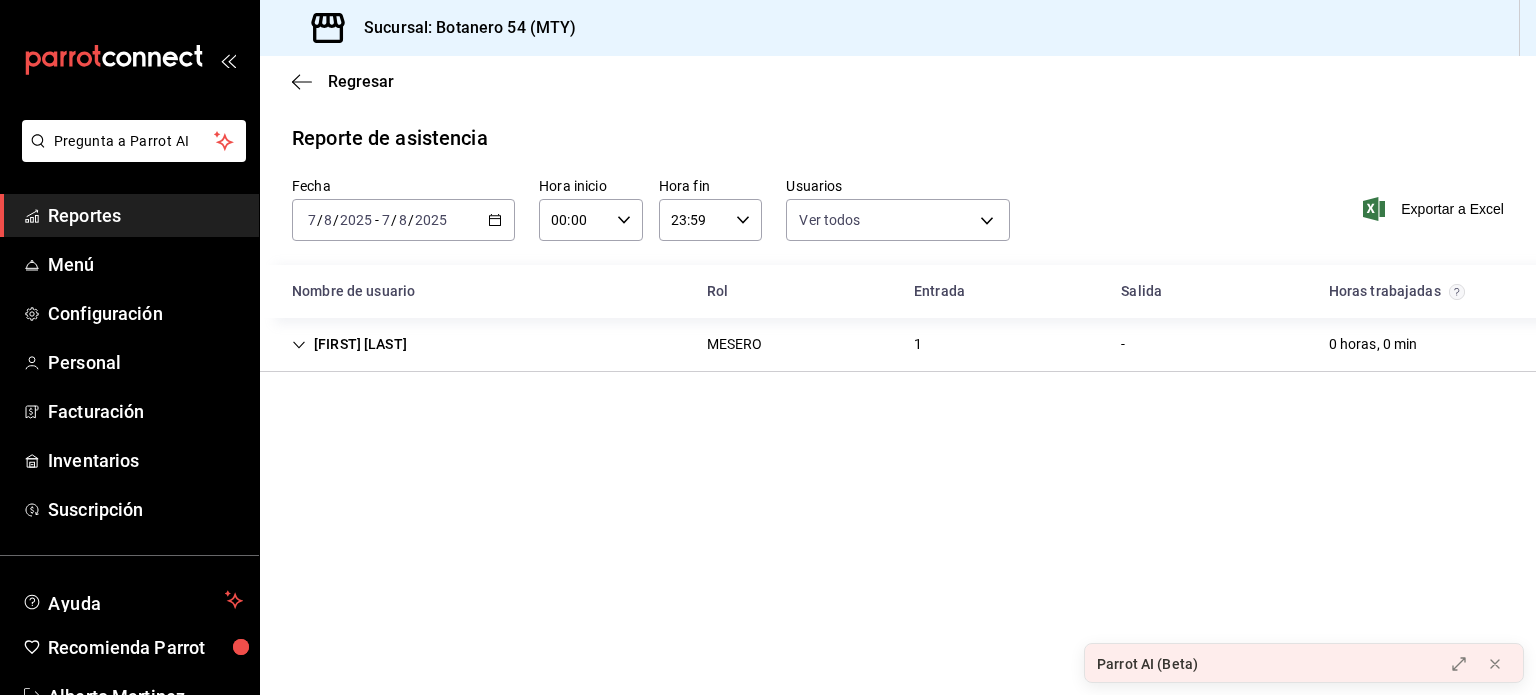 click on "Reportes" at bounding box center [145, 215] 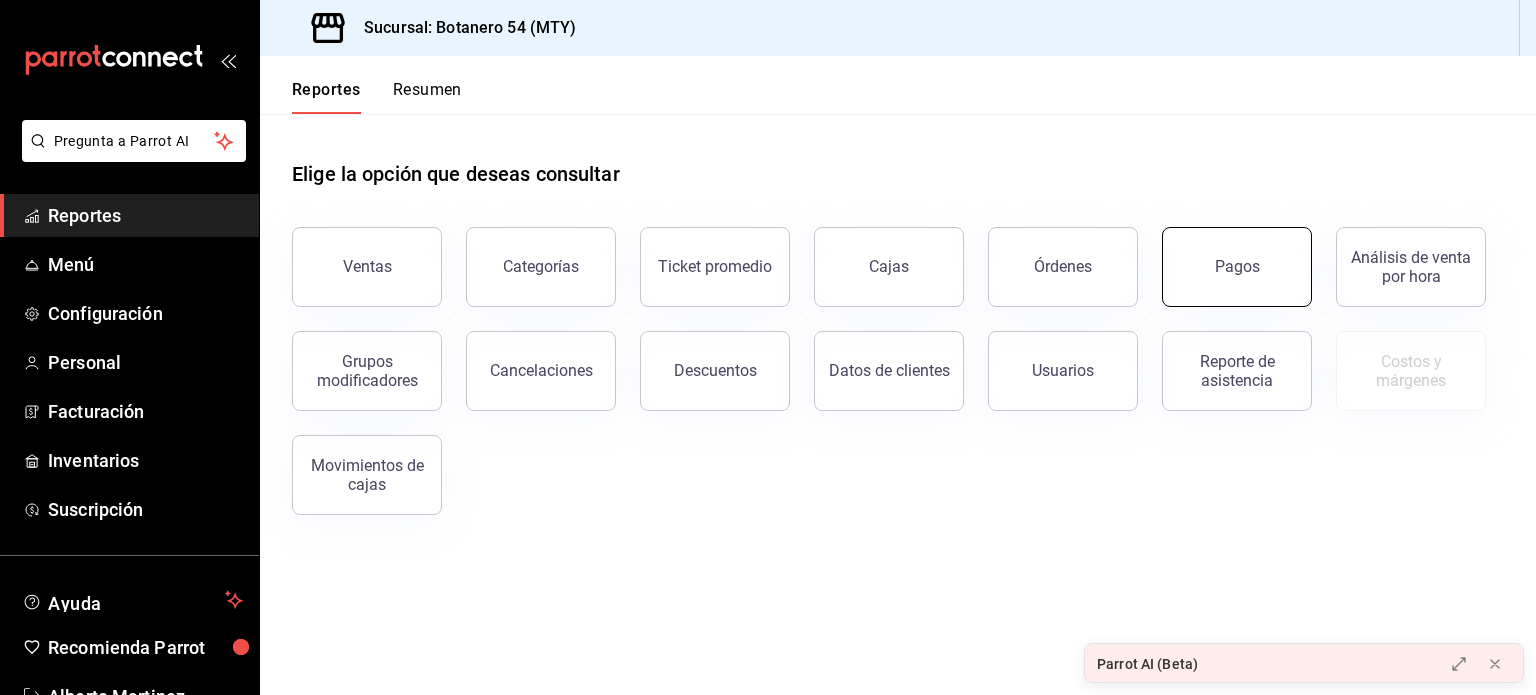 click on "Pagos" at bounding box center (1237, 267) 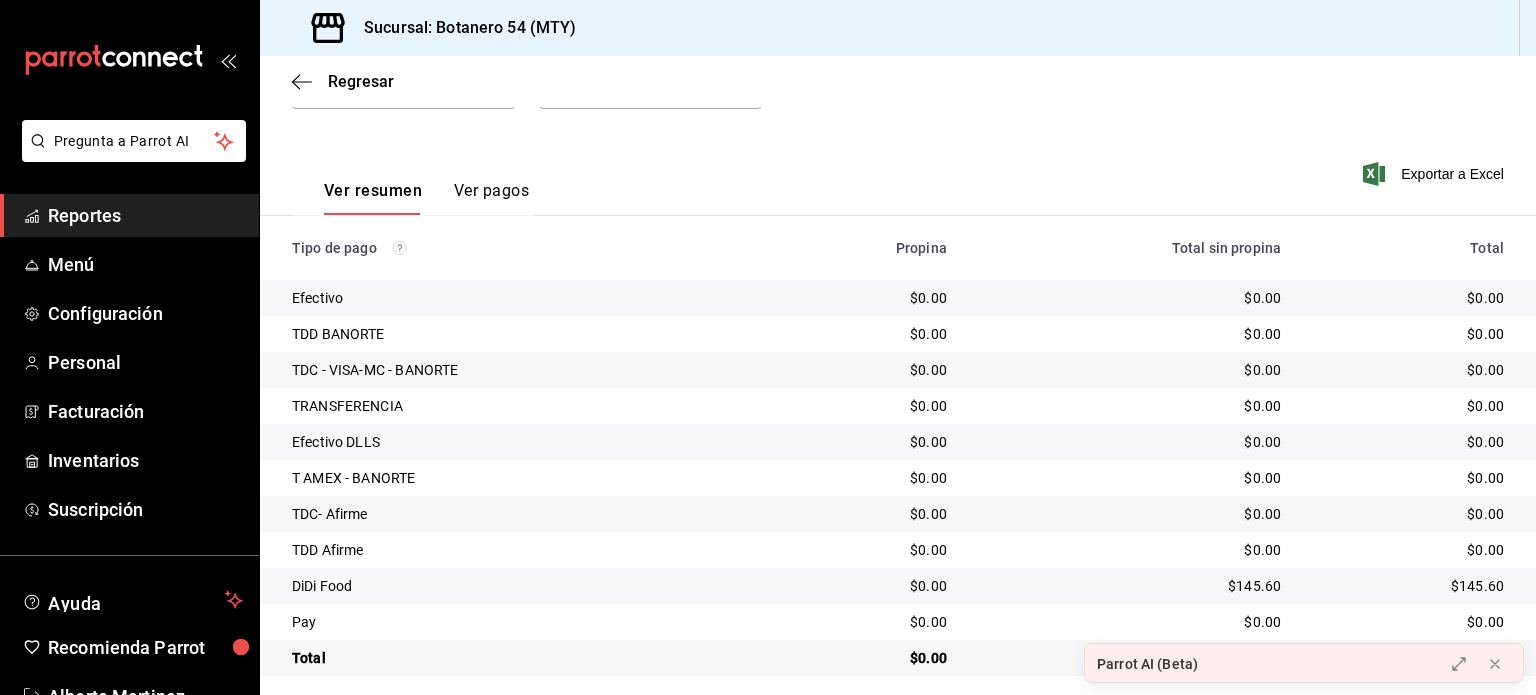 scroll, scrollTop: 260, scrollLeft: 0, axis: vertical 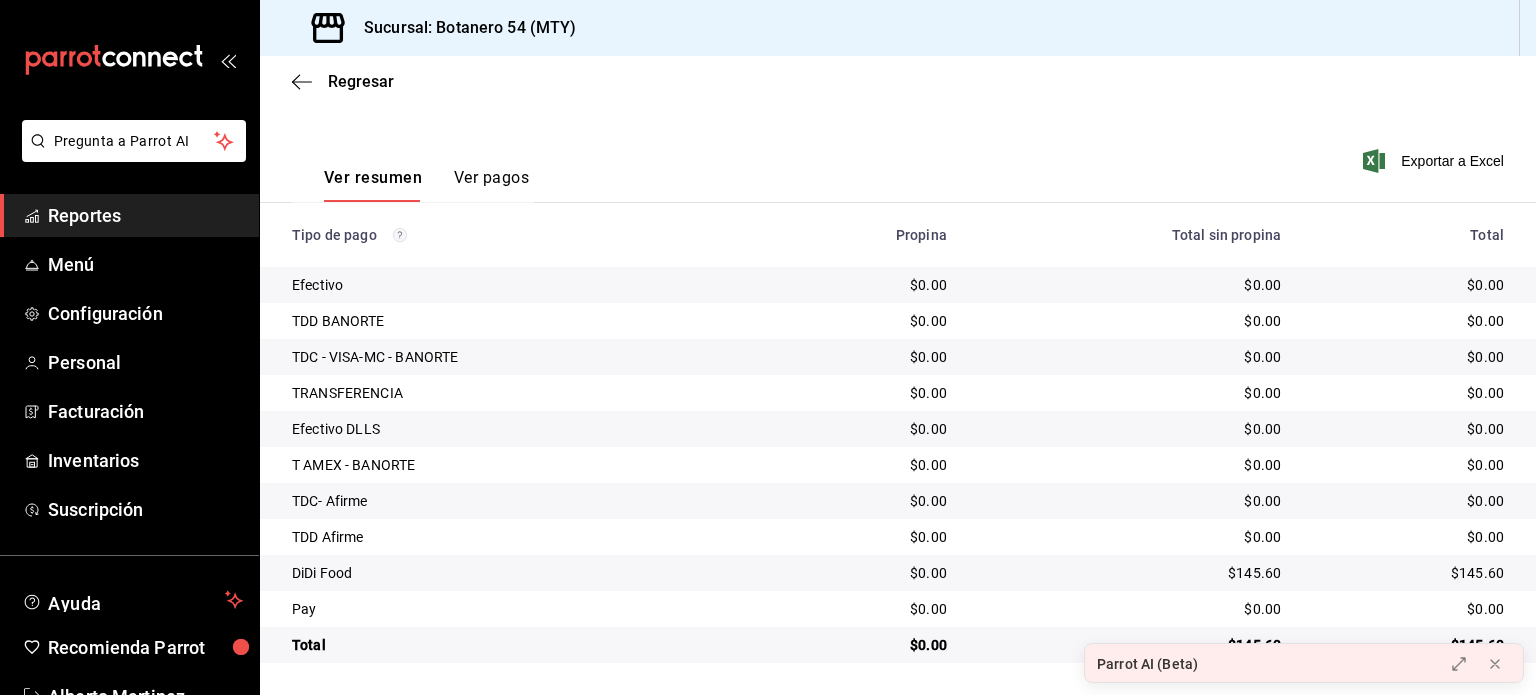 click on "Ver pagos" at bounding box center (491, 185) 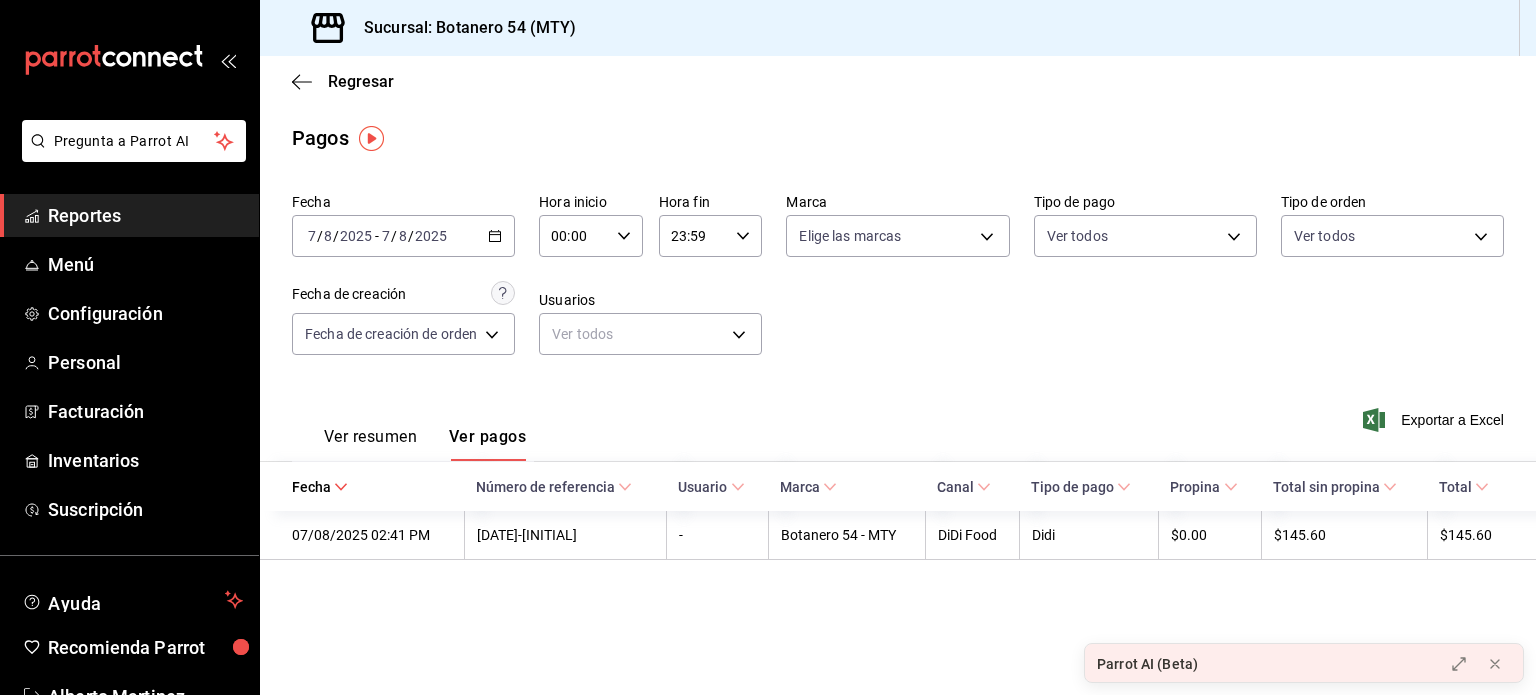 scroll, scrollTop: 0, scrollLeft: 0, axis: both 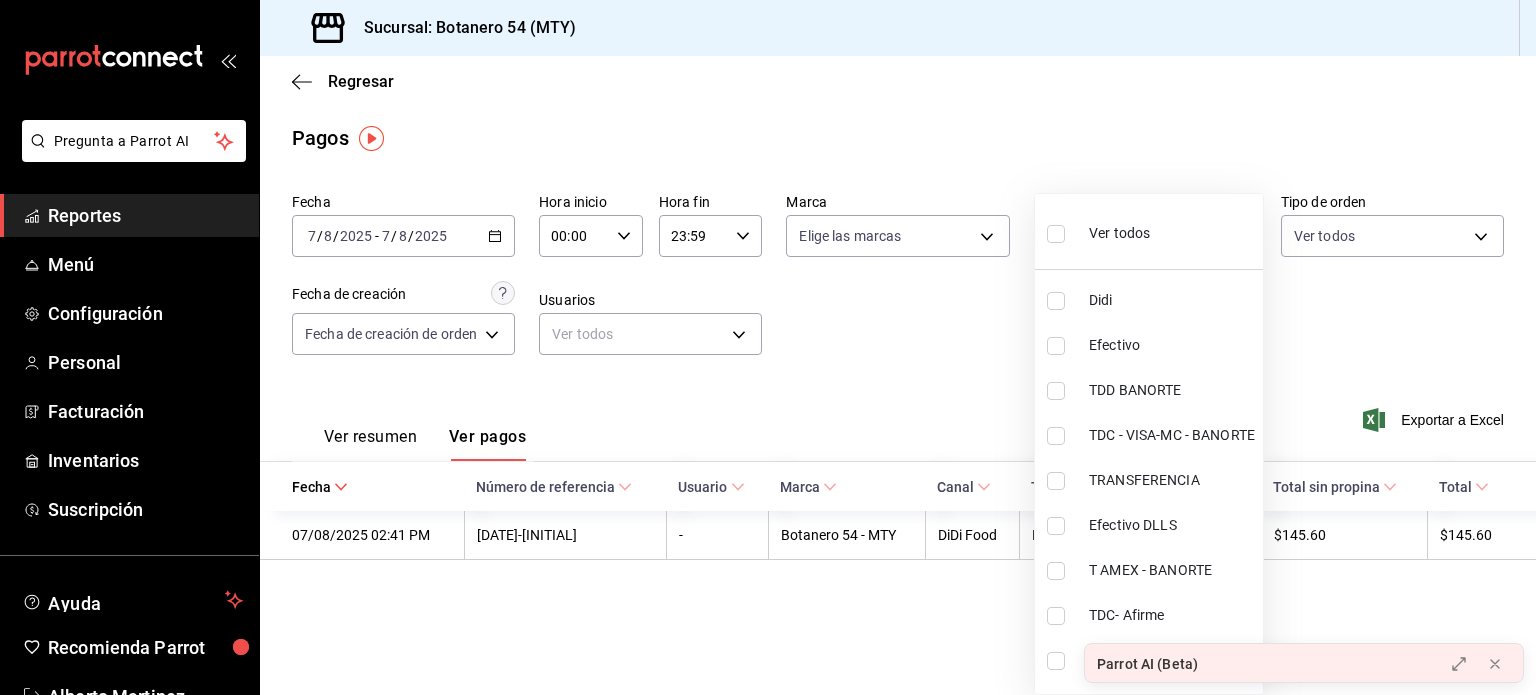 click on "Pregunta a Parrot AI Reportes   Menú   Configuración   Personal   Facturación   Inventarios   Suscripción   Ayuda Recomienda Parrot   [FIRST] [LAST]   Sugerir nueva función   Sucursal: Botanero 54 ([CITY]) Regresar Pagos Fecha 2025-08-07 7 / 8 / 2025 - 2025-08-07 7 / 8 / 2025 Hora inicio 00:00 Hora inicio Hora fin 23:59 Hora fin Marca Elige las marcas Tipo de pago Ver todos Tipo de orden Ver todos Fecha de creación   Fecha de creación de orden ORDER Usuarios Ver todos null Ver resumen Ver pagos Exportar a Excel Fecha Número de referencia Usuario Marca Canal Tipo de pago Propina Total sin propina Total [MM]/[DD]/[YYYY] [HOUR]:[MINUTE] [AM/PM] 070825-D-0001 - Botanero 54 - [CITY] DiDi Food Didi $0.00 $145.60 $145.60 GANA 1 MES GRATIS EN TU SUSCRIPCIÓN AQUÍ ¿Recuerdas cómo empezó tu restaurante?
Hoy puedes ayudar a un colega a tener el mismo cambio que tú viviste.
Recomienda Parrot directamente desde tu Portal Administrador.
Es fácil y rápido.
🎁 Por cada restaurante que se una, ganas 1 mes gratis. Ir a video" at bounding box center [768, 347] 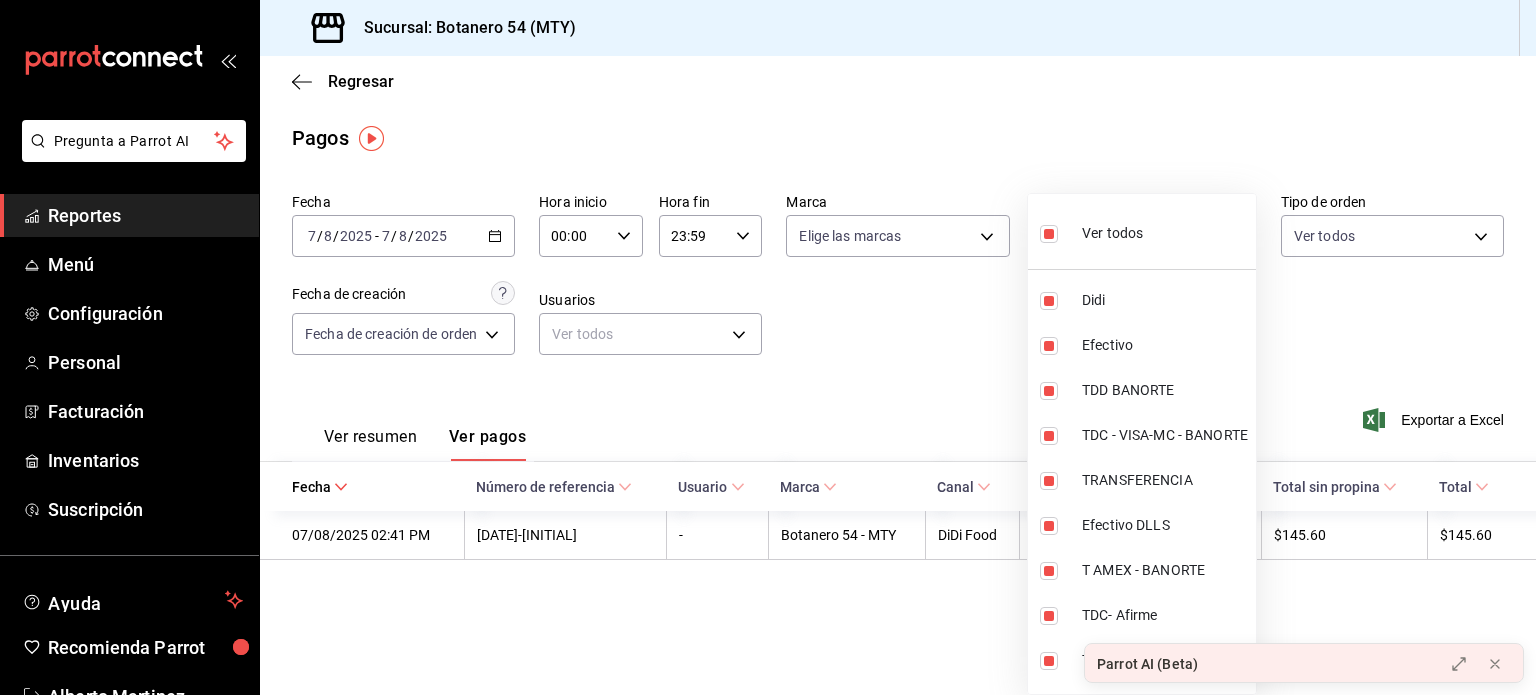 click at bounding box center [768, 347] 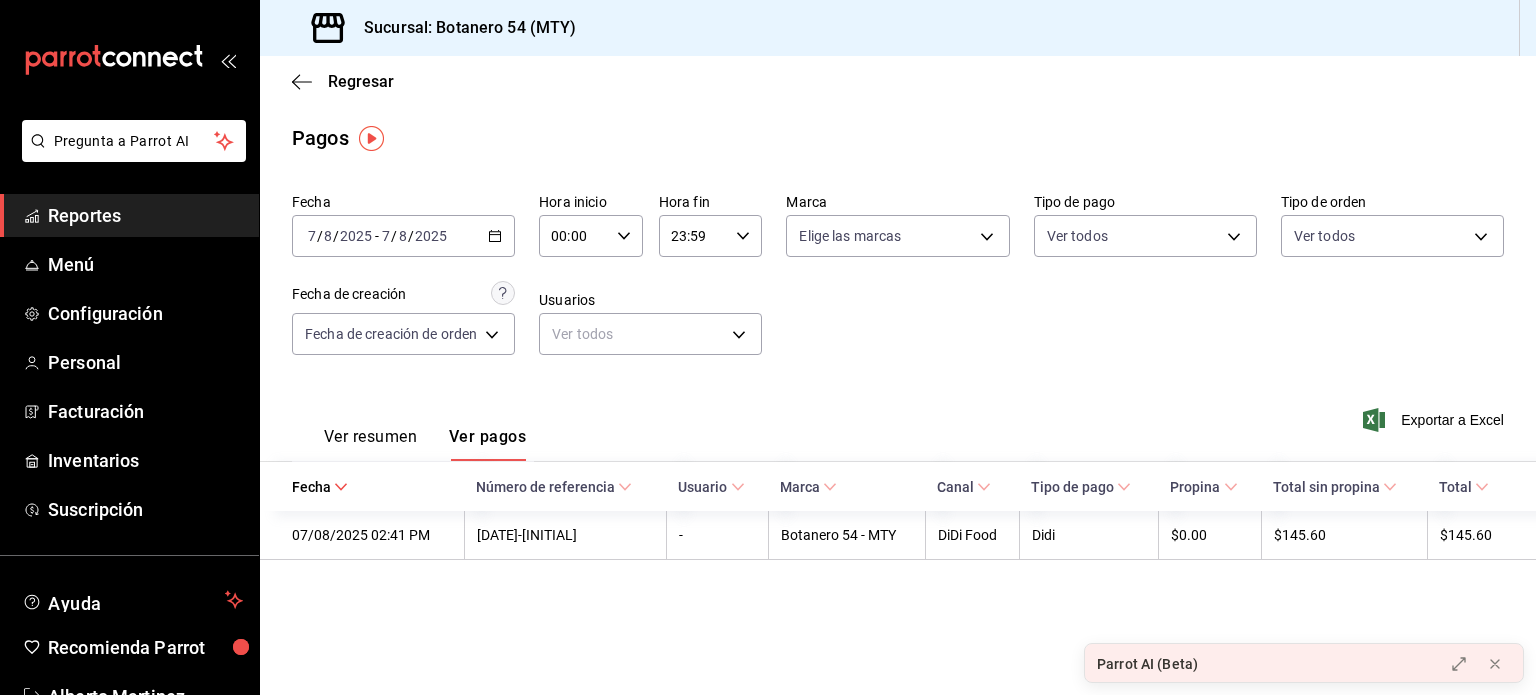 click on "2025-08-07 7 / 8 / 2025 - 2025-08-07 7 / 8 / 2025" at bounding box center [403, 236] 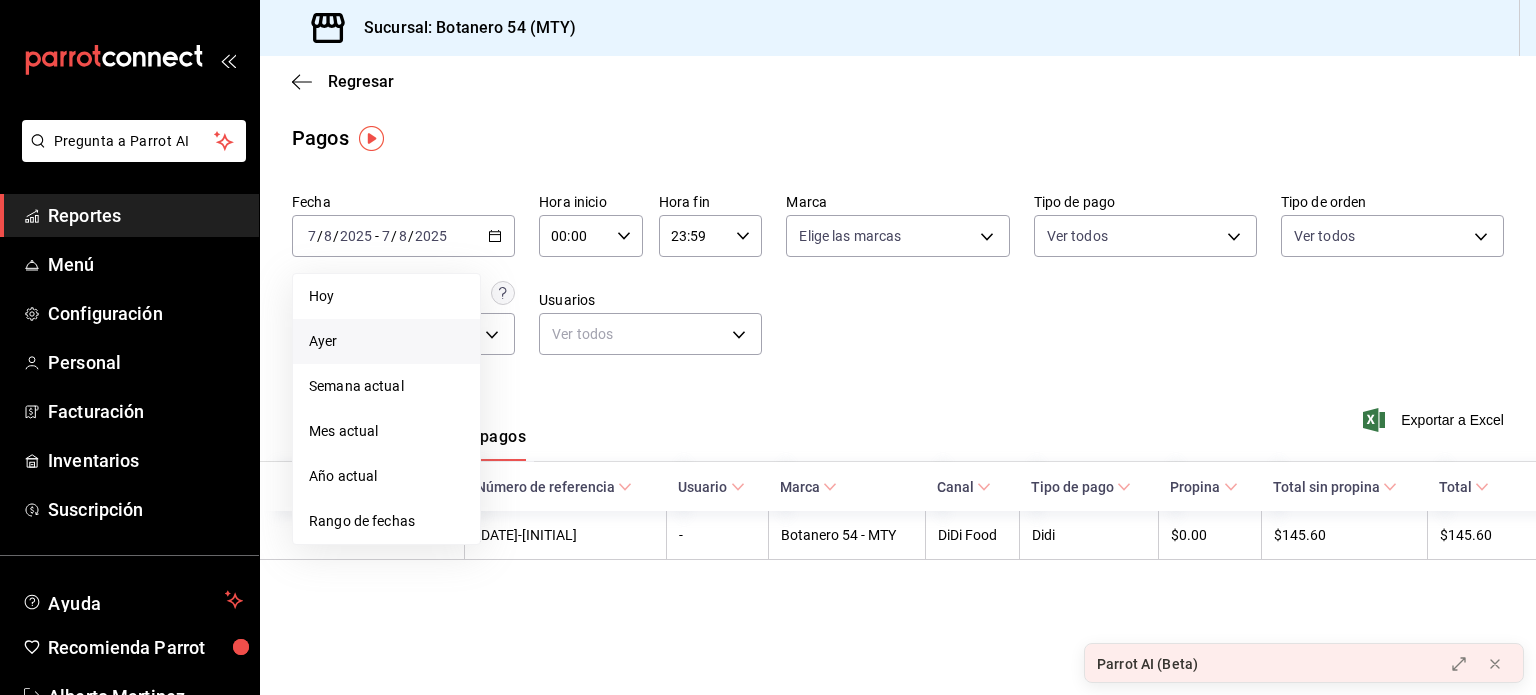 click on "Ayer" at bounding box center (386, 341) 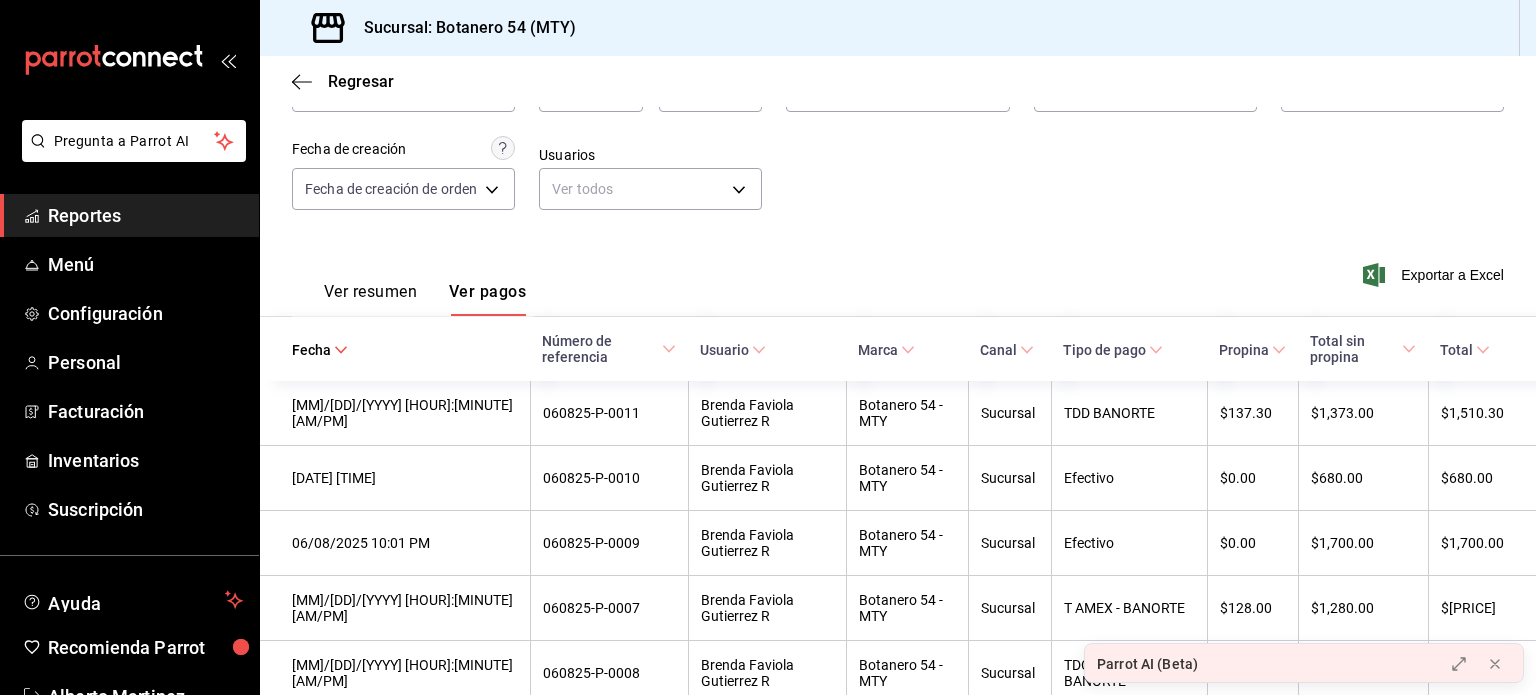 scroll, scrollTop: 150, scrollLeft: 0, axis: vertical 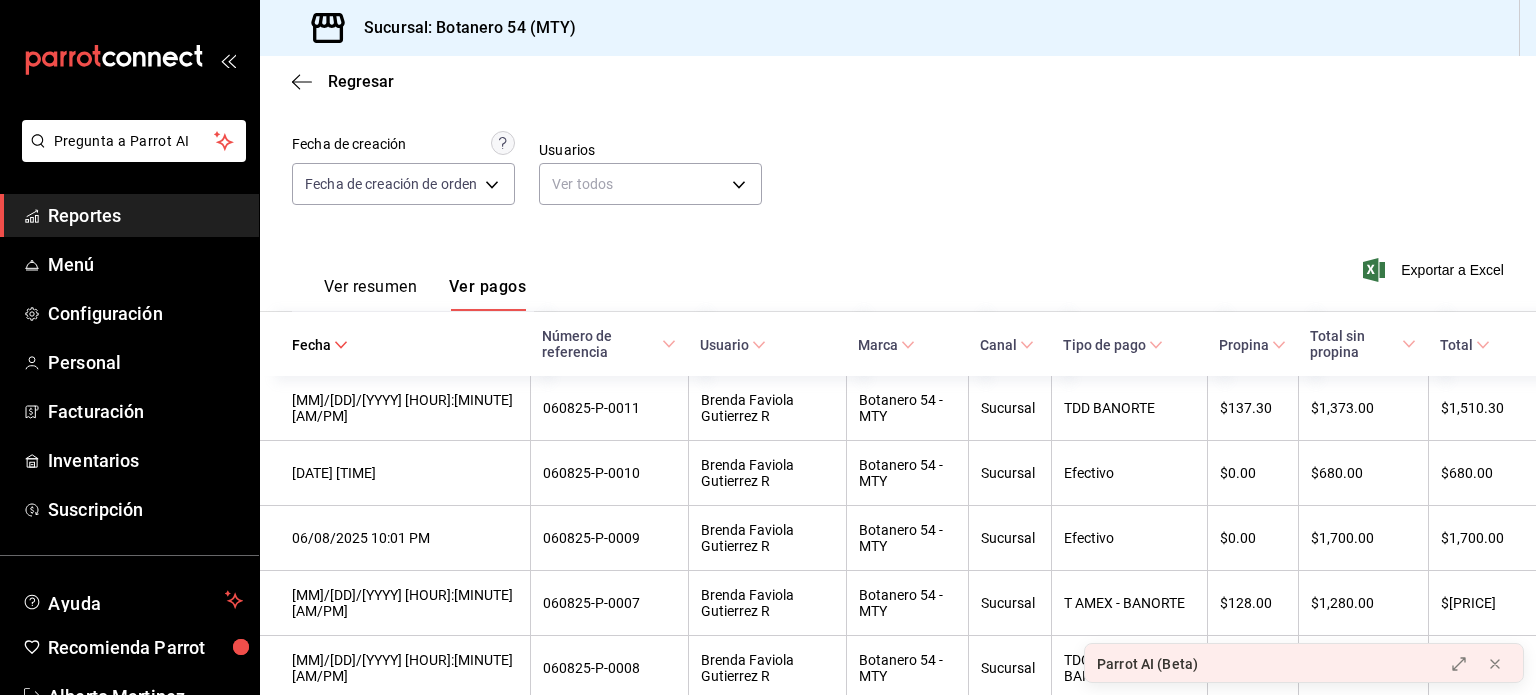 click on "Fecha" at bounding box center (320, 345) 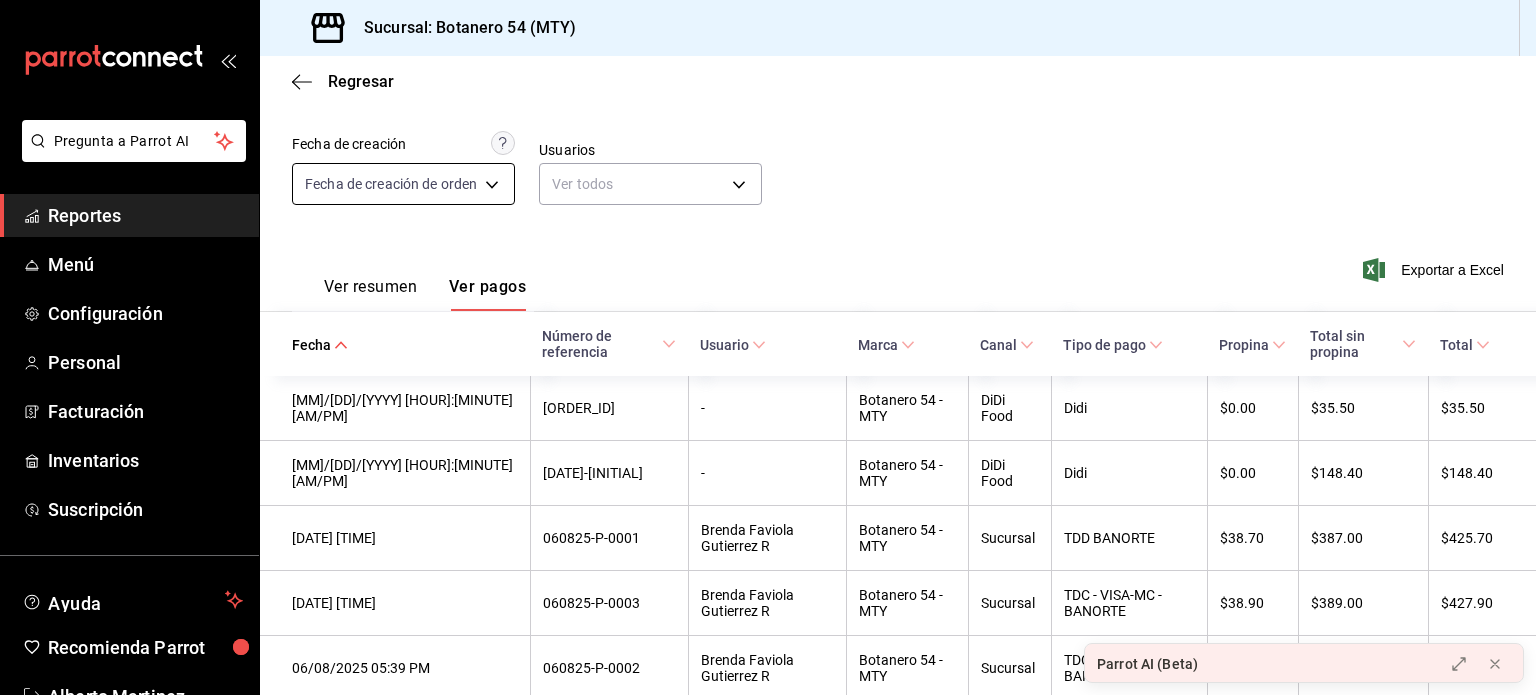 click on "Pregunta a Parrot AI Reportes   Menú   Configuración   Personal   Facturación   Inventarios   Suscripción   Ayuda Recomienda Parrot   Alberto Martinez   Sugerir nueva función   Sucursal: Botanero 54 (MTY) Regresar Pagos Fecha [DATE] [DATE] - [DATE] [DATE] Hora inicio 00:00 Hora inicio Hora fin 23:59 Hora fin Marca Elige las marcas Tipo de pago Ver todos [UUID], [UUID], [UUID], [UUID], [UUID], [UUID], [UUID], [UUID], [UUID], [UUID] Tipo de orden Ver todos Fecha de creación   Fecha de creación de orden ORDER Usuarios Ver todos null Ver resumen Ver pagos Exportar a Excel Fecha Número de referencia Usuario Marca Canal Tipo de pago Propina Total sin propina Total 06/08/2025 12:42 PM 060825-D-0001 - -" at bounding box center (768, 347) 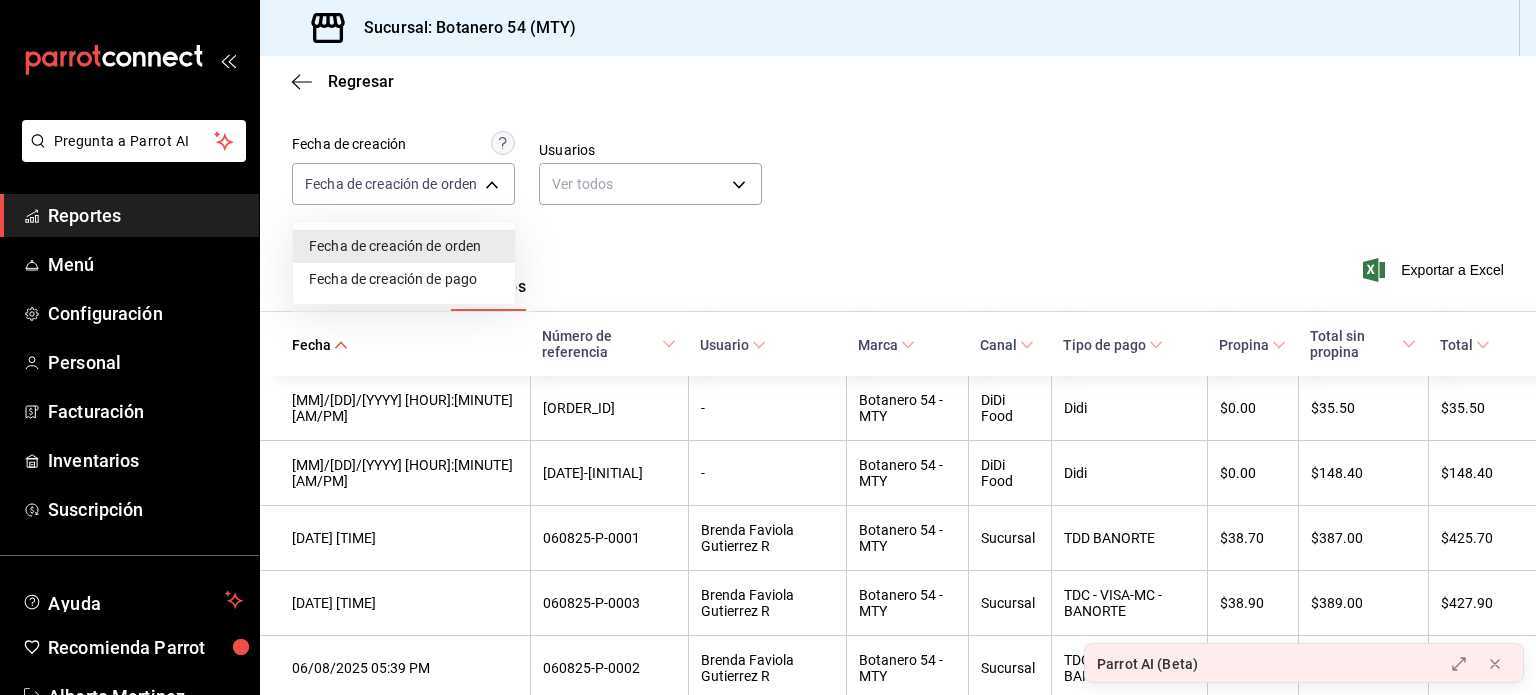 click at bounding box center (768, 347) 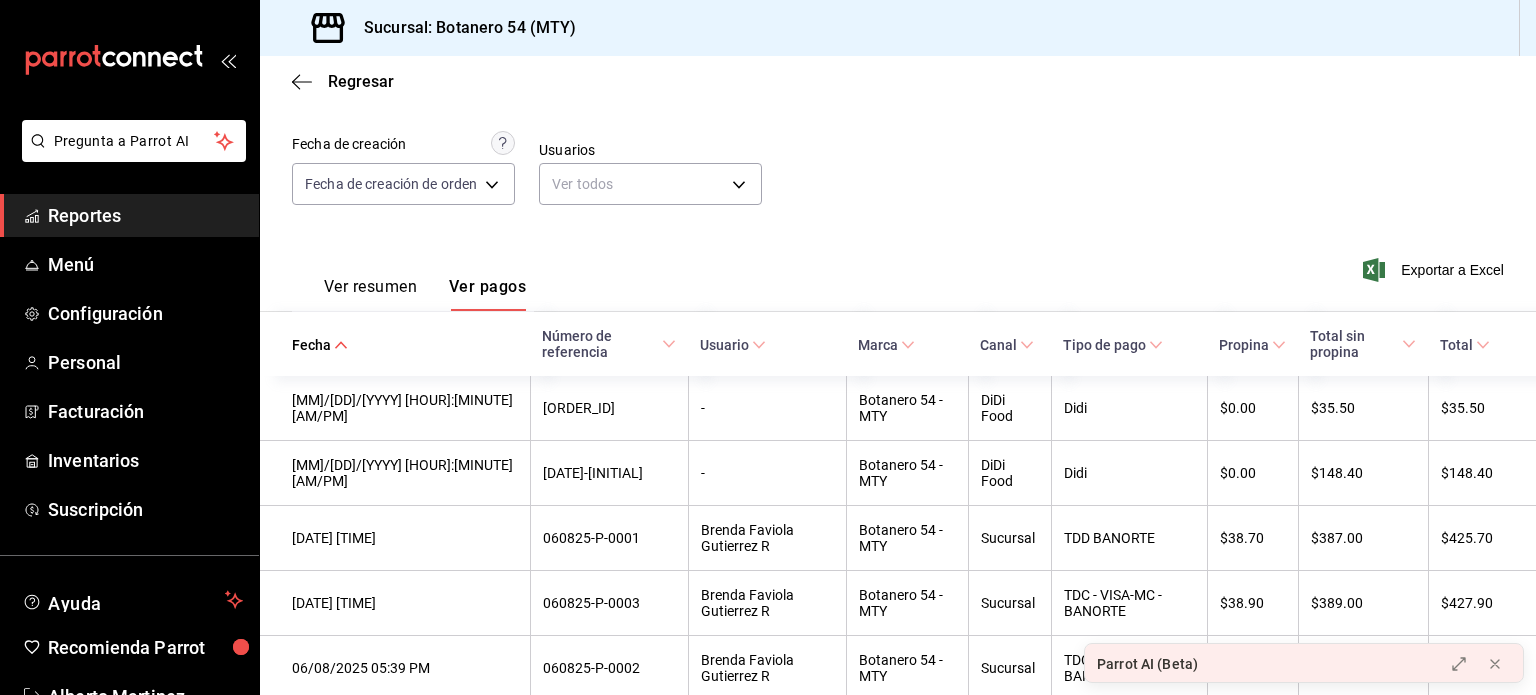 click on "Ver resumen" at bounding box center [370, 294] 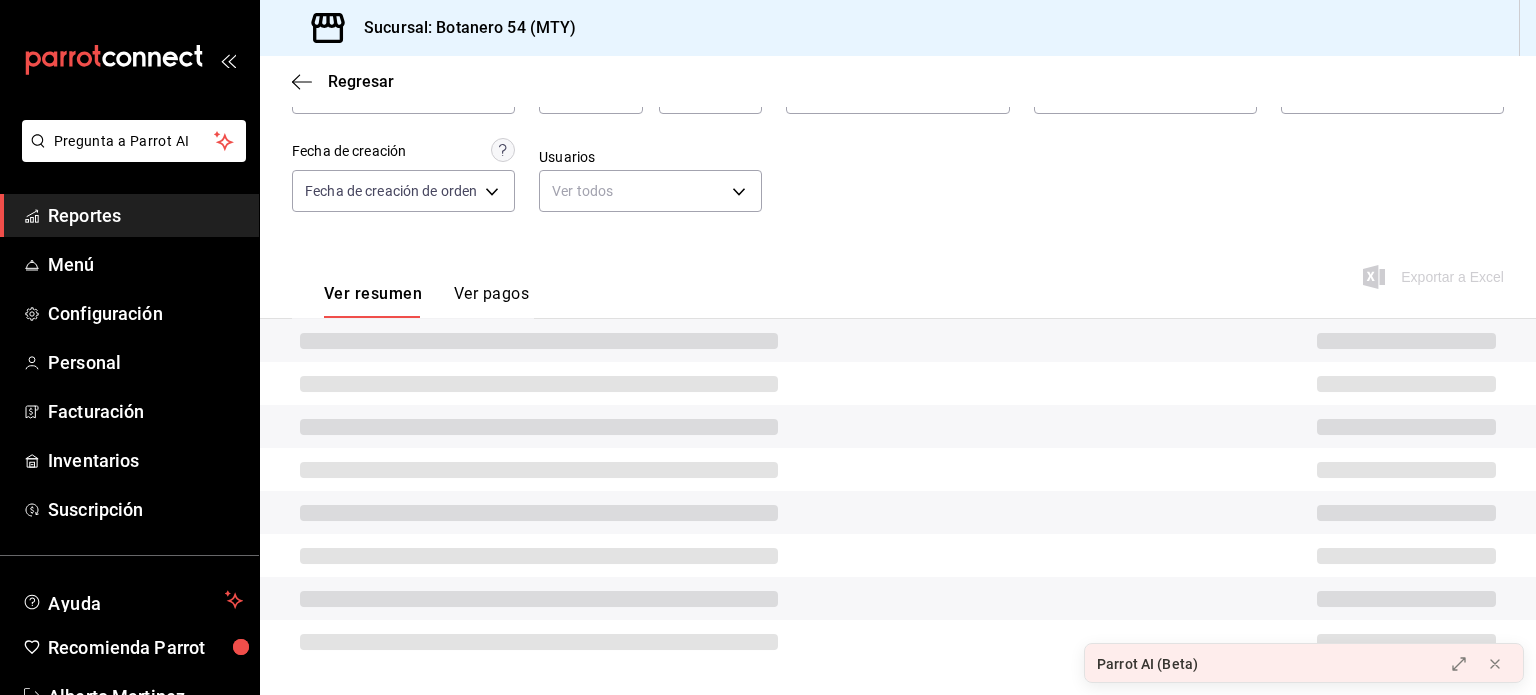 scroll, scrollTop: 150, scrollLeft: 0, axis: vertical 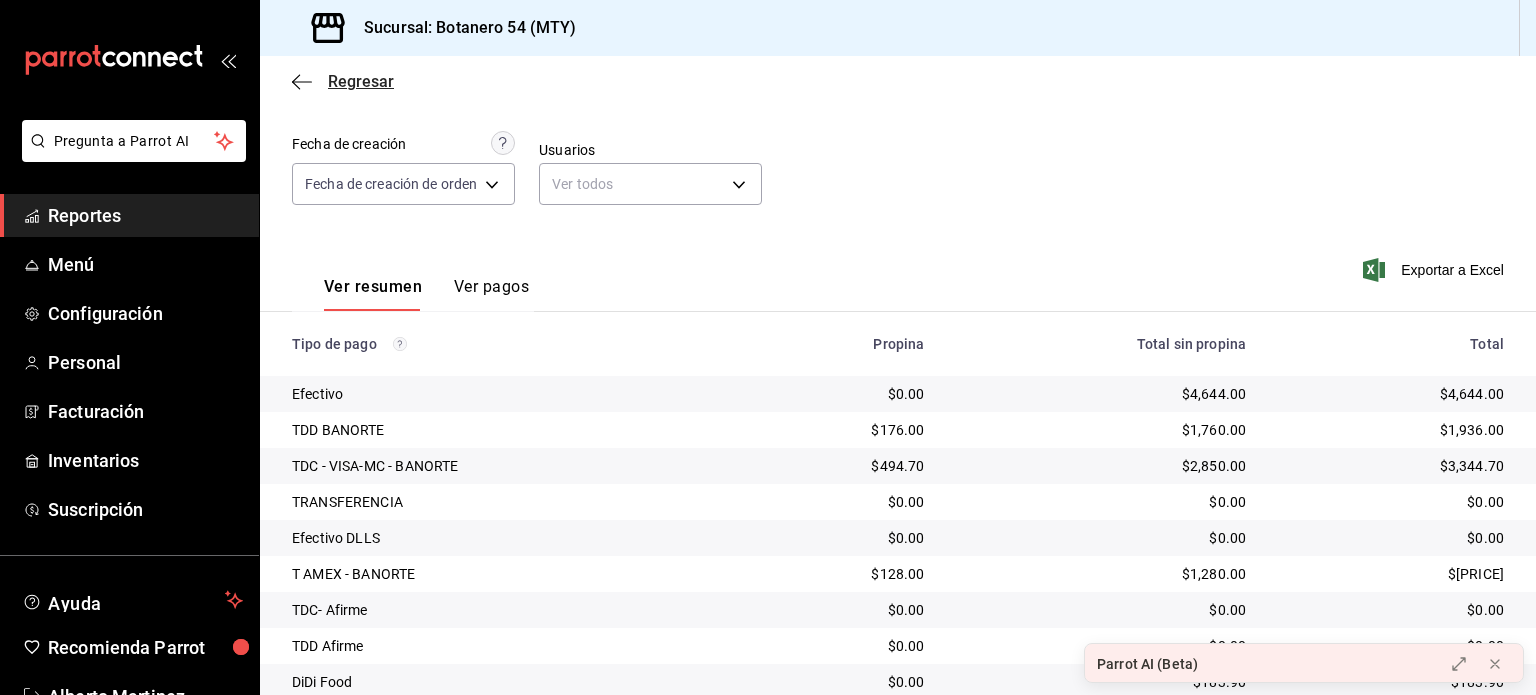 click 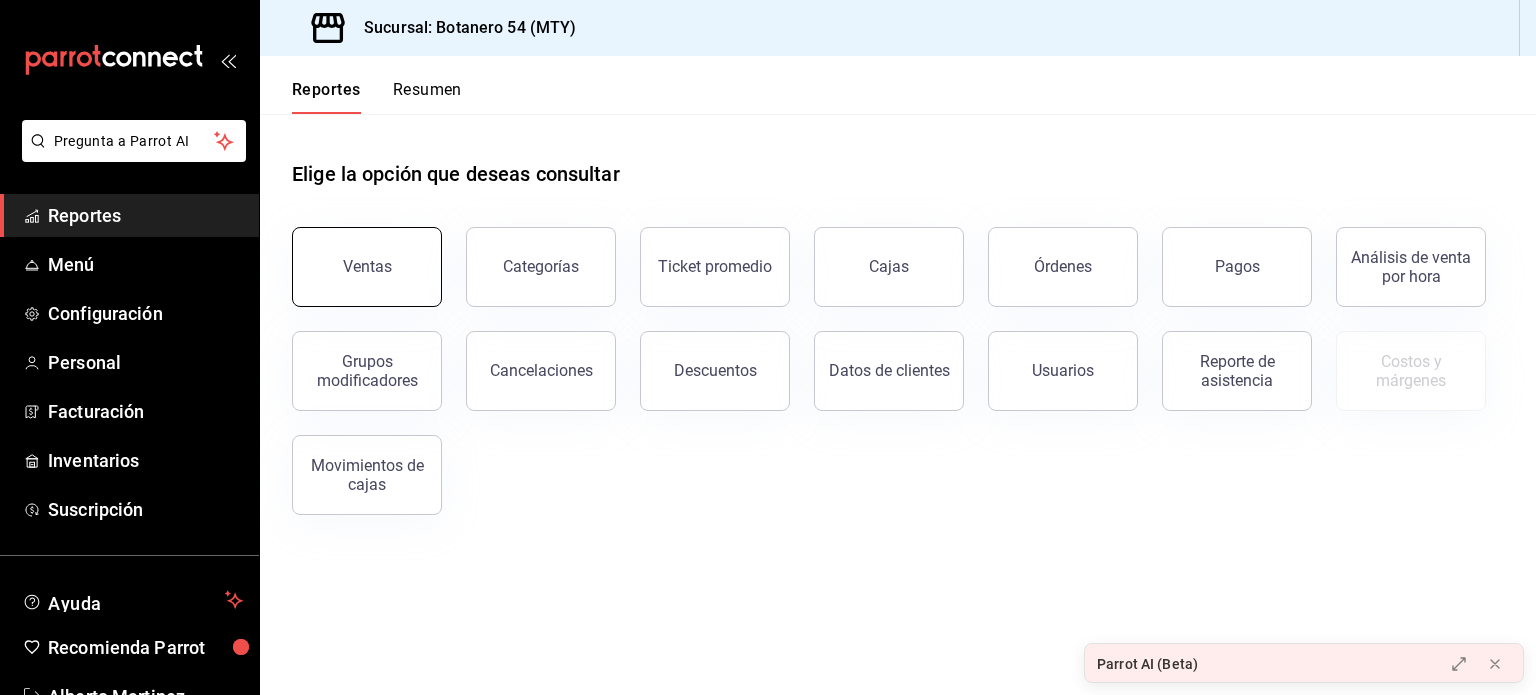 click on "Ventas" at bounding box center (367, 267) 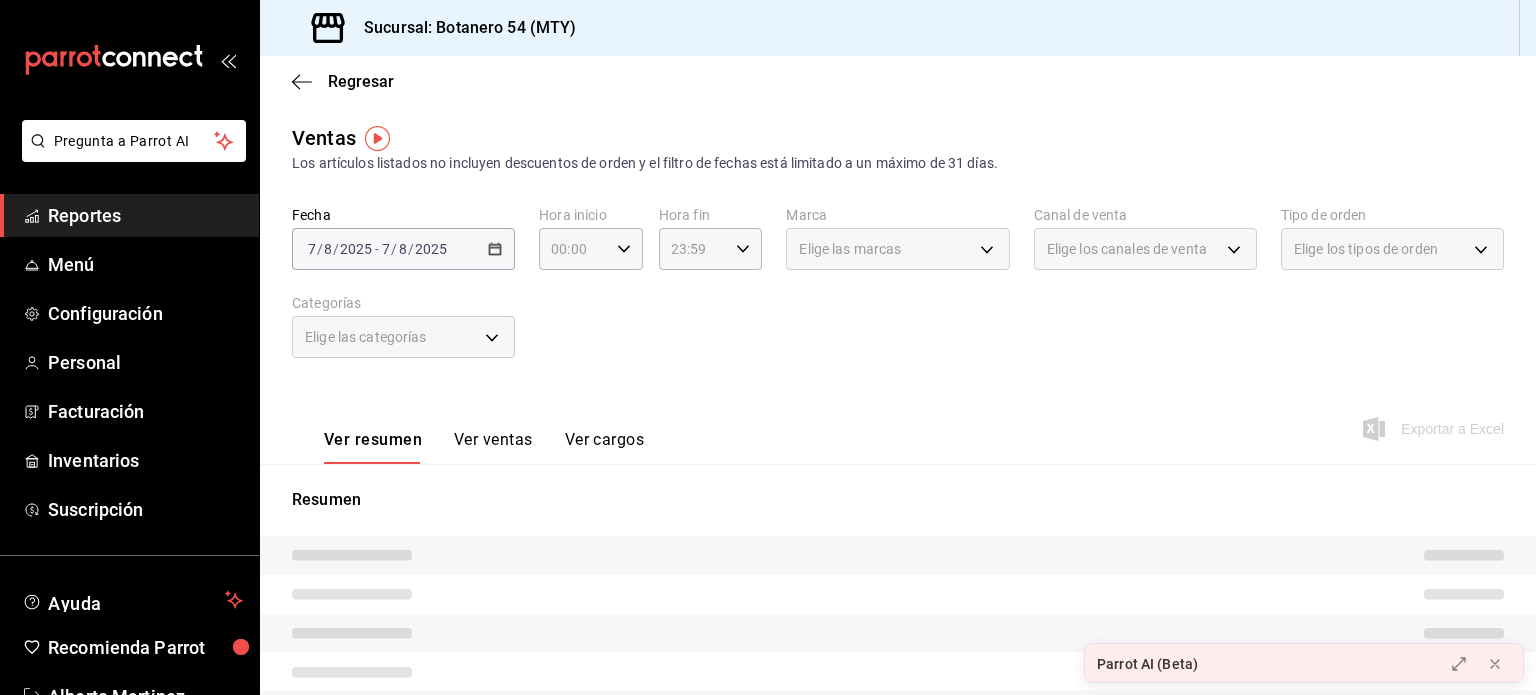 click on "2025-08-07 7 / 8 / 2025 - 2025-08-07 7 / 8 / 2025" at bounding box center [403, 249] 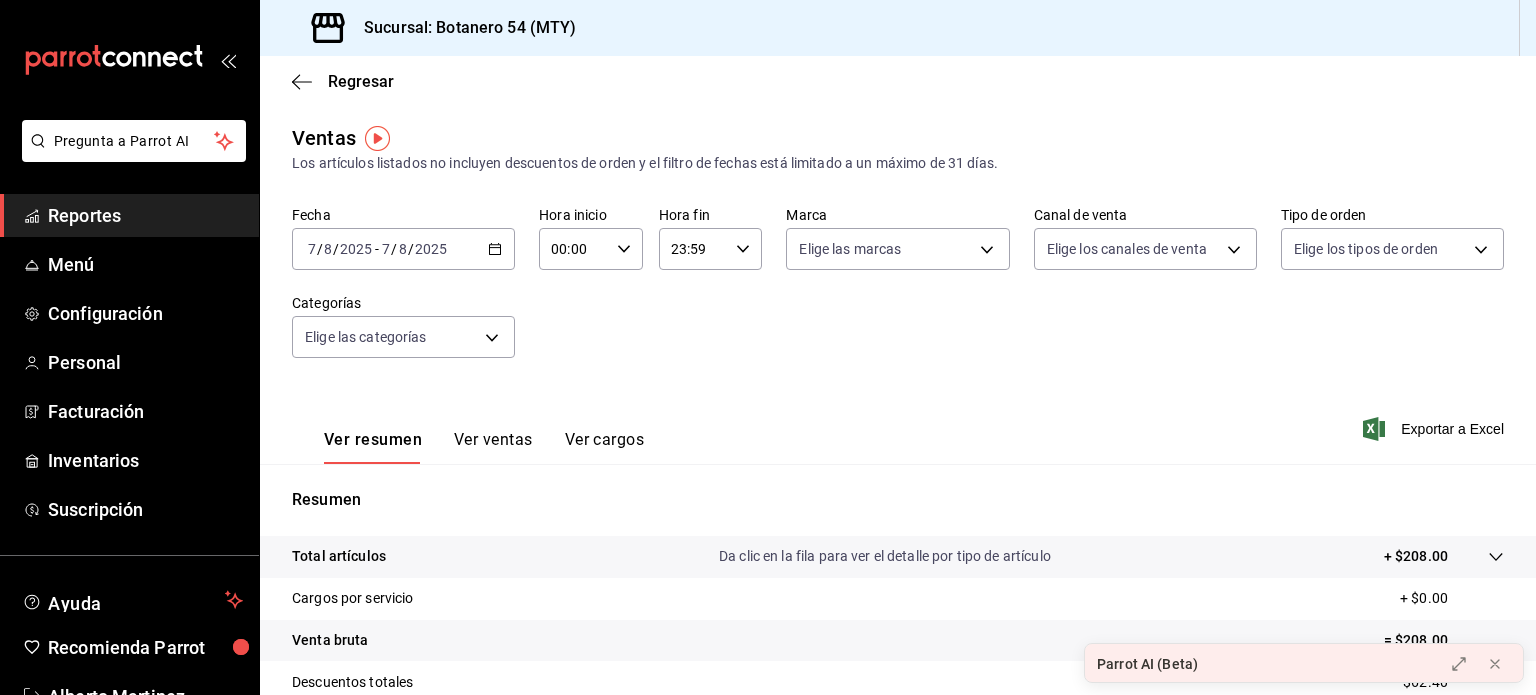 click on "2025-08-07 7 / 8 / 2025 - 2025-08-07 7 / 8 / 2025" at bounding box center [403, 249] 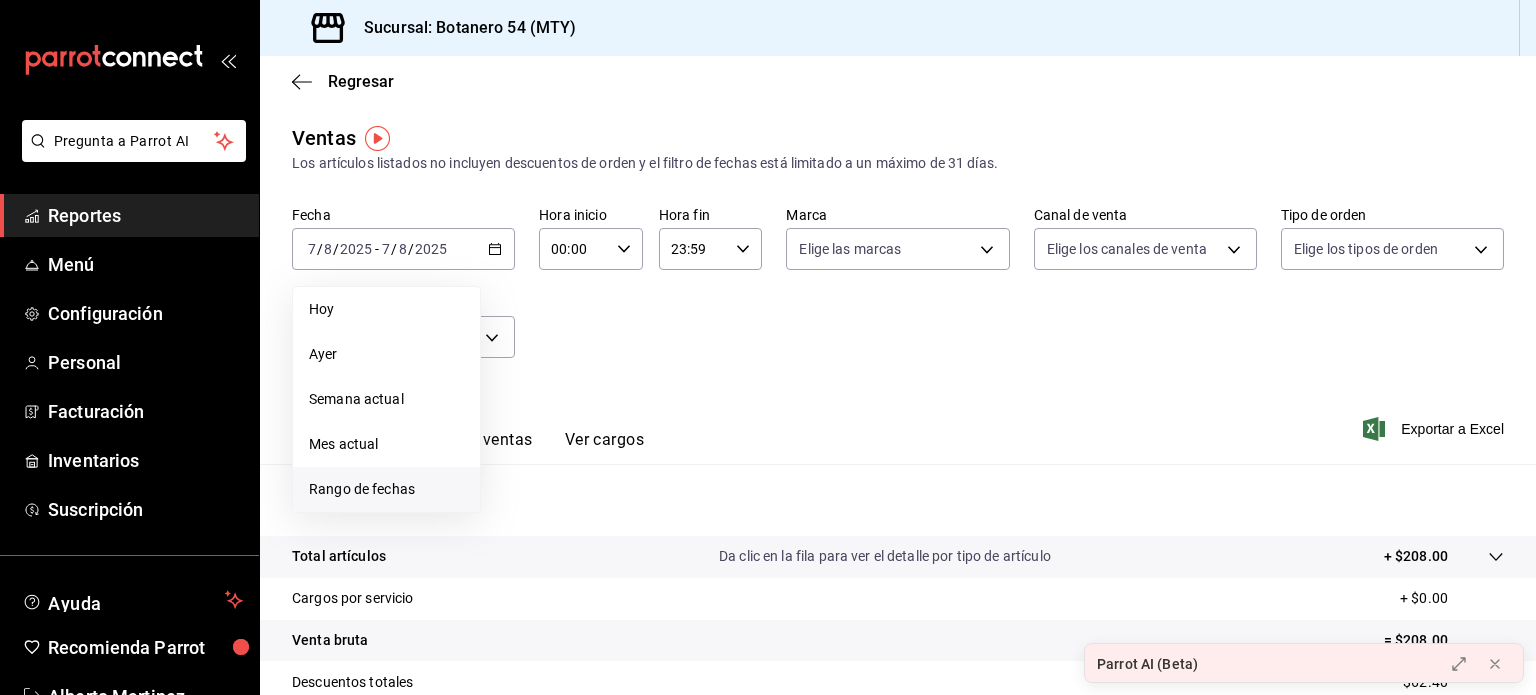 click on "Rango de fechas" at bounding box center [386, 489] 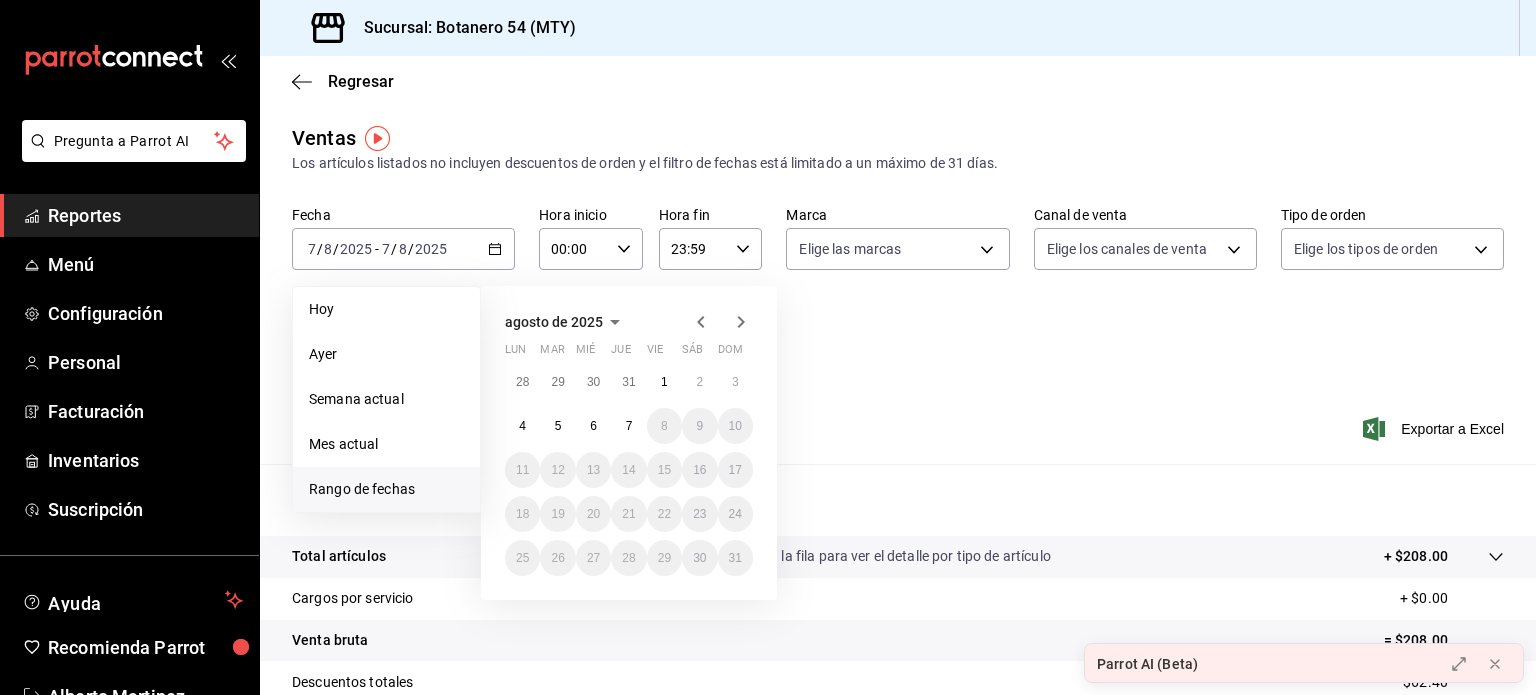 click 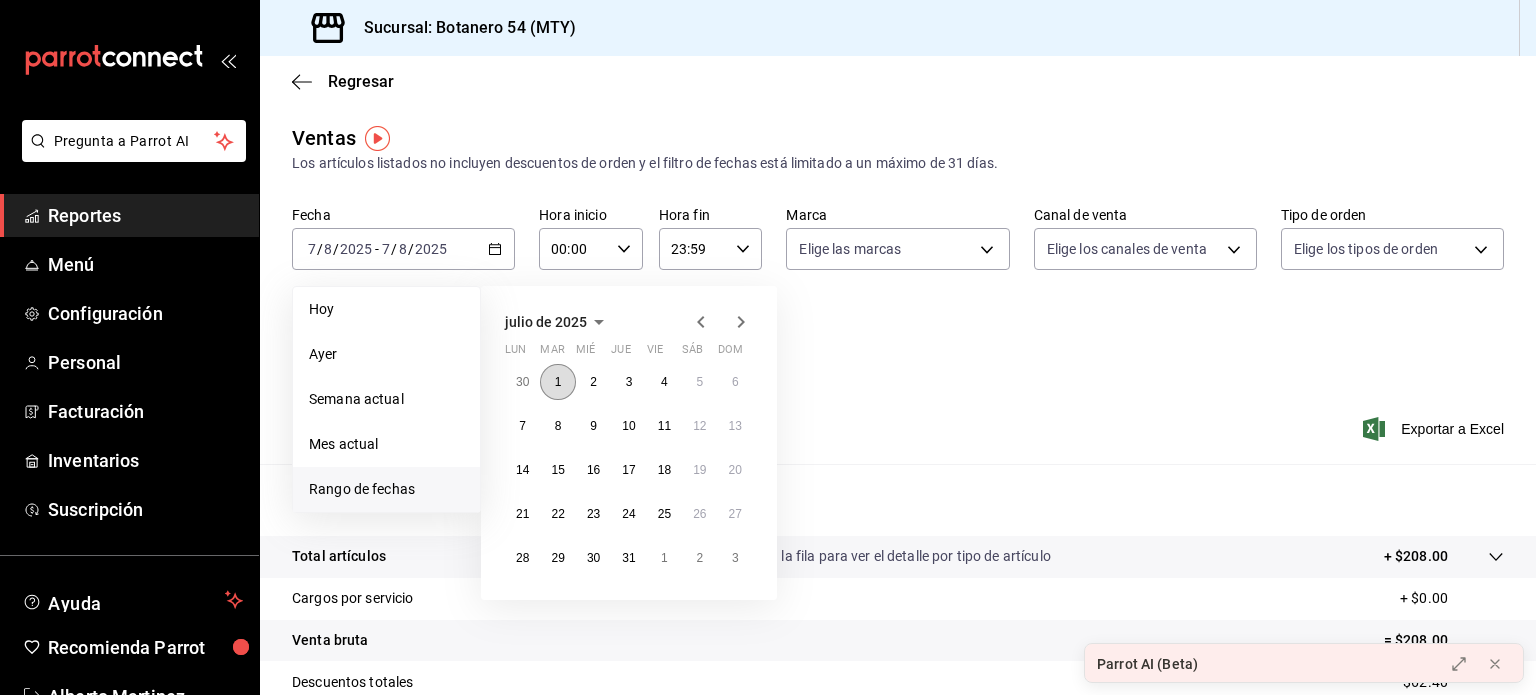click on "1" at bounding box center [557, 382] 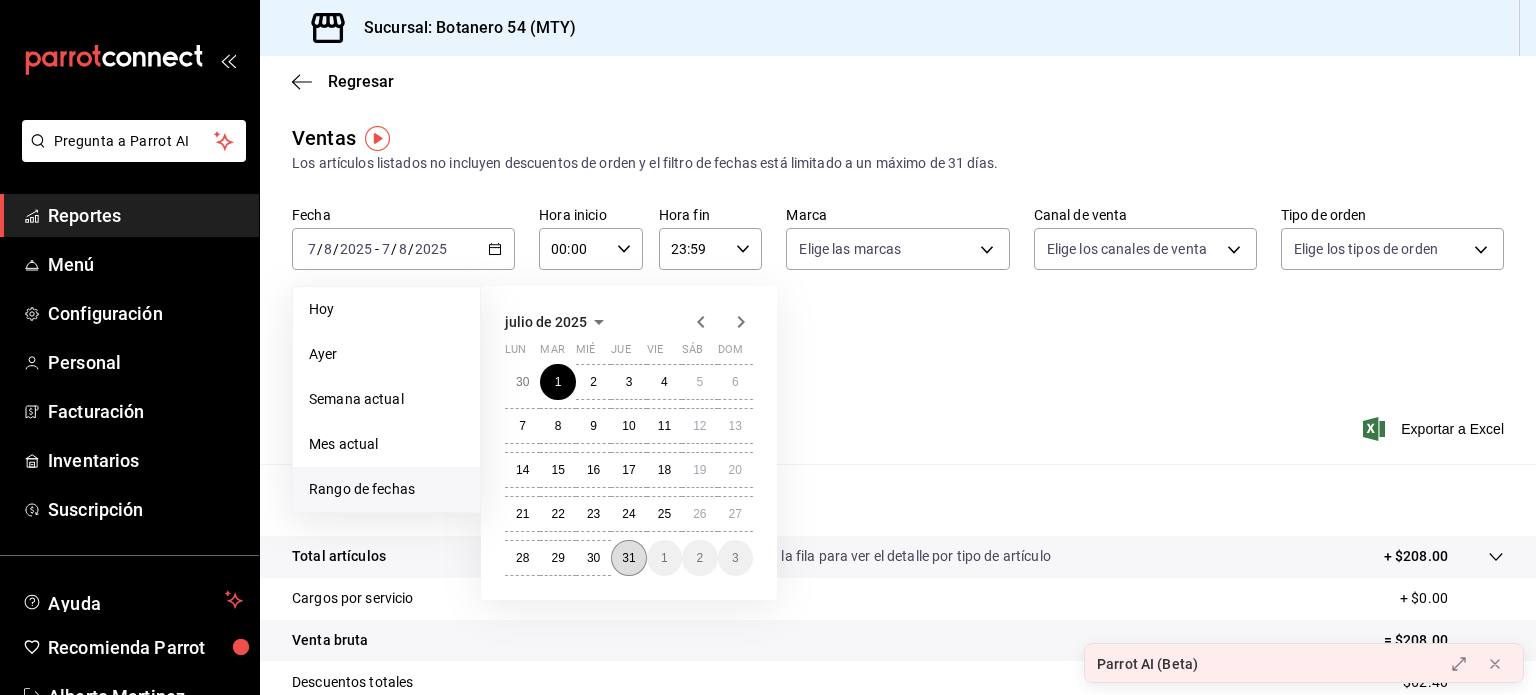 click on "31" at bounding box center (628, 558) 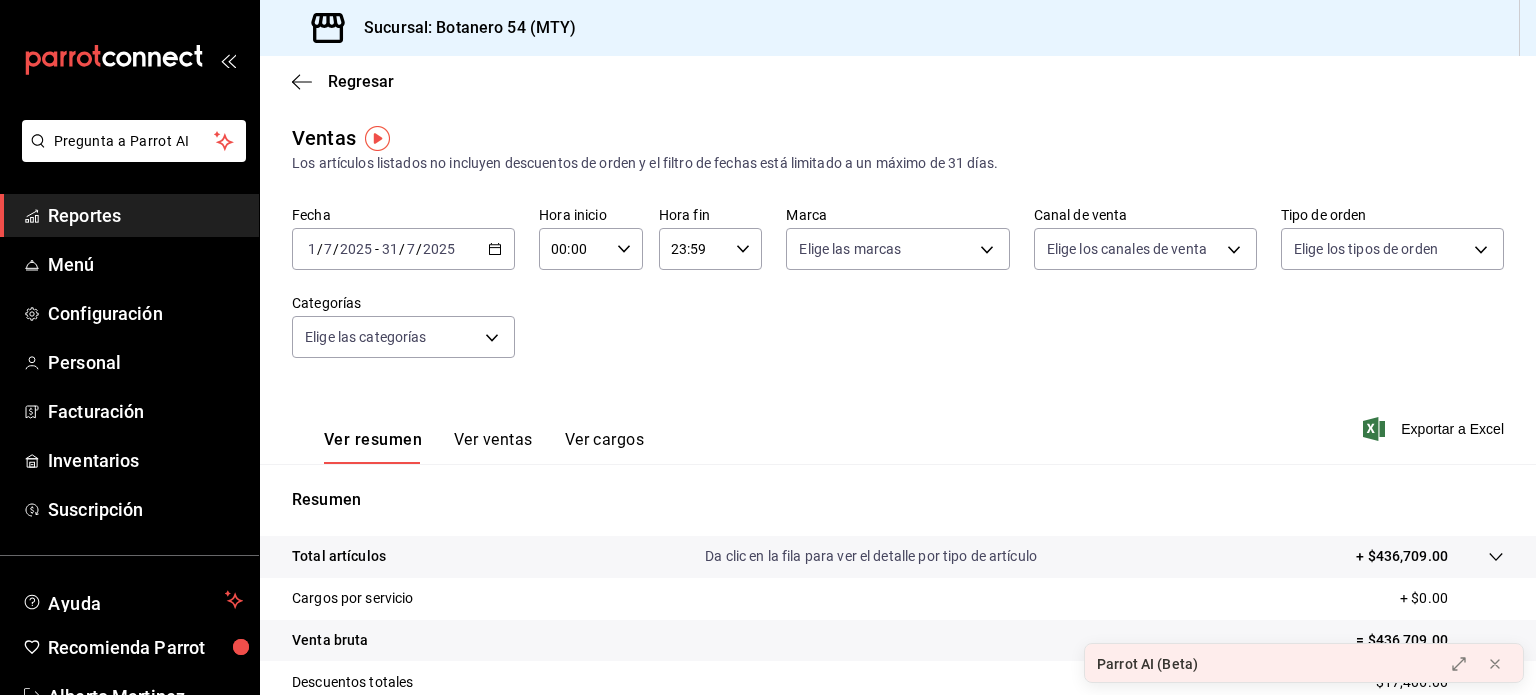 click on "Ver ventas" at bounding box center (493, 447) 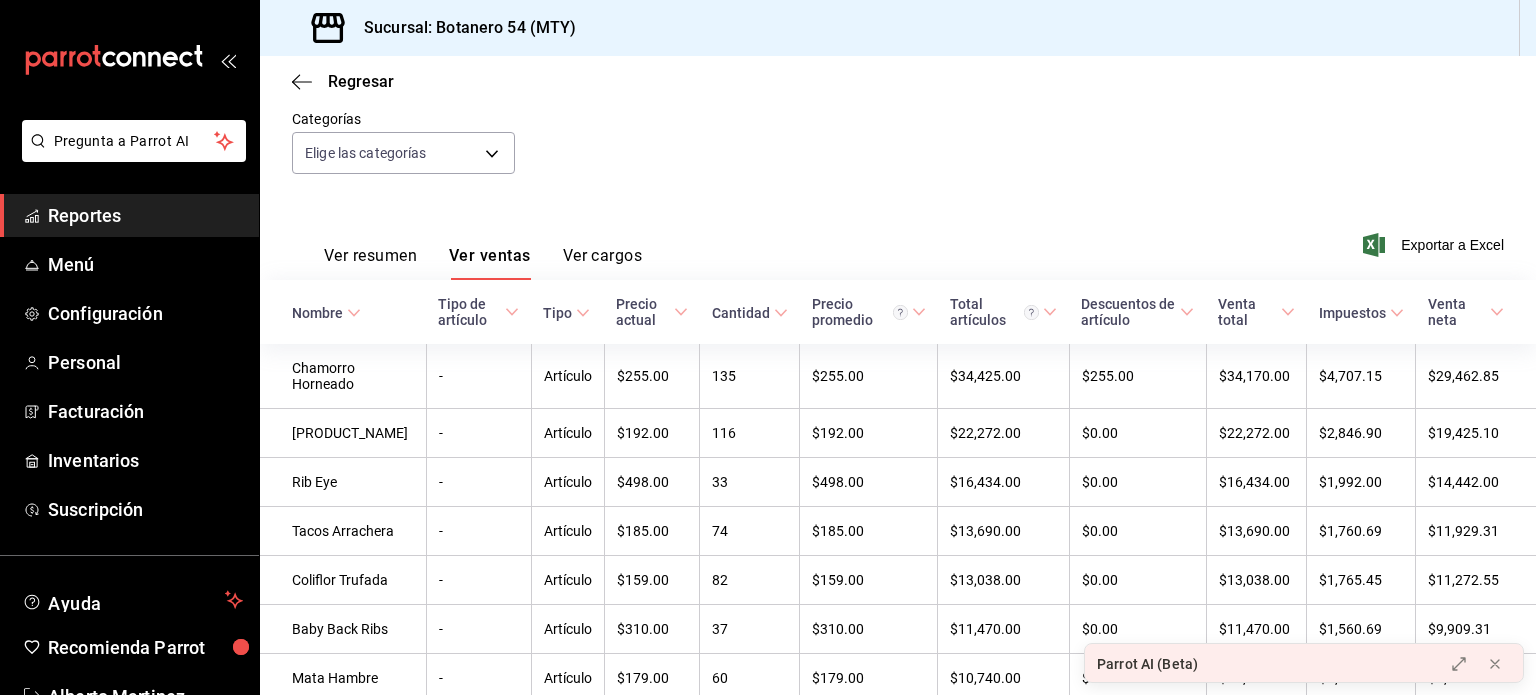 scroll, scrollTop: 0, scrollLeft: 0, axis: both 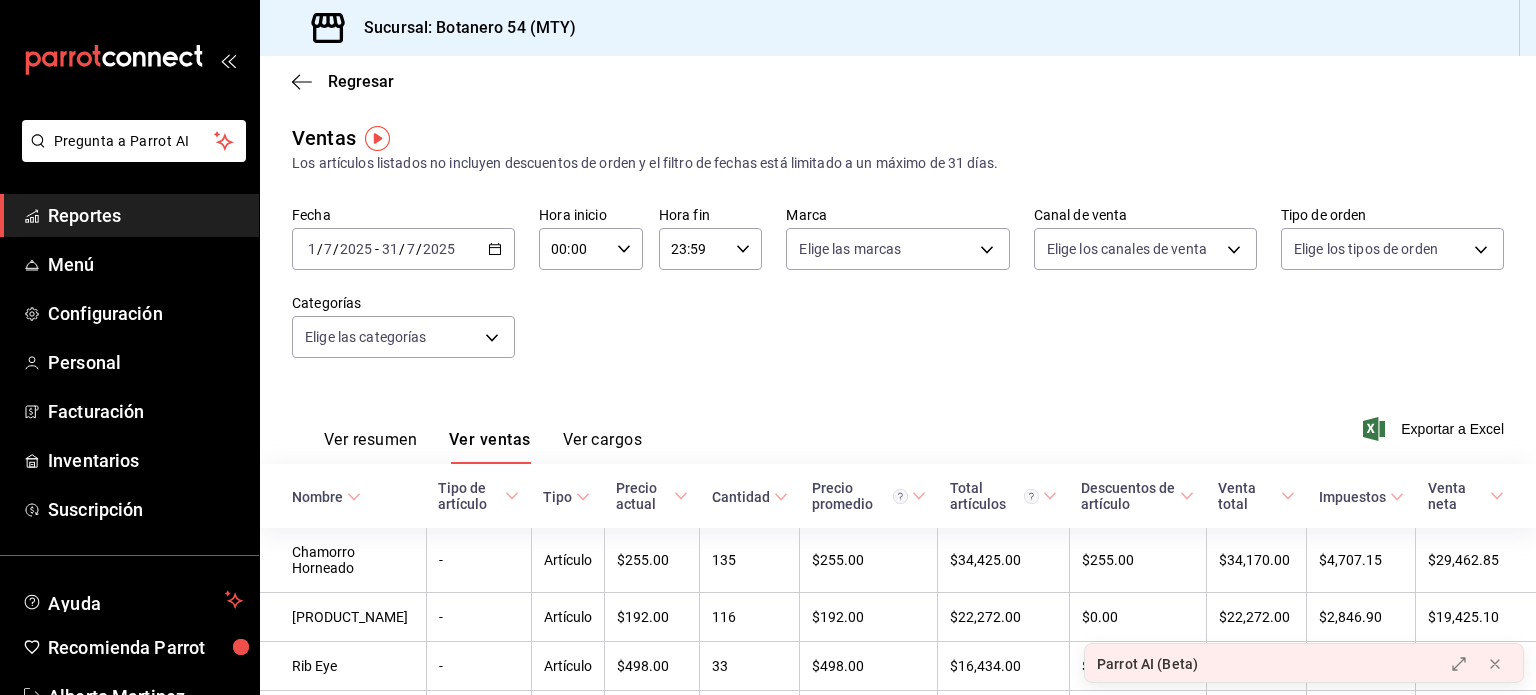 click on "Ver resumen" at bounding box center [370, 447] 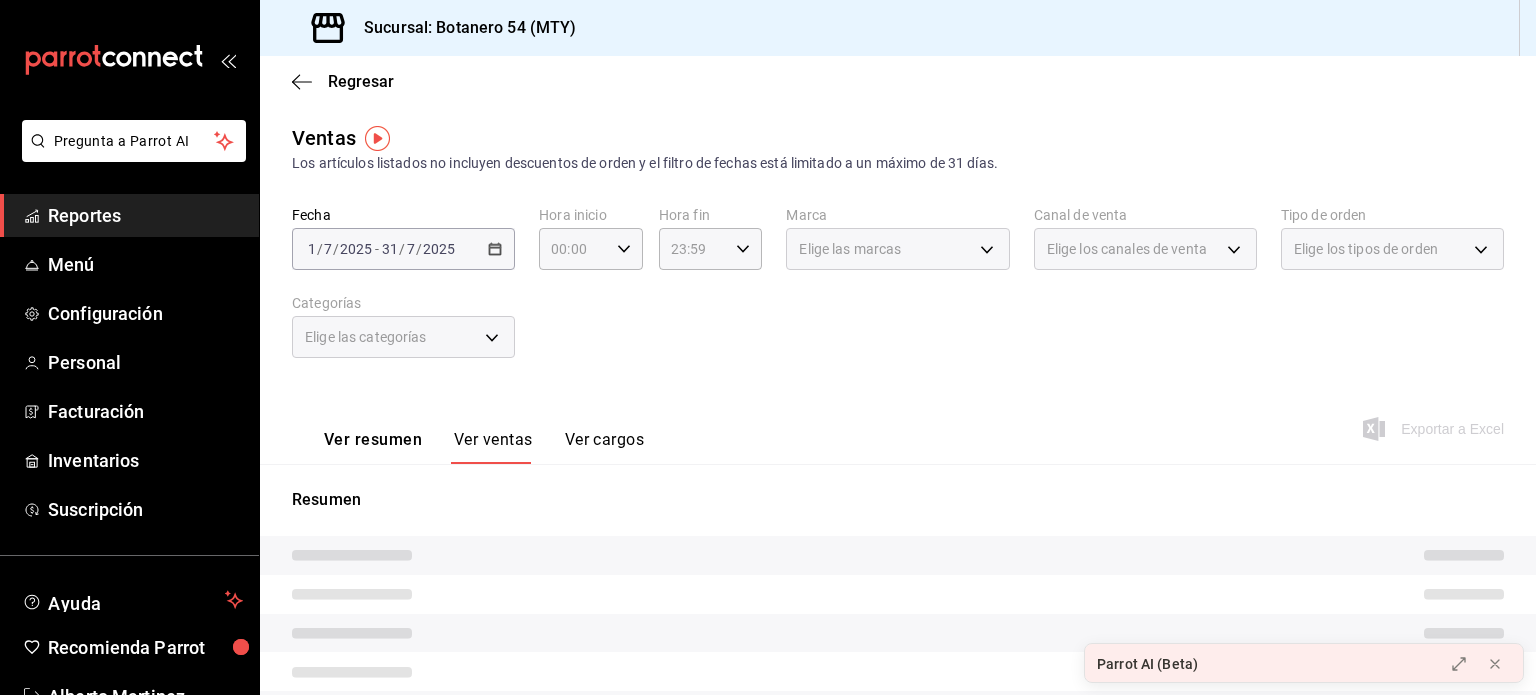 click on "Ver resumen" at bounding box center [373, 447] 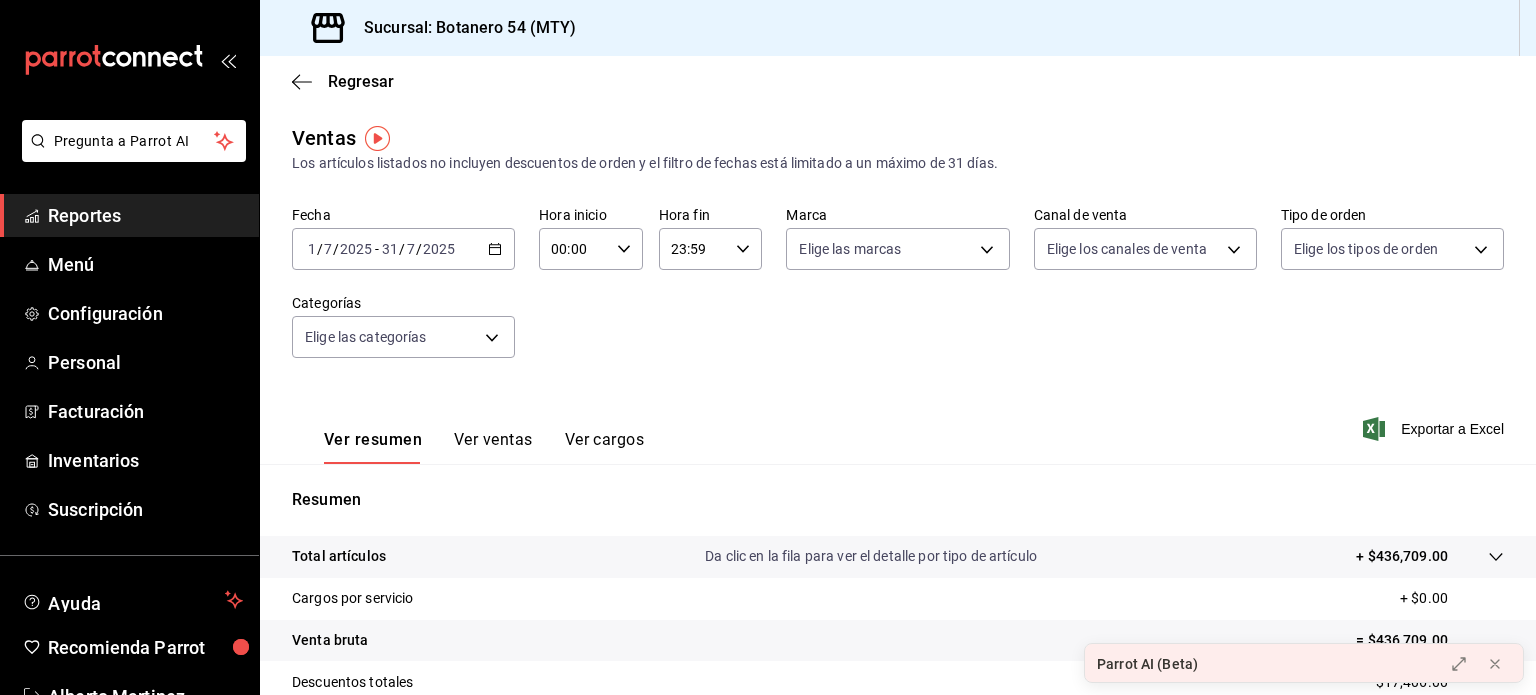 click on "Ver cargos" at bounding box center (605, 447) 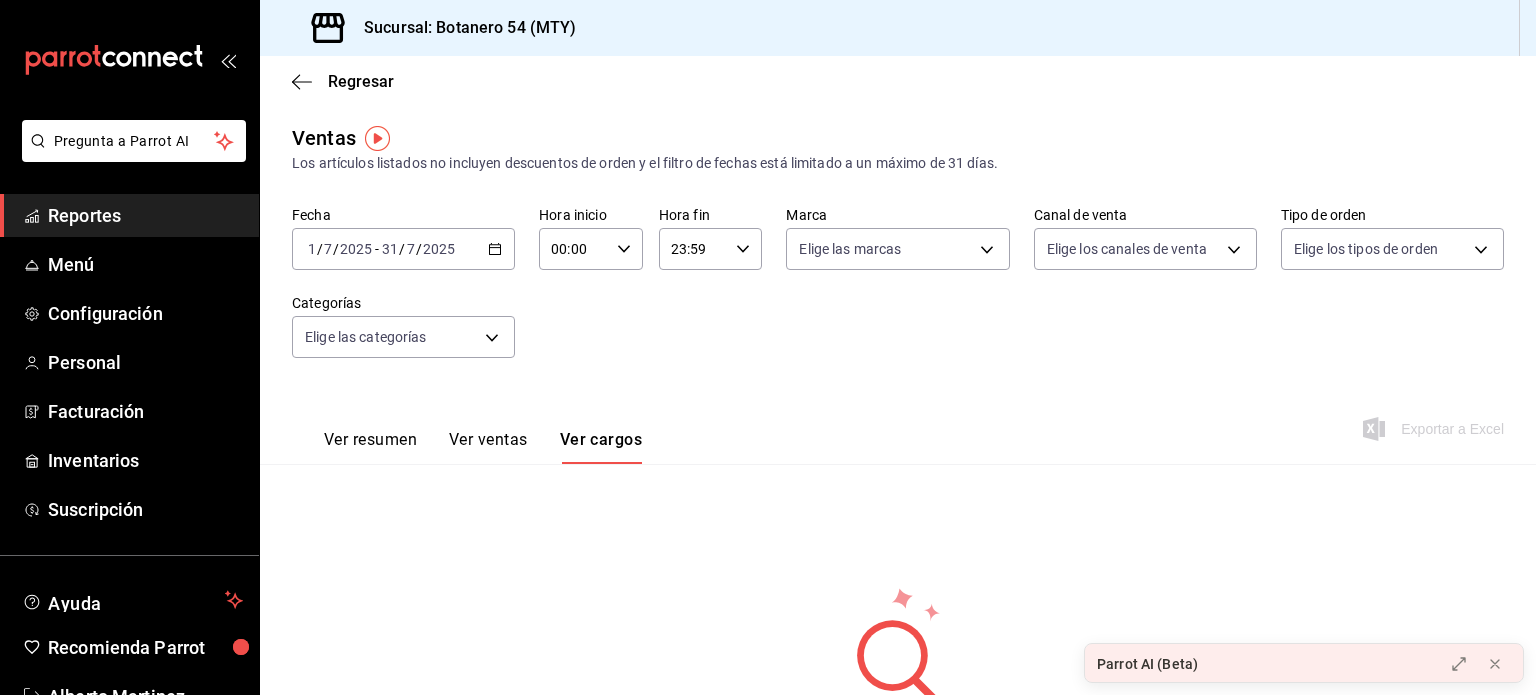 click on "Ver resumen" at bounding box center [370, 447] 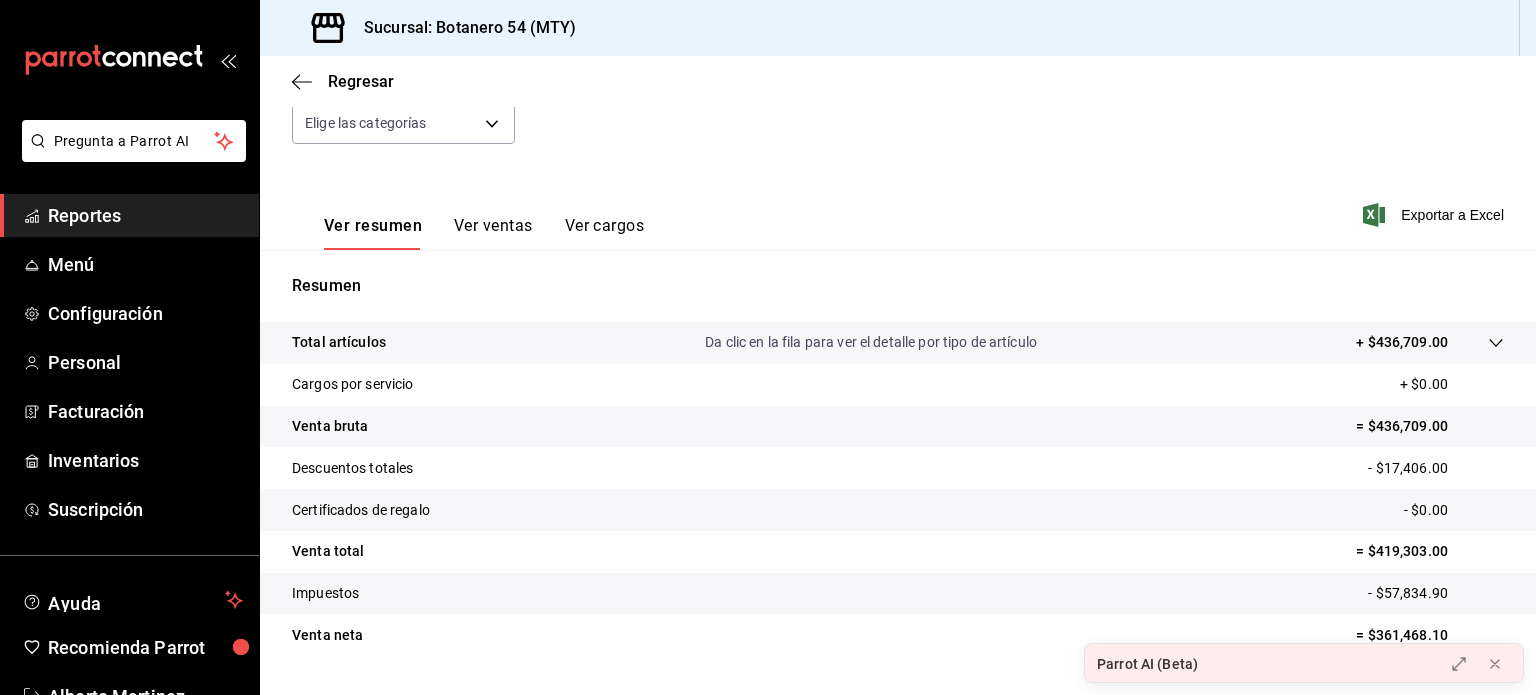 scroll, scrollTop: 263, scrollLeft: 0, axis: vertical 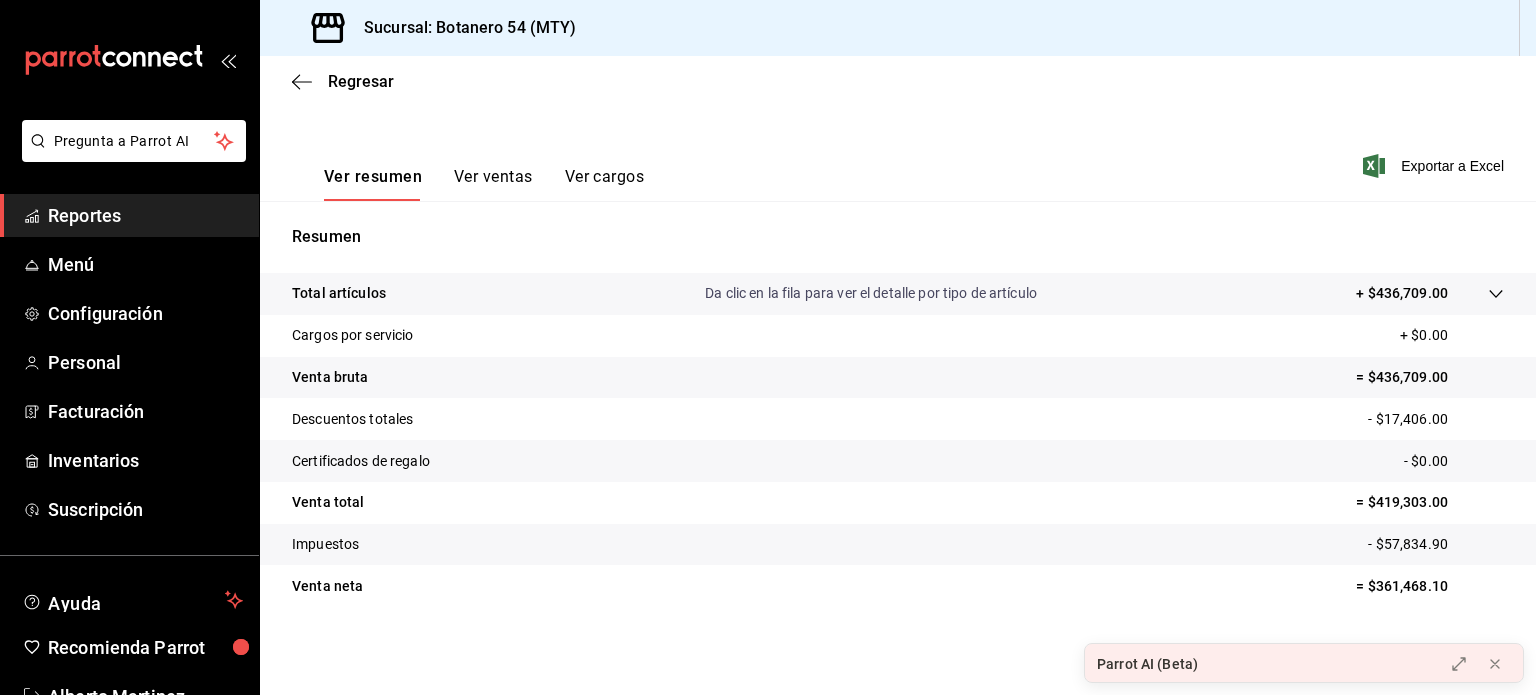 click on "Reportes" at bounding box center [145, 215] 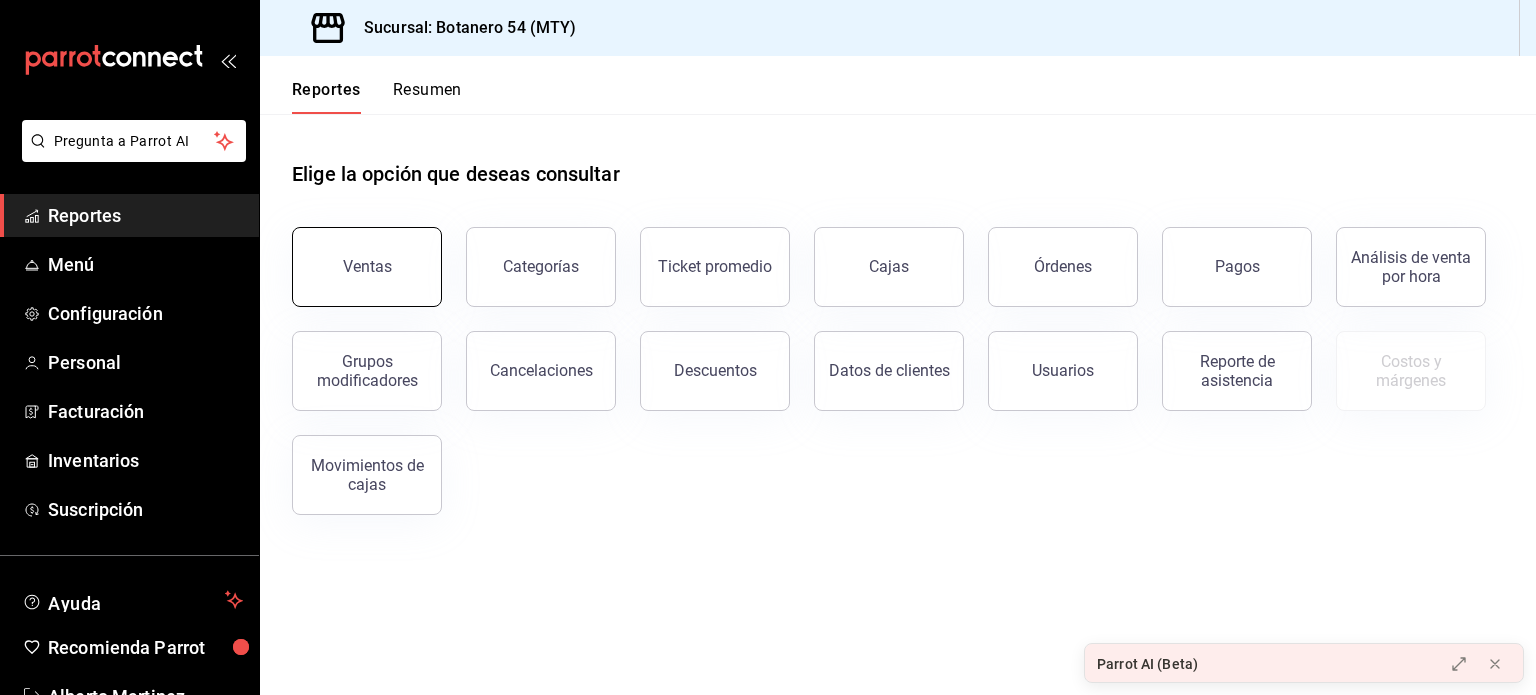 click on "Ventas" at bounding box center (367, 267) 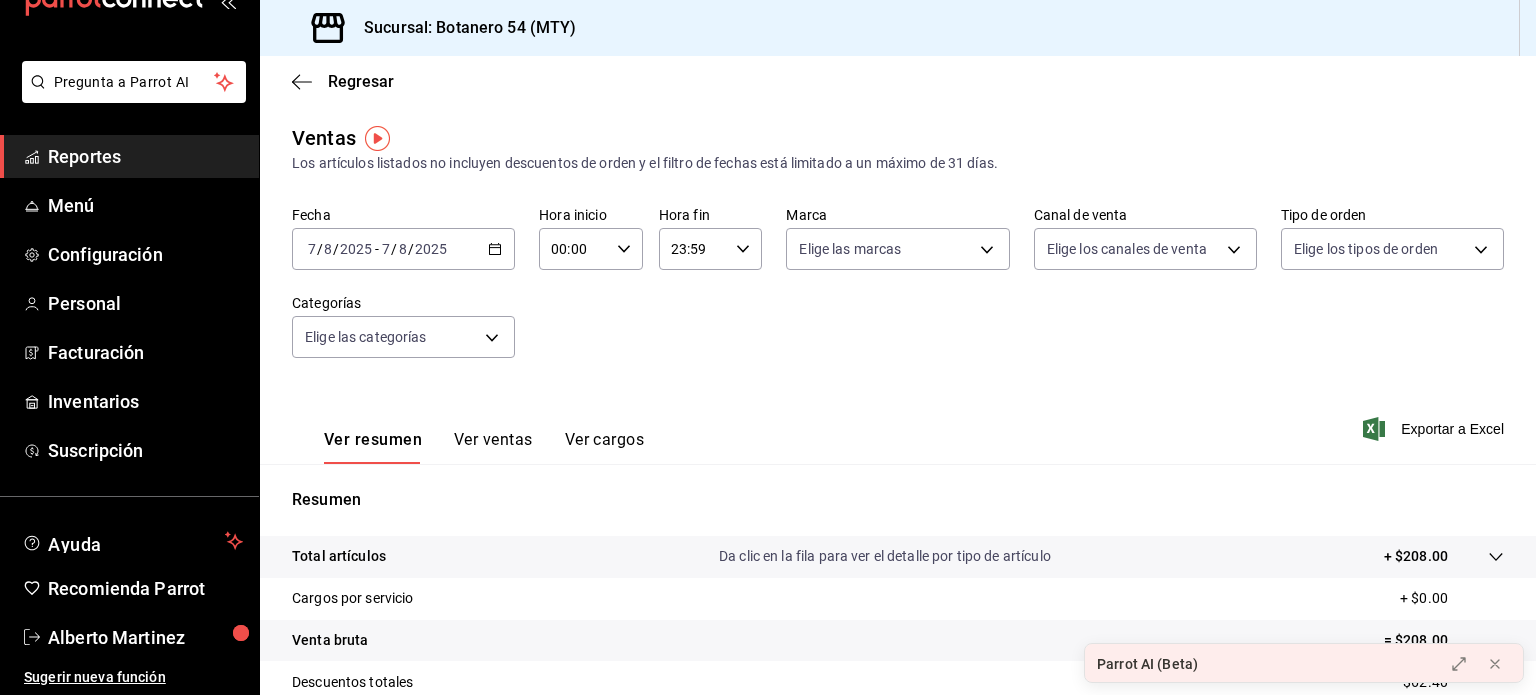 scroll, scrollTop: 0, scrollLeft: 0, axis: both 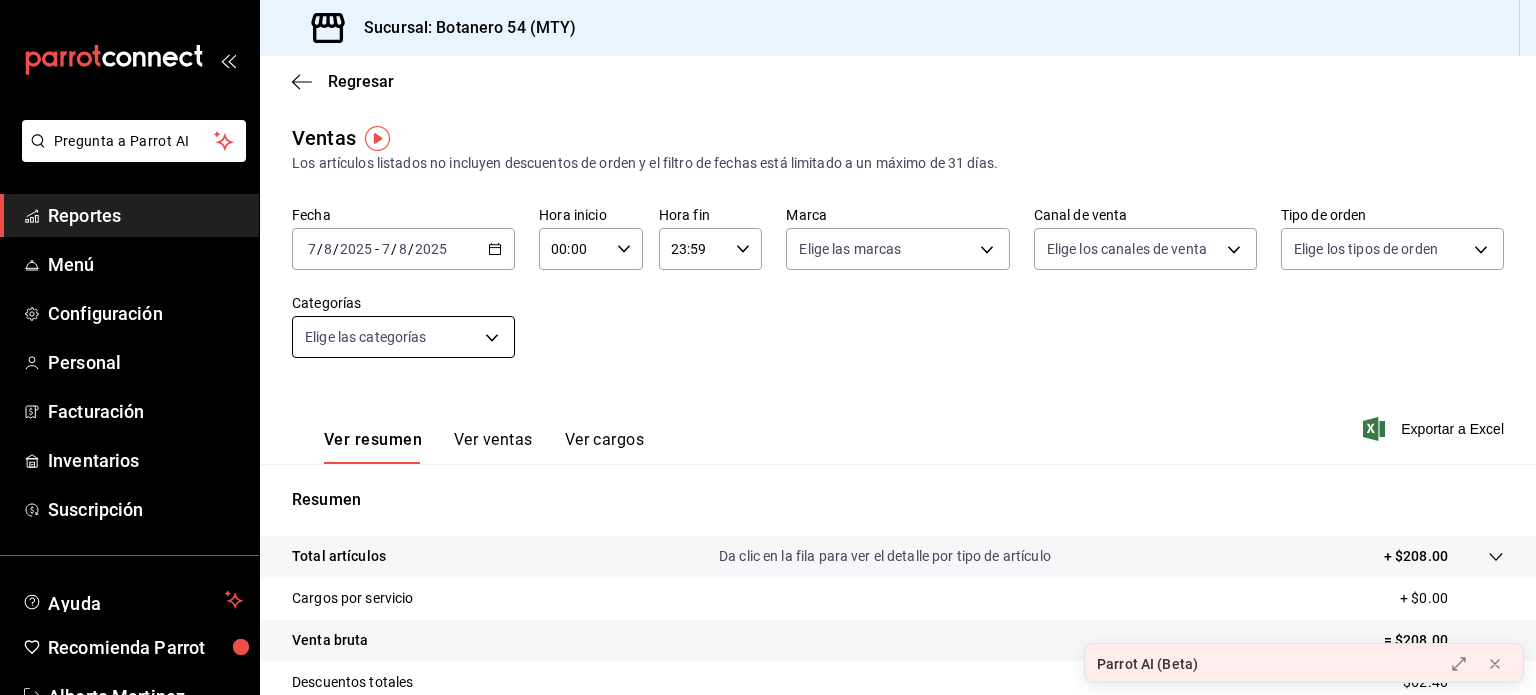 click on "Pregunta a Parrot AI Reportes   Menú   Configuración   Personal   Facturación   Inventarios   Suscripción   Ayuda Recomienda Parrot   [FIRST] [LAST]   Sugerir nueva función   Sucursal: Botanero 54 ([CITY]) Regresar Ventas Los artículos listados no incluyen descuentos de orden y el filtro de fechas está limitado a un máximo de 31 días. Fecha 2025-08-07 7 / 8 / 2025 - 2025-08-07 7 / 8 / 2025 Hora inicio 00:00 Hora inicio Hora fin 23:59 Hora fin Marca Elige las marcas Canal de venta Elige los canales de venta Tipo de orden Elige los tipos de orden Categorías Elige las categorías Ver resumen Ver ventas Ver cargos Exportar a Excel Resumen Total artículos Da clic en la fila para ver el detalle por tipo de artículo + $208.00 Cargos por servicio + $0.00 Venta bruta = $208.00 Descuentos totales - $62.40 Certificados de regalo - $0.00 Venta total = $145.60 Impuestos - $20.08 Venta neta = $125.52 GANA 1 MES GRATIS EN TU SUSCRIPCIÓN AQUÍ Ver video tutorial Ir a video Parrot AI (Beta) Pregunta a Parrot AI" at bounding box center (768, 347) 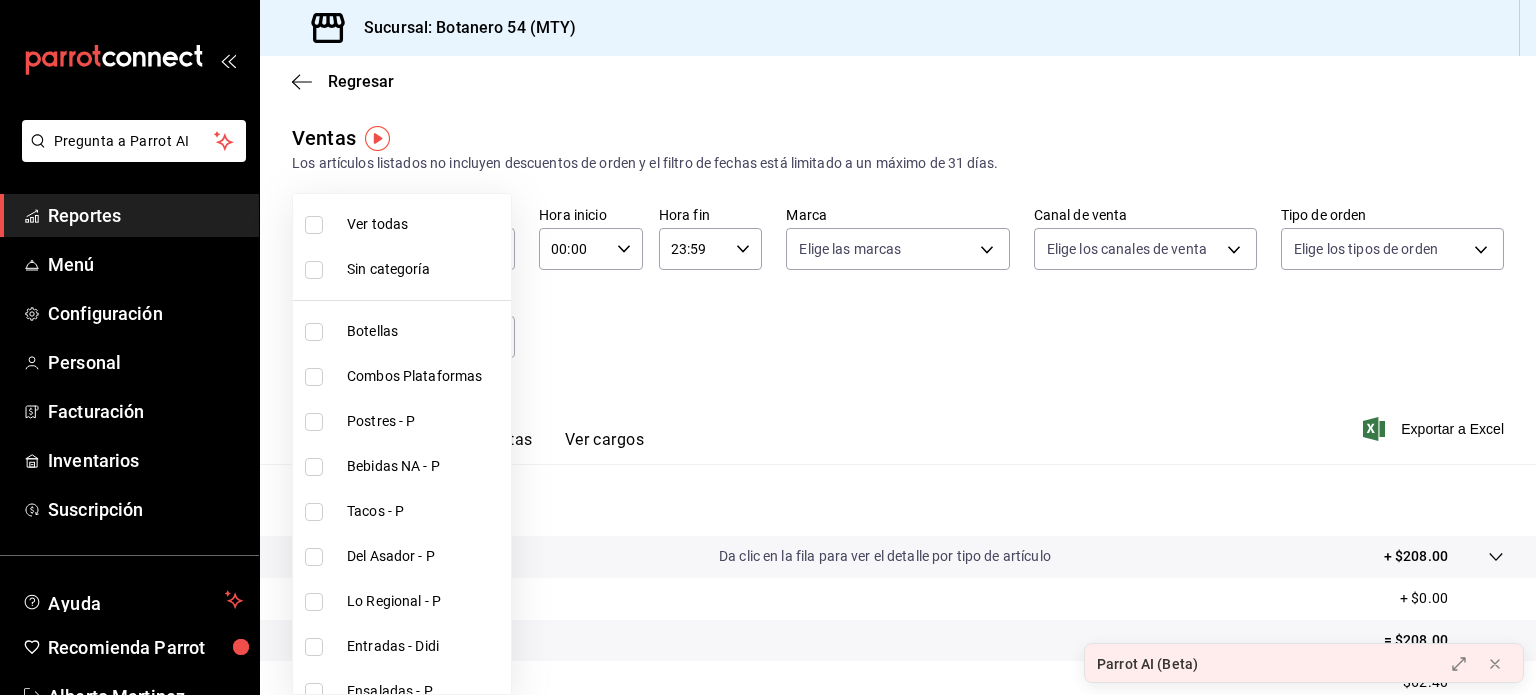 click on "Ver todas" at bounding box center (402, 224) 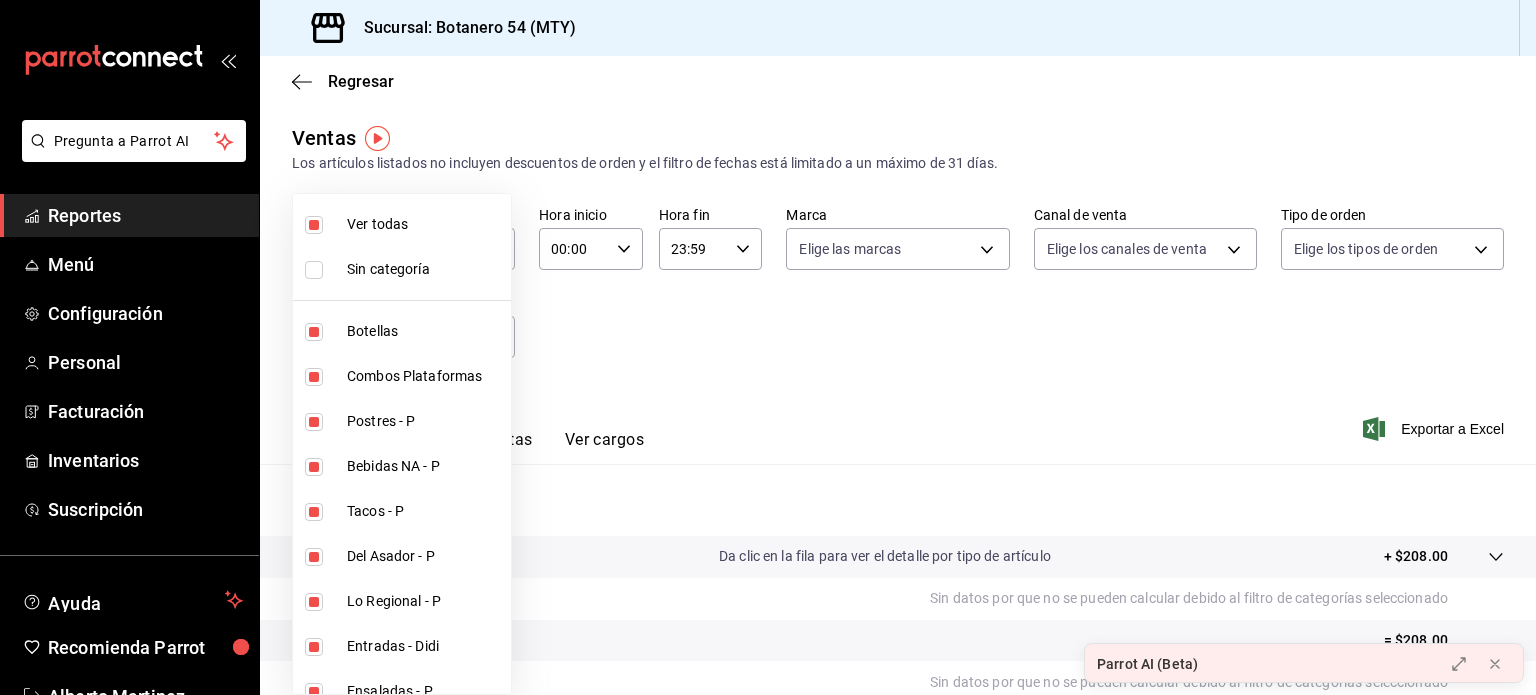 drag, startPoint x: 1525, startPoint y: 366, endPoint x: 1535, endPoint y: 551, distance: 185.27008 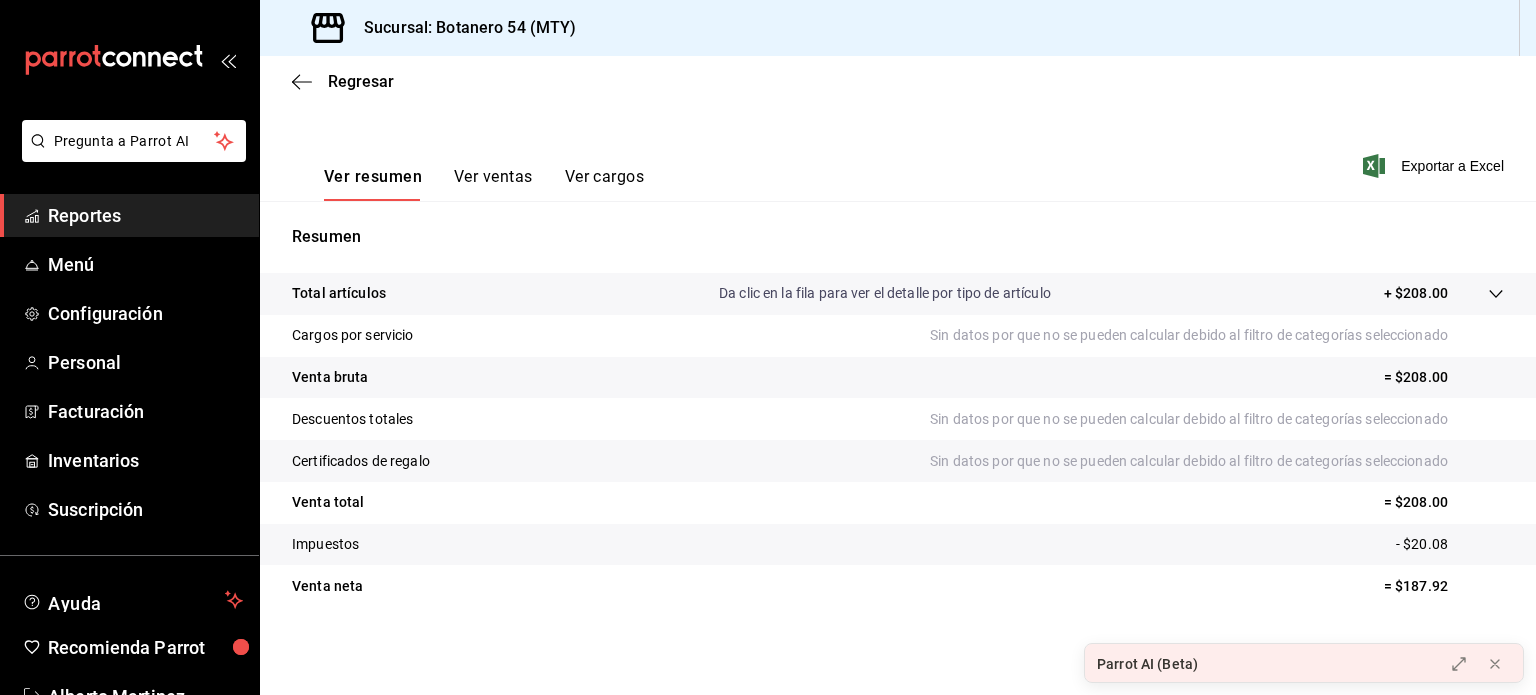 scroll, scrollTop: 0, scrollLeft: 0, axis: both 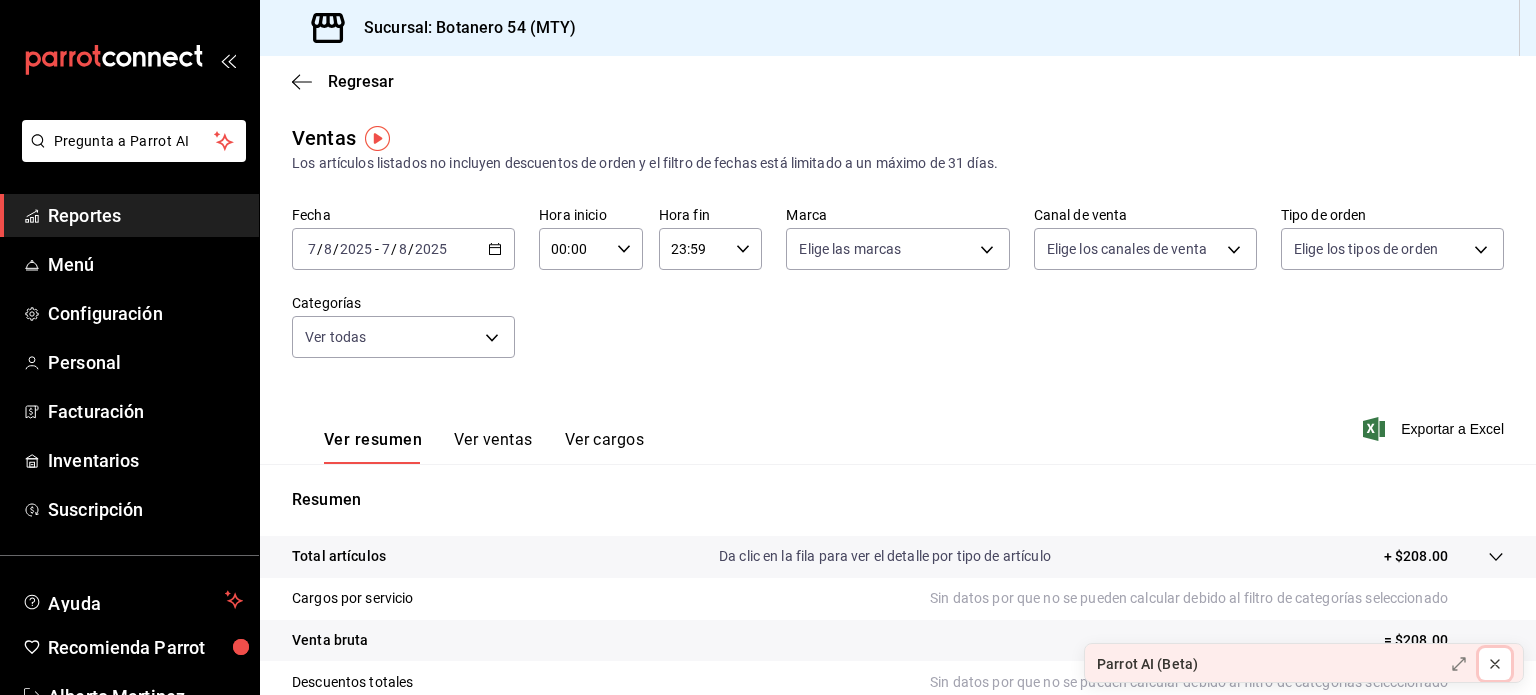 click 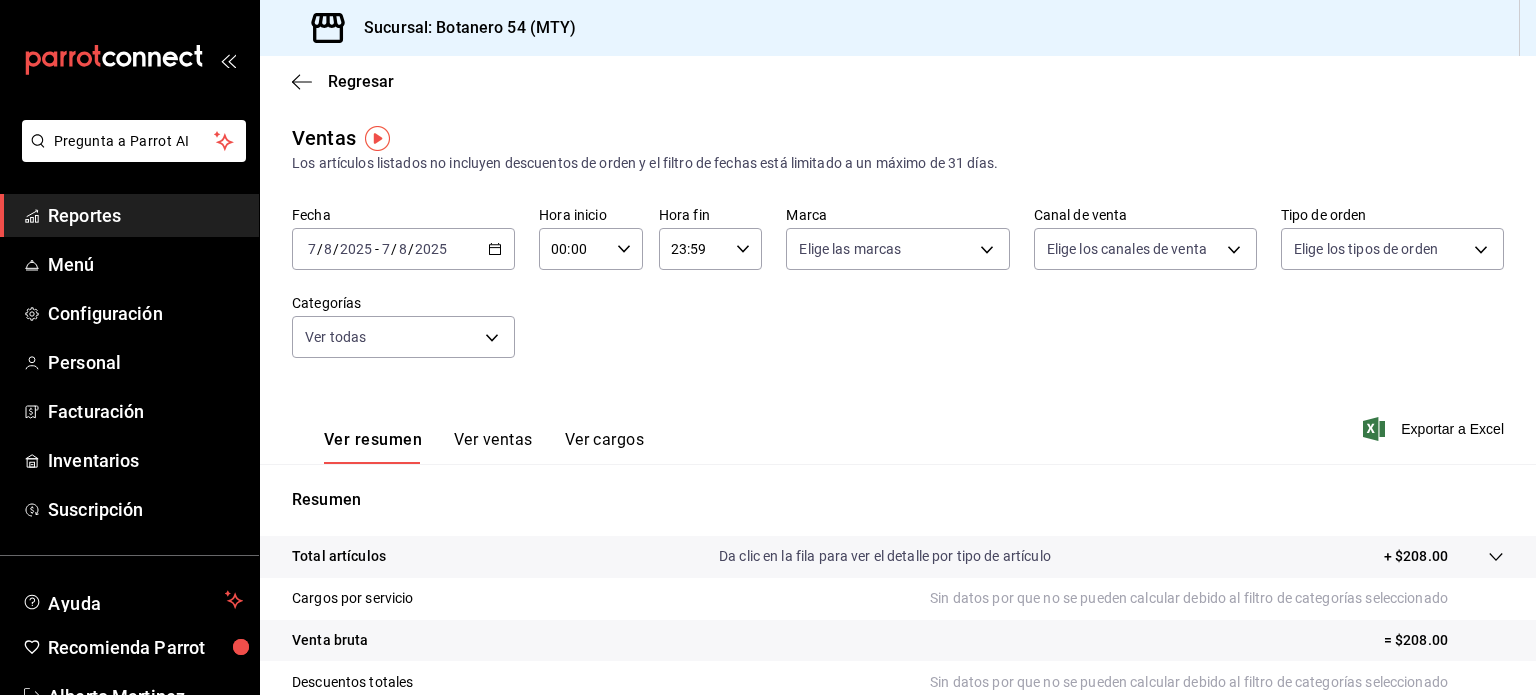click on "Ver ventas" at bounding box center [493, 447] 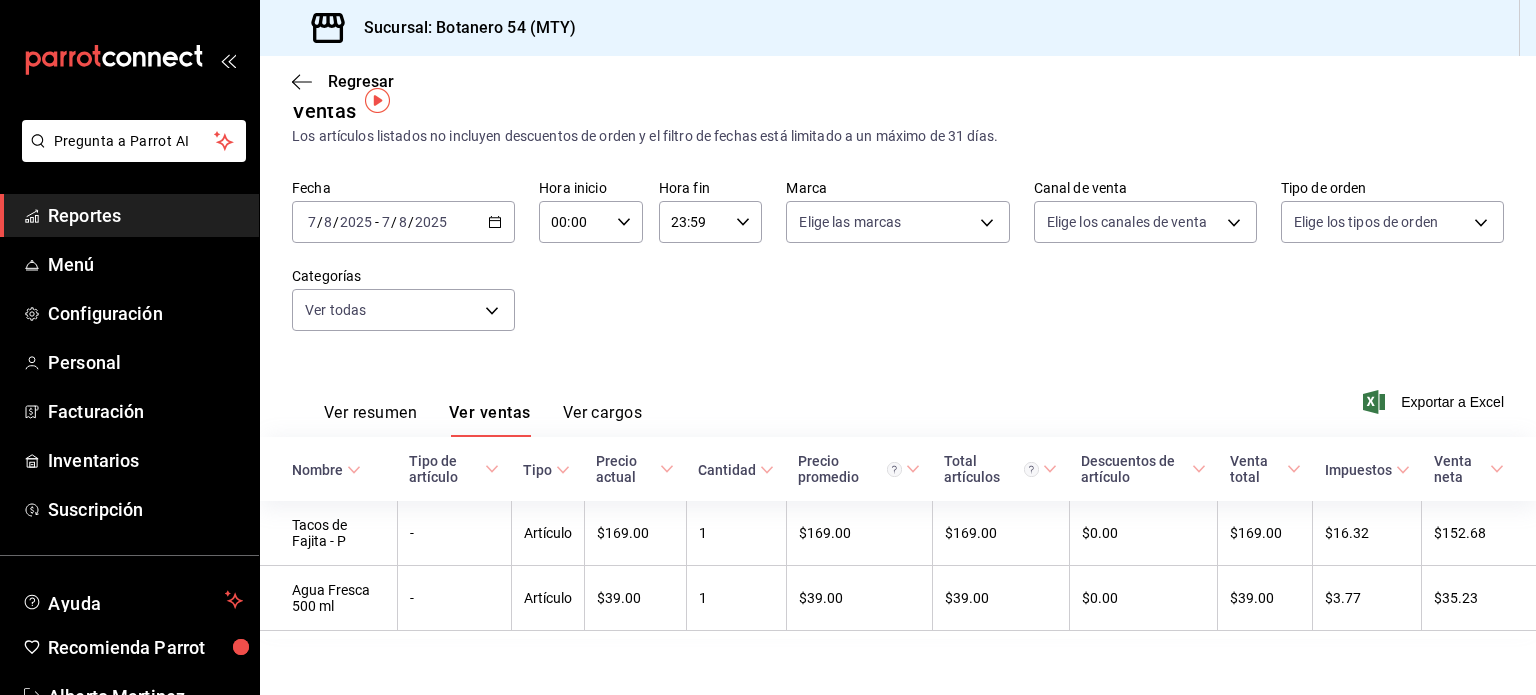 scroll, scrollTop: 39, scrollLeft: 0, axis: vertical 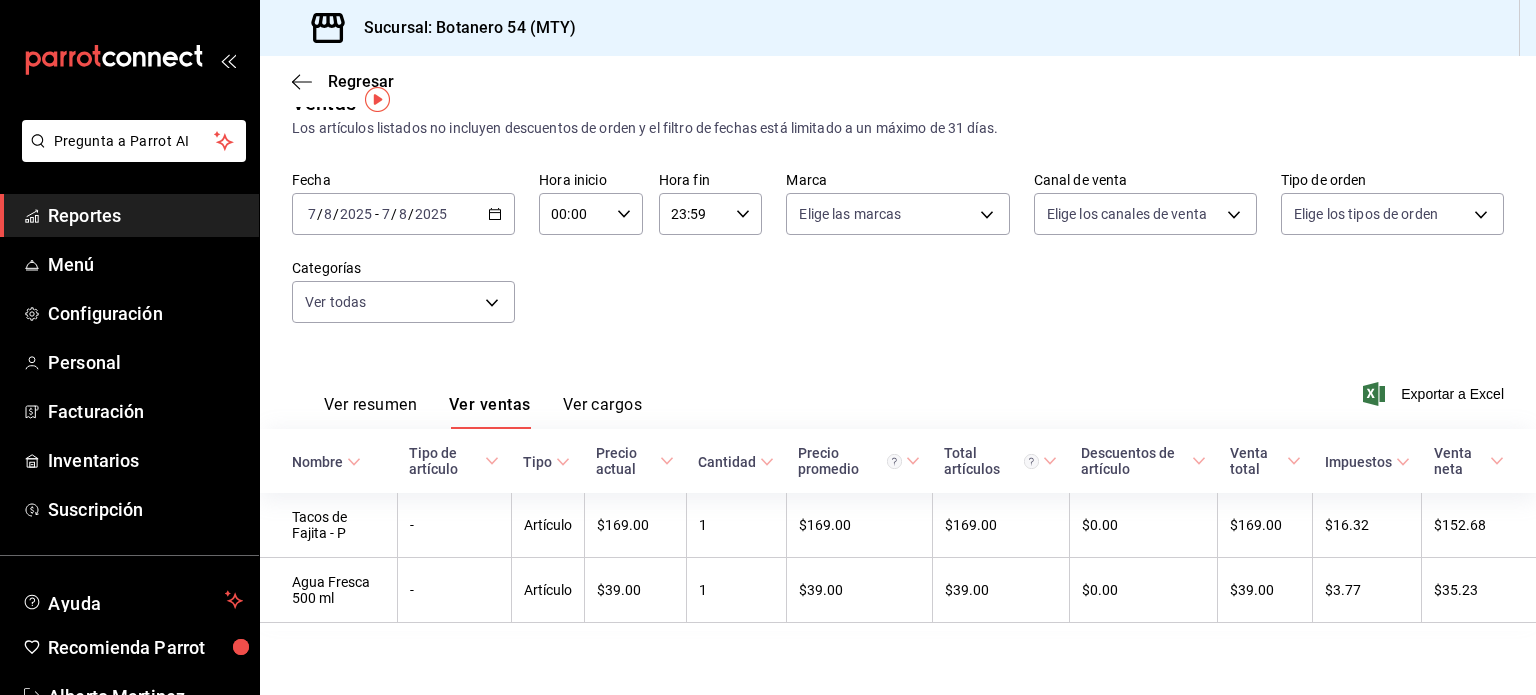 click 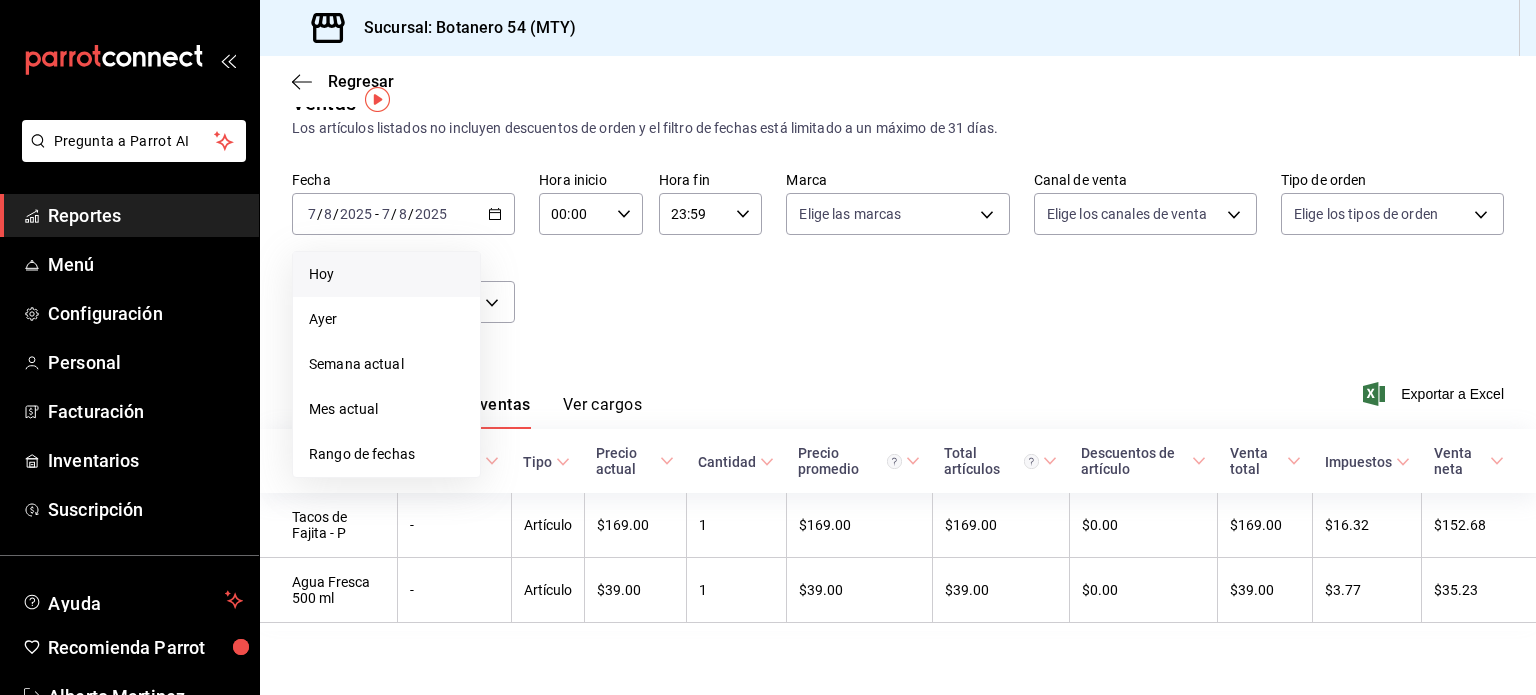 click on "Hoy" at bounding box center (386, 274) 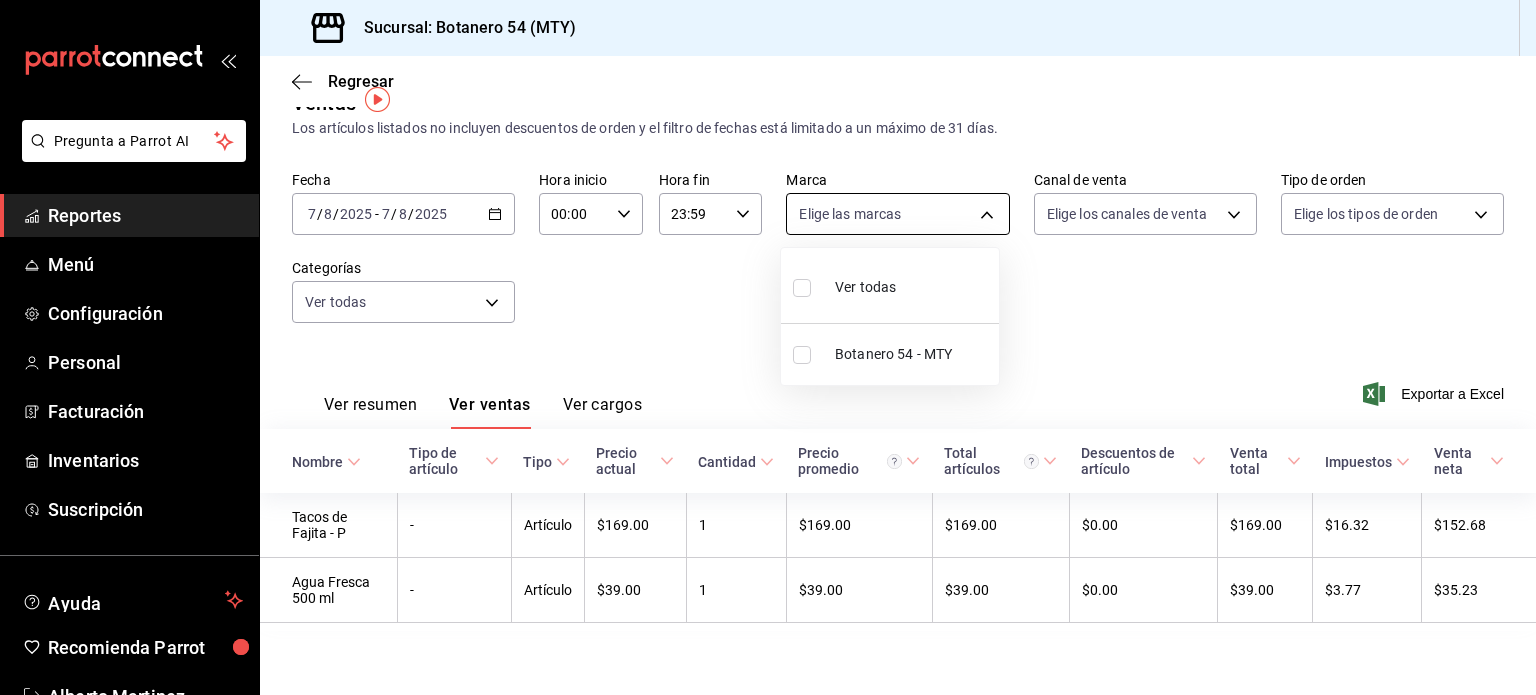 click on "Pregunta a Parrot AI Reportes   Menú   Configuración   Personal   Facturación   Inventarios   Suscripción   Ayuda Recomienda Parrot   Alberto Martinez   Sugerir nueva función   Sucursal: Botanero 54 (MTY) Regresar Ventas Los artículos listados no incluyen descuentos de orden y el filtro de fechas está limitado a un máximo de 31 días. Fecha [DATE] [DATE] - [DATE] [DATE] Hora inicio 00:00 Hora inicio Hora fin 23:59 Hora fin Marca Elige las marcas Canal de venta Elige los canales de venta Tipo de orden Elige los tipos de orden Categorías Ver todas Ver resumen Ver ventas Ver cargos Exportar a Excel Nombre Tipo de artículo Tipo Precio actual Cantidad Precio promedio   Total artículos   Descuentos de artículo Venta total Impuestos Venta neta Tacos de Fajita - P - Artículo $169.00 1 $169.00 $169.00 $0.00 $169.00 $16.32 $152.68 Agua Fresca 500 ml - Artículo $39.00 1 $39.00 $39.00 $0.00 $39.00 $3.77 $35.23 GANA 1 MES GRATIS EN TU SUSCRIPCIÓN AQUÍ Ver video tutorial Ir a video" at bounding box center (768, 347) 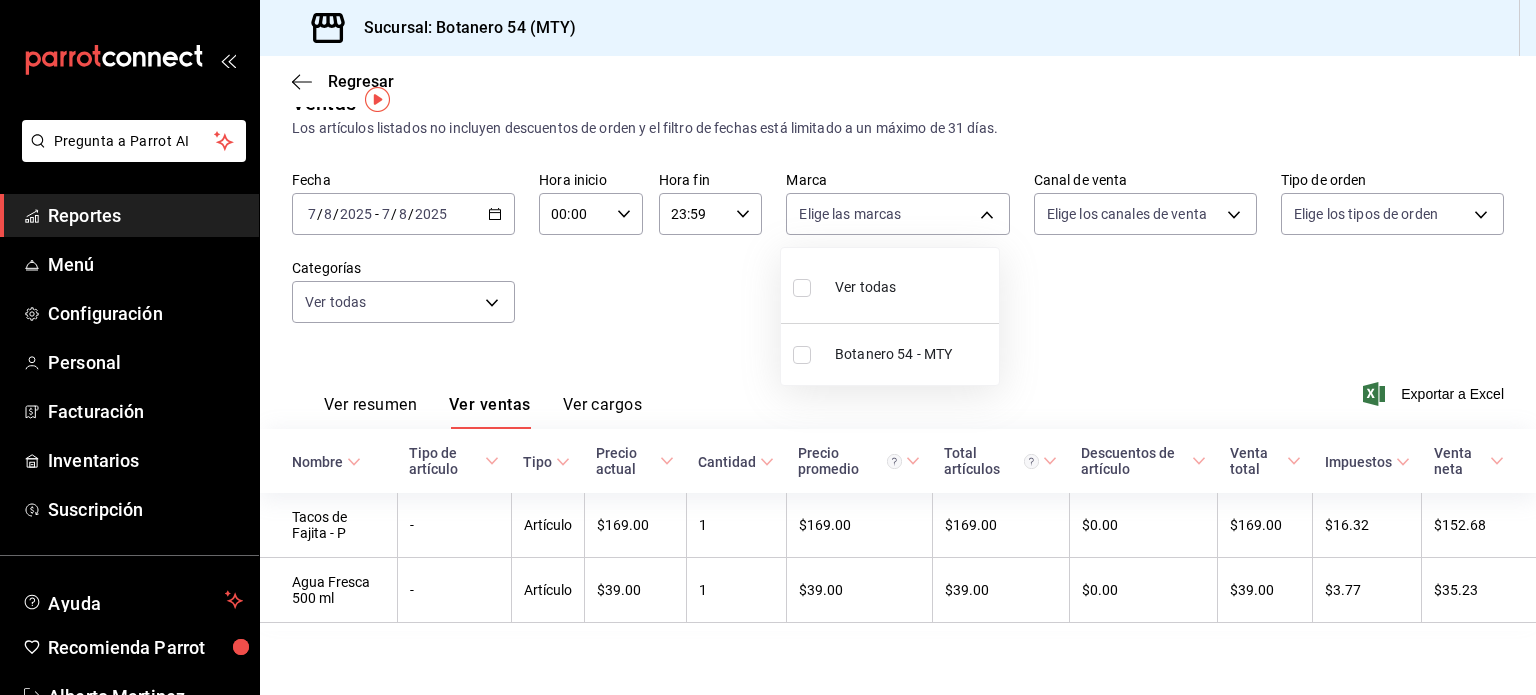 click on "Ver todas" at bounding box center [890, 285] 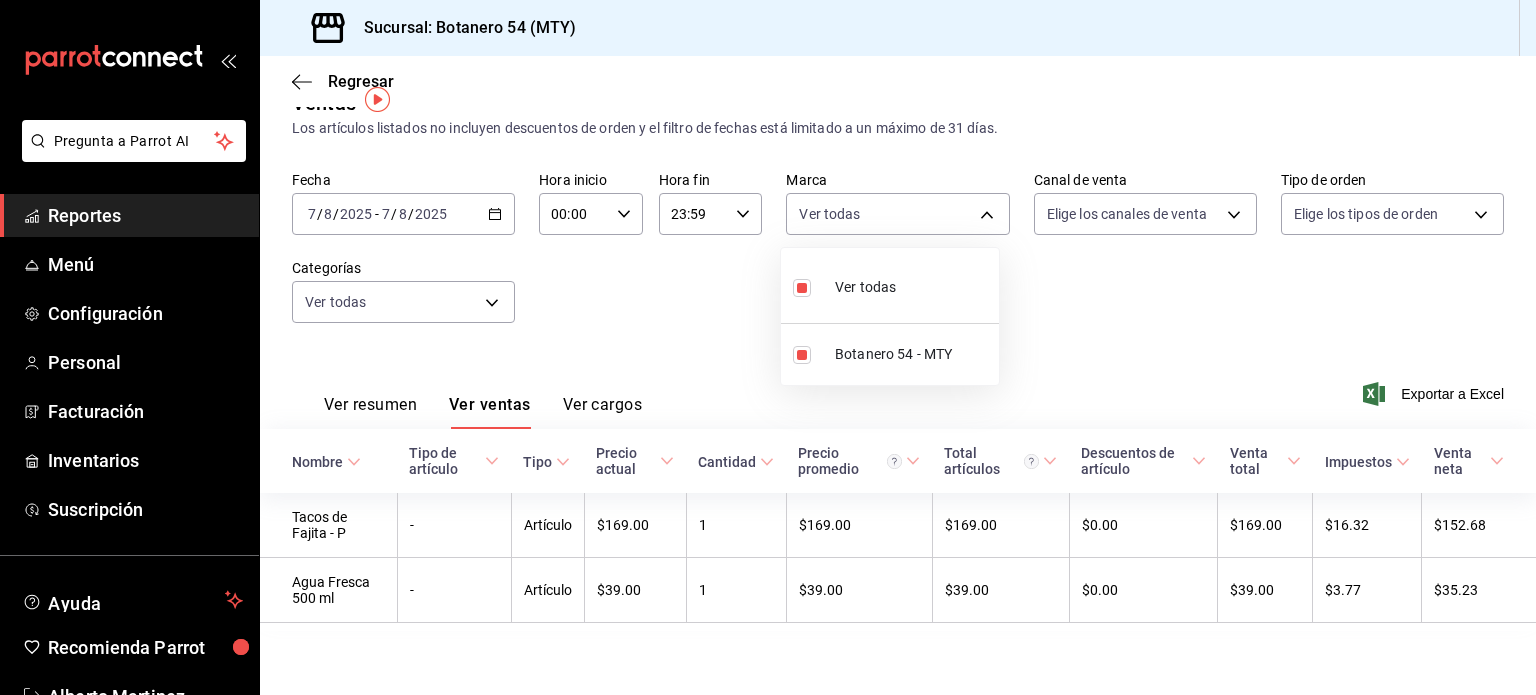 click at bounding box center (768, 347) 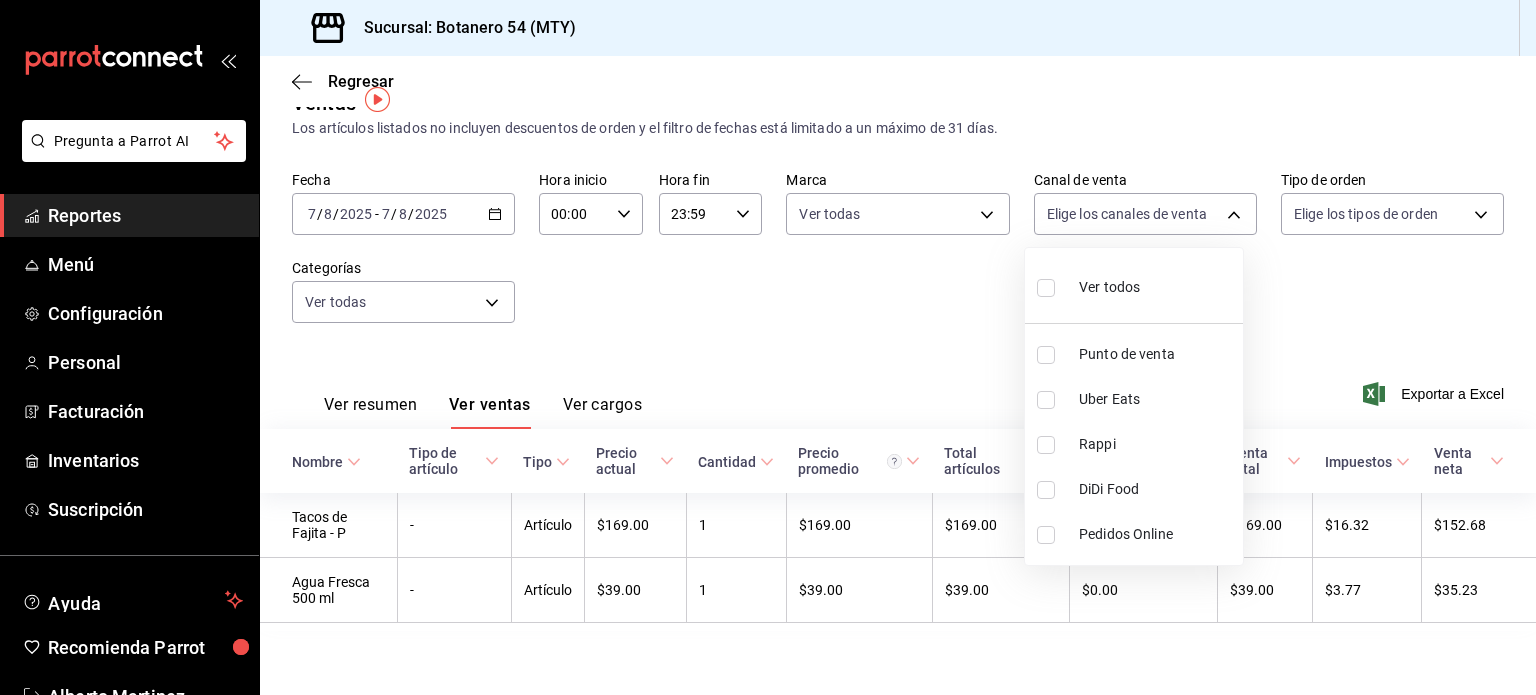 click on "Pregunta a Parrot AI Reportes   Menú   Configuración   Personal   Facturación   Inventarios   Suscripción   Ayuda Recomienda Parrot   Alberto Martinez   Sugerir nueva función   Sucursal: Botanero 54 (MTY) Regresar Ventas Los artículos listados no incluyen descuentos de orden y el filtro de fechas está limitado a un máximo de 31 días. Fecha [DATE] [DATE] - [DATE] [DATE] Hora inicio 00:00 Hora inicio Hora fin 23:59 Hora fin Marca Ver todas [UUID] Canal de venta Elige los canales de venta Tipo de orden Elige los tipos de orden Categorías Ver todas Ver resumen Ver ventas Ver cargos Exportar a Excel Nombre Tipo de artículo Tipo Precio actual Cantidad Precio promedio   Total artículos   Descuentos de artículo Venta total Impuestos Venta neta Tacos de Fajita - P - Artículo $169.00 1 $169.00 $169.00 $0.00 $169.00 $16.32 $152.68 Agua Fresca 500 ml - Artículo $39.00 1 $39.00 $39.00 $0.00 $39.00 $3.77 $35.23 GANA 1 MES GRATIS EN TU SUSCRIPCIÓN AQUÍ" at bounding box center (768, 347) 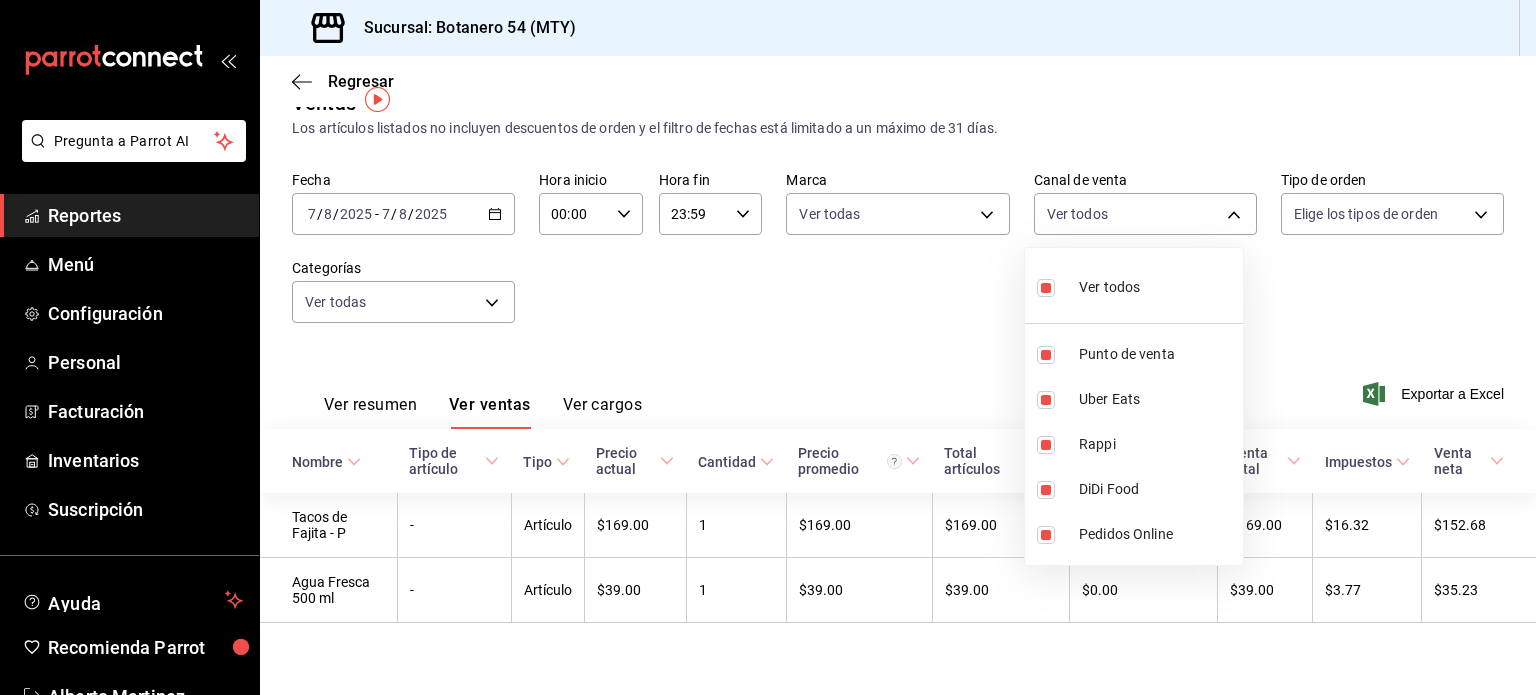 click at bounding box center [768, 347] 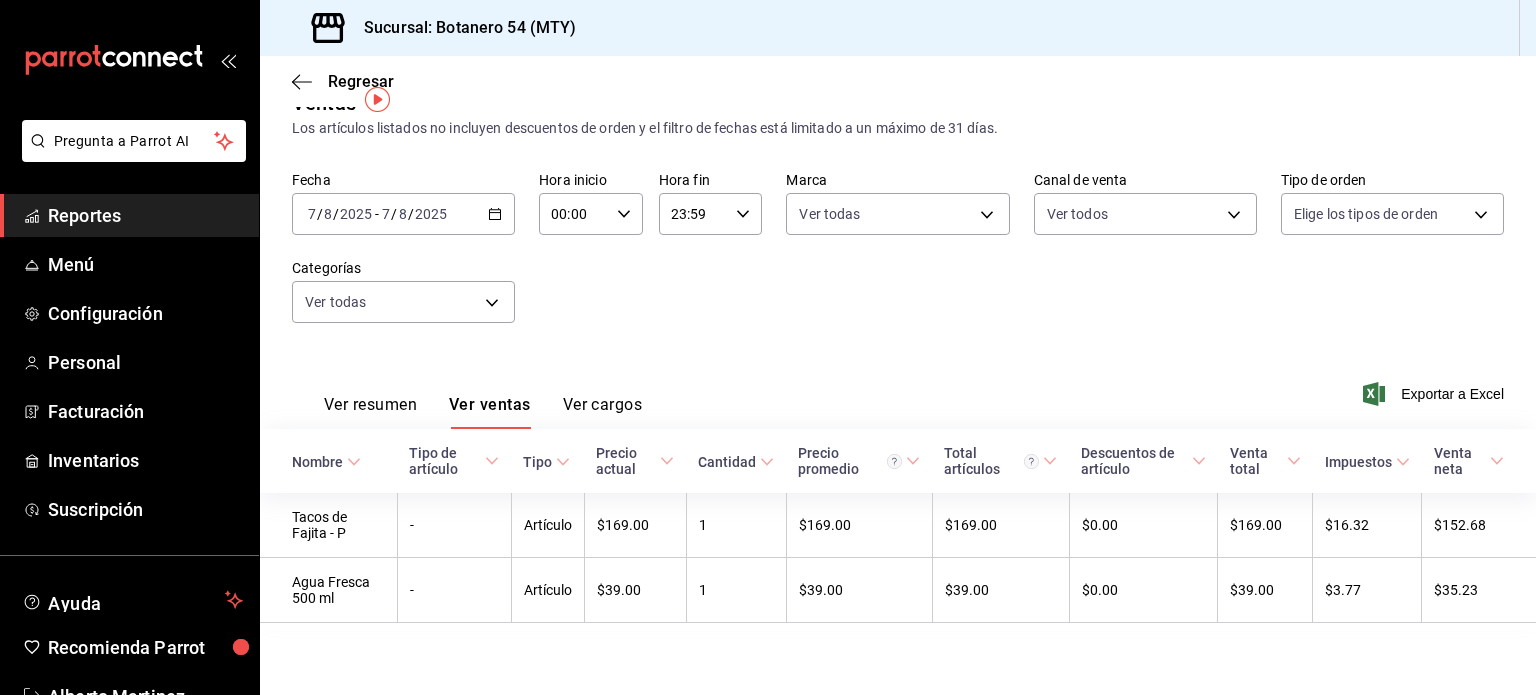 click on "Reportes" at bounding box center [145, 215] 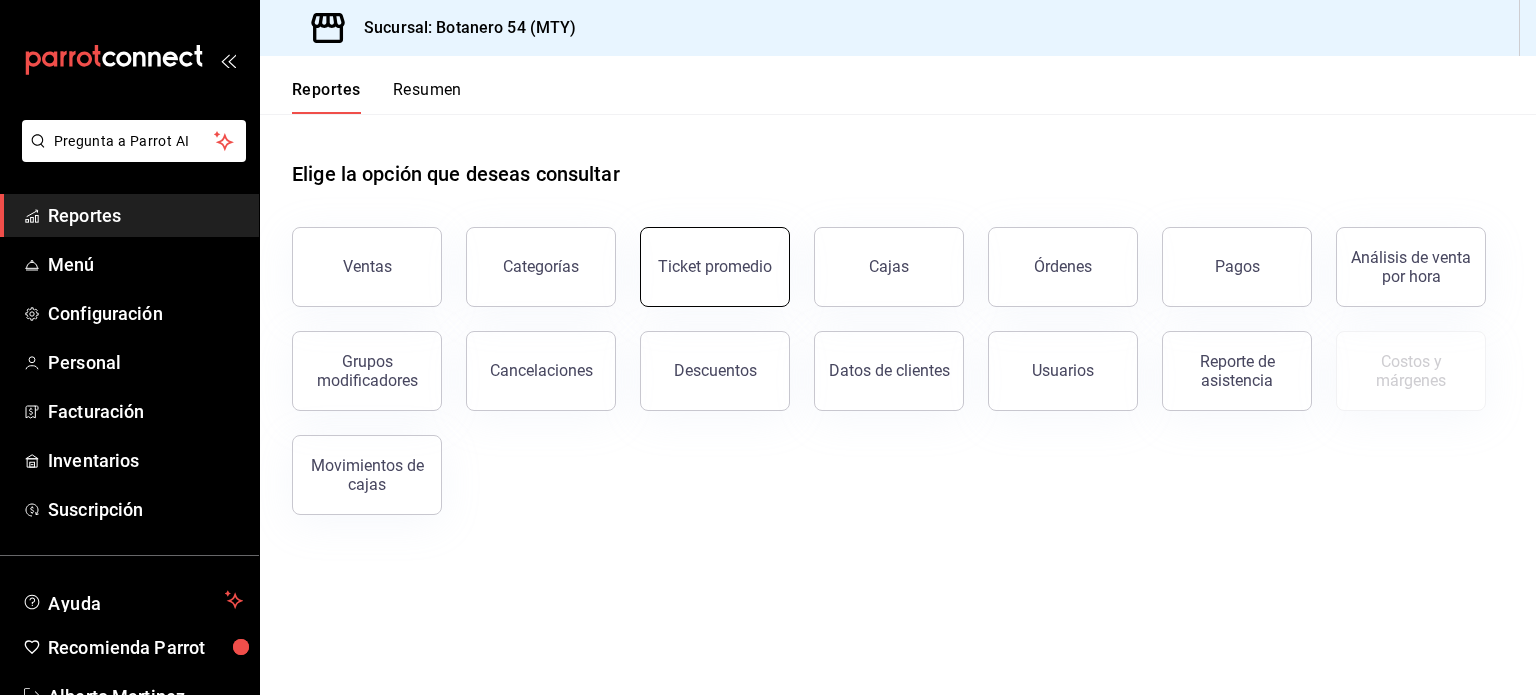click on "Ticket promedio" at bounding box center (715, 266) 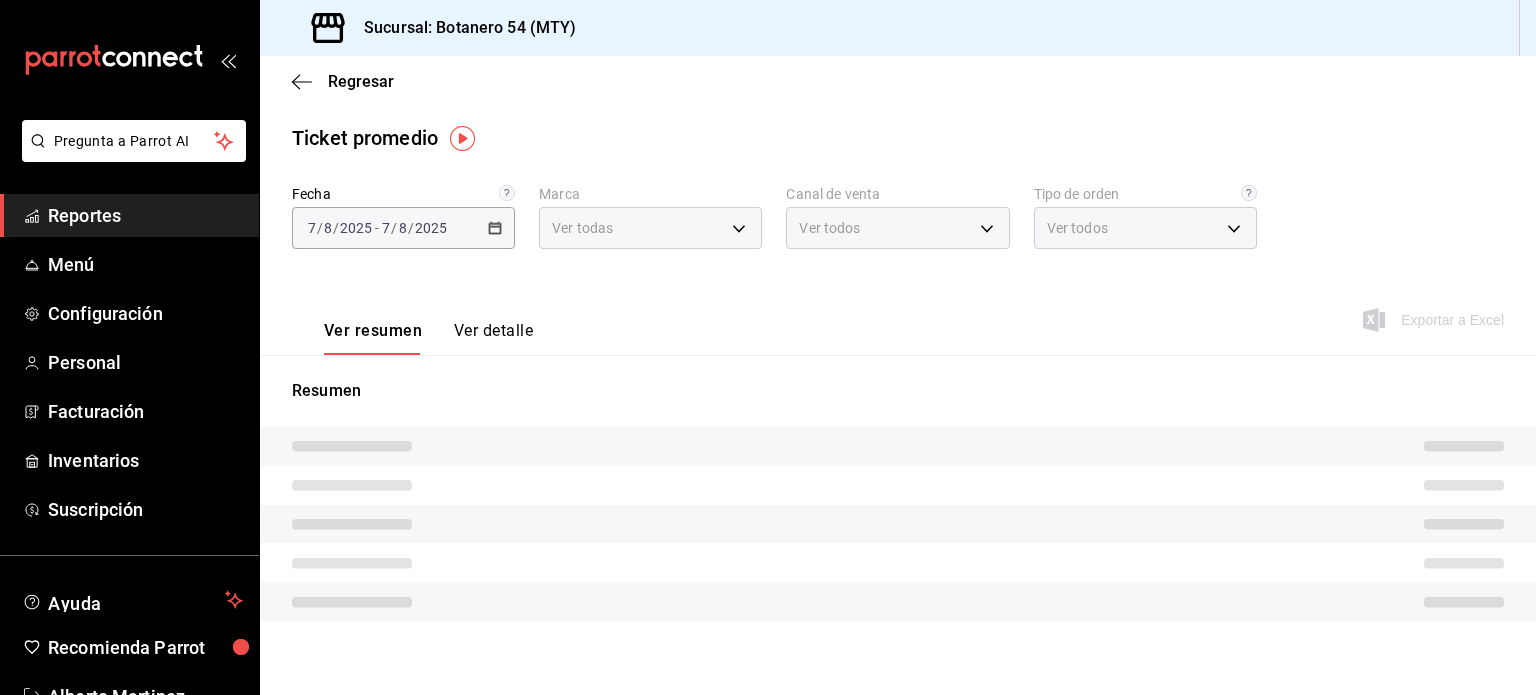 type on "d563b5a3-9402-4110-9b0e-9babda809fc2" 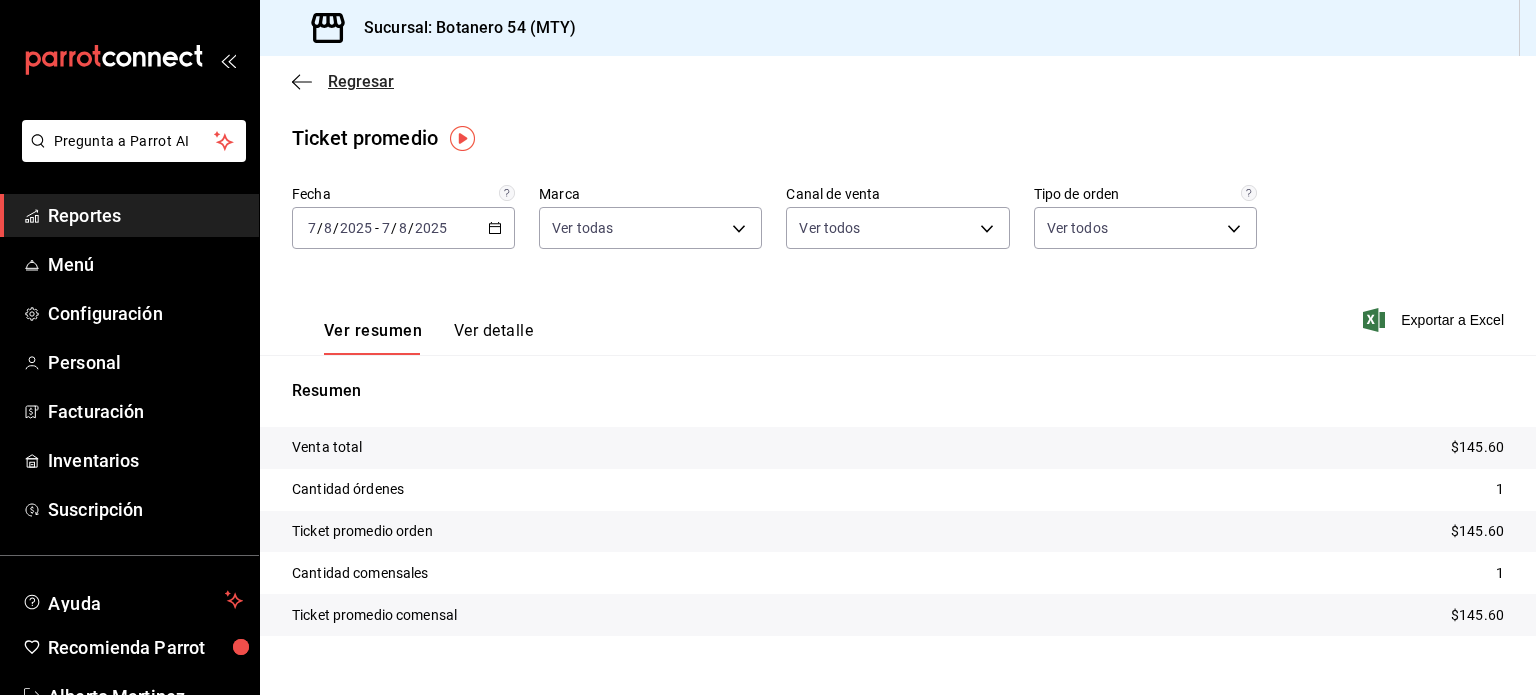 click 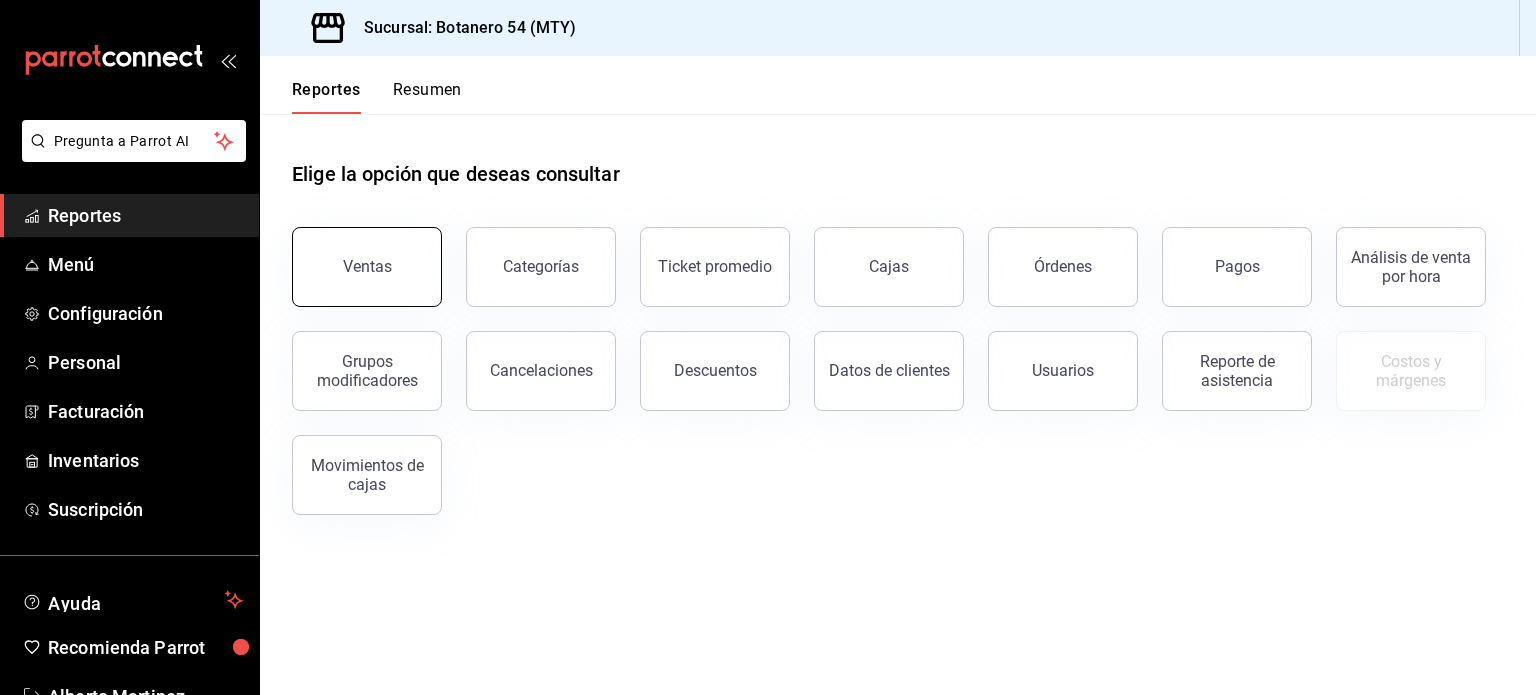 click on "Ventas" at bounding box center (367, 267) 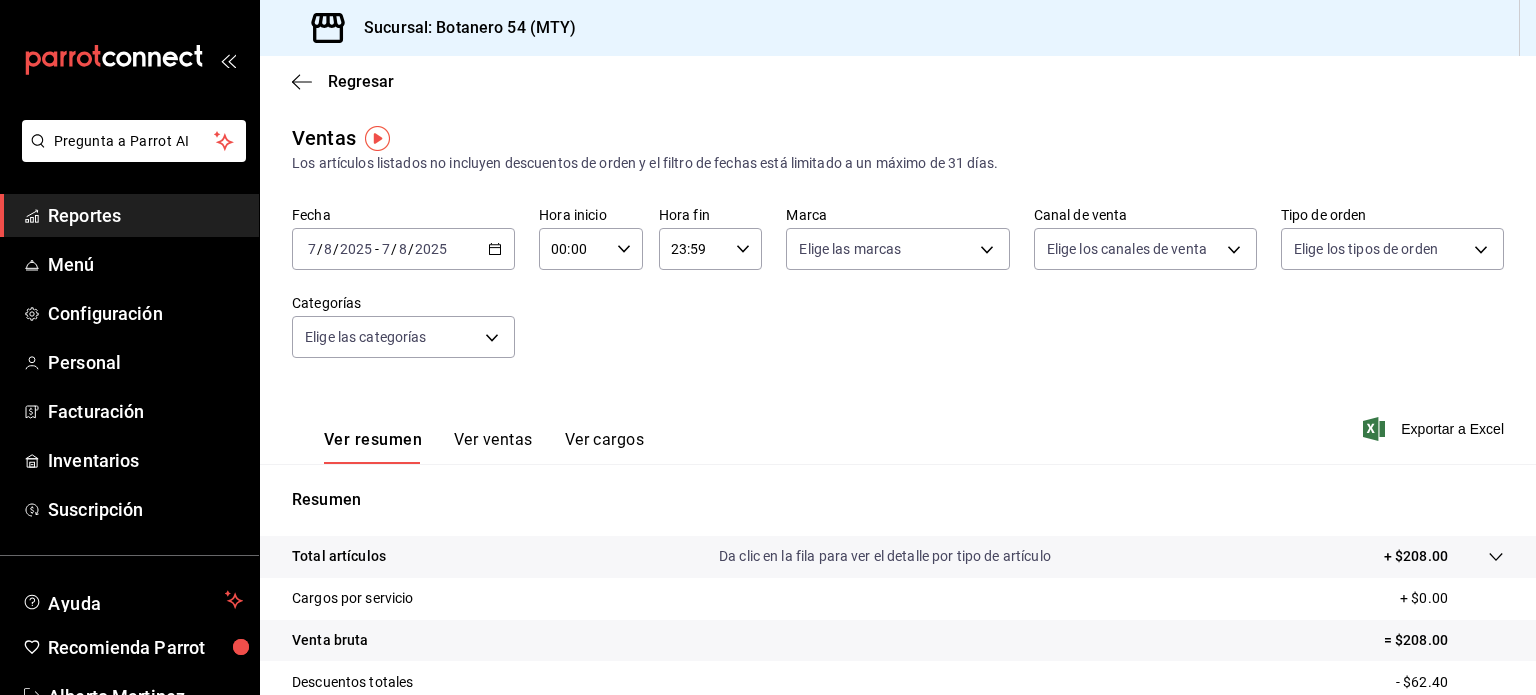 click on "Da clic en la fila para ver el detalle por tipo de artículo" at bounding box center [885, 556] 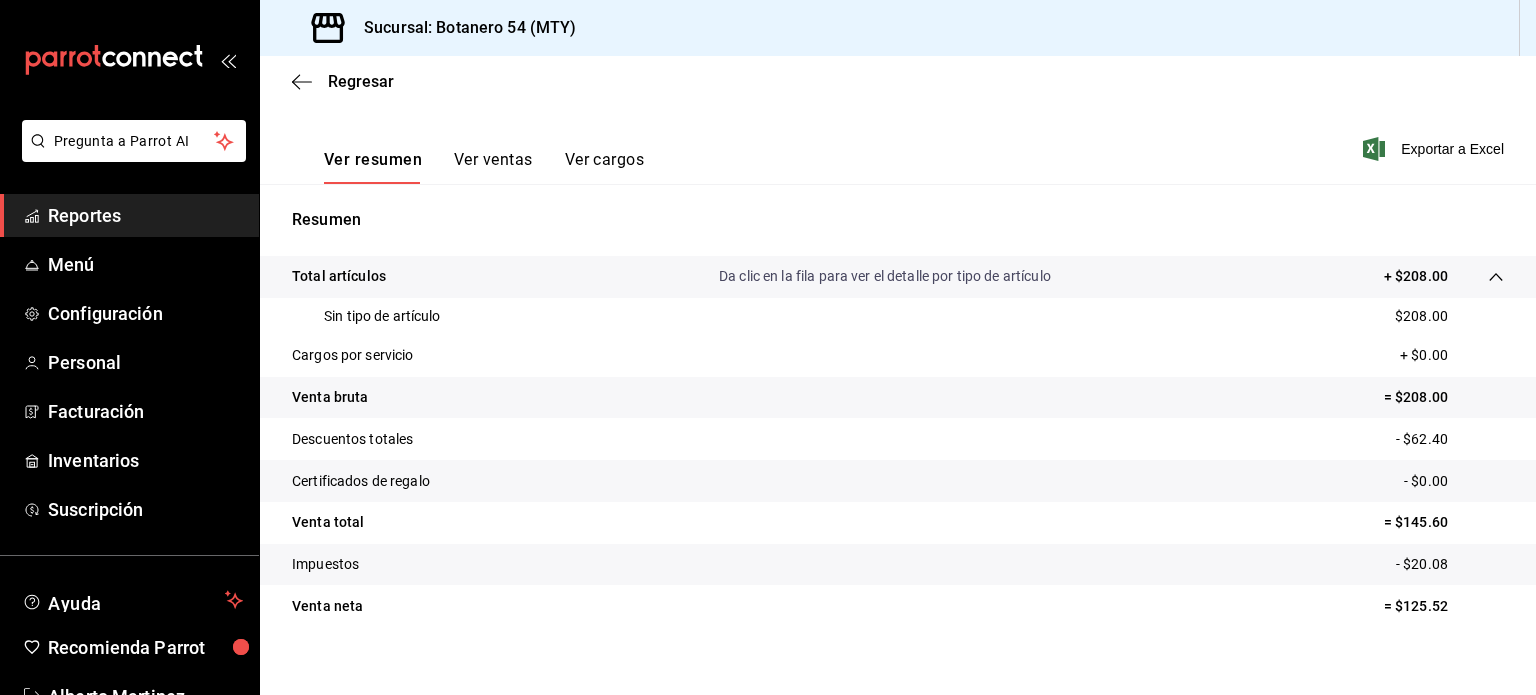scroll, scrollTop: 300, scrollLeft: 0, axis: vertical 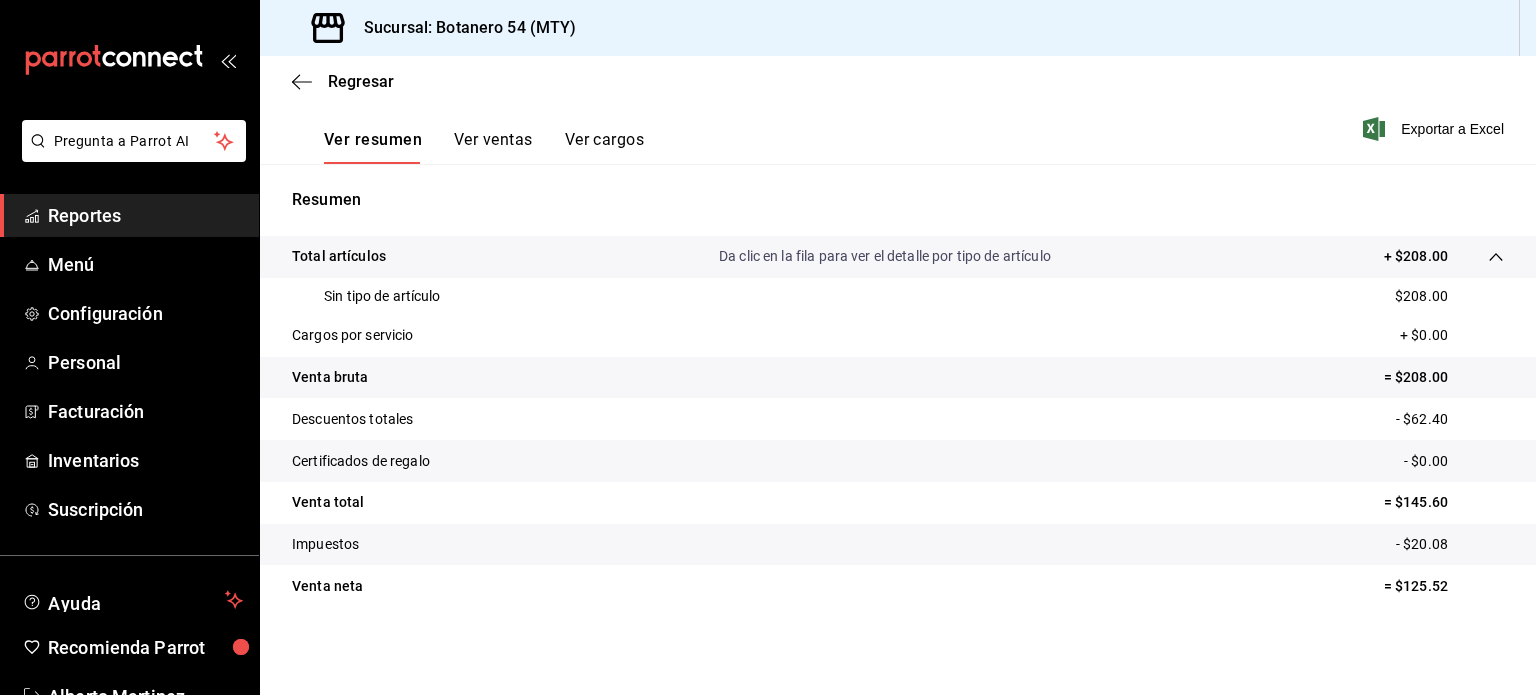 click on "Reportes" at bounding box center (145, 215) 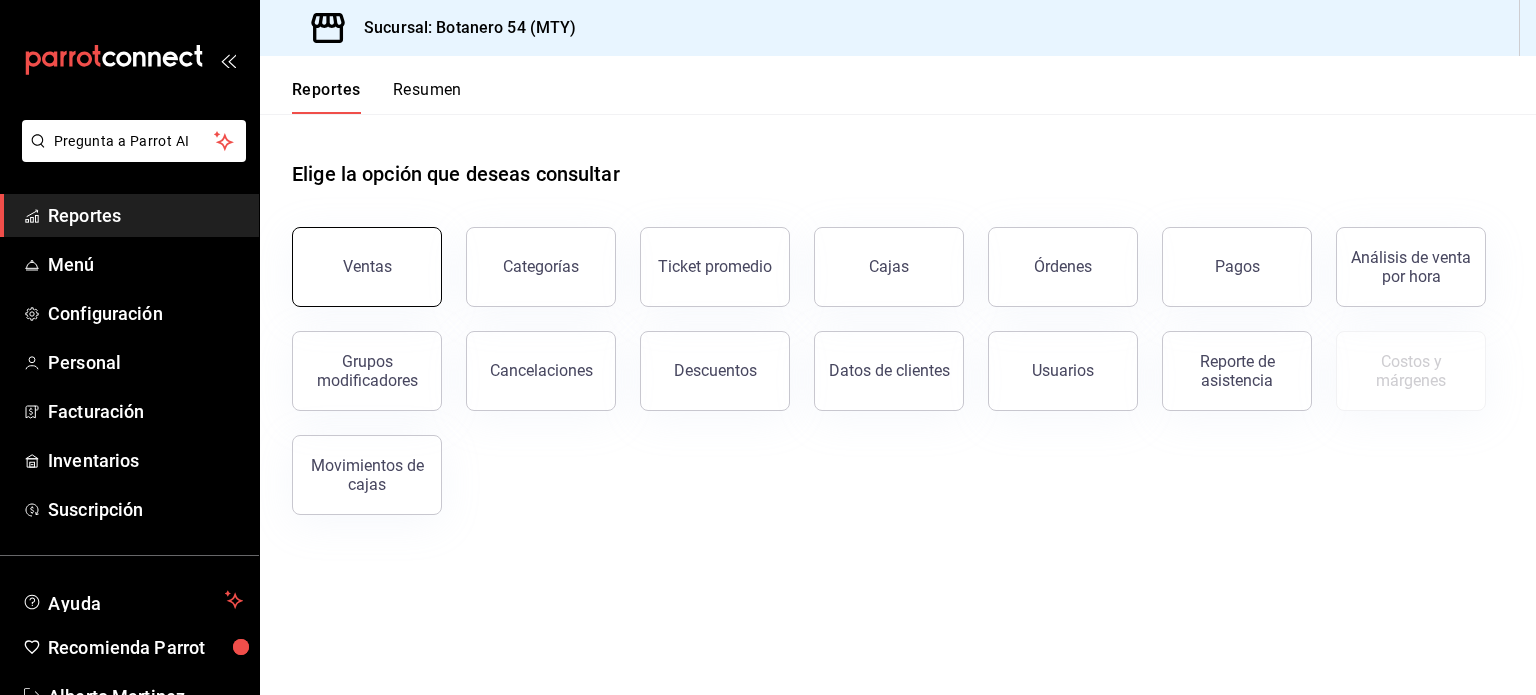 click on "Ventas" at bounding box center [367, 267] 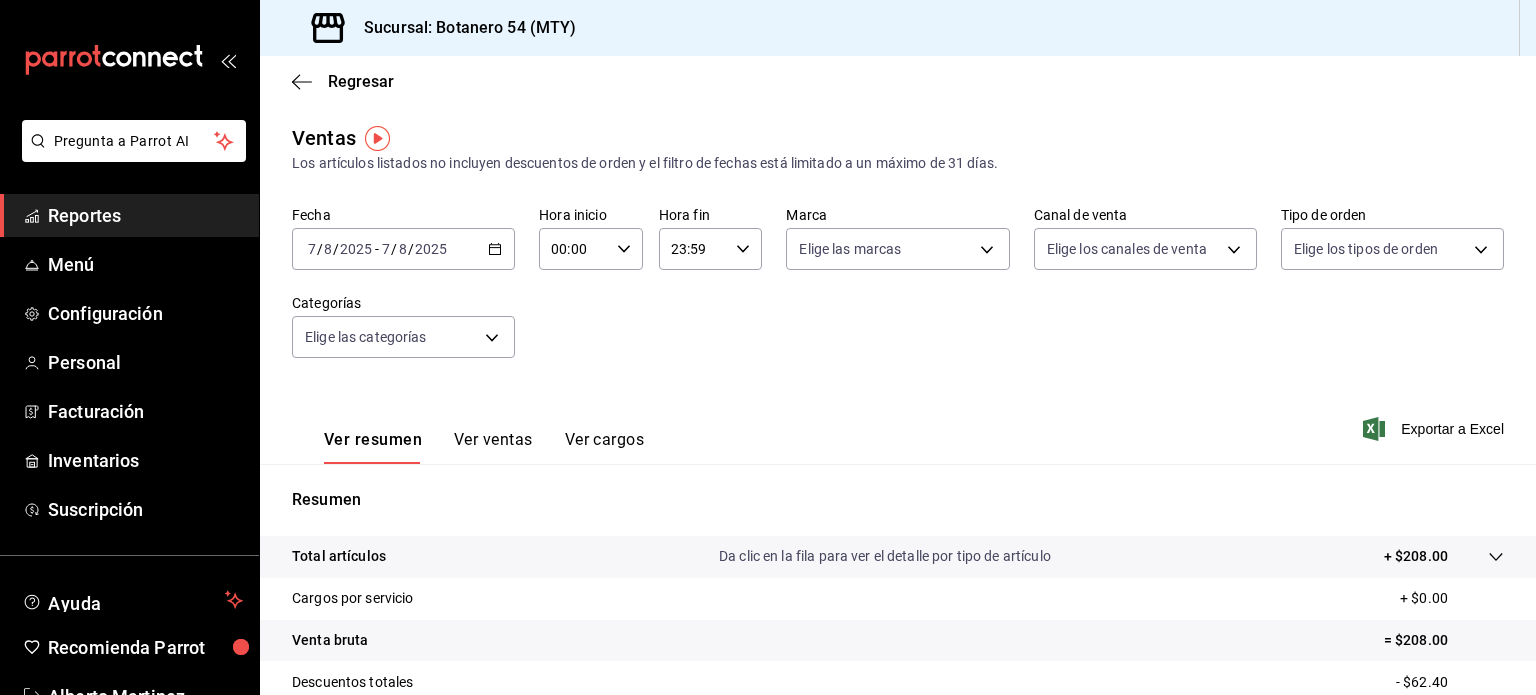 click on "Da clic en la fila para ver el detalle por tipo de artículo" at bounding box center [885, 556] 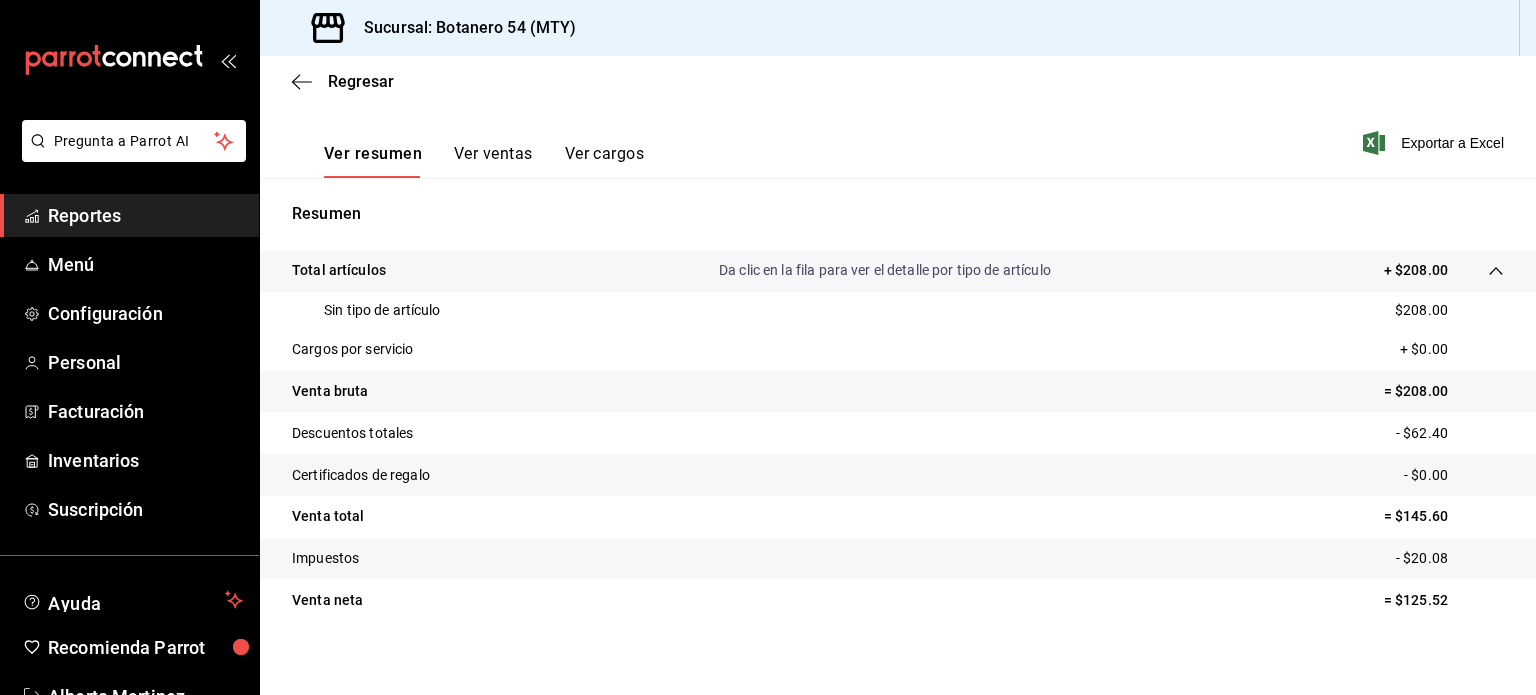 scroll, scrollTop: 300, scrollLeft: 0, axis: vertical 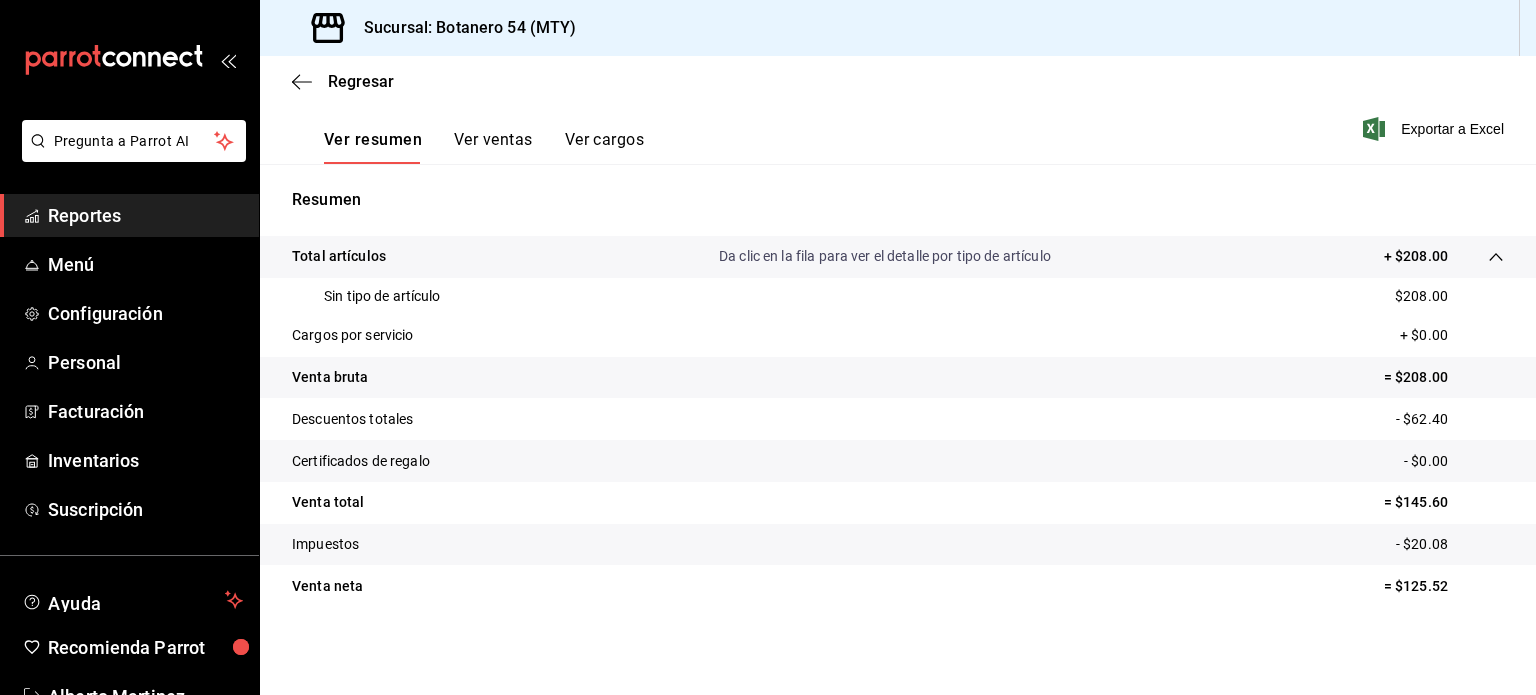 click on "Ver ventas" at bounding box center [493, 147] 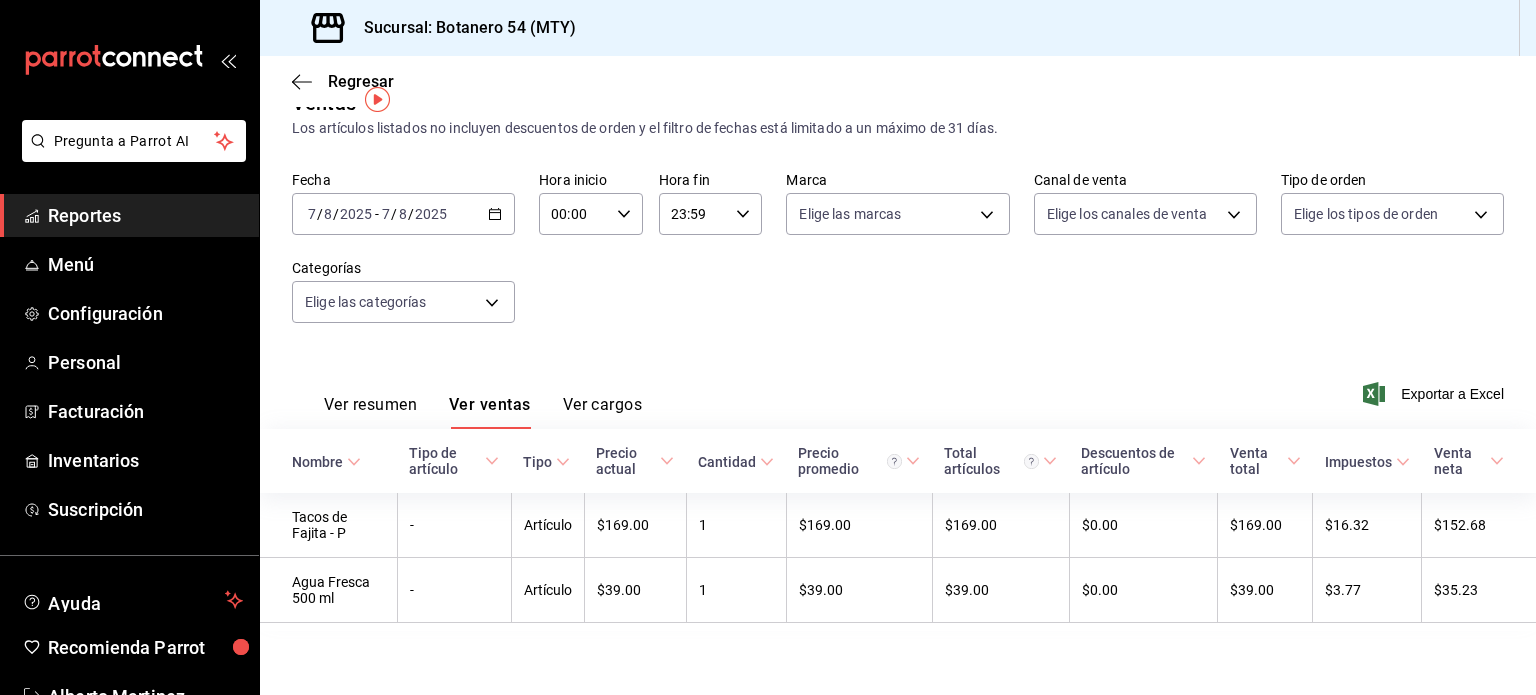 scroll, scrollTop: 39, scrollLeft: 0, axis: vertical 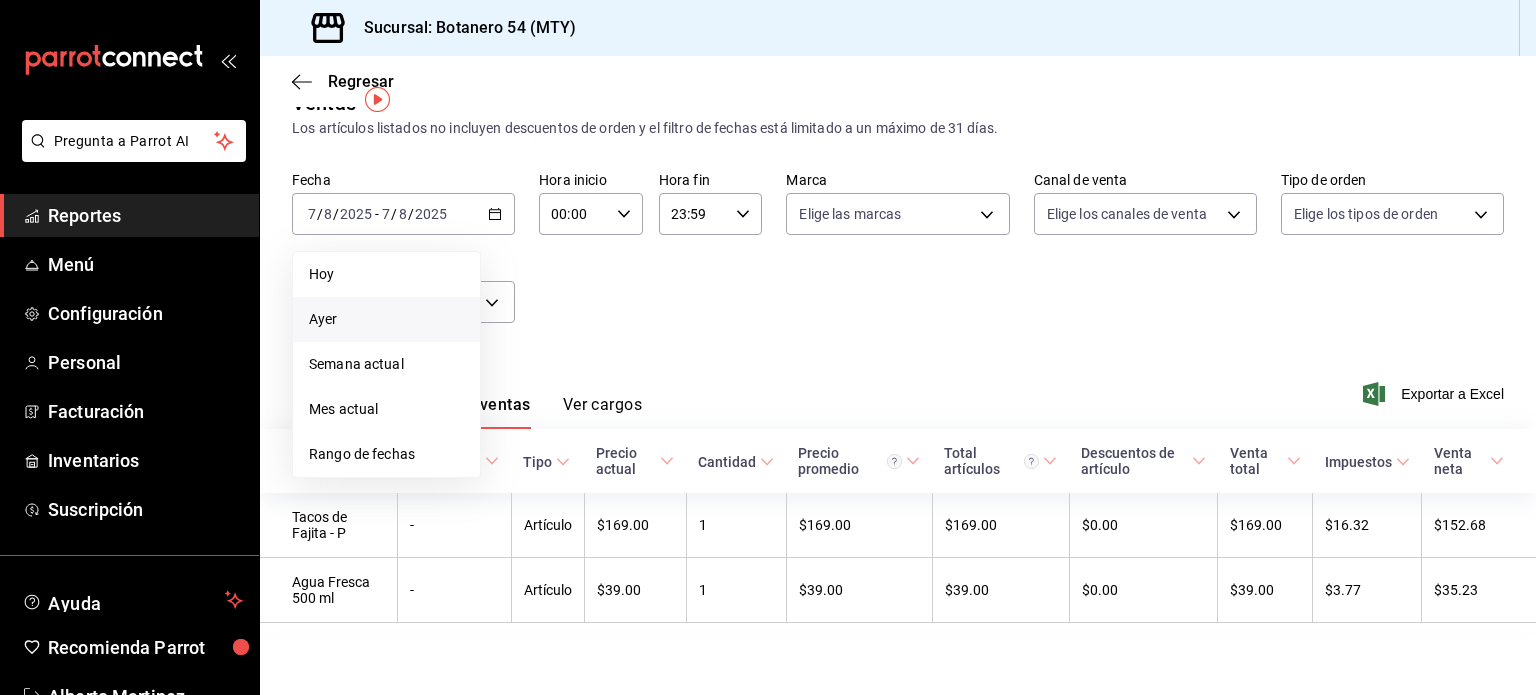 click on "Ayer" at bounding box center (386, 319) 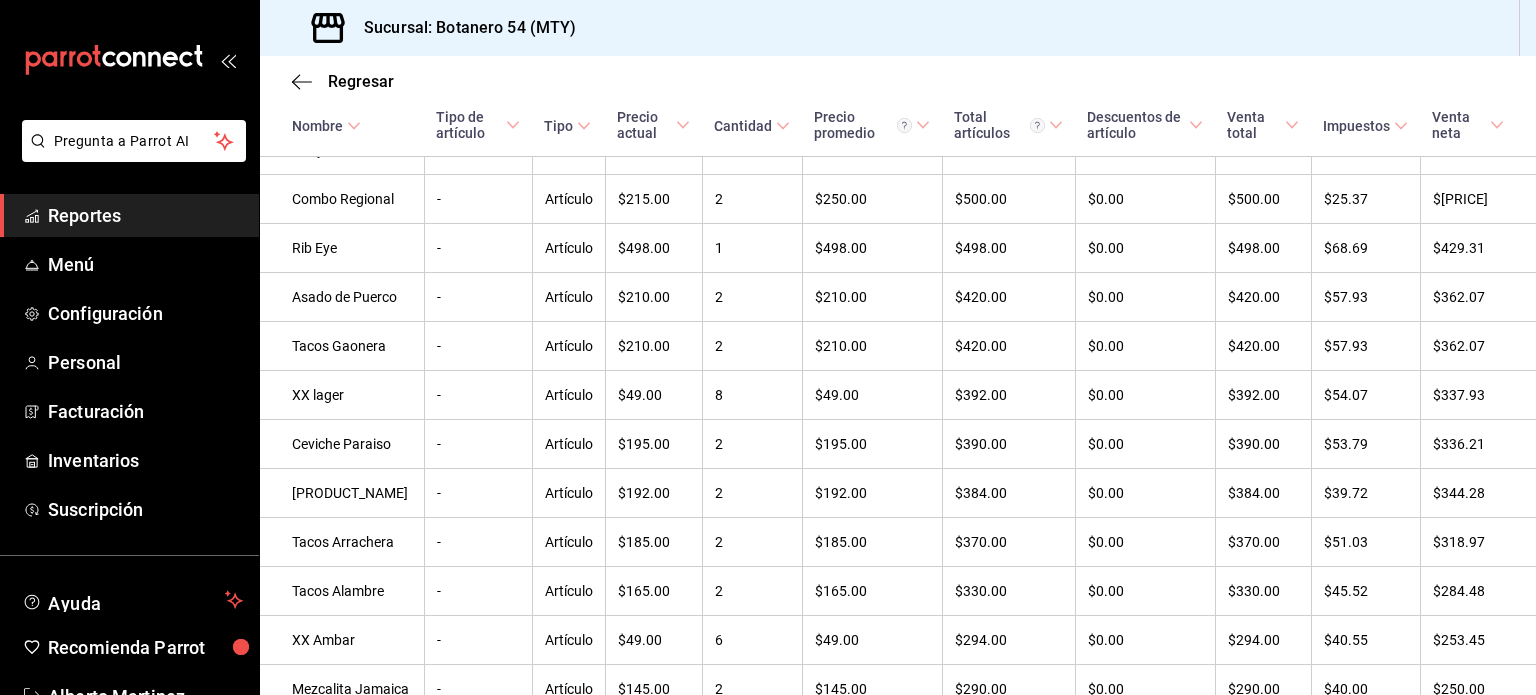 scroll, scrollTop: 599, scrollLeft: 0, axis: vertical 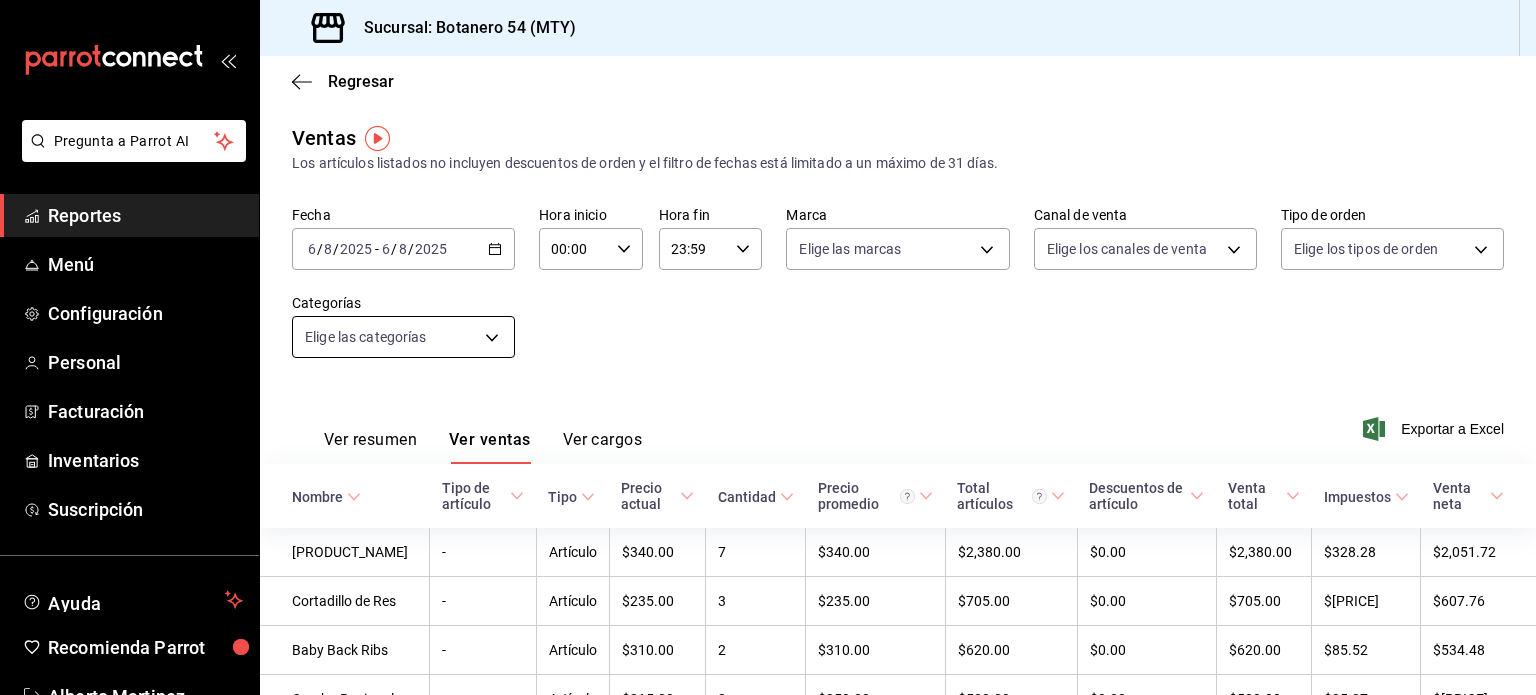click on "Pregunta a Parrot AI Reportes   Menú   Configuración   Personal   Facturación   Inventarios   Suscripción   Ayuda Recomienda Parrot   [FIRST] [LAST]   Sugerir nueva función   Sucursal: Botanero 54 ([CITY]) Regresar Ventas Los artículos listados no incluyen descuentos de orden y el filtro de fechas está limitado a un máximo de 31 días. Fecha 2025-08-06 6 / 8 / 2025 - 2025-08-06 6 / 8 / 2025 Hora inicio 00:00 Hora inicio Hora fin 23:59 Hora fin Marca Elige las marcas Canal de venta Elige los canales de venta Tipo de orden Elige los tipos de orden Categorías Elige las categorías Ver resumen Ver ventas Ver cargos Exportar a Excel Nombre Tipo de artículo Tipo Precio actual Cantidad Precio promedio   Total artículos   Descuentos de artículo Venta total Impuestos Venta neta Mc Allan W - Artículo $340.00 7 $340.00 $2,380.00 $0.00 $2,380.00 $328.28 $2,051.72 Cortadillo de Res - Artículo $235.00 3 $235.00 $705.00 $0.00 $705.00 $97.24 $607.76 Baby Back Ribs - Artículo $310.00 2 $310.00 $620.00 $0.00 - 2" at bounding box center (768, 347) 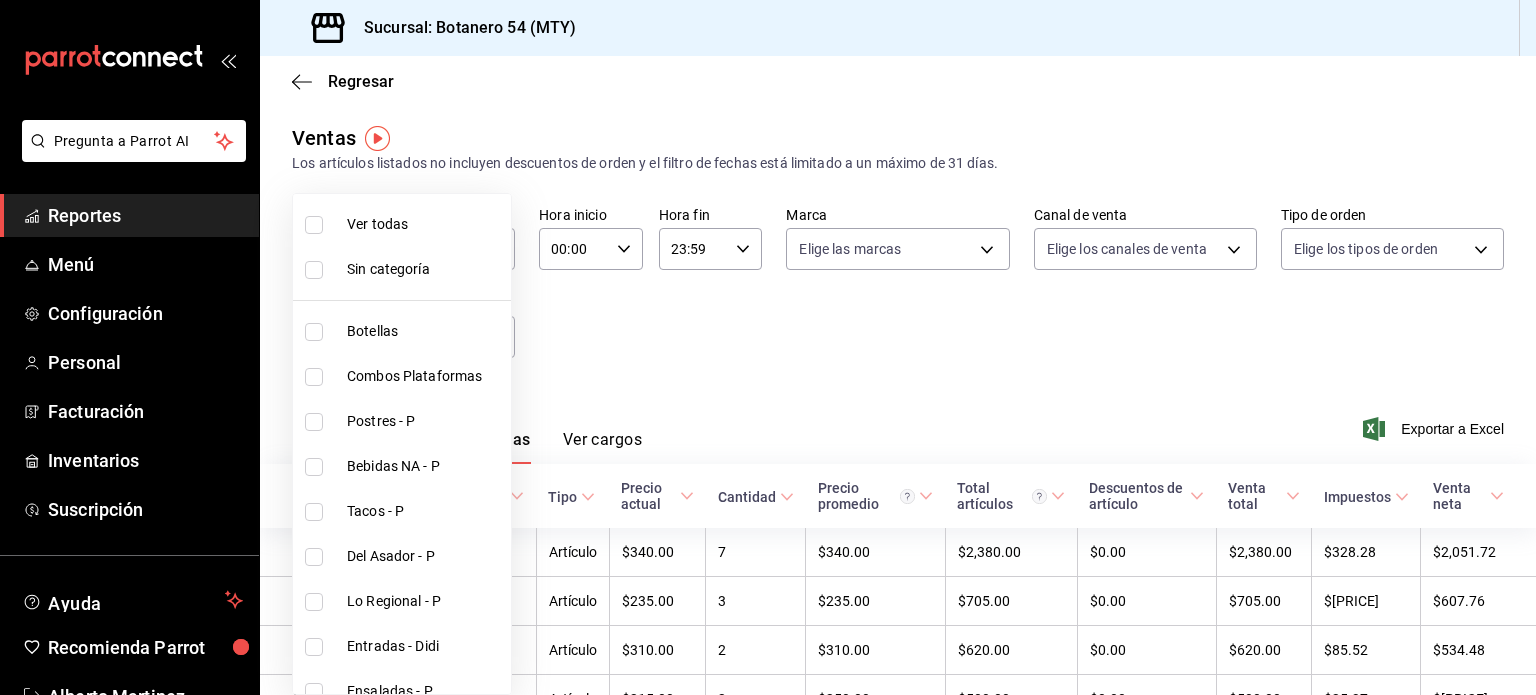 click on "Ver todas" at bounding box center (402, 224) 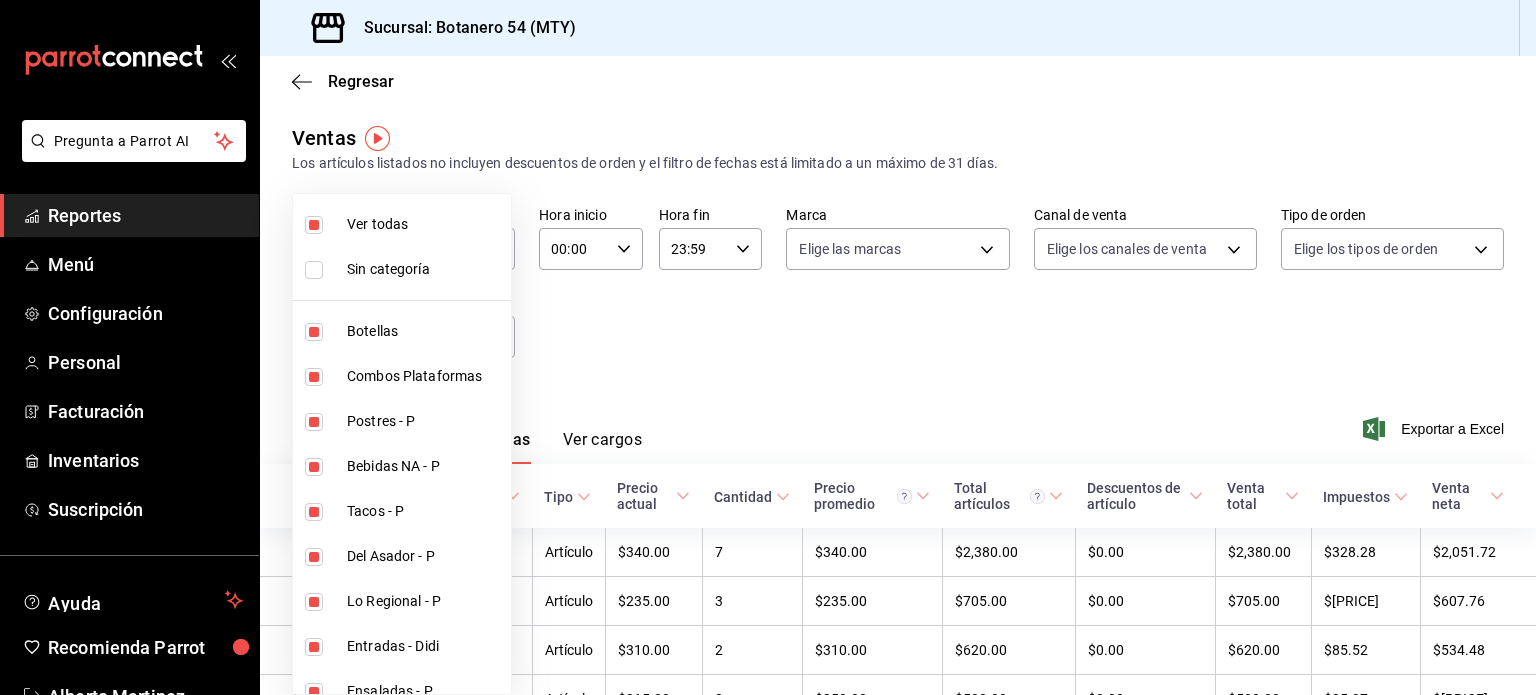 drag, startPoint x: 692, startPoint y: 427, endPoint x: 572, endPoint y: 339, distance: 148.80861 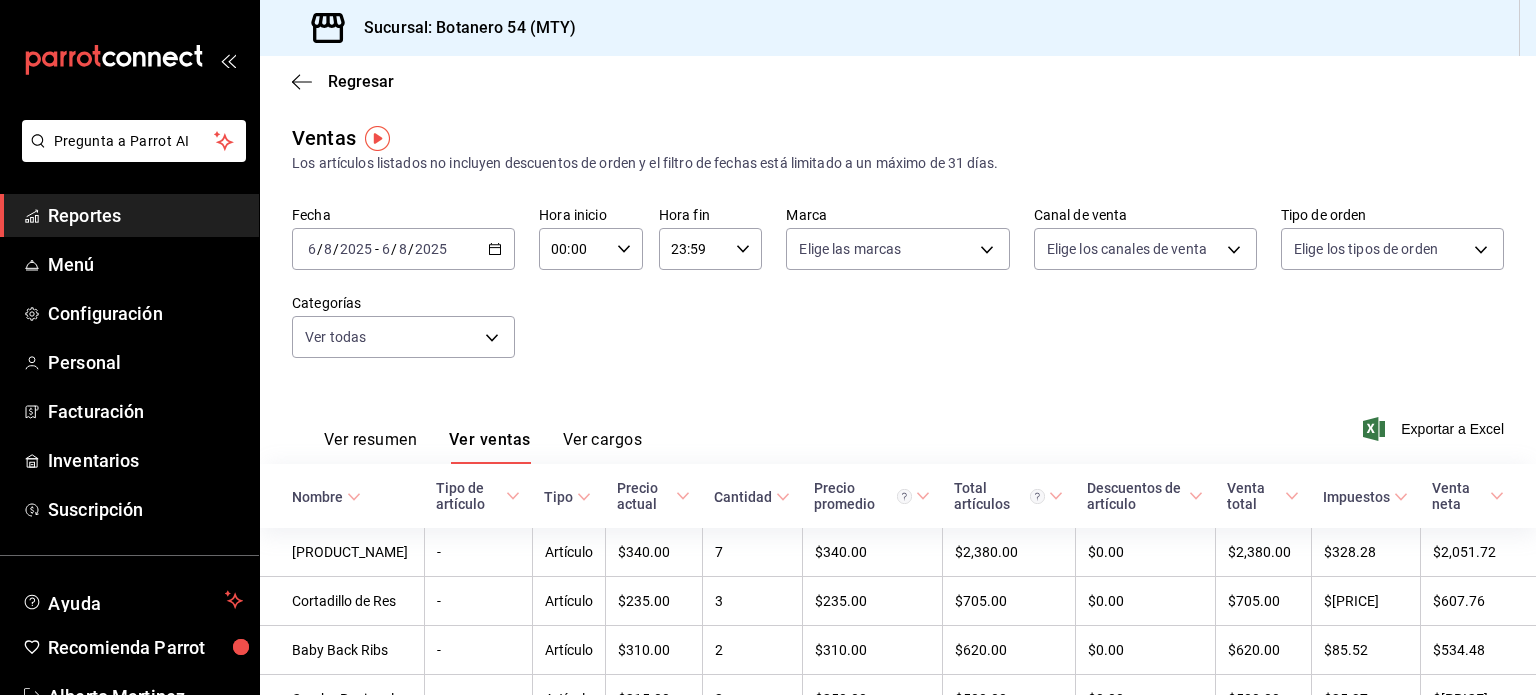 click on "Ver todas Sin categoría Botellas Combos Plataformas Postres - P Bebidas NA - P Tacos - P Del  Asador - P Lo Regional - P Entradas - Didi Ensaladas - P Promo Comida Shots Cafes Promocion Comida Promocion Bar Licores Ginebra Vodka Brandy Mezcal Tequila Wiskey Ron Vinos Botella Vinos Copa Mixologia Postres Cockteleria Cervezas Bebidas NA Lo Regional Del  Asador Tacos Del Mar Ensaladas Sopas Entradas" at bounding box center (768, 347) 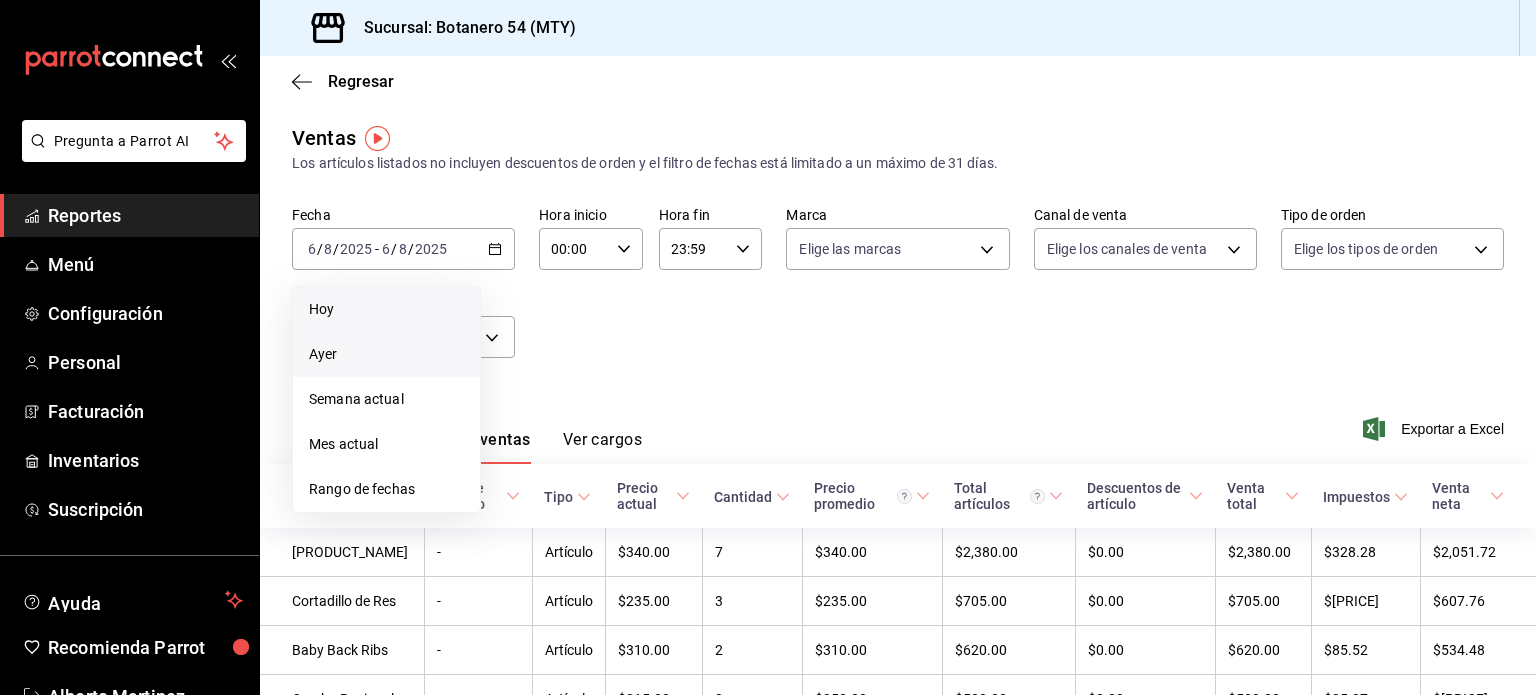 click on "Hoy" at bounding box center [386, 309] 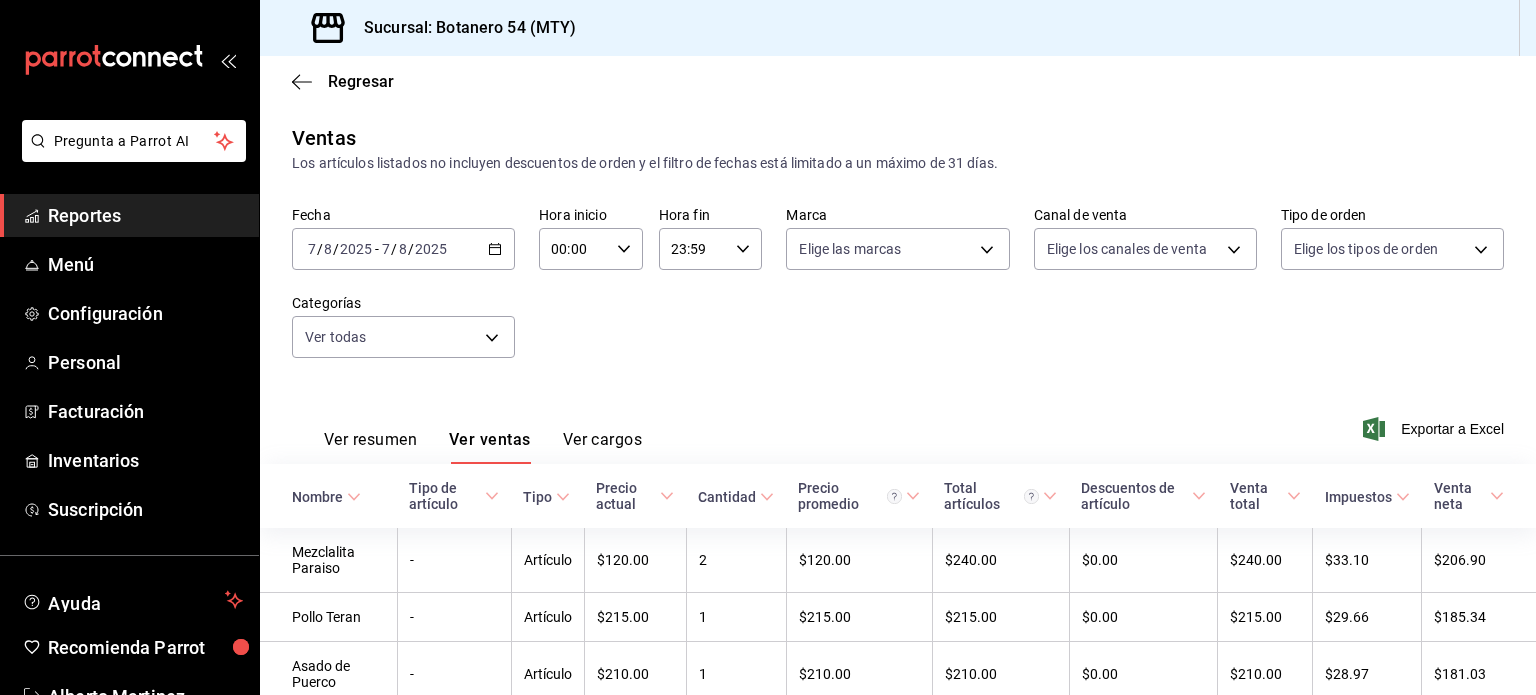 scroll, scrollTop: 271, scrollLeft: 0, axis: vertical 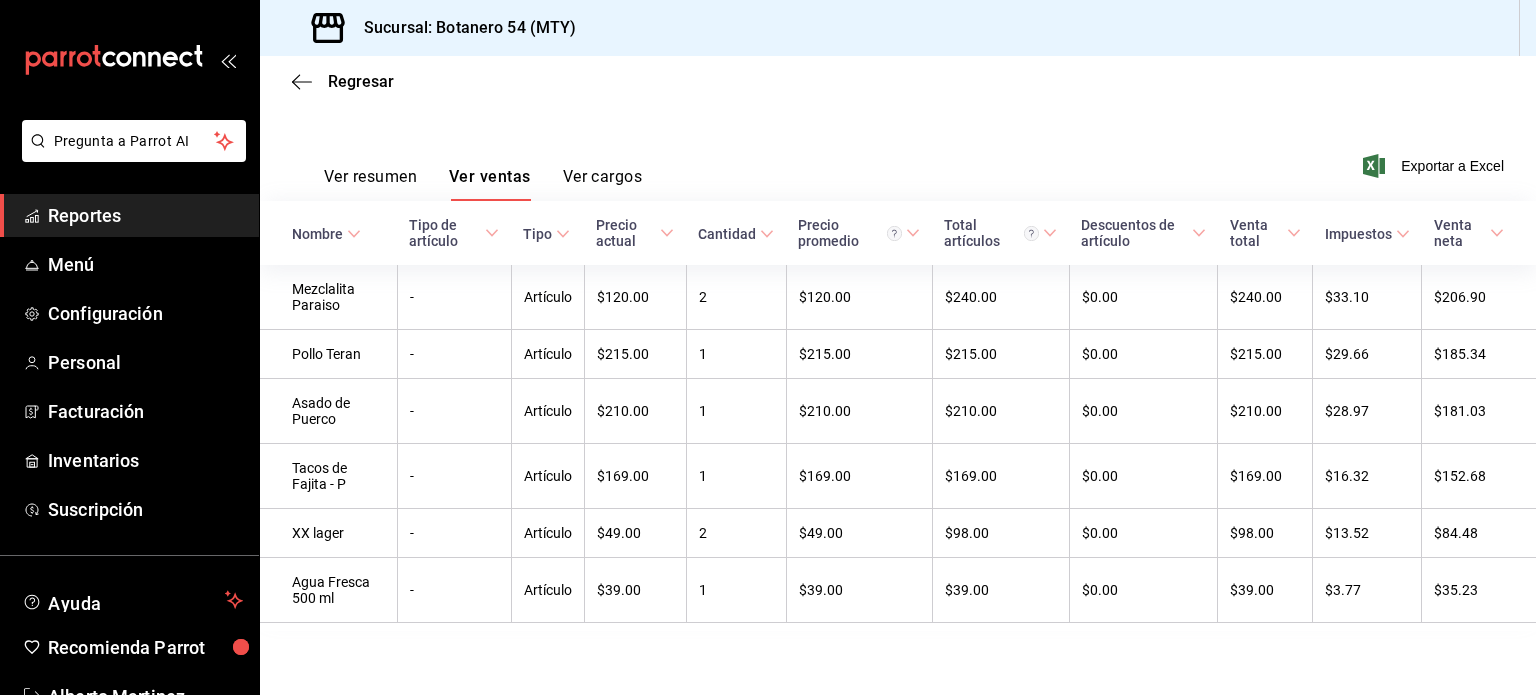 click on "Ver resumen" at bounding box center [370, 184] 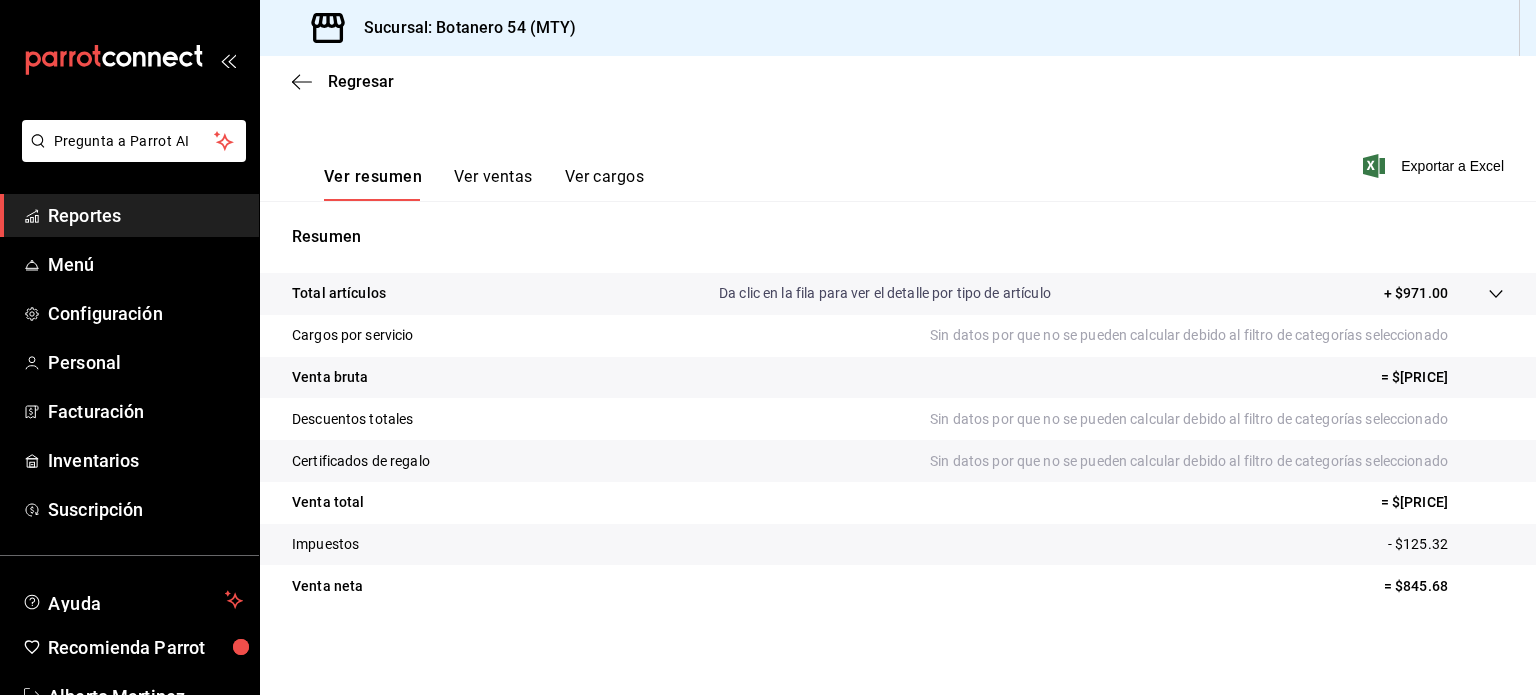 scroll, scrollTop: 263, scrollLeft: 0, axis: vertical 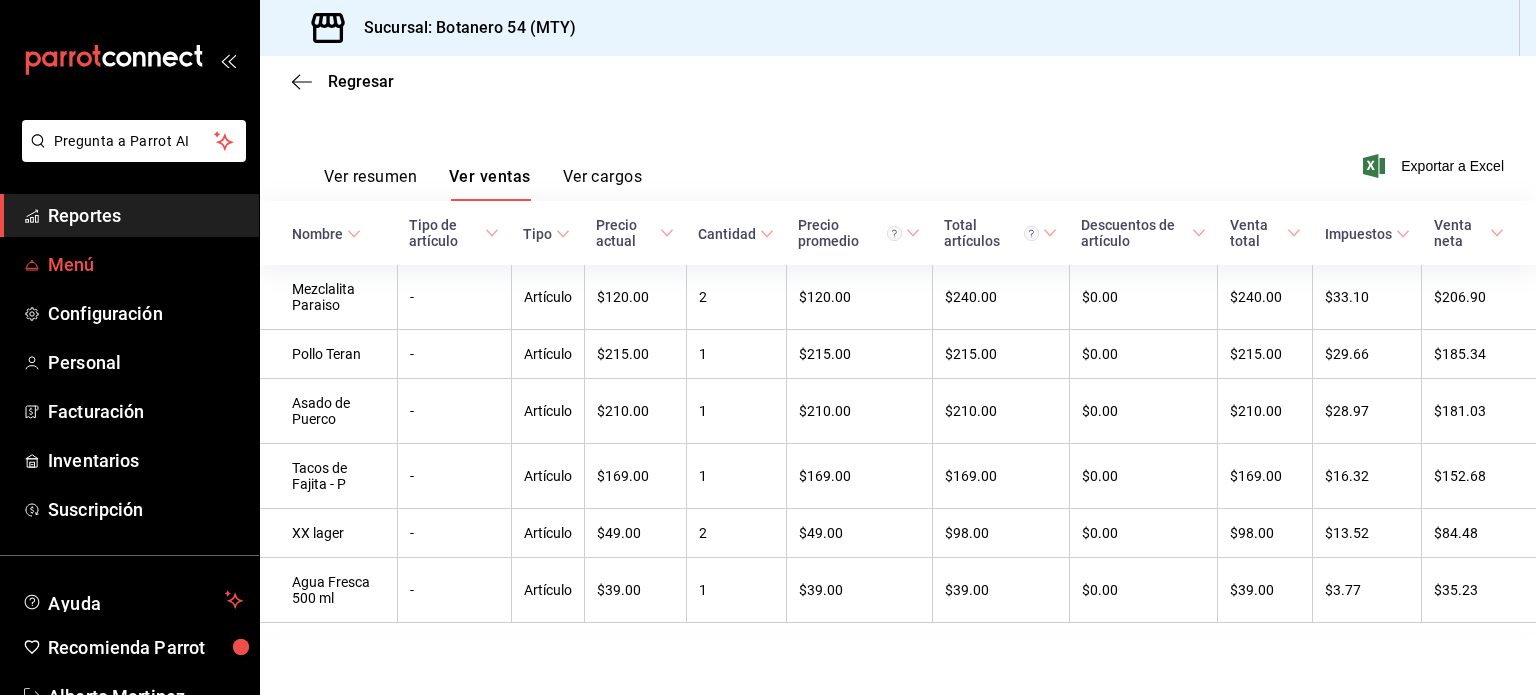 click on "Menú" at bounding box center (145, 264) 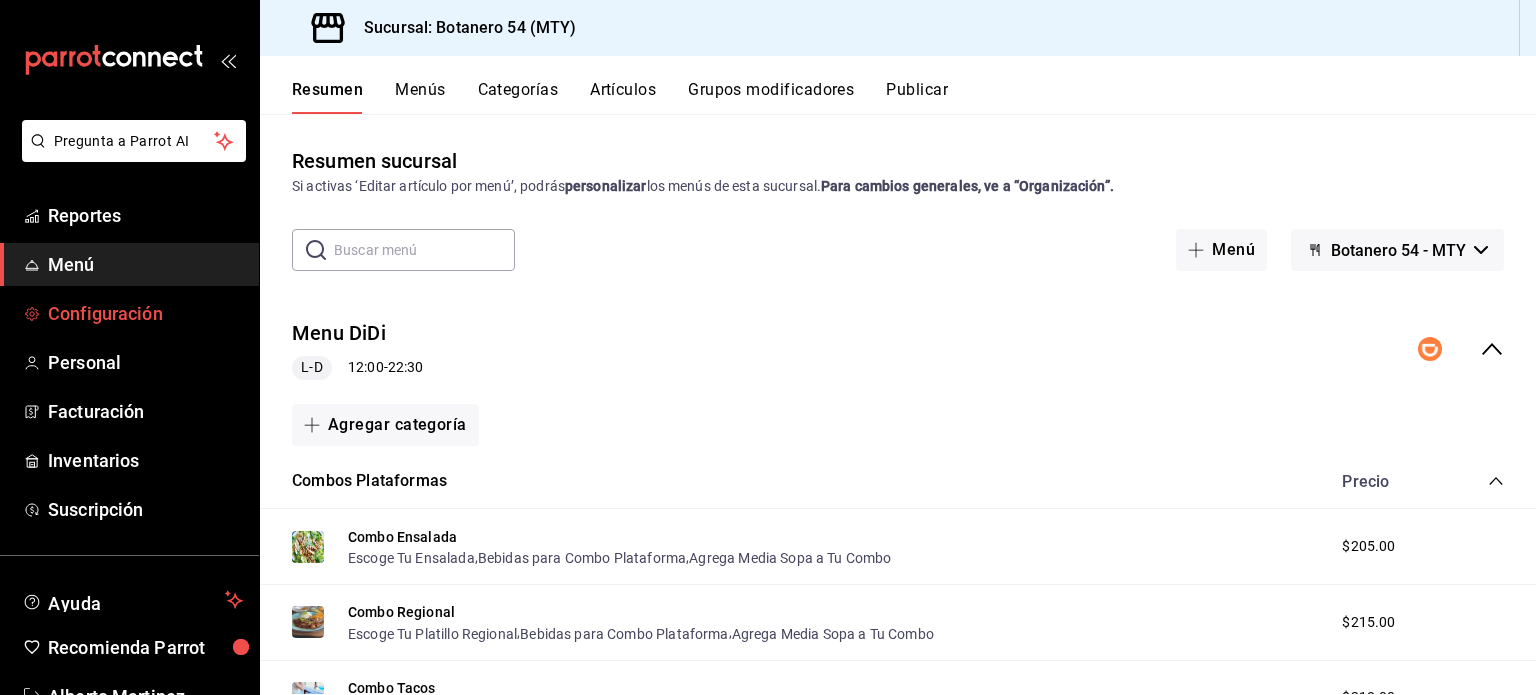 click on "Configuración" at bounding box center (145, 313) 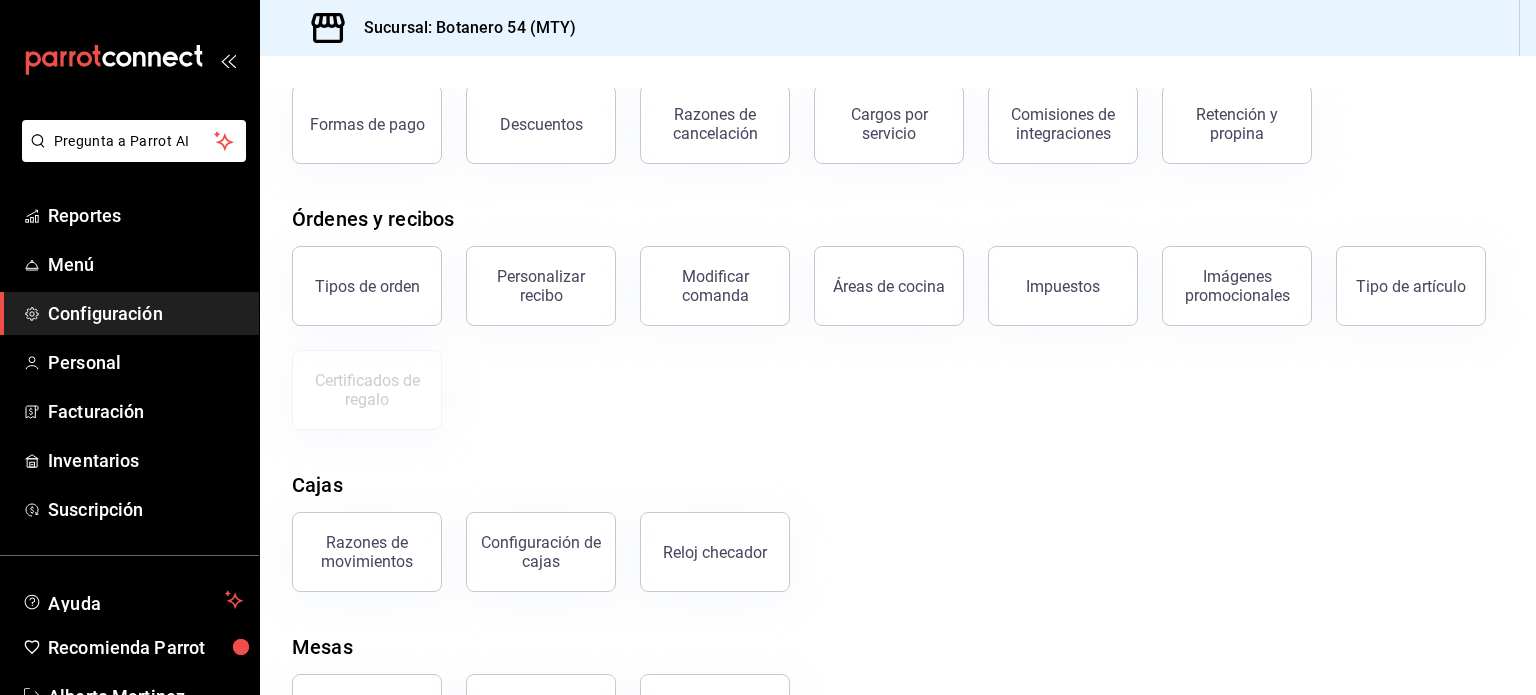 scroll, scrollTop: 215, scrollLeft: 0, axis: vertical 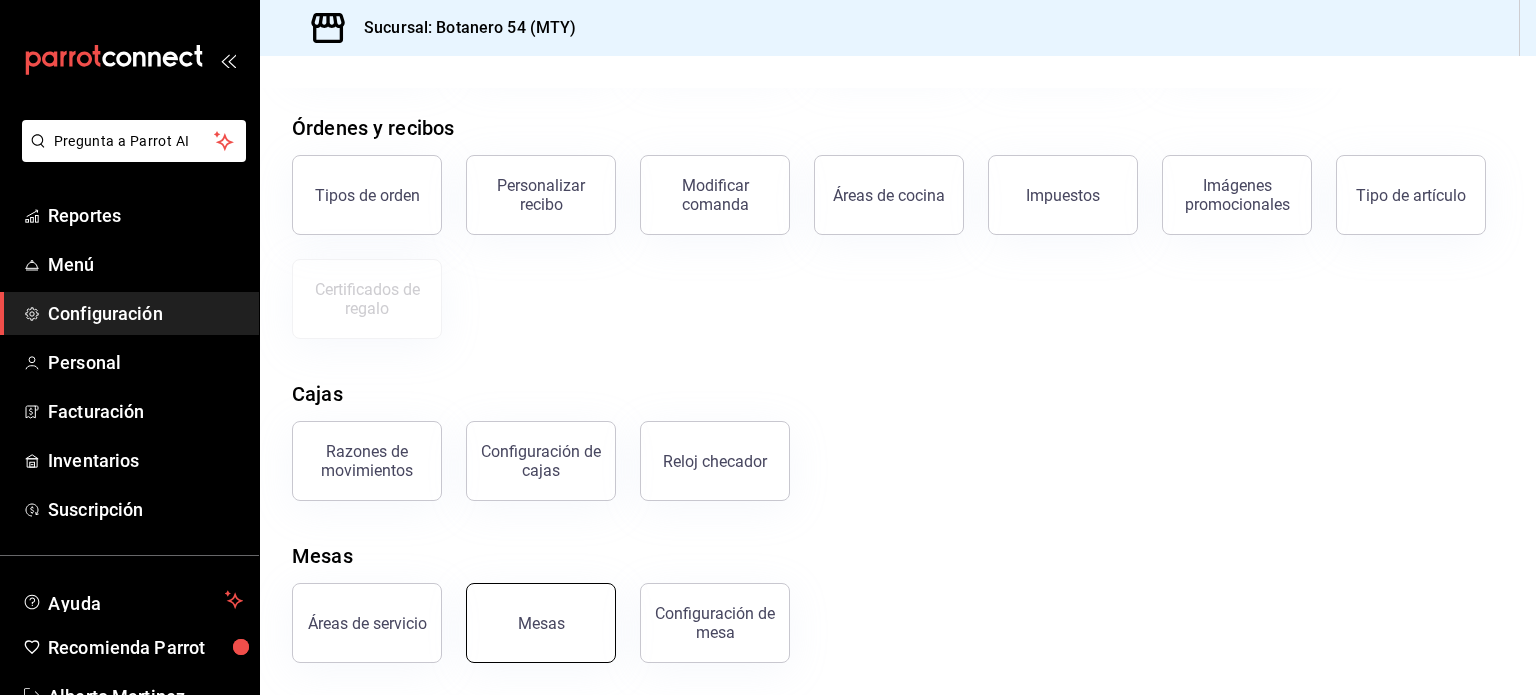 click on "Mesas" at bounding box center (541, 623) 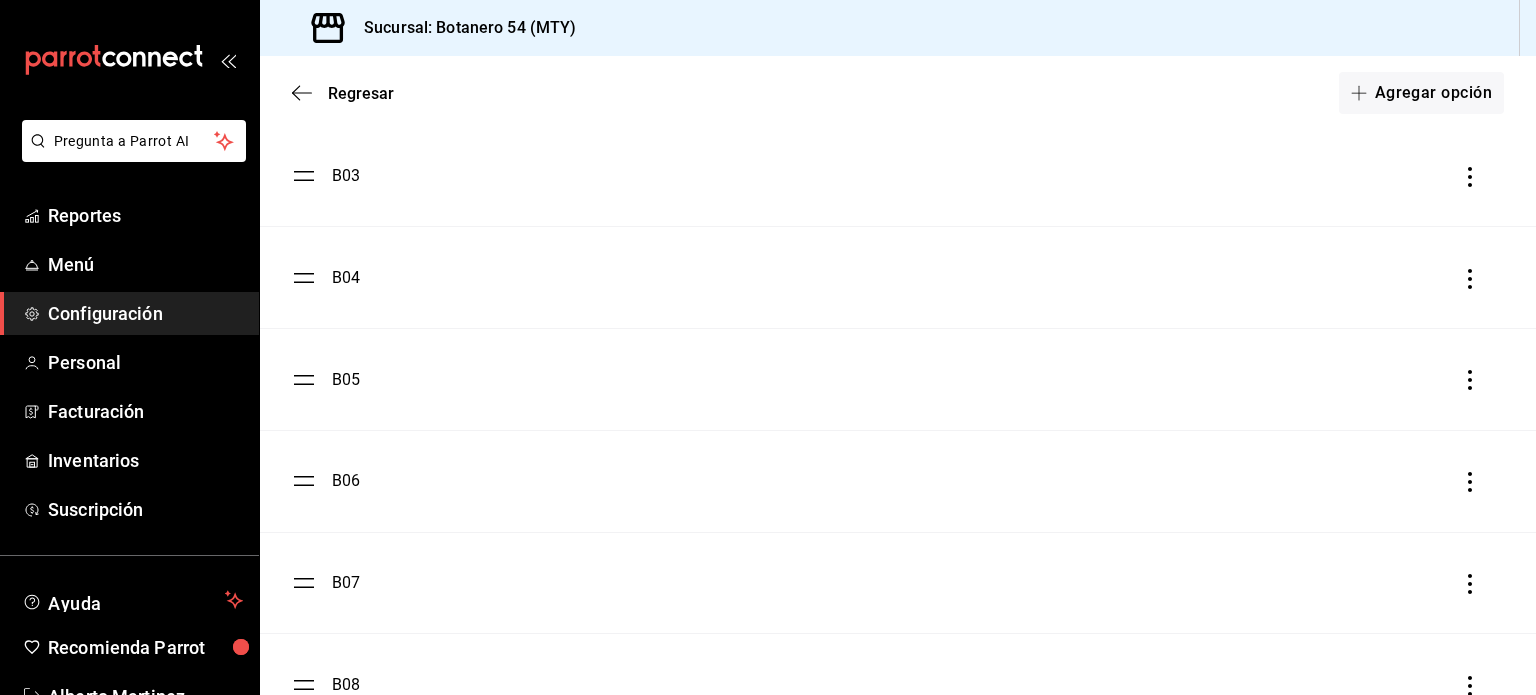scroll, scrollTop: 0, scrollLeft: 0, axis: both 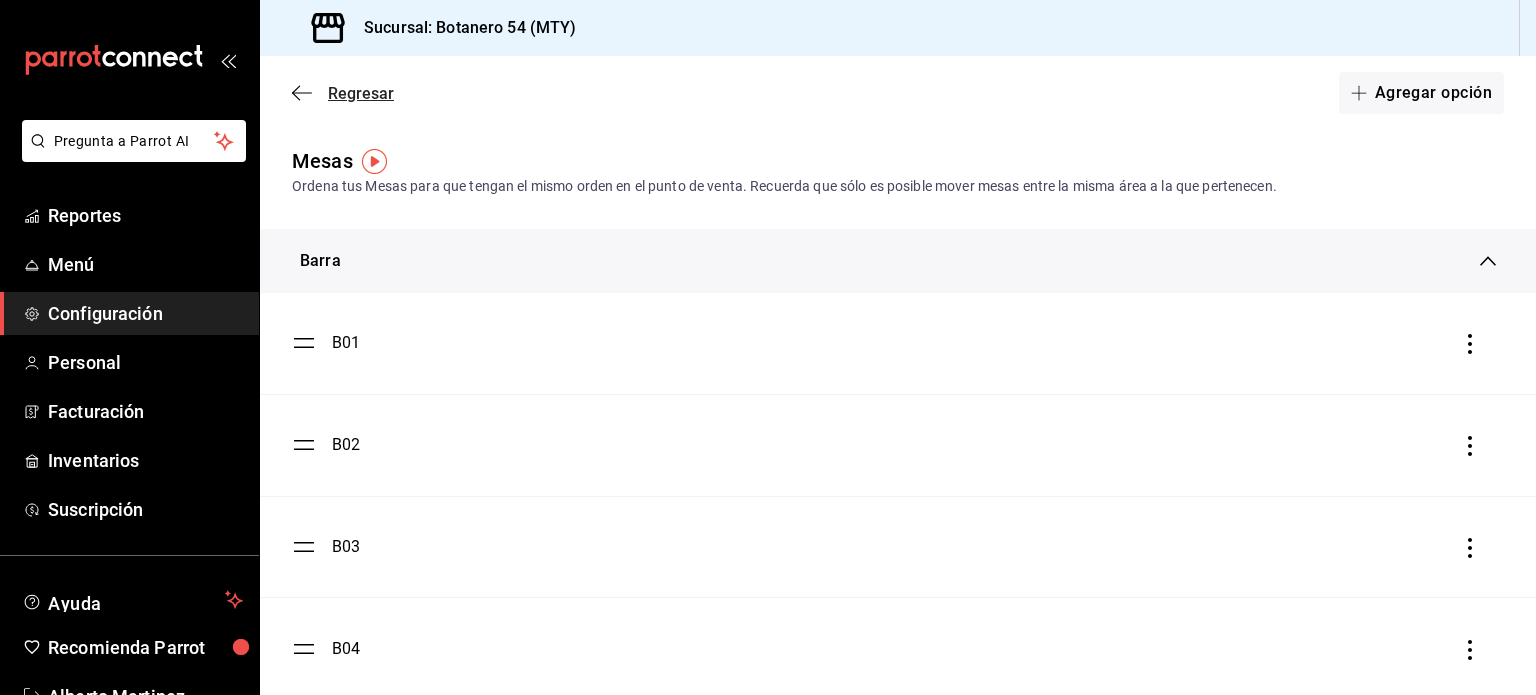 click 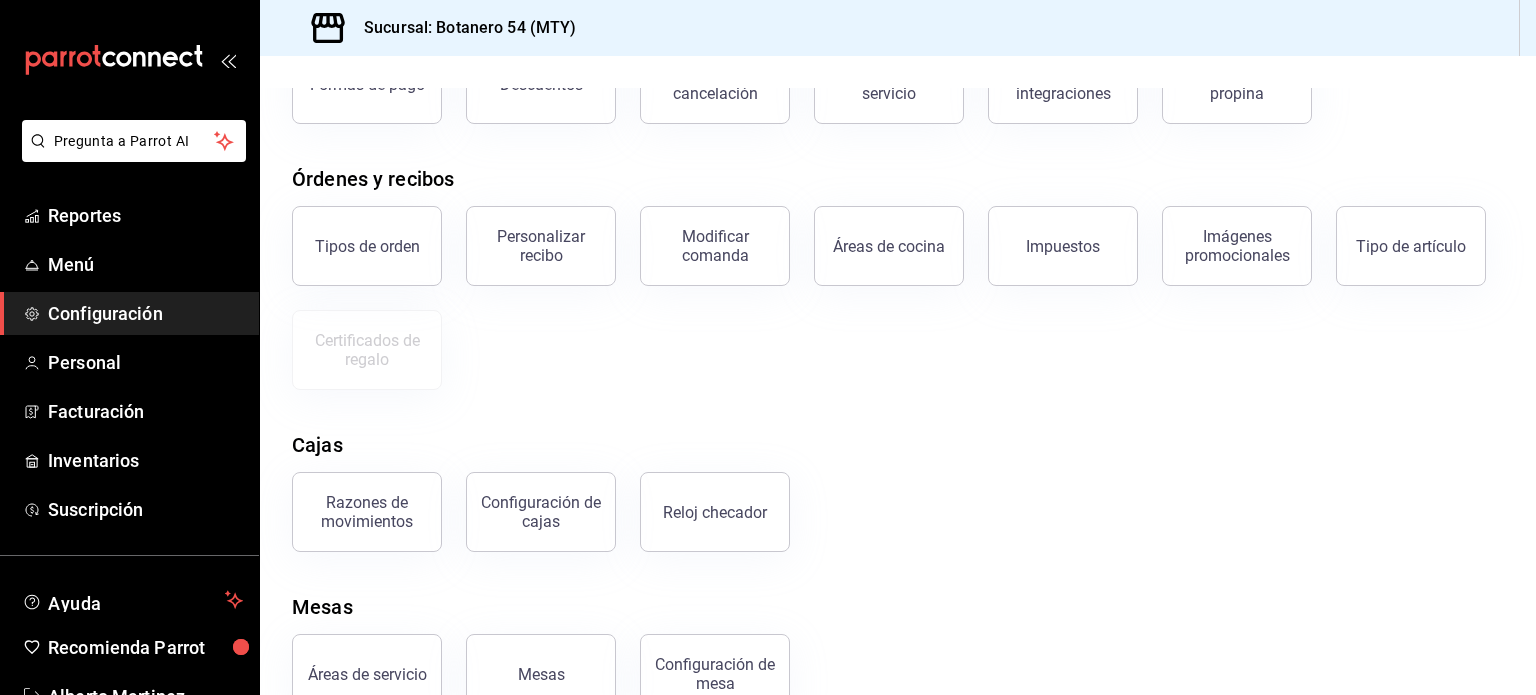 scroll, scrollTop: 215, scrollLeft: 0, axis: vertical 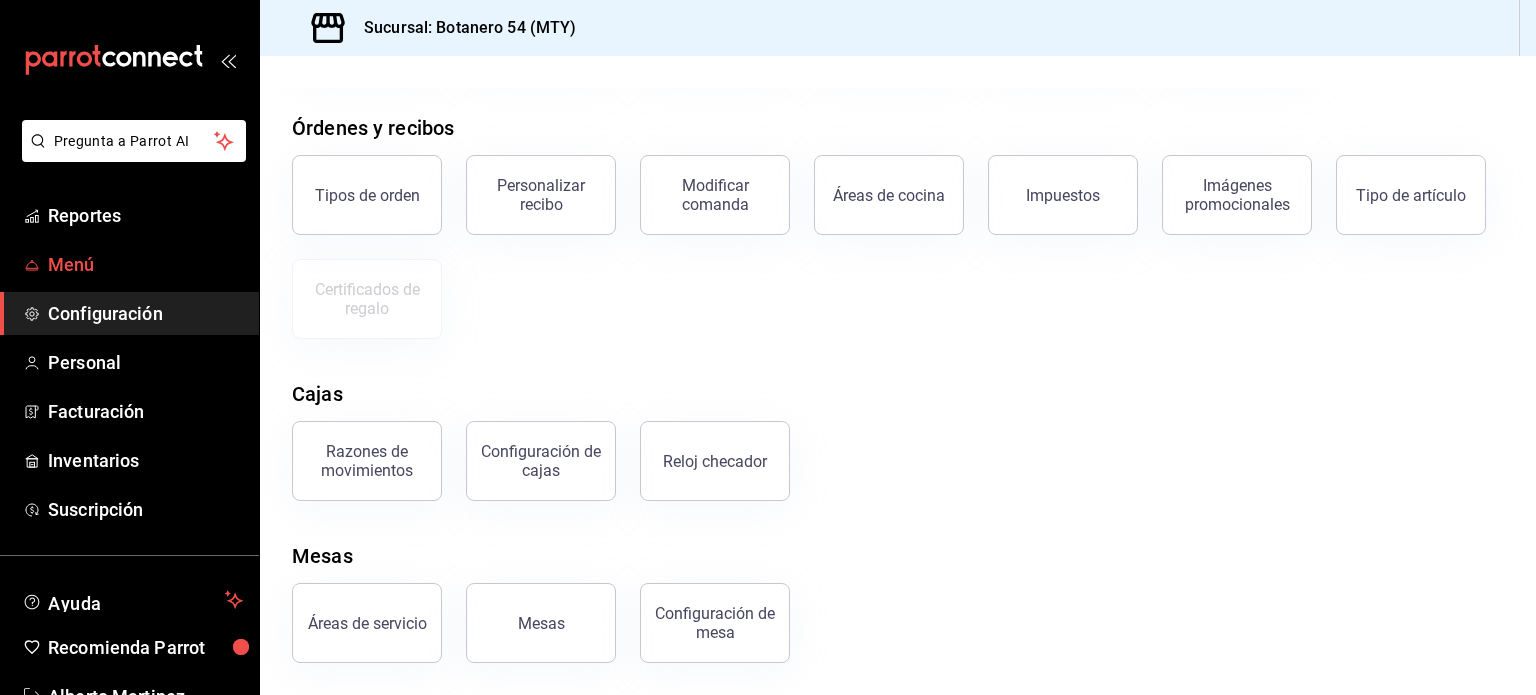 click on "Menú" at bounding box center (145, 264) 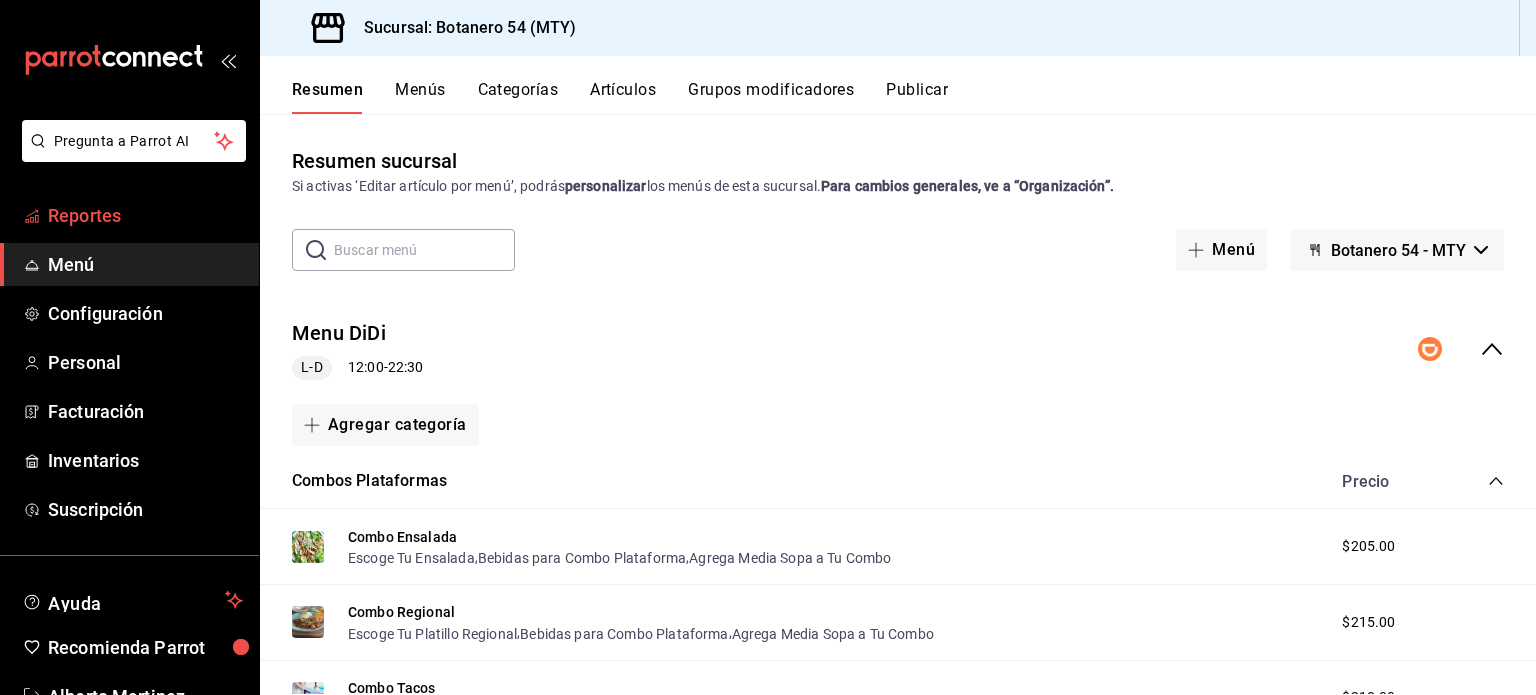 click on "Reportes" at bounding box center [145, 215] 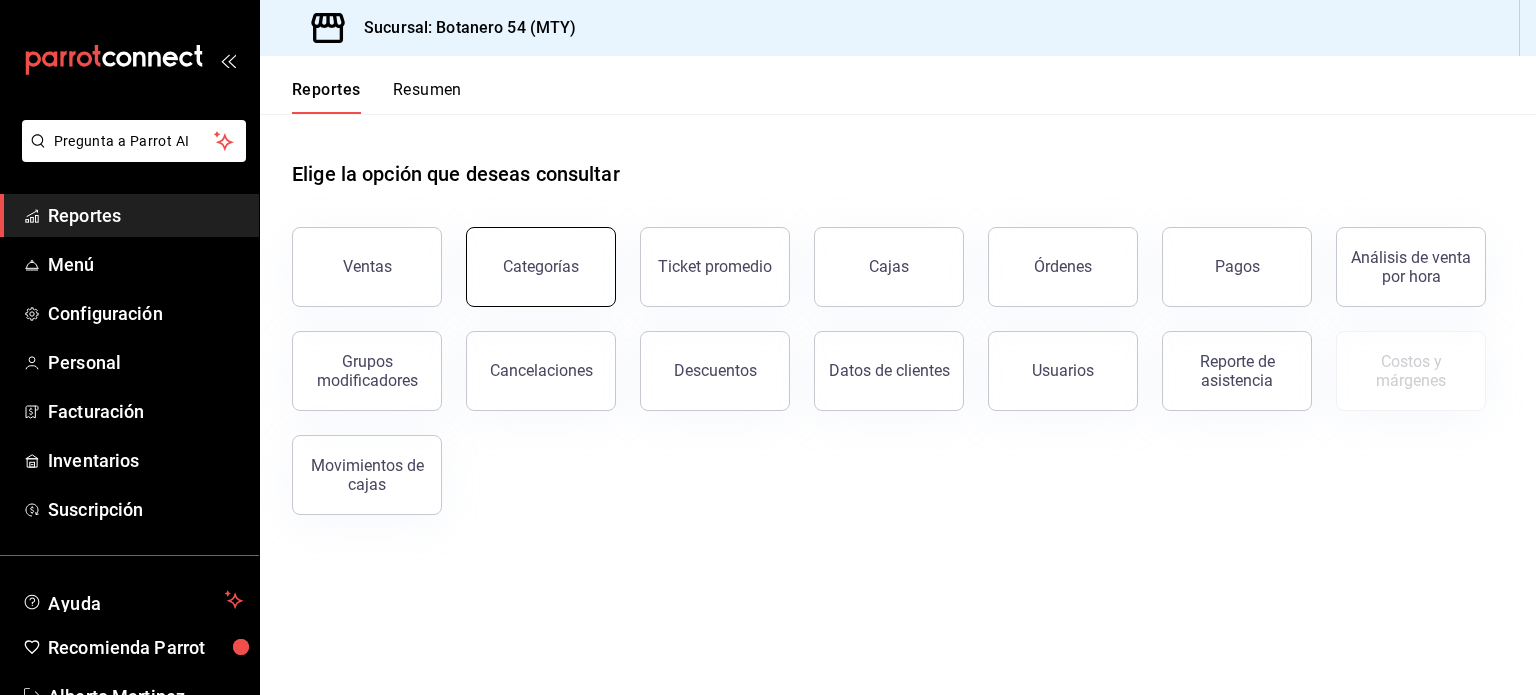 click on "Categorías" at bounding box center [541, 267] 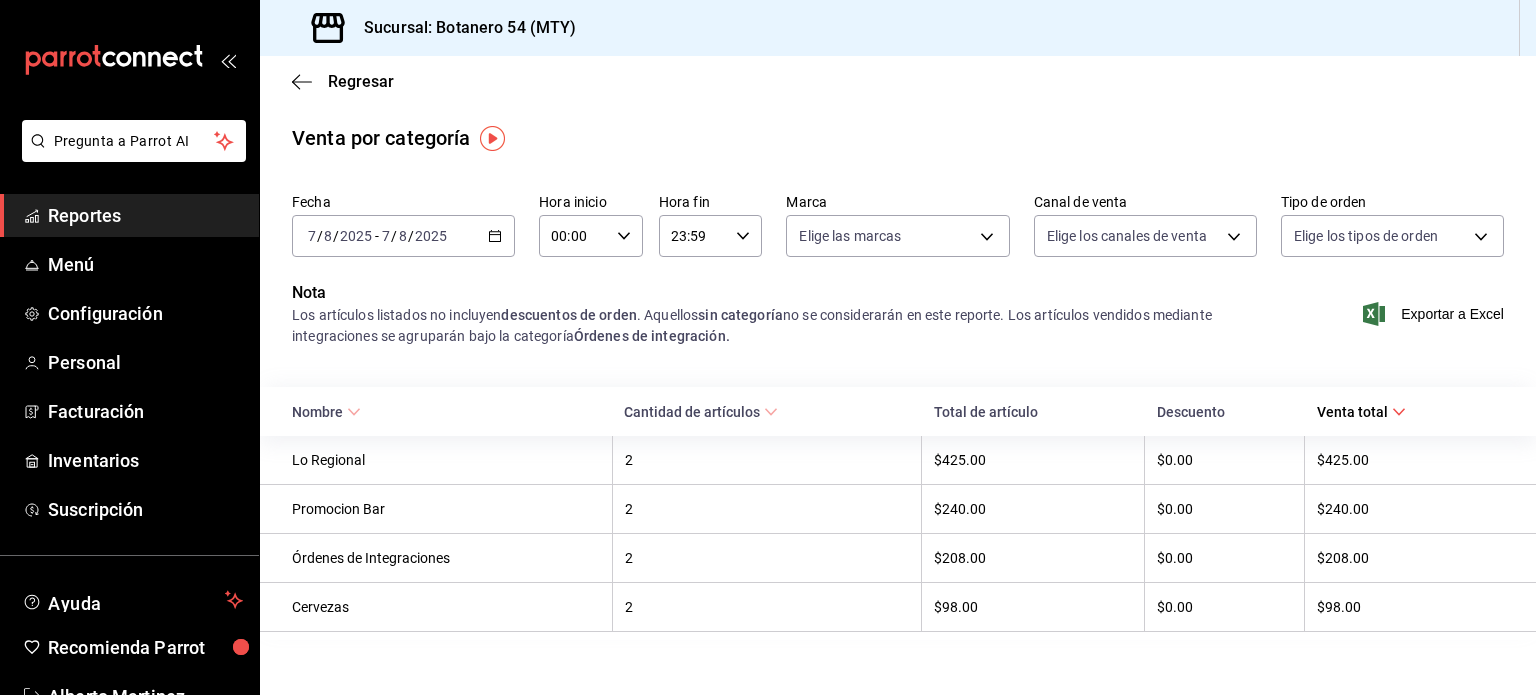 click on "Reportes" at bounding box center (145, 215) 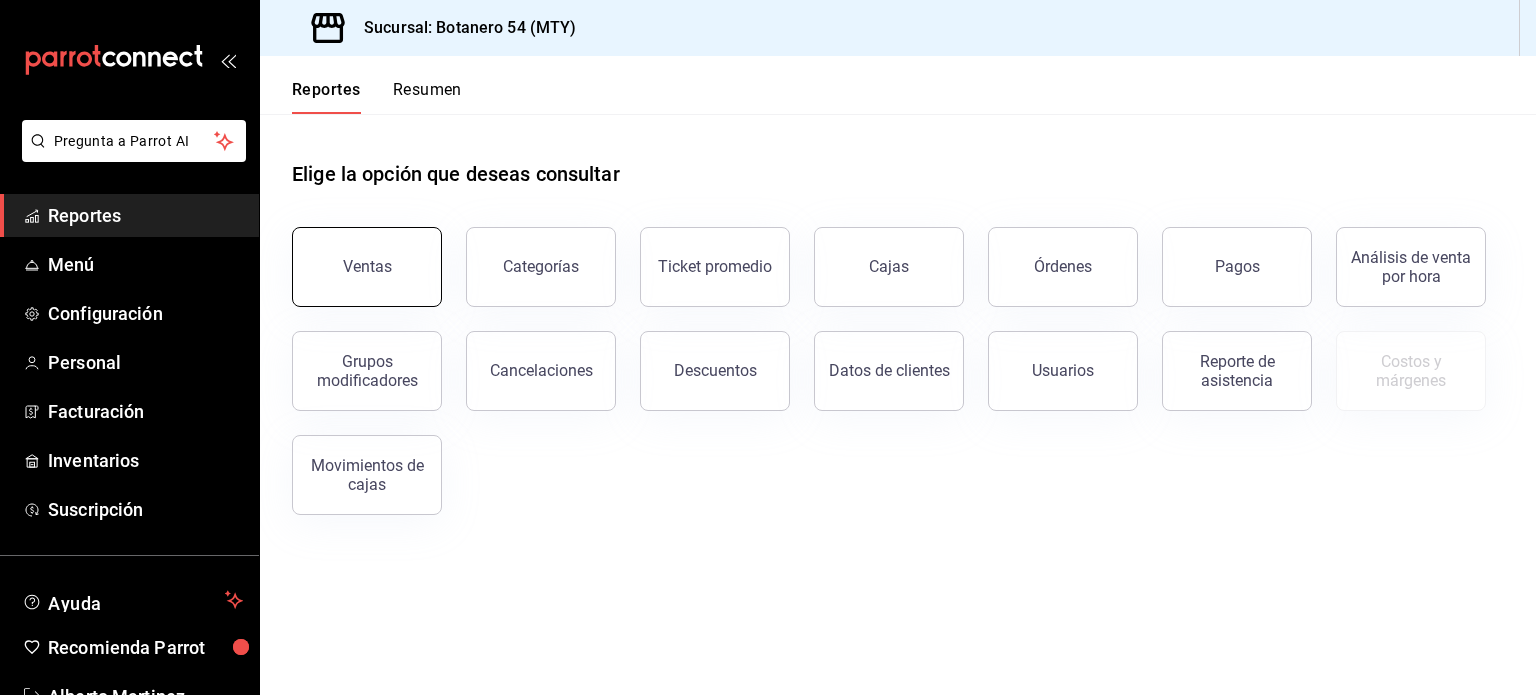 click on "Ventas" at bounding box center (367, 267) 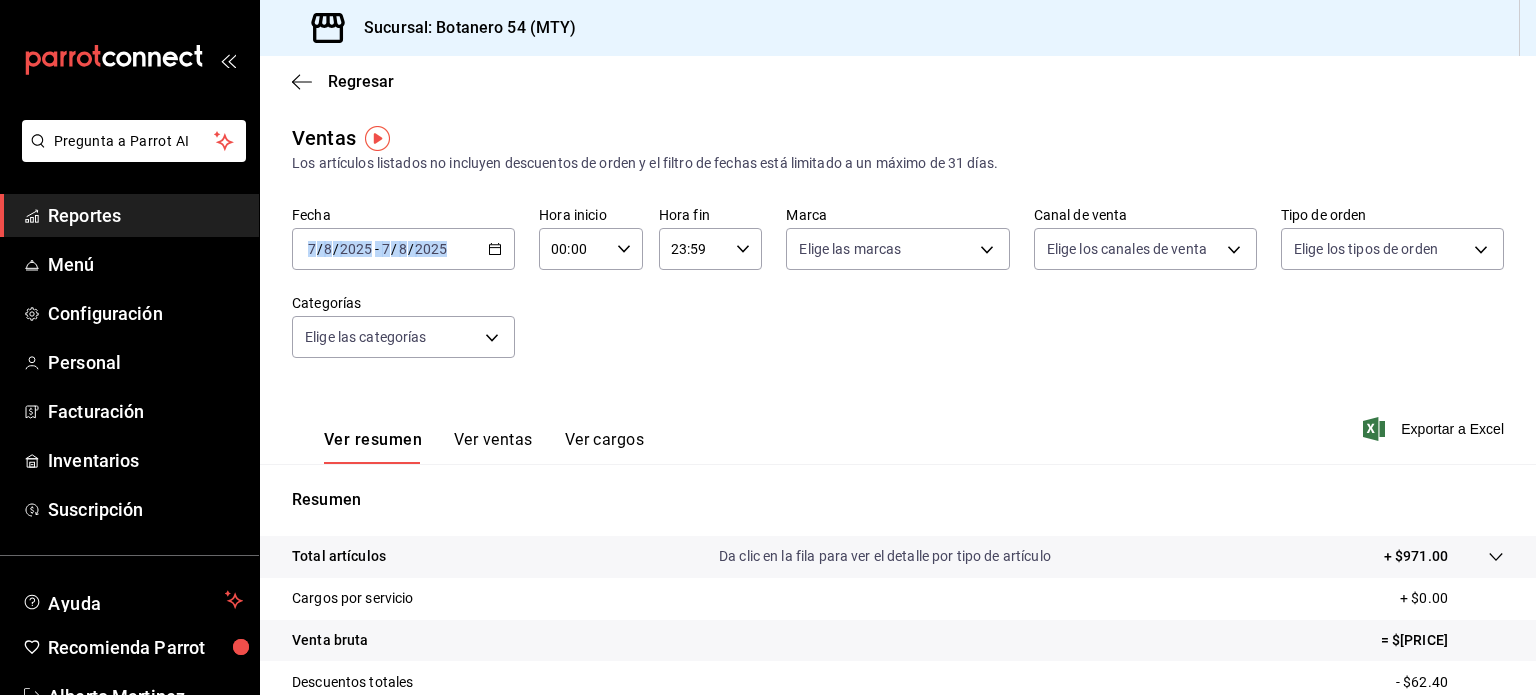 click on "Ver ventas" at bounding box center [493, 447] 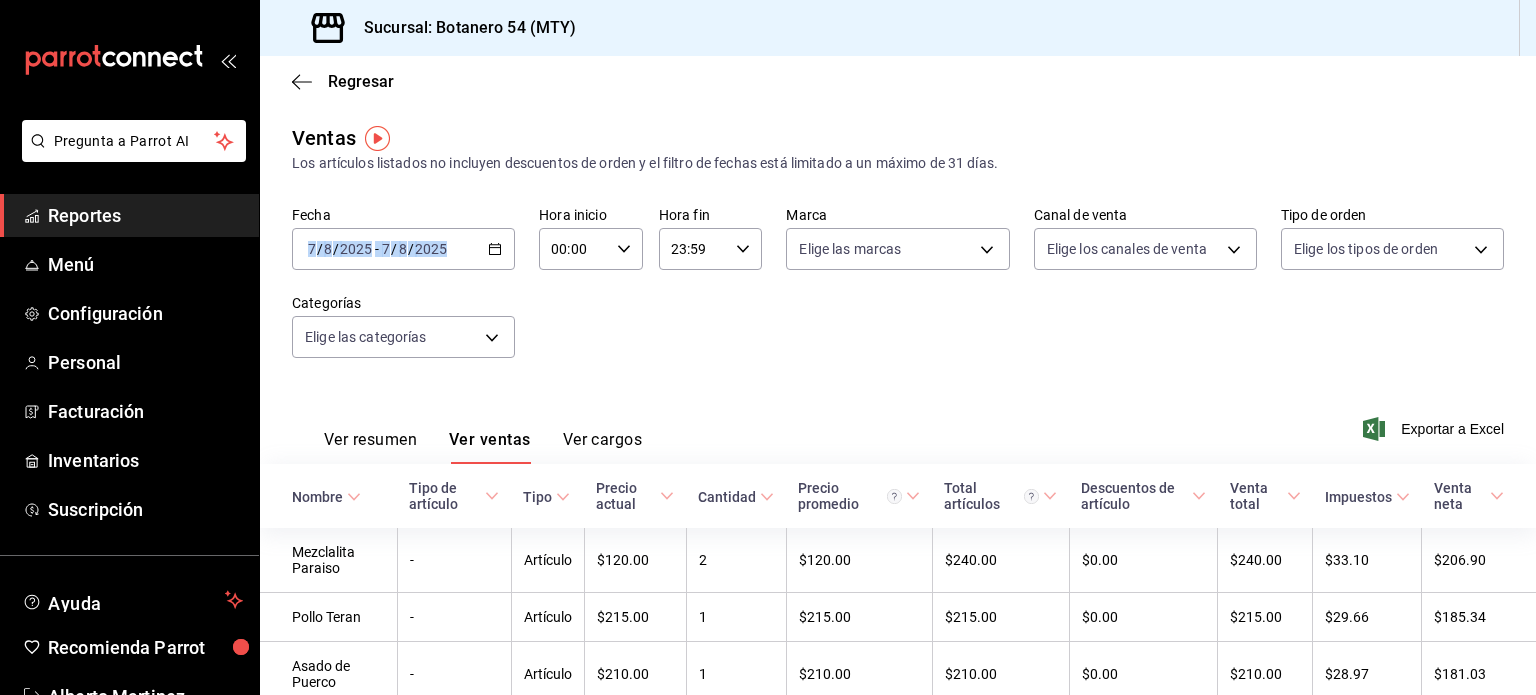 click on "Ver cargos" at bounding box center (603, 447) 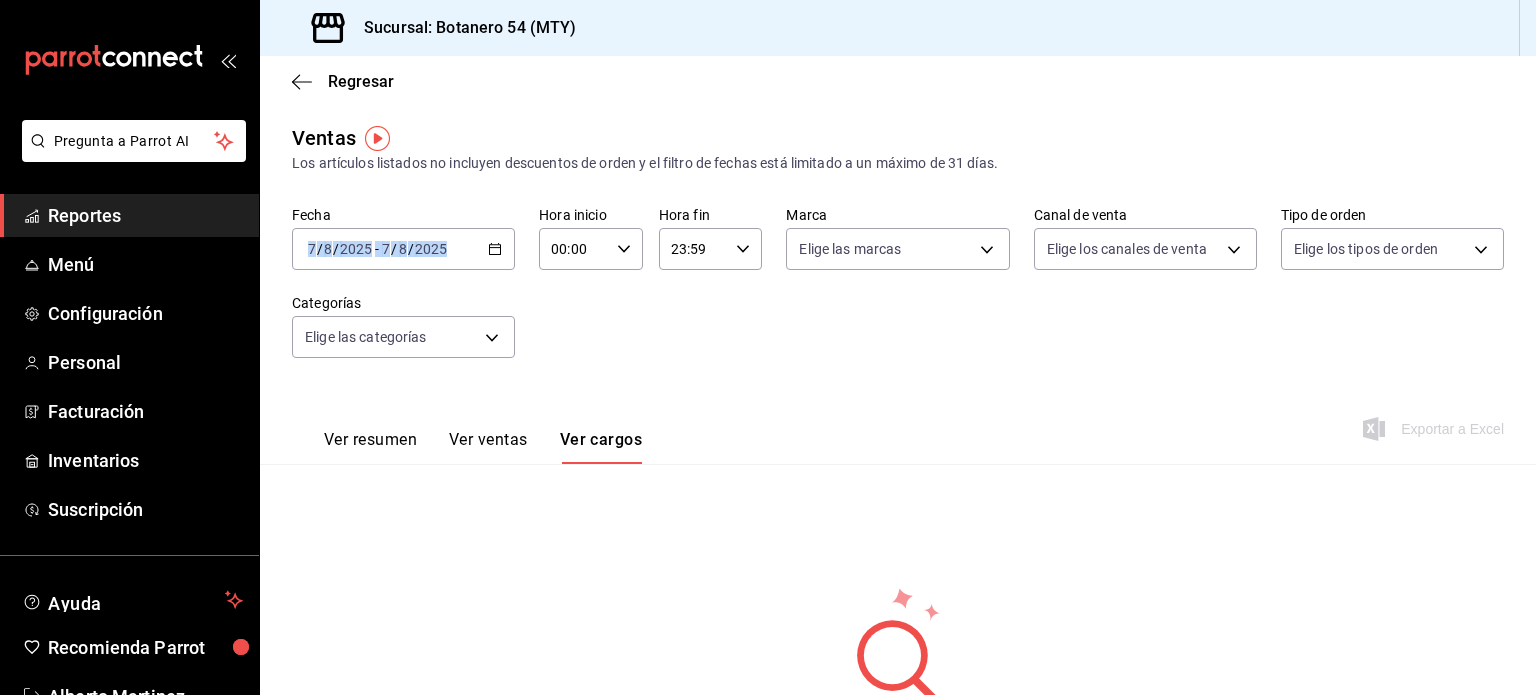 click on "Ver ventas" at bounding box center [488, 447] 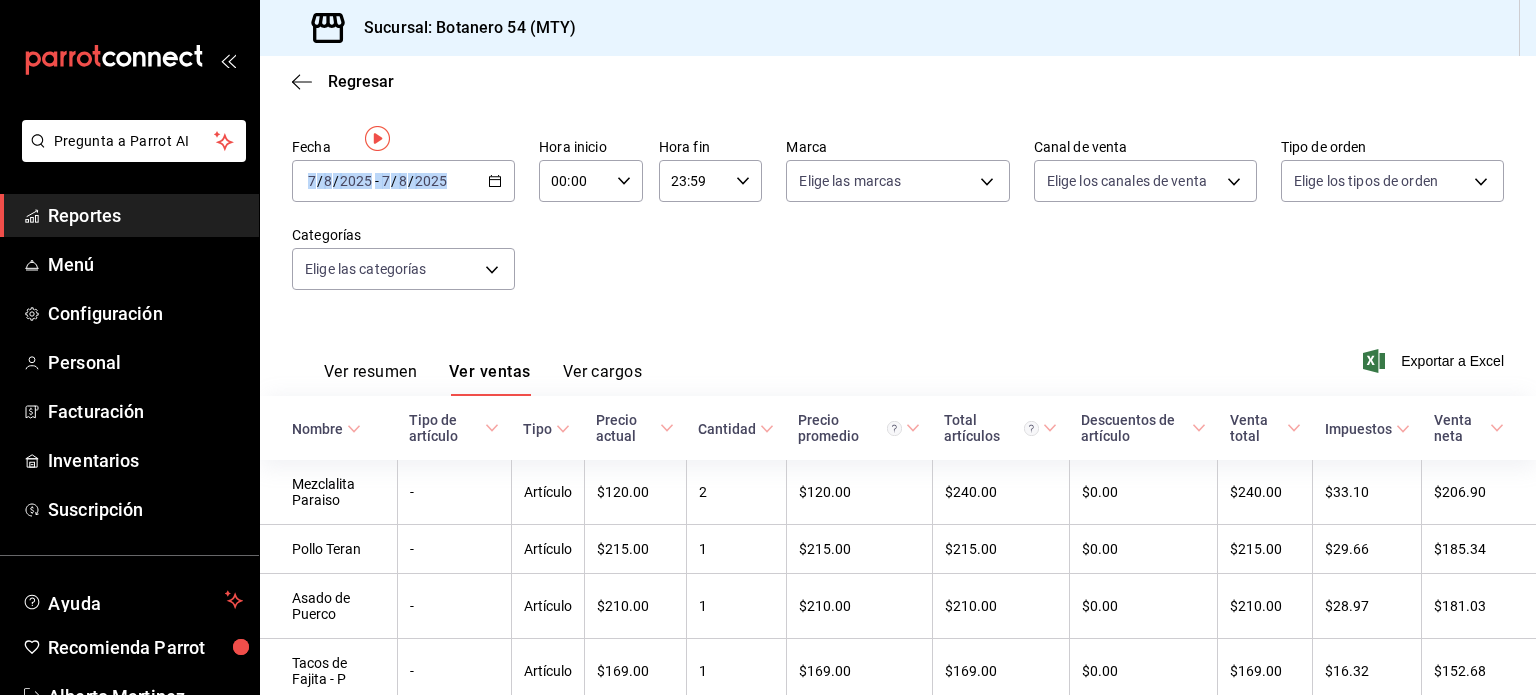 scroll, scrollTop: 0, scrollLeft: 0, axis: both 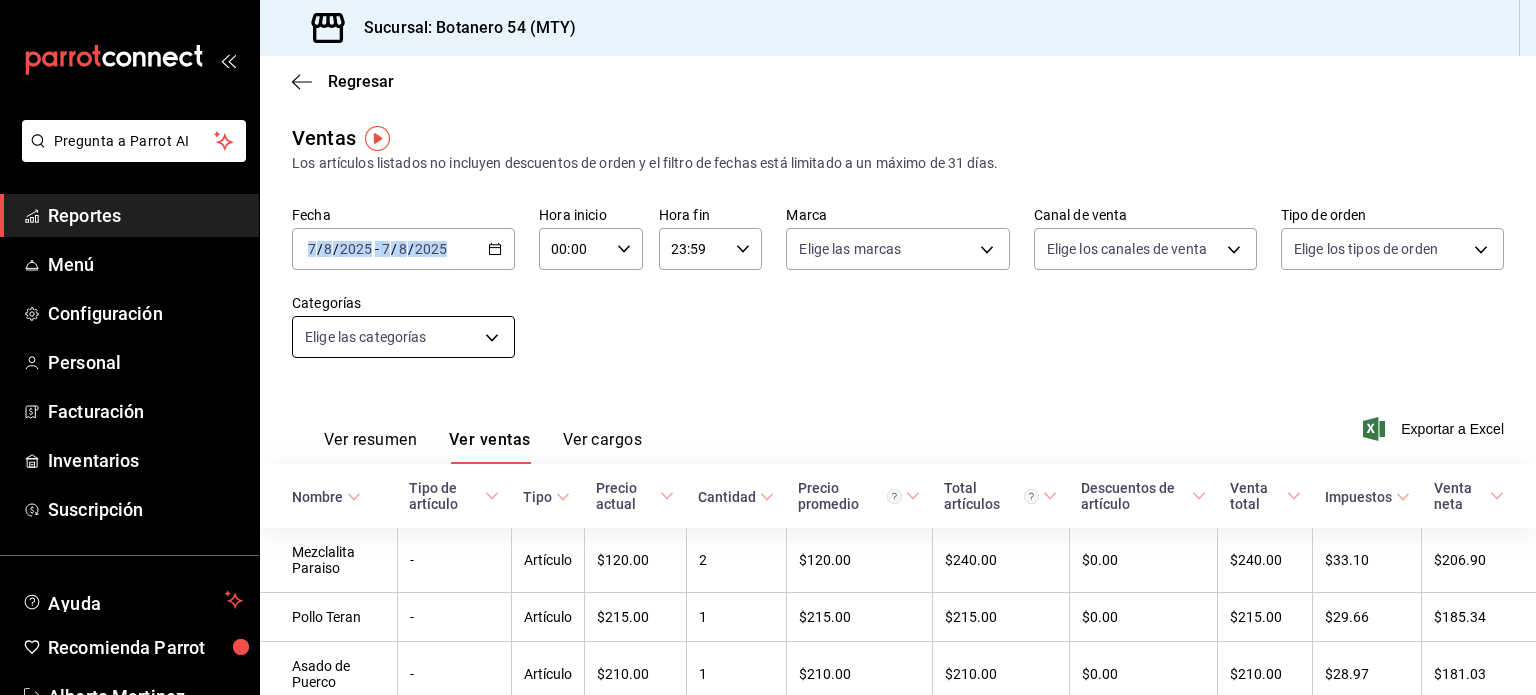 click on "Pregunta a Parrot AI Reportes   Menú   Configuración   Personal   Facturación   Inventarios   Suscripción   Ayuda Recomienda Parrot   [FIRST] [LAST]   Sugerir nueva función   Sucursal: Botanero 54 ([CITY]) Regresar Ventas Los artículos listados no incluyen descuentos de orden y el filtro de fechas está limitado a un máximo de 31 días. Fecha 2025-08-07 7 / 8 / 2025 - 2025-08-07 7 / 8 / 2025 Hora inicio 00:00 Hora inicio Hora fin 23:59 Hora fin Marca Elige las marcas Canal de venta Elige los canales de venta Tipo de orden Elige los tipos de orden Categorías Elige las categorías Ver resumen Ver ventas Ver cargos Exportar a Excel Nombre Tipo de artículo Tipo Precio actual Cantidad Precio promedio   Total artículos   Descuentos de artículo Venta total Impuestos Venta neta Mezclalita Paraiso - Artículo $120.00 2 $120.00 $240.00 $0.00 $240.00 $33.10 $206.90 Pollo Teran - Artículo $215.00 1 $215.00 $215.00 $0.00 $215.00 $29.66 $185.34 Asado de Puerco - Artículo $210.00 1 $210.00 $210.00 $0.00 $210.00" at bounding box center (768, 347) 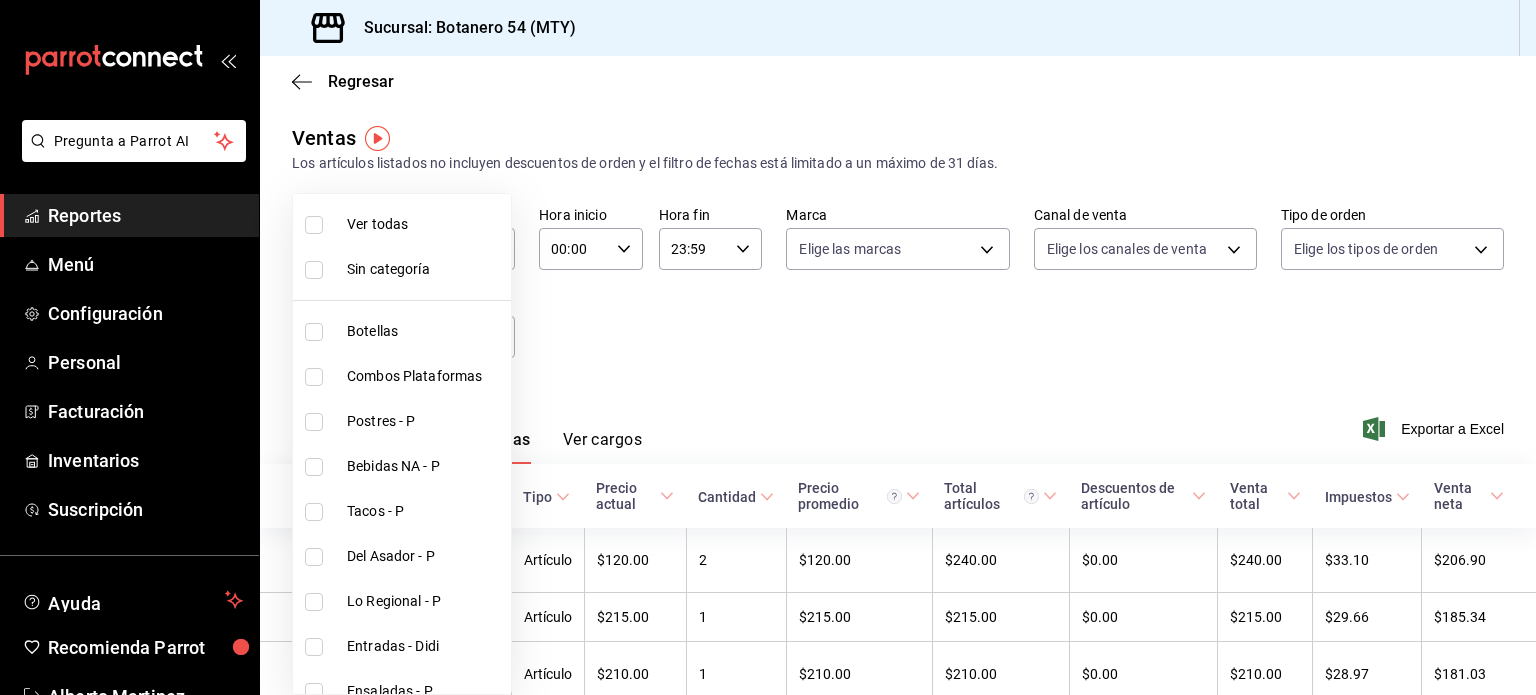 click on "Ver todas" at bounding box center [402, 224] 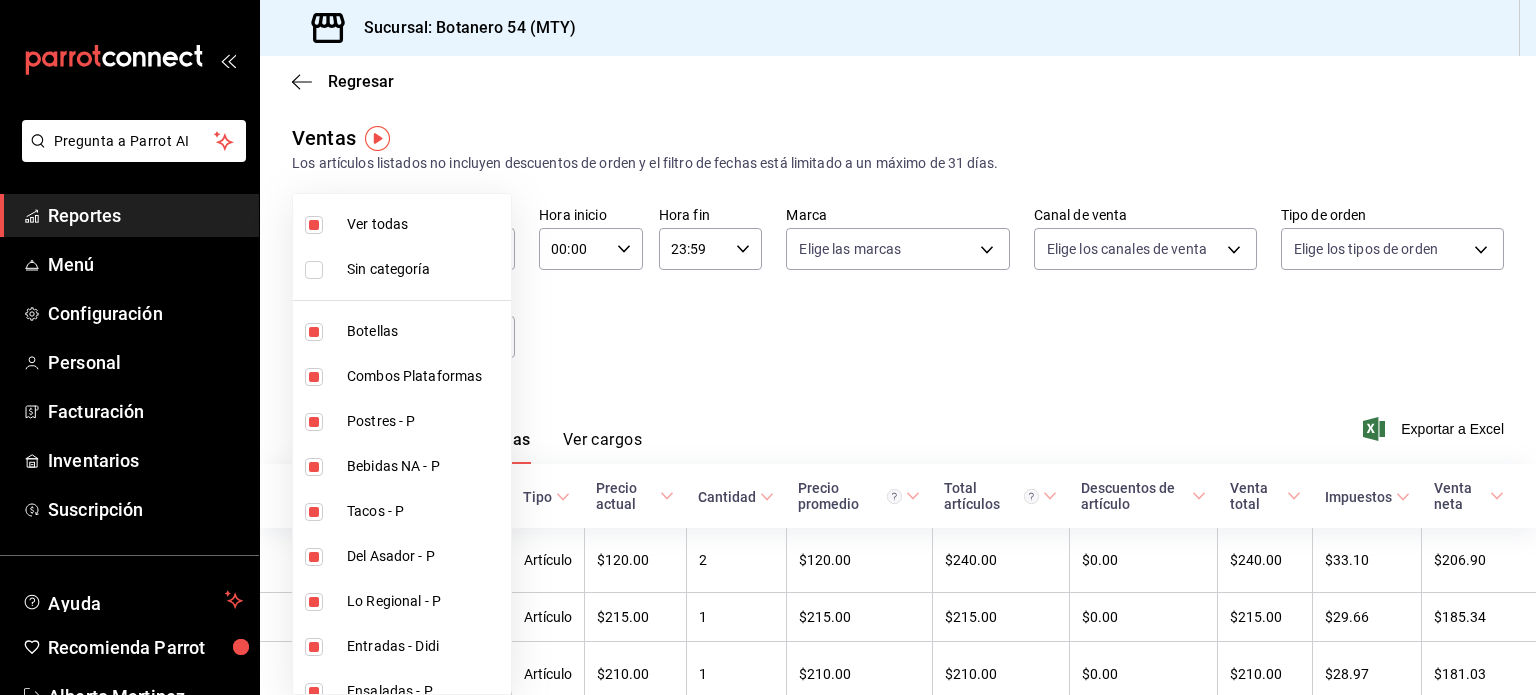 click at bounding box center (768, 347) 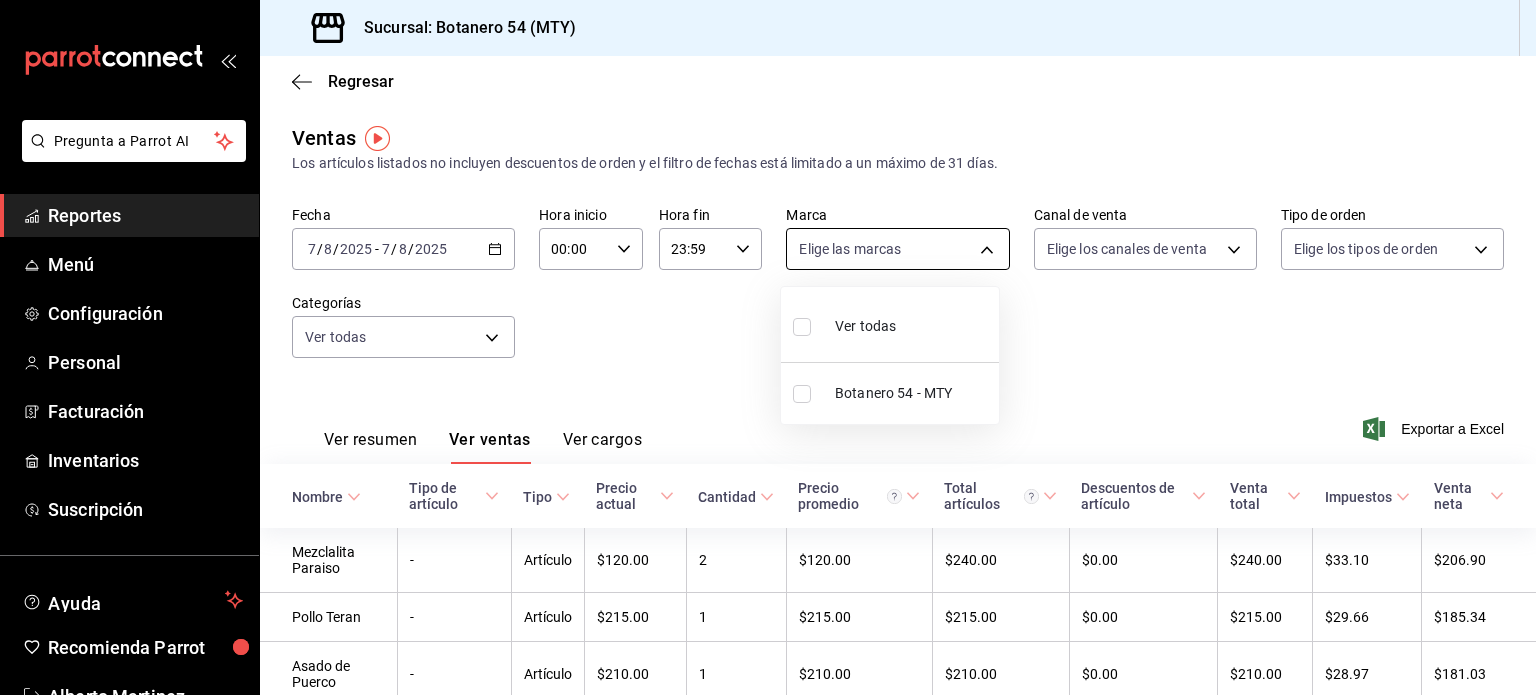 click on "Pregunta a Parrot AI Reportes   Menú   Configuración   Personal   Facturación   Inventarios   Suscripción   Ayuda Recomienda Parrot   Alberto Martinez   Sugerir nueva función   Sucursal: Botanero 54 (MTY) Regresar Ventas Los artículos listados no incluyen descuentos de orden y el filtro de fechas está limitado a un máximo de 31 días. Fecha [DATE] [DATE] - [DATE] [DATE] Hora inicio 00:00 Hora inicio Hora fin 23:59 Hora fin Marca Elige las marcas Canal de venta Elige los canales de venta Tipo de orden Elige los tipos de orden Categorías Ver todas Ver resumen Ver ventas Ver cargos Exportar a Excel Nombre Tipo de artículo Tipo Precio actual Cantidad Precio promedio   Total artículos   Descuentos de artículo Venta total Impuestos Venta neta Mezclalita Paraiso - Artículo $120.00 2 $120.00 $240.00 $0.00 $240.00 $33.10 $206.90 Pollo Teran - Artículo $215.00 1 $215.00 $215.00 $0.00 $215.00 $29.66 $185.34 Asado de Puerco - Artículo $210.00 1 $210.00 $210.00 $0.00 $210.00 $28.97 - 1 -" at bounding box center [768, 347] 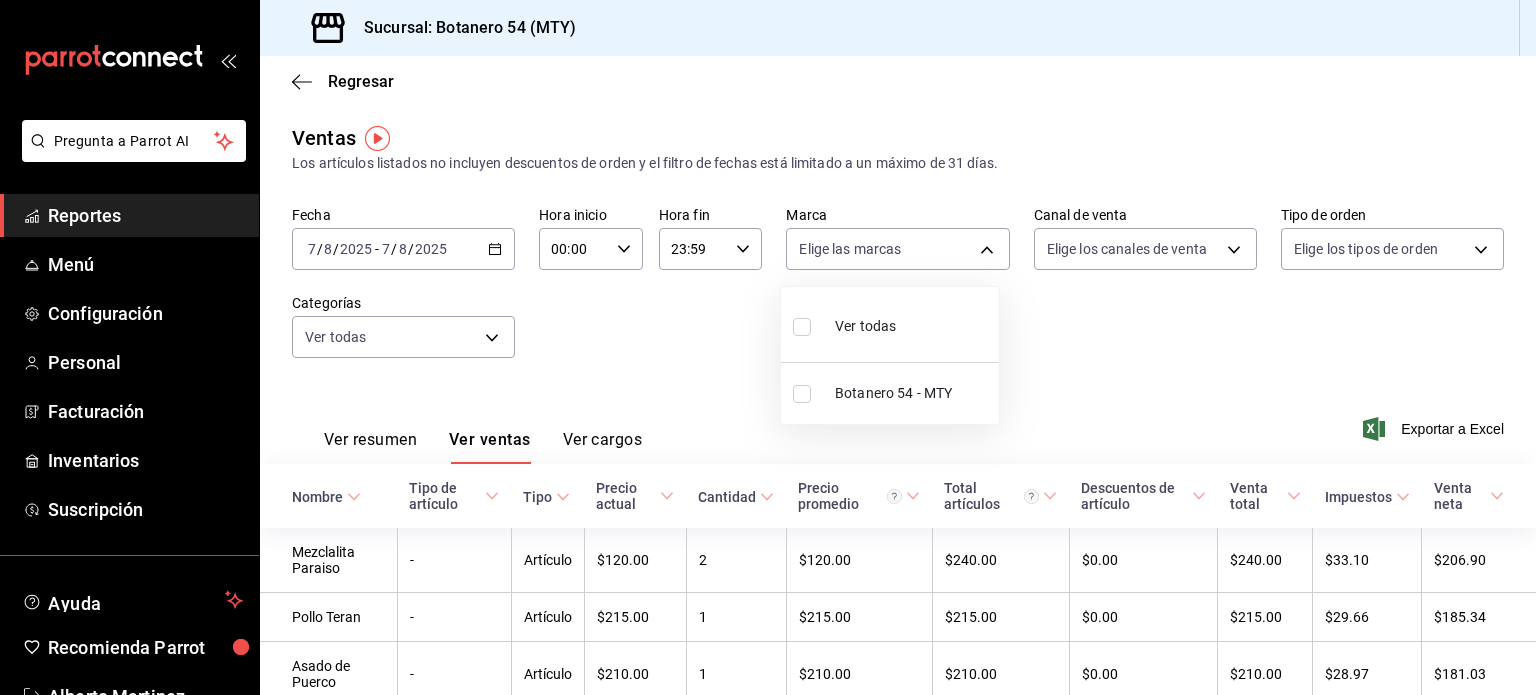 click on "Ver todas" at bounding box center [844, 324] 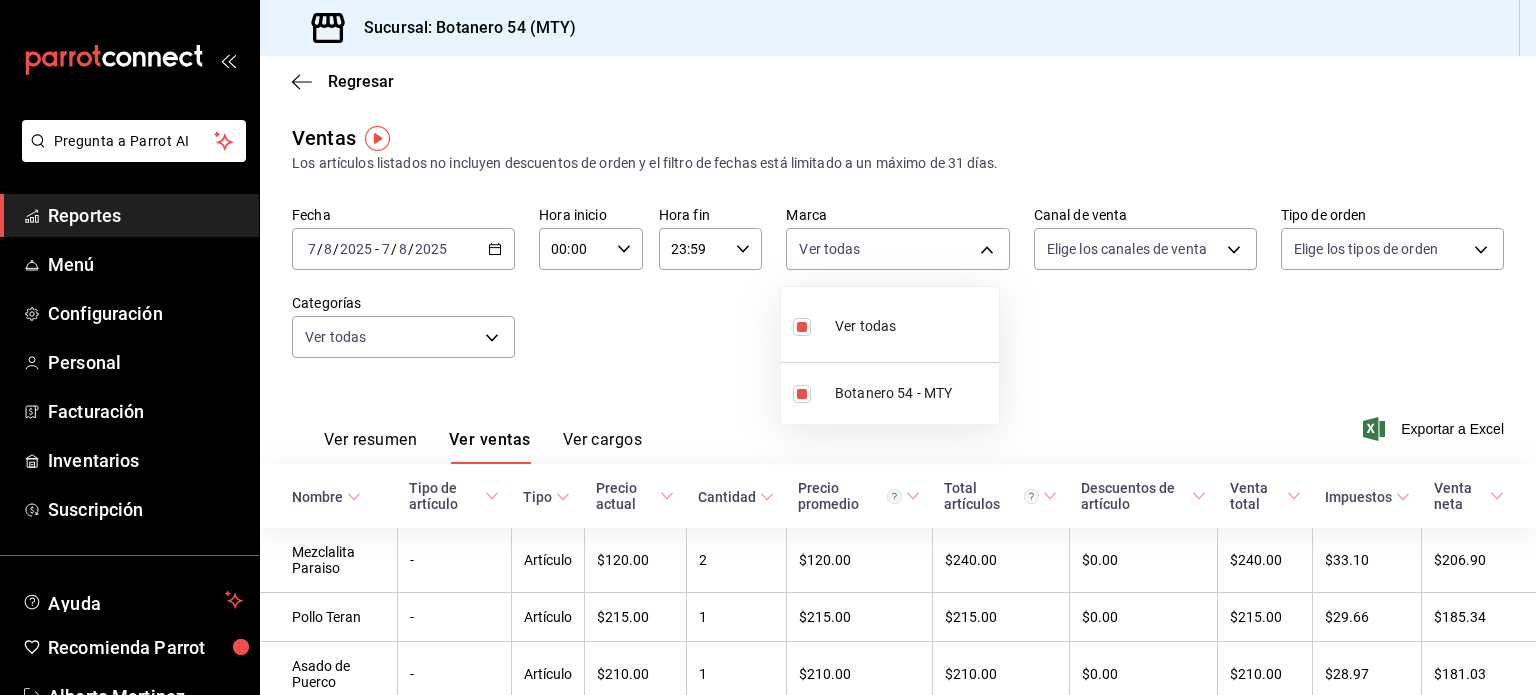 click at bounding box center (768, 347) 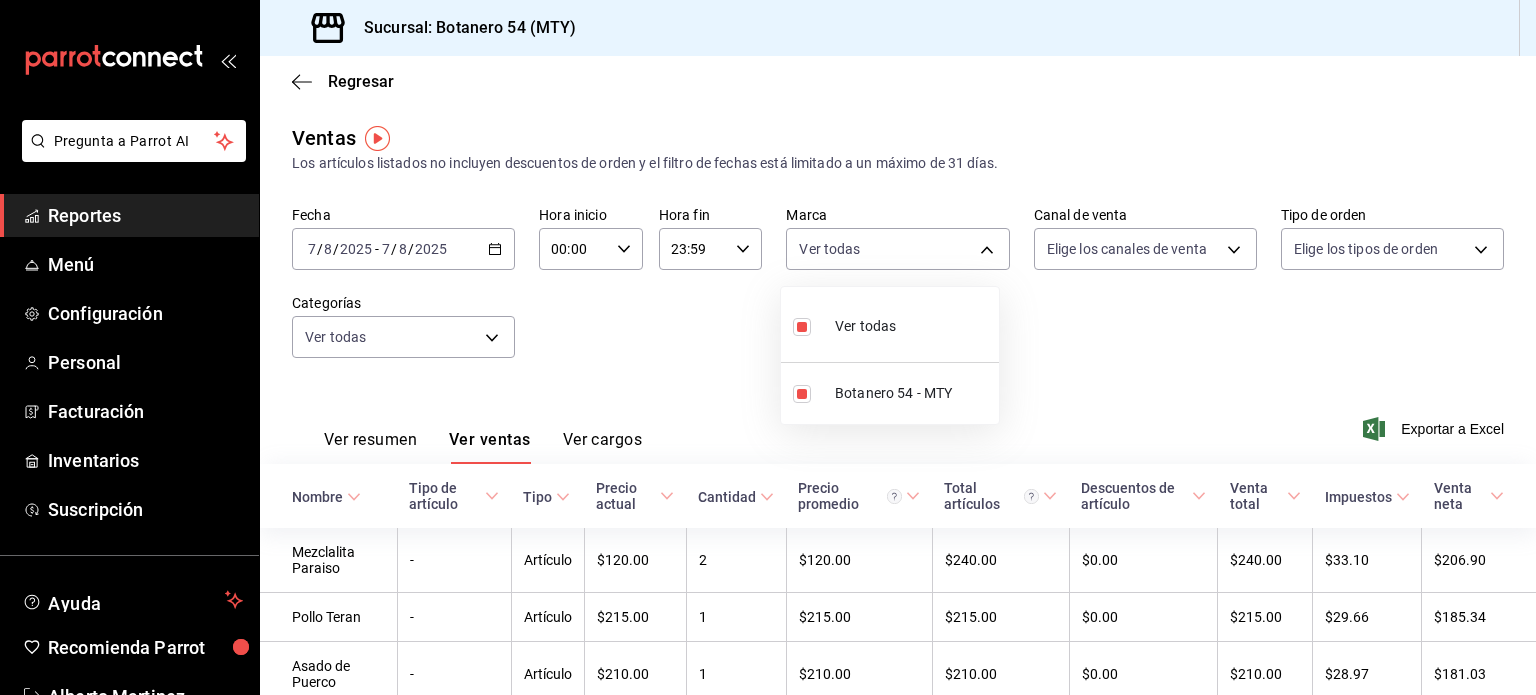 click at bounding box center (768, 347) 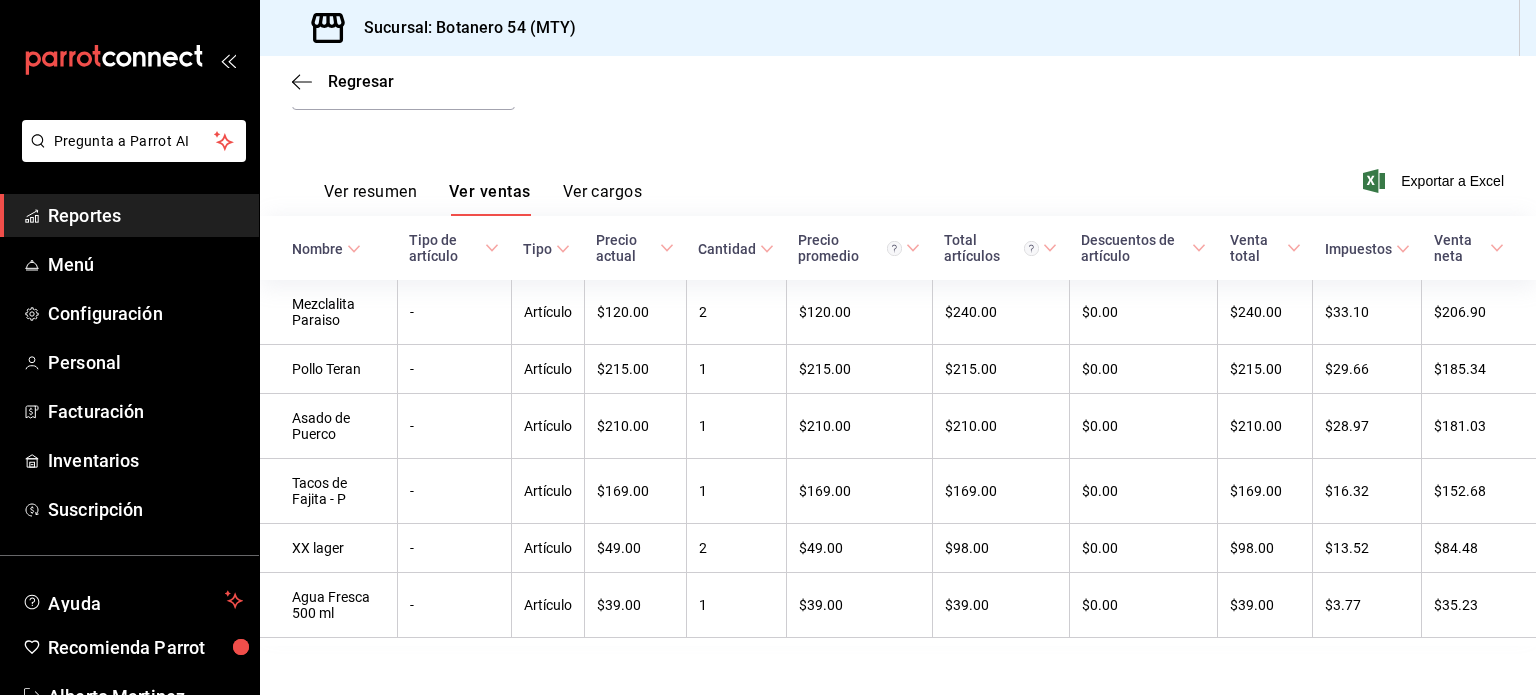 scroll, scrollTop: 271, scrollLeft: 0, axis: vertical 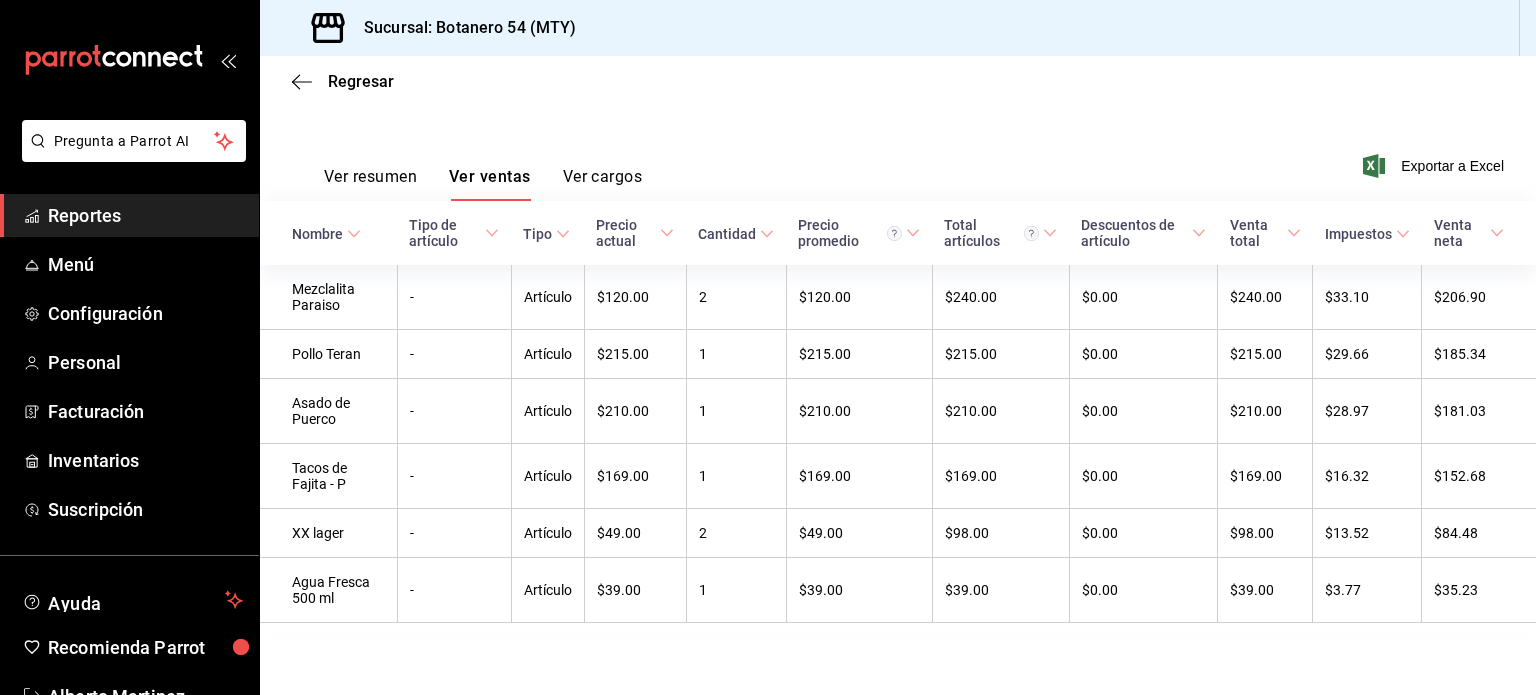 click on "Ver resumen" at bounding box center [370, 184] 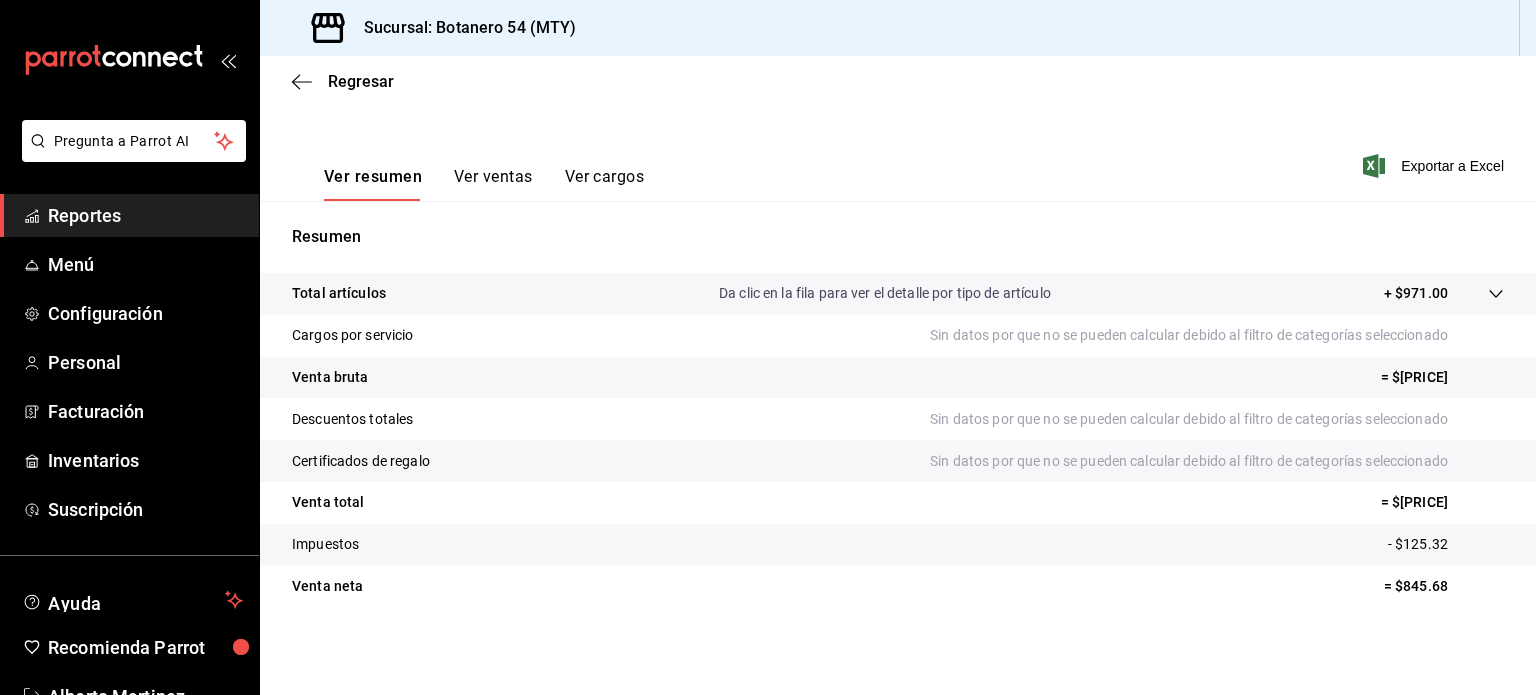 scroll, scrollTop: 263, scrollLeft: 0, axis: vertical 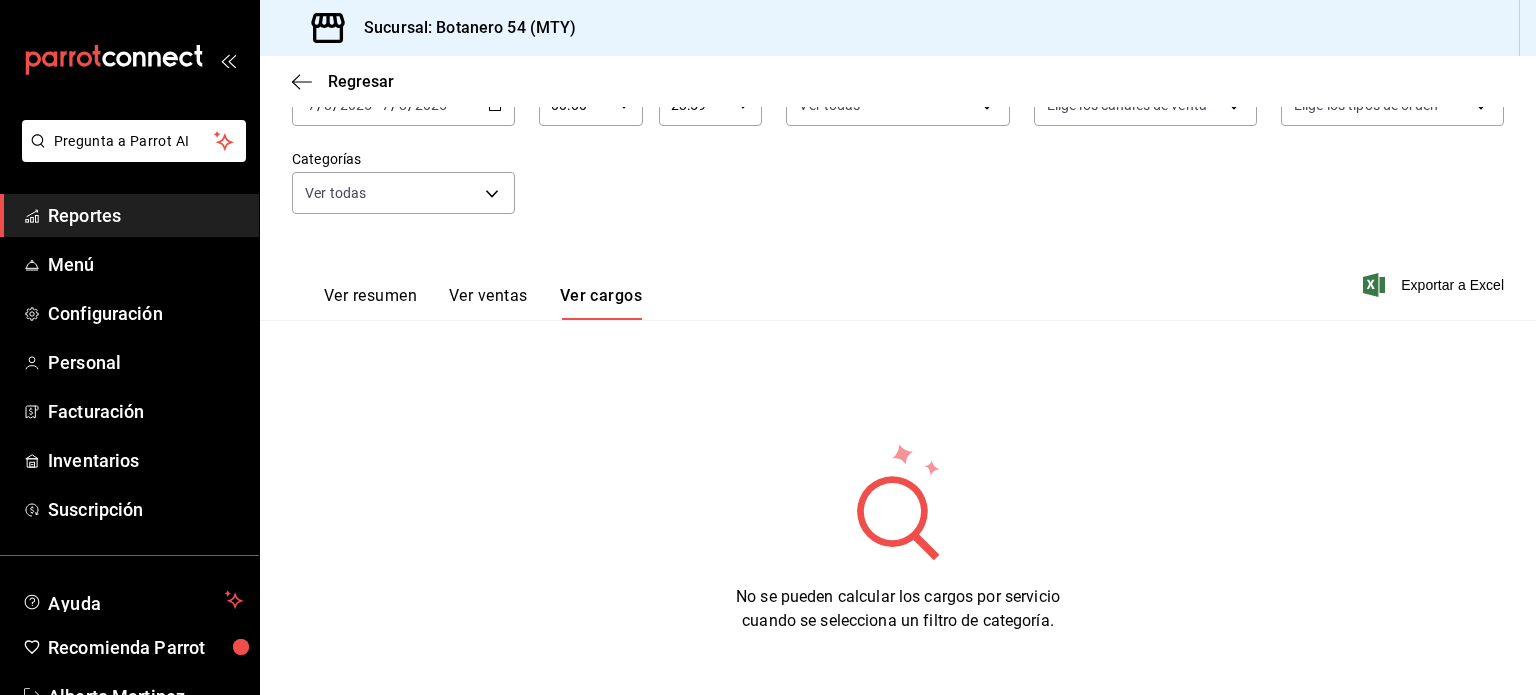 click on "Ver resumen" at bounding box center (370, 303) 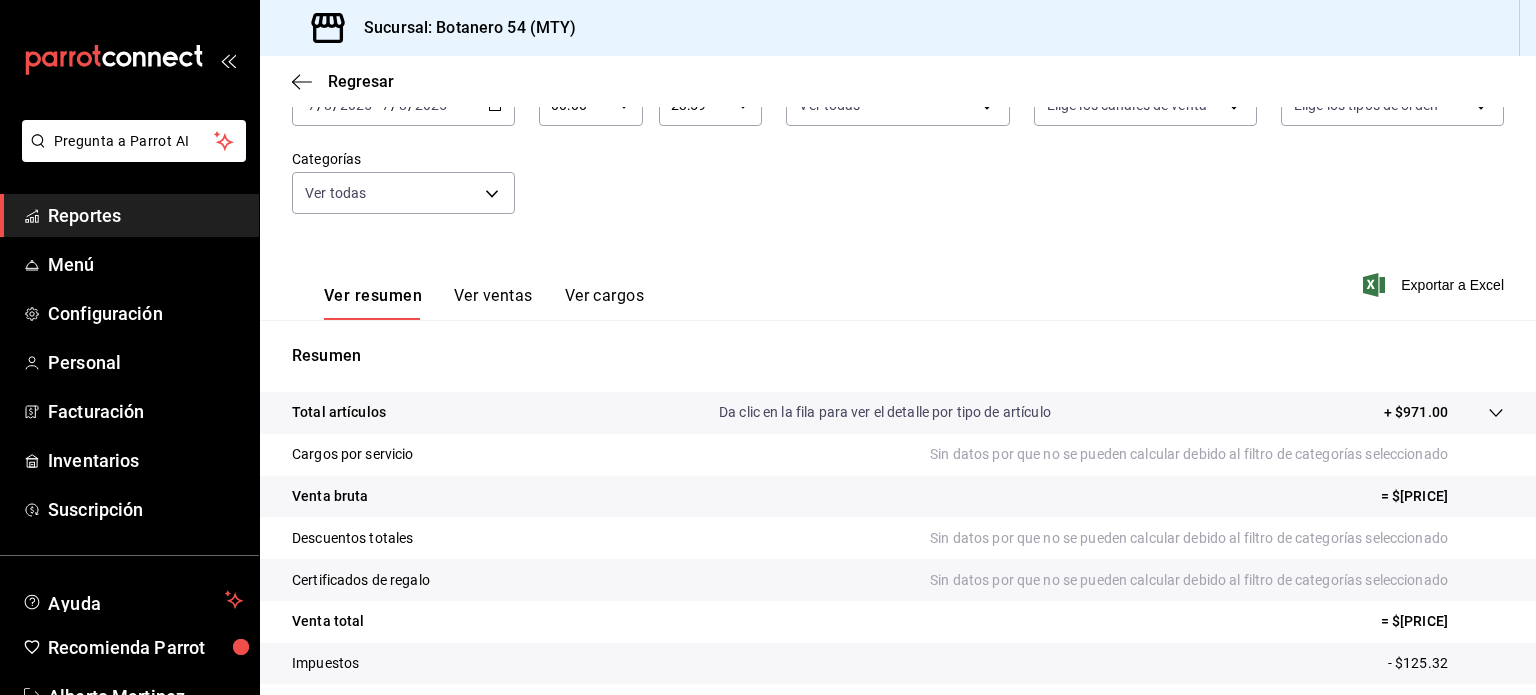 scroll, scrollTop: 0, scrollLeft: 0, axis: both 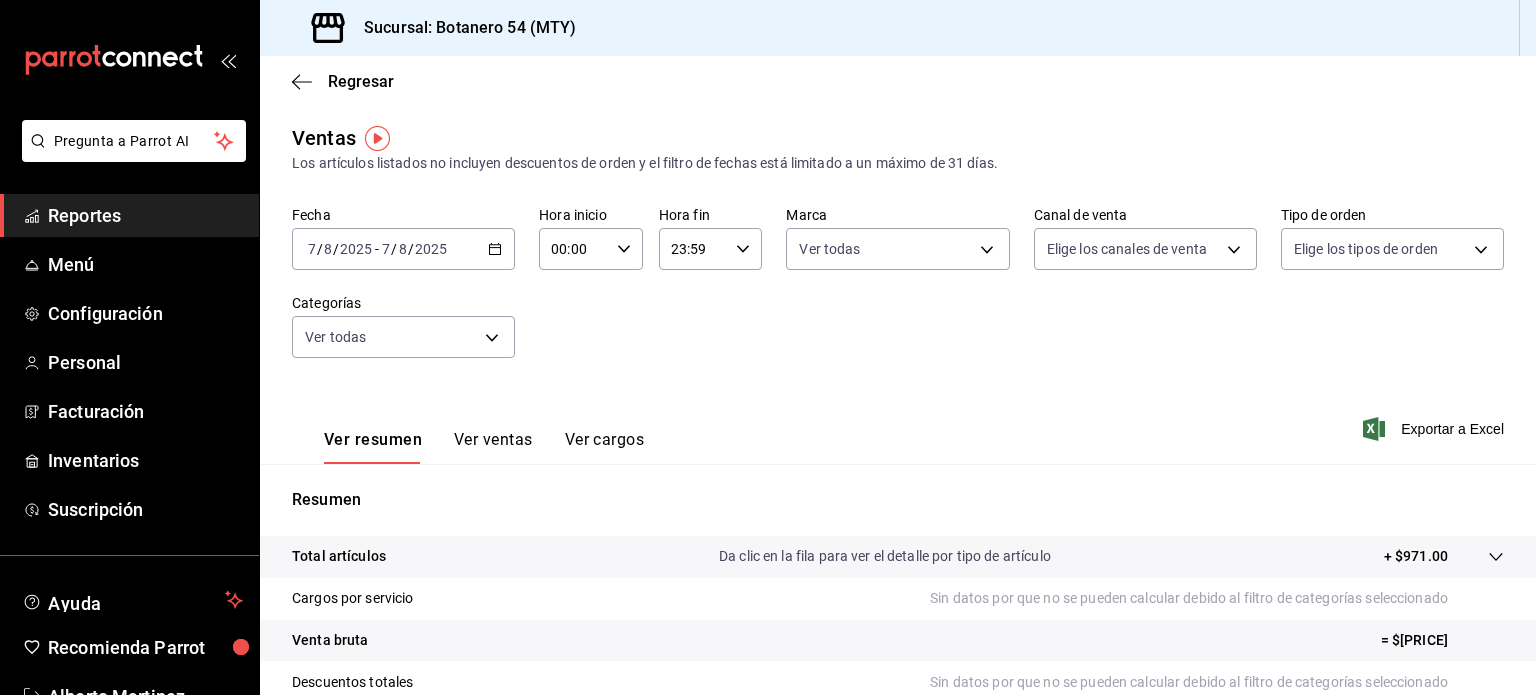 click on "Reportes" at bounding box center (145, 215) 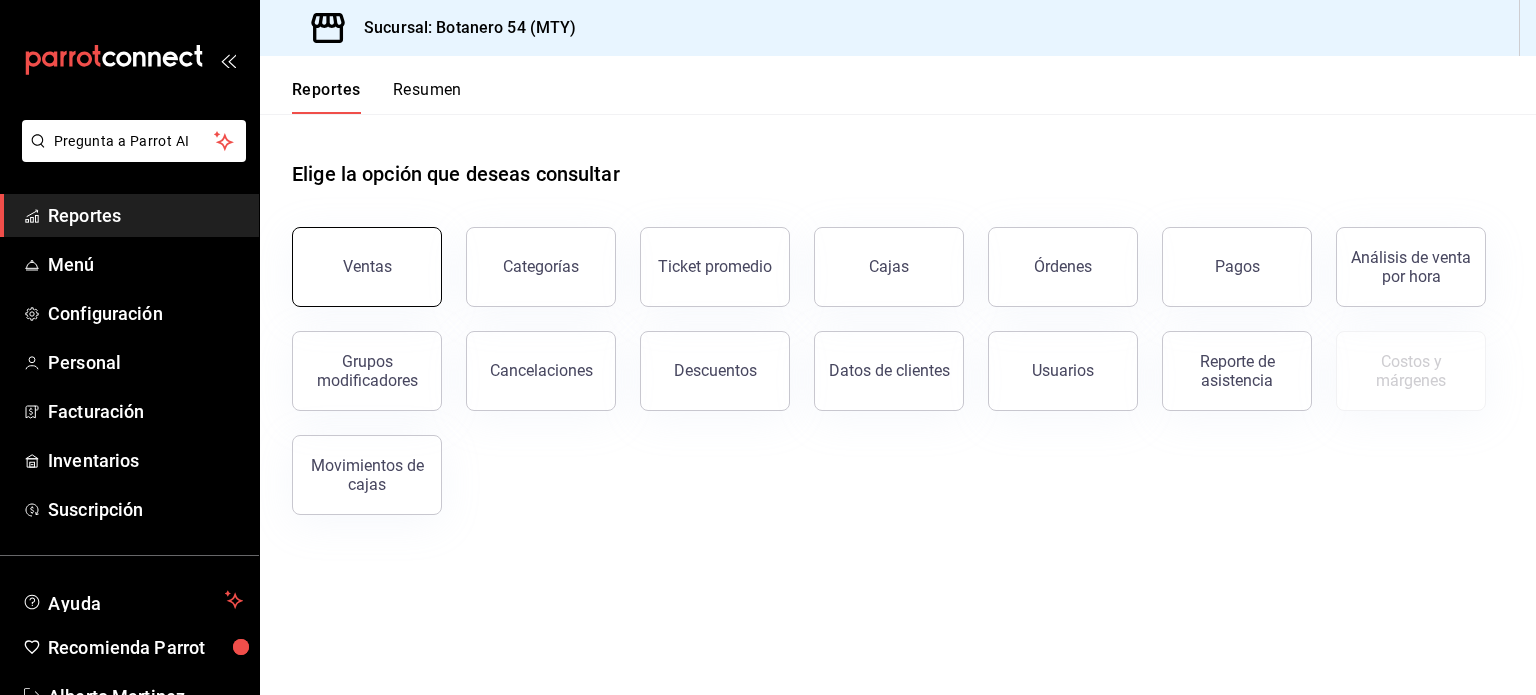 click on "Ventas" at bounding box center (367, 266) 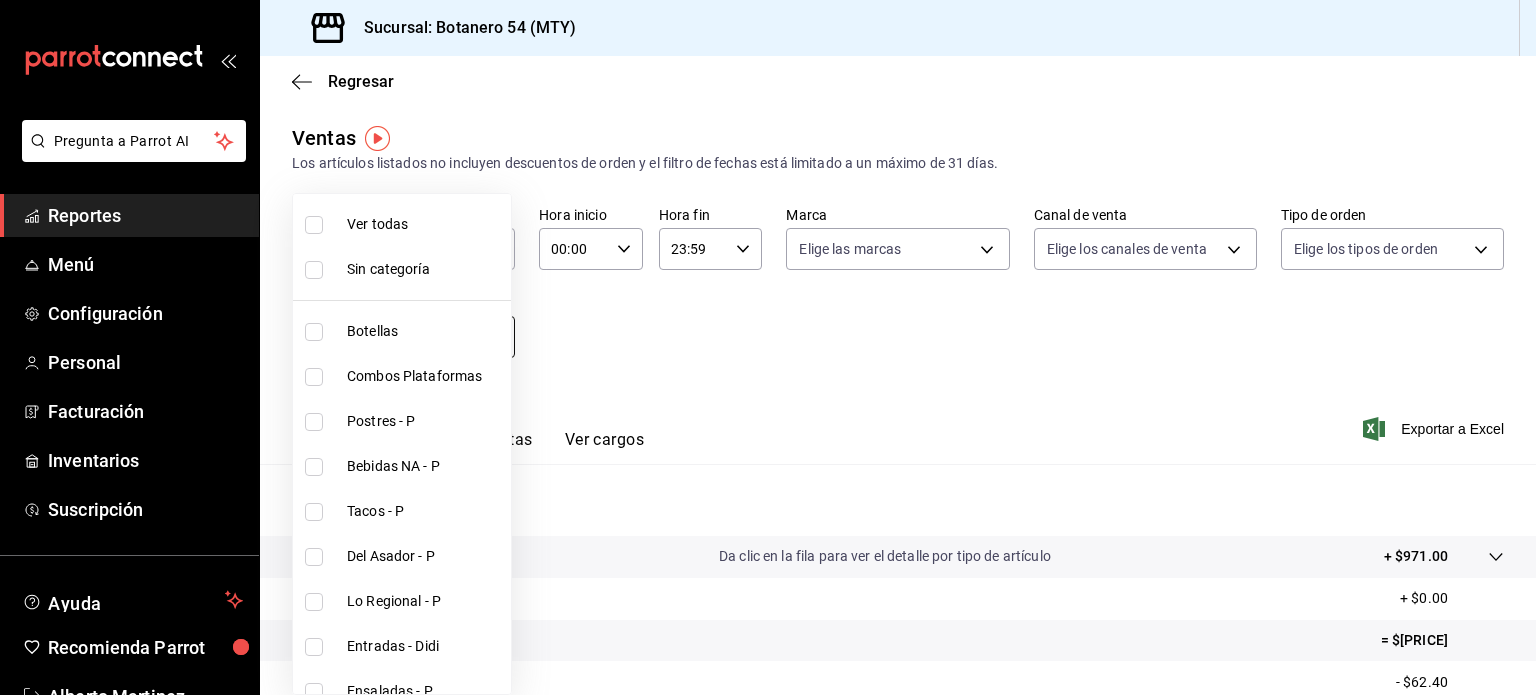 click on "Pregunta a Parrot AI Reportes   Menú   Configuración   Personal   Facturación   Inventarios   Suscripción   Ayuda Recomienda Parrot   [FIRST] [LAST]   Sugerir nueva función   Sucursal: Botanero 54 ([CITY]) Regresar Ventas Los artículos listados no incluyen descuentos de orden y el filtro de fechas está limitado a un máximo de 31 días. Fecha 2025-08-07 7 / 8 / 2025 - 2025-08-07 7 / 8 / 2025 Hora inicio 00:00 Hora inicio Hora fin 23:59 Hora fin Marca Elige las marcas Canal de venta Elige los canales de venta Tipo de orden Elige los tipos de orden Categorías Elige las categorías Ver resumen Ver ventas Ver cargos Exportar a Excel Resumen Total artículos Da clic en la fila para ver el detalle por tipo de artículo + $208.00 Cargos por servicio + $0.00 Venta bruta = $208.00 Descuentos totales - $62.40 Certificados de regalo - $0.00 Venta total = $145.60 Impuestos - $20.08 Venta neta = $125.52 GANA 1 MES GRATIS EN TU SUSCRIPCIÓN AQUÍ Ver video tutorial Ir a video Pregunta a Parrot AI Reportes   Menú" at bounding box center (768, 347) 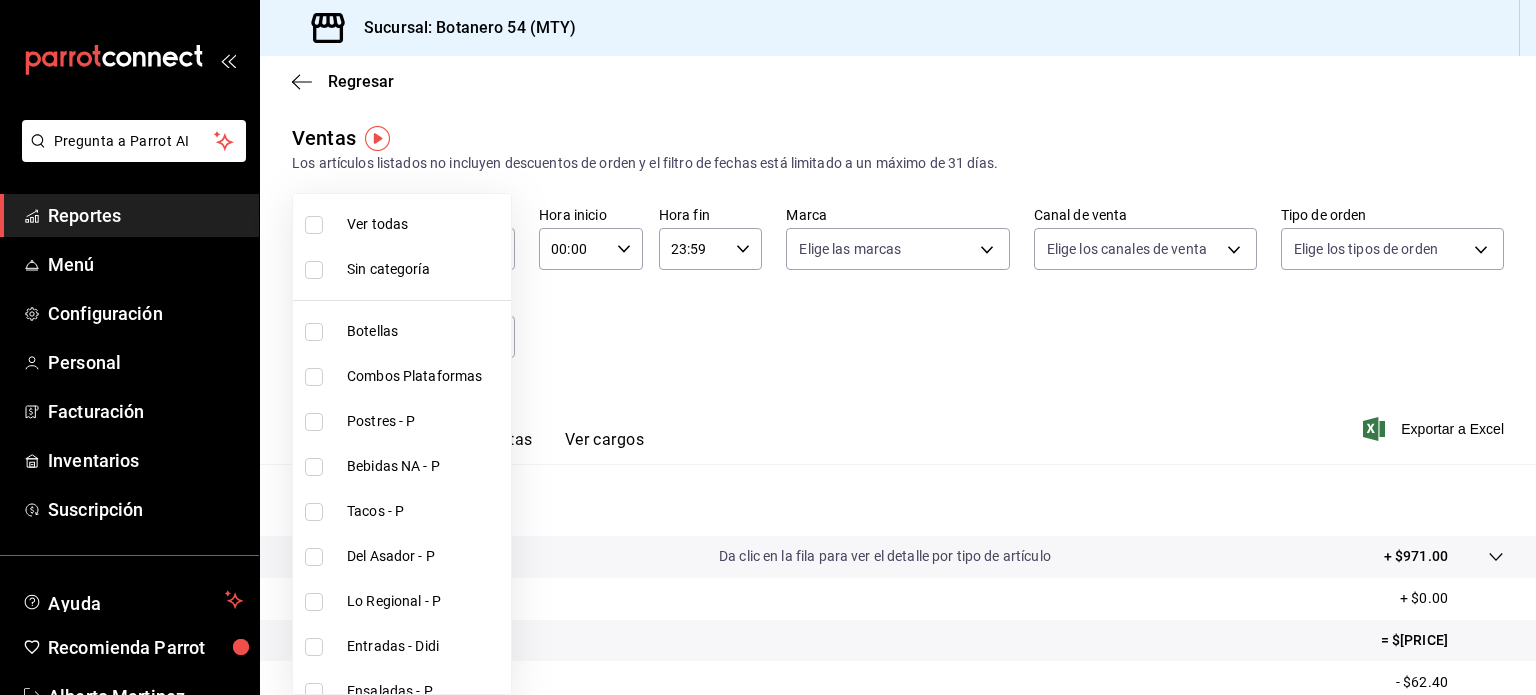 click at bounding box center (768, 347) 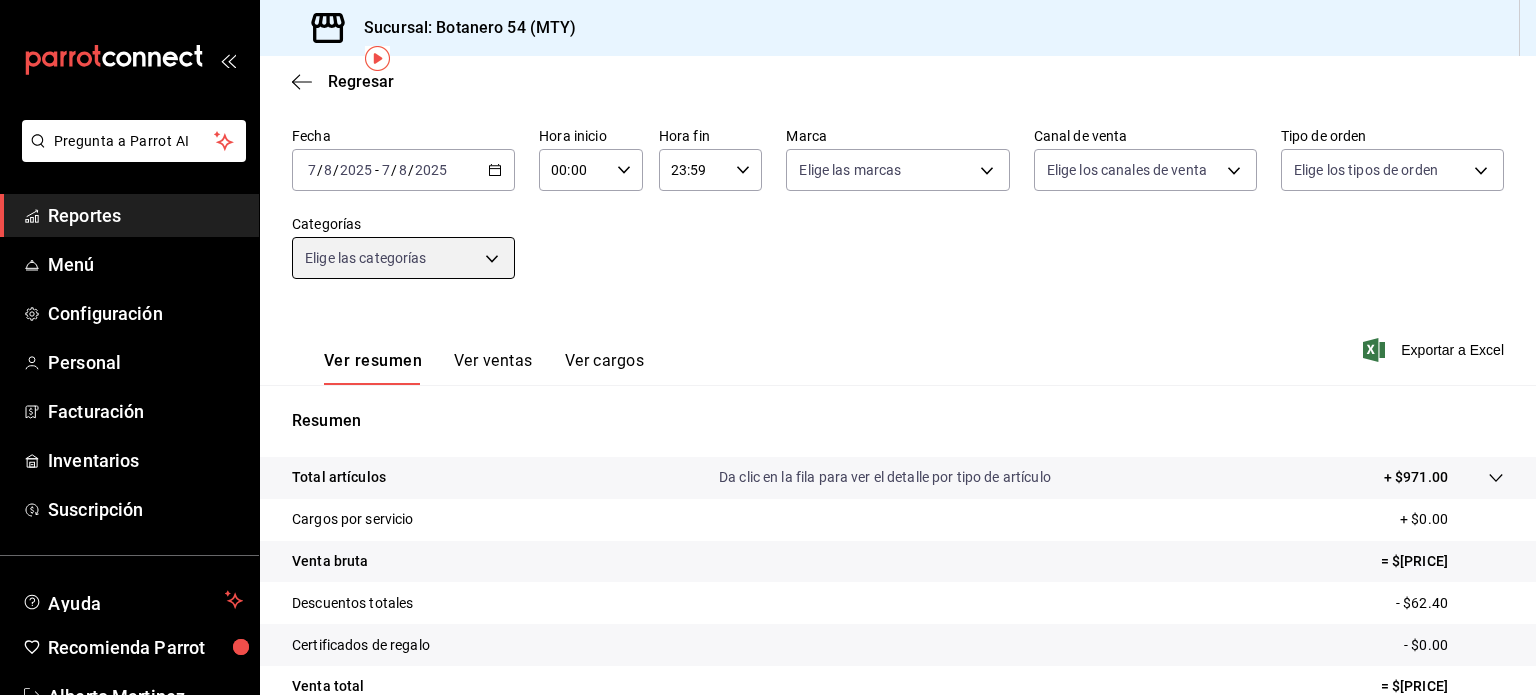 scroll, scrollTop: 80, scrollLeft: 0, axis: vertical 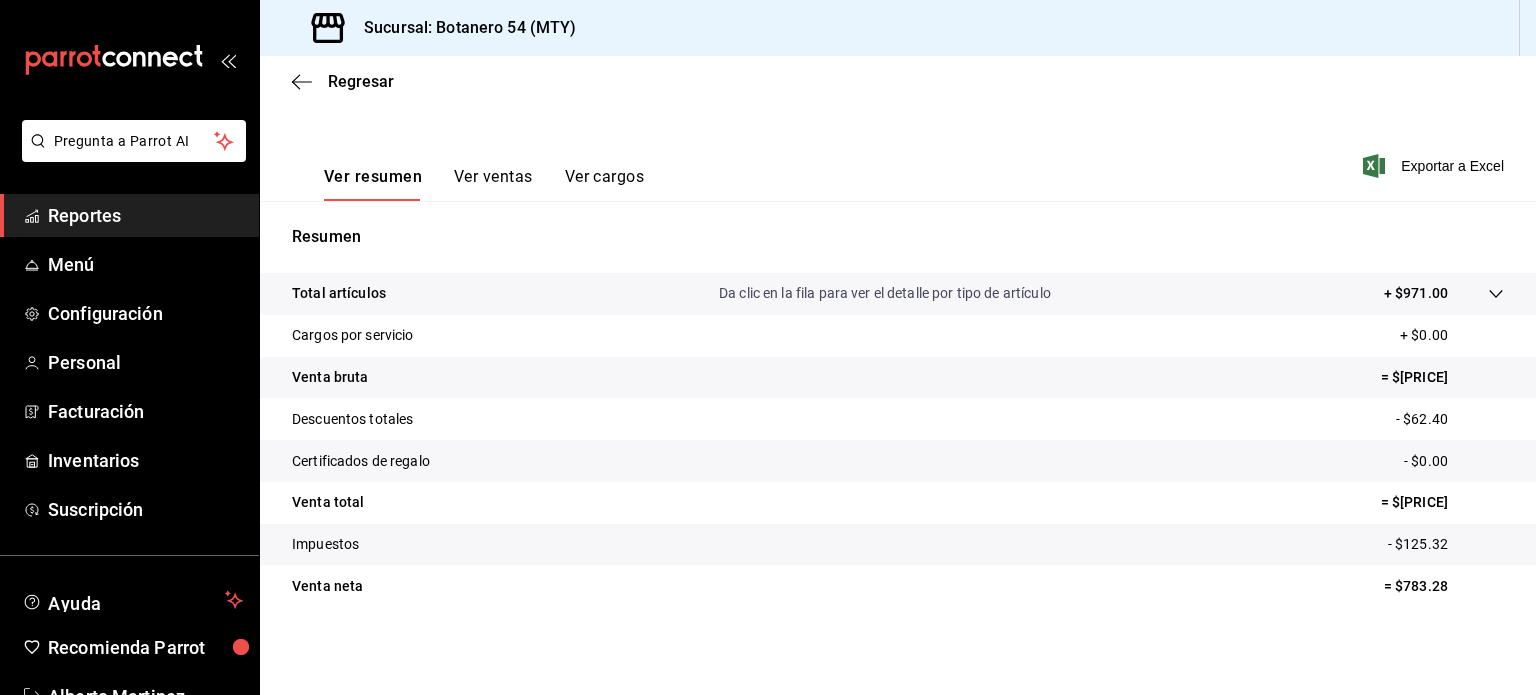 click on "Ver resumen Ver ventas Ver cargos" at bounding box center (484, 184) 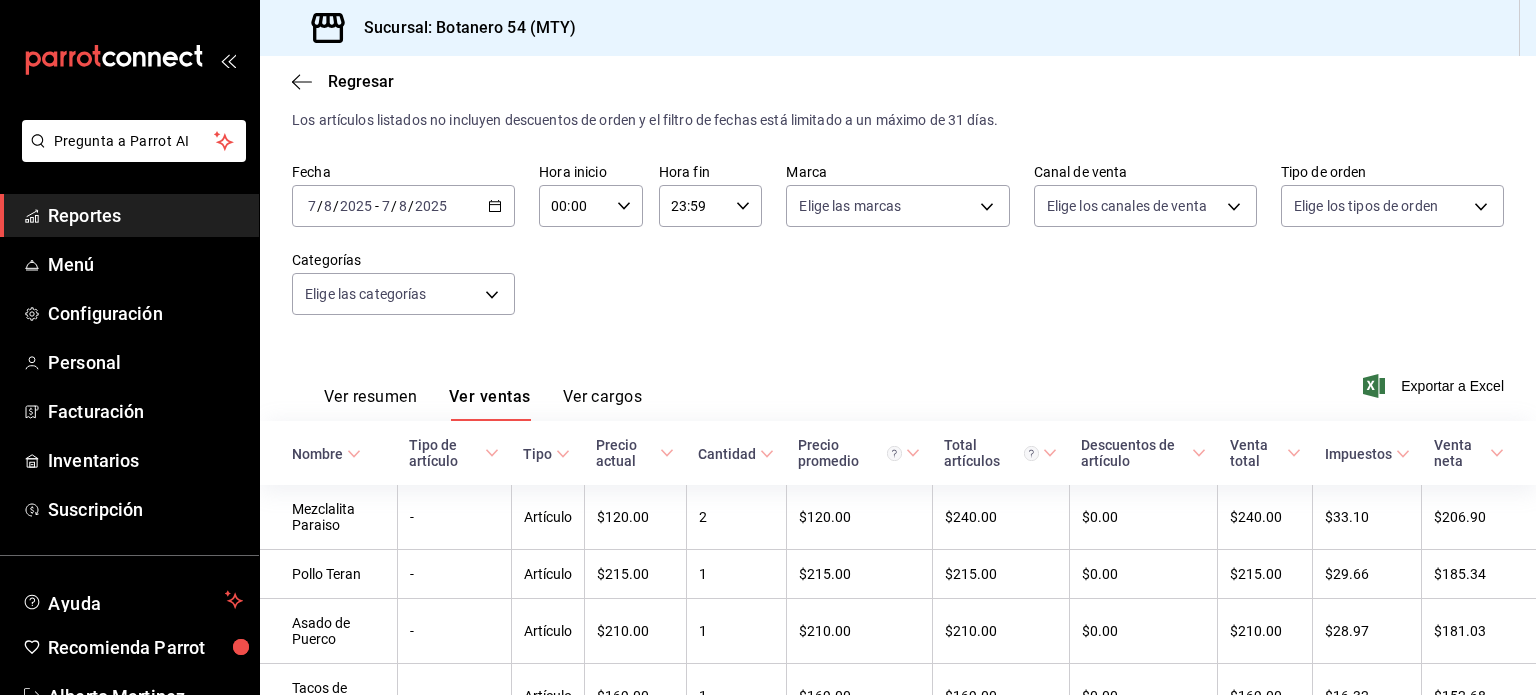 scroll, scrollTop: 263, scrollLeft: 0, axis: vertical 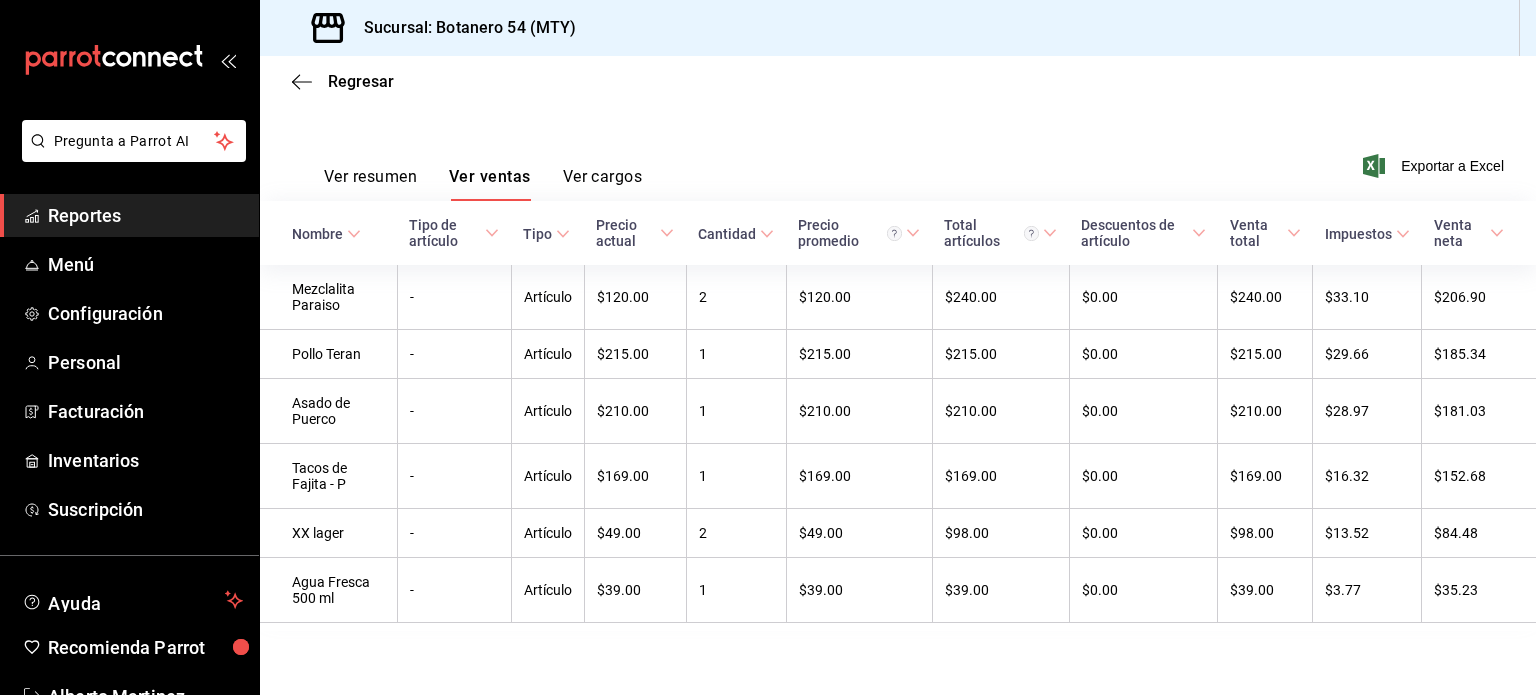click on "Ver resumen" at bounding box center (370, 184) 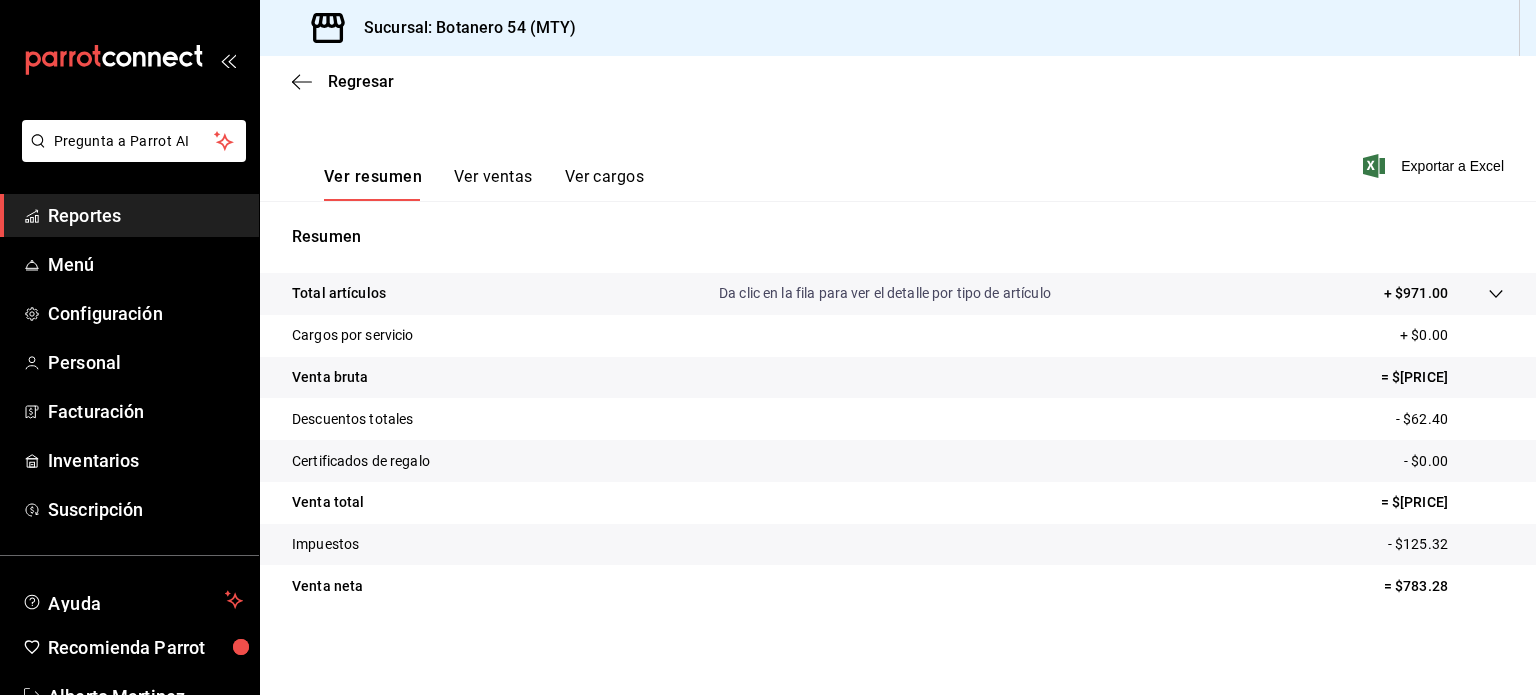 click on "Ver ventas" at bounding box center (493, 184) 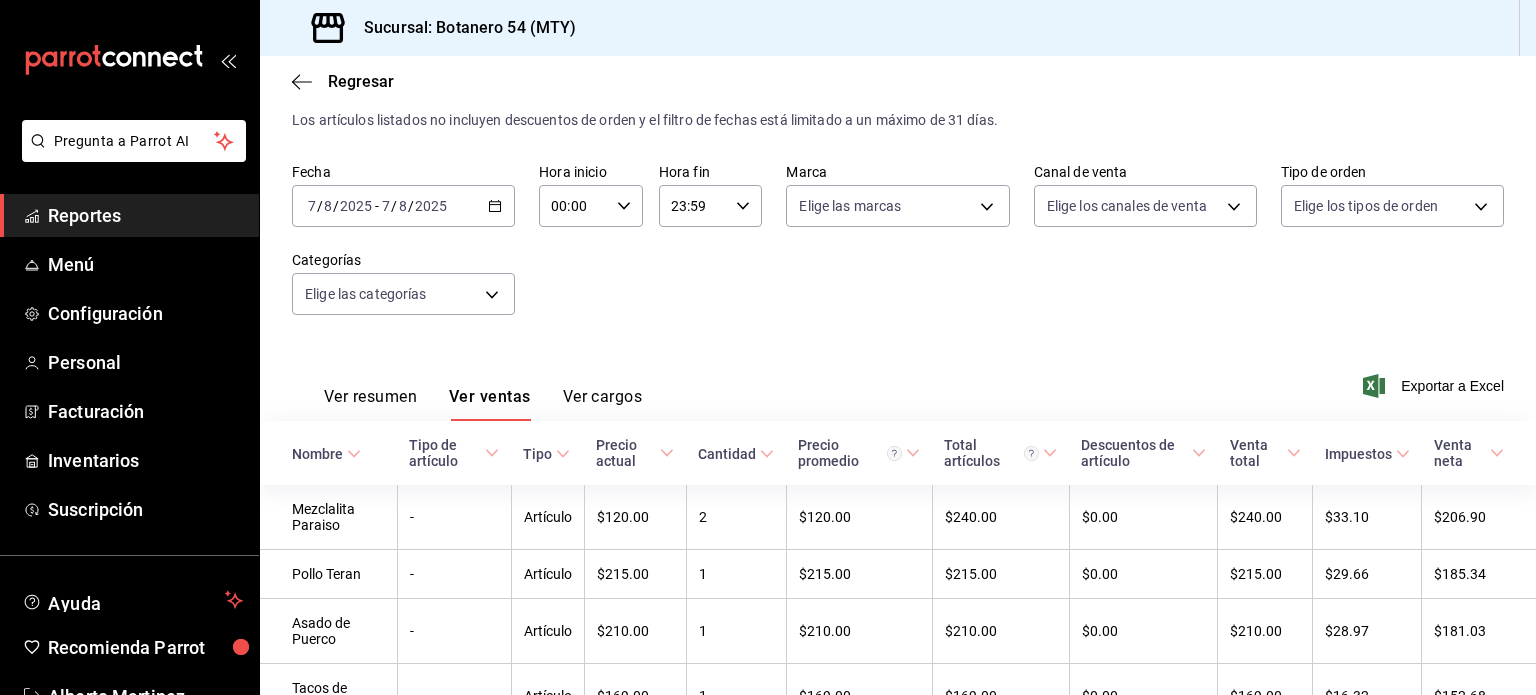 scroll, scrollTop: 263, scrollLeft: 0, axis: vertical 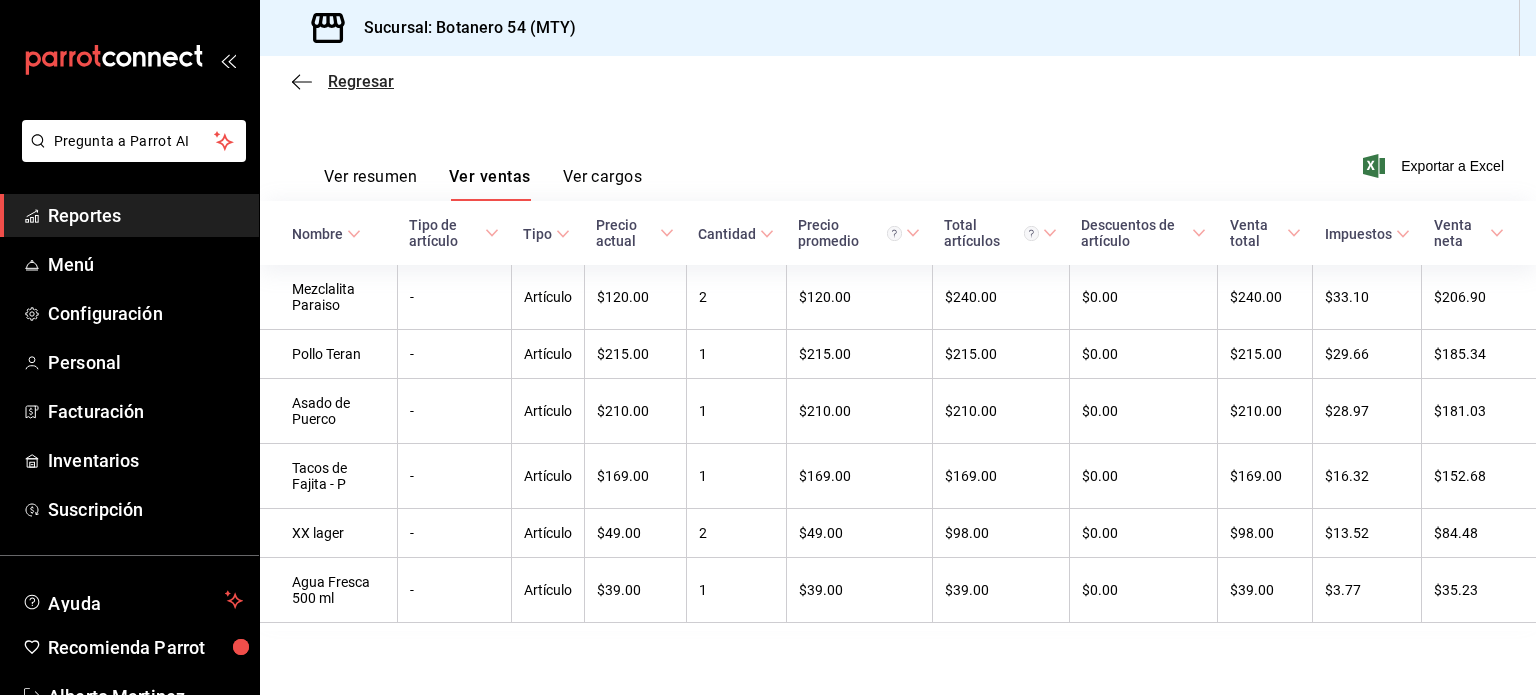 click 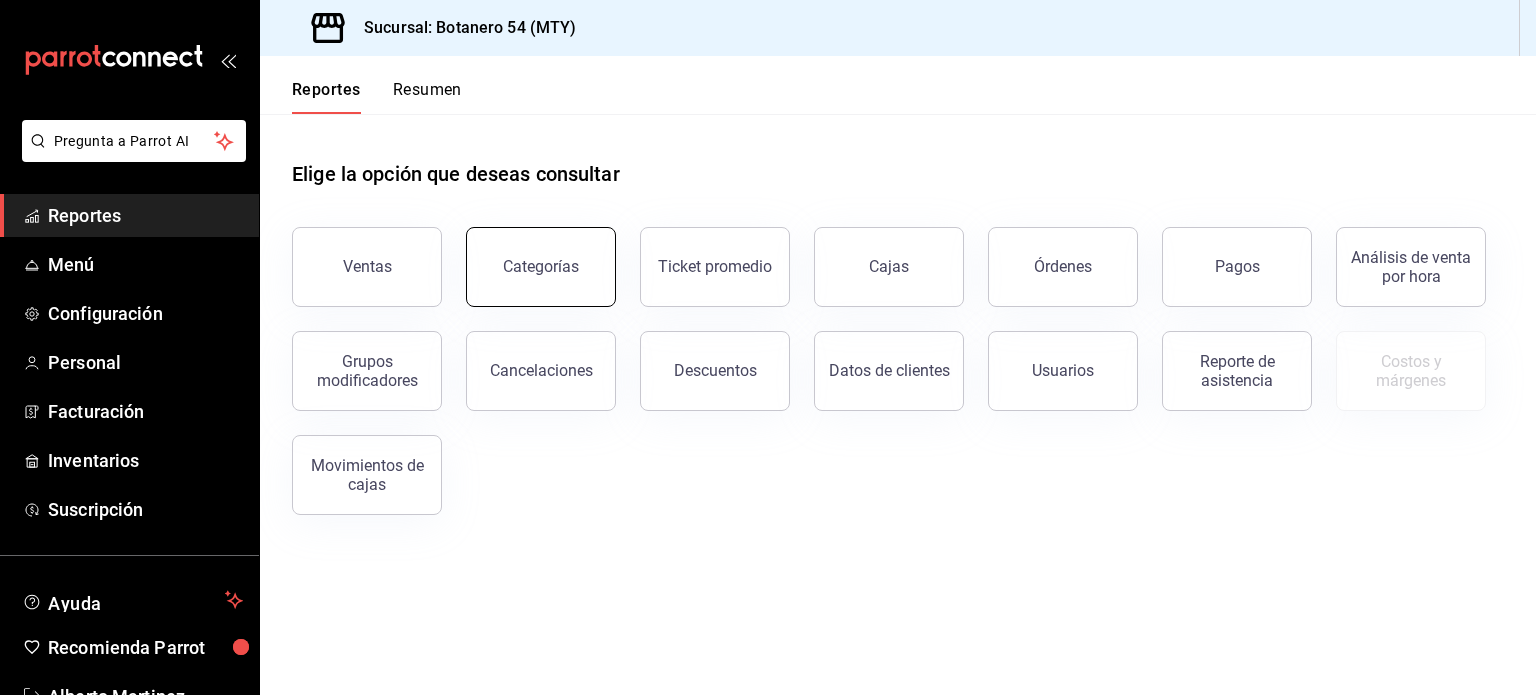 click on "Categorías" at bounding box center (541, 267) 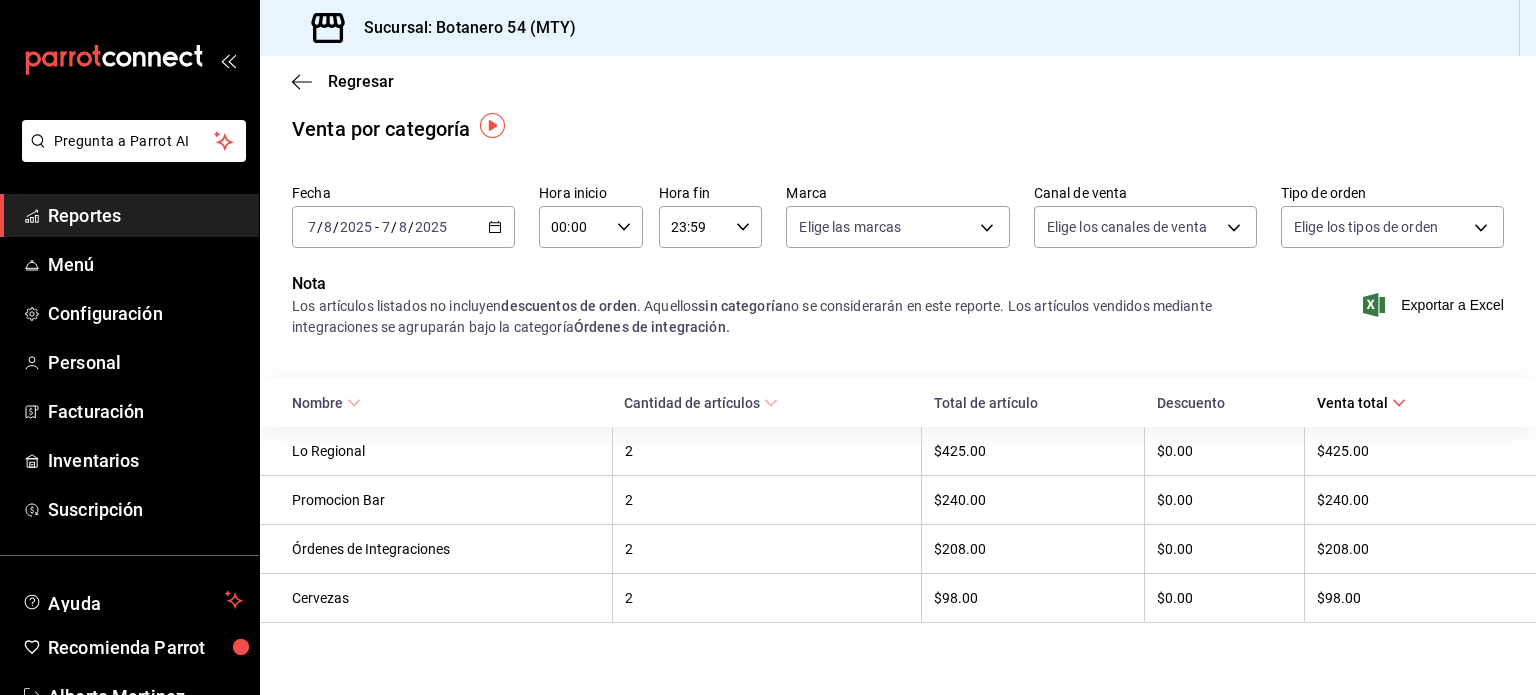 scroll, scrollTop: 0, scrollLeft: 0, axis: both 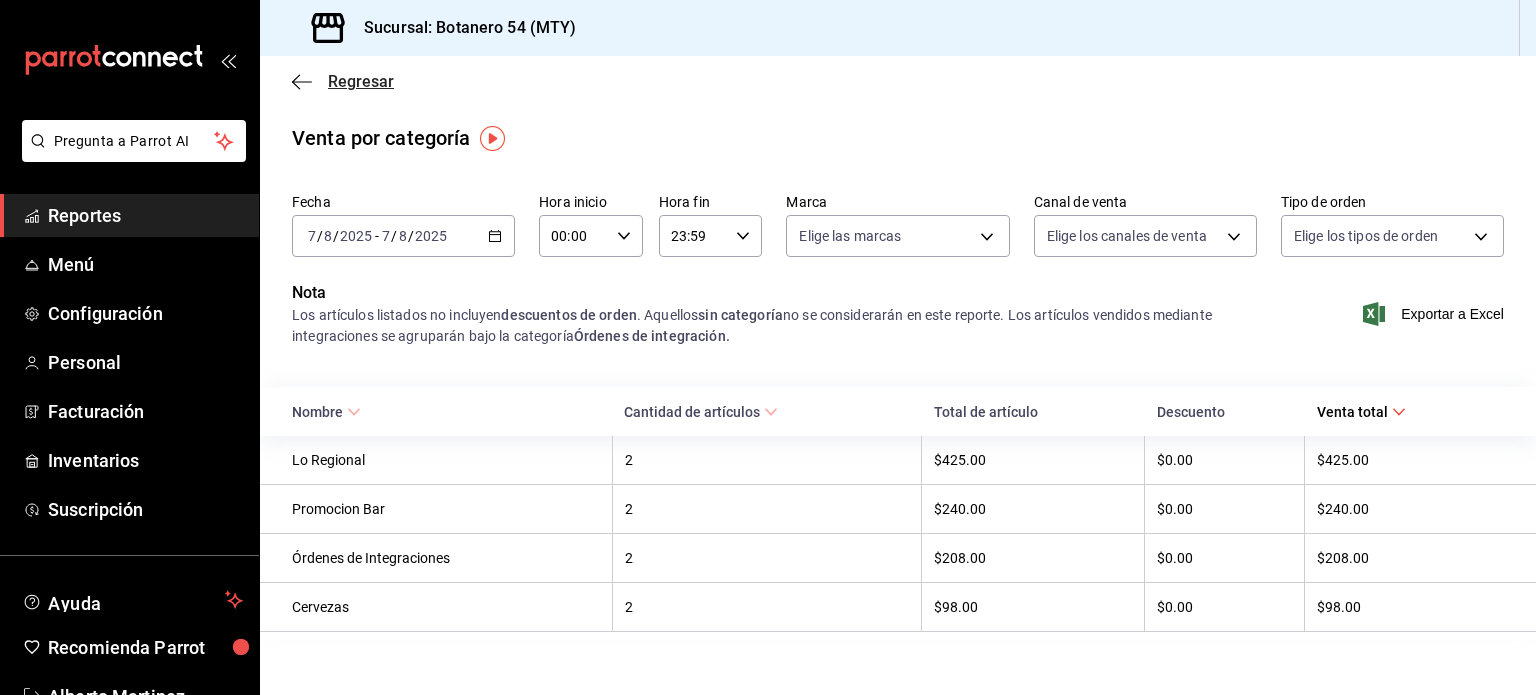 click on "Regresar" at bounding box center [343, 81] 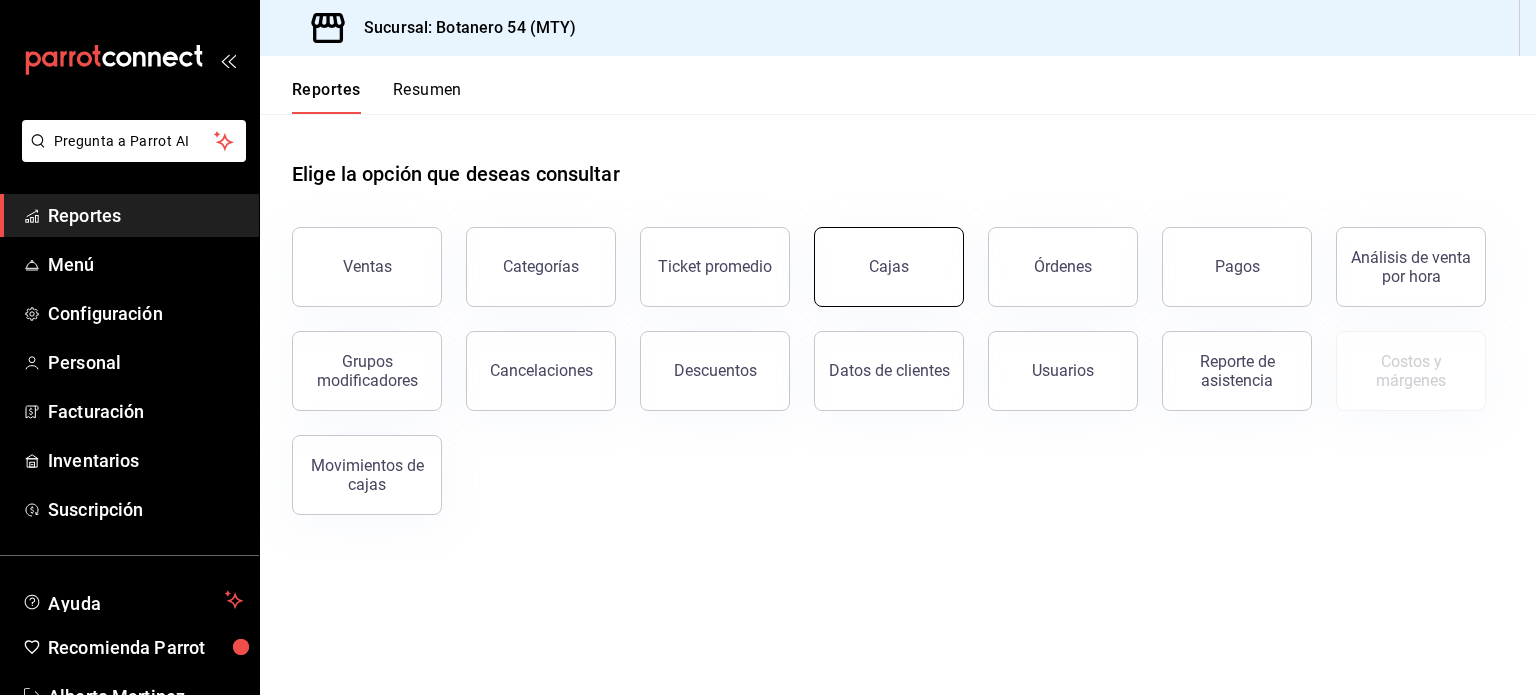 click on "Cajas" at bounding box center [889, 267] 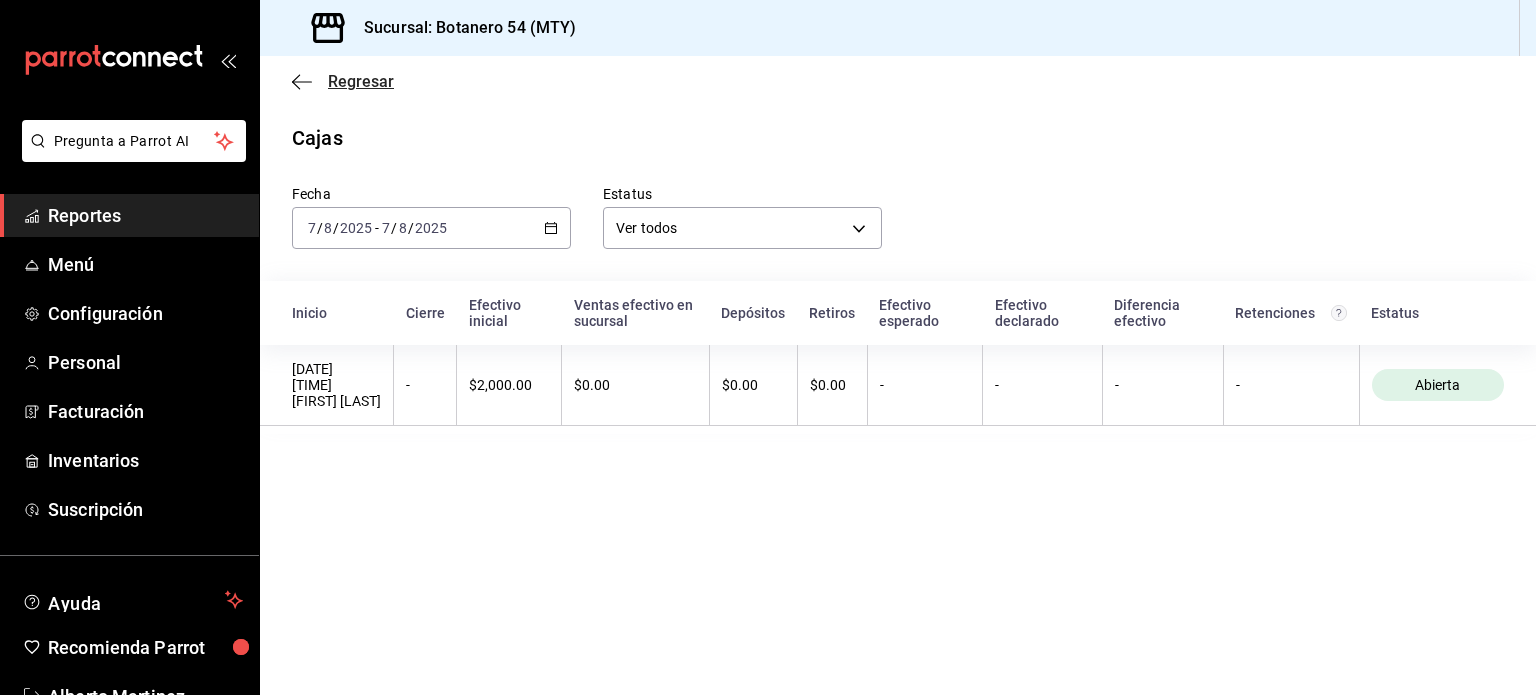 click 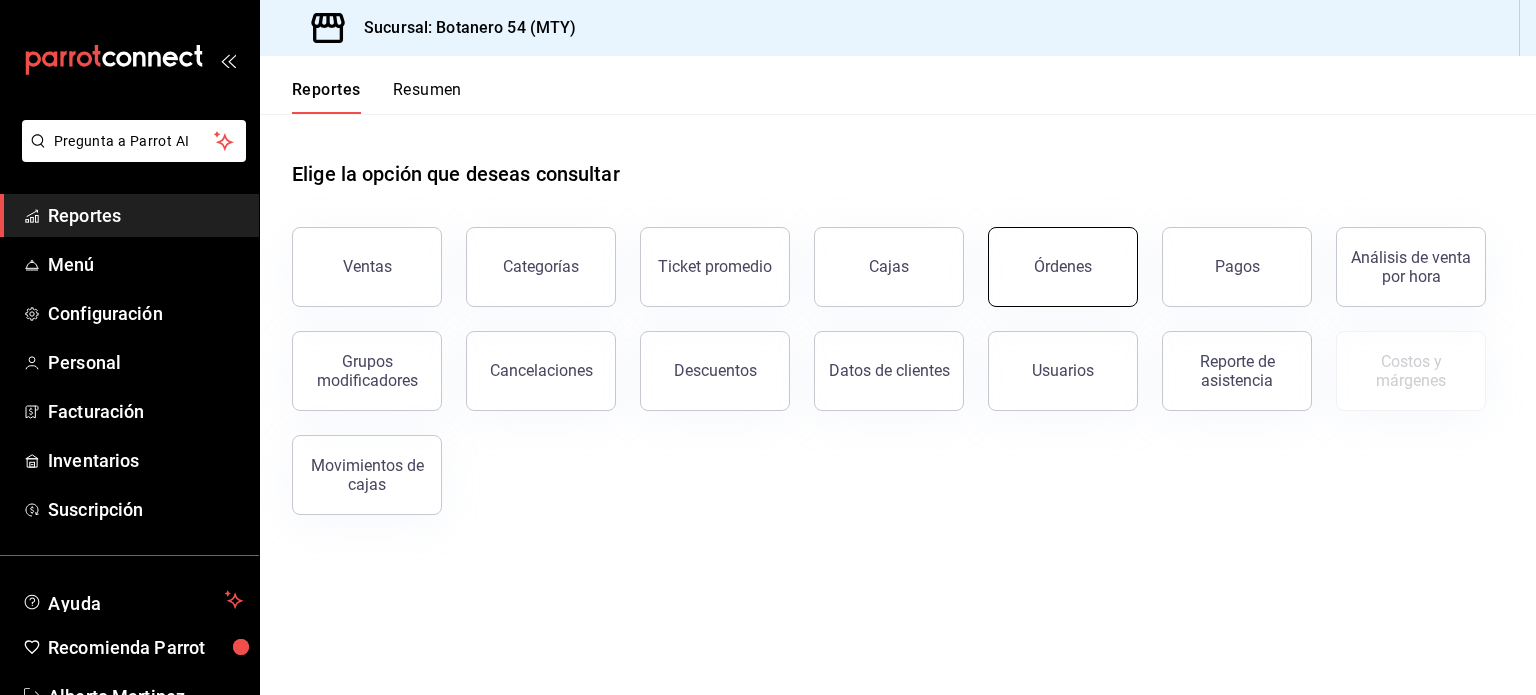 click on "Órdenes" at bounding box center (1063, 267) 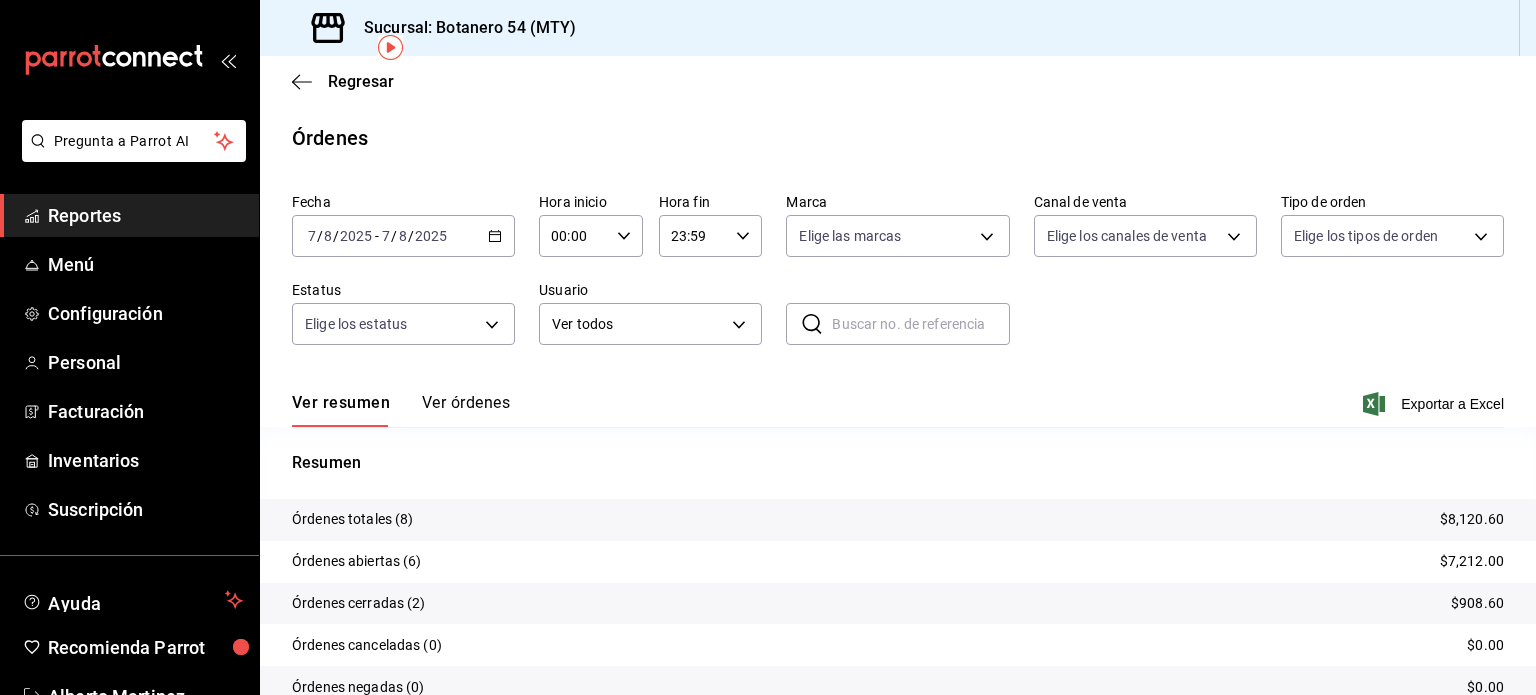 scroll, scrollTop: 90, scrollLeft: 0, axis: vertical 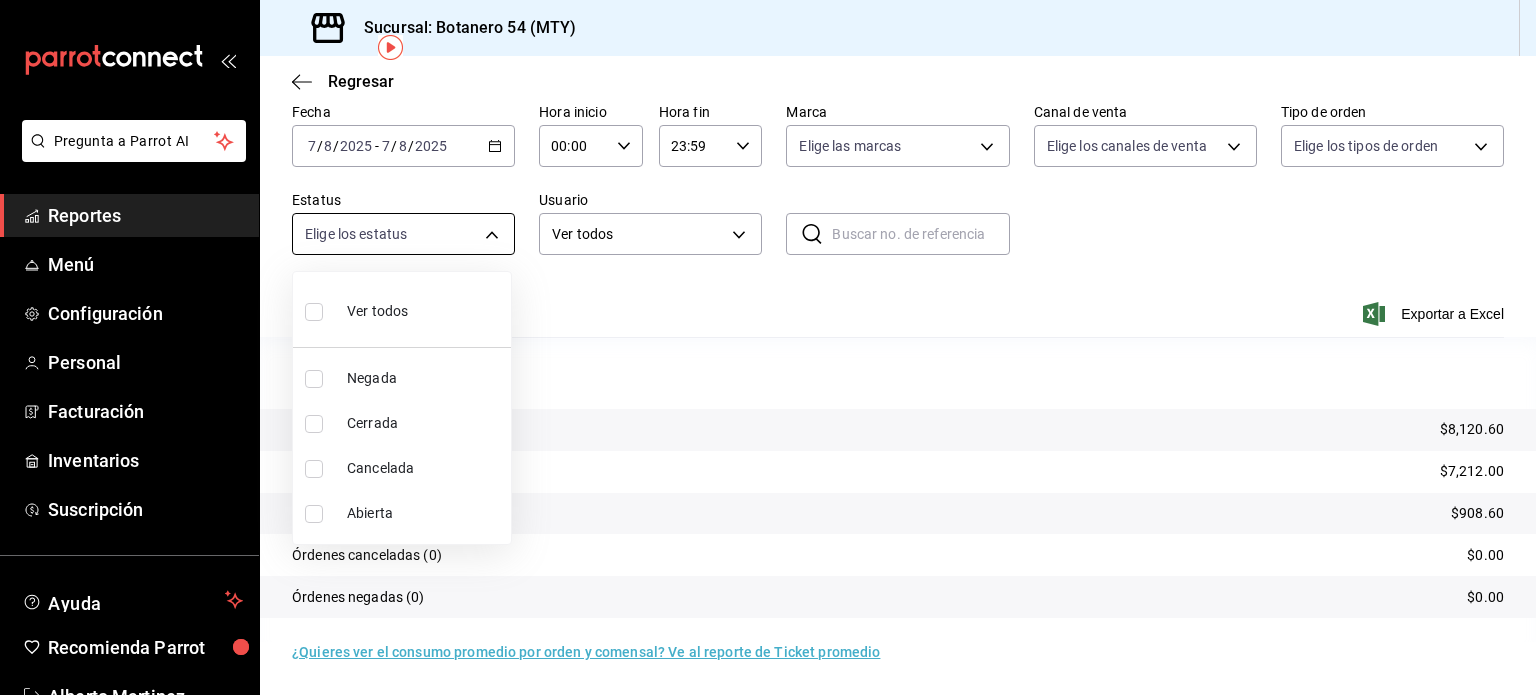 click on "Pregunta a Parrot AI Reportes   Menú   Configuración   Personal   Facturación   Inventarios   Suscripción   Ayuda Recomienda Parrot   Alberto Martinez   Sugerir nueva función   Sucursal: Botanero 54 (MTY) Regresar Órdenes Fecha [DATE] [DATE] - [DATE] [DATE] Hora inicio 00:00 Hora inicio Hora fin 23:59 Hora fin Marca Elige las marcas Canal de venta Elige los canales de venta Tipo de orden Elige los tipos de orden Estatus Elige los estatus Usuario Ver todos ALL ​ ​ Ver resumen Ver órdenes Exportar a Excel Resumen Órdenes totales (8) $8,120.60 Órdenes abiertas (6) $7,212.00 Órdenes cerradas (2) $908.60 Órdenes canceladas (0) $0.00 Órdenes negadas (0) $0.00 ¿Quieres ver el consumo promedio por orden y comensal? Ve al reporte de Ticket promedio GANA 1 MES GRATIS EN TU SUSCRIPCIÓN AQUÍ Ver video tutorial Ir a video Pregunta a Parrot AI Reportes   Menú   Configuración   Personal   Facturación   Inventarios   Suscripción   Ayuda Recomienda Parrot   Alberto Martinez" at bounding box center (768, 347) 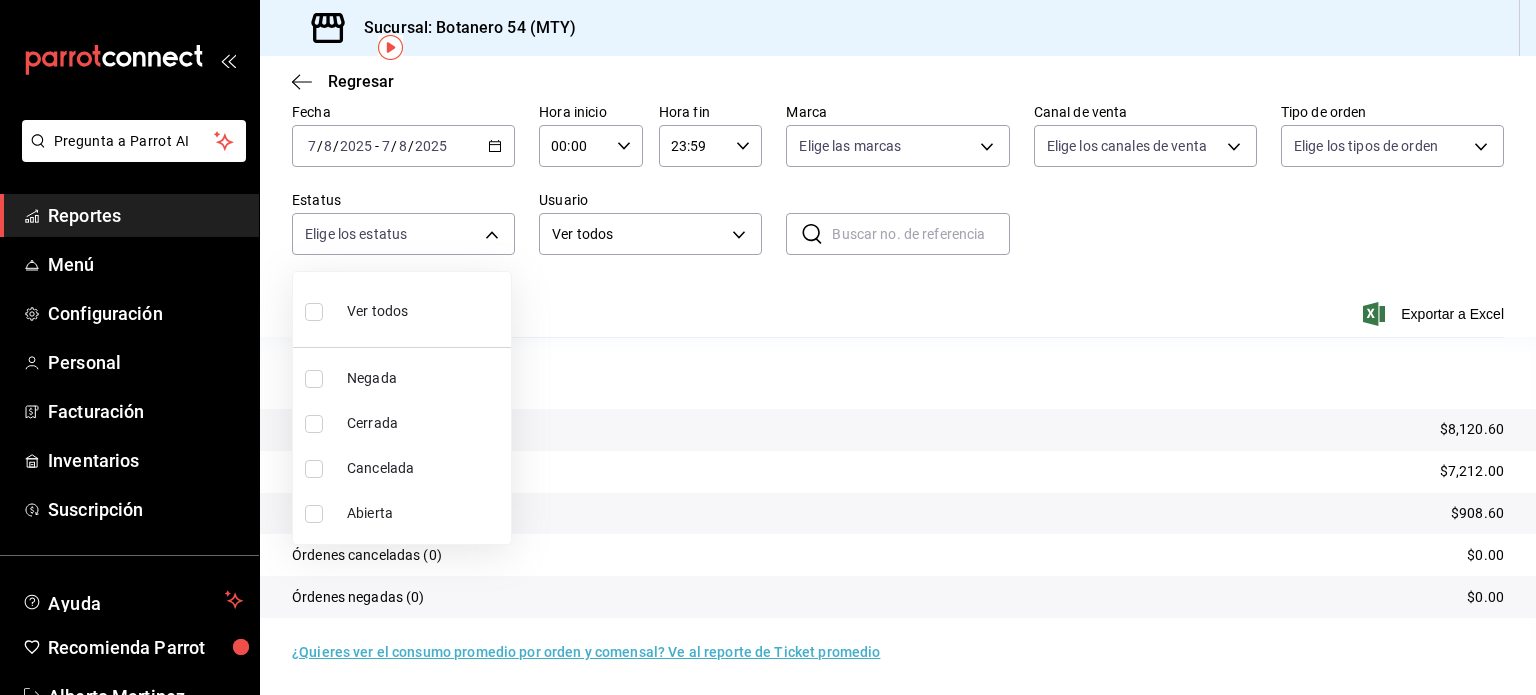 click on "Ver todos" at bounding box center (402, 309) 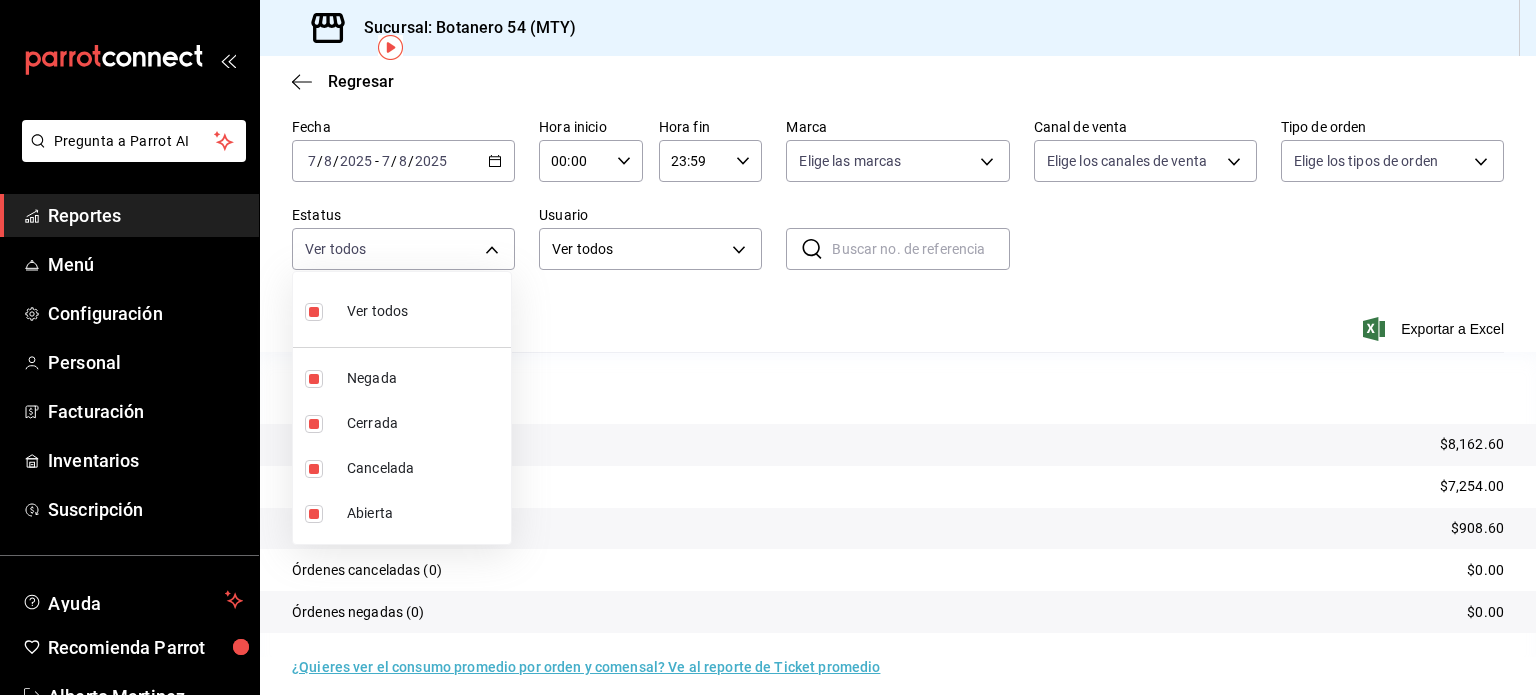 scroll, scrollTop: 90, scrollLeft: 0, axis: vertical 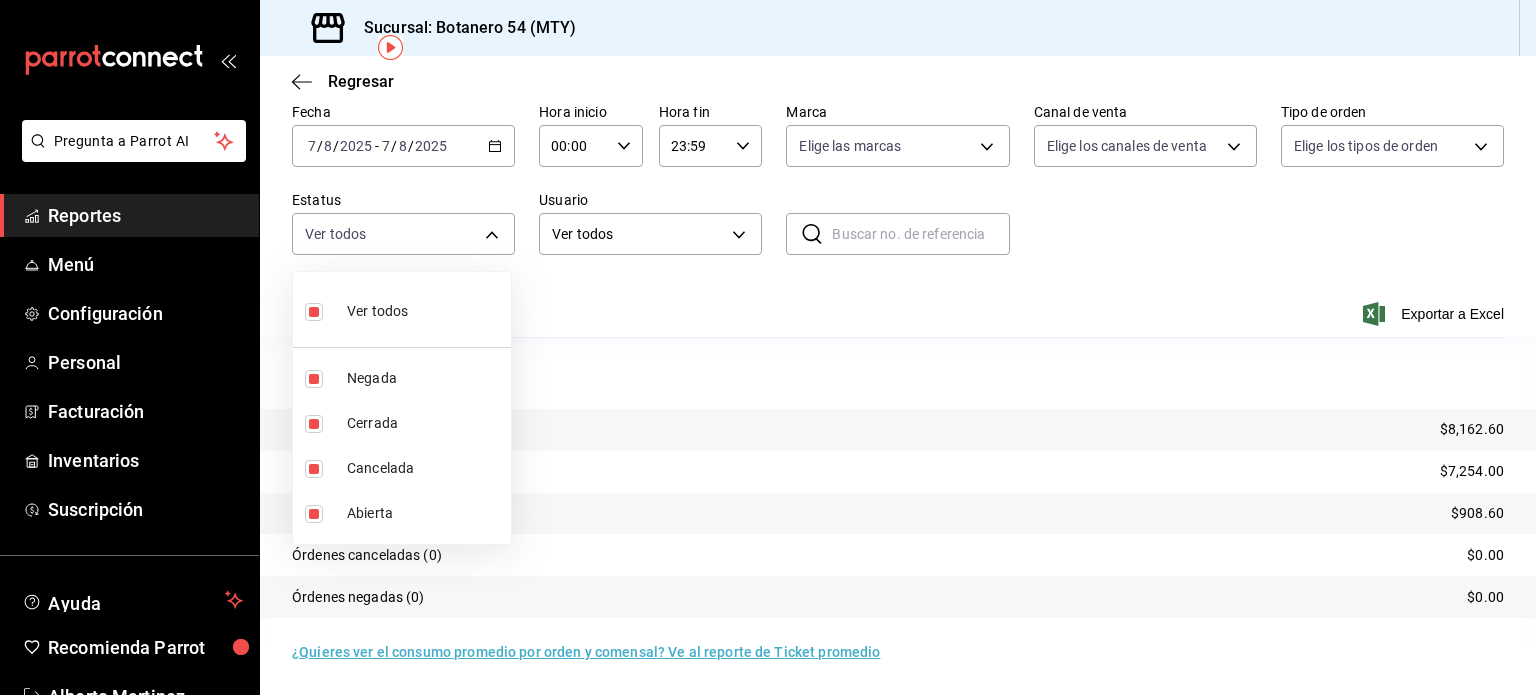 click at bounding box center [768, 347] 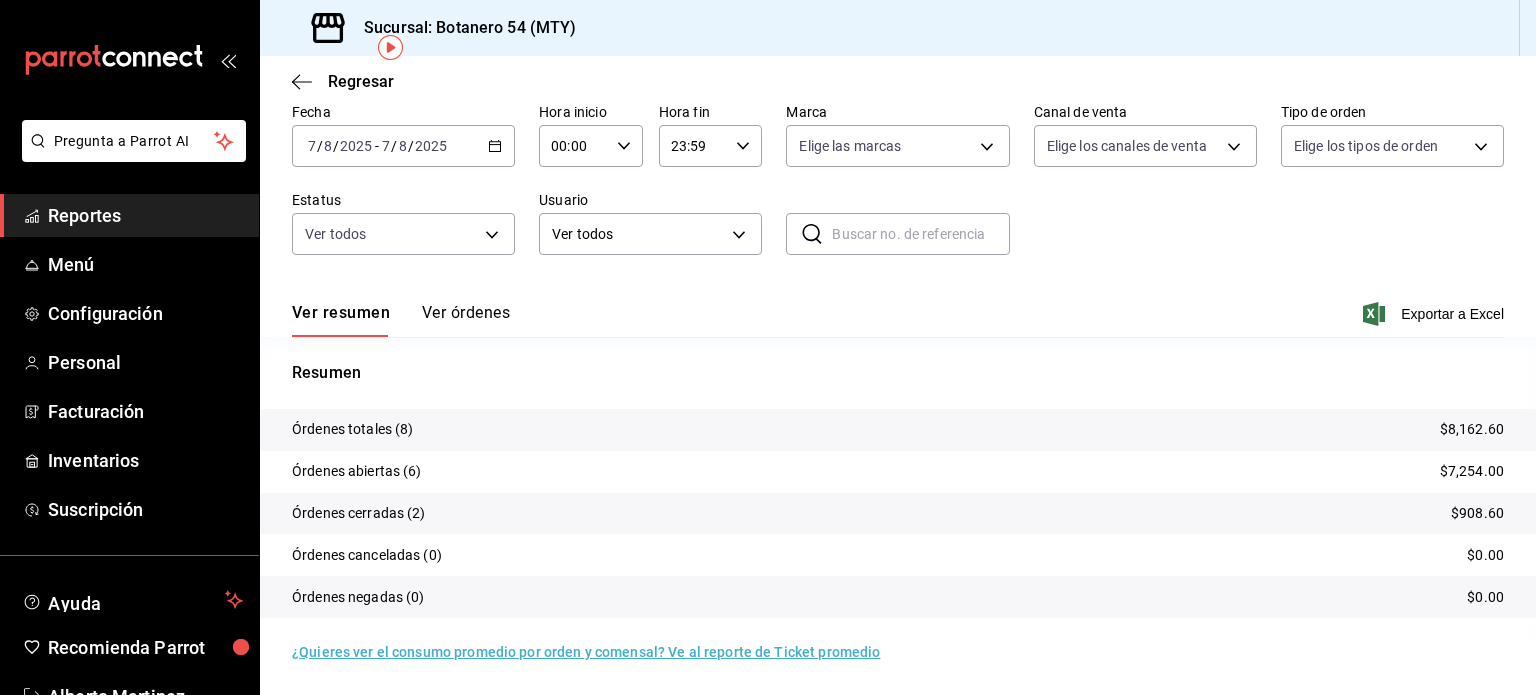 click on "Pregunta a Parrot AI Reportes   Menú   Configuración   Personal   Facturación   Inventarios   Suscripción   Ayuda Recomienda Parrot   [FIRST] [LAST]   Sugerir nueva función   Sucursal: Botanero 54 ([CITY]) Regresar Órdenes Fecha 2025-08-07 7 / 8 / 2025 - 2025-08-07 7 / 8 / 2025 Hora inicio 00:00 Hora inicio Hora fin 23:59 Hora fin Marca Elige las marcas Canal de venta Elige los canales de venta Tipo de orden Elige los tipos de orden Estatus Ver todos DENIED,FINISHED,CANCELED,OPEN Usuario Ver todos ALL ​ ​ Ver resumen Ver órdenes Exportar a Excel Resumen Órdenes totales (8) $8,162.60 Órdenes abiertas (6) $7,254.00 Órdenes cerradas (2) $908.60 Órdenes canceladas (0) $0.00 Órdenes negadas (0) $0.00 ¿Quieres ver el consumo promedio por orden y comensal? Ve al reporte de Ticket promedio GANA 1 MES GRATIS EN TU SUSCRIPCIÓN AQUÍ Ver video tutorial Ir a video Pregunta a Parrot AI Reportes   Menú   Configuración   Personal   Facturación   Inventarios   Suscripción   Ayuda Recomienda Parrot" at bounding box center (768, 347) 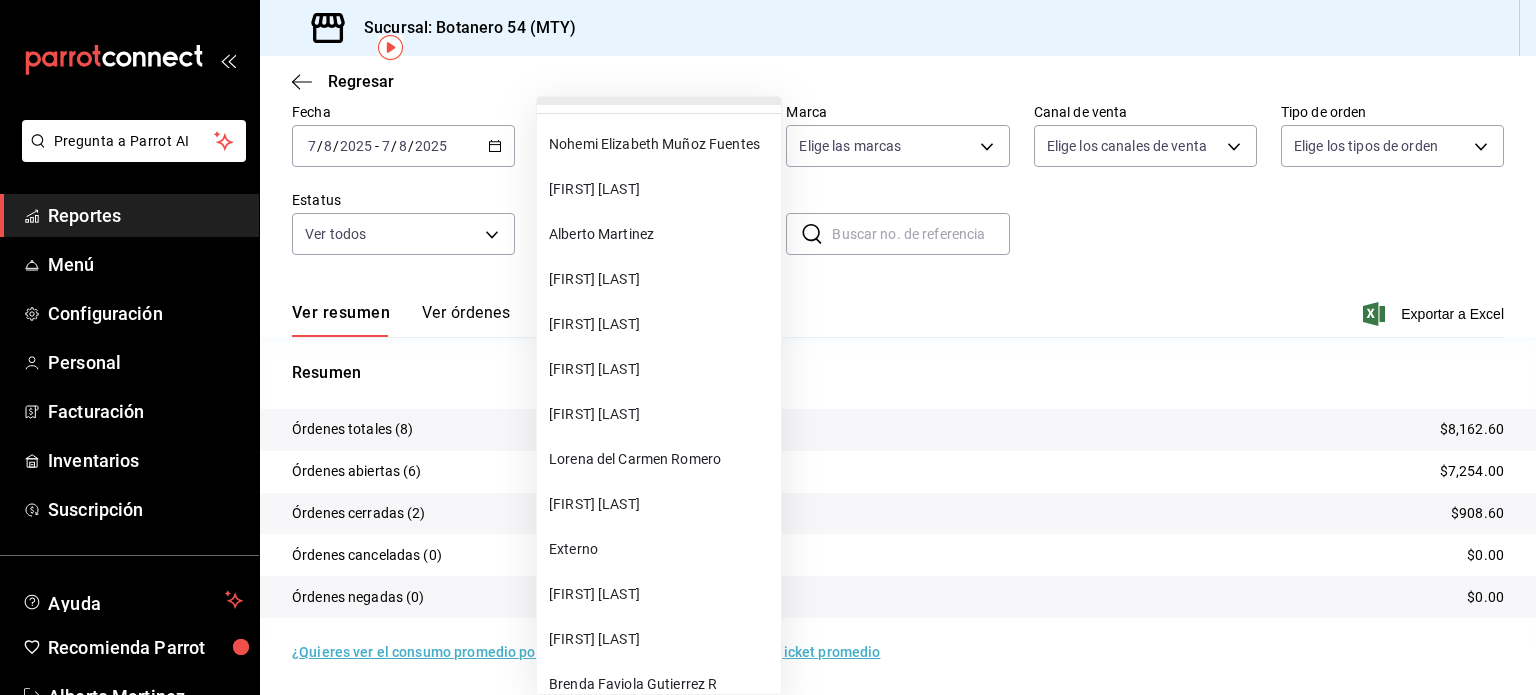 scroll, scrollTop: 0, scrollLeft: 0, axis: both 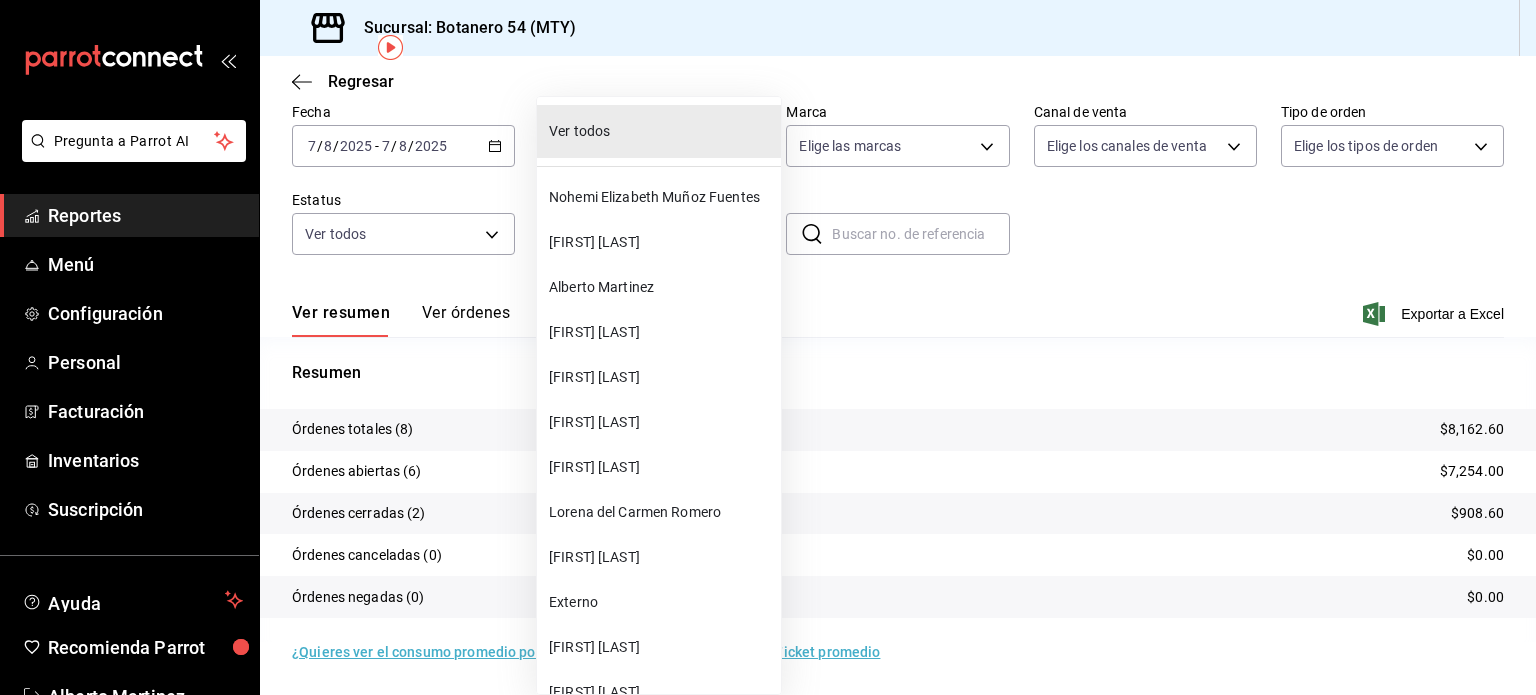 click at bounding box center [768, 347] 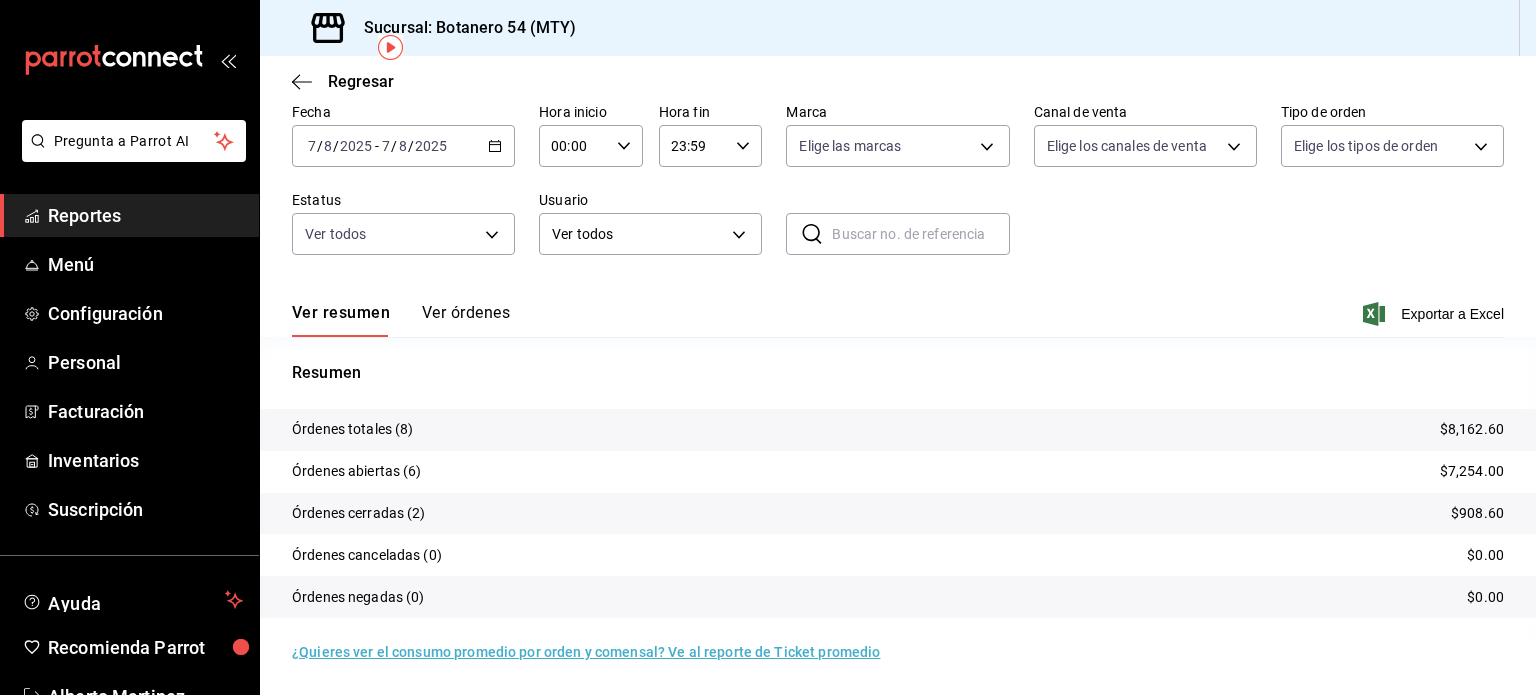 click on "Ver órdenes" at bounding box center [466, 320] 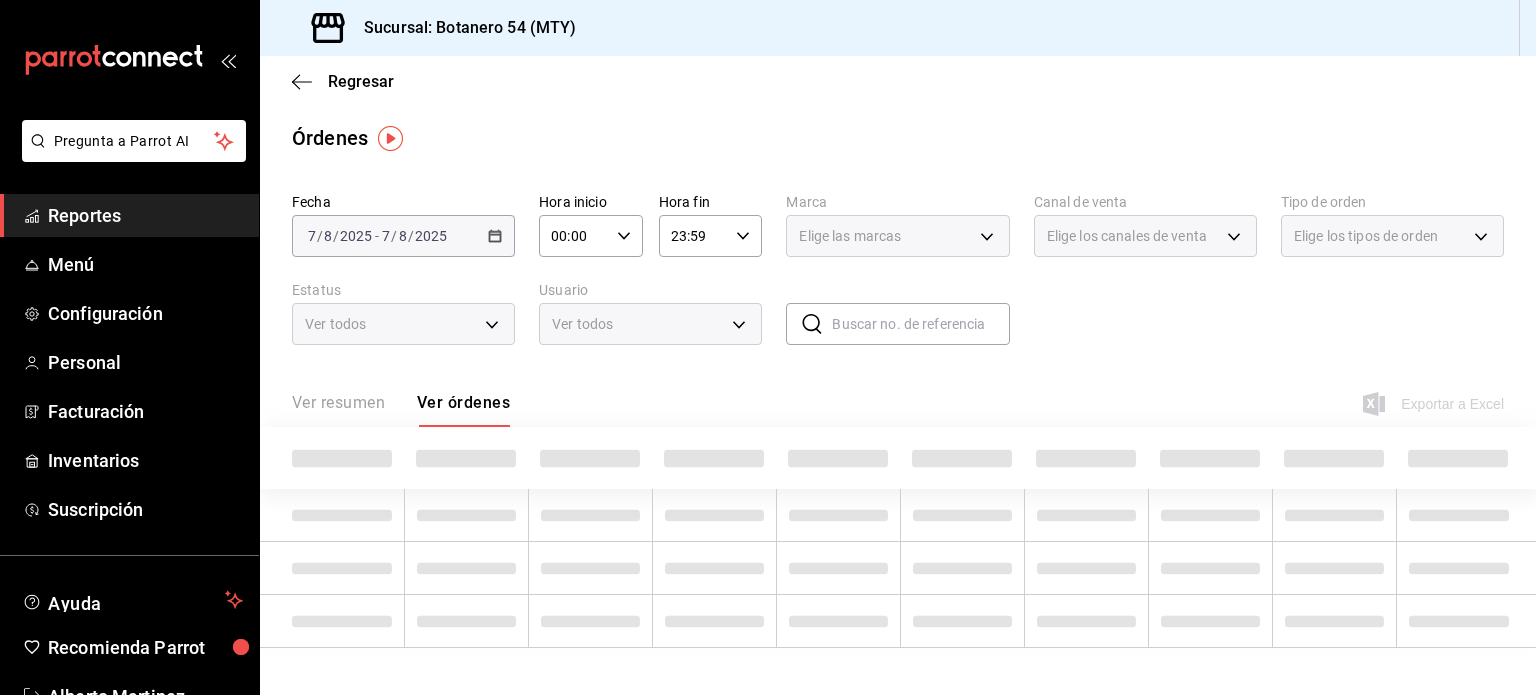 scroll, scrollTop: 0, scrollLeft: 0, axis: both 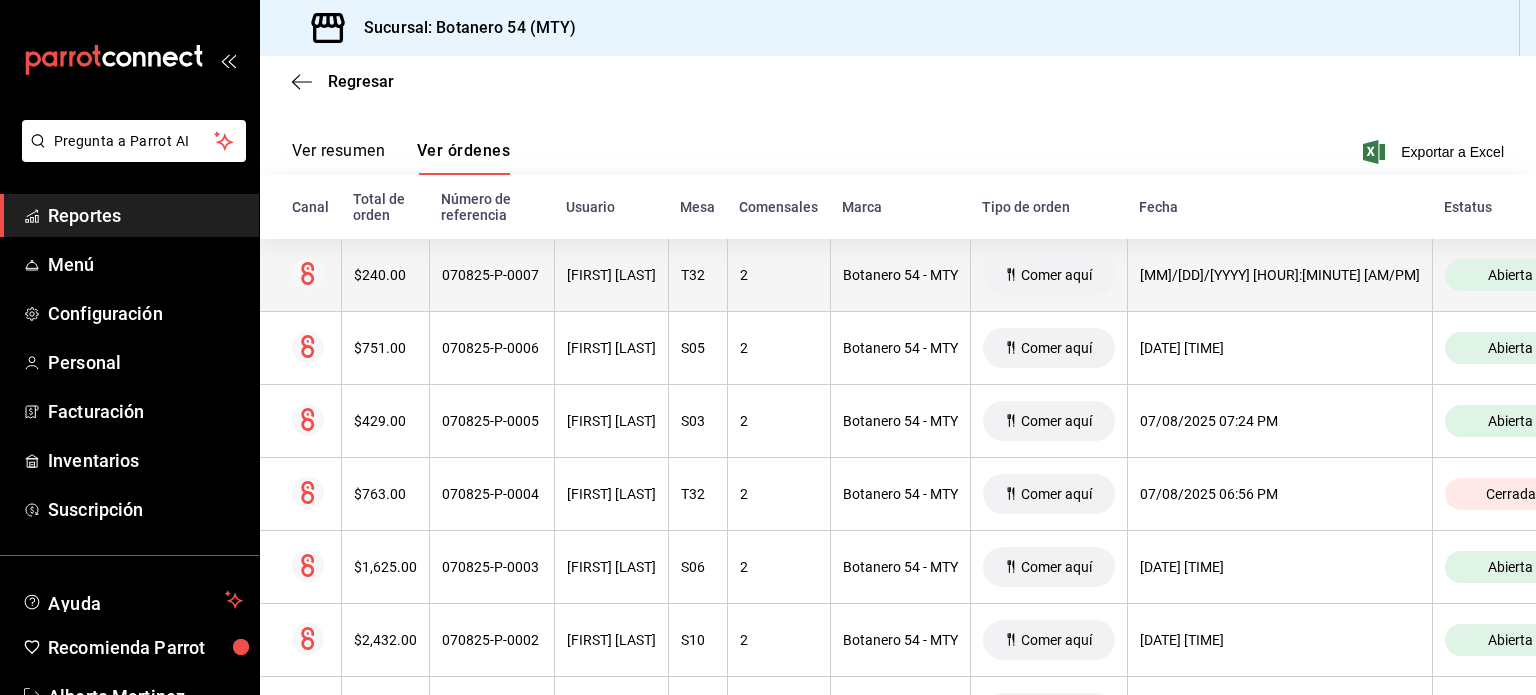 click on "Abierta" at bounding box center [1511, 275] 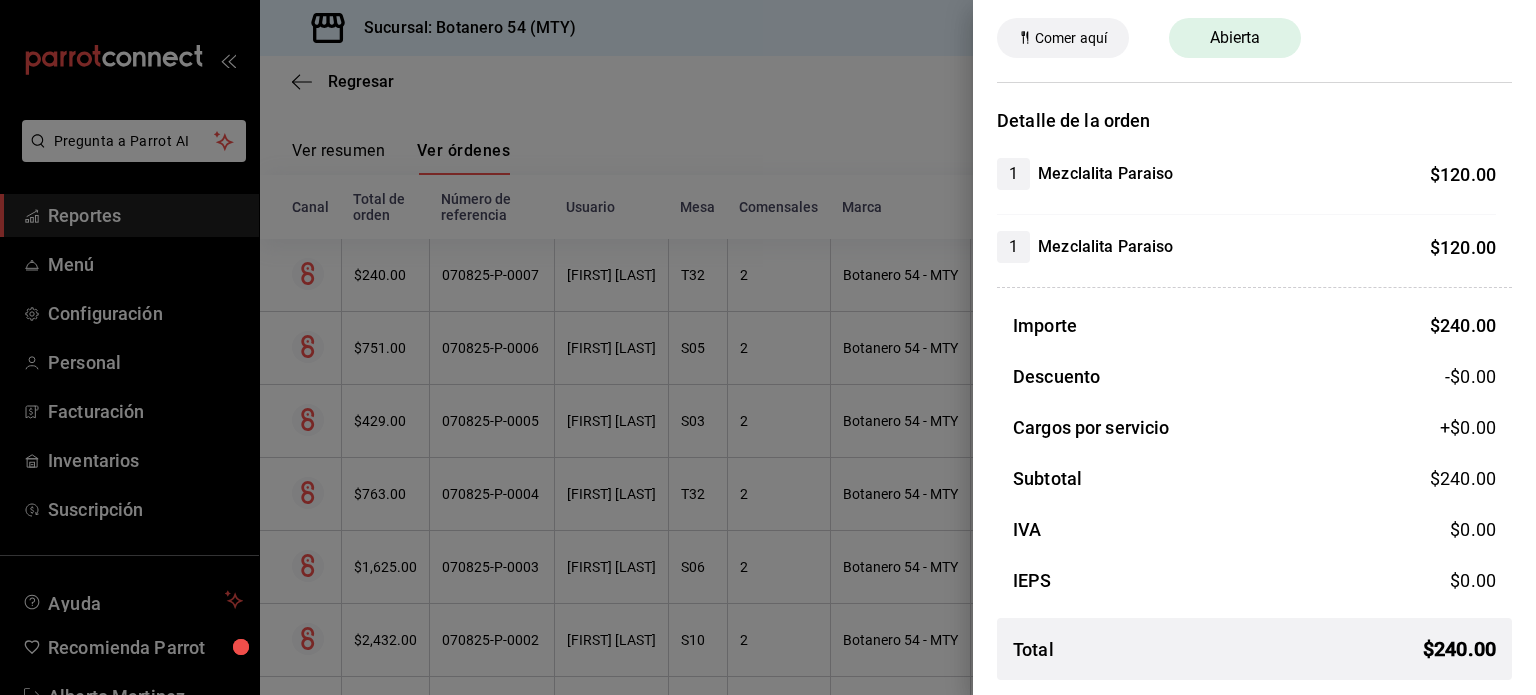 scroll, scrollTop: 0, scrollLeft: 0, axis: both 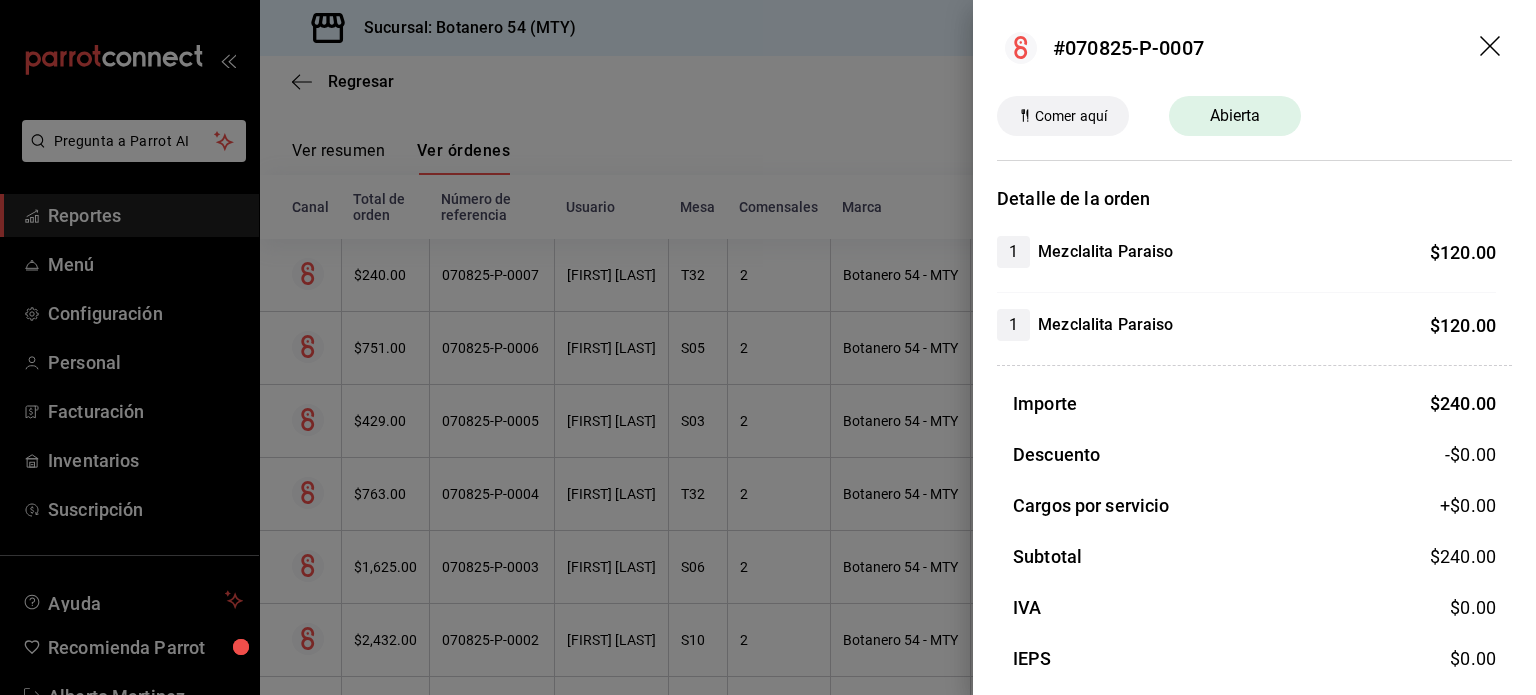 click 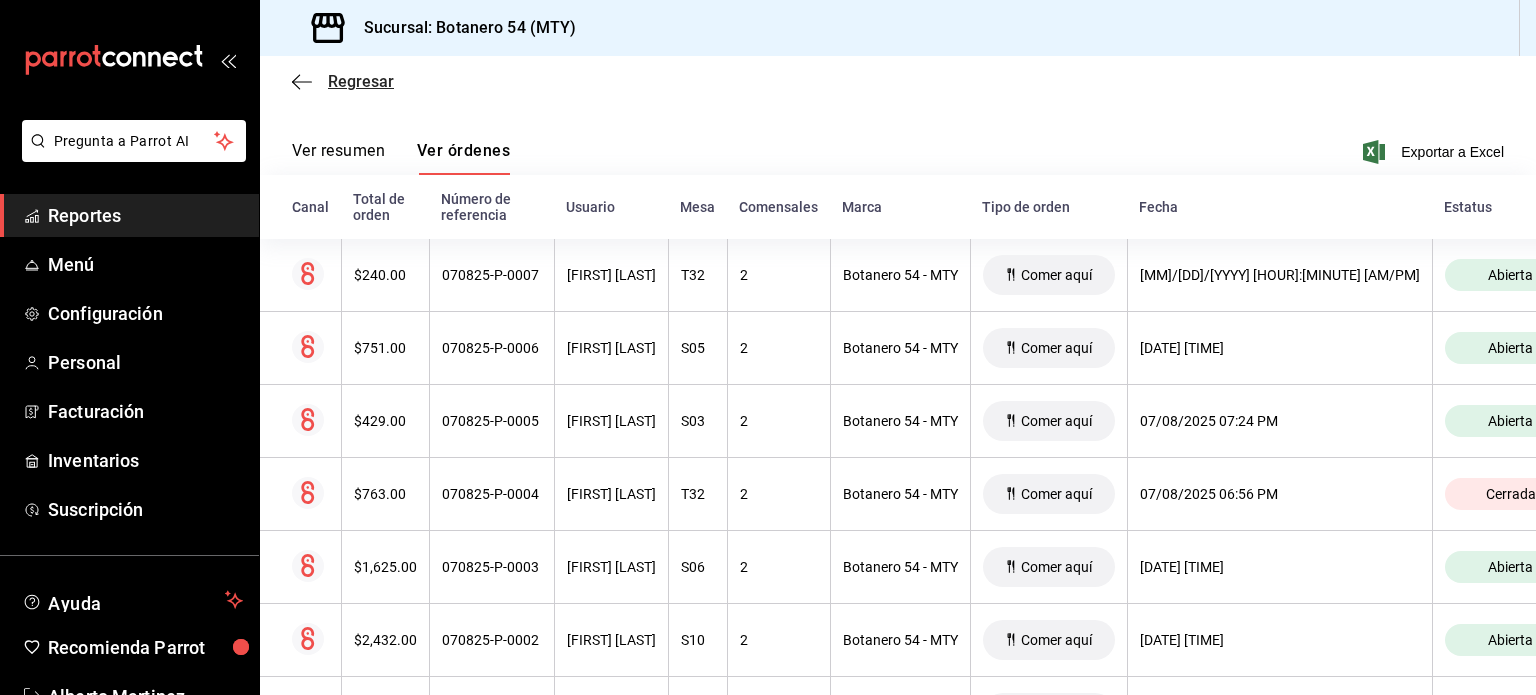 click 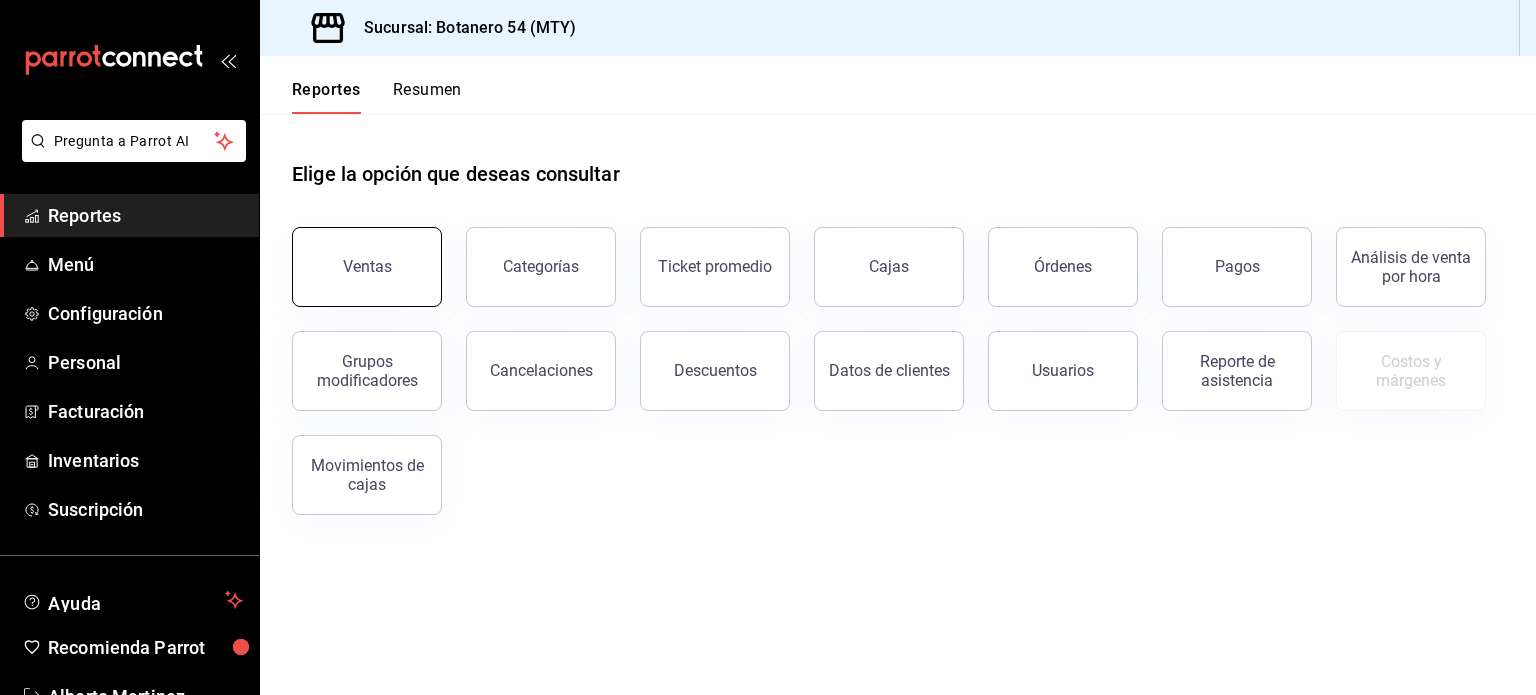 click on "Ventas" at bounding box center (367, 267) 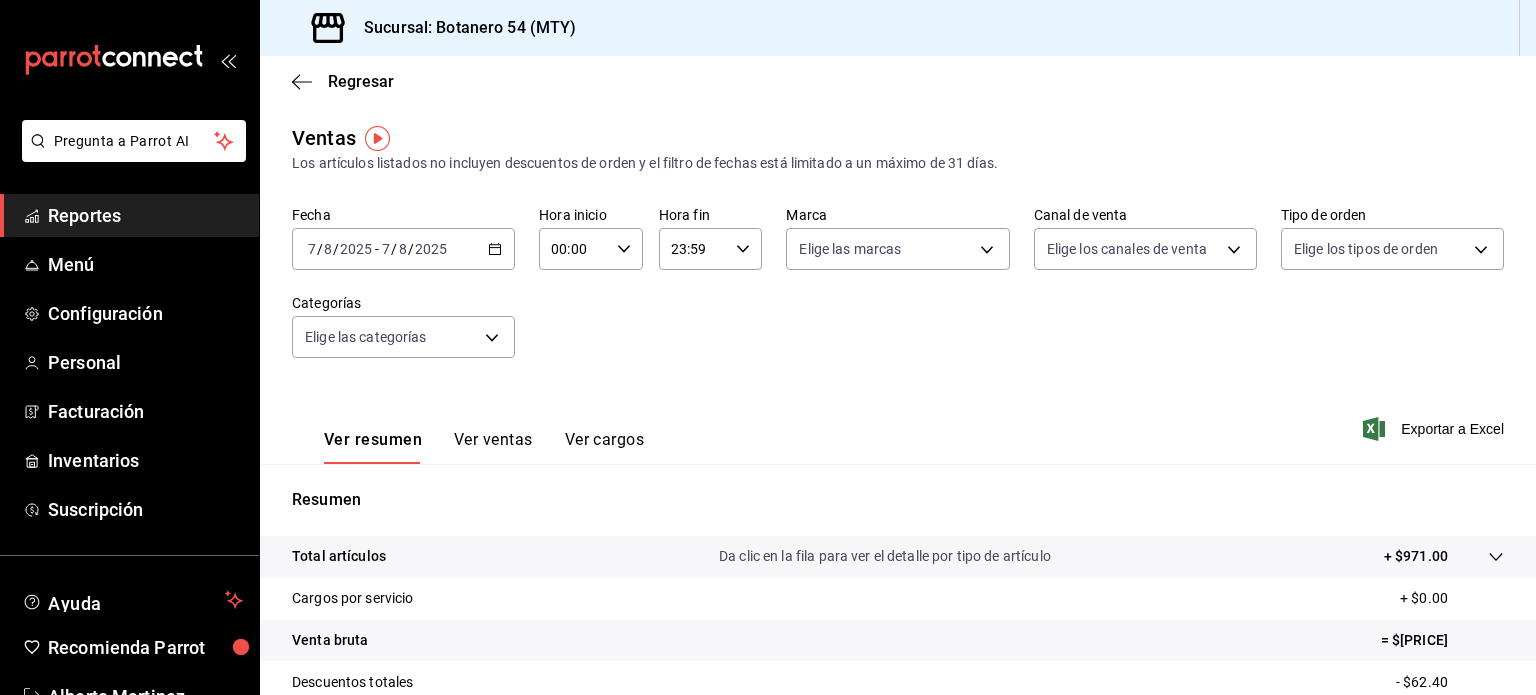 click 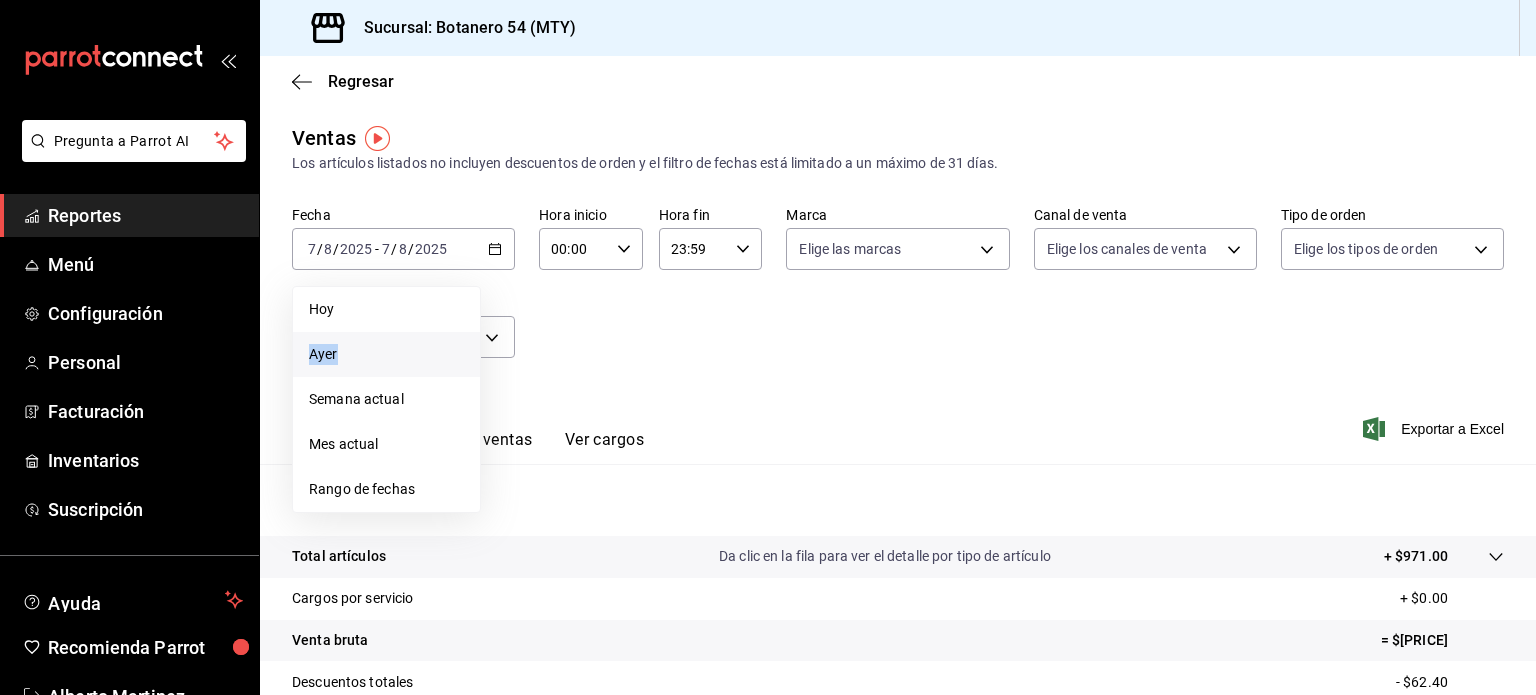 drag, startPoint x: 386, startPoint y: 305, endPoint x: 368, endPoint y: 357, distance: 55.027267 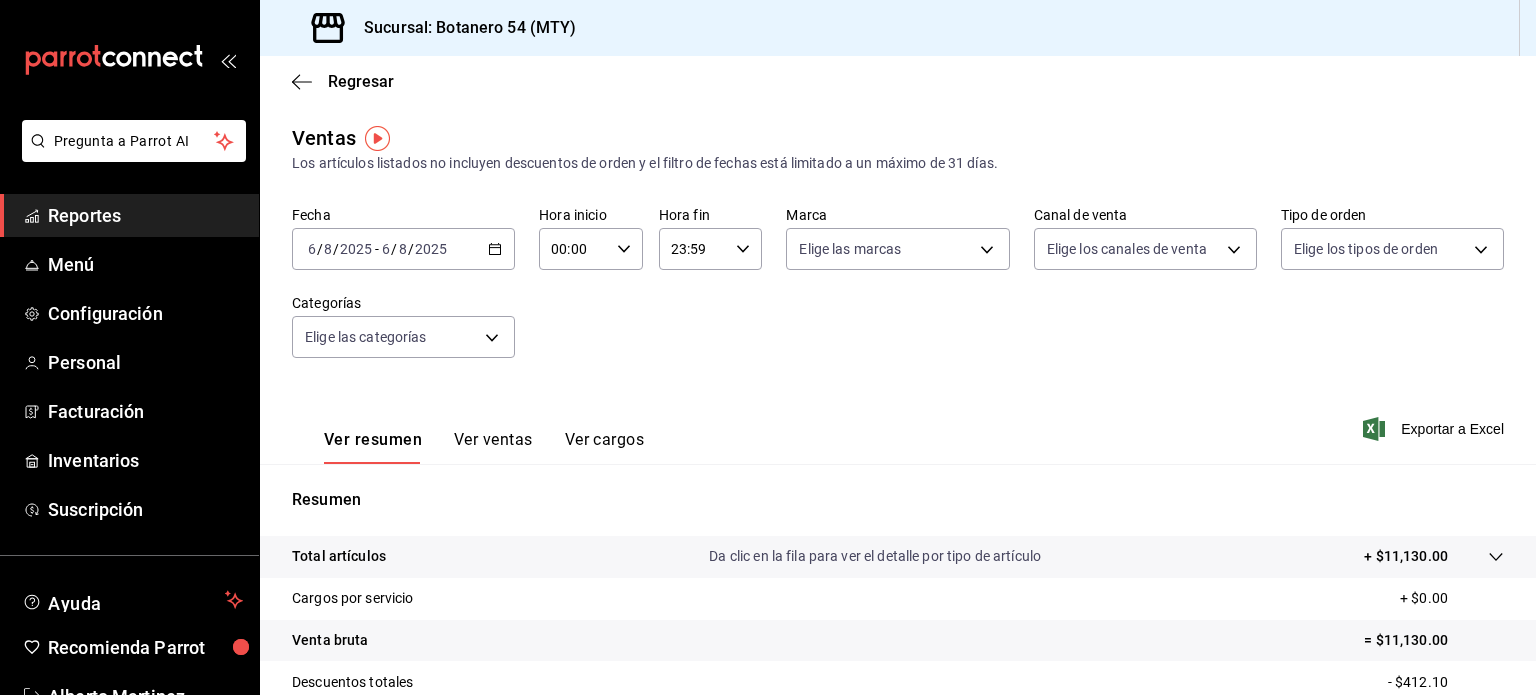 click on "Ver ventas" at bounding box center [493, 447] 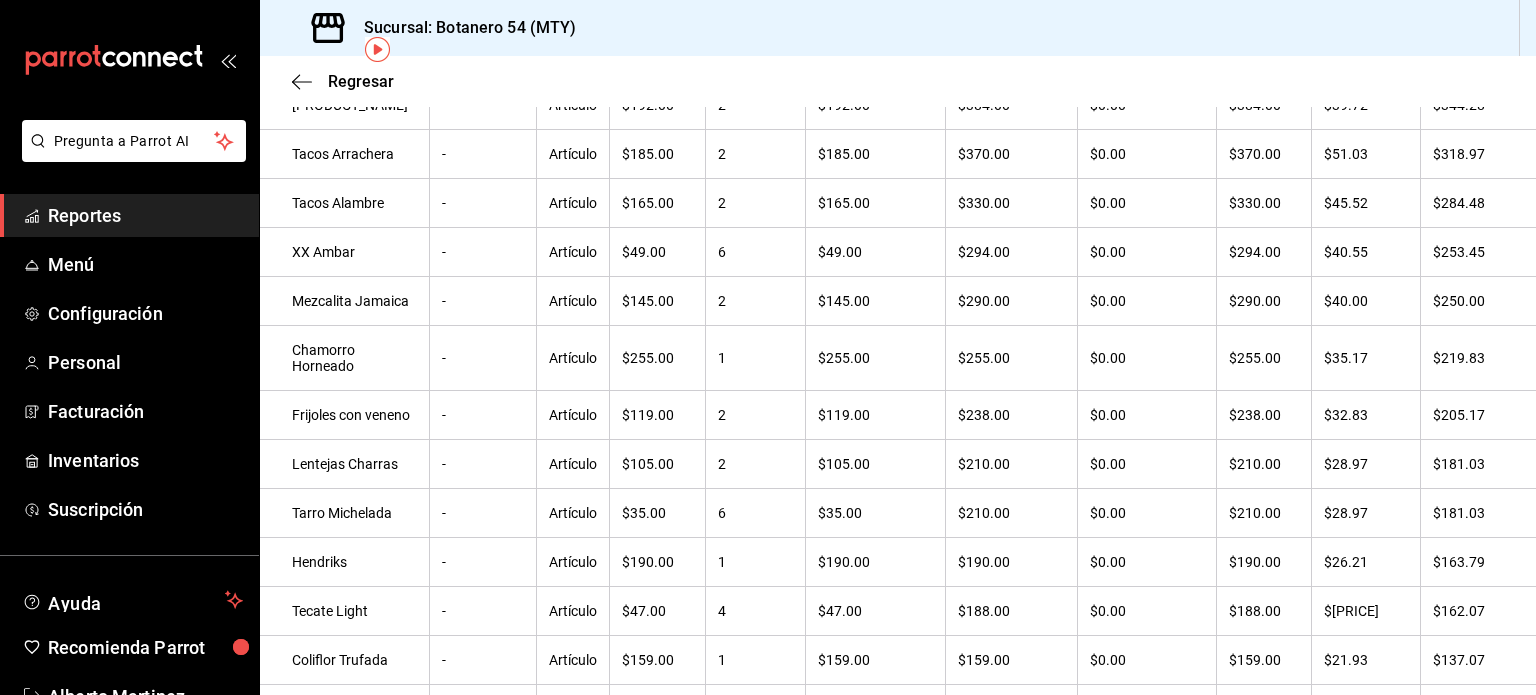 scroll, scrollTop: 0, scrollLeft: 0, axis: both 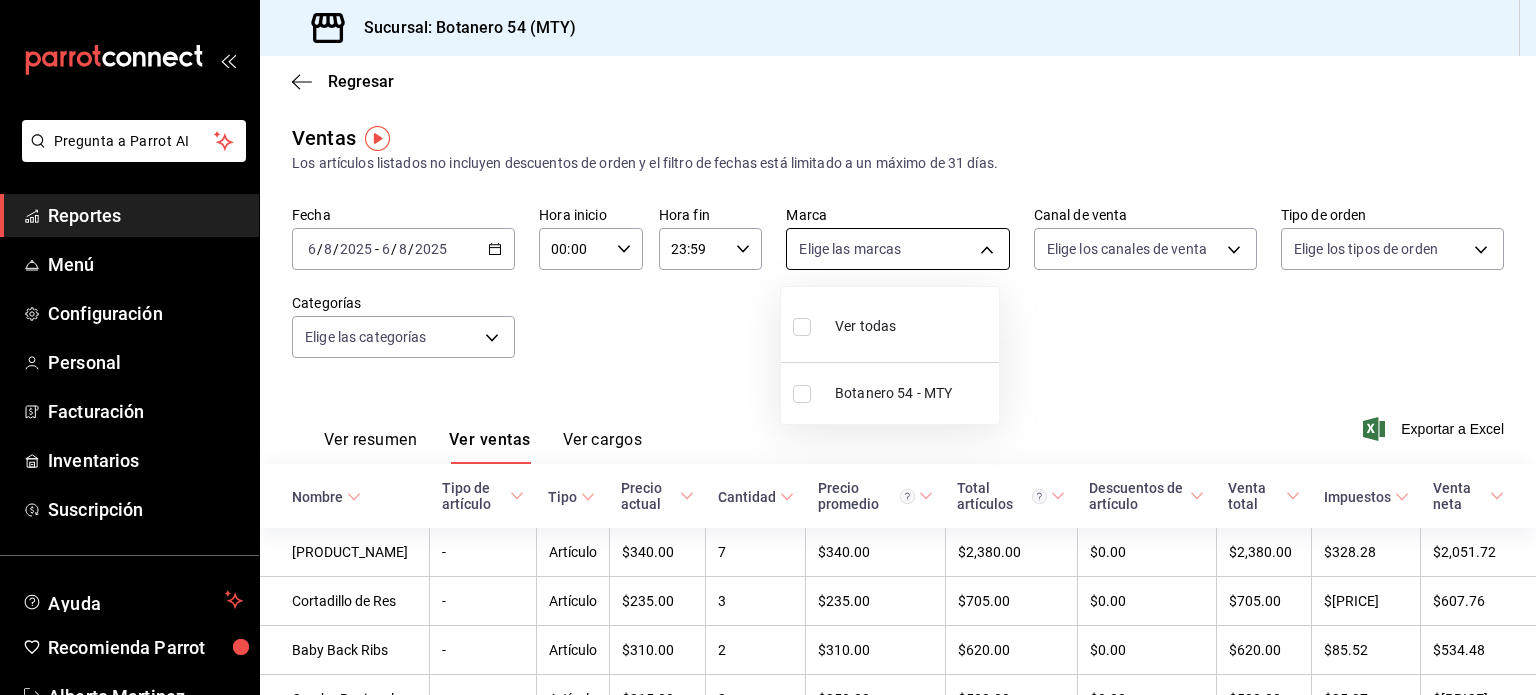 click on "Pregunta a Parrot AI Reportes   Menú   Configuración   Personal   Facturación   Inventarios   Suscripción   Ayuda Recomienda Parrot   [FIRST] [LAST]   Sugerir nueva función   Sucursal: Botanero 54 ([CITY]) Regresar Ventas Los artículos listados no incluyen descuentos de orden y el filtro de fechas está limitado a un máximo de 31 días. Fecha 2025-08-06 6 / 8 / 2025 - 2025-08-06 6 / 8 / 2025 Hora inicio 00:00 Hora inicio Hora fin 23:59 Hora fin Marca Elige las marcas Canal de venta Elige los canales de venta Tipo de orden Elige los tipos de orden Categorías Elige las categorías Ver resumen Ver ventas Ver cargos Exportar a Excel Nombre Tipo de artículo Tipo Precio actual Cantidad Precio promedio   Total artículos   Descuentos de artículo Venta total Impuestos Venta neta Mc Allan W - Artículo $340.00 7 $340.00 $2,380.00 $0.00 $2,380.00 $328.28 $2,051.72 Cortadillo de Res - Artículo $235.00 3 $235.00 $705.00 $0.00 $705.00 $97.24 $607.76 Baby Back Ribs - Artículo $310.00 2 $310.00 $620.00 $0.00 - 2" at bounding box center (768, 347) 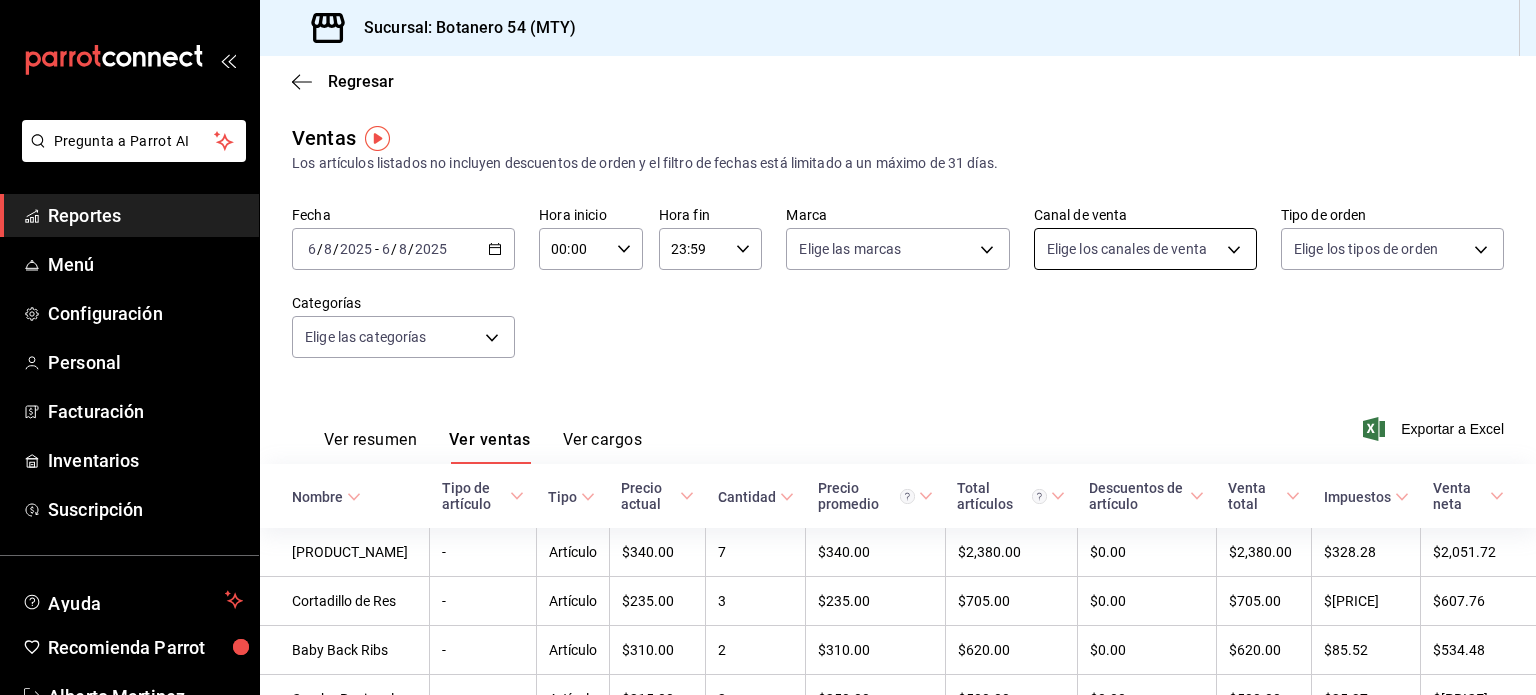 click on "Pregunta a Parrot AI Reportes   Menú   Configuración   Personal   Facturación   Inventarios   Suscripción   Ayuda Recomienda Parrot   [FIRST] [LAST]   Sugerir nueva función   Sucursal: Botanero 54 ([CITY]) Regresar Ventas Los artículos listados no incluyen descuentos de orden y el filtro de fechas está limitado a un máximo de 31 días. Fecha 2025-08-06 6 / 8 / 2025 - 2025-08-06 6 / 8 / 2025 Hora inicio 00:00 Hora inicio Hora fin 23:59 Hora fin Marca Elige las marcas Canal de venta Elige los canales de venta Tipo de orden Elige los tipos de orden Categorías Elige las categorías Ver resumen Ver ventas Ver cargos Exportar a Excel Nombre Tipo de artículo Tipo Precio actual Cantidad Precio promedio   Total artículos   Descuentos de artículo Venta total Impuestos Venta neta Mc Allan W - Artículo $340.00 7 $340.00 $2,380.00 $0.00 $2,380.00 $328.28 $2,051.72 Cortadillo de Res - Artículo $235.00 3 $235.00 $705.00 $0.00 $705.00 $97.24 $607.76 Baby Back Ribs - Artículo $310.00 2 $310.00 $620.00 $0.00 - 2" at bounding box center [768, 347] 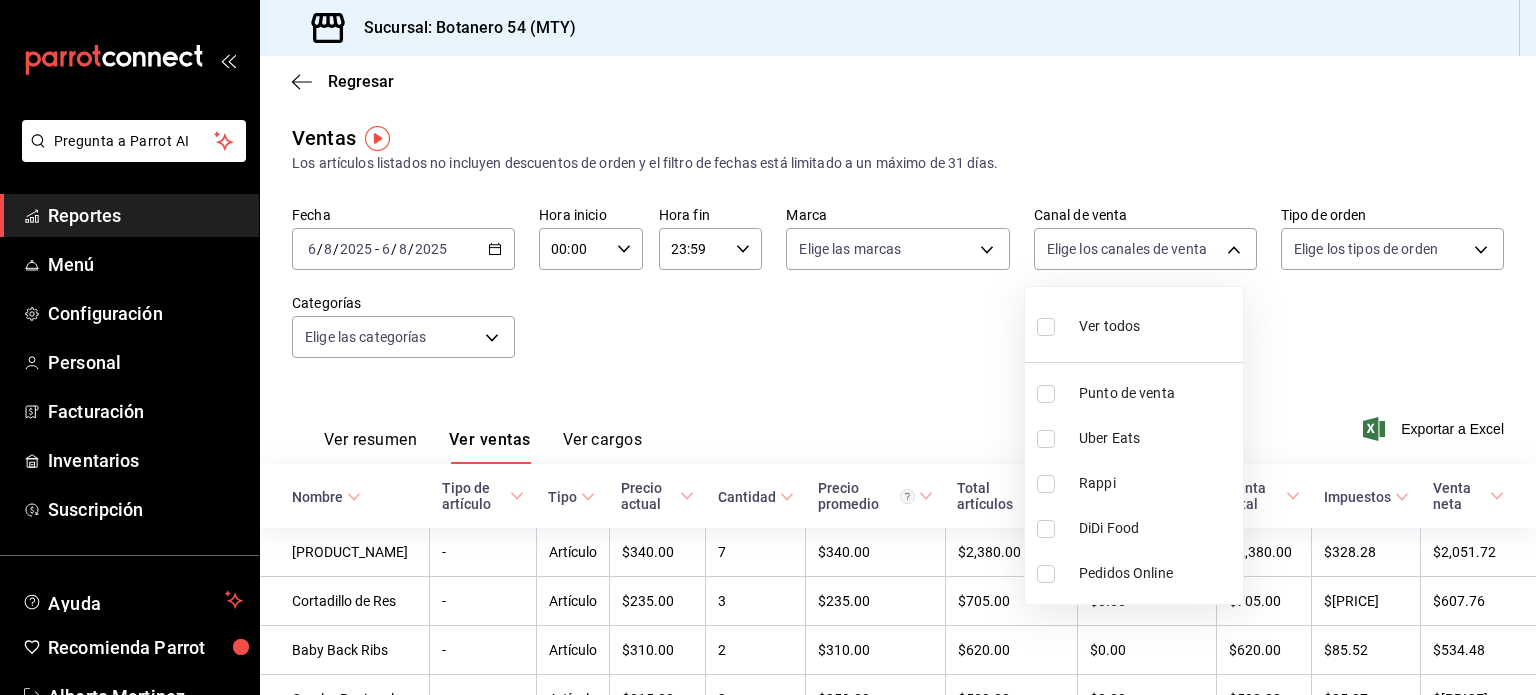 click on "Ver todos" at bounding box center (1109, 326) 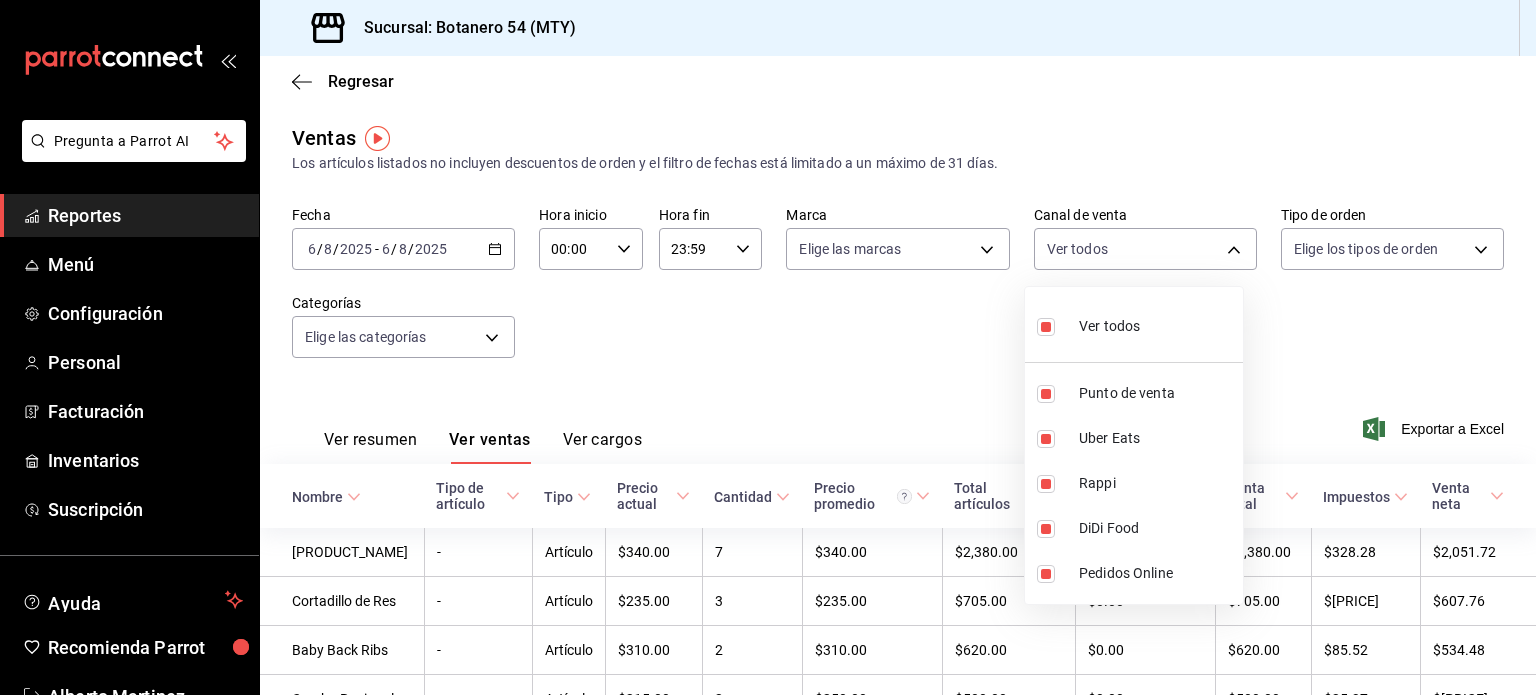 click at bounding box center (768, 347) 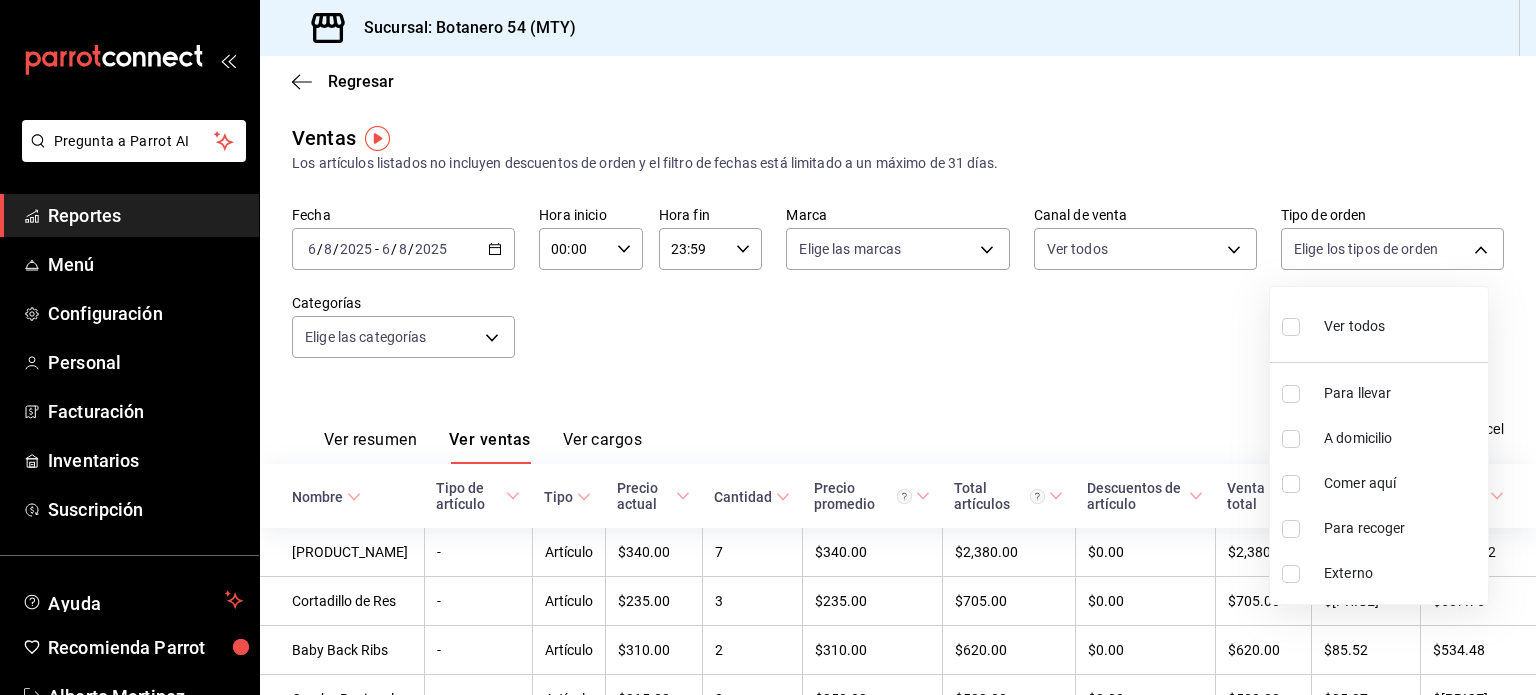 click on "Pregunta a Parrot AI Reportes   Menú   Configuración   Personal   Facturación   Inventarios   Suscripción   Ayuda Recomienda Parrot   [FIRST] [LAST]   Sugerir nueva función   Sucursal: Botanero 54 ([CITY]) Regresar Ventas Los artículos listados no incluyen descuentos de orden y el filtro de fechas está limitado a un máximo de 31 días. Fecha 2025-08-06 6 / 8 / 2025 - 2025-08-06 6 / 8 / 2025 Hora inicio 00:00 Hora inicio Hora fin 23:59 Hora fin Marca Elige las marcas Canal de venta Ver todos PARROT,UBER_EATS,RAPPI,DIDI_FOOD,ONLINE Tipo de orden Elige los tipos de orden Categorías Elige las categorías Ver resumen Ver ventas Ver cargos Exportar a Excel Nombre Tipo de artículo Tipo Precio actual Cantidad Precio promedio   Total artículos   Descuentos de artículo Venta total Impuestos Venta neta Mc Allan W - Artículo $340.00 7 $340.00 $2,380.00 $0.00 $2,380.00 $328.28 $2,051.72 Cortadillo de Res - Artículo $235.00 3 $235.00 $705.00 $0.00 $705.00 $97.24 $607.76 Baby Back Ribs - Artículo $310.00 2 - 2" at bounding box center [768, 347] 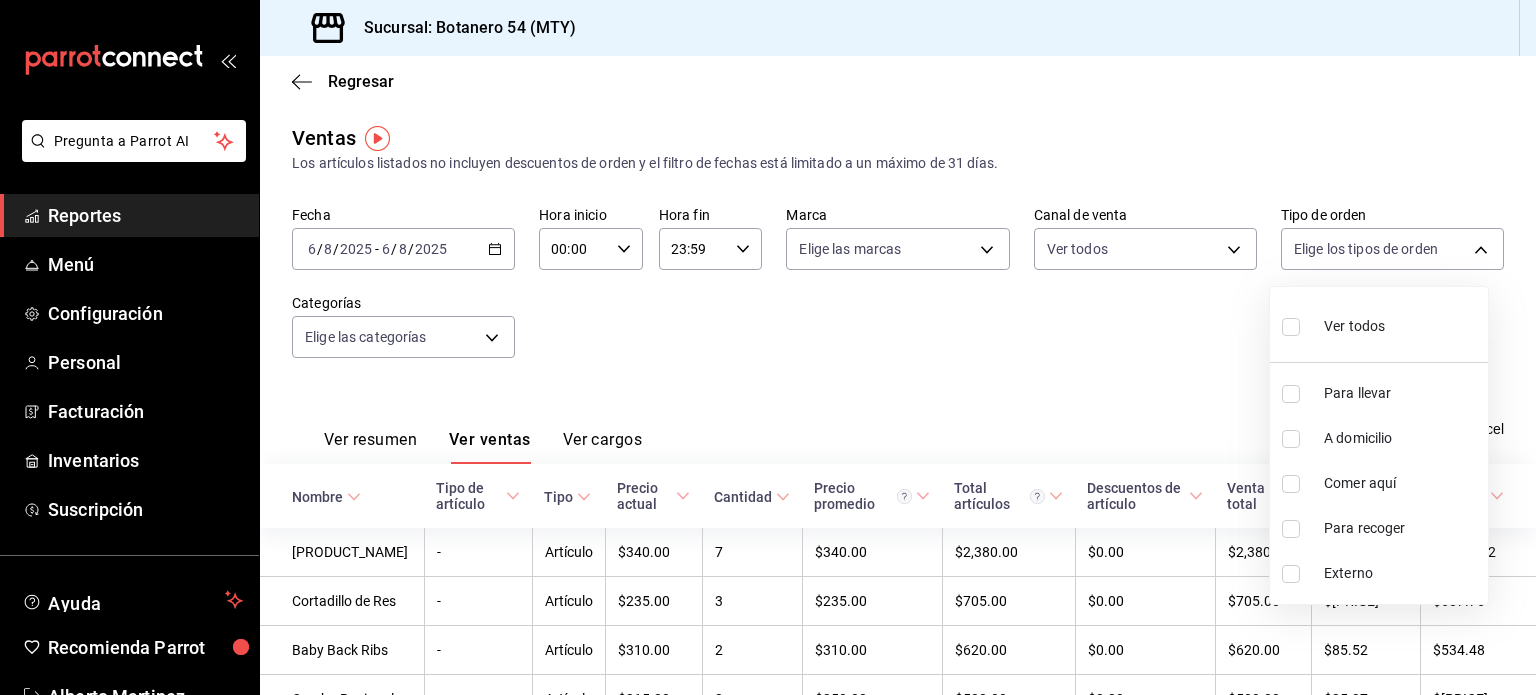 click on "Ver todos" at bounding box center [1333, 324] 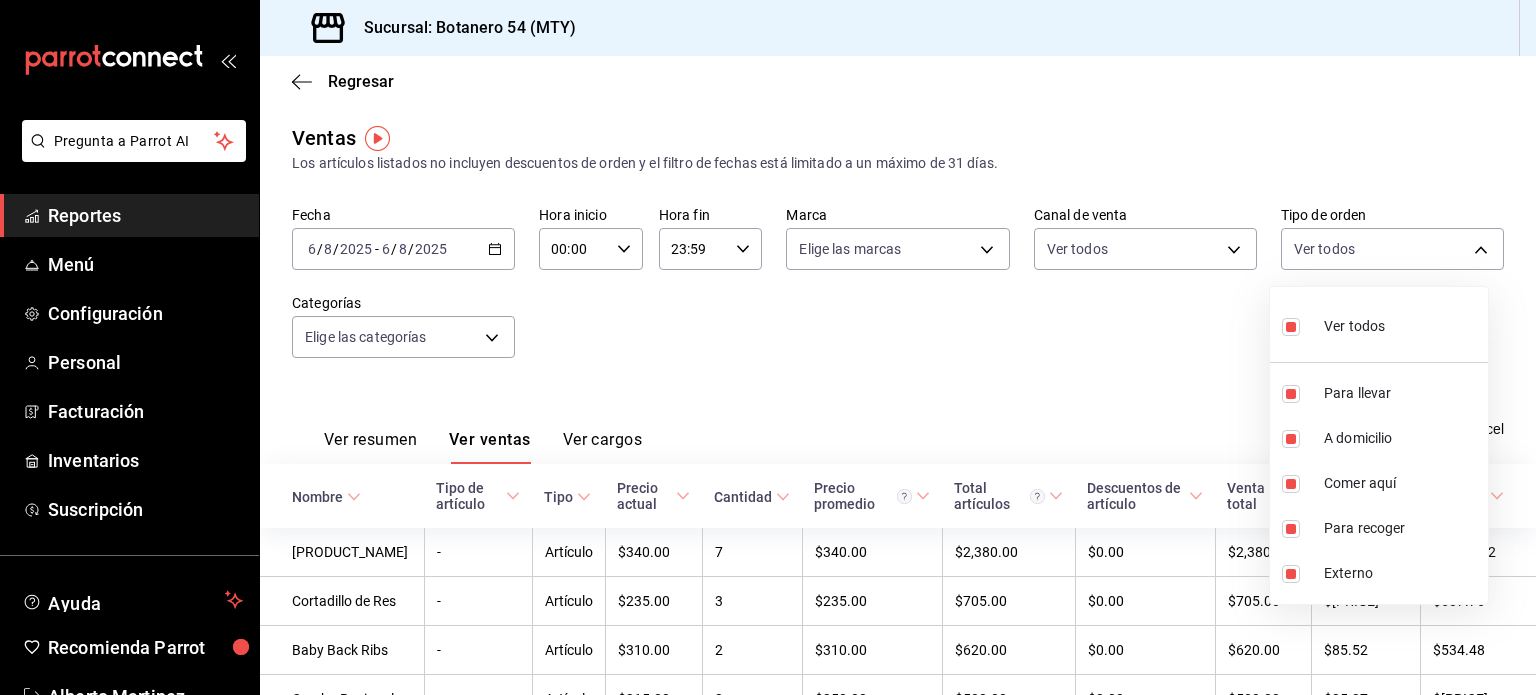 click at bounding box center [768, 347] 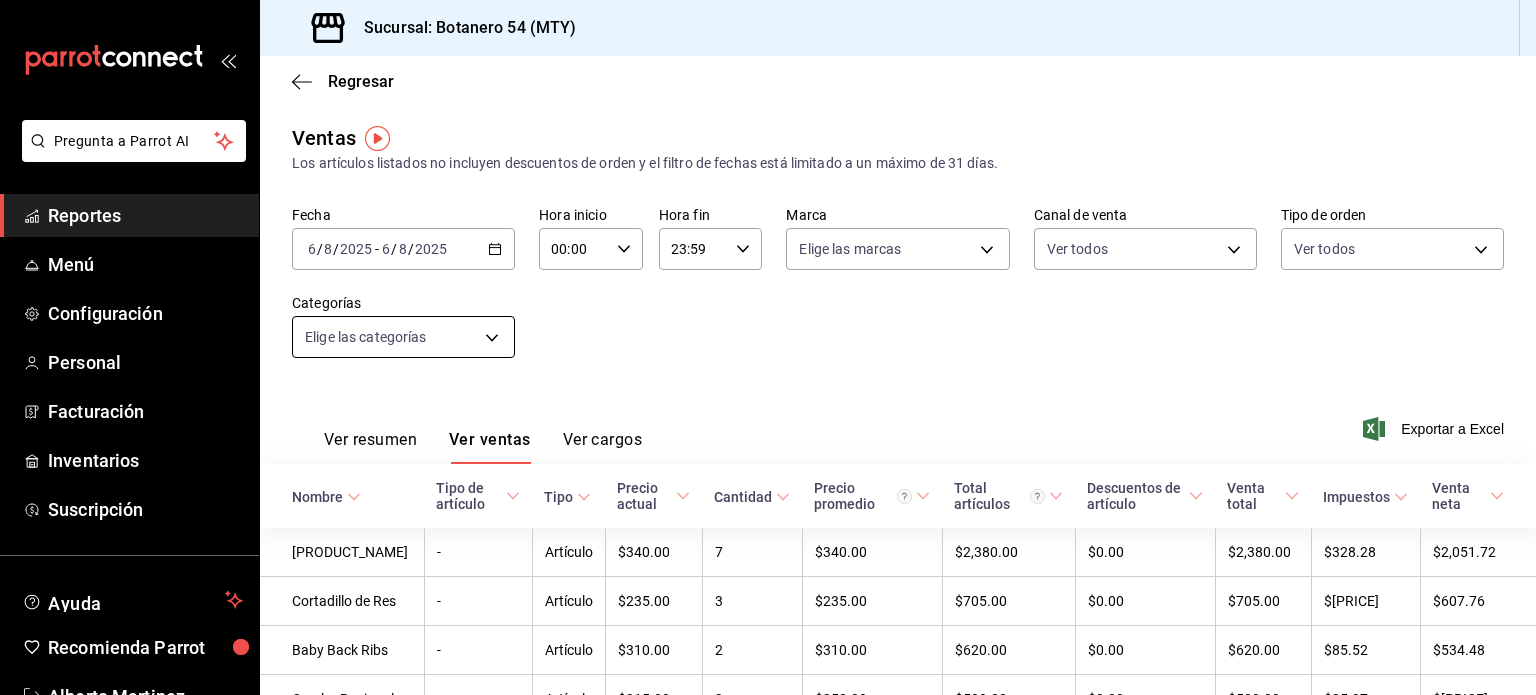 click on "Pregunta a Parrot AI Reportes   Menú   Configuración   Personal   Facturación   Inventarios   Suscripción   Ayuda Recomienda Parrot   [FIRST] [LAST]   Sugerir nueva función   Sucursal: Botanero 54 ([CITY]) Regresar Ventas Los artículos listados no incluyen descuentos de orden y el filtro de fechas está limitado a un máximo de 31 días. Fecha 2025-08-06 6 / 8 / 2025 - 2025-08-06 6 / 8 / 2025 Hora inicio 00:00 Hora inicio Hora fin 23:59 Hora fin Marca Elige las marcas Canal de venta Ver todos PARROT,UBER_EATS,RAPPI,DIDI_FOOD,ONLINE Tipo de orden Ver todos [UUID],[UUID],[UUID],[UUID],EXTERNAL Categorías Elige las categorías Ver resumen Ver ventas Ver cargos Exportar a Excel Nombre Tipo de artículo Tipo Precio actual Cantidad Precio promedio   Total artículos   Descuentos de artículo Venta total Impuestos Venta neta Mc Allan W - Artículo $340.00 7 $340.00 $2,380.00 $0.00 $2,380.00 -" at bounding box center [768, 347] 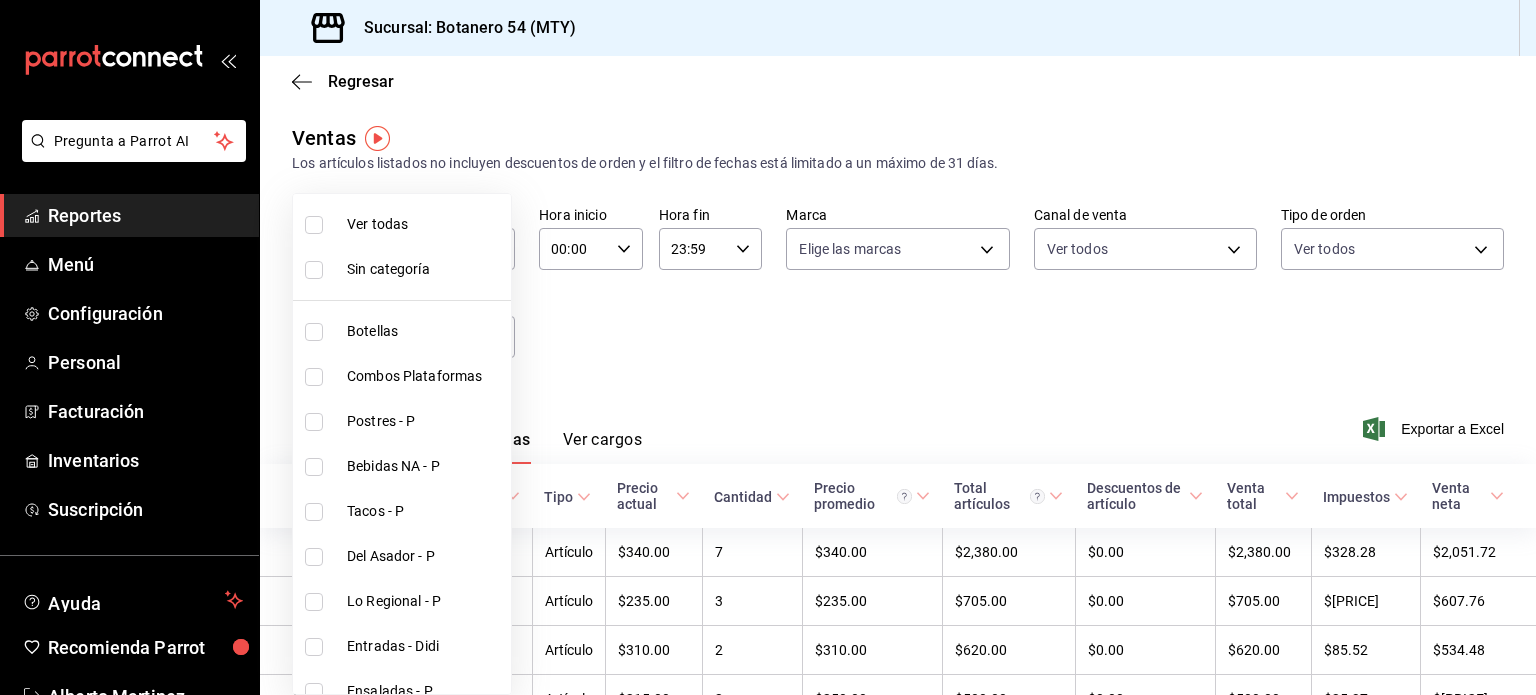 click on "Ver todas" at bounding box center (425, 224) 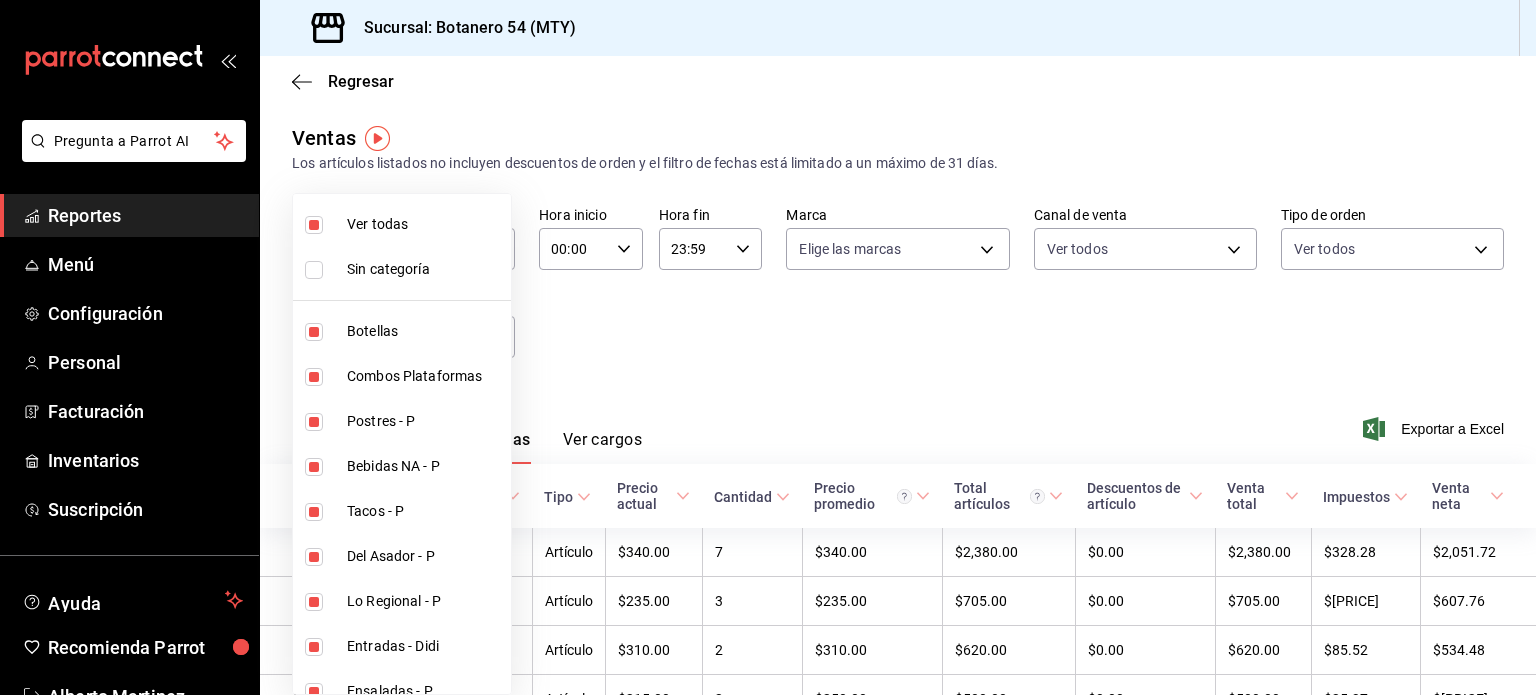 click at bounding box center [768, 347] 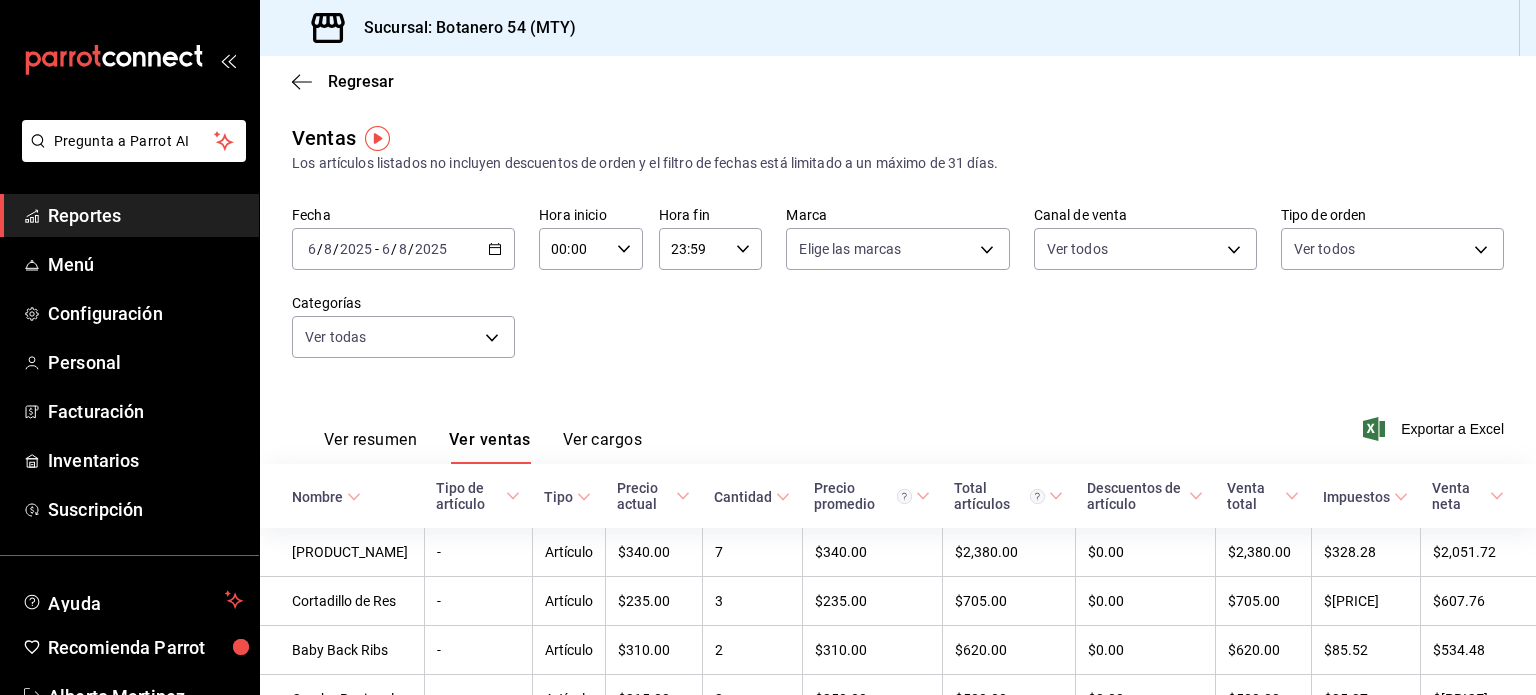 click on "Regresar" at bounding box center (898, 81) 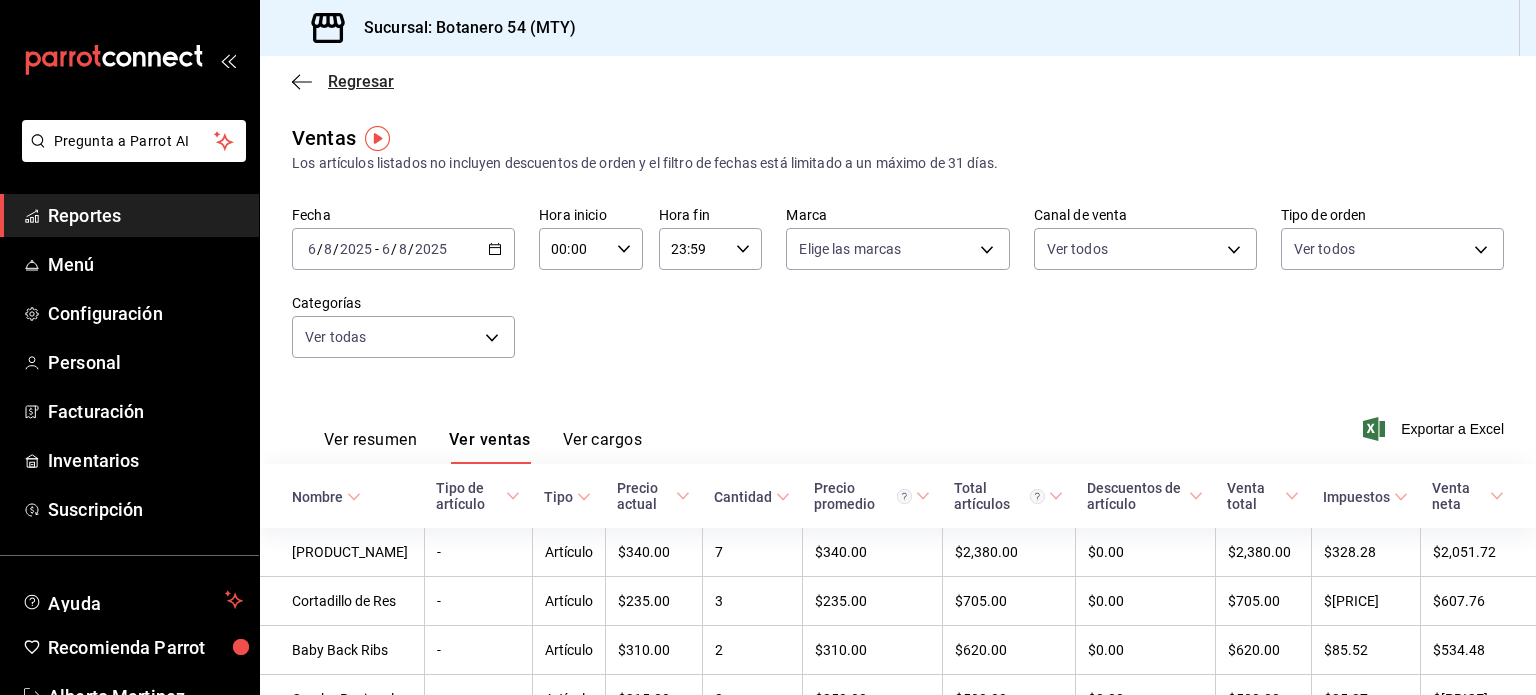 click 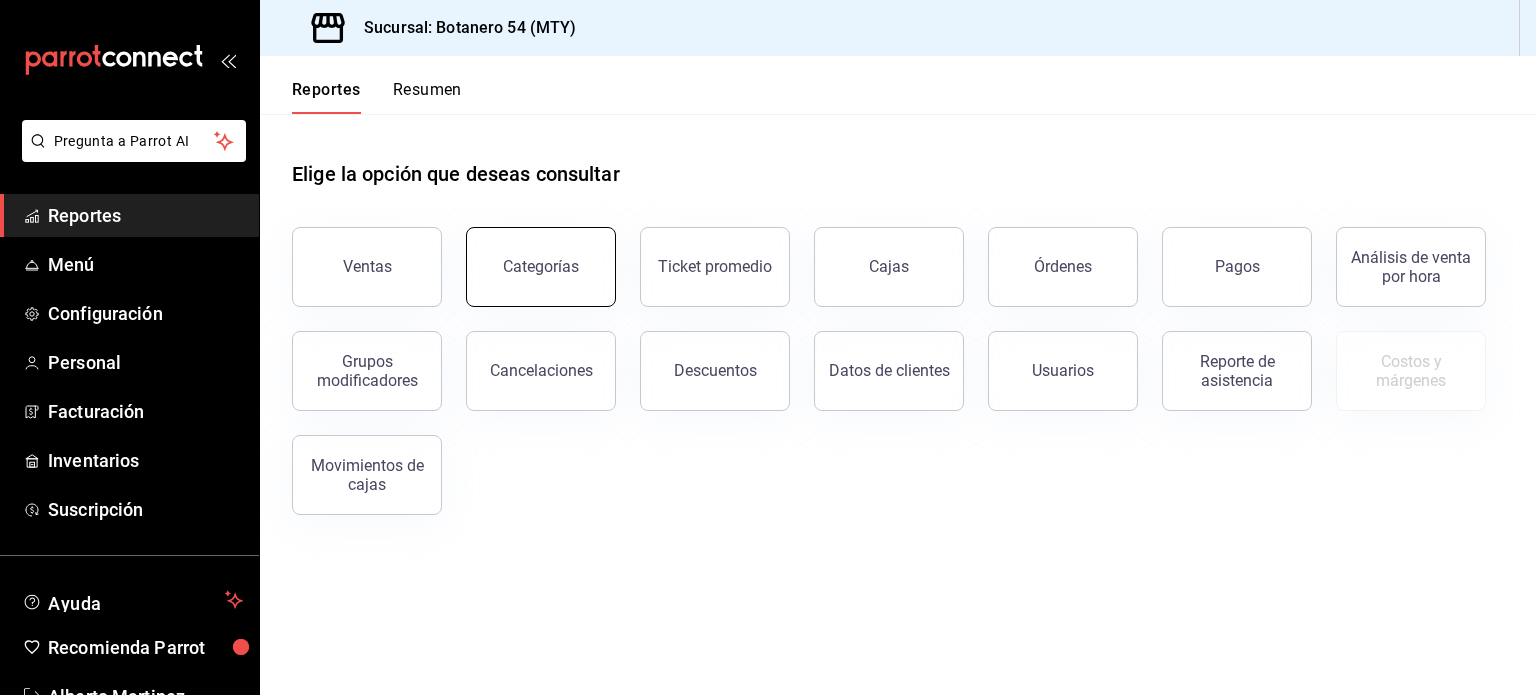 click on "Categorías" at bounding box center [541, 267] 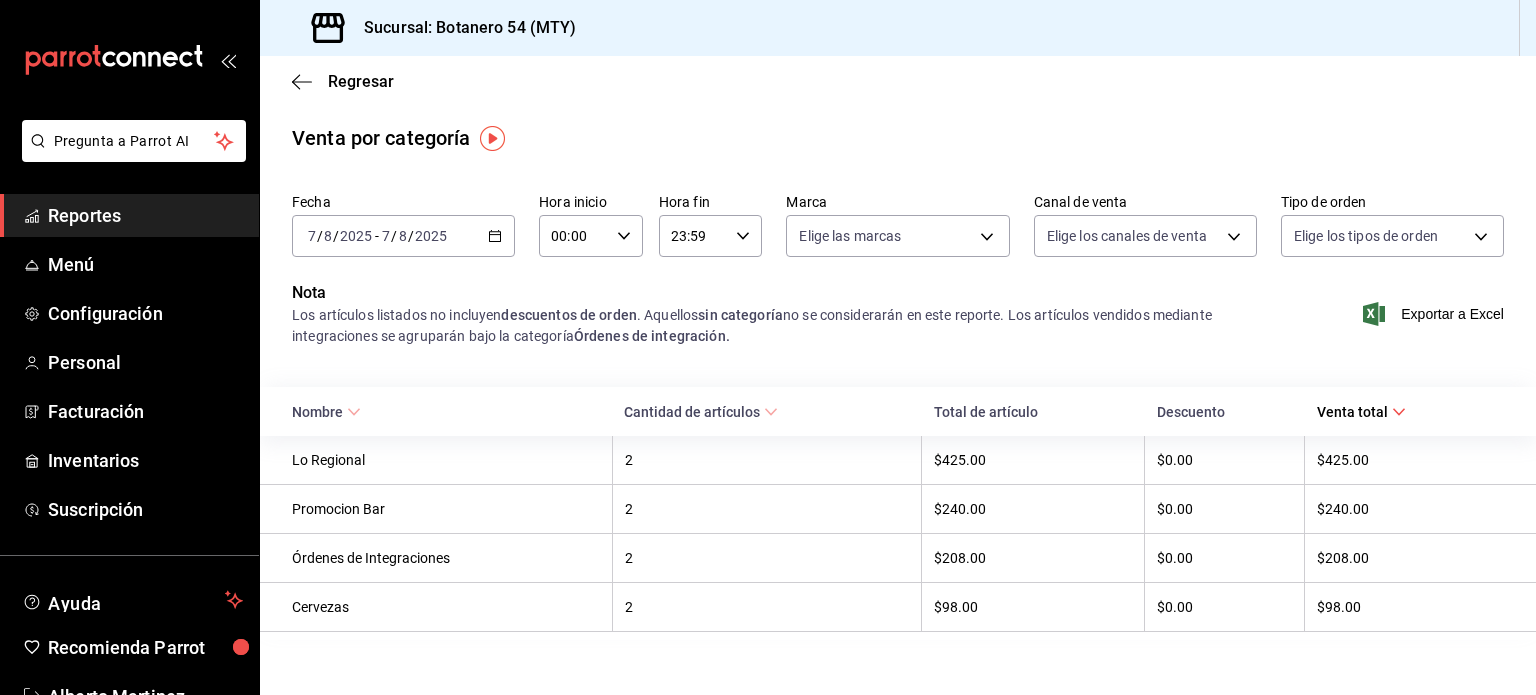 click on "Regresar" at bounding box center (898, 81) 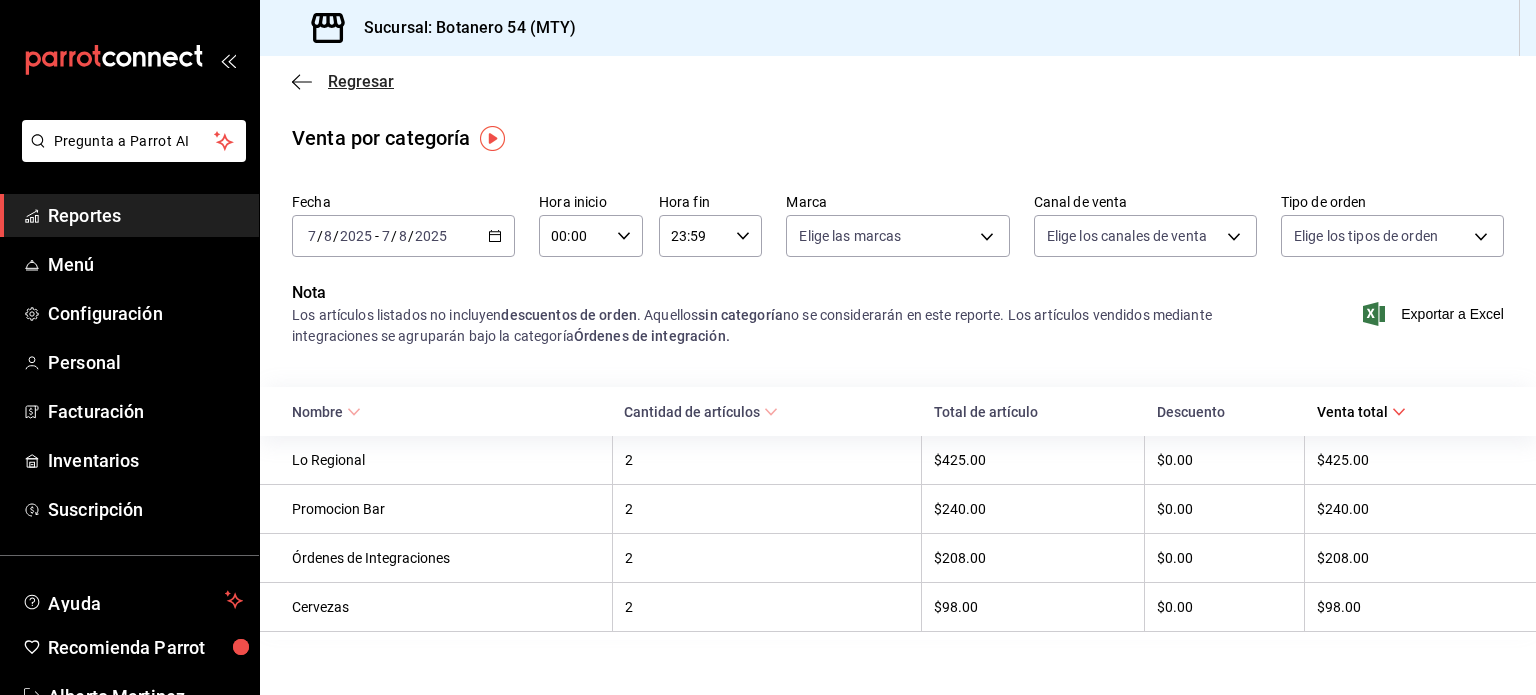 click 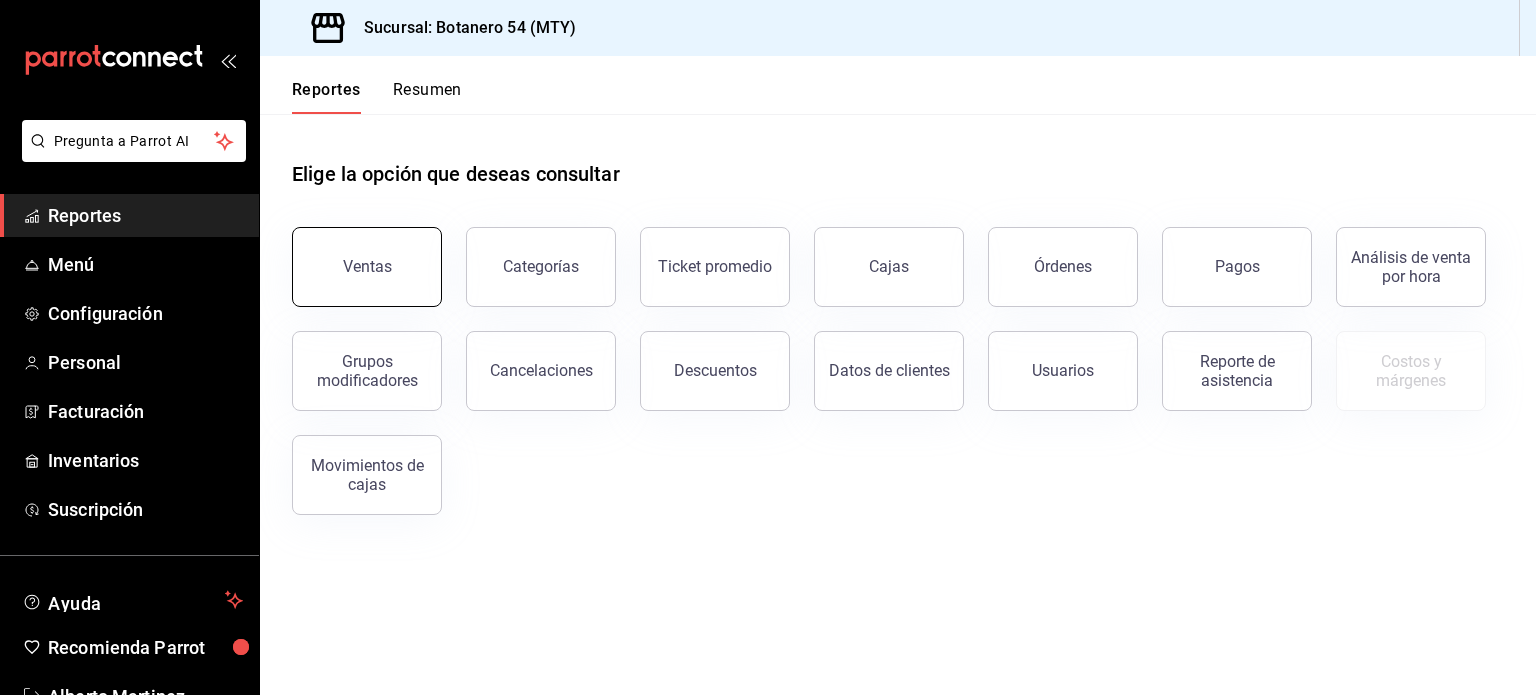 click on "Ventas" at bounding box center (367, 267) 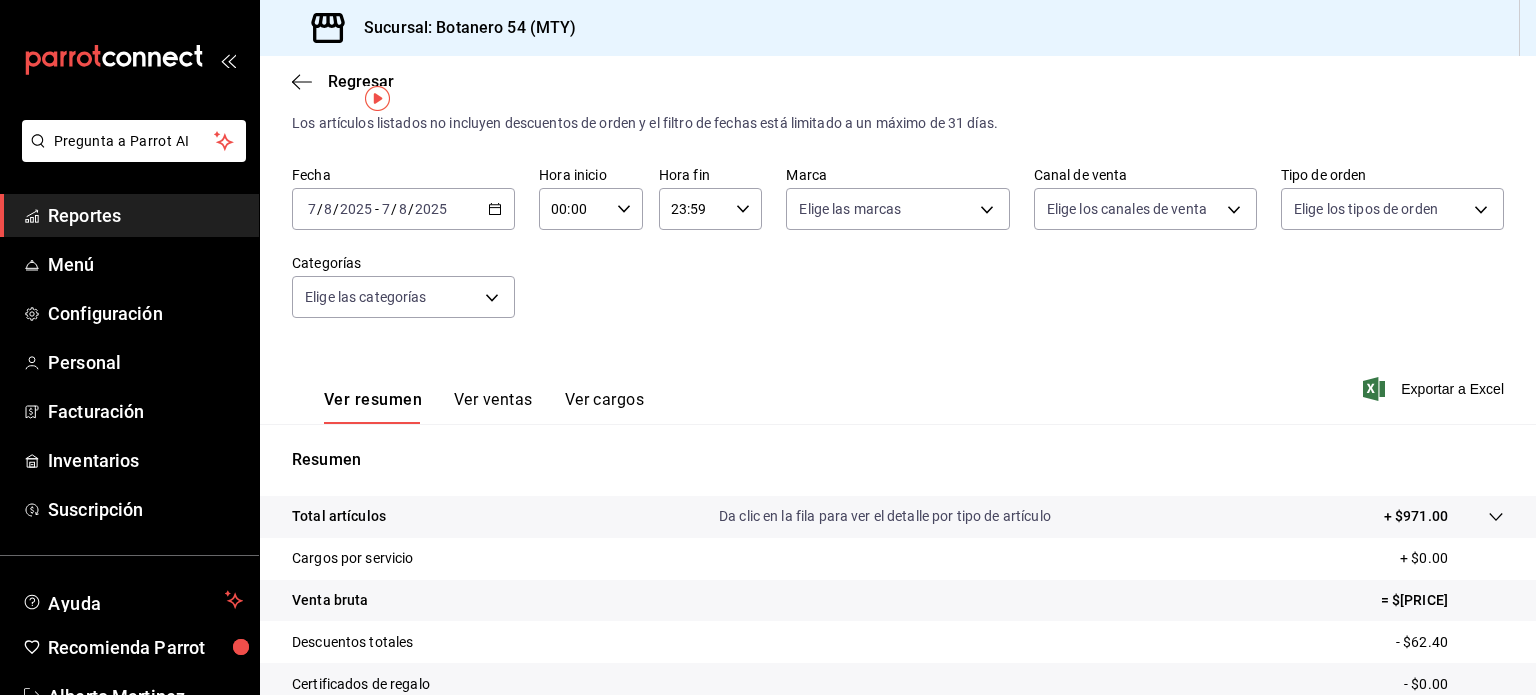 scroll, scrollTop: 0, scrollLeft: 0, axis: both 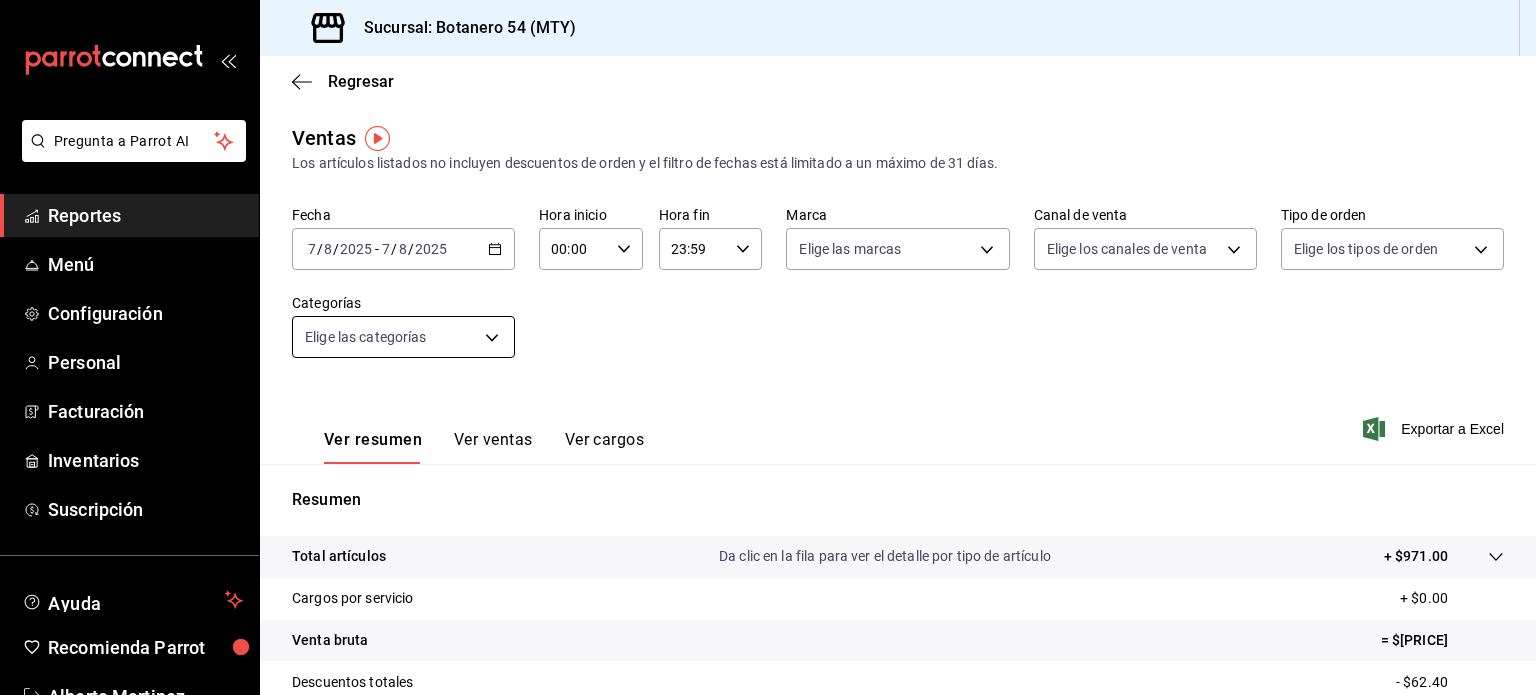 click on "Pregunta a Parrot AI Reportes   Menú   Configuración   Personal   Facturación   Inventarios   Suscripción   Ayuda Recomienda Parrot   [FIRST] [LAST]   Sugerir nueva función   Sucursal: Botanero 54 ([CITY]) Regresar Ventas Los artículos listados no incluyen descuentos de orden y el filtro de fechas está limitado a un máximo de 31 días. Fecha 2025-08-07 7 / 8 / 2025 - 2025-08-07 7 / 8 / 2025 Hora inicio 00:00 Hora inicio Hora fin 23:59 Hora fin Marca Elige las marcas Canal de venta Elige los canales de venta Tipo de orden Elige los tipos de orden Categorías Elige las categorías Ver resumen Ver ventas Ver cargos Exportar a Excel Resumen Total artículos Da clic en la fila para ver el detalle por tipo de artículo + $208.00 Cargos por servicio + $0.00 Venta bruta = $208.00 Descuentos totales - $62.40 Certificados de regalo - $0.00 Venta total = $145.60 Impuestos - $20.08 Venta neta = $125.52 GANA 1 MES GRATIS EN TU SUSCRIPCIÓN AQUÍ Ver video tutorial Ir a video Pregunta a Parrot AI Reportes   Menú" at bounding box center [768, 347] 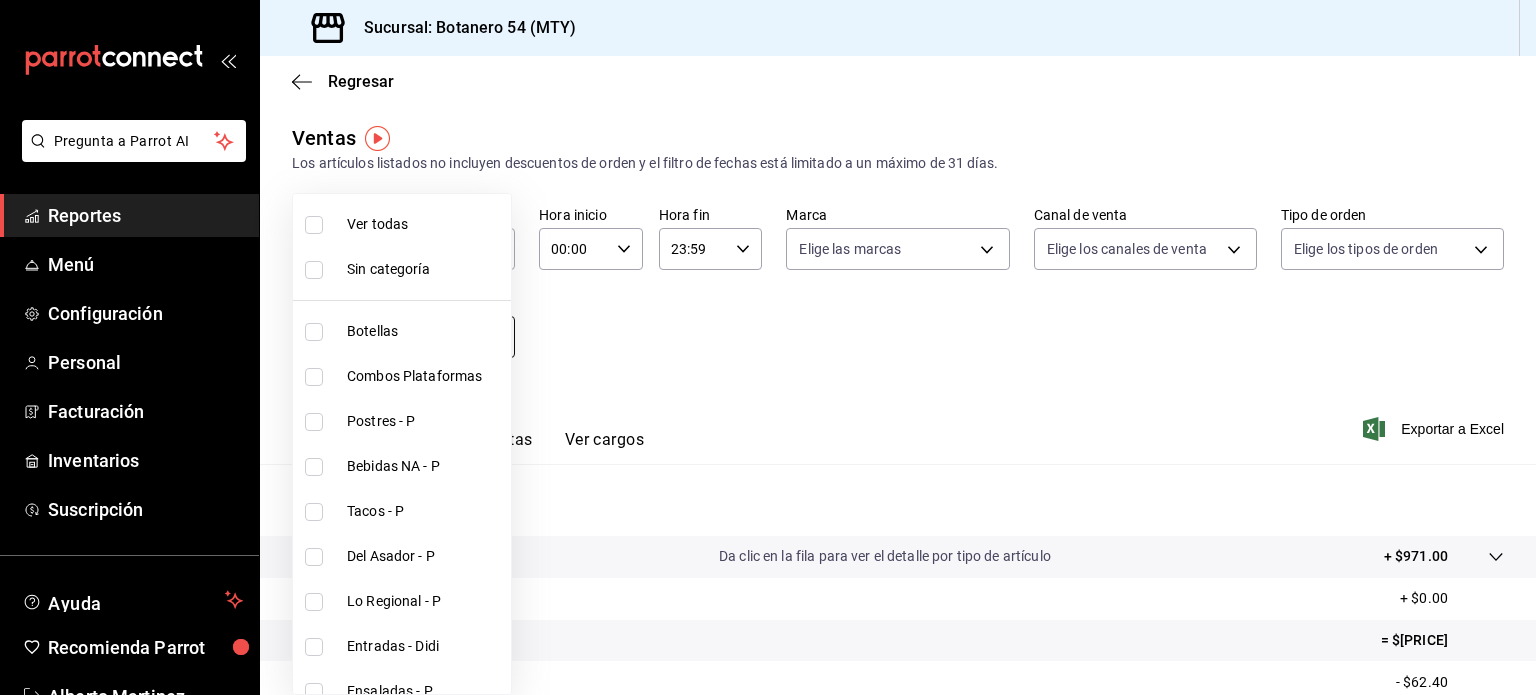 click on "Botellas" at bounding box center (402, 331) 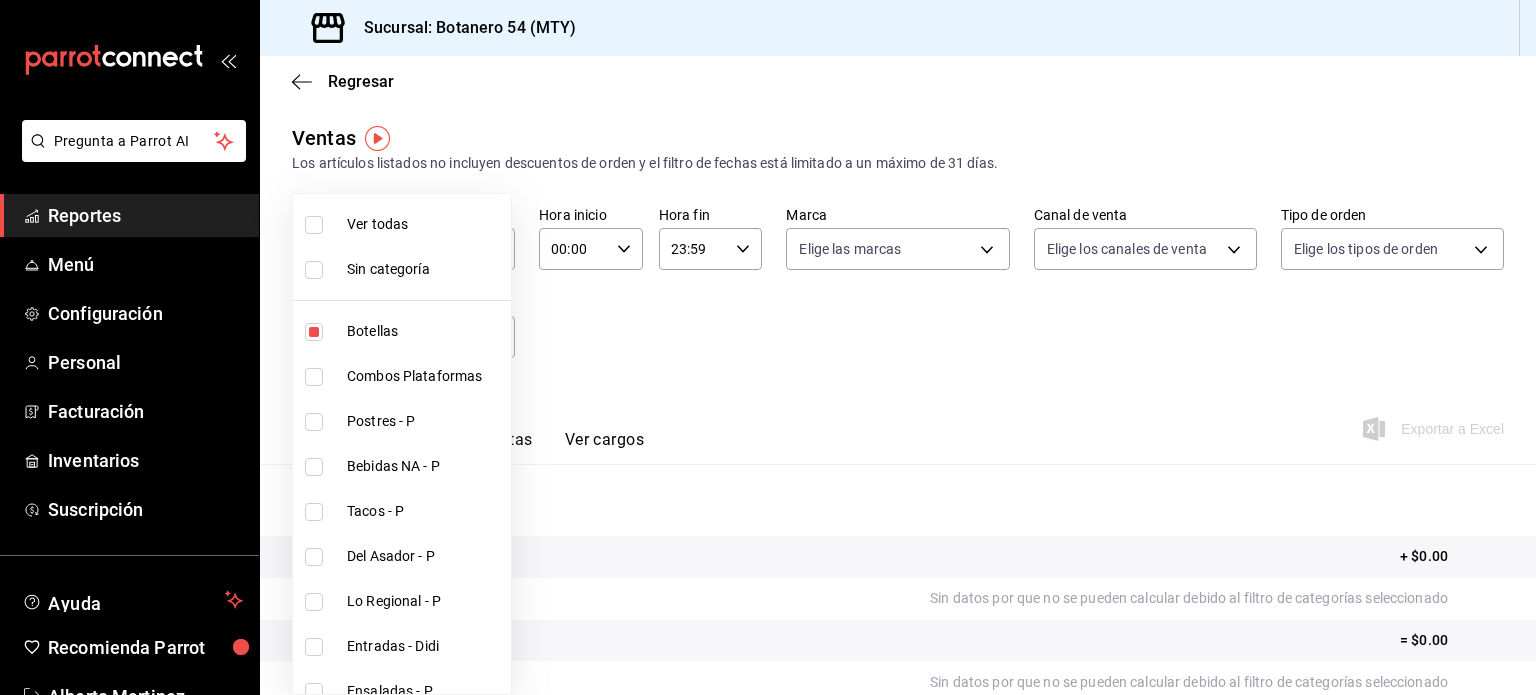 click on "Ver todas" at bounding box center (425, 224) 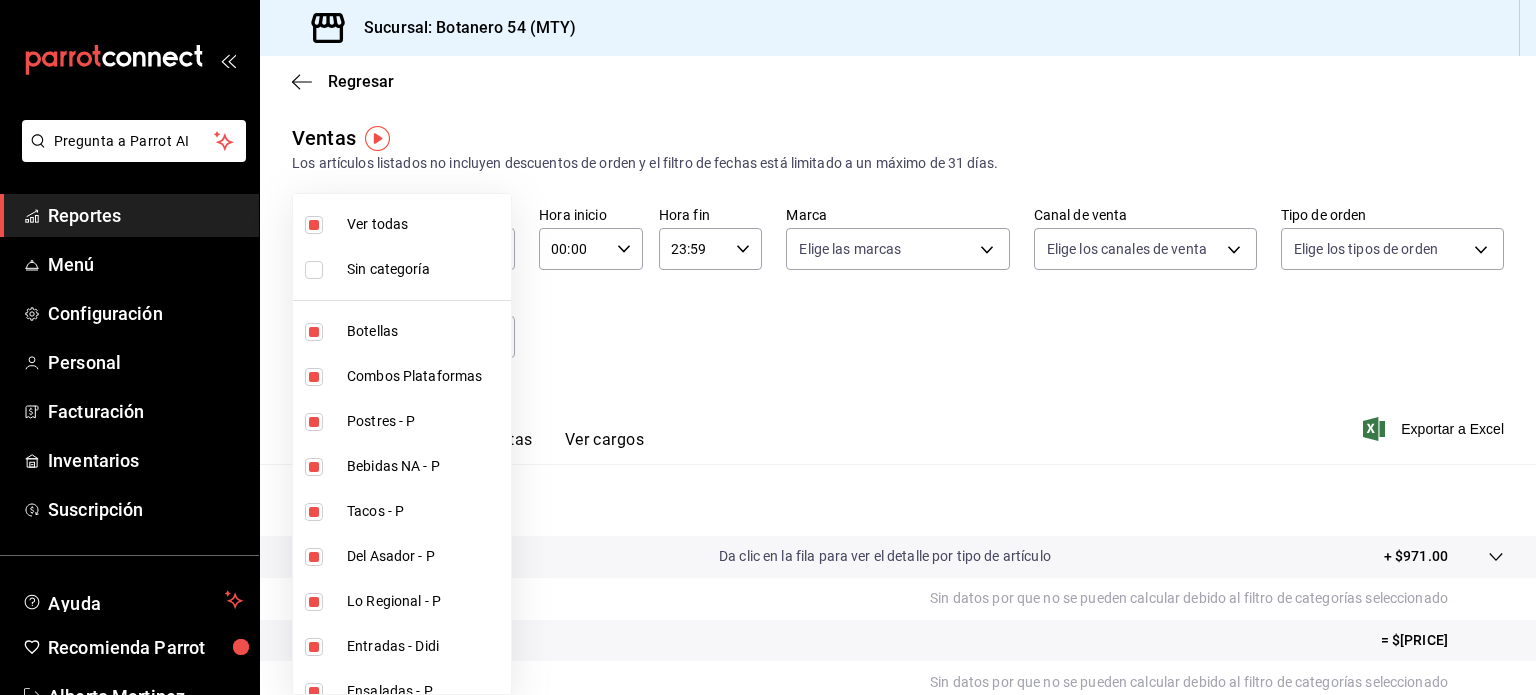 click at bounding box center (768, 347) 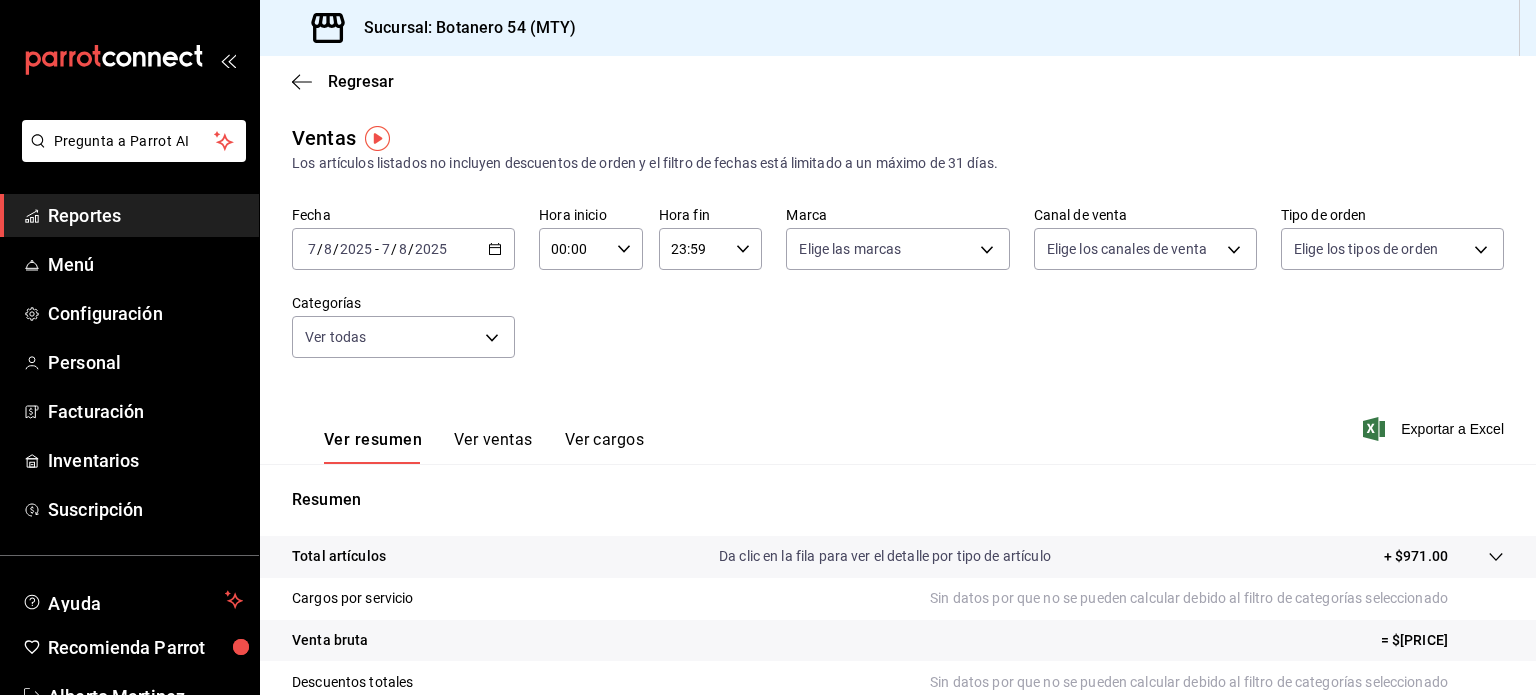 click on "Da clic en la fila para ver el detalle por tipo de artículo" at bounding box center [885, 556] 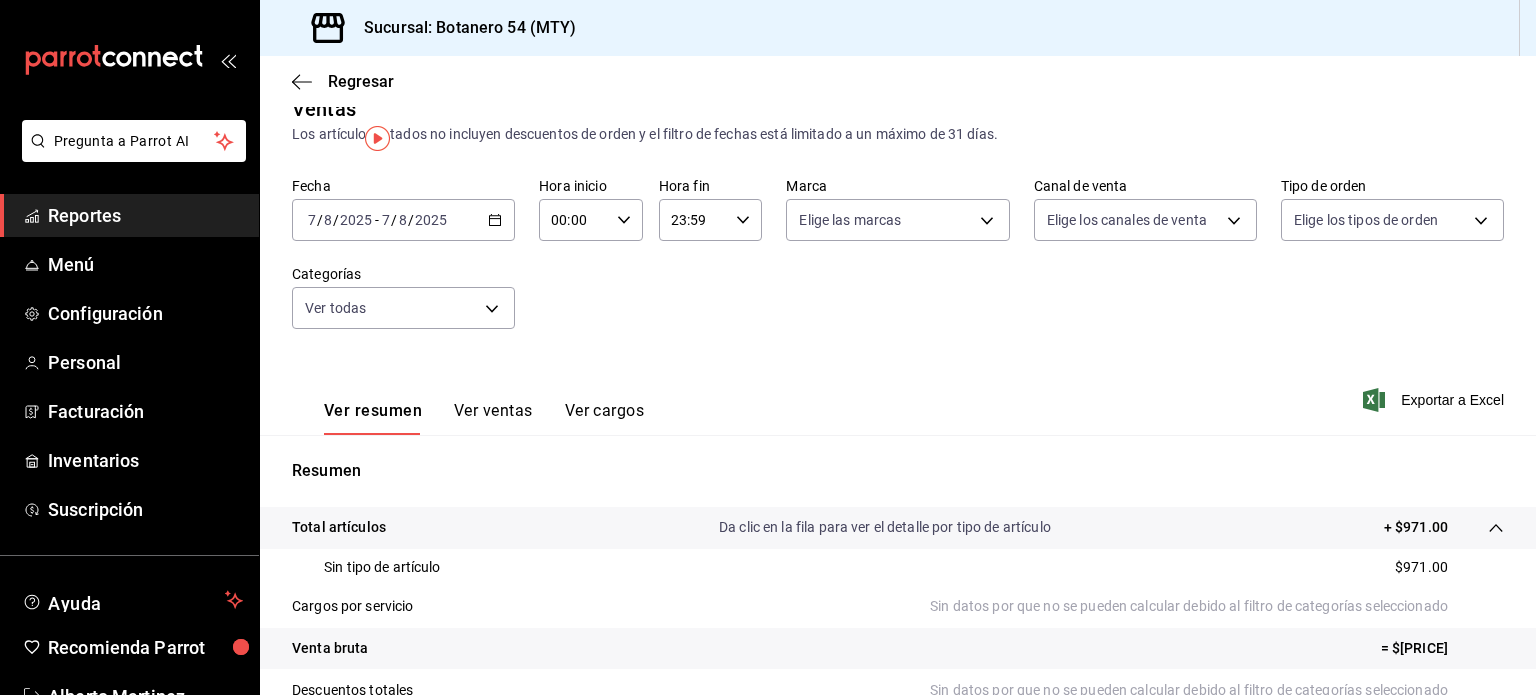 scroll, scrollTop: 0, scrollLeft: 0, axis: both 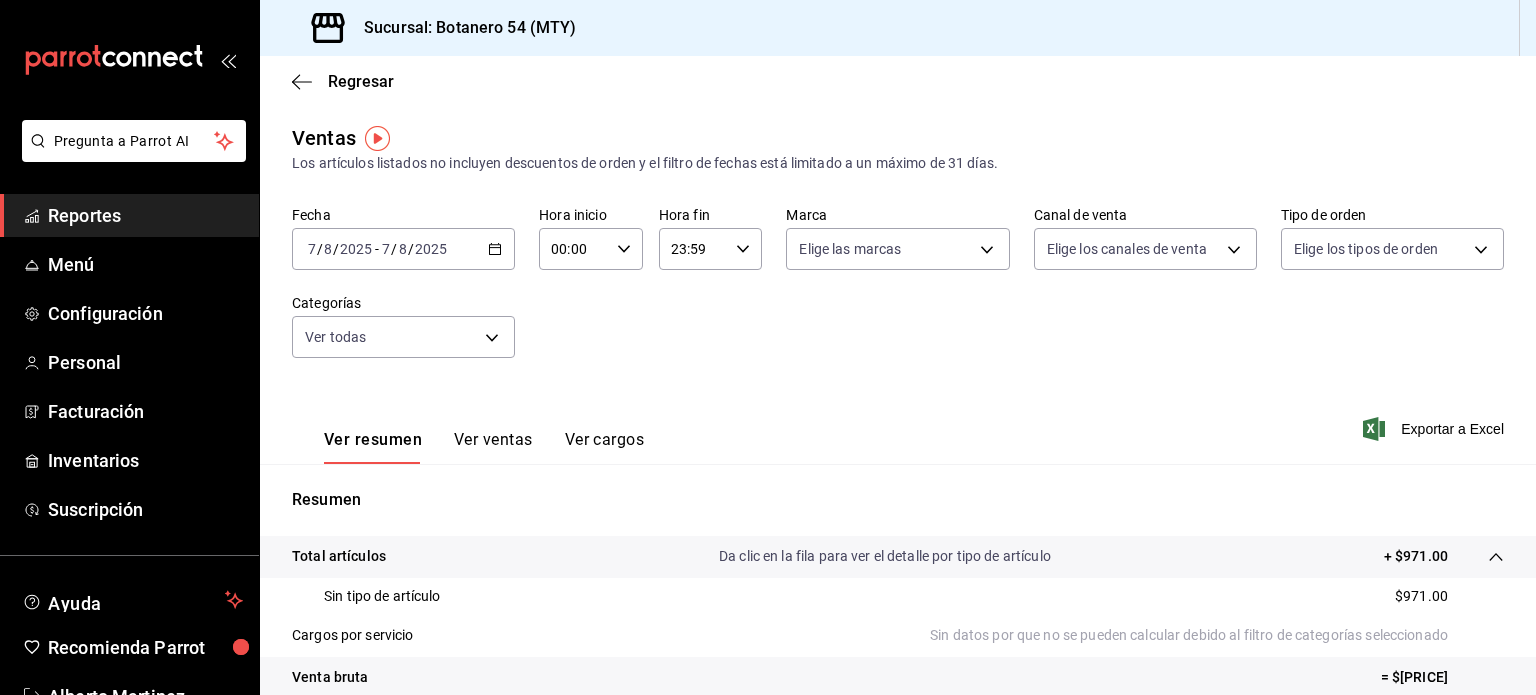 click on "Ver cargos" at bounding box center [605, 447] 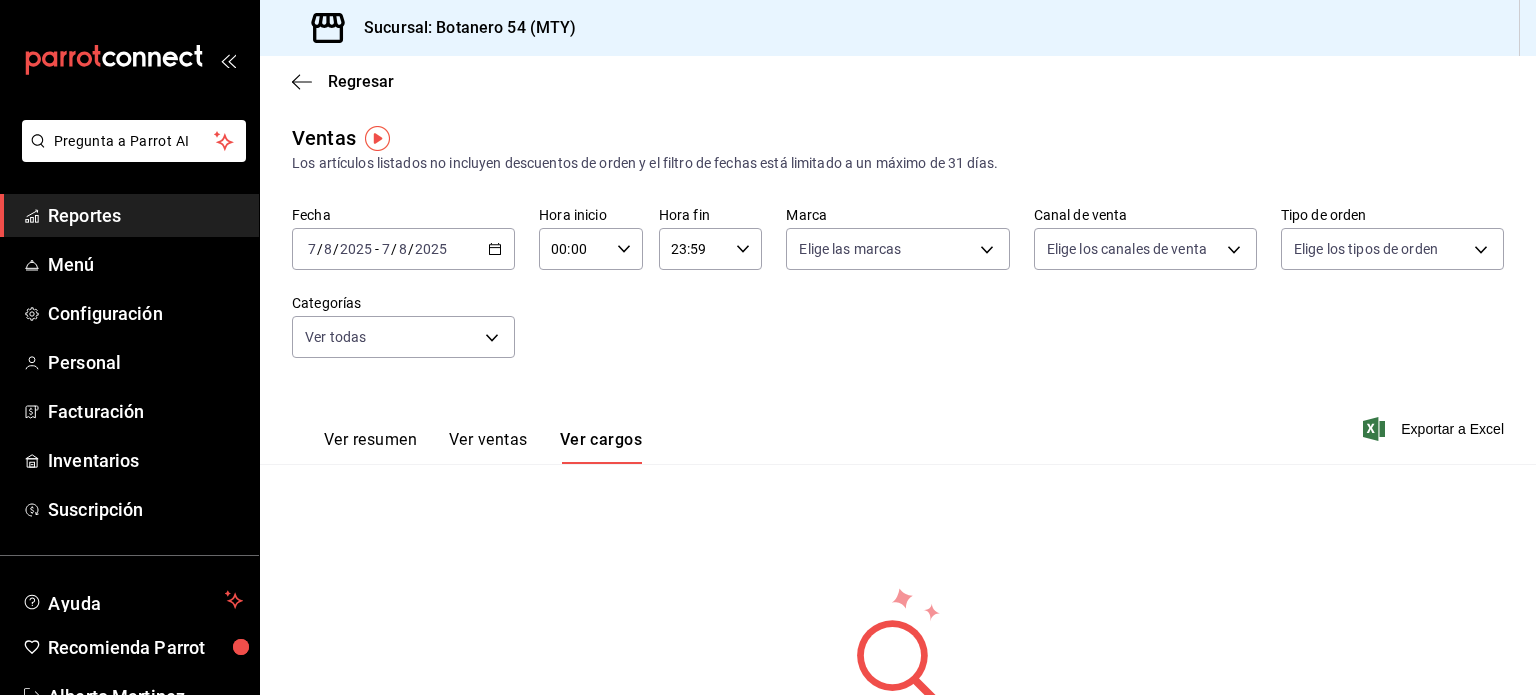 click on "Ver ventas" at bounding box center [488, 447] 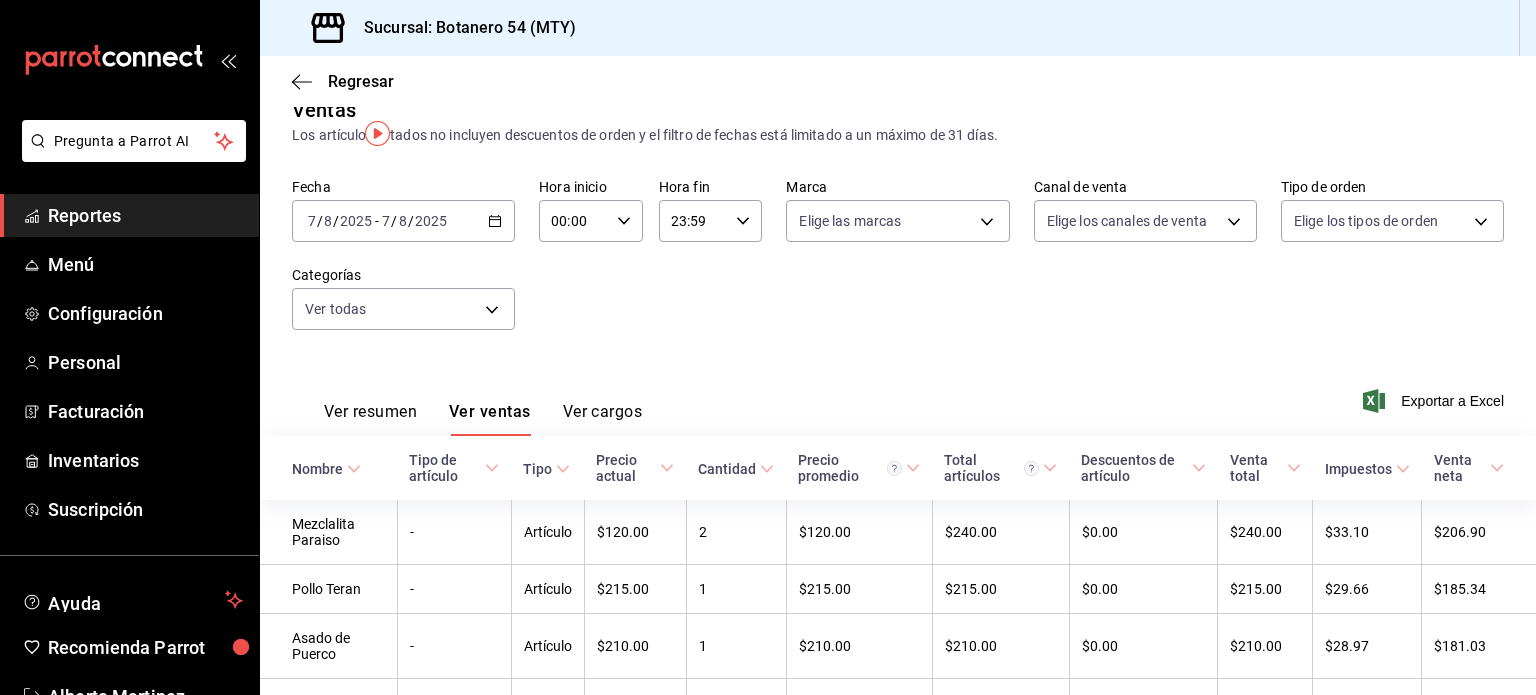 scroll, scrollTop: 0, scrollLeft: 0, axis: both 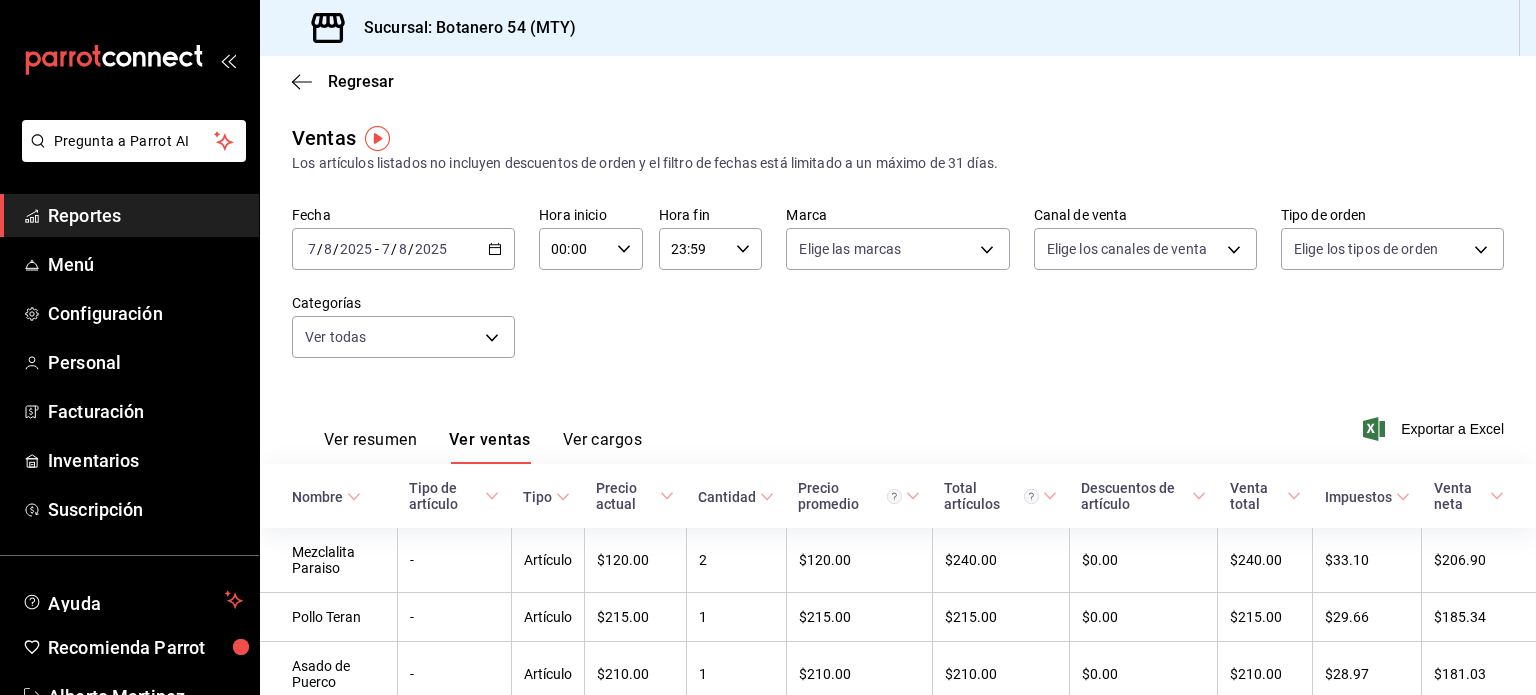click on "Ver resumen" at bounding box center [370, 447] 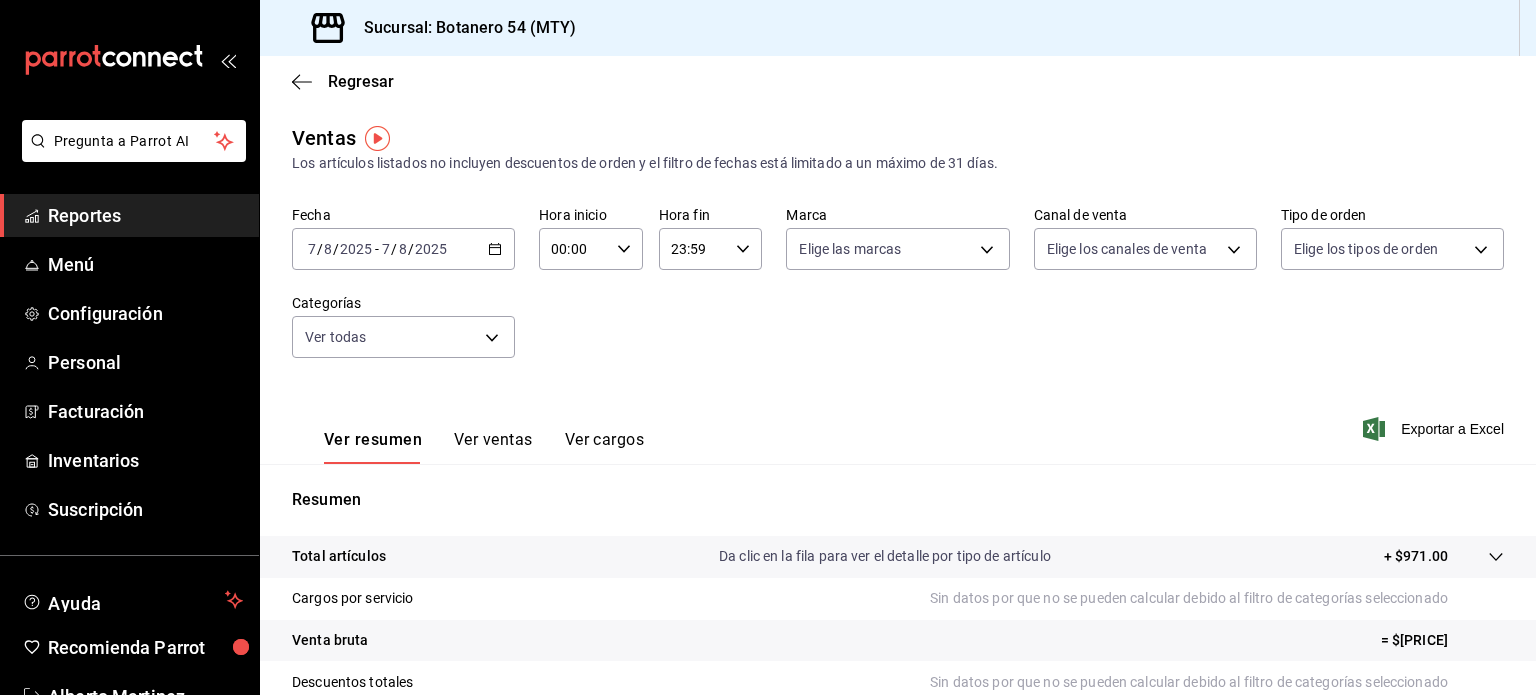 click on "2025-08-07 7 / 8 / 2025 - 2025-08-07 7 / 8 / 2025" at bounding box center (403, 249) 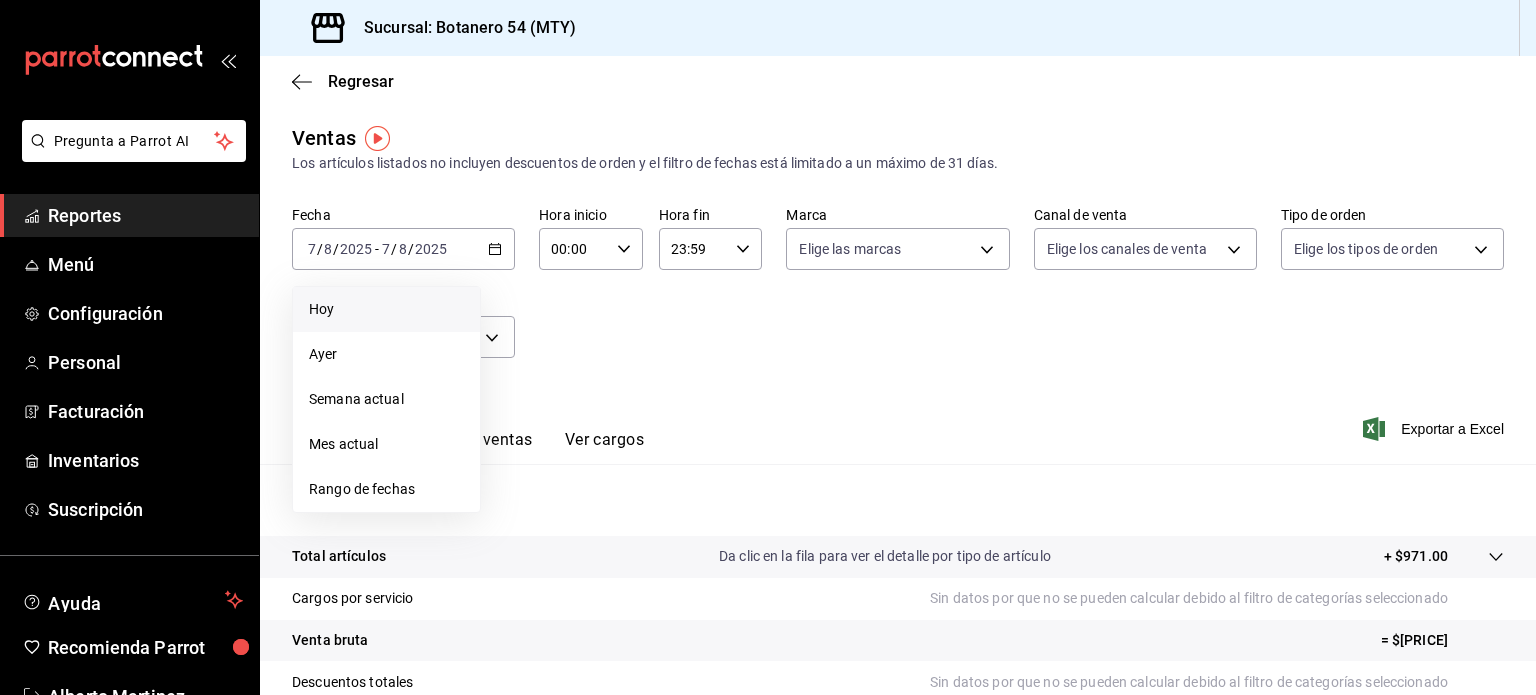 click on "Hoy" at bounding box center [386, 309] 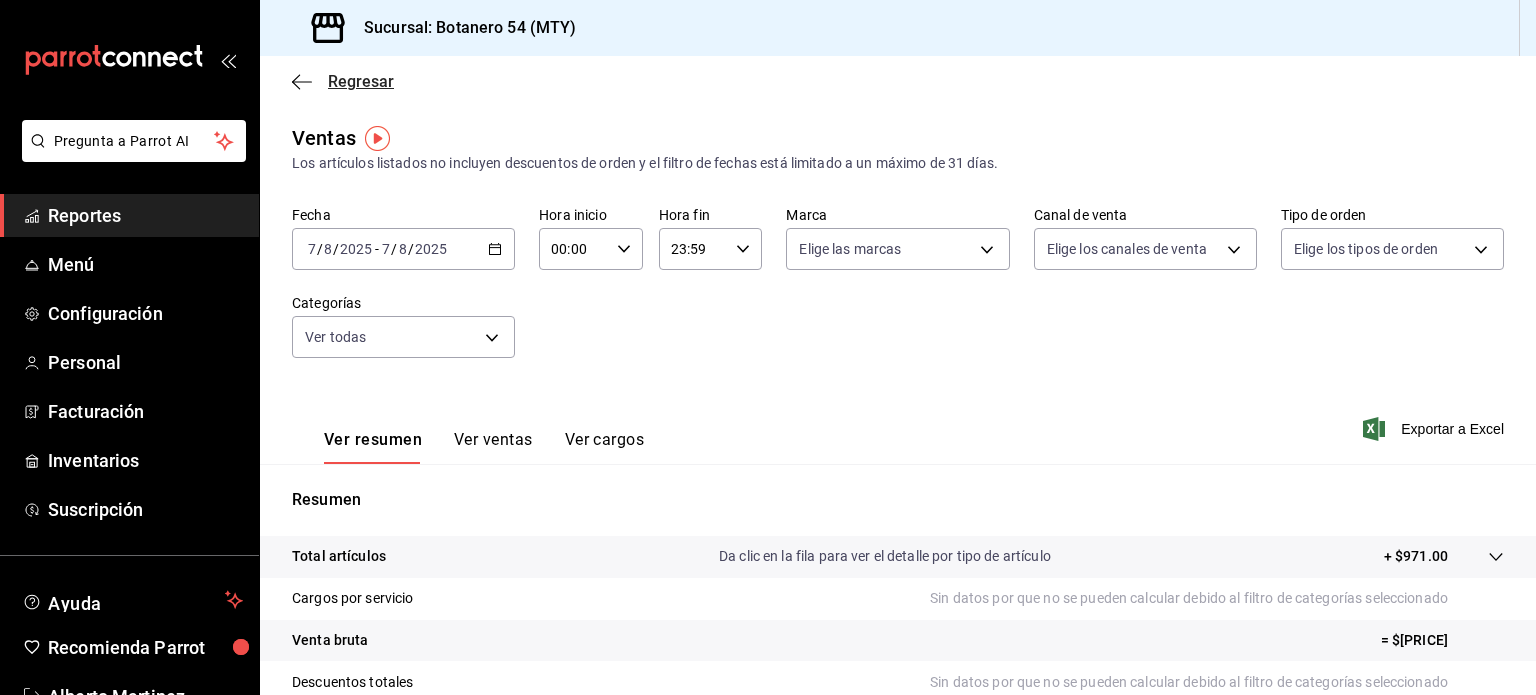 click 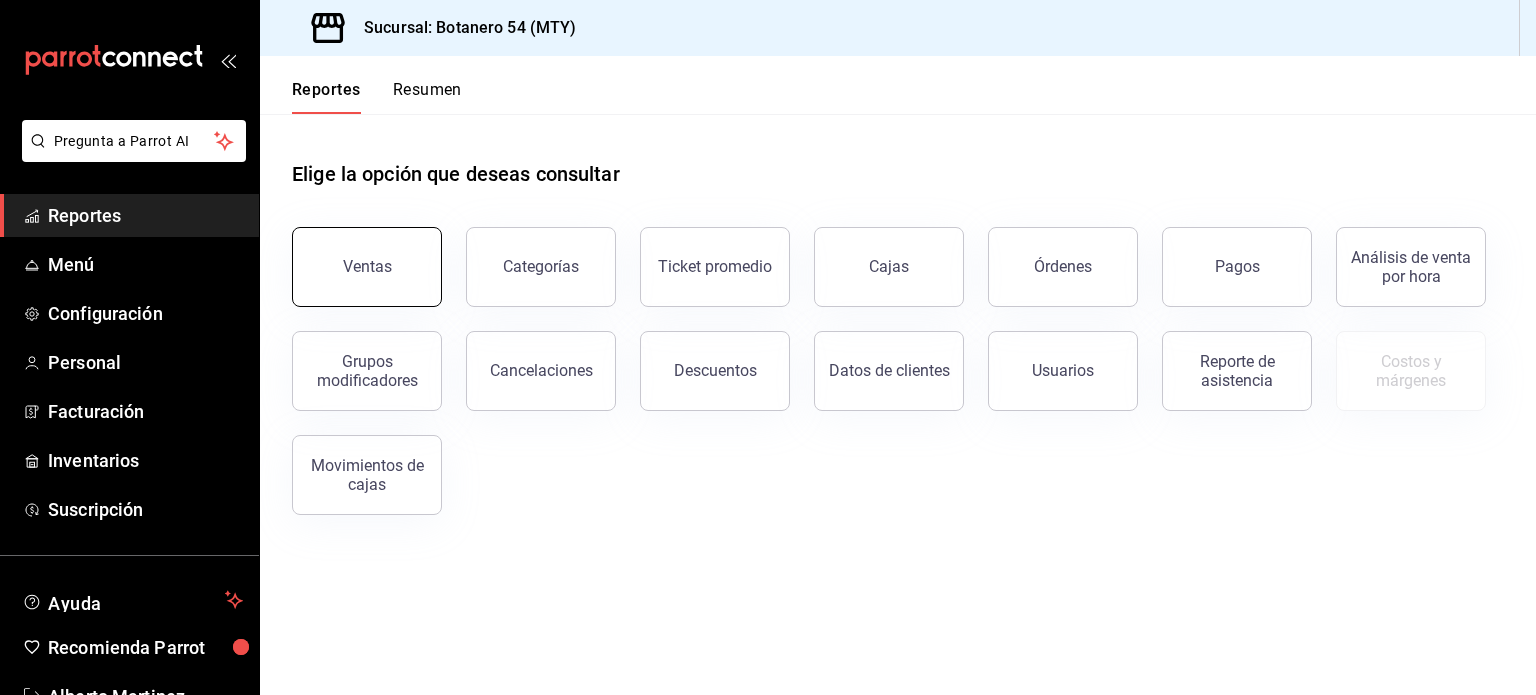 click on "Ventas" at bounding box center [367, 267] 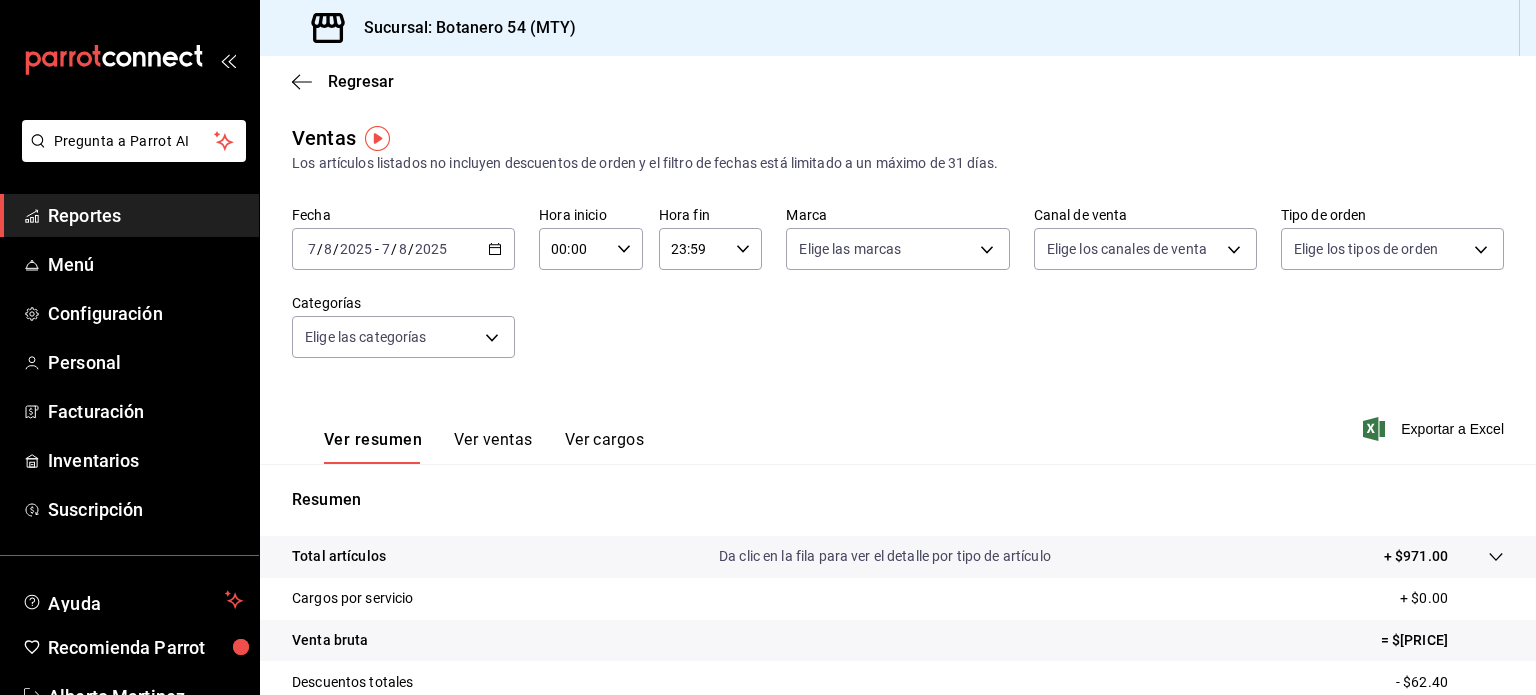 click on "Ver ventas" at bounding box center [493, 447] 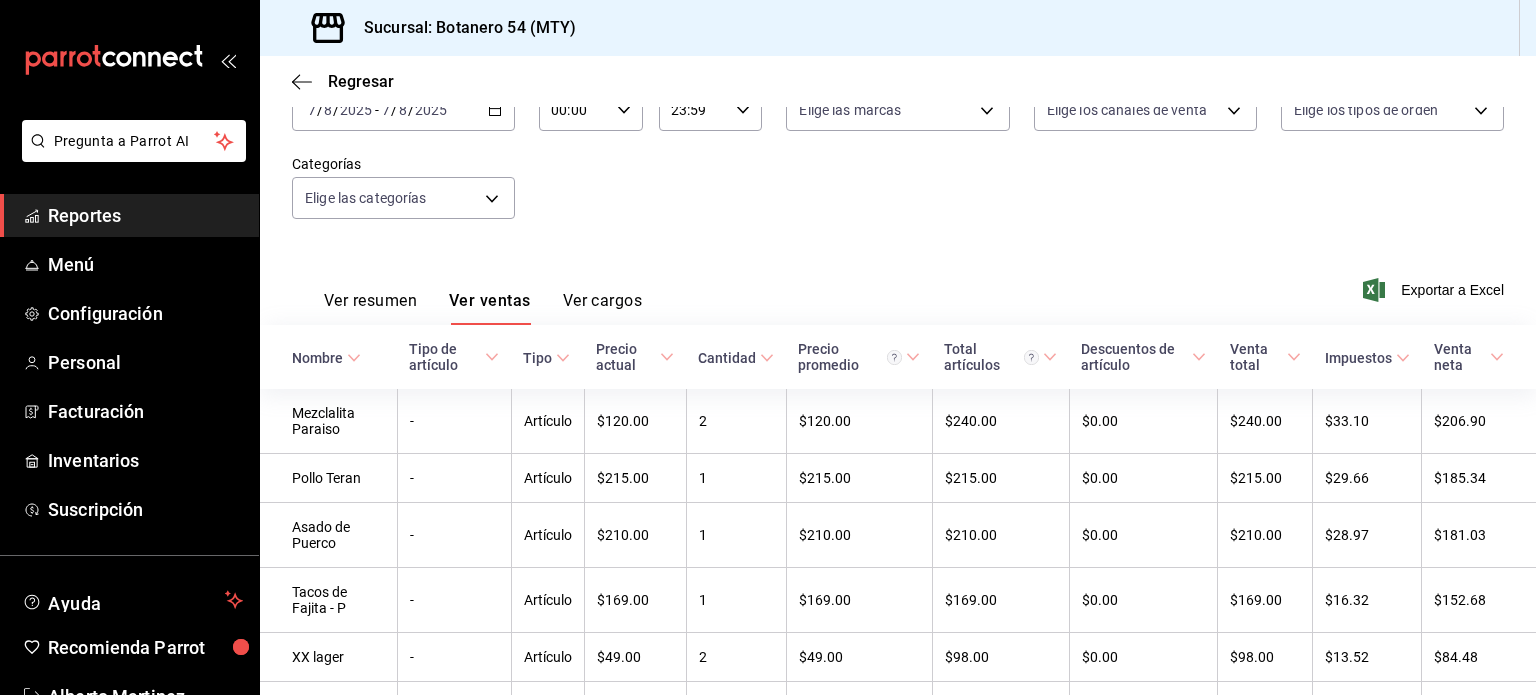 scroll, scrollTop: 0, scrollLeft: 0, axis: both 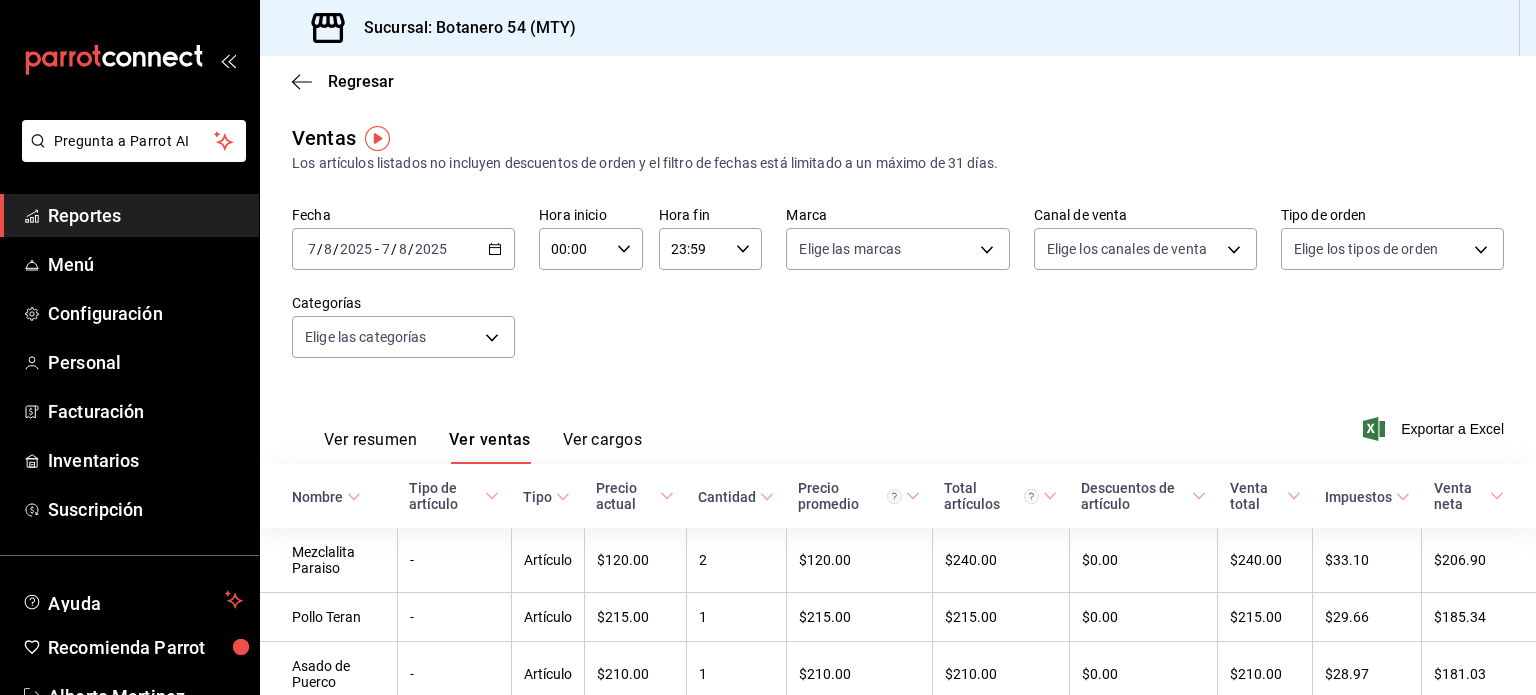 click on "Ver cargos" at bounding box center [603, 447] 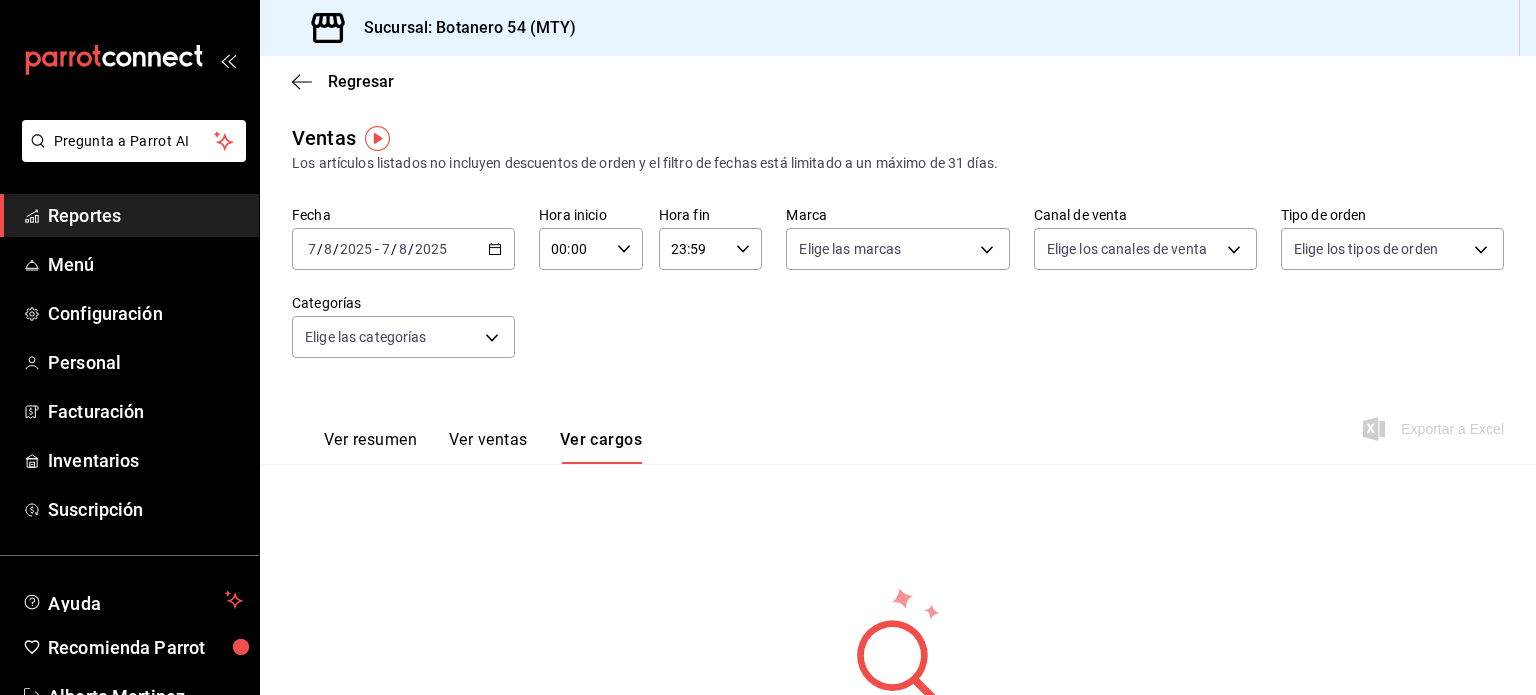 click on "Ver ventas" at bounding box center (488, 447) 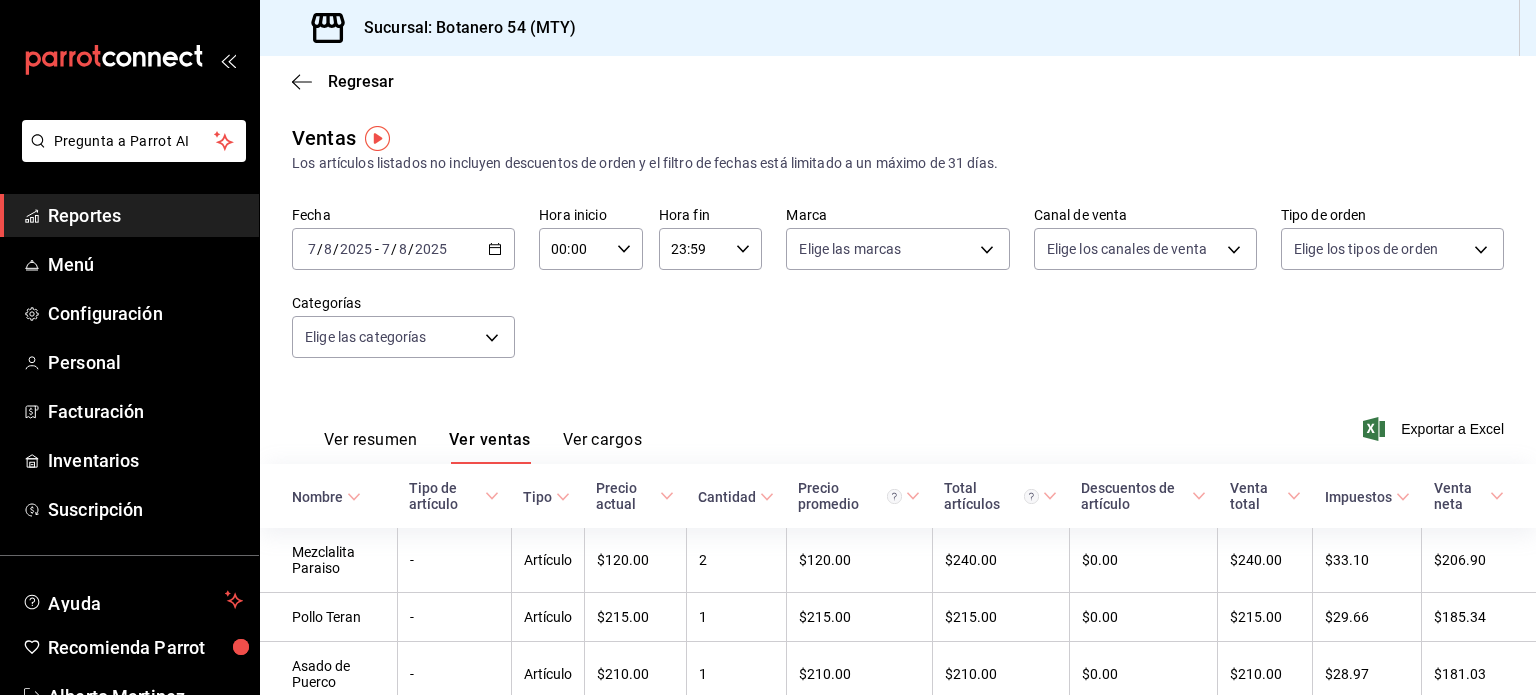 click on "Ver resumen" at bounding box center [370, 447] 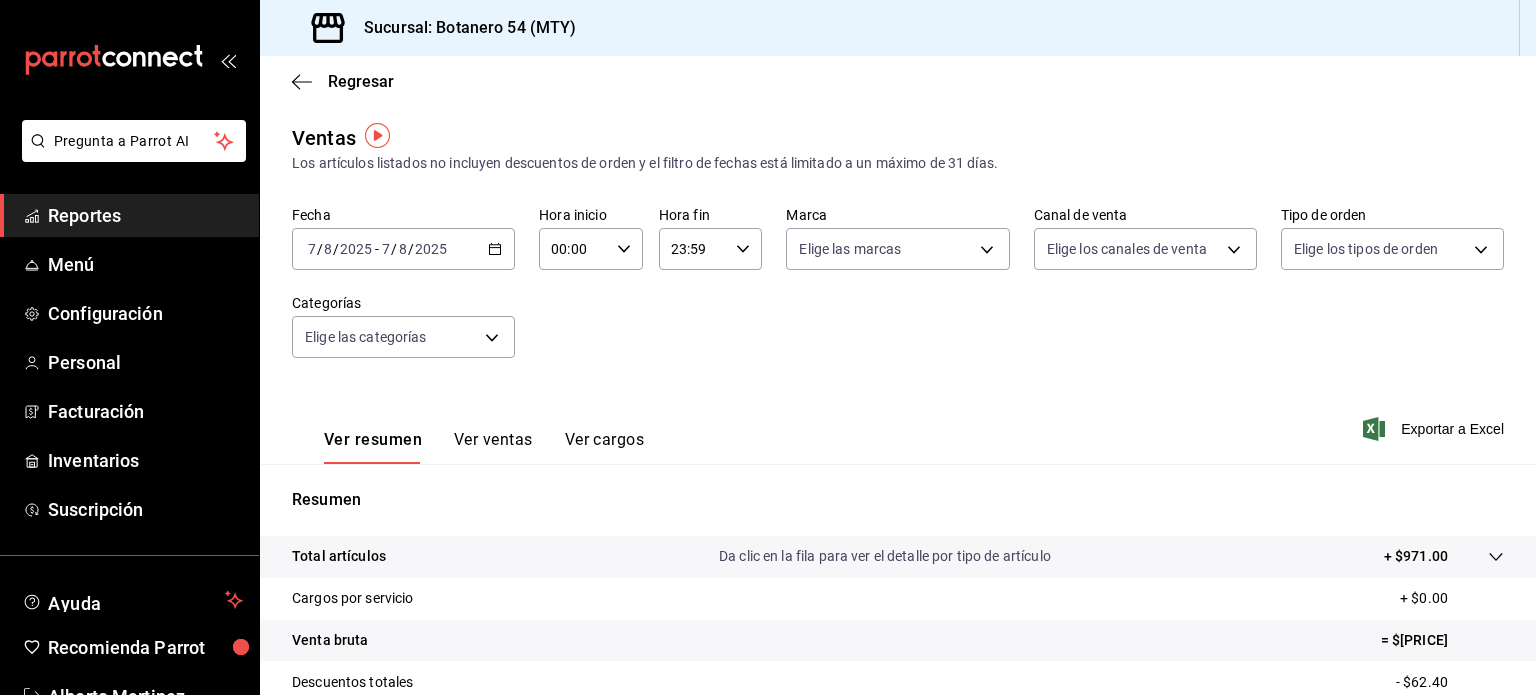 scroll, scrollTop: 0, scrollLeft: 0, axis: both 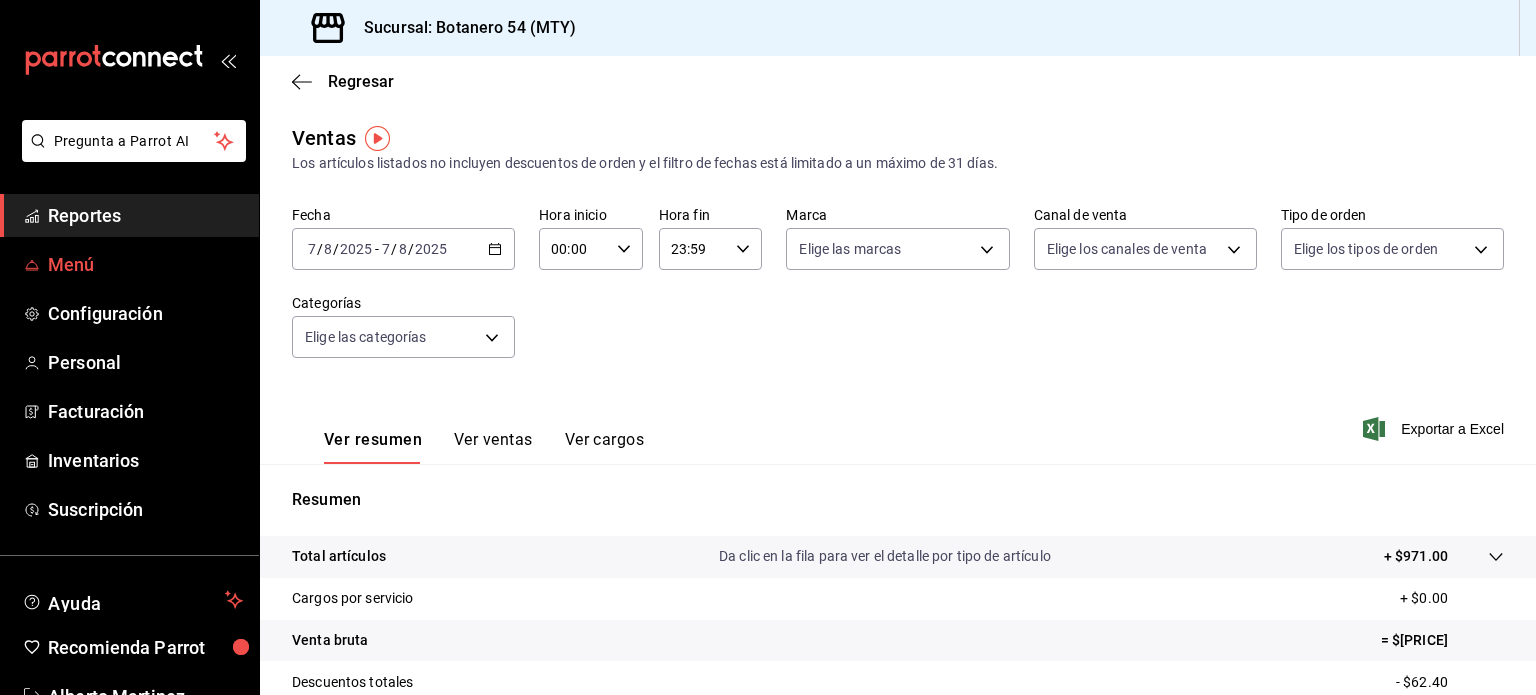 click on "Menú" at bounding box center (145, 264) 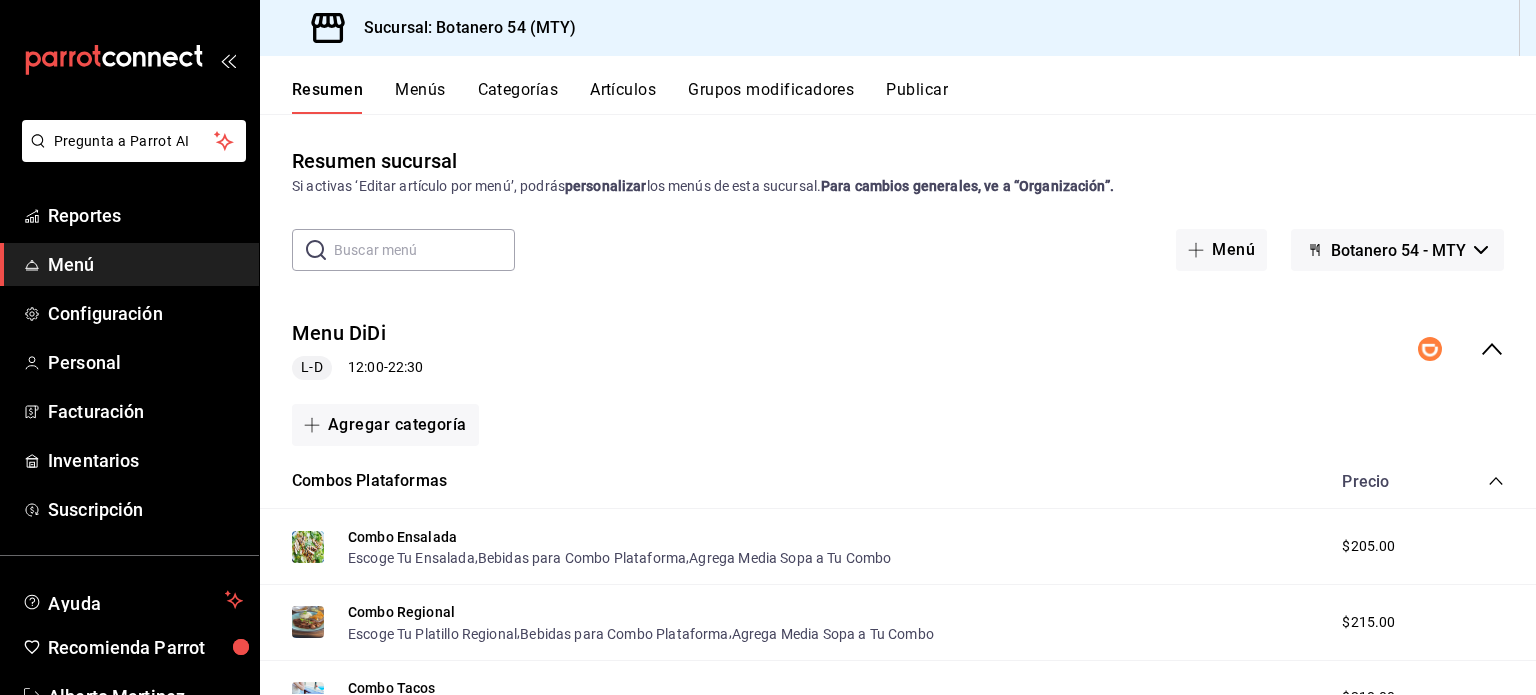 click on "Resumen Menús Categorías Artículos Grupos modificadores Publicar" at bounding box center (898, 85) 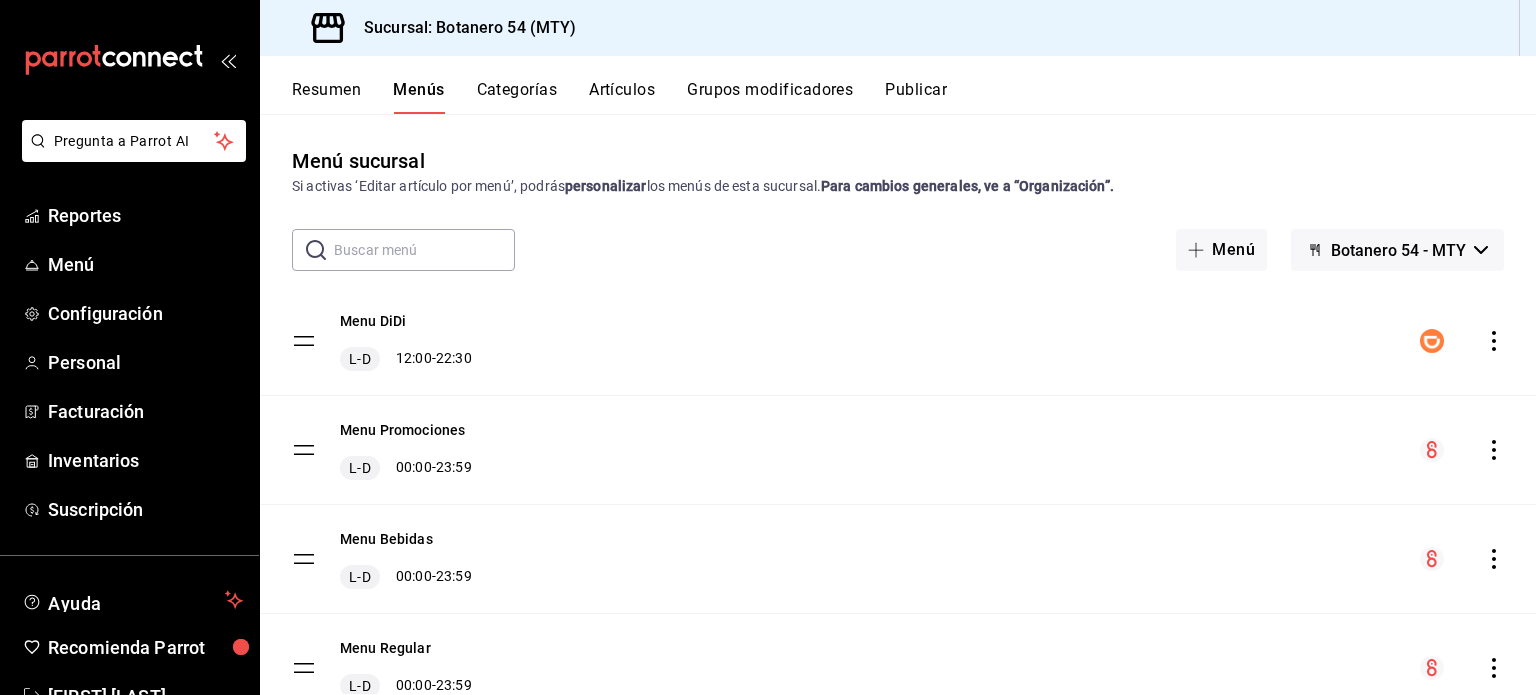 click on "Categorías" at bounding box center [517, 97] 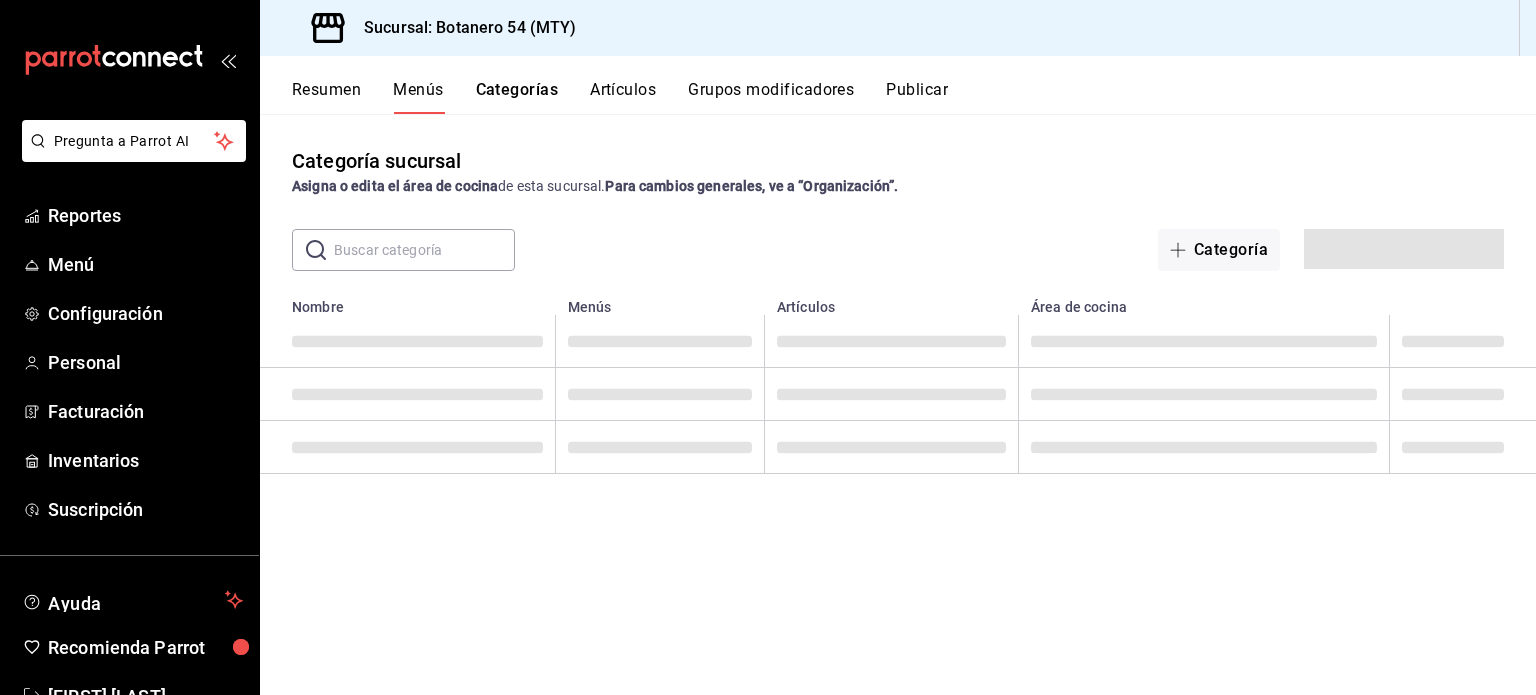 scroll, scrollTop: 0, scrollLeft: 0, axis: both 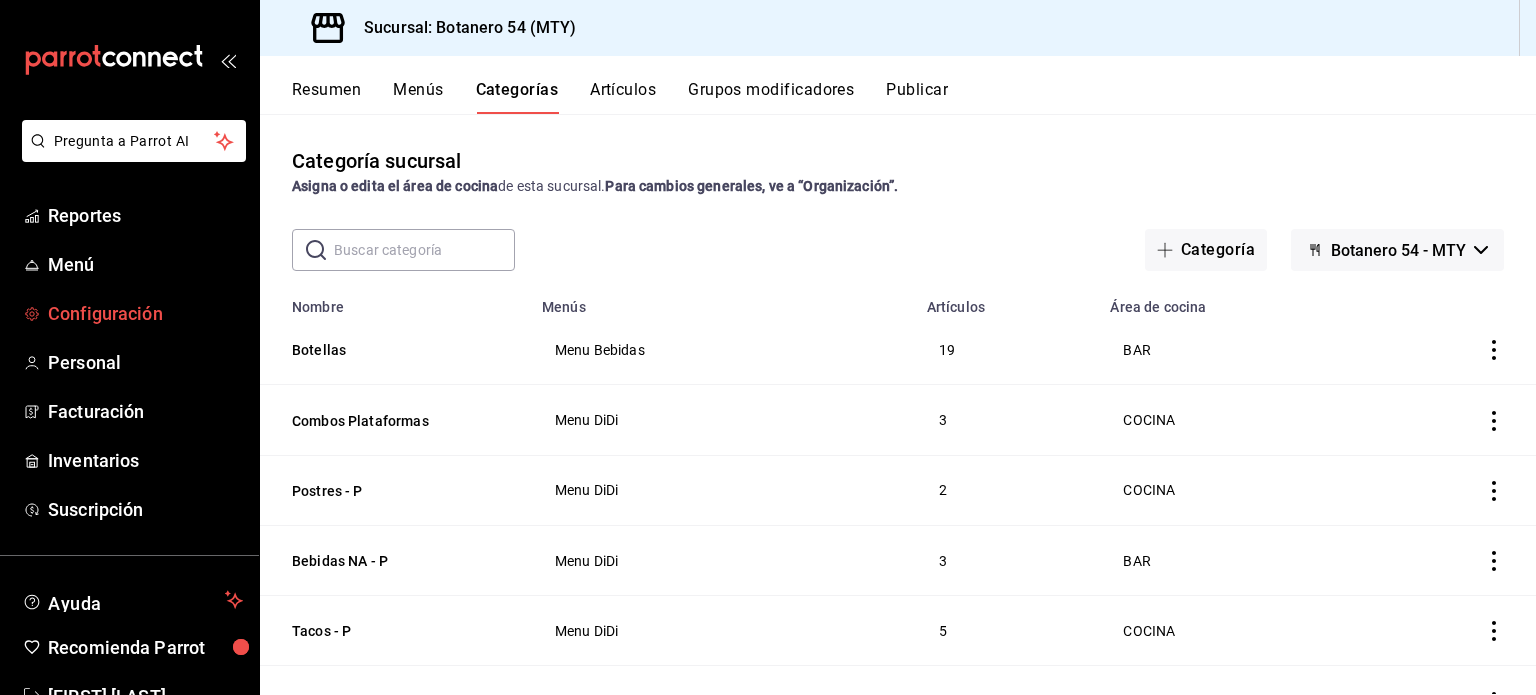 click on "Configuración" at bounding box center [129, 313] 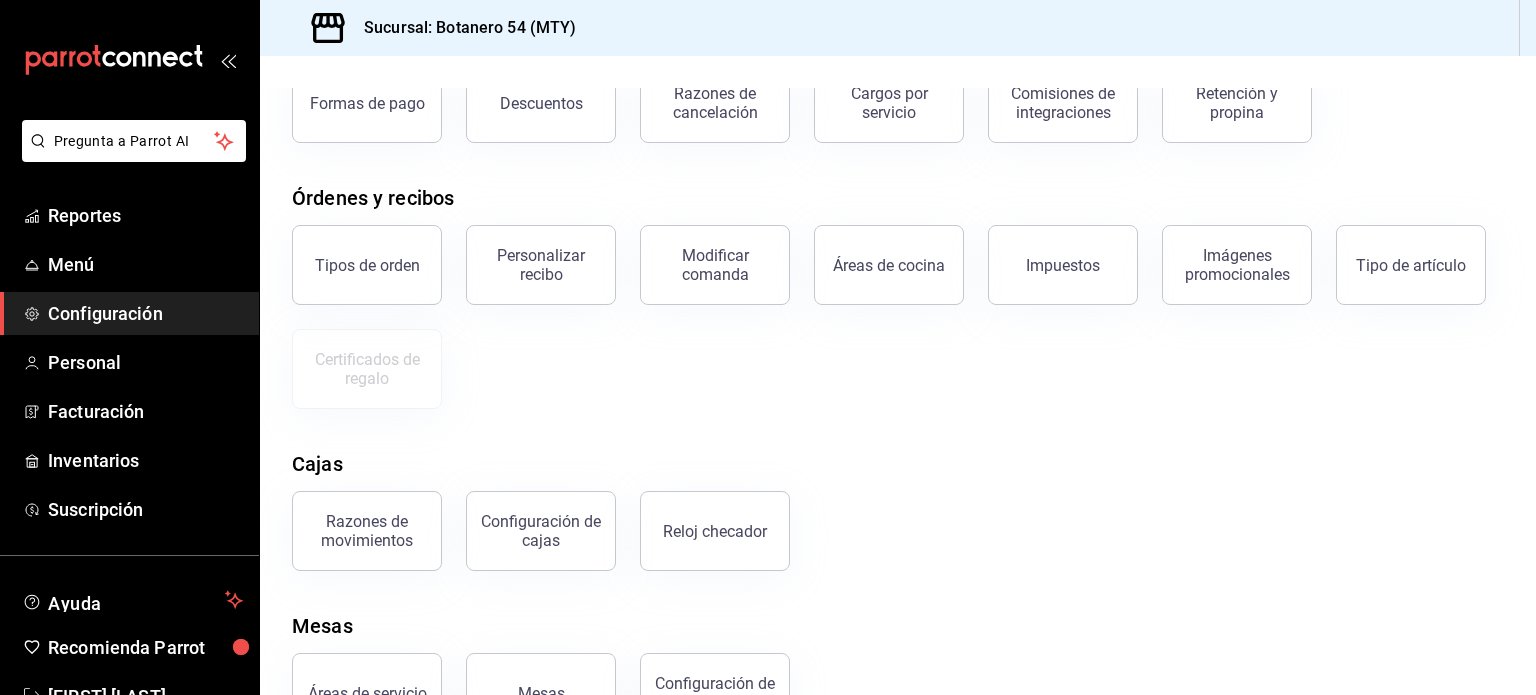 scroll, scrollTop: 215, scrollLeft: 0, axis: vertical 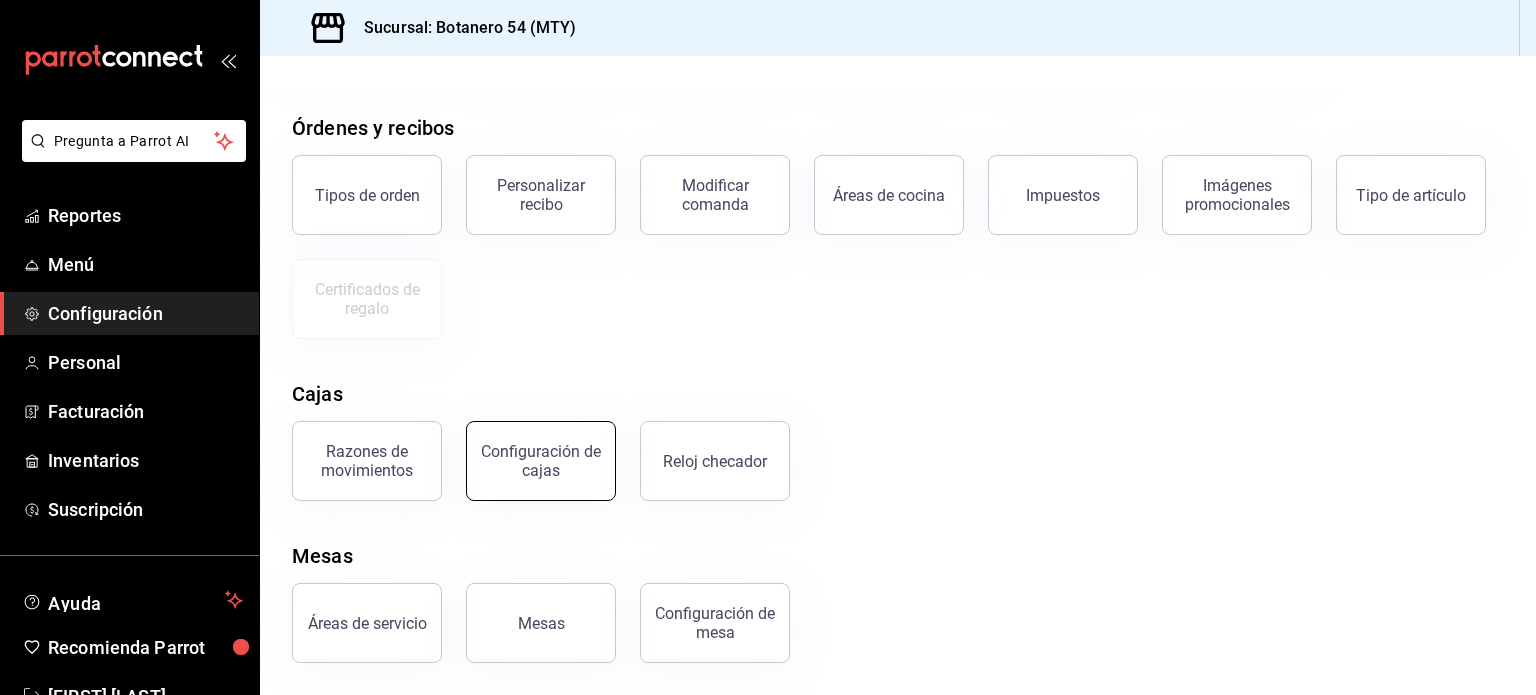 click on "Configuración de cajas" at bounding box center [541, 461] 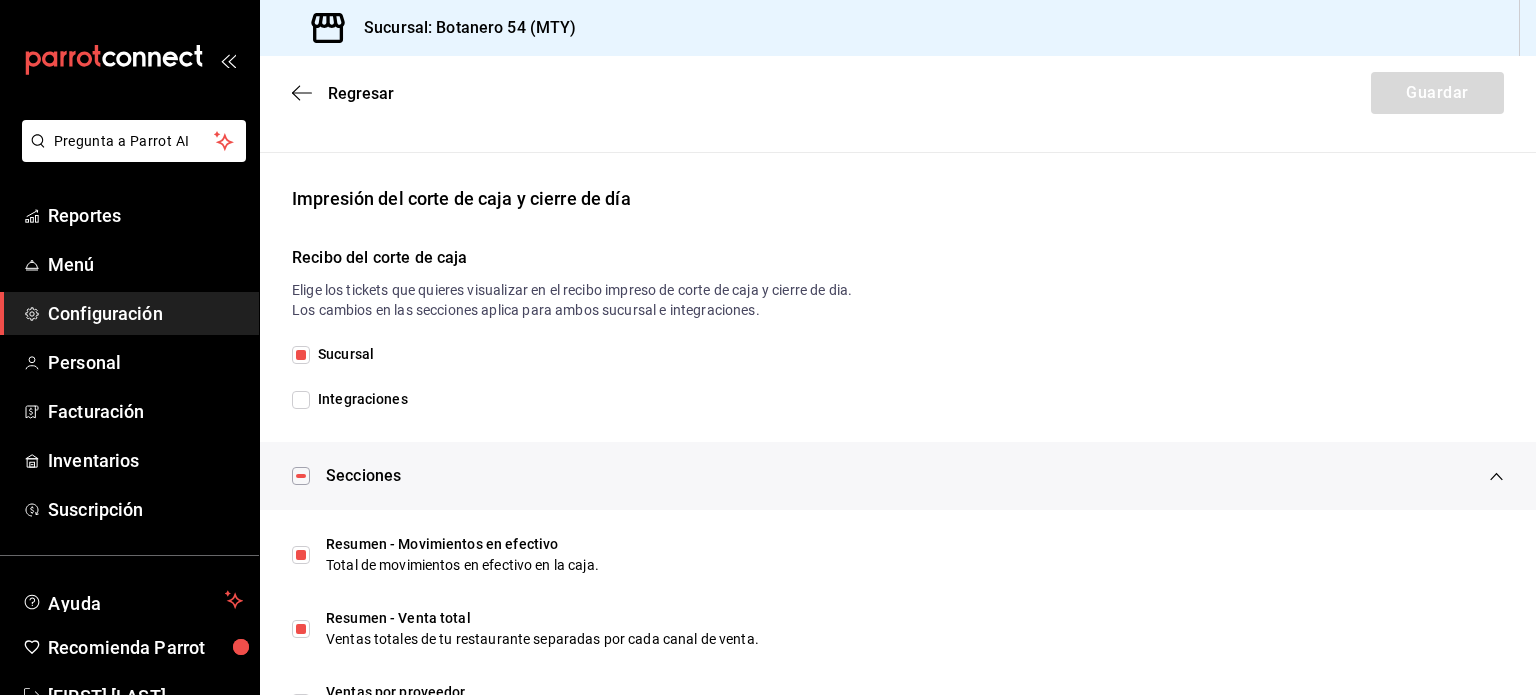 scroll, scrollTop: 431, scrollLeft: 0, axis: vertical 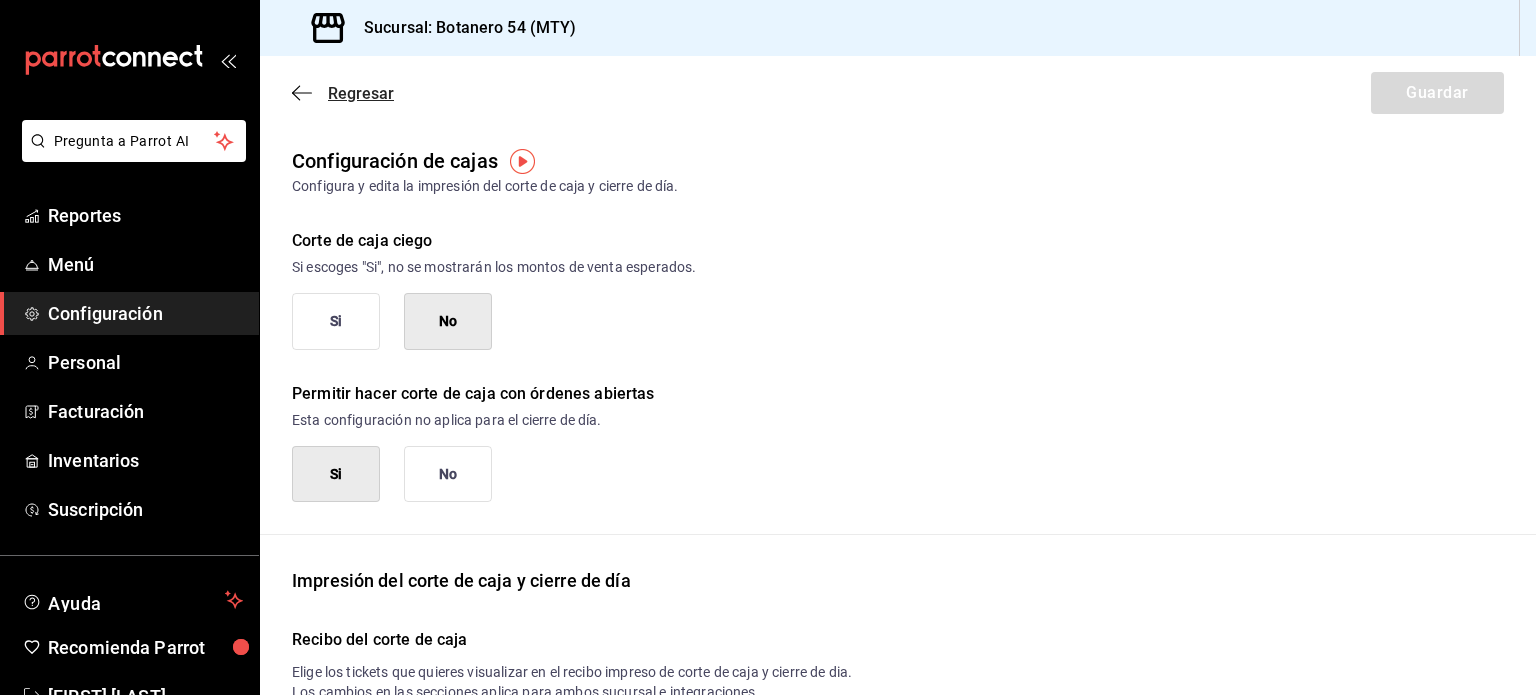 click 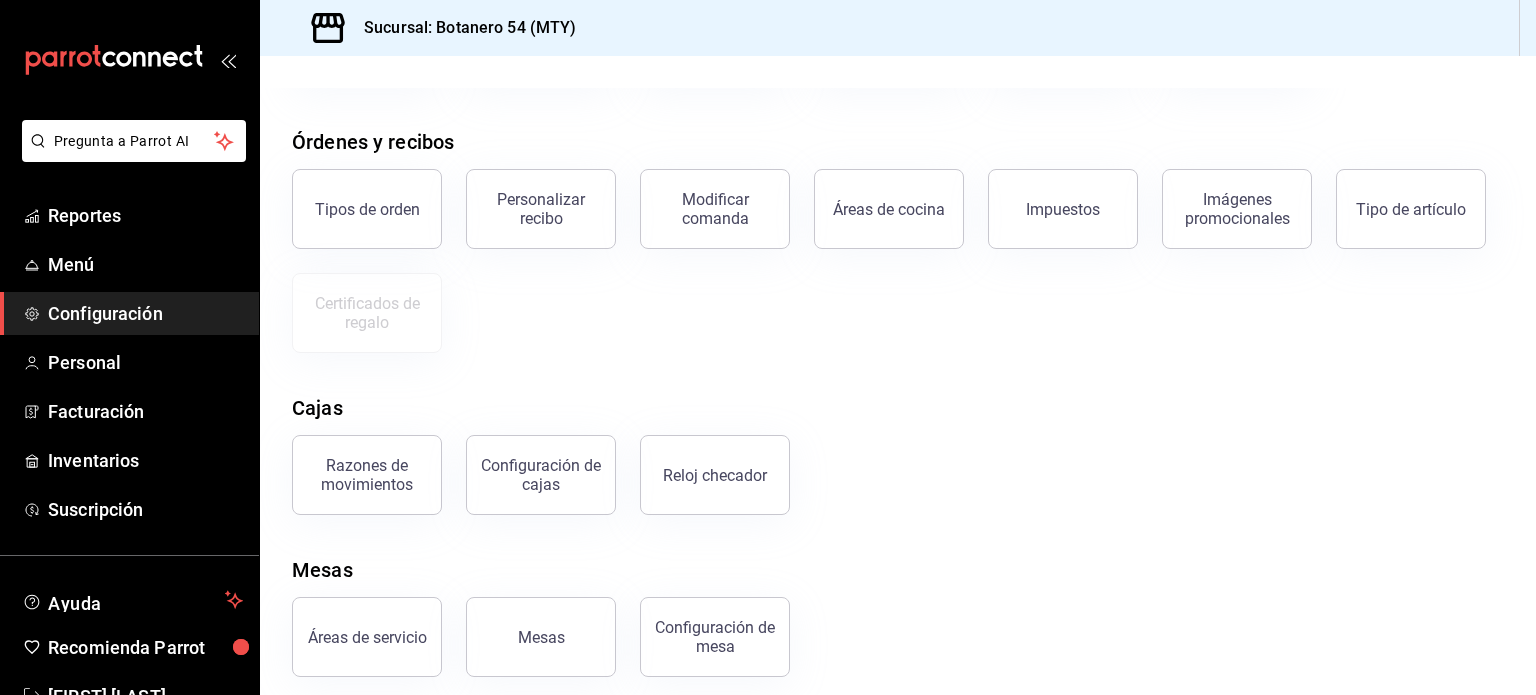 scroll, scrollTop: 215, scrollLeft: 0, axis: vertical 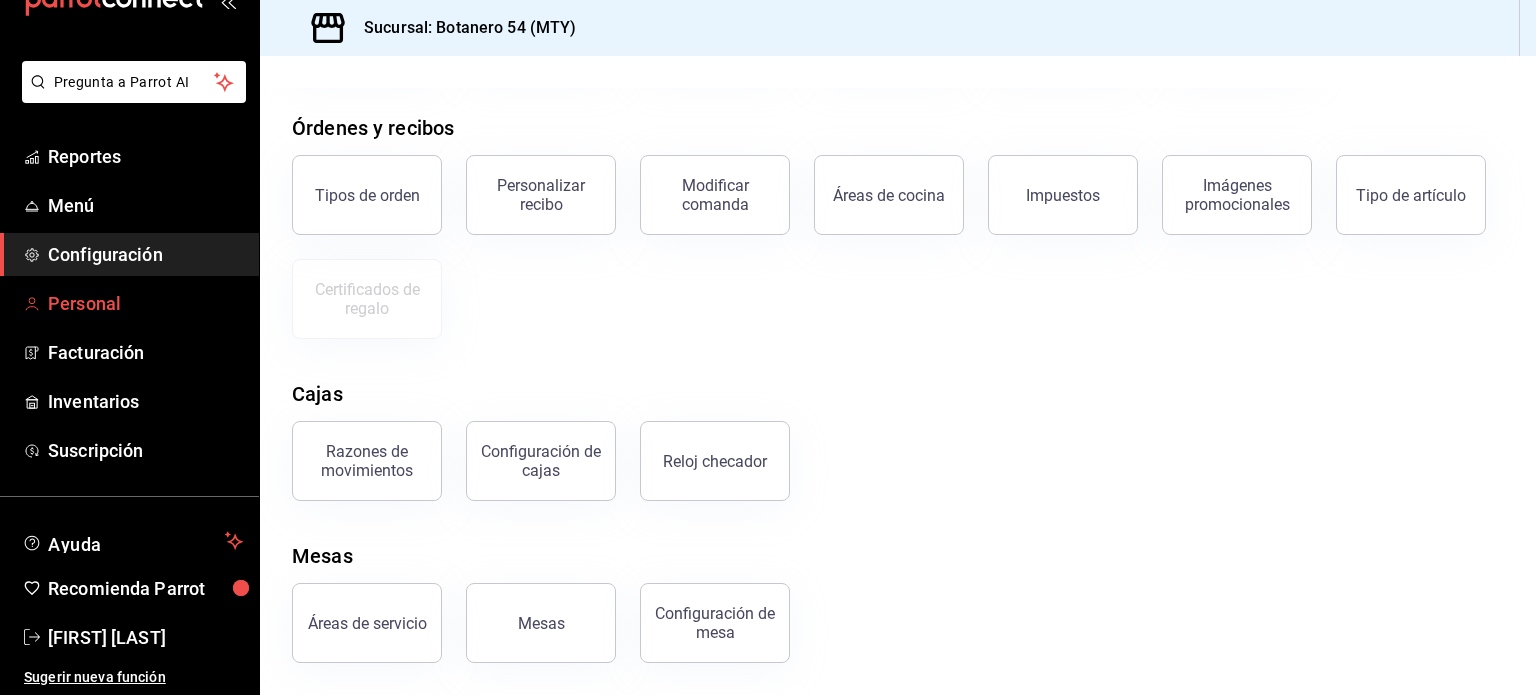 click on "Personal" at bounding box center (145, 303) 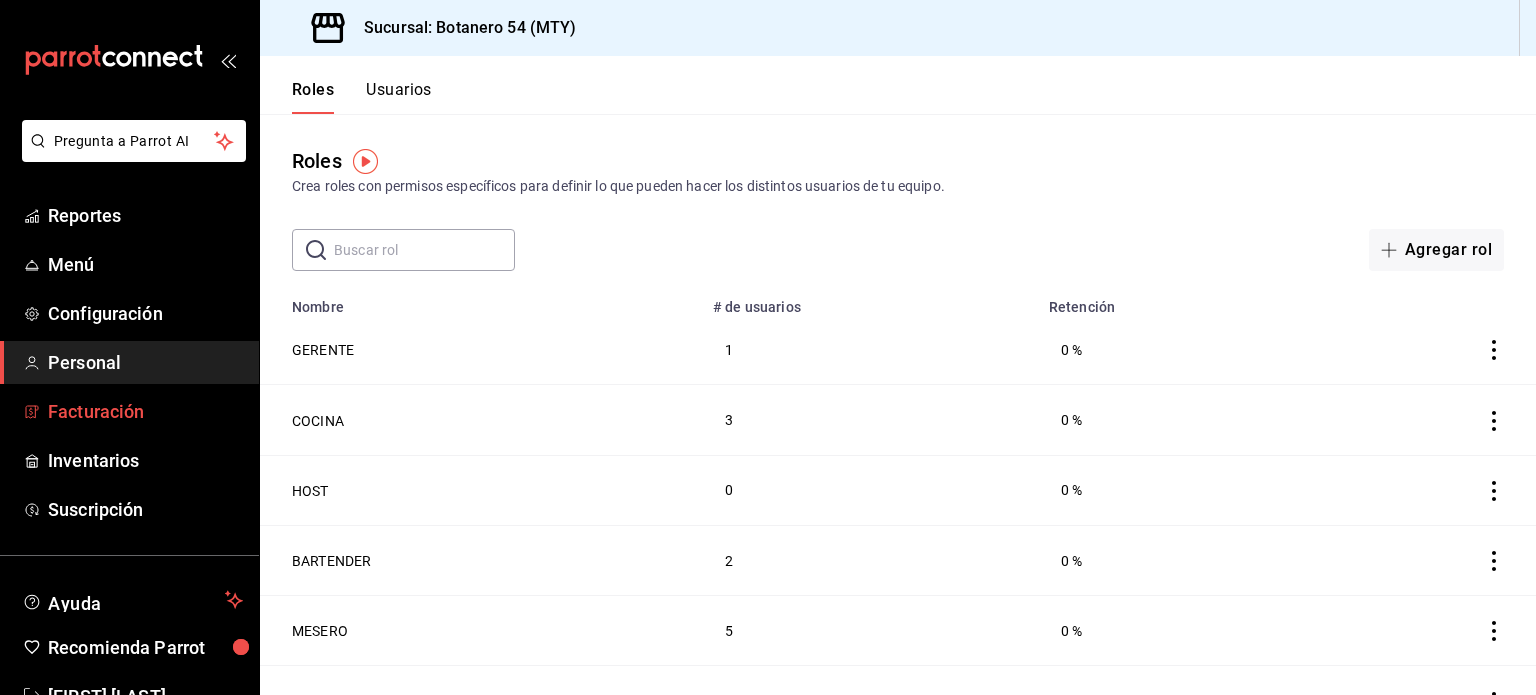 click on "Facturación" at bounding box center [145, 411] 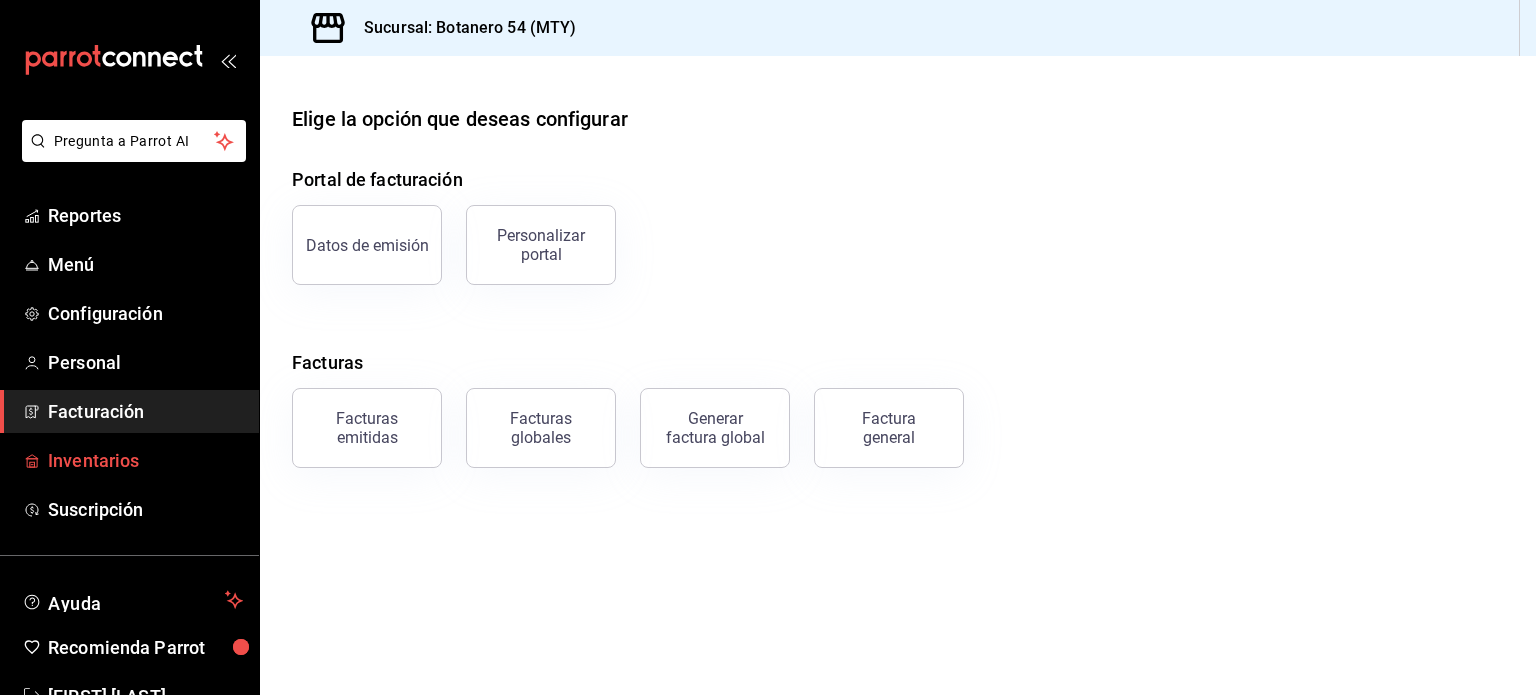 click on "Inventarios" at bounding box center [145, 460] 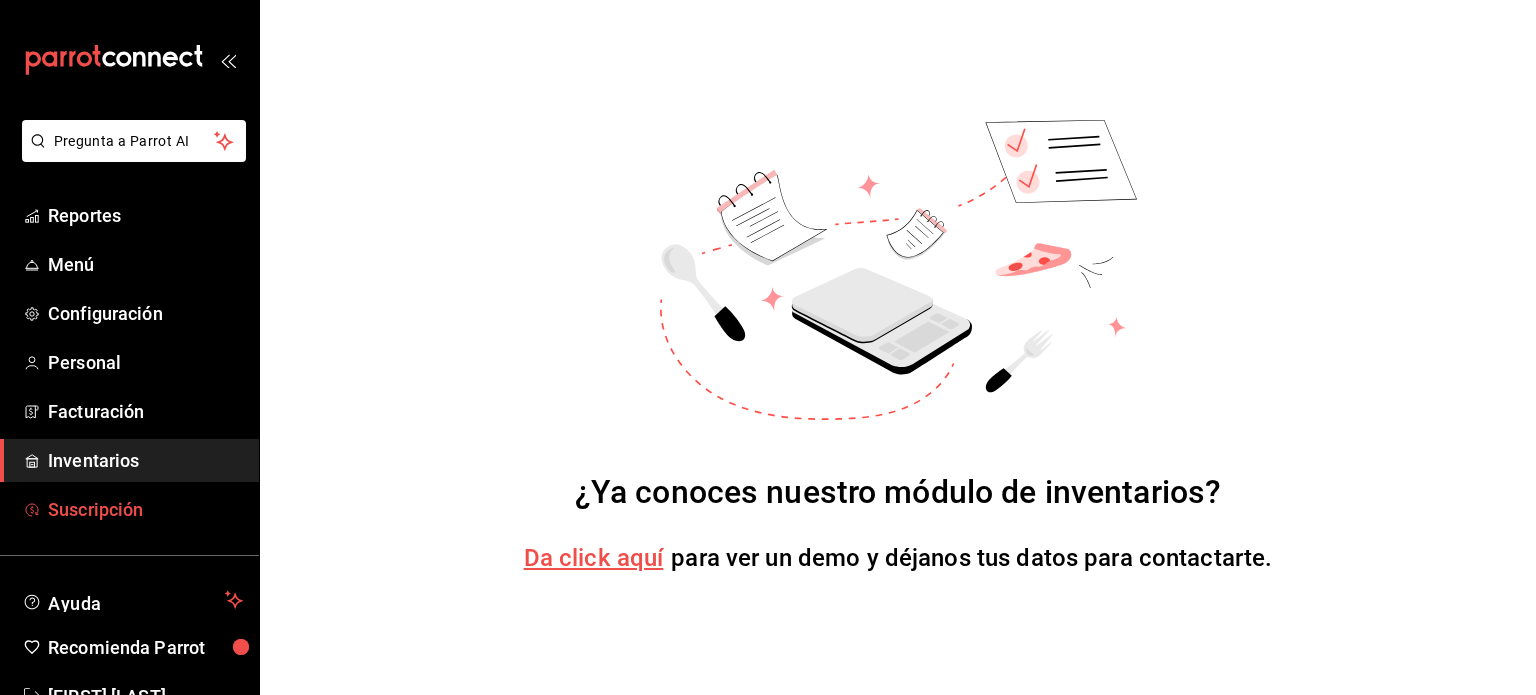 click on "Suscripción" at bounding box center (145, 509) 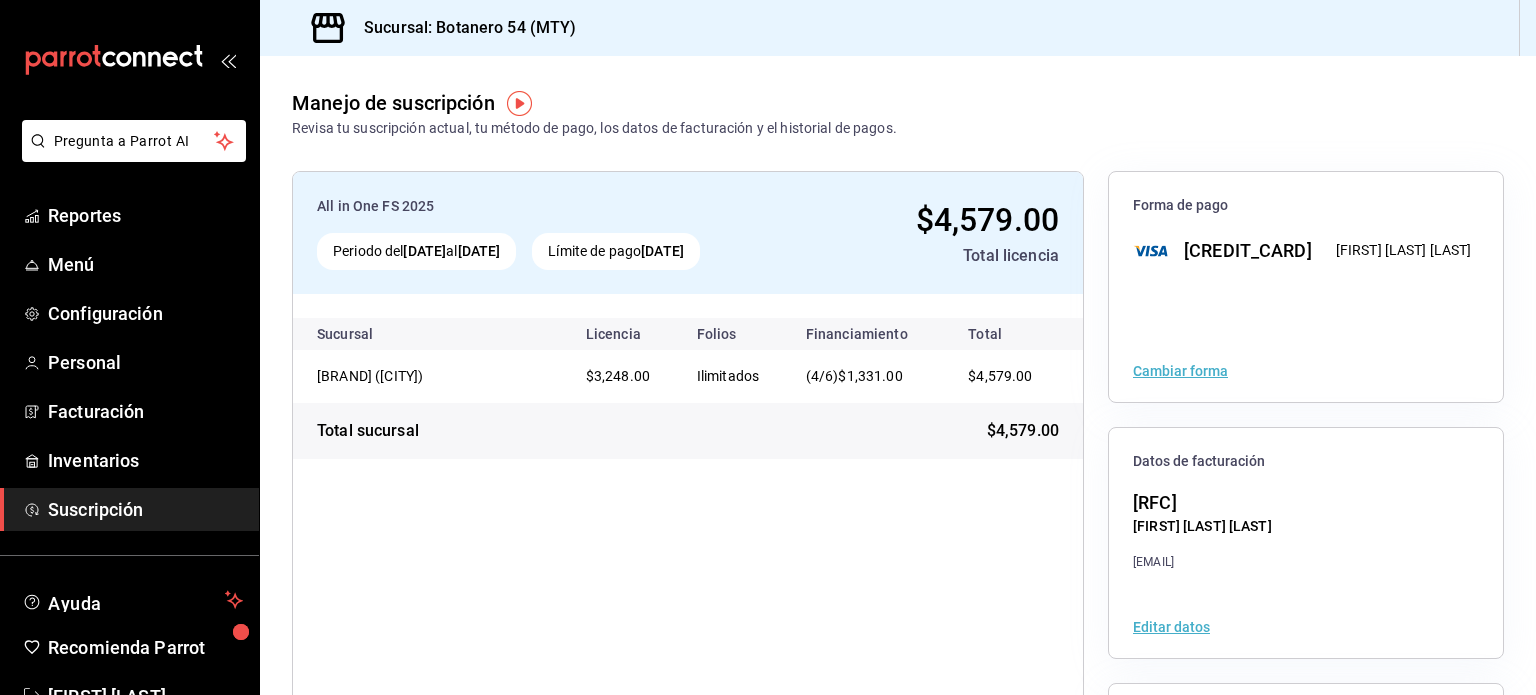 scroll, scrollTop: 59, scrollLeft: 0, axis: vertical 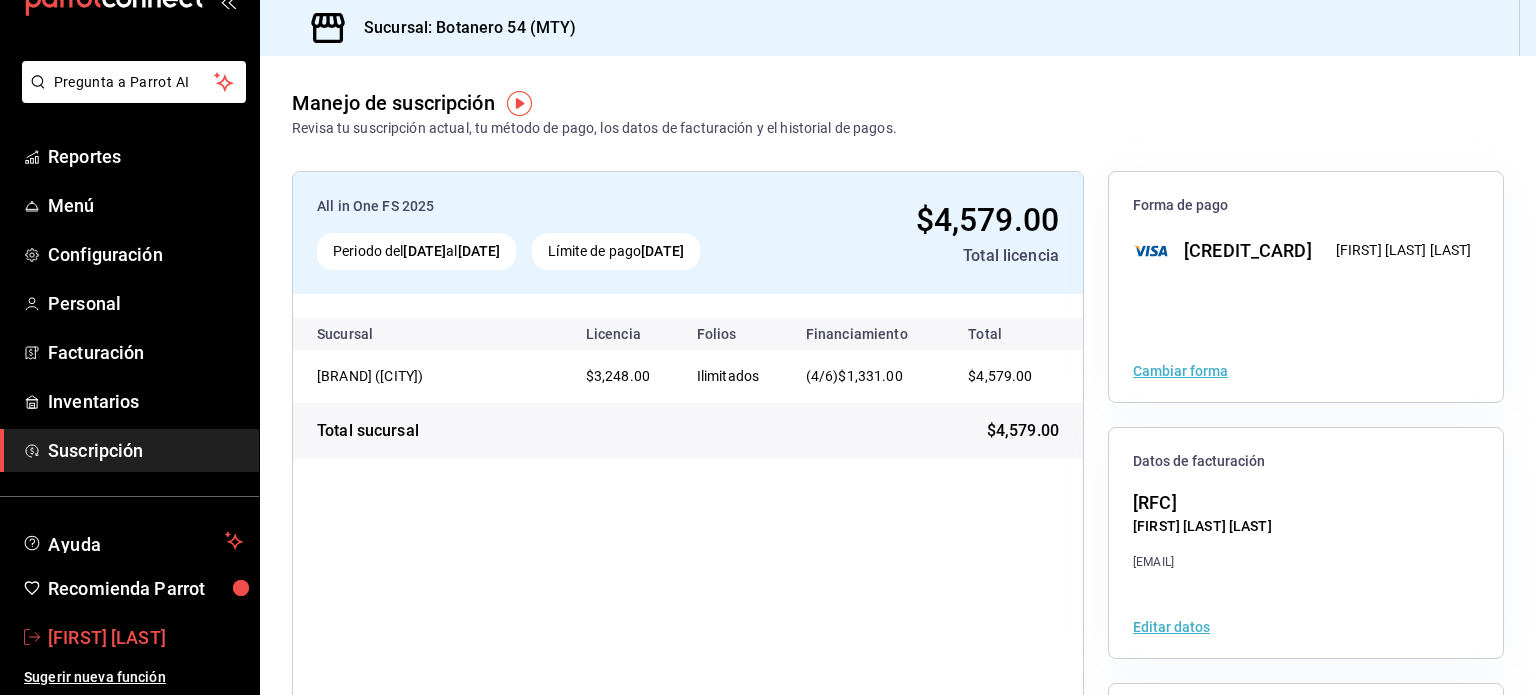 click on "Alberto Martinez" at bounding box center (145, 637) 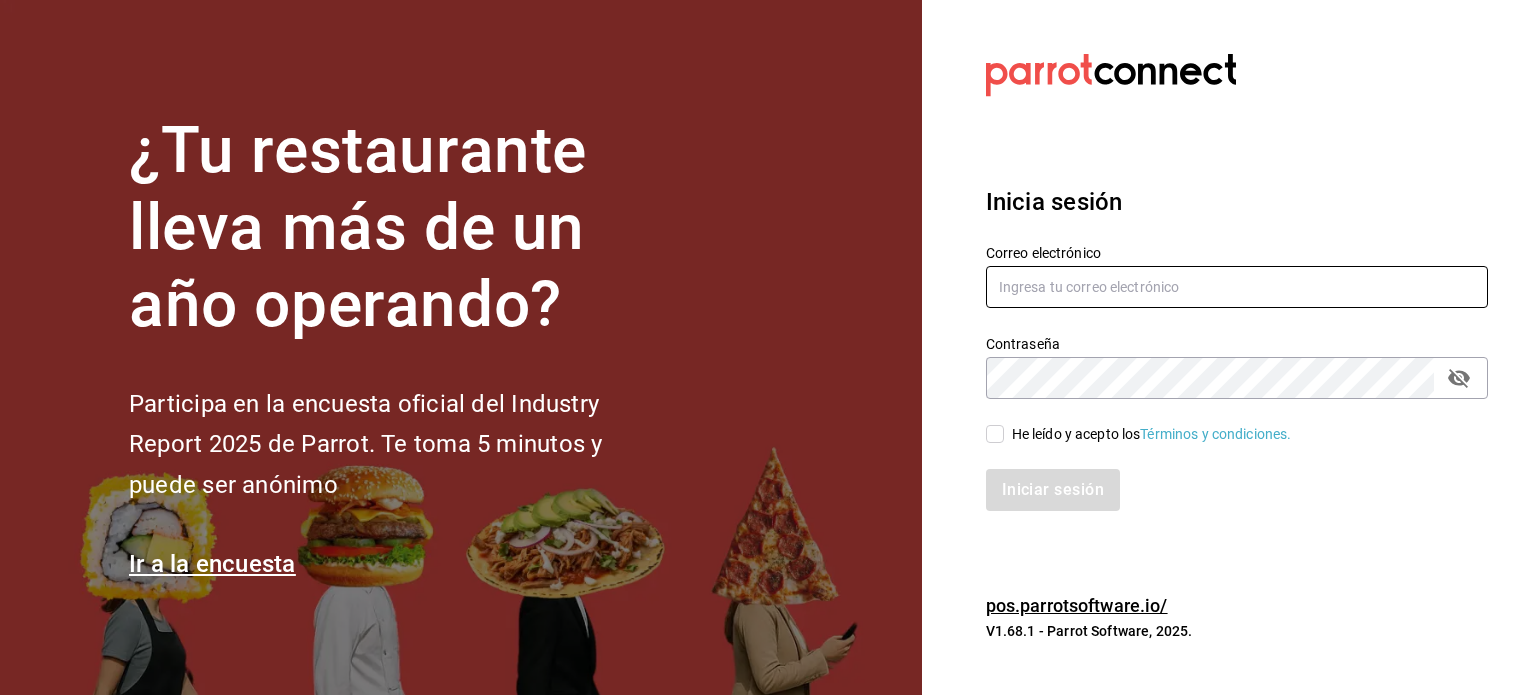 click at bounding box center [1237, 287] 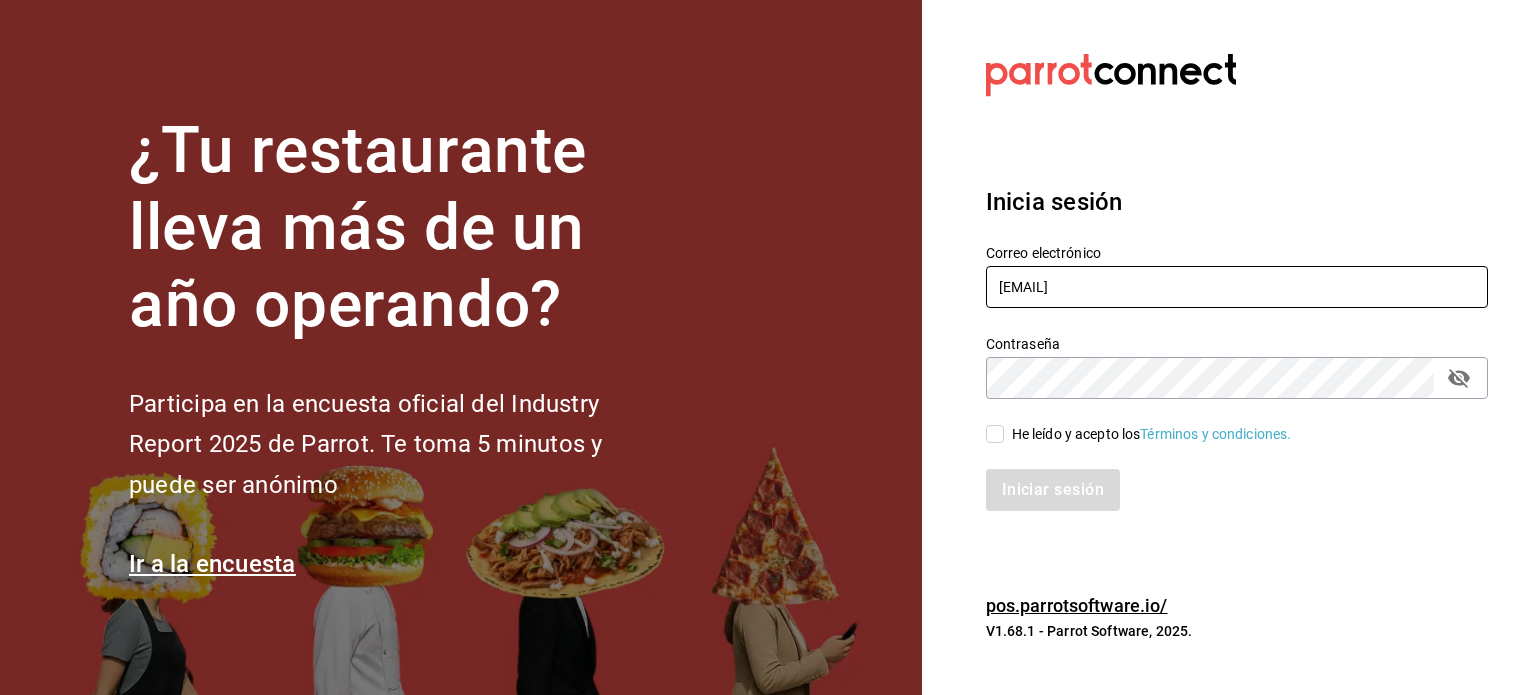 type on "alberto2m@hotmail.com" 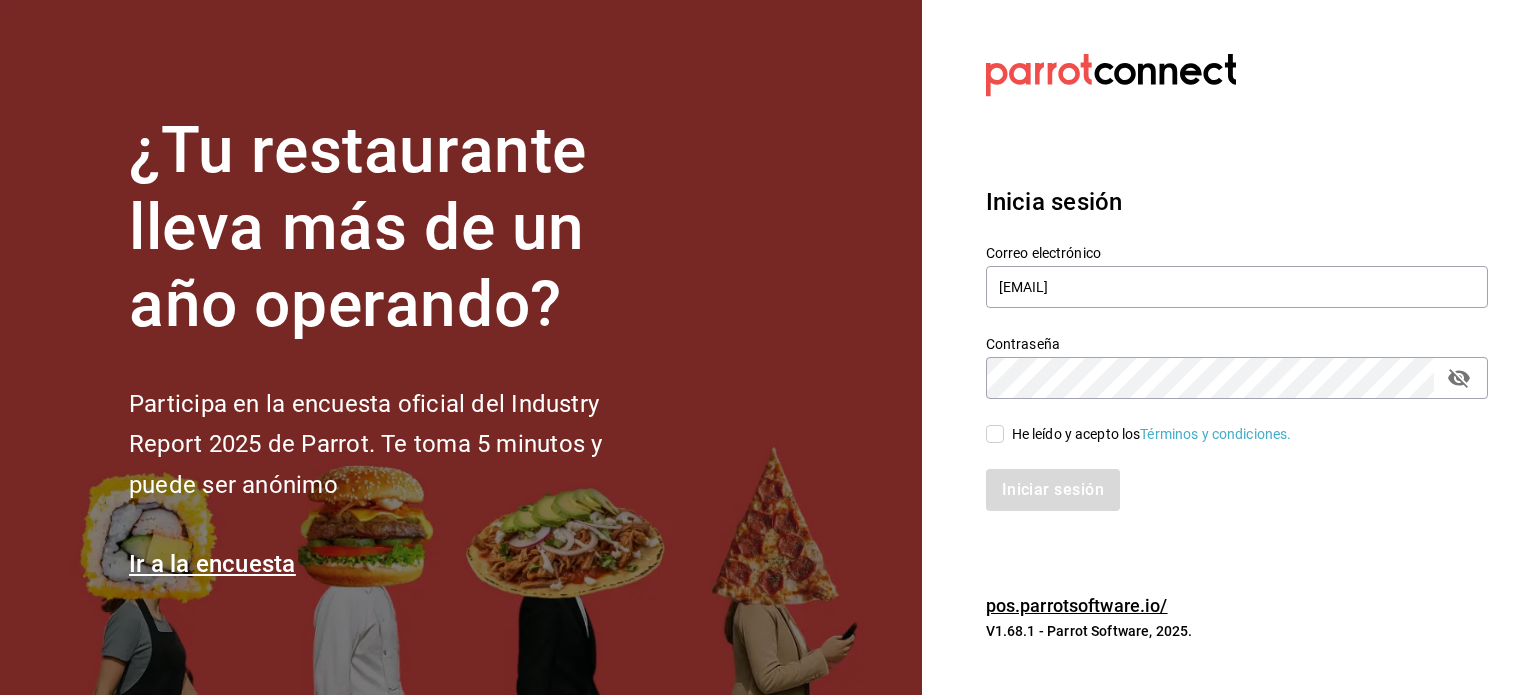 click 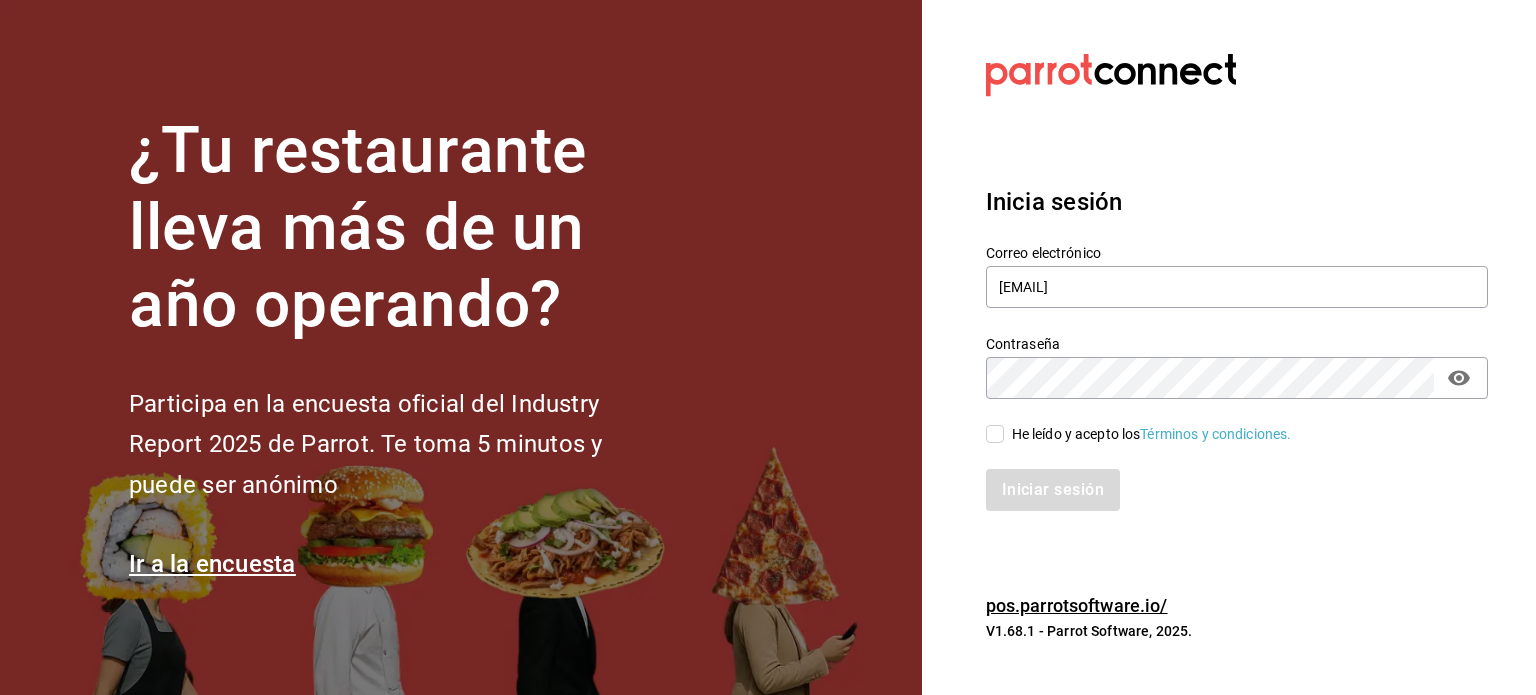 click 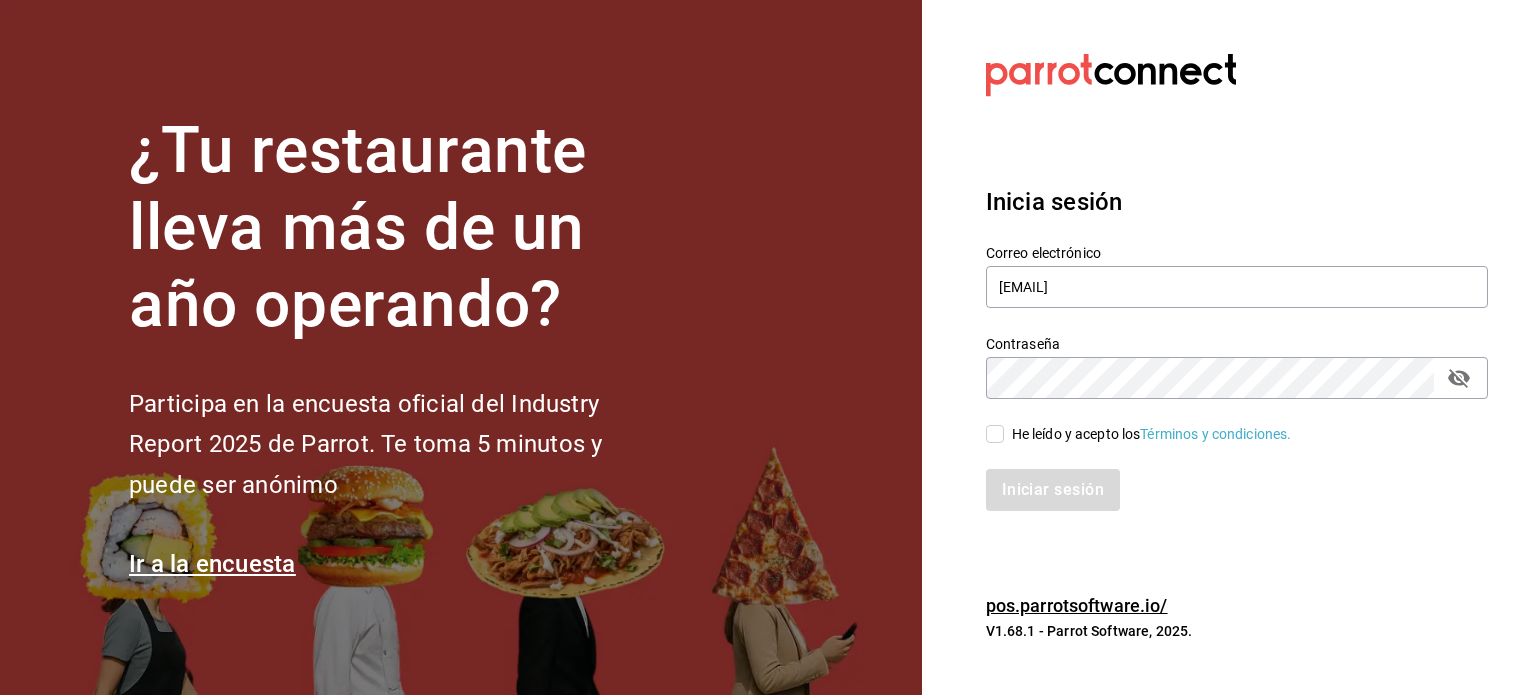 click on "He leído y acepto los  Términos y condiciones." at bounding box center (995, 434) 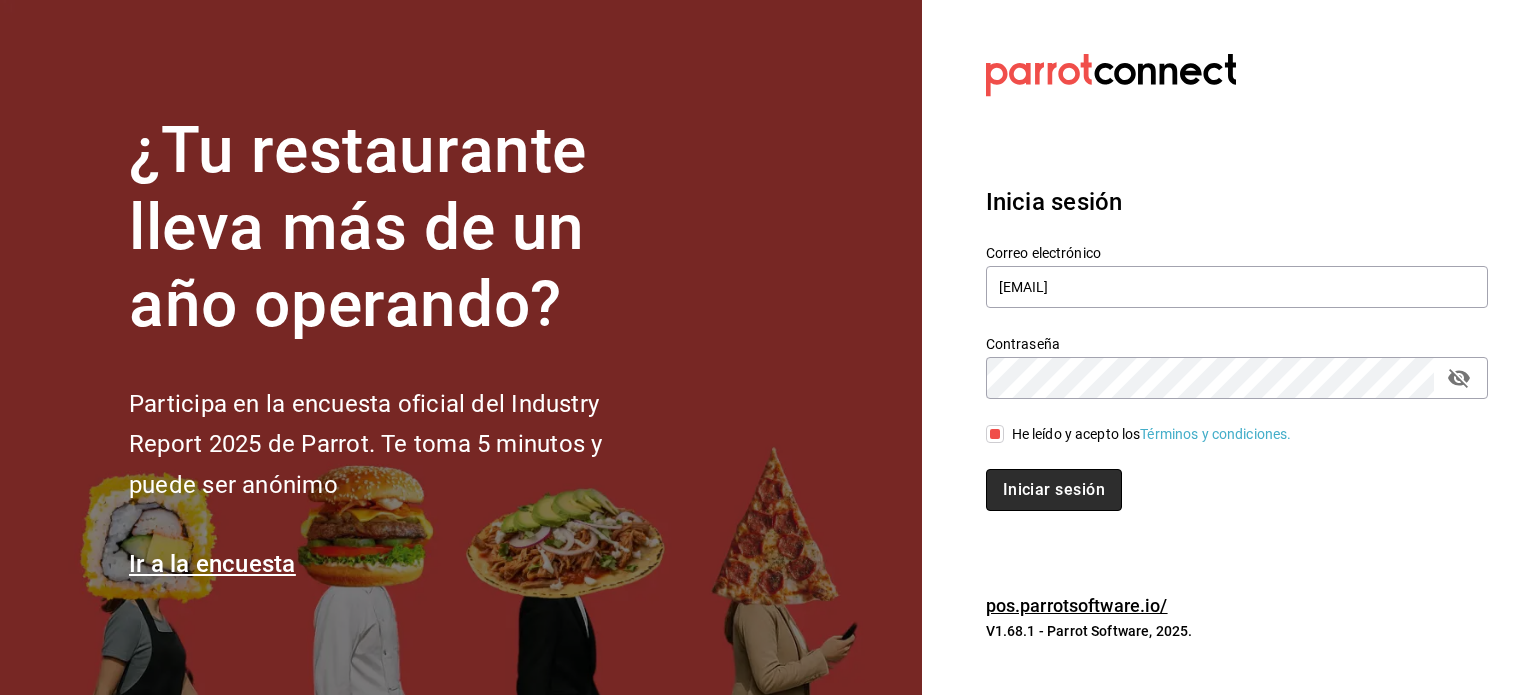 click on "Iniciar sesión" at bounding box center [1054, 490] 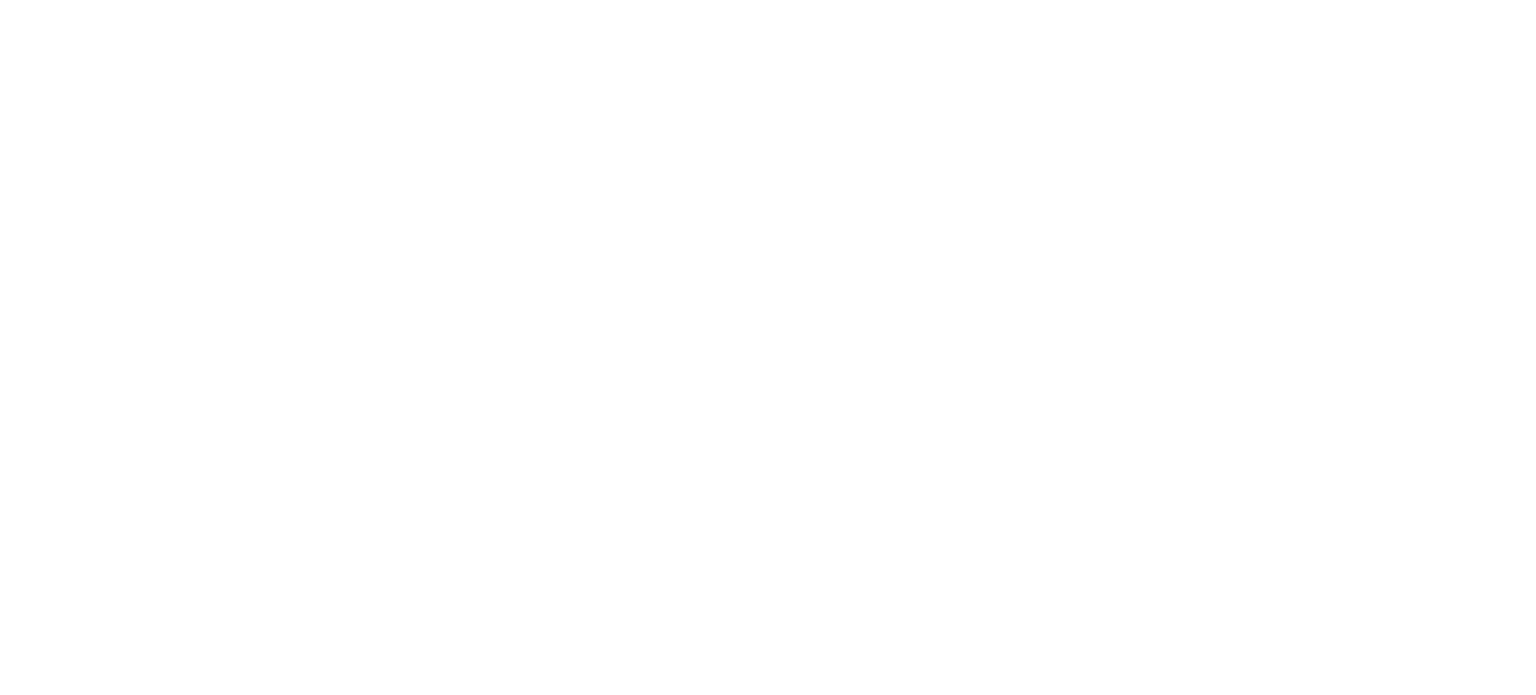 scroll, scrollTop: 0, scrollLeft: 0, axis: both 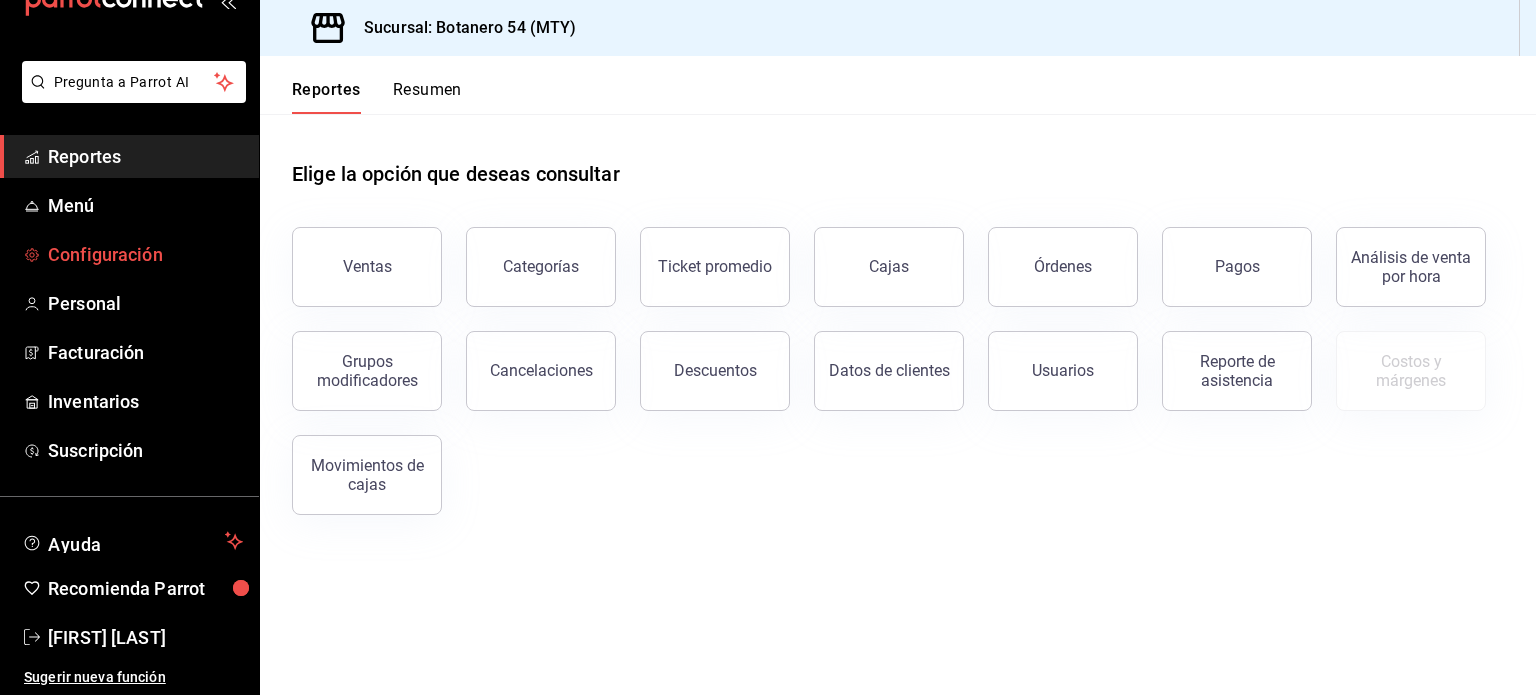 click on "Configuración" at bounding box center [129, 254] 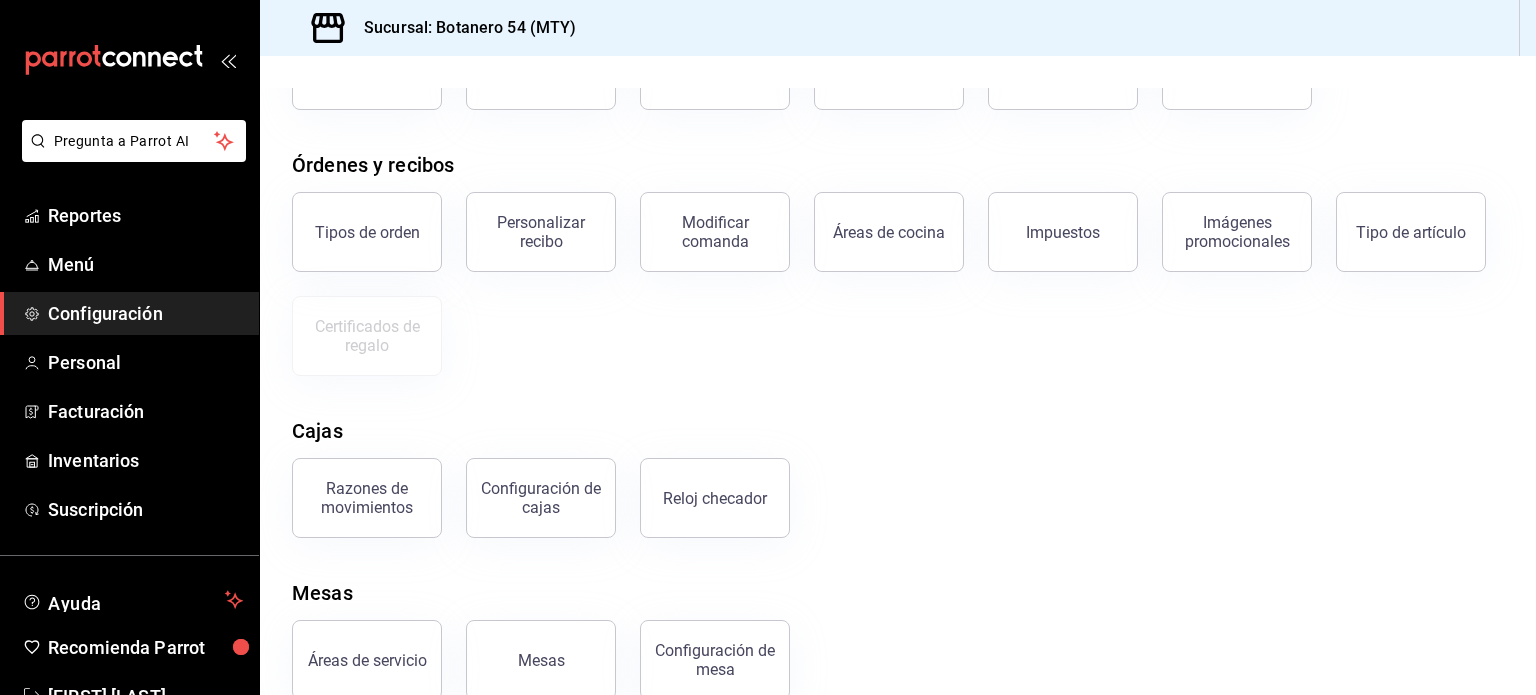 scroll, scrollTop: 215, scrollLeft: 0, axis: vertical 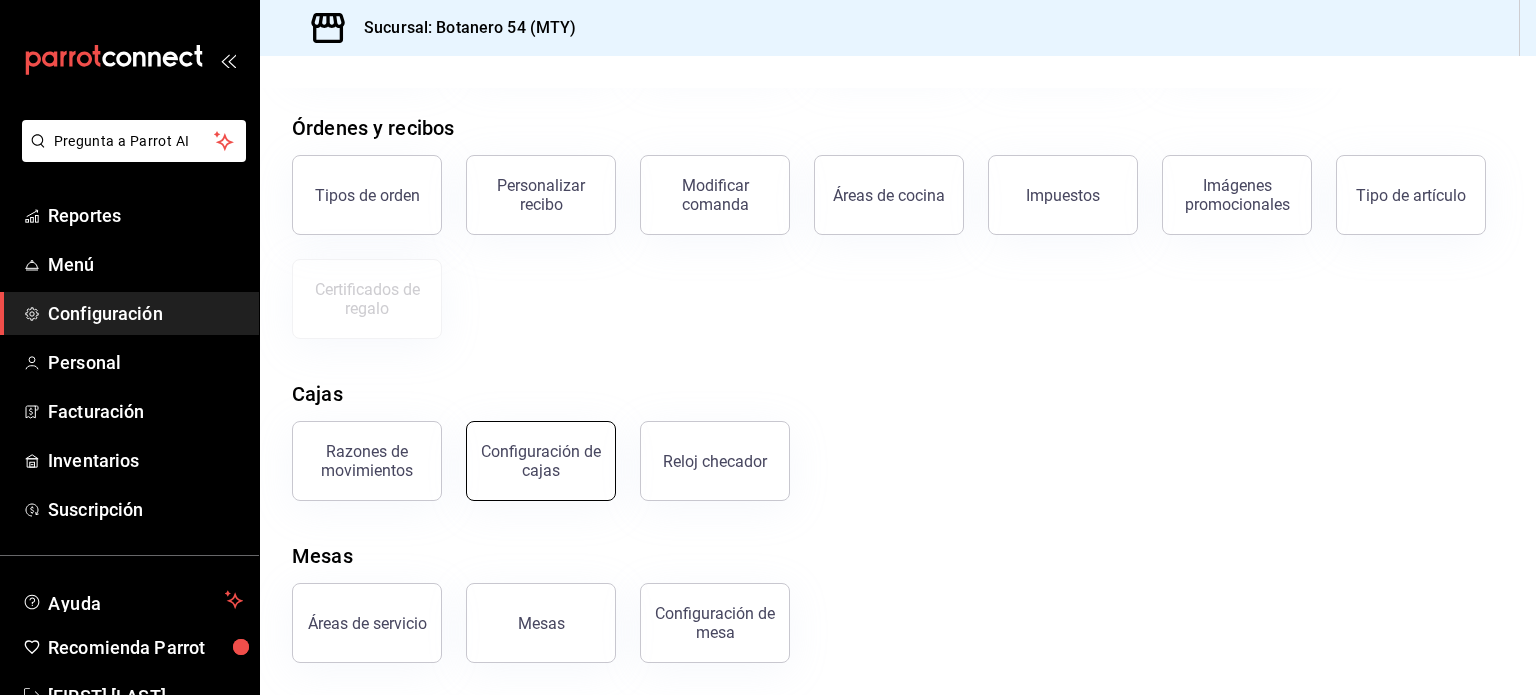 click on "Configuración de cajas" at bounding box center (541, 461) 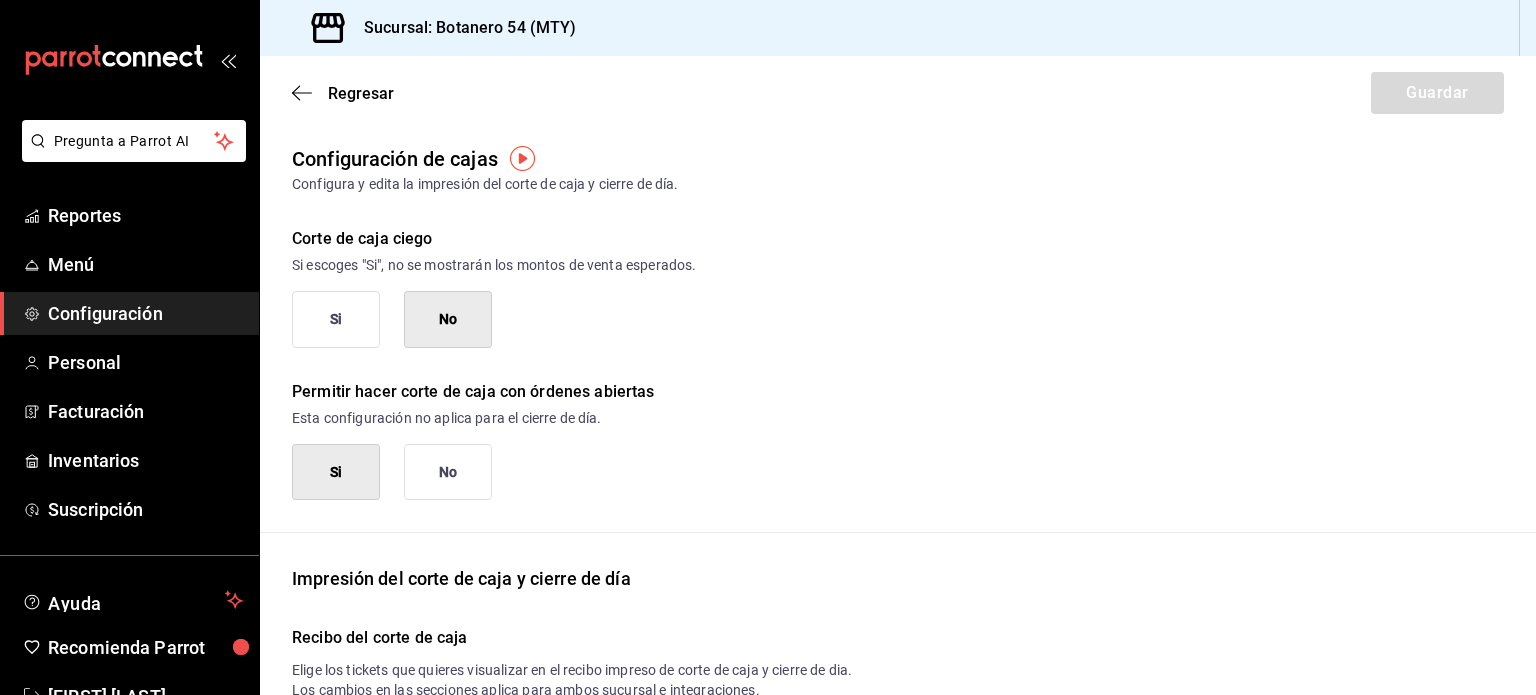 scroll, scrollTop: 0, scrollLeft: 0, axis: both 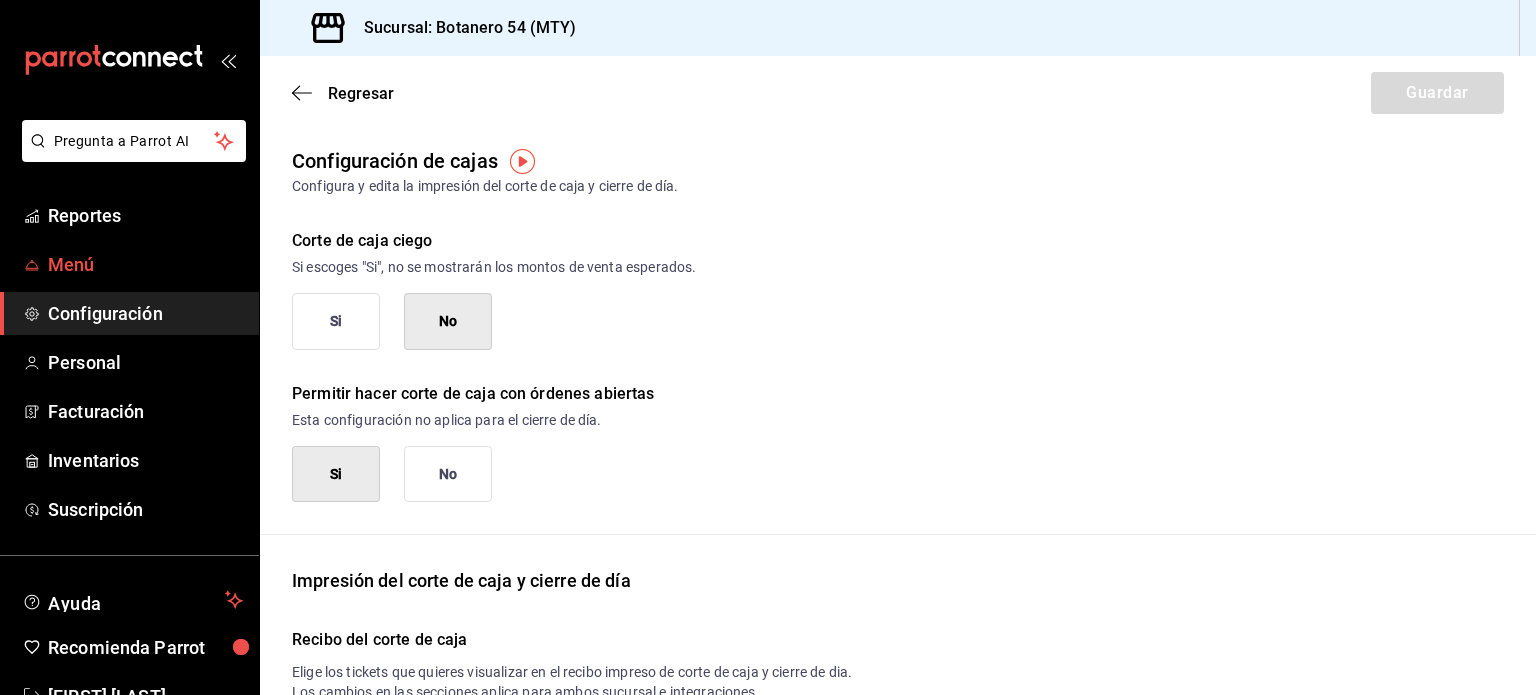 click on "Menú" at bounding box center (145, 264) 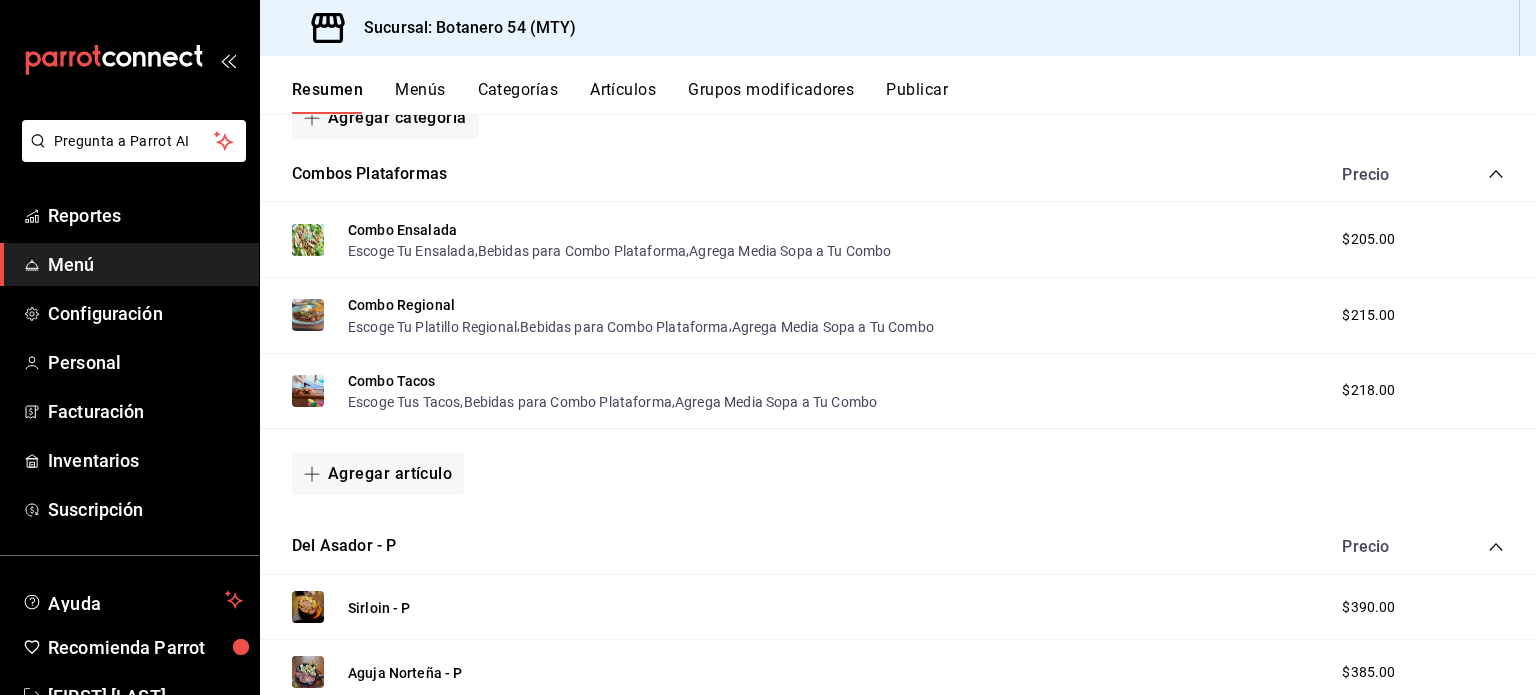 scroll, scrollTop: 312, scrollLeft: 0, axis: vertical 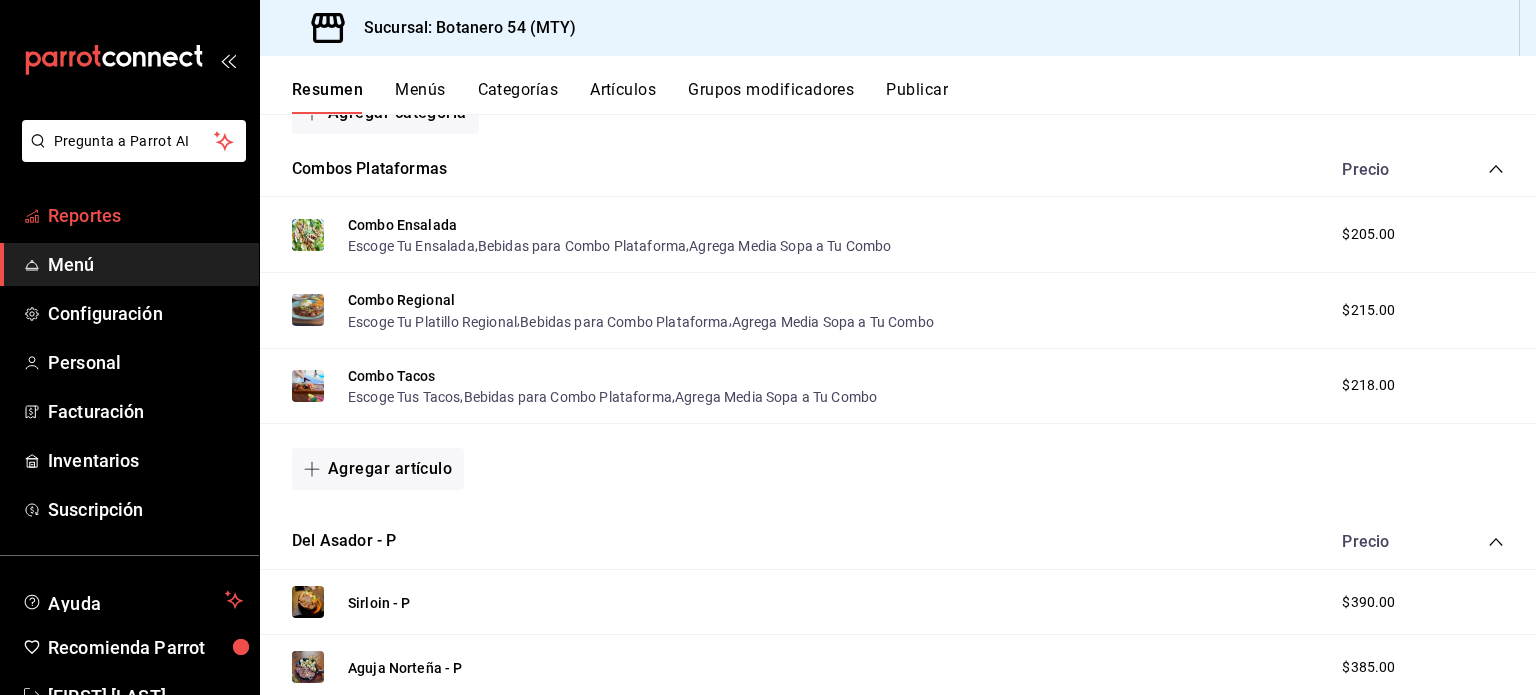 click on "Reportes" at bounding box center [145, 215] 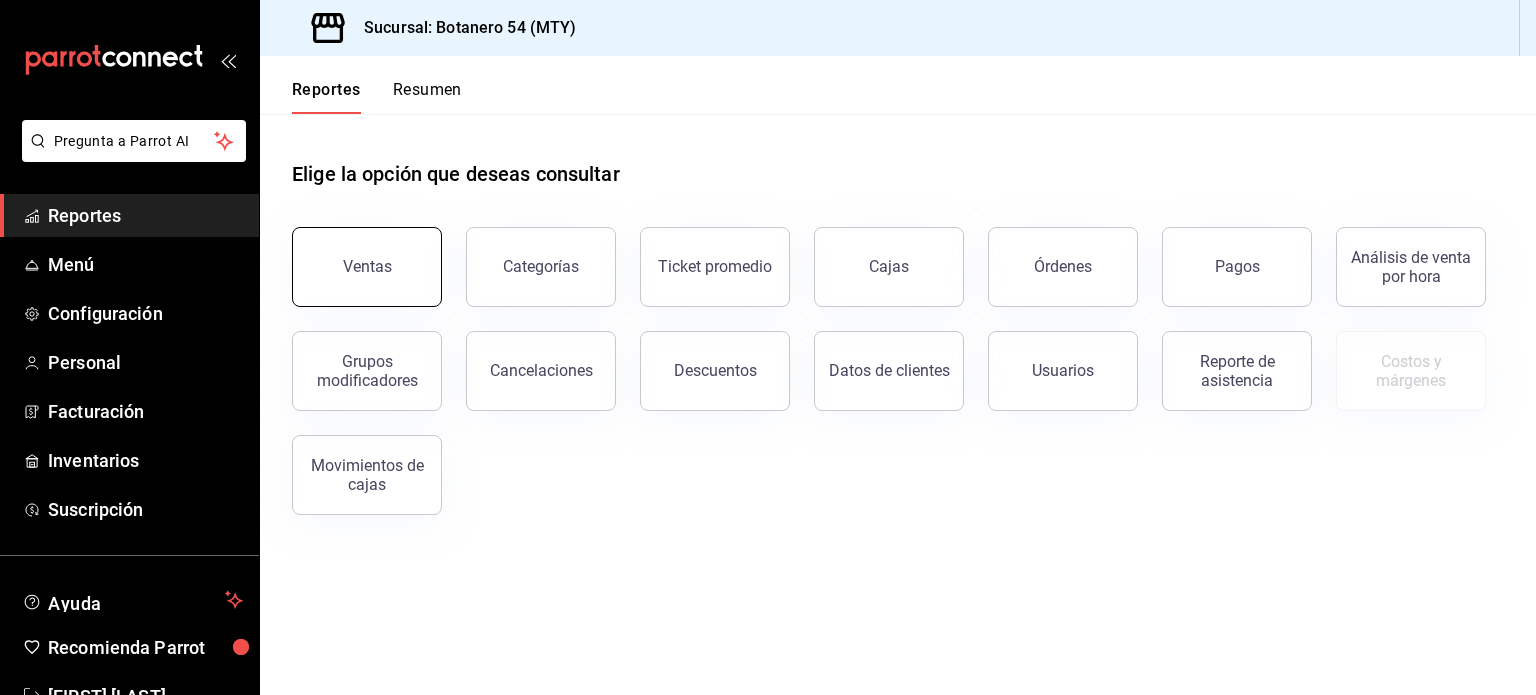 click on "Ventas" at bounding box center [367, 267] 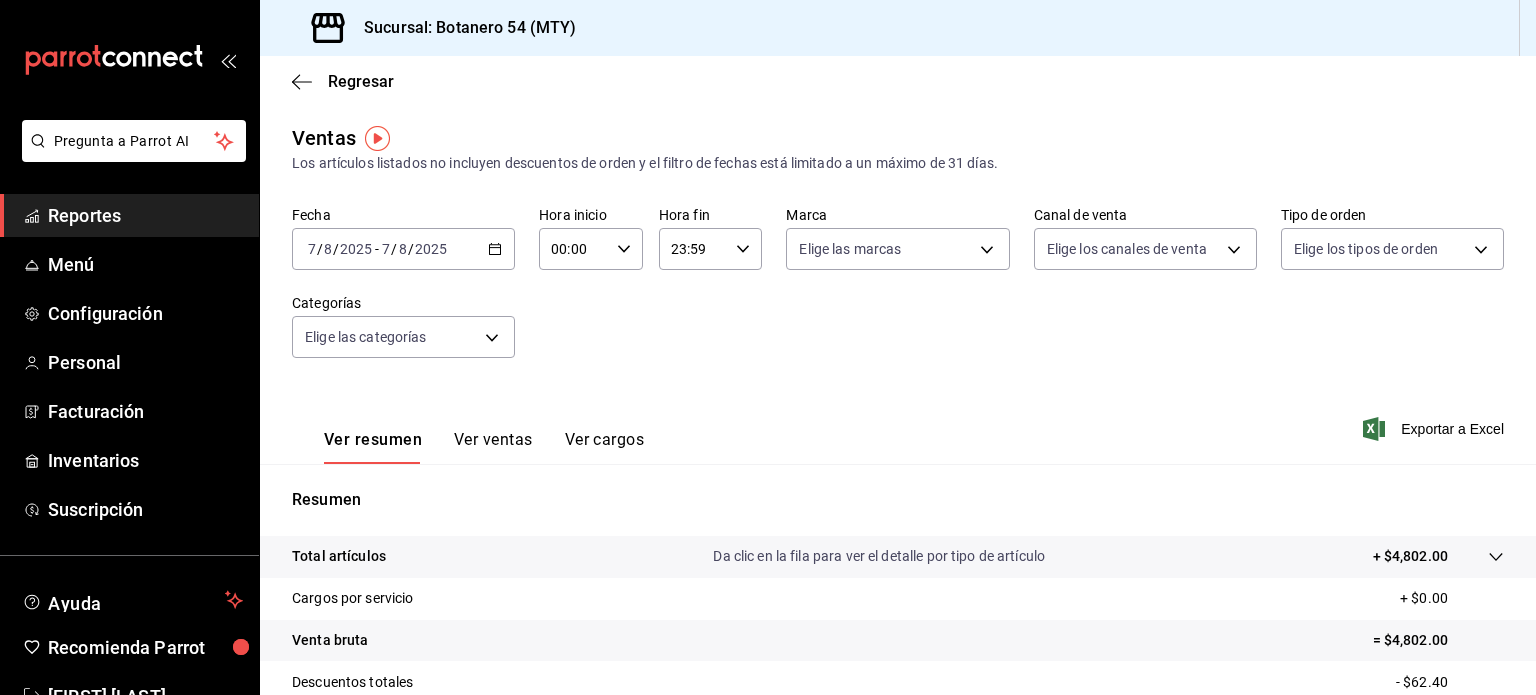click on "Ver ventas" at bounding box center (493, 447) 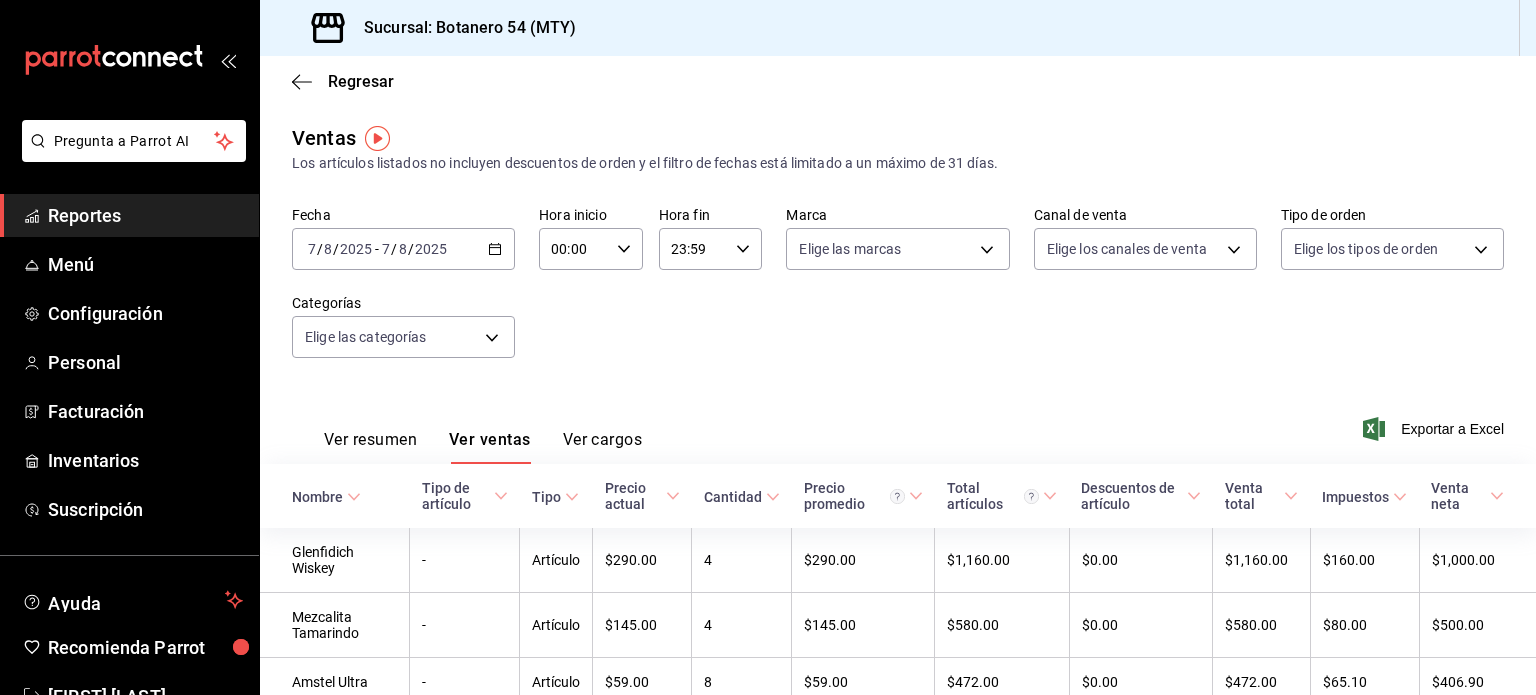 click on "Ver resumen" at bounding box center [370, 447] 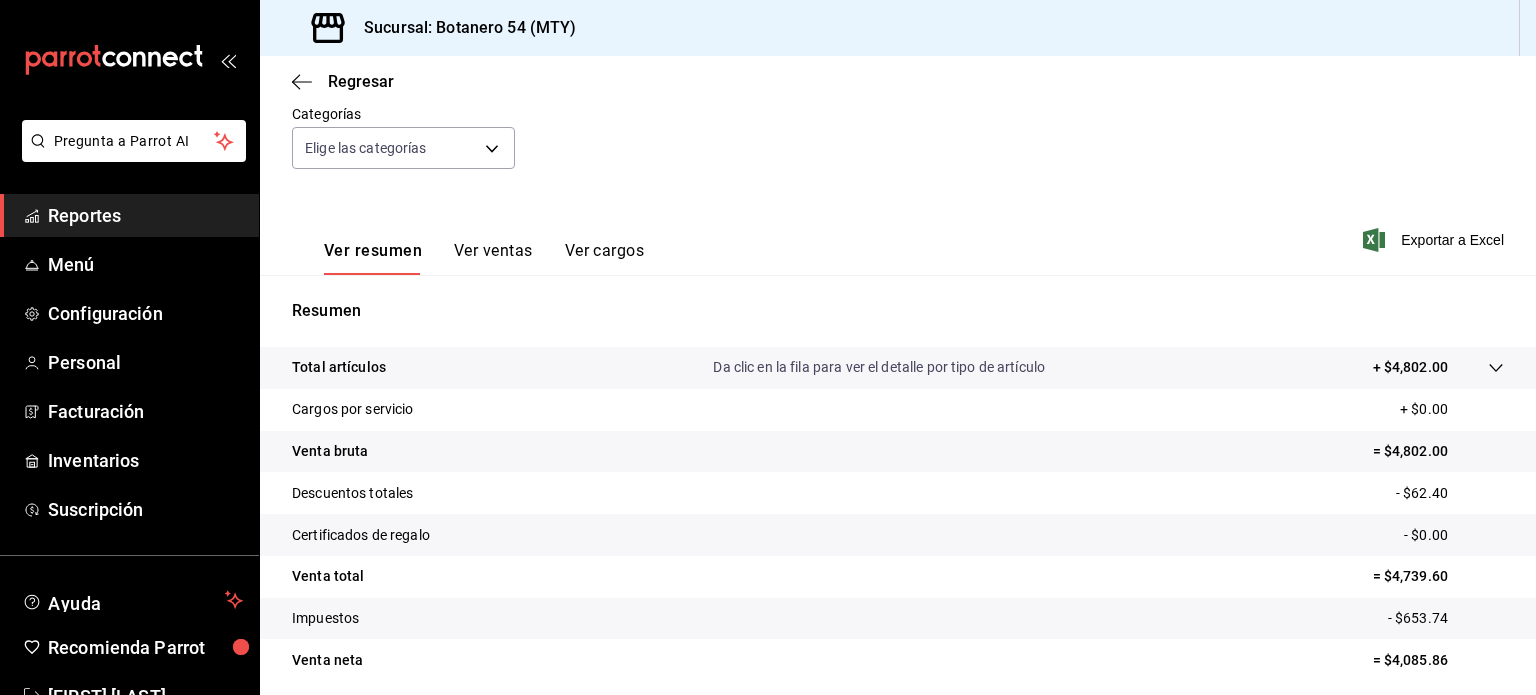 scroll, scrollTop: 263, scrollLeft: 0, axis: vertical 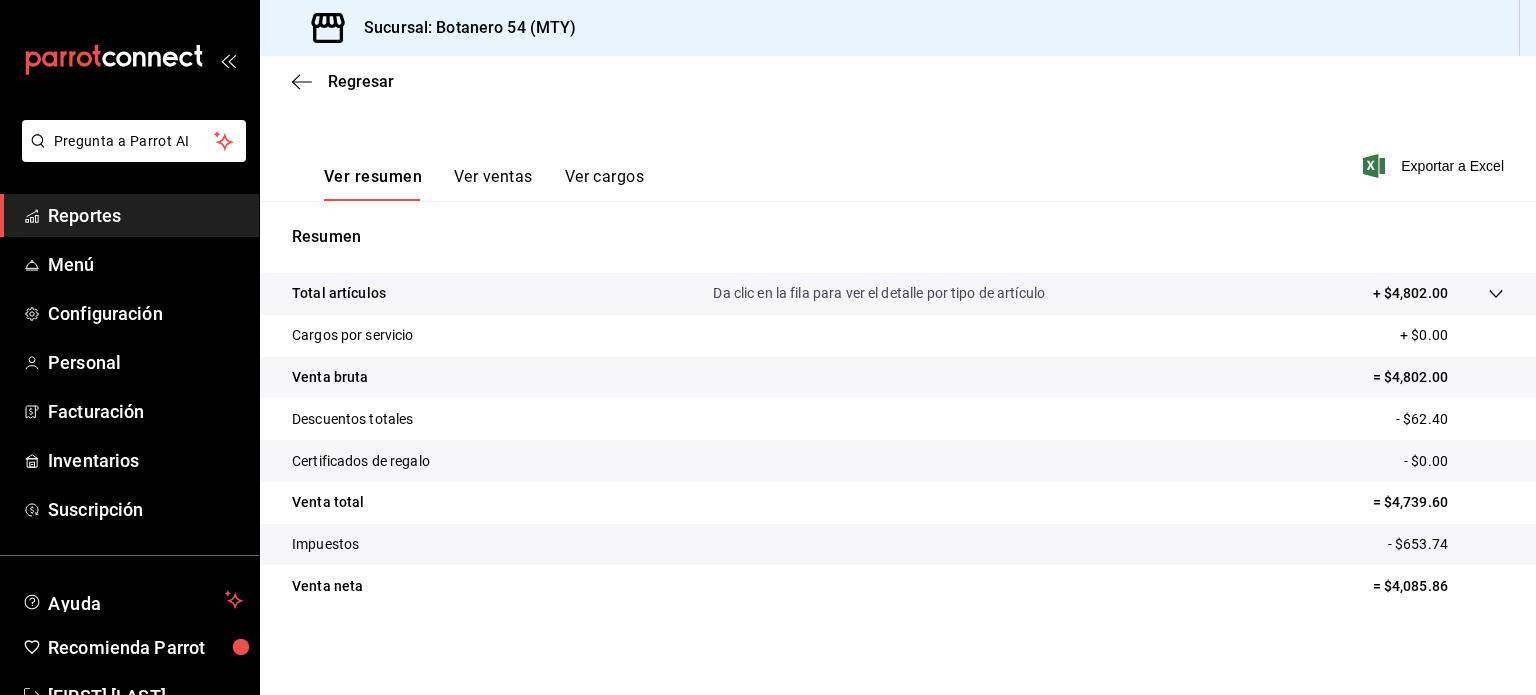 click on "Total artículos" at bounding box center (339, 293) 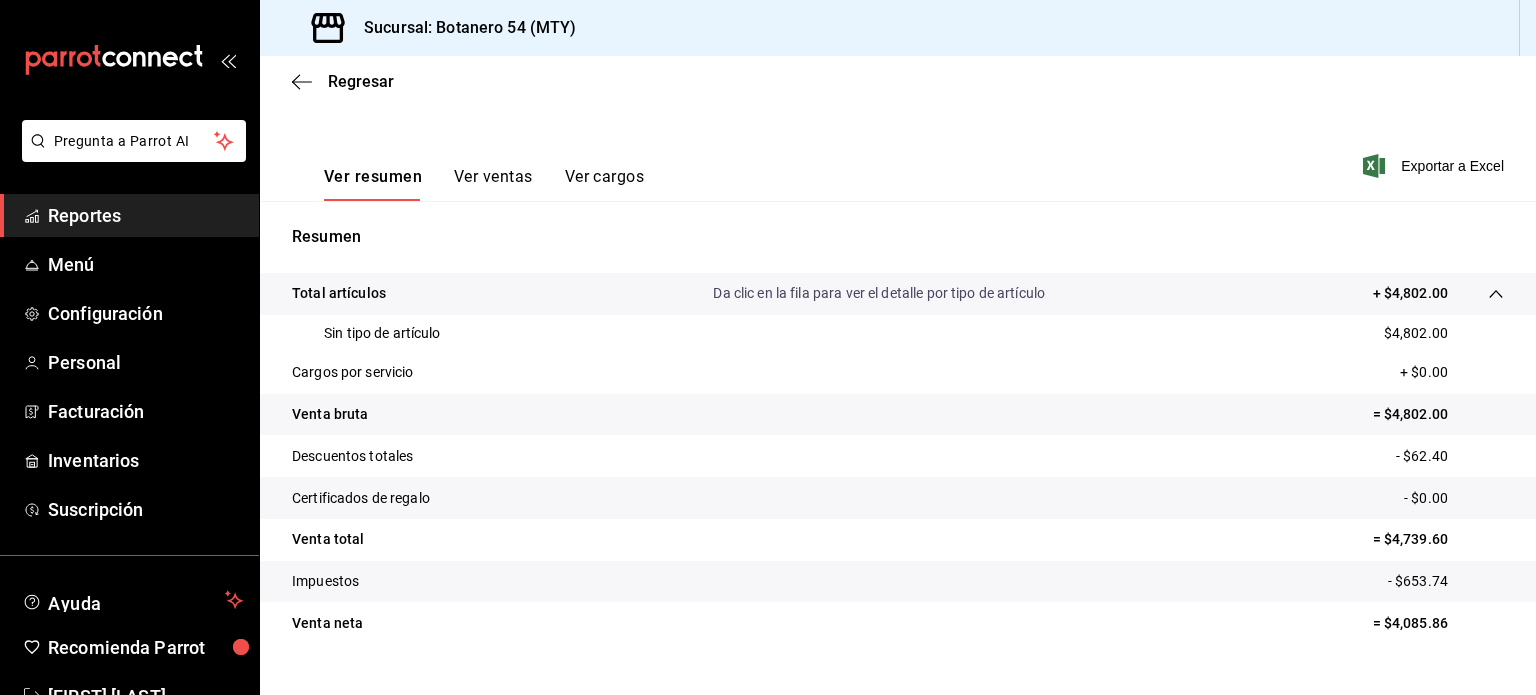 click on "Ver ventas" at bounding box center [493, 184] 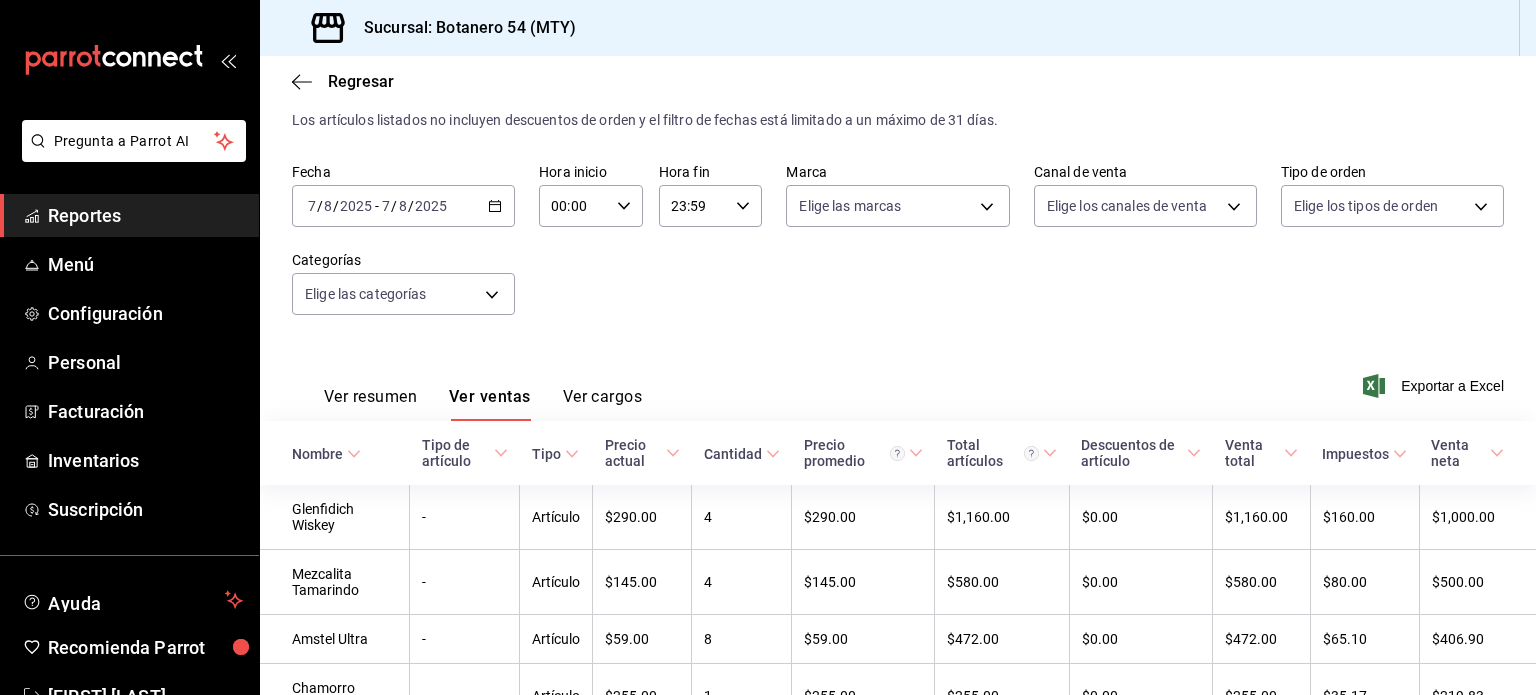 scroll, scrollTop: 263, scrollLeft: 0, axis: vertical 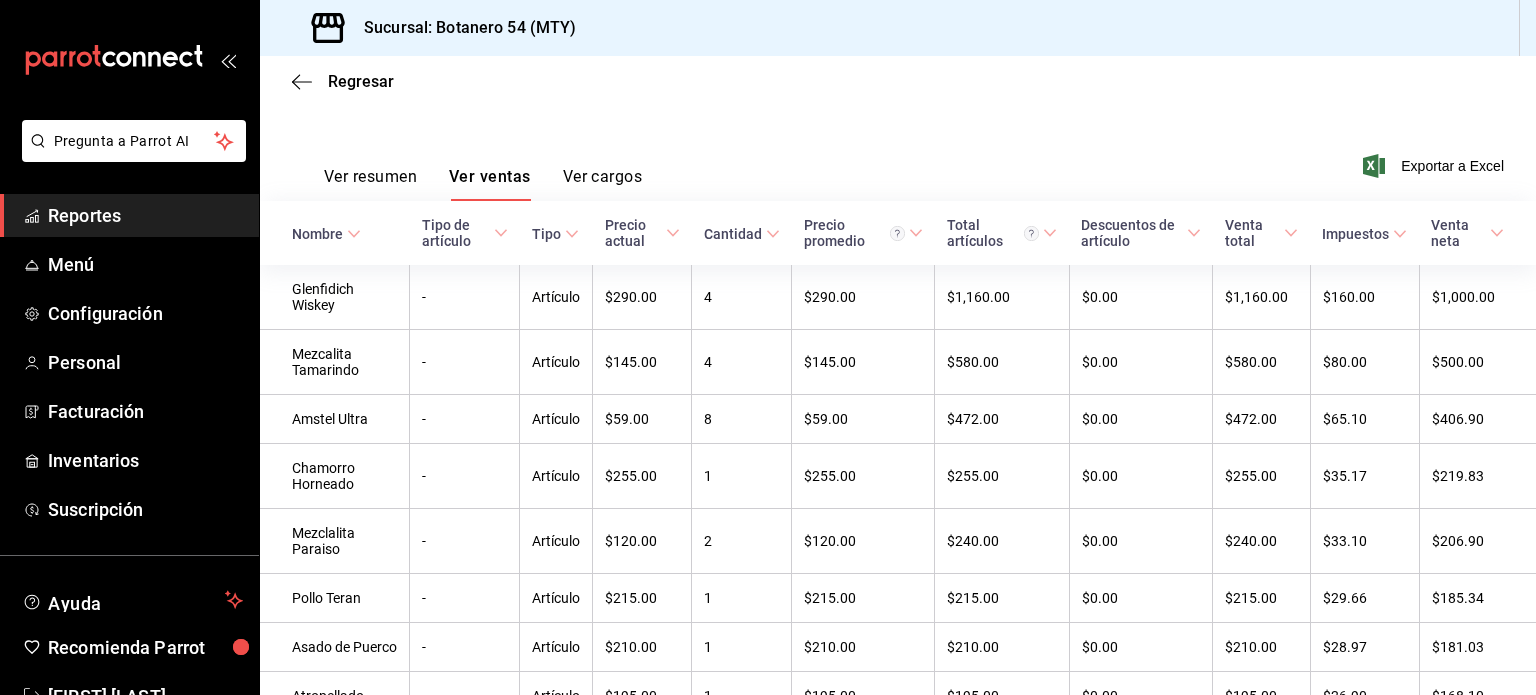 click on "Ver cargos" at bounding box center (603, 184) 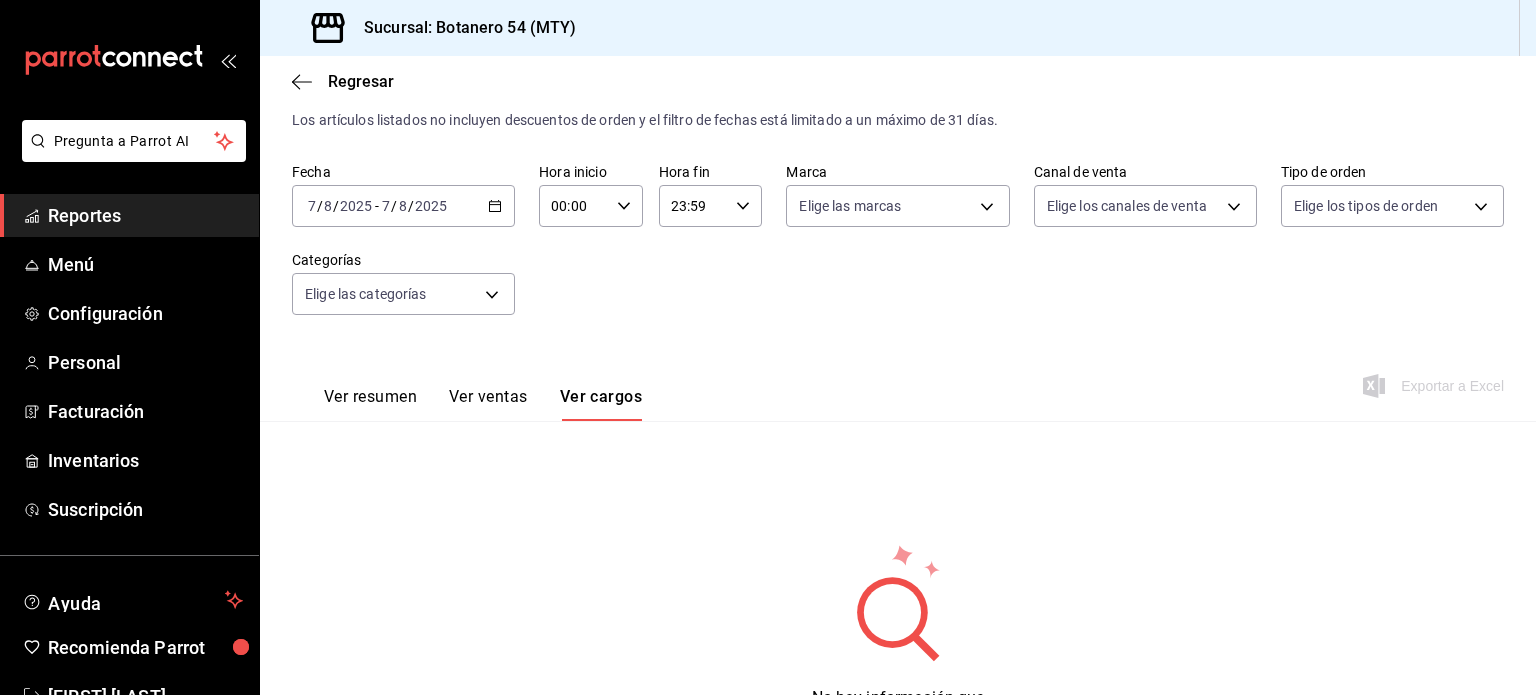 scroll, scrollTop: 144, scrollLeft: 0, axis: vertical 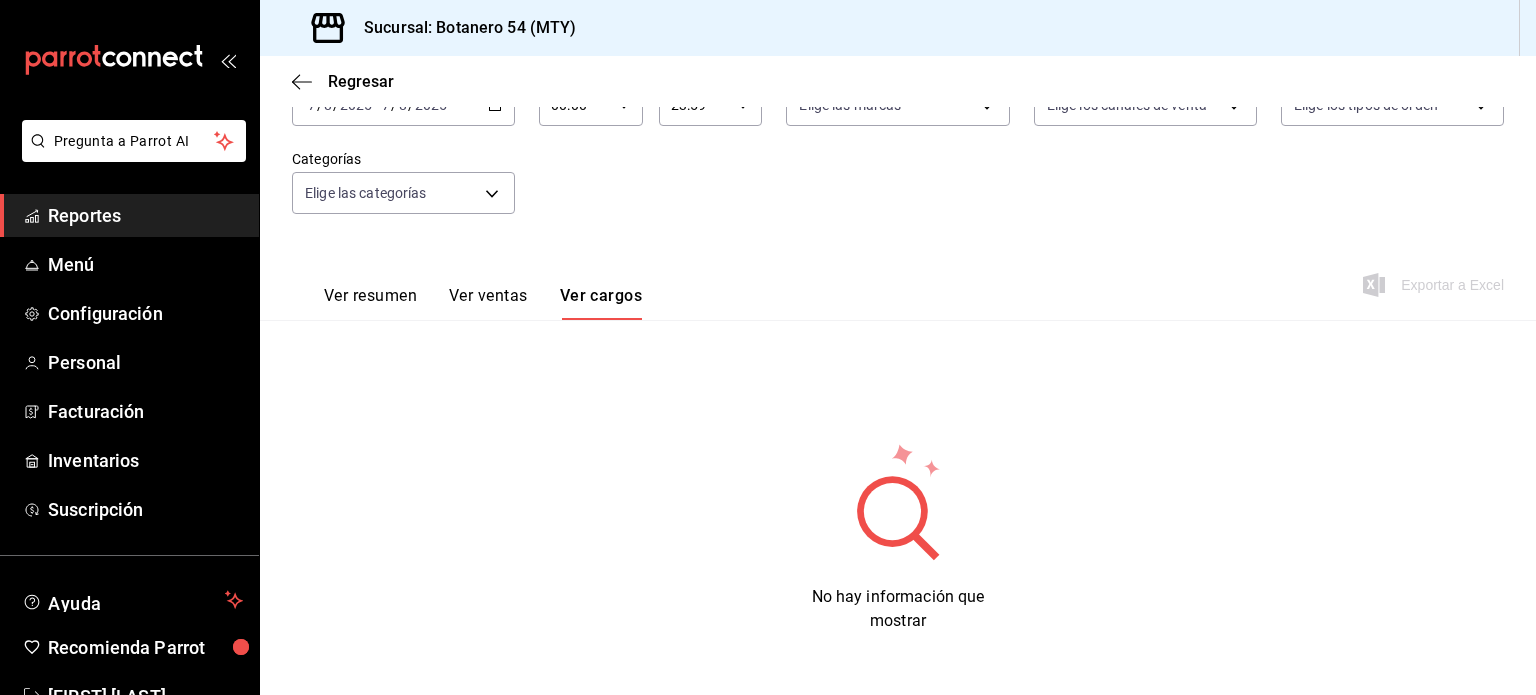 click on "Ver ventas" at bounding box center [488, 303] 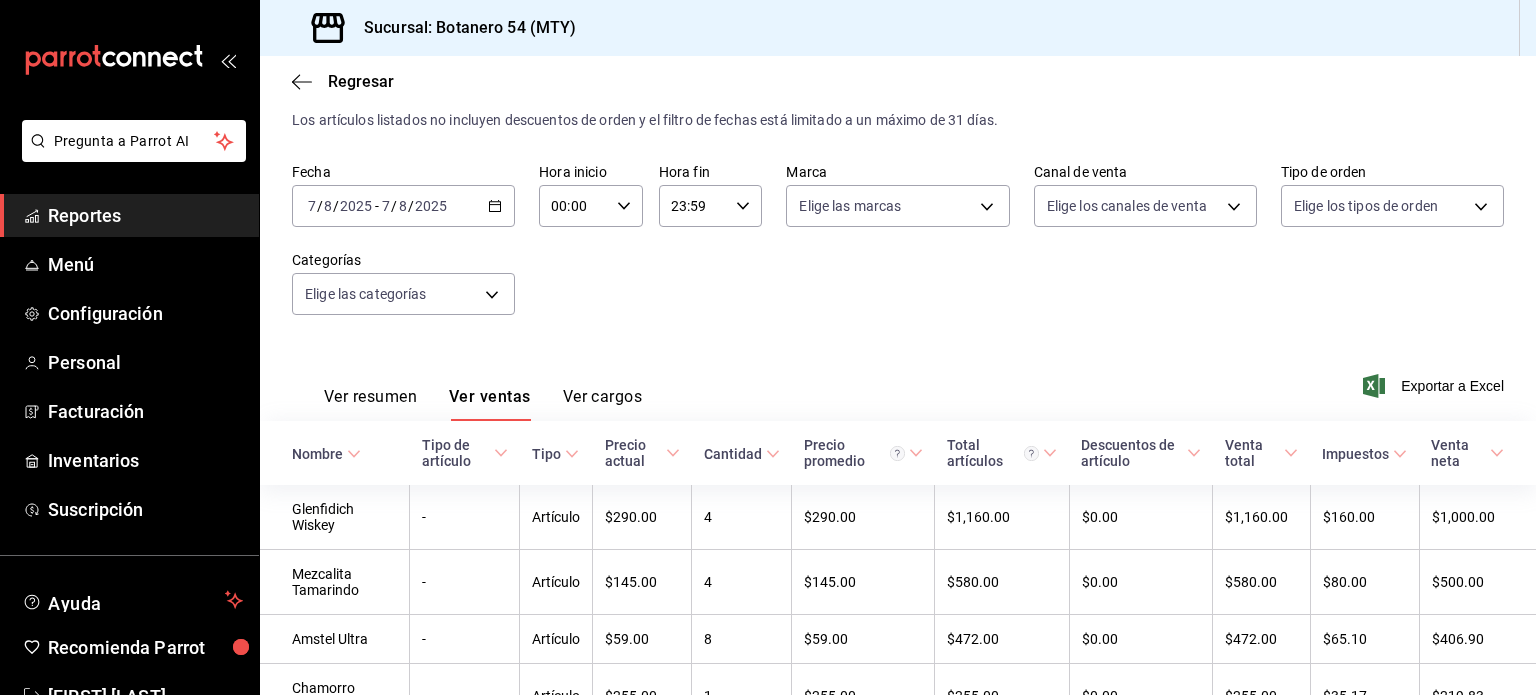 scroll, scrollTop: 144, scrollLeft: 0, axis: vertical 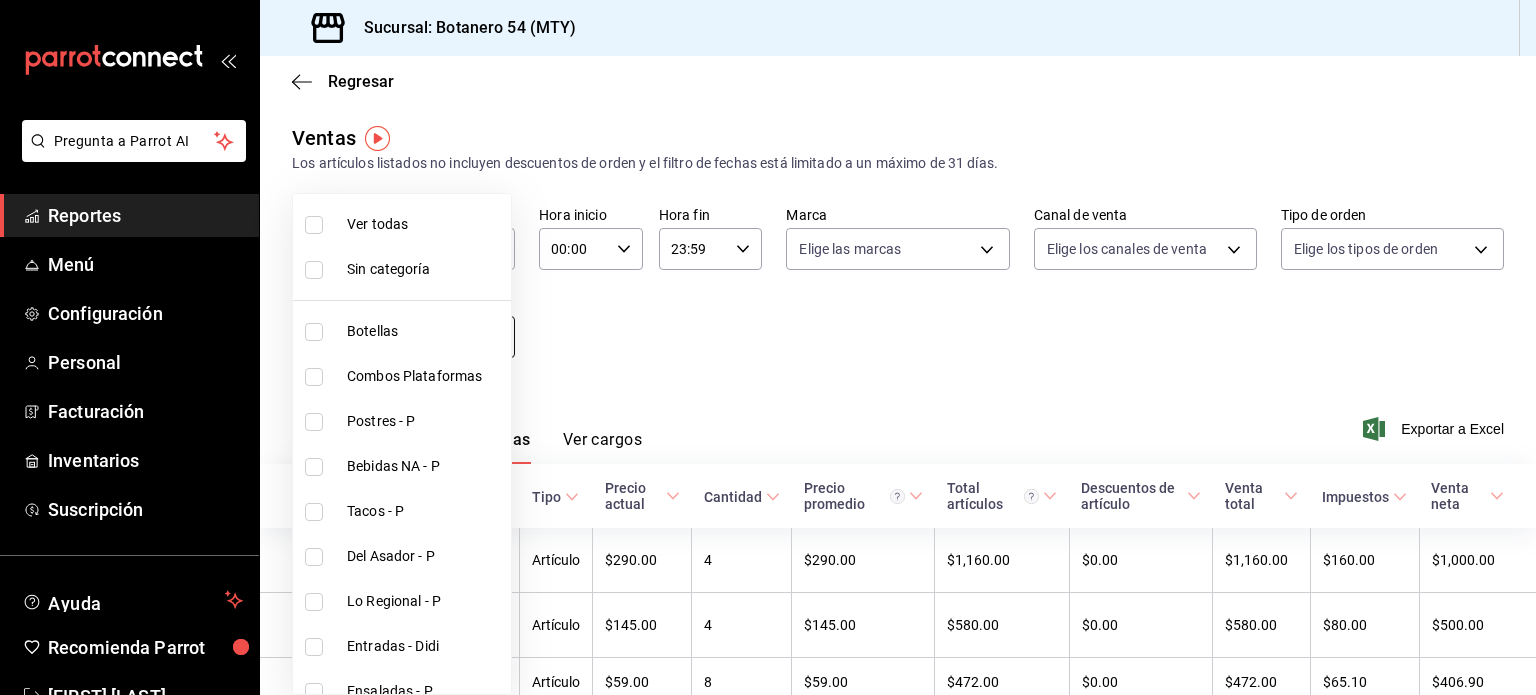 click on "Pregunta a Parrot AI Reportes   Menú   Configuración   Personal   Facturación   Inventarios   Suscripción   Ayuda Recomienda Parrot   Alberto Martinez   Sugerir nueva función   Sucursal: Botanero 54 (MTY) Regresar Ventas Los artículos listados no incluyen descuentos de orden y el filtro de fechas está limitado a un máximo de 31 días. Fecha 2025-08-07 7 / 8 / 2025 - 2025-08-07 7 / 8 / 2025 Hora inicio 00:00 Hora inicio Hora fin 23:59 Hora fin Marca Elige las marcas Canal de venta Elige los canales de venta Tipo de orden Elige los tipos de orden Categorías Elige las categorías Ver resumen Ver ventas Ver cargos Exportar a Excel Nombre Tipo de artículo Tipo Precio actual Cantidad Precio promedio   Total artículos   Descuentos de artículo Venta total Impuestos Venta neta Glenfidich Wiskey - Artículo $290.00 4 $290.00 $1,160.00 $0.00 $1,160.00 $160.00 $1,000.00 Mezcalita Tamarindo - Artículo $145.00 4 $145.00 $580.00 $0.00 $580.00 $80.00 $500.00 Amstel Ultra - Artículo $59.00 8 $59.00 $472.00 $0.00" at bounding box center [768, 347] 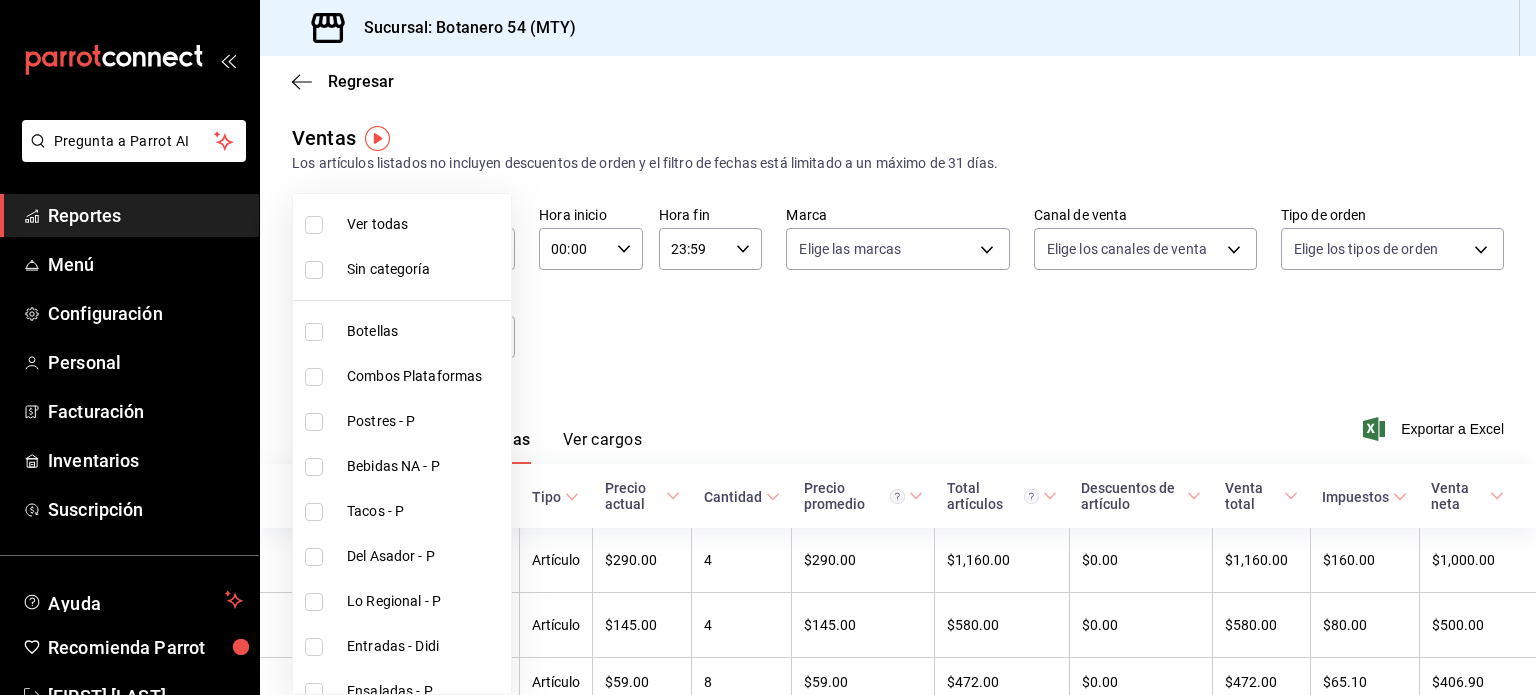 click at bounding box center [768, 347] 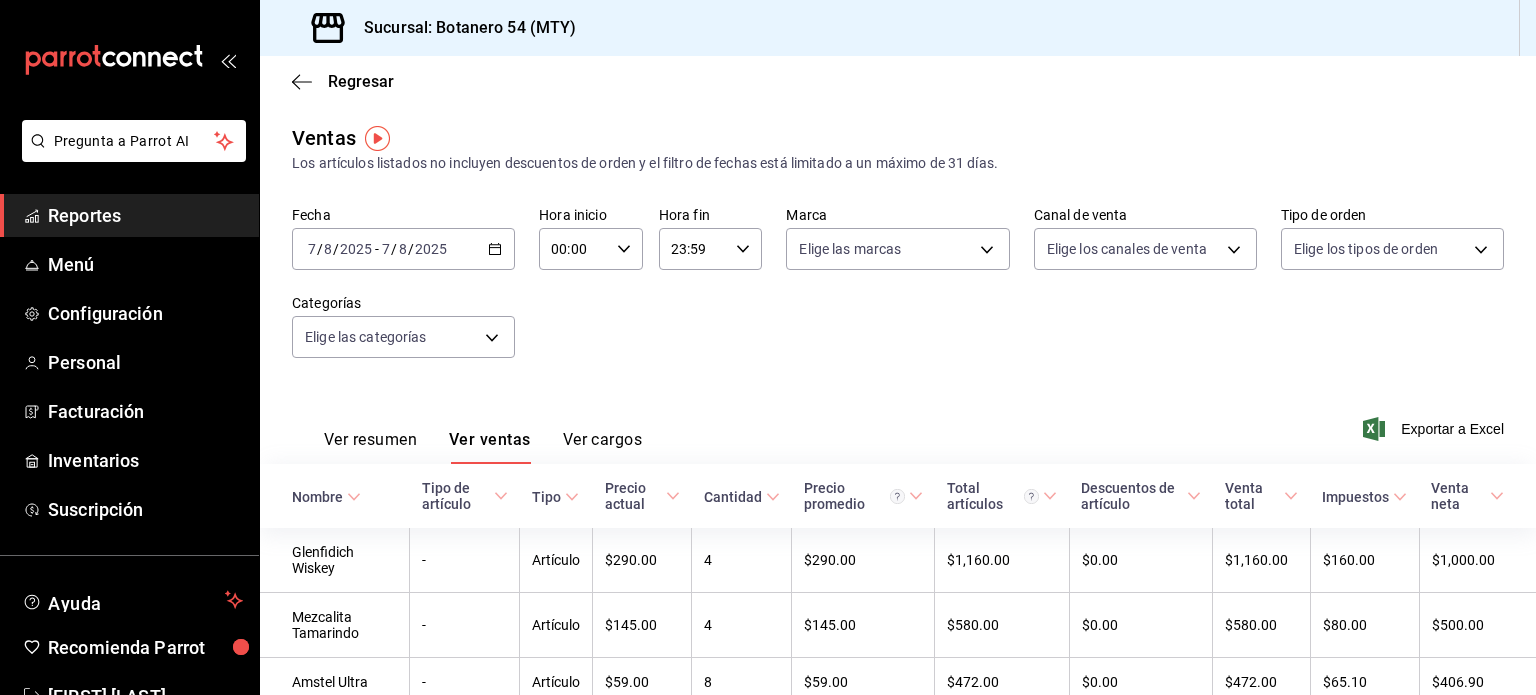 click on "Ver cargos" at bounding box center (603, 447) 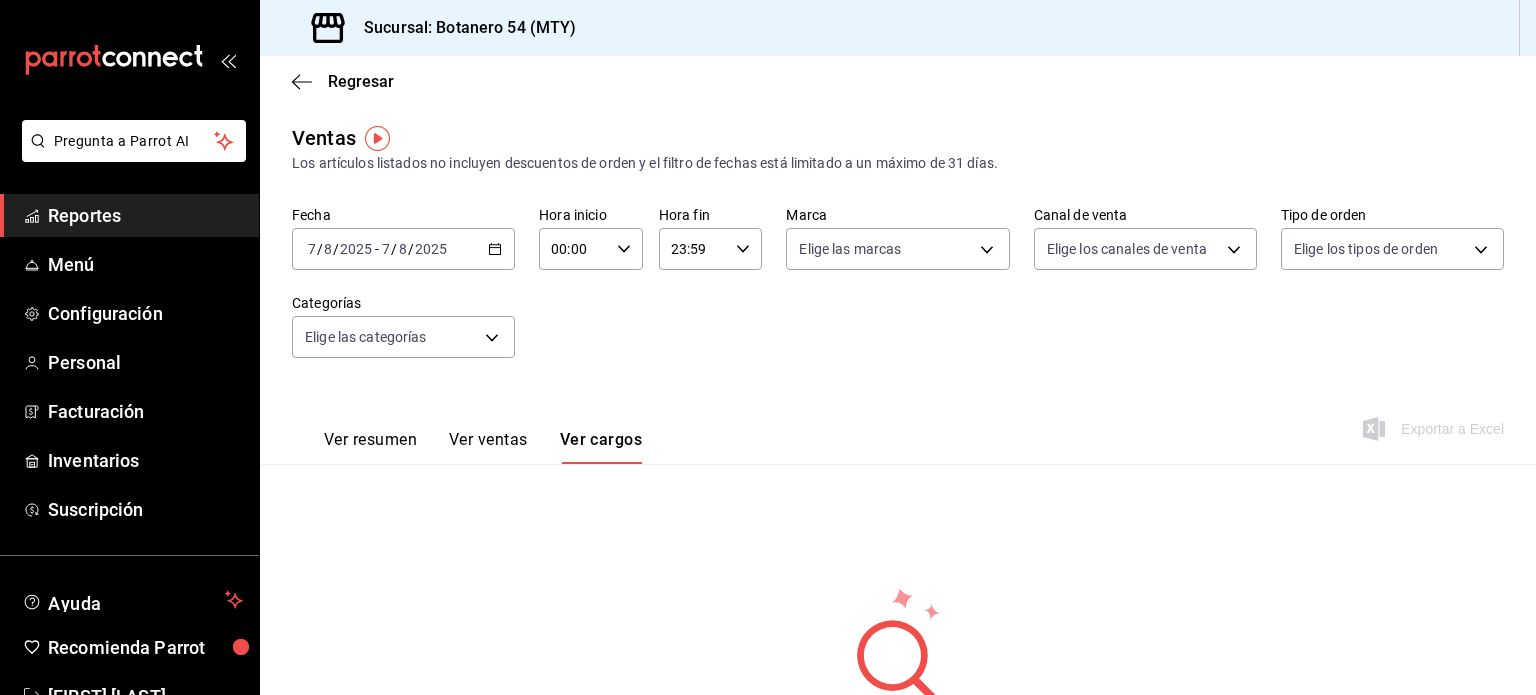click on "Ver ventas" at bounding box center (488, 447) 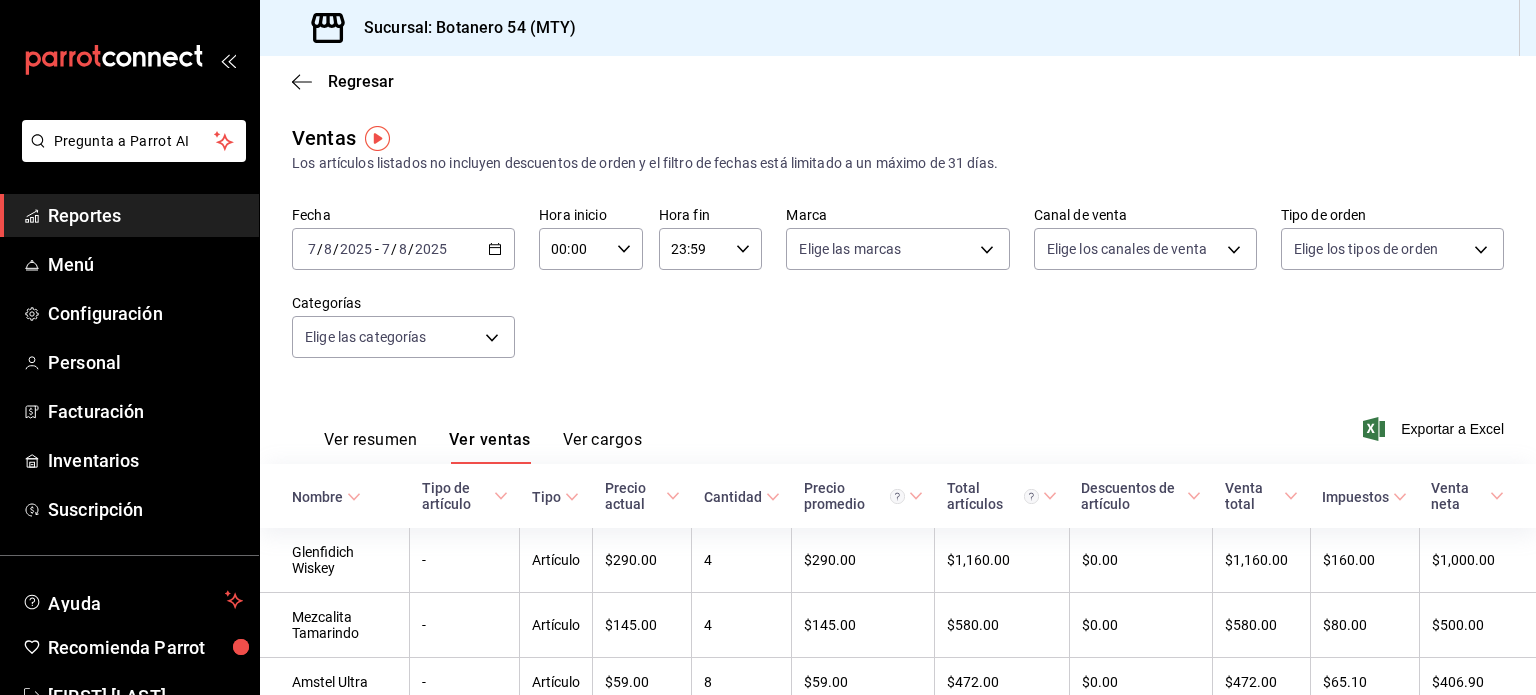 click on "Ver resumen" at bounding box center [370, 447] 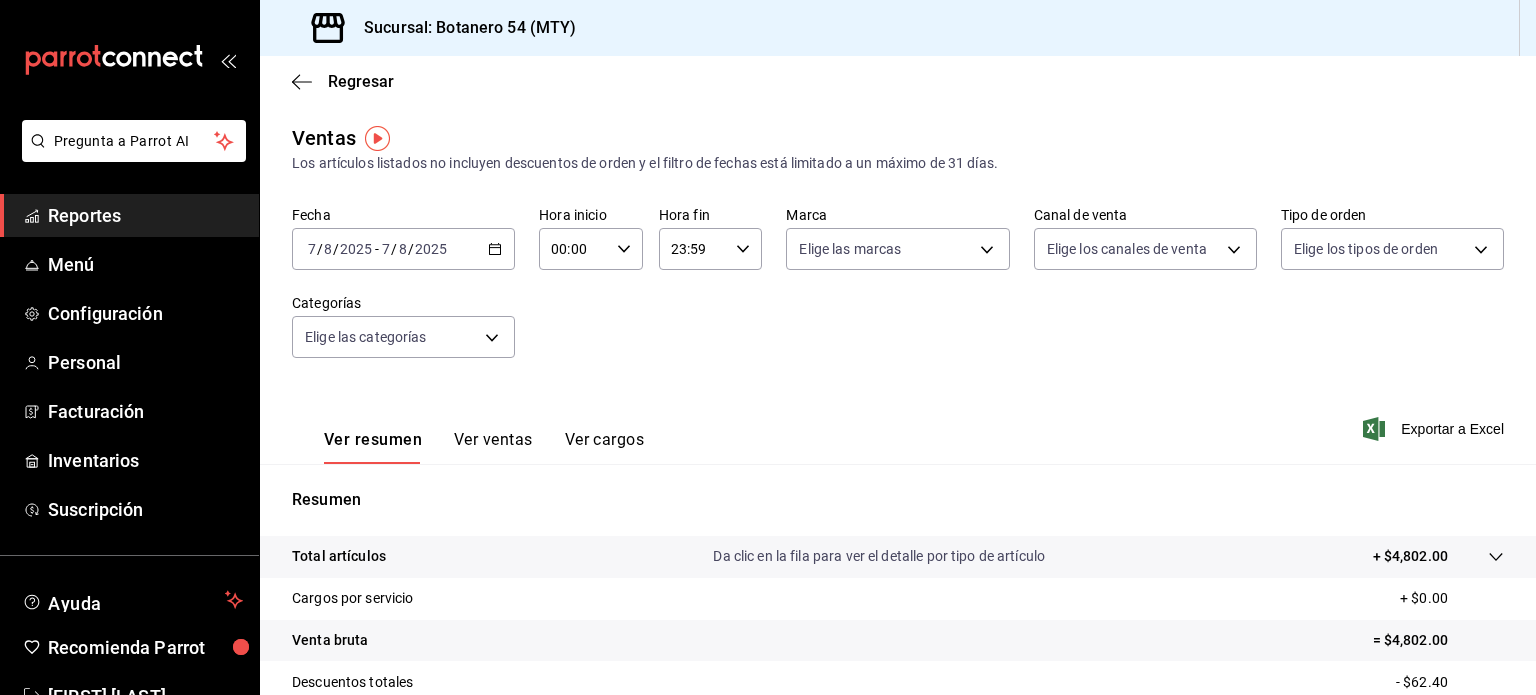click on "Reportes" at bounding box center (145, 215) 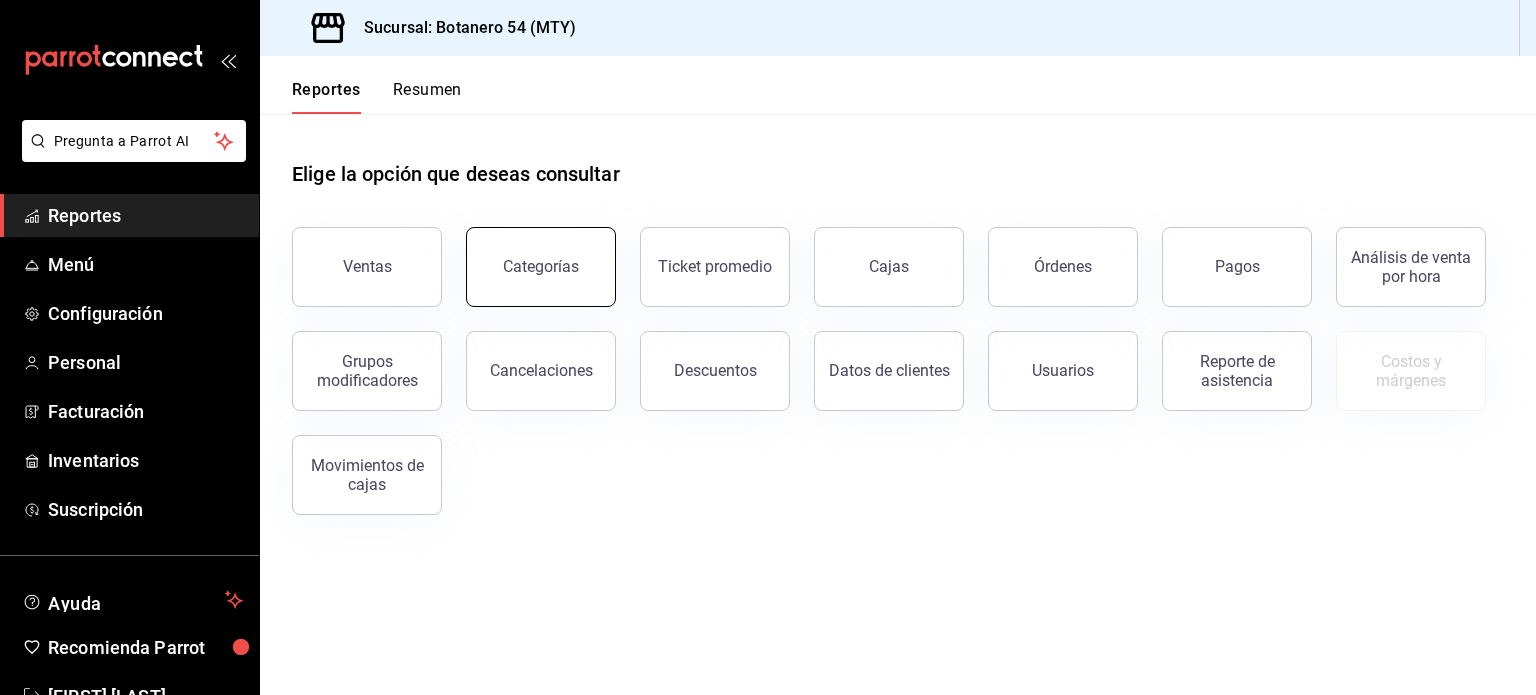 click on "Categorías" at bounding box center [541, 267] 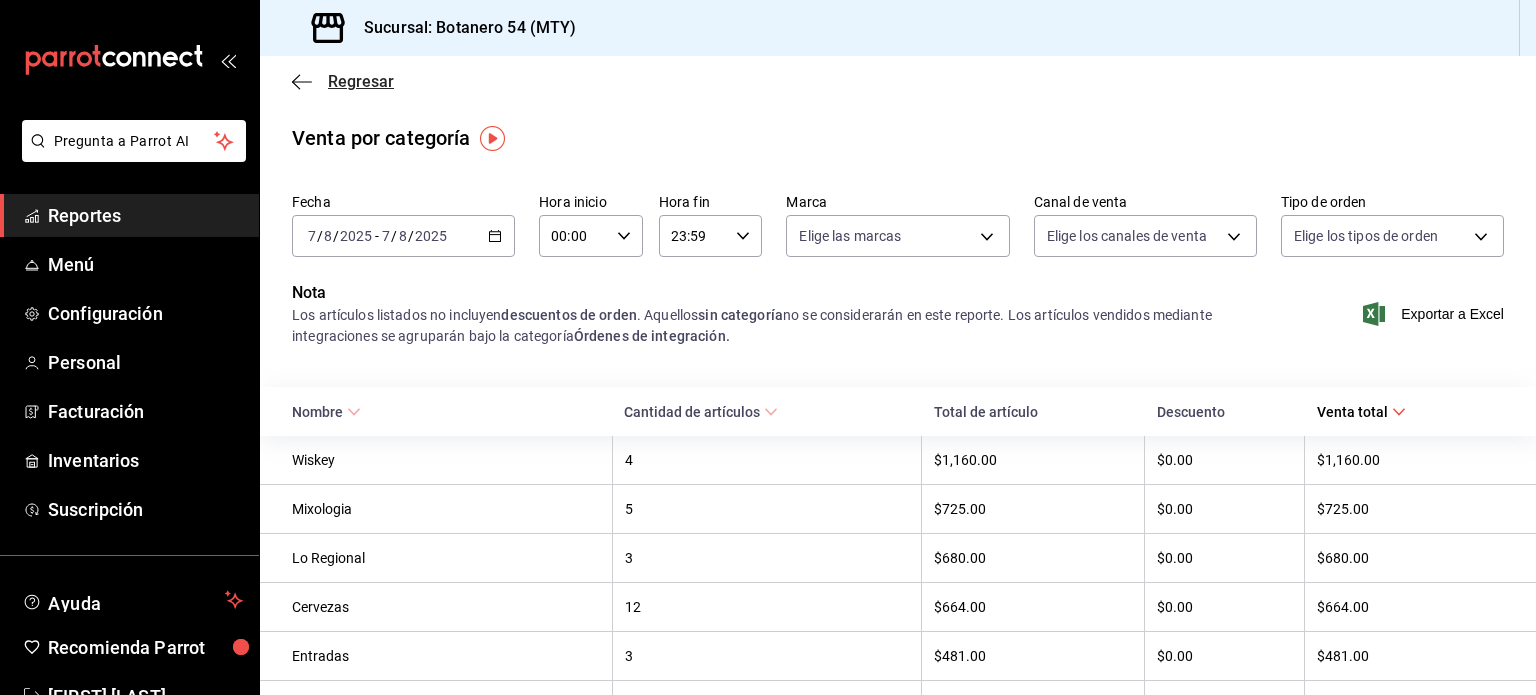 click 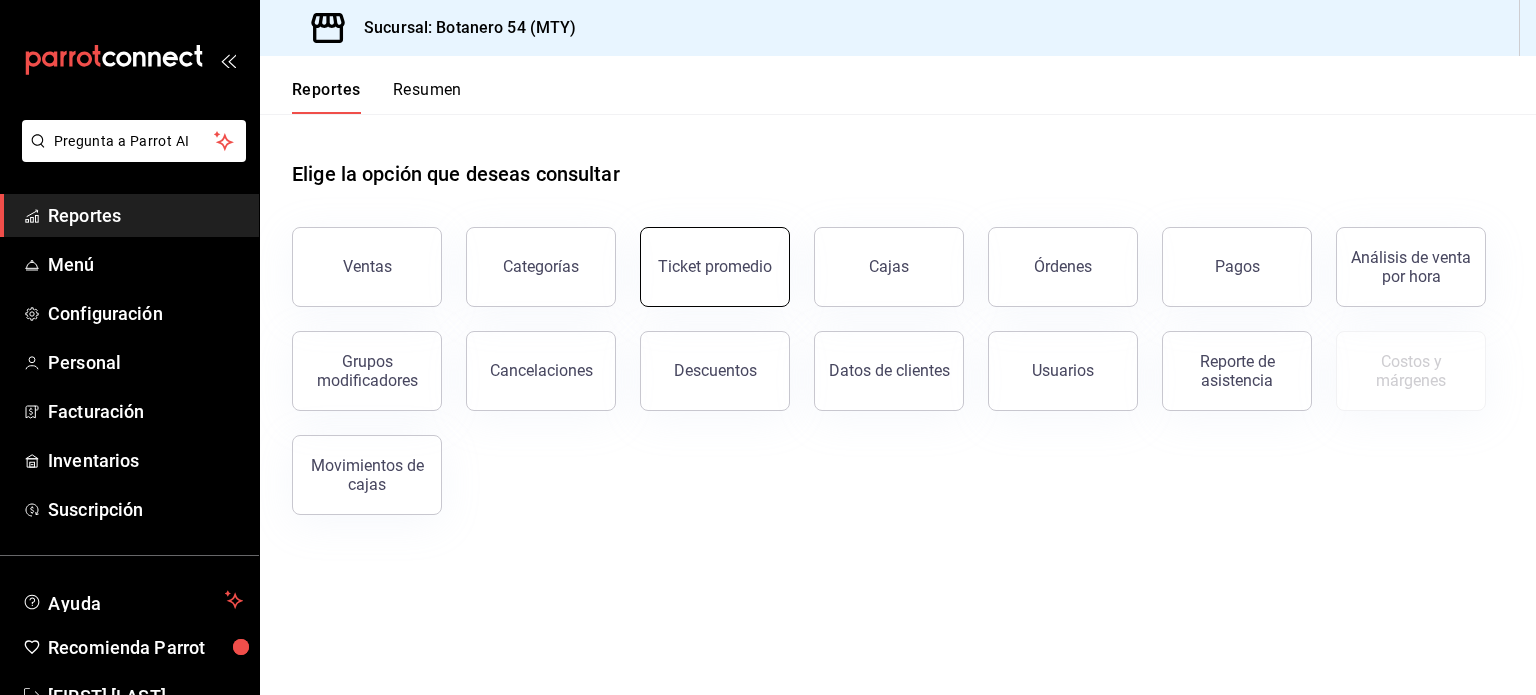 click on "Ticket promedio" at bounding box center (715, 267) 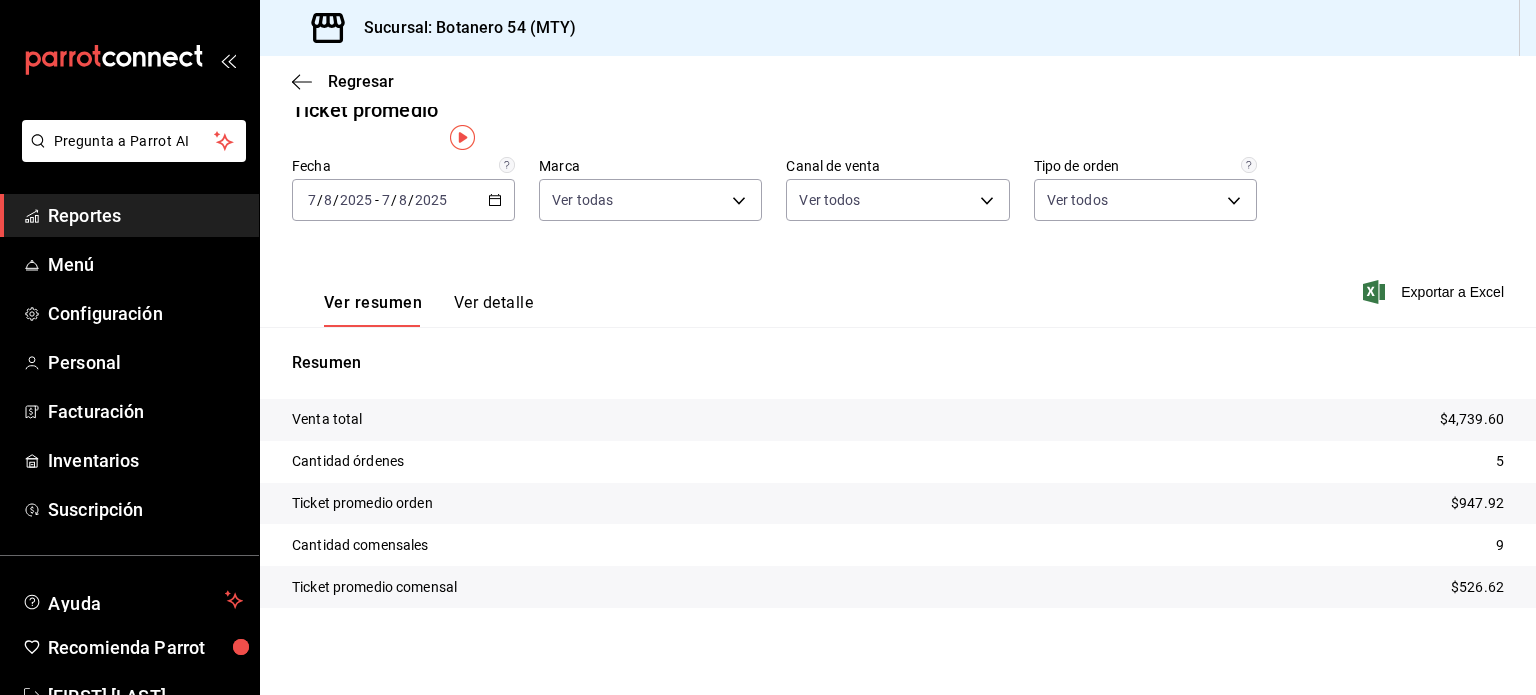 scroll, scrollTop: 0, scrollLeft: 0, axis: both 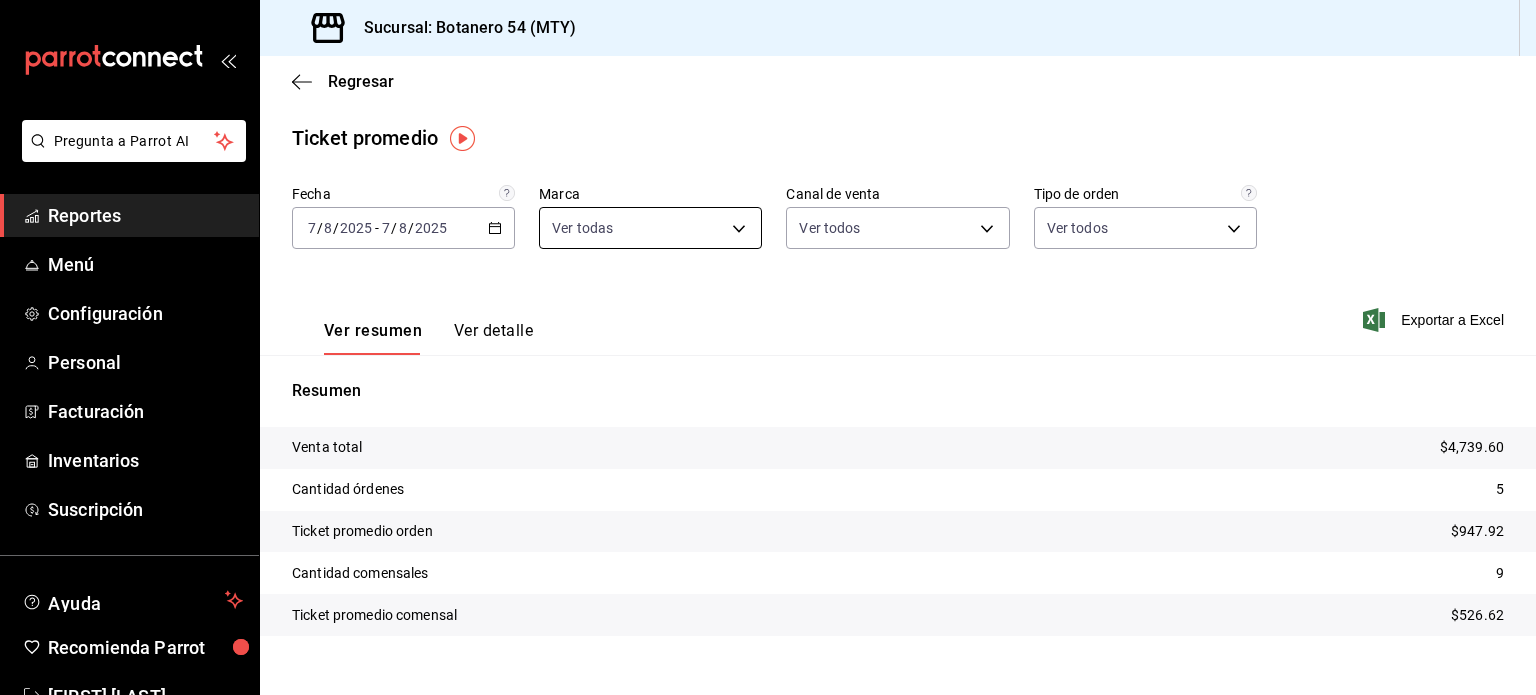 click on "Pregunta a Parrot AI Reportes   Menú   Configuración   Personal   Facturación   Inventarios   Suscripción   Ayuda Recomienda Parrot   Alberto Martinez   Sugerir nueva función   Sucursal: Botanero 54 (MTY) Regresar Ticket promedio   Fecha 2025-08-07 7 / 8 / 2025 - 2025-08-07 7 / 8 / 2025 Marca Ver todas d563b5a3-9402-4110-9b0e-9babda809fc2 Canal de venta Ver todos PARROT,UBER_EATS,RAPPI,DIDI_FOOD,ONLINE   Tipo de orden Ver todos 29649e8a-922b-49f8-a788-bfd5f24705dc,0baba1ef-ed22-446c-a07c-2184bbc9b86d,8367f4ab-1244-48c0-8f27-b4e9b91c41e5,e35b7090-a49d-43a4-915f-f805b65872e1,EXTERNAL Ver resumen Ver detalle Exportar a Excel Resumen Venta total $4,739.60 Cantidad órdenes 5 Ticket promedio orden $947.92 Cantidad comensales 9 Ticket promedio comensal $526.62 GANA 1 MES GRATIS EN TU SUSCRIPCIÓN AQUÍ Ver video tutorial Ir a video Pregunta a Parrot AI Reportes   Menú   Configuración   Personal   Facturación   Inventarios   Suscripción   Ayuda Recomienda Parrot   Alberto Martinez   Sugerir nueva función" at bounding box center [768, 347] 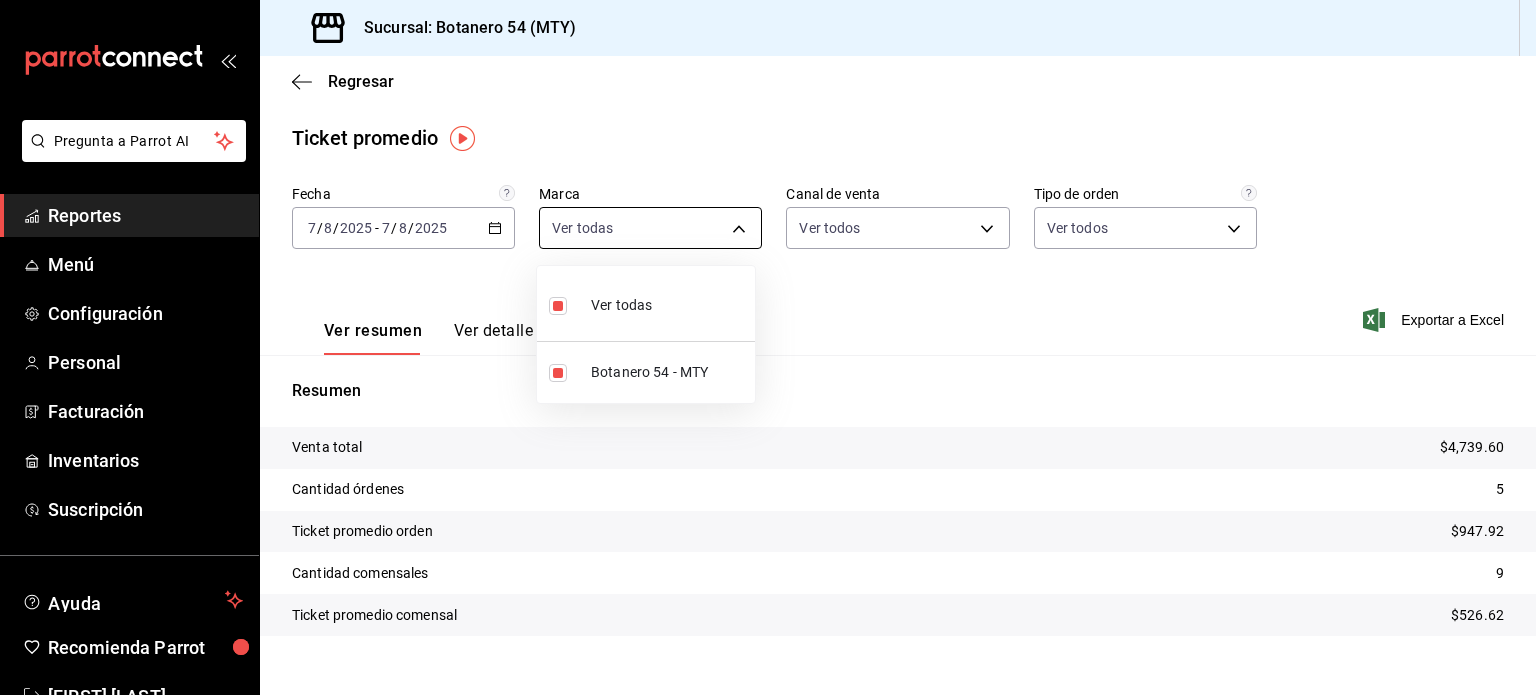 click at bounding box center [768, 347] 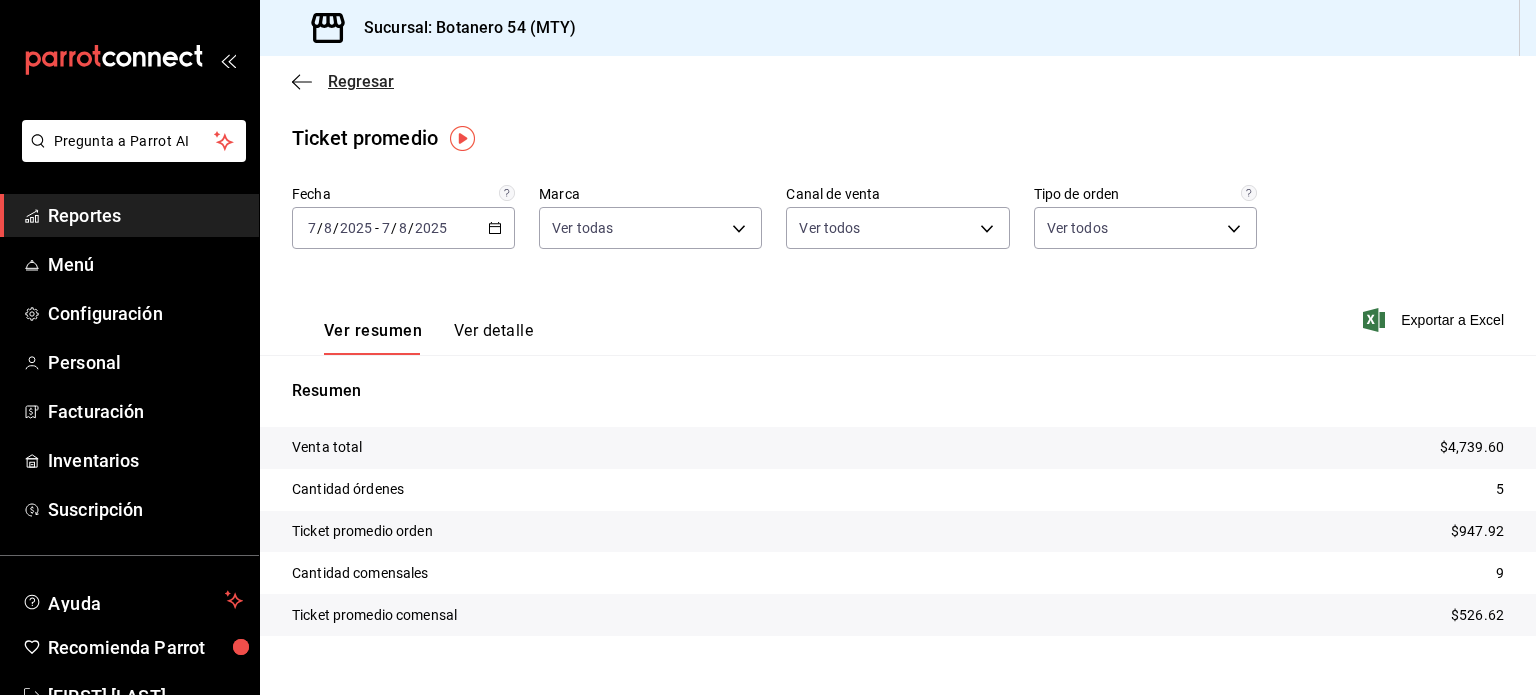 click 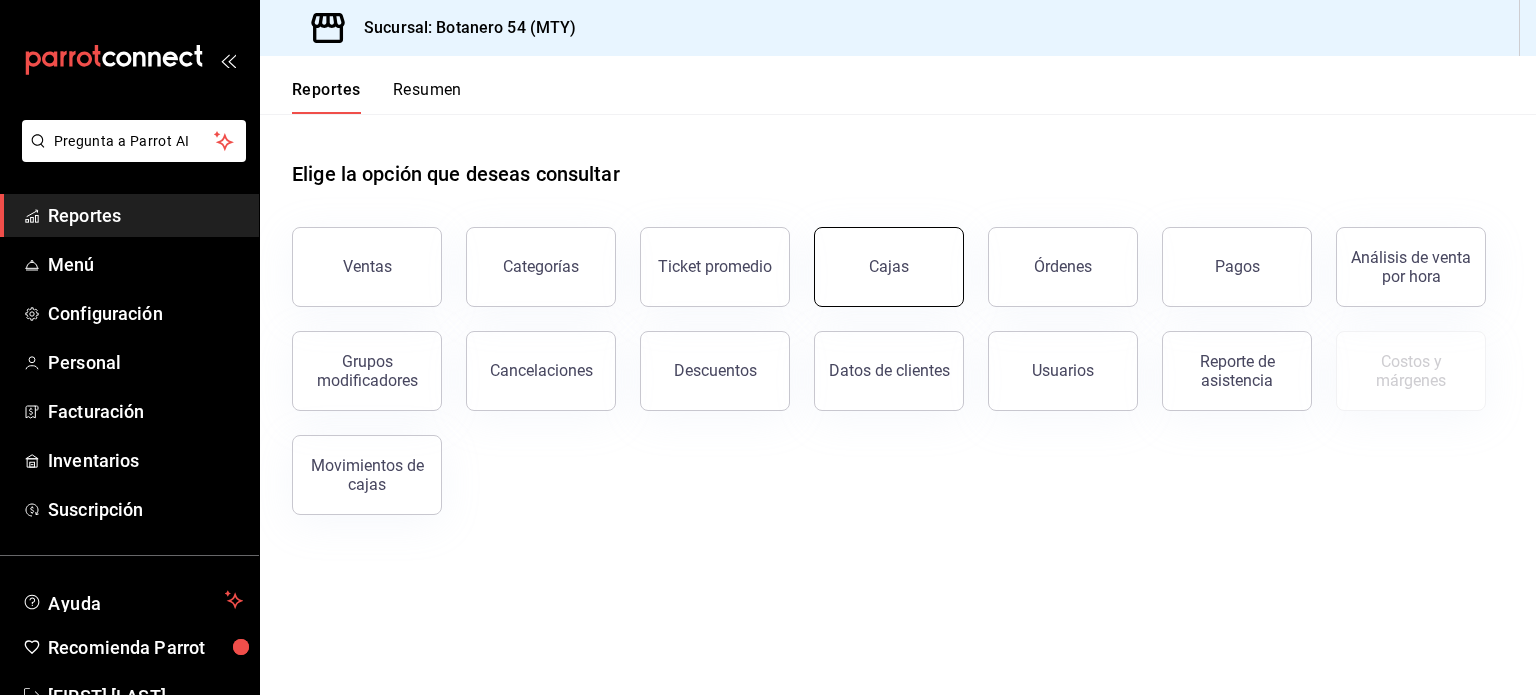 click on "Cajas" at bounding box center [889, 267] 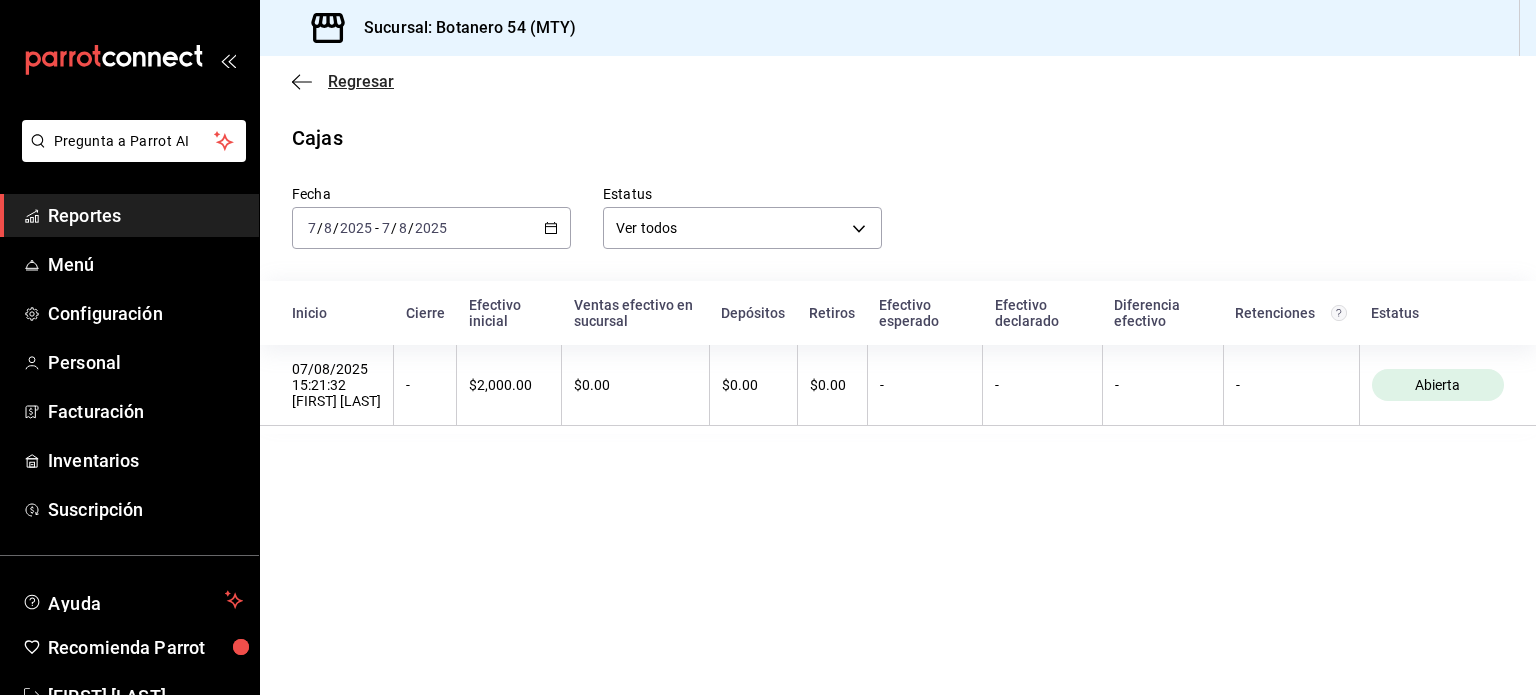click 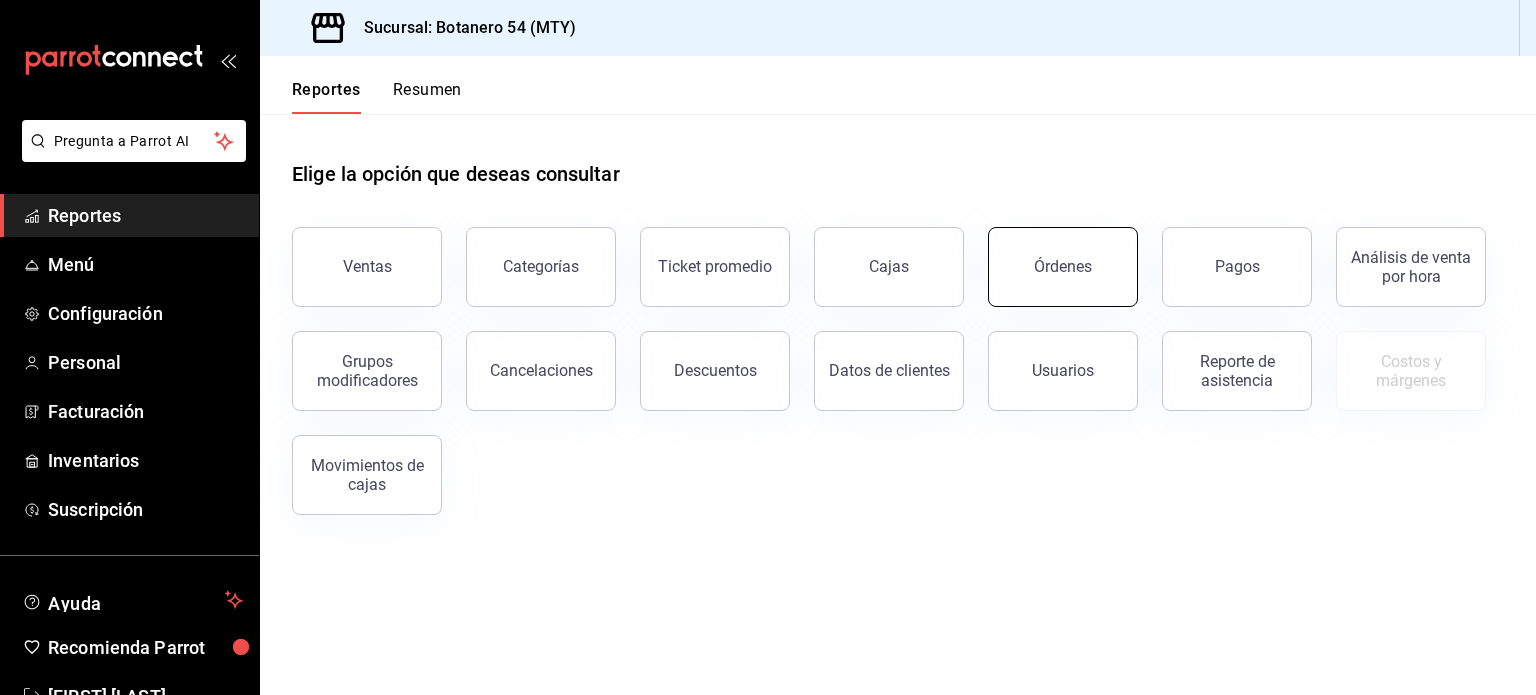 click on "Órdenes" at bounding box center (1063, 267) 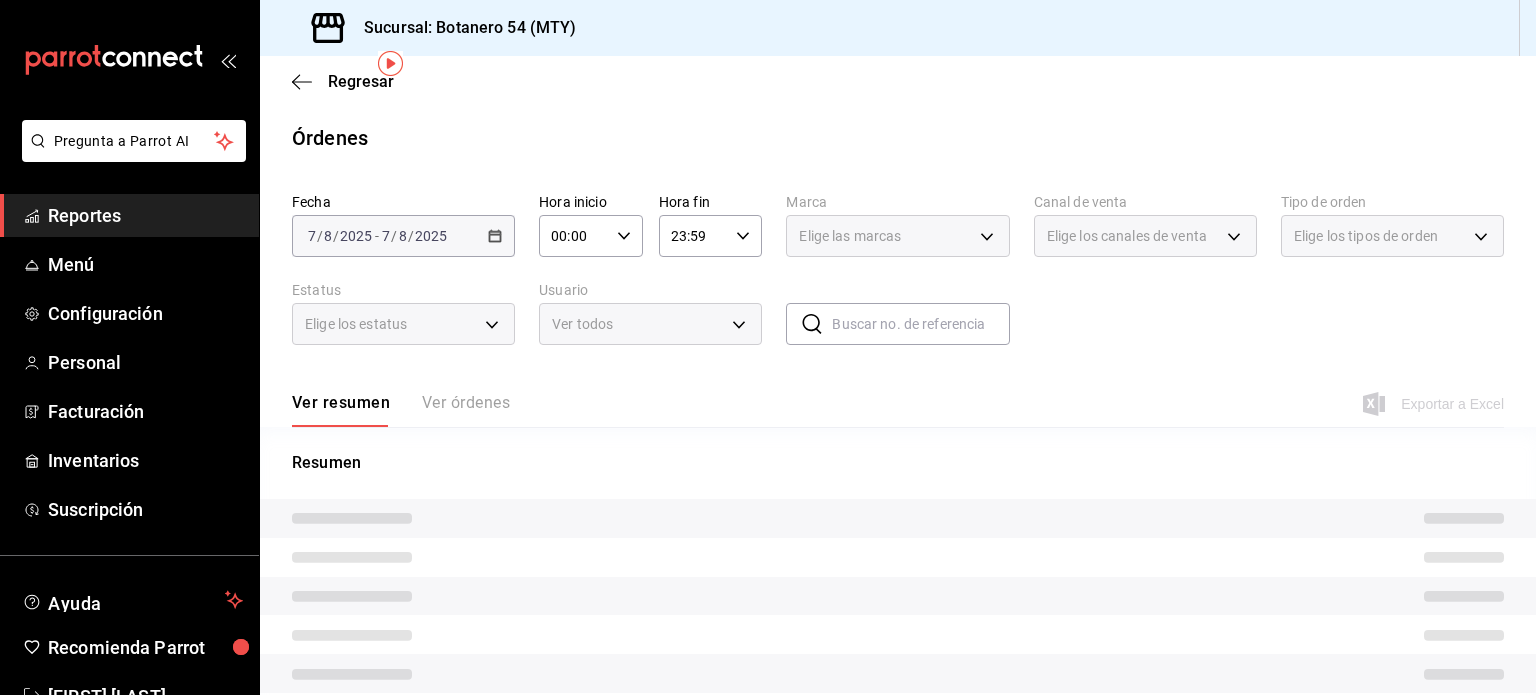 scroll, scrollTop: 75, scrollLeft: 0, axis: vertical 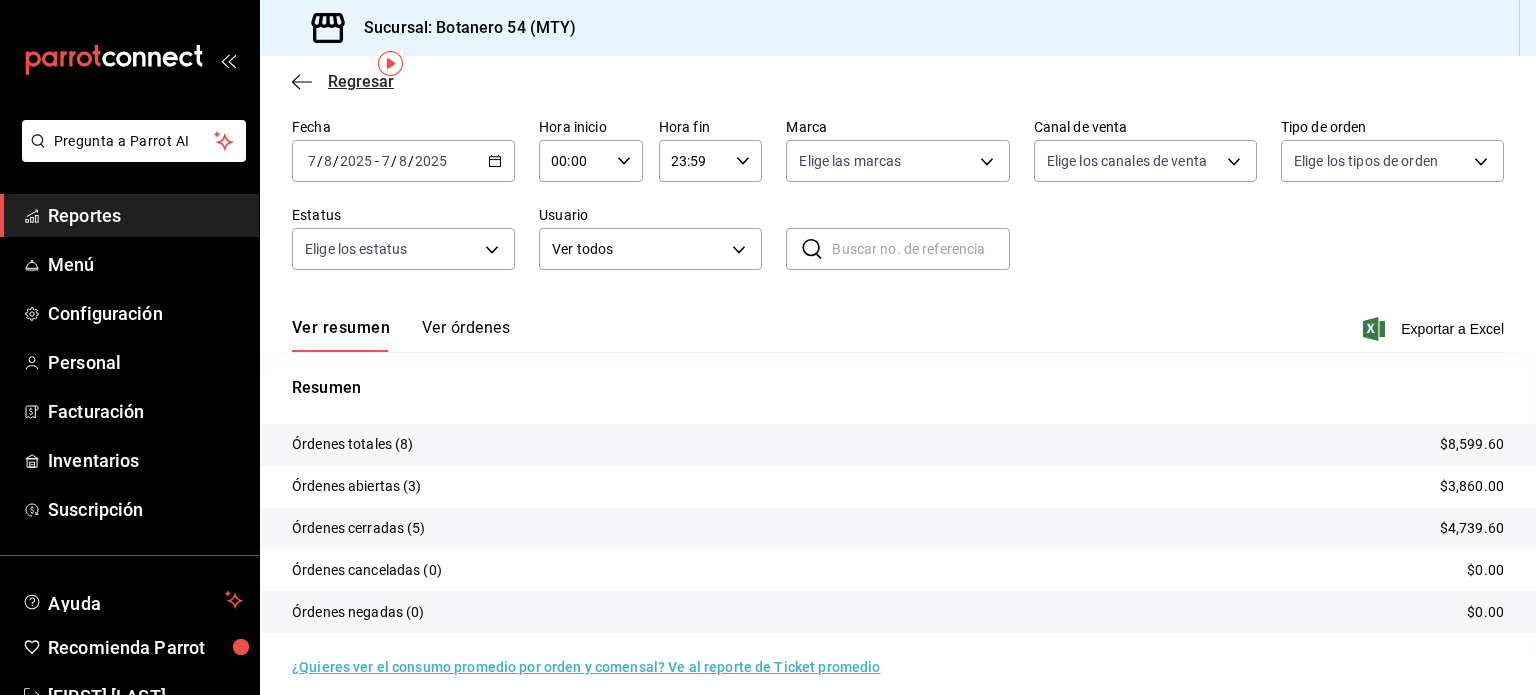 click 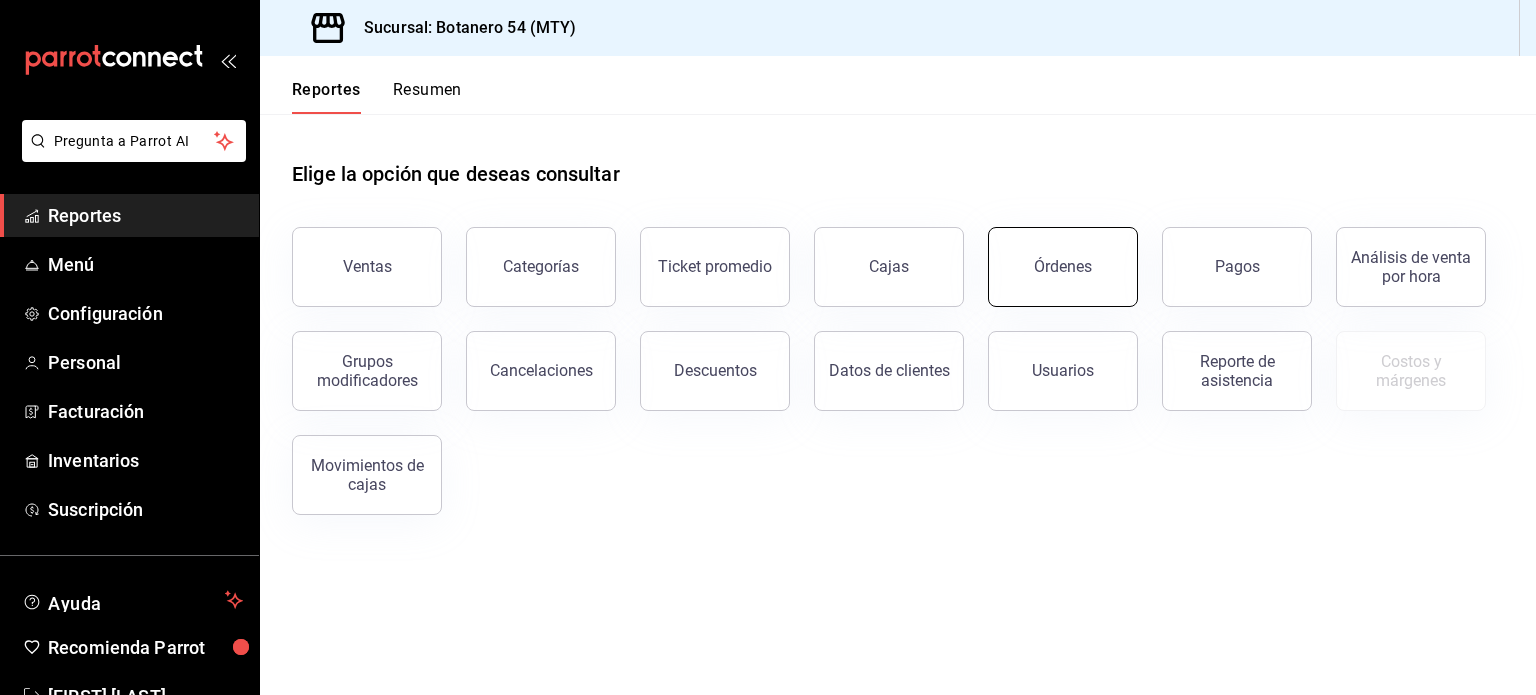 click on "Órdenes" at bounding box center (1063, 266) 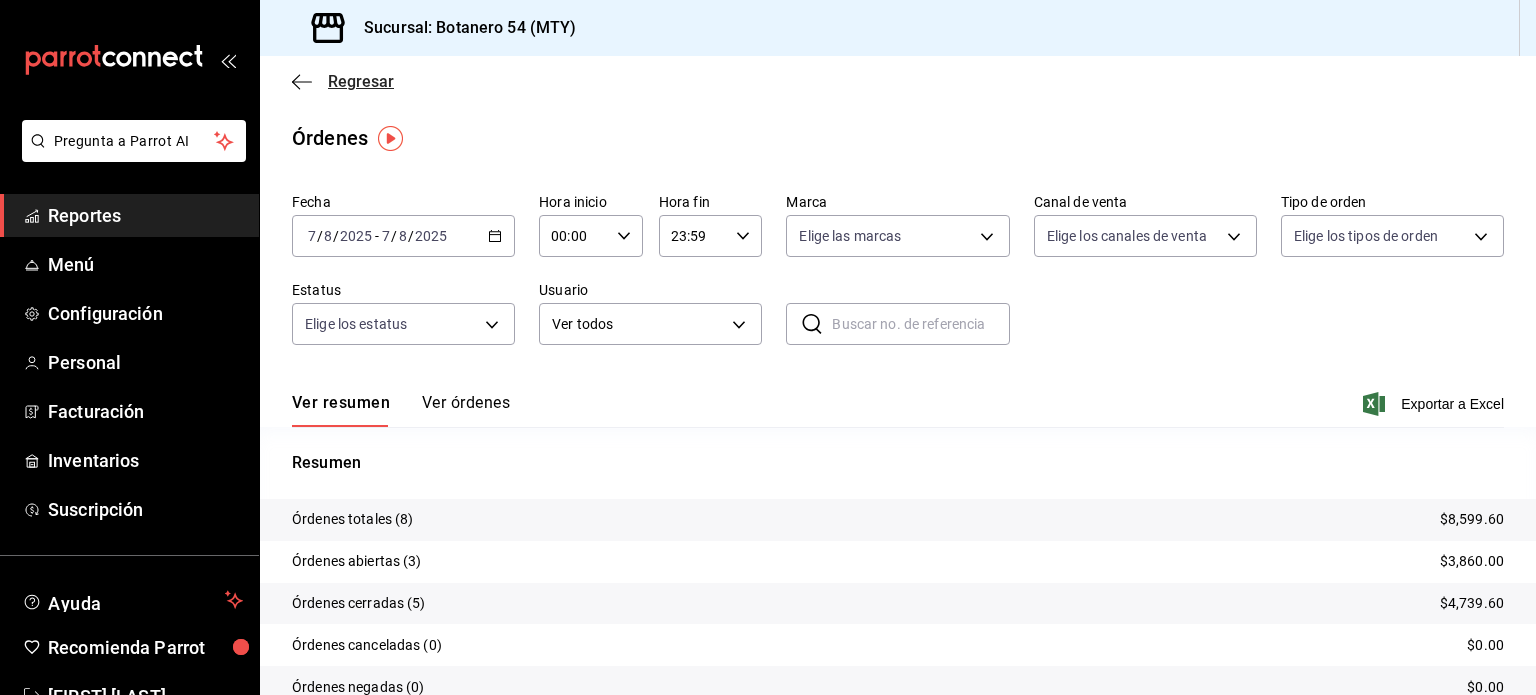 click 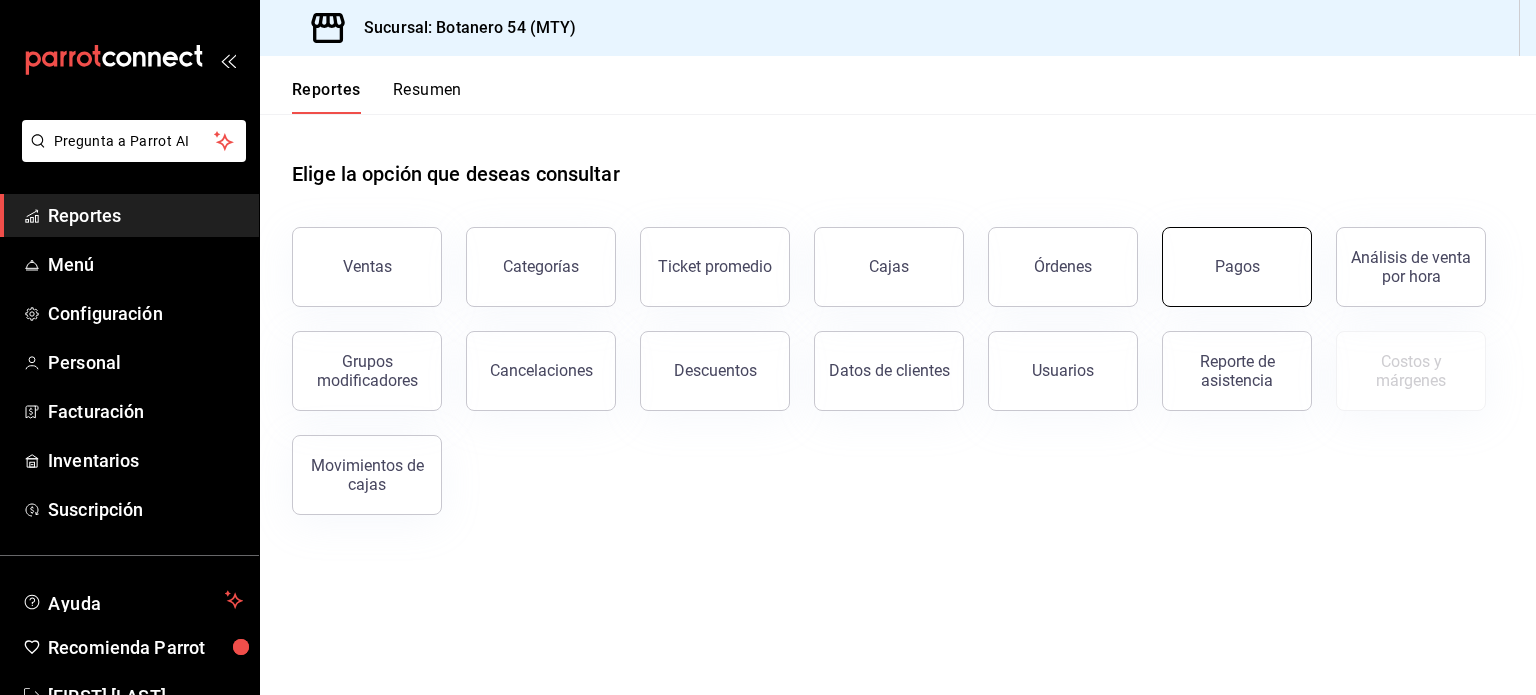 click on "Pagos" at bounding box center (1237, 267) 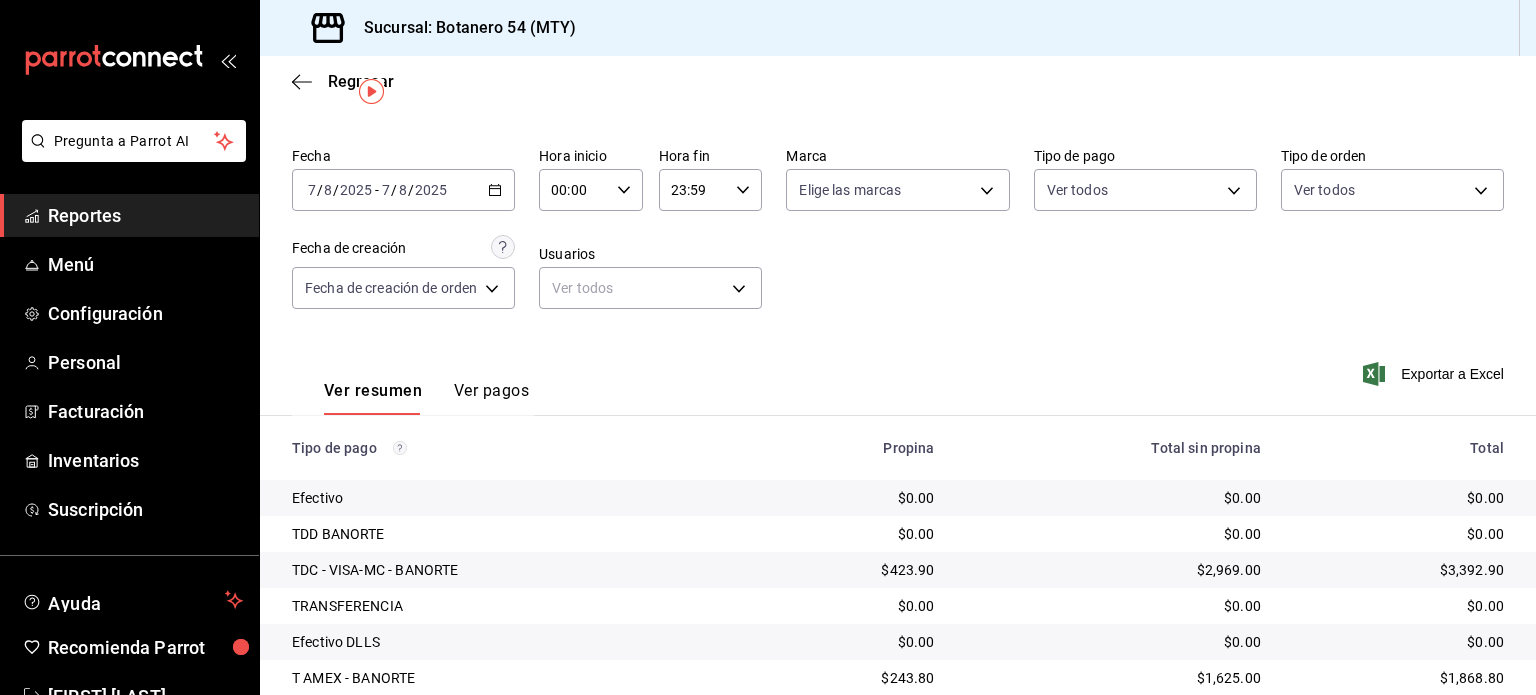 scroll, scrollTop: 0, scrollLeft: 0, axis: both 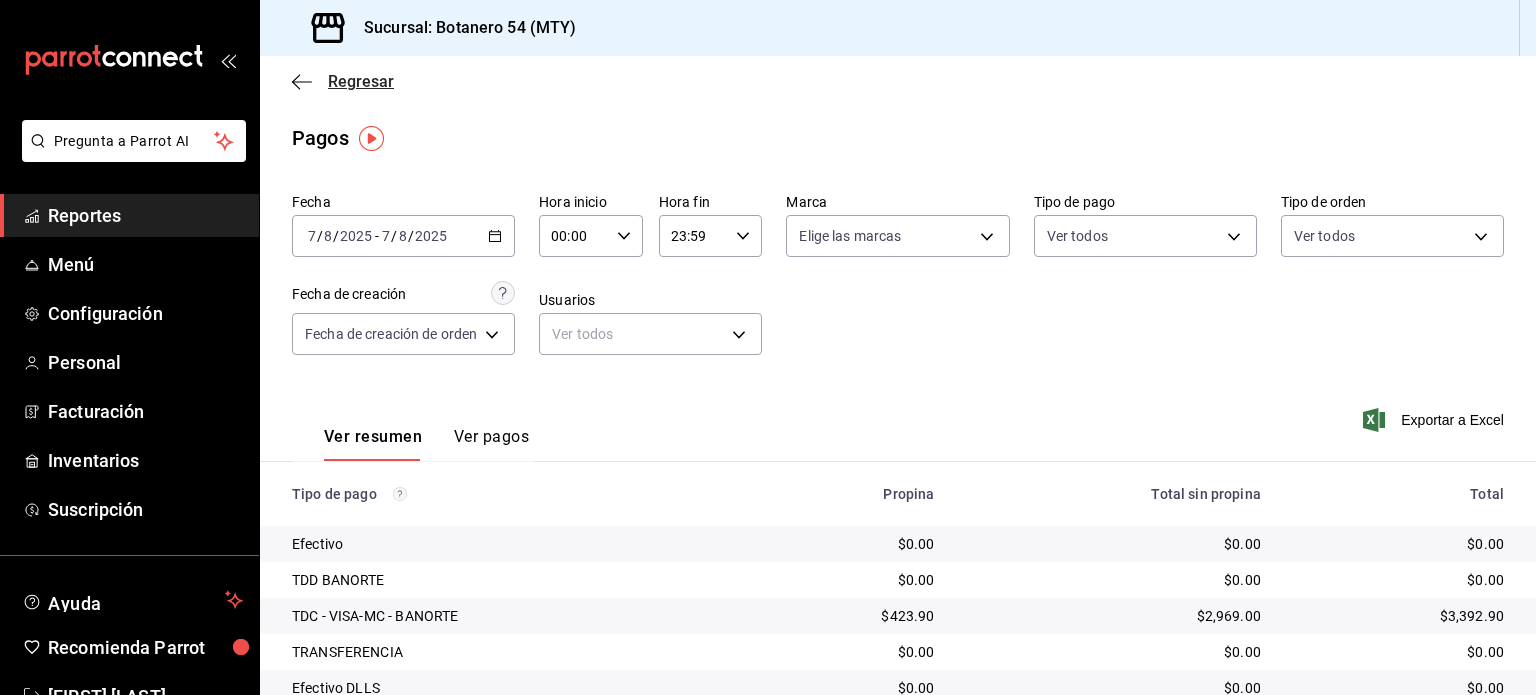 click 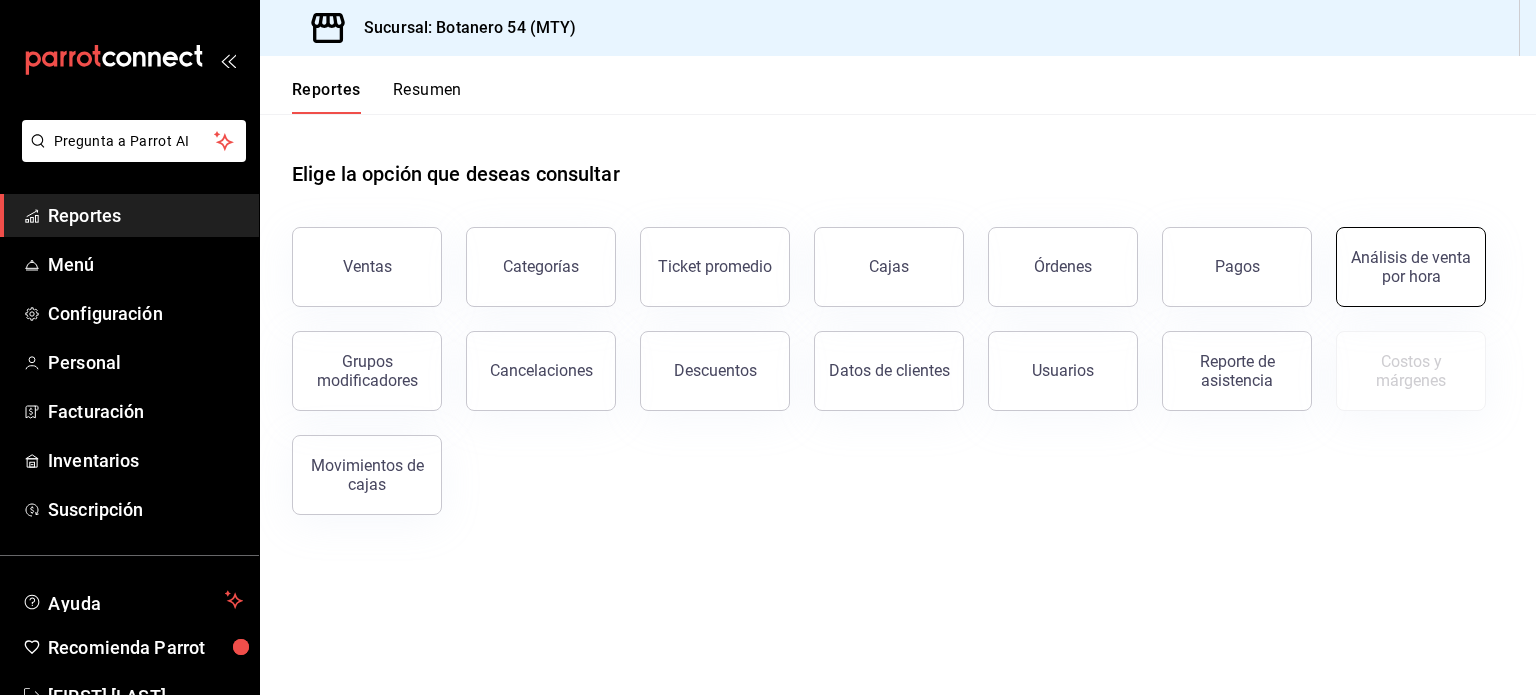 click on "Análisis de venta por hora" at bounding box center (1411, 267) 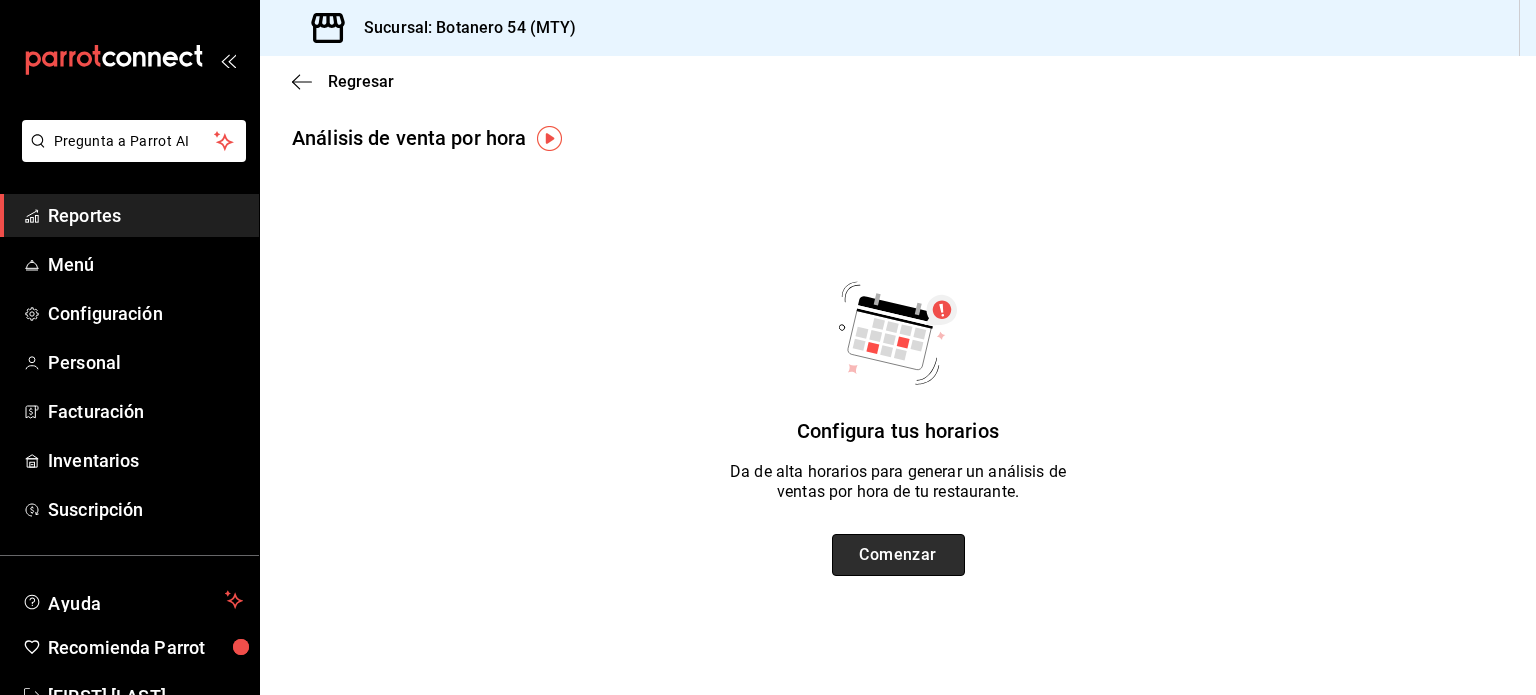 click on "Comenzar" at bounding box center [898, 555] 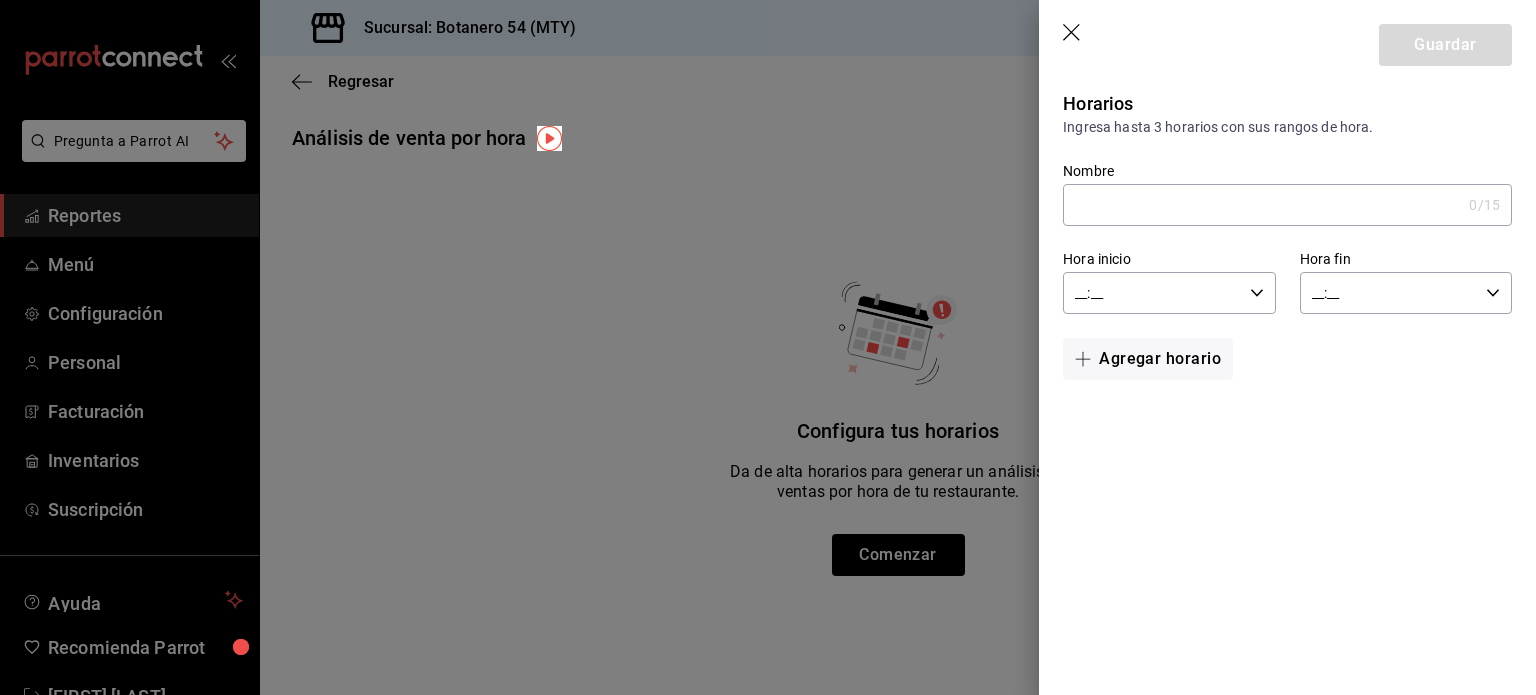 click on "__:__ Hora inicio" at bounding box center [1169, 293] 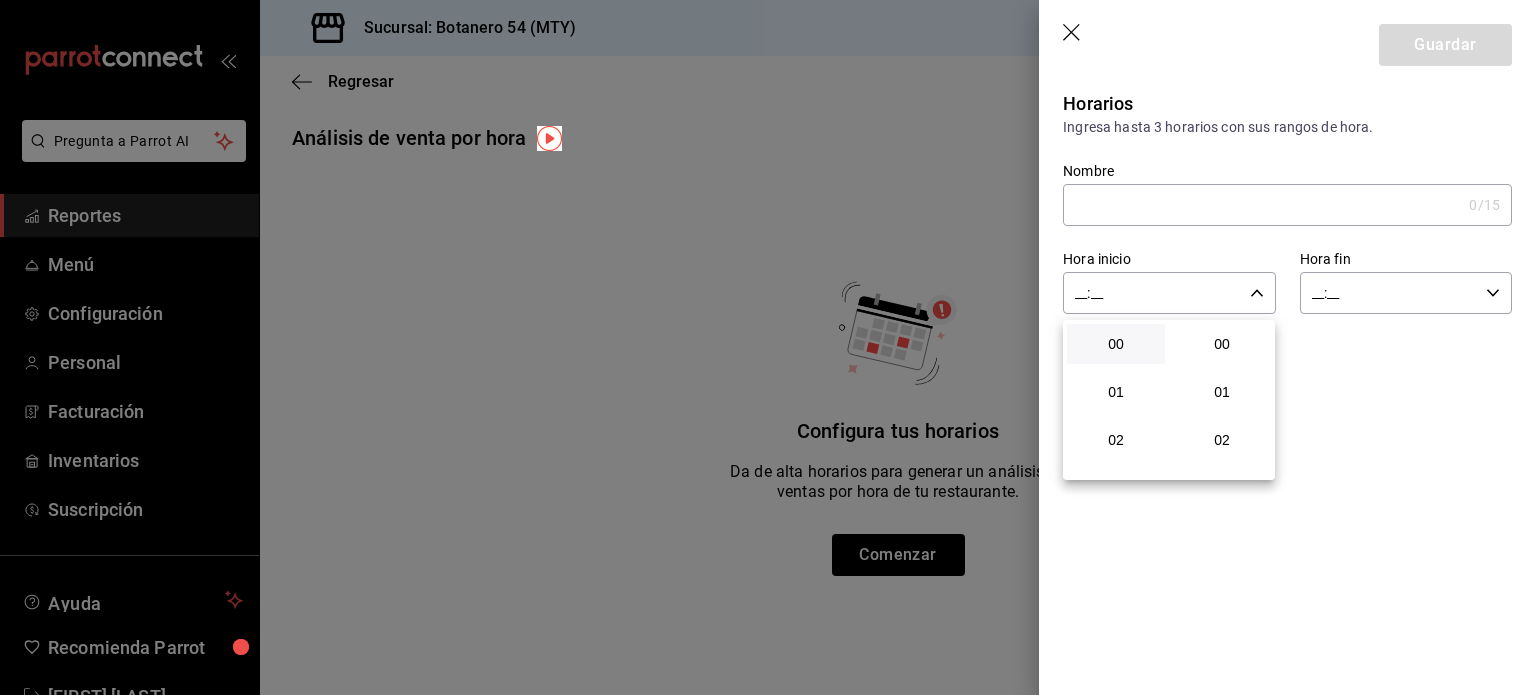 click on "00" at bounding box center [1116, 344] 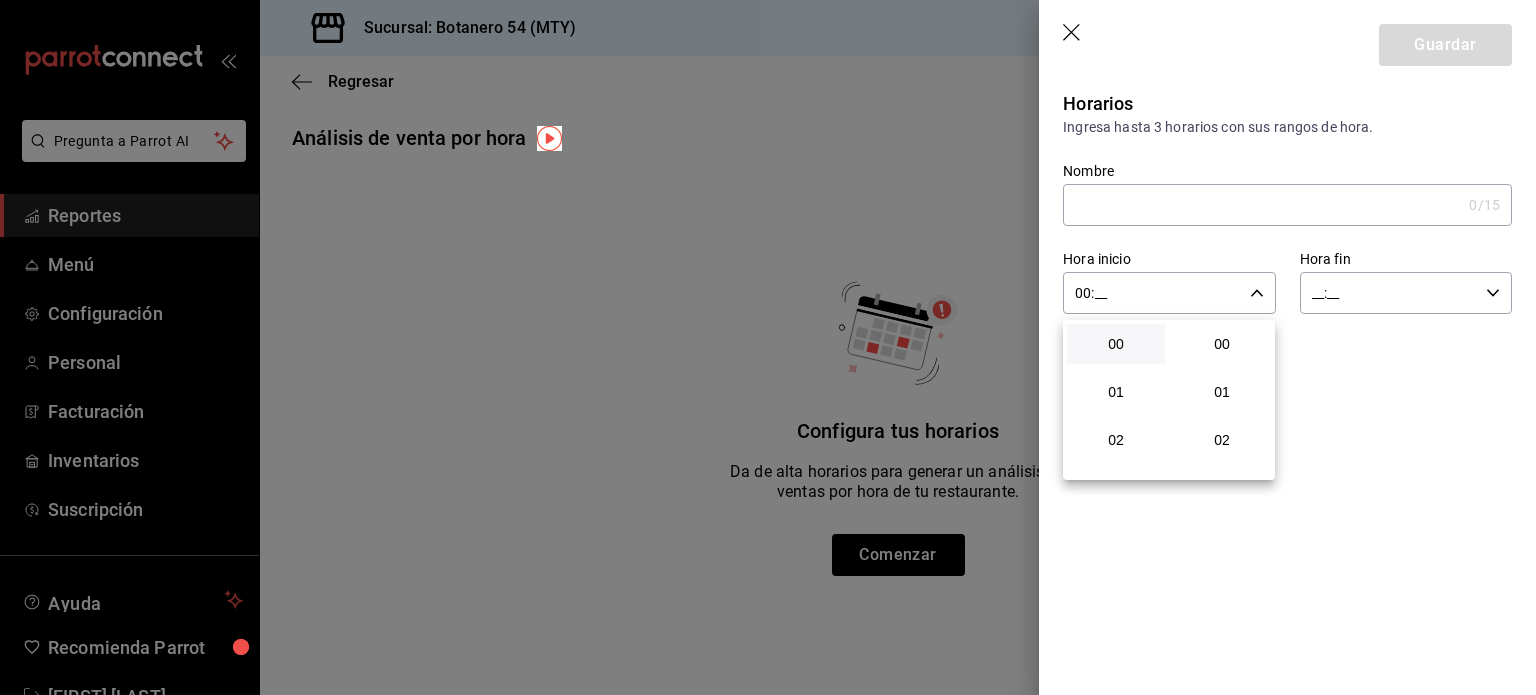 click at bounding box center [768, 347] 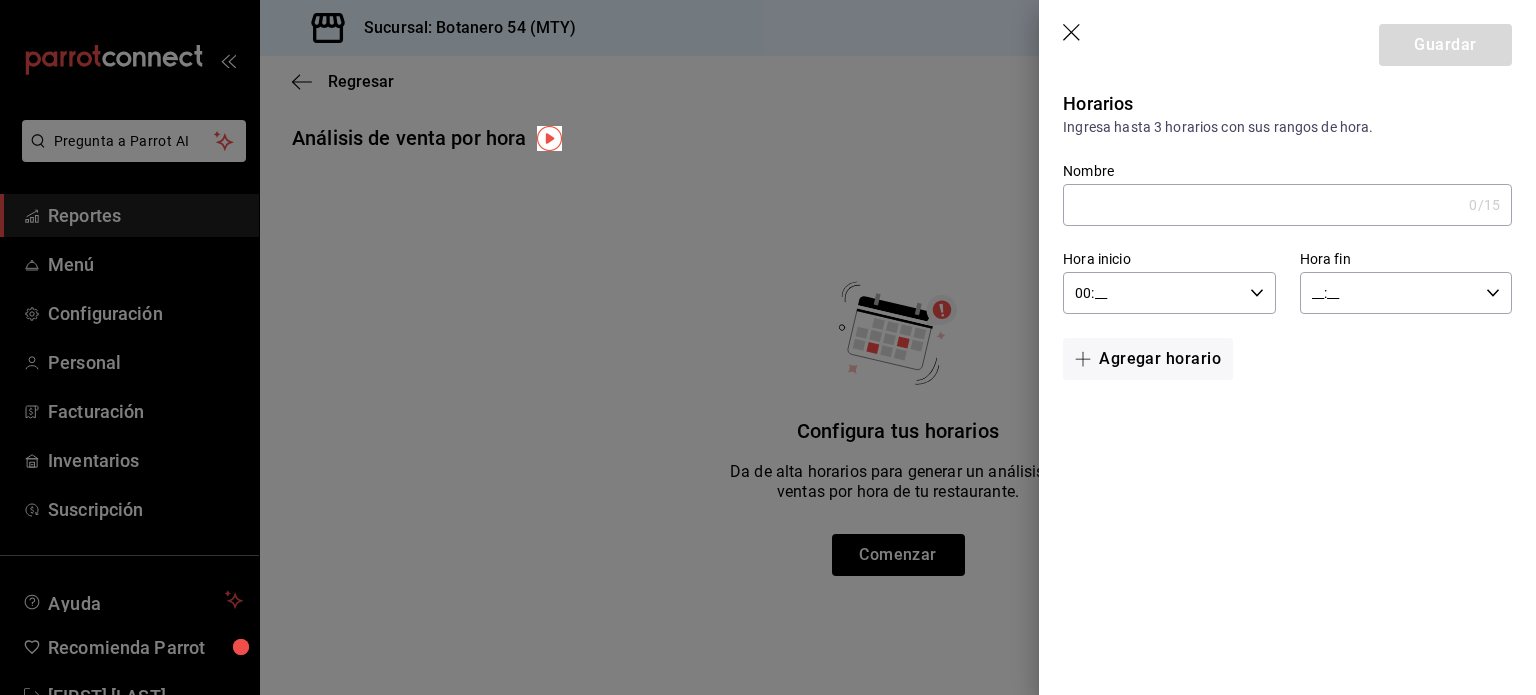 click 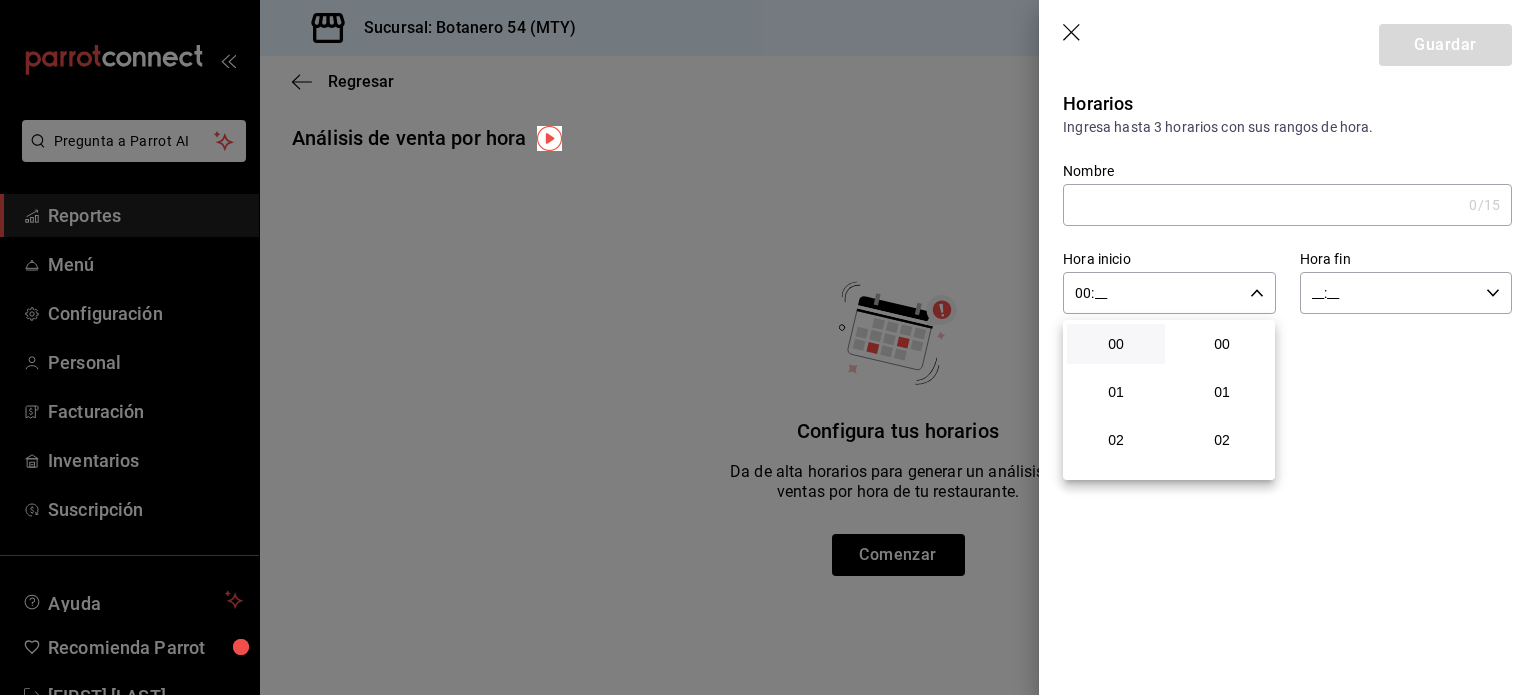 click at bounding box center [768, 347] 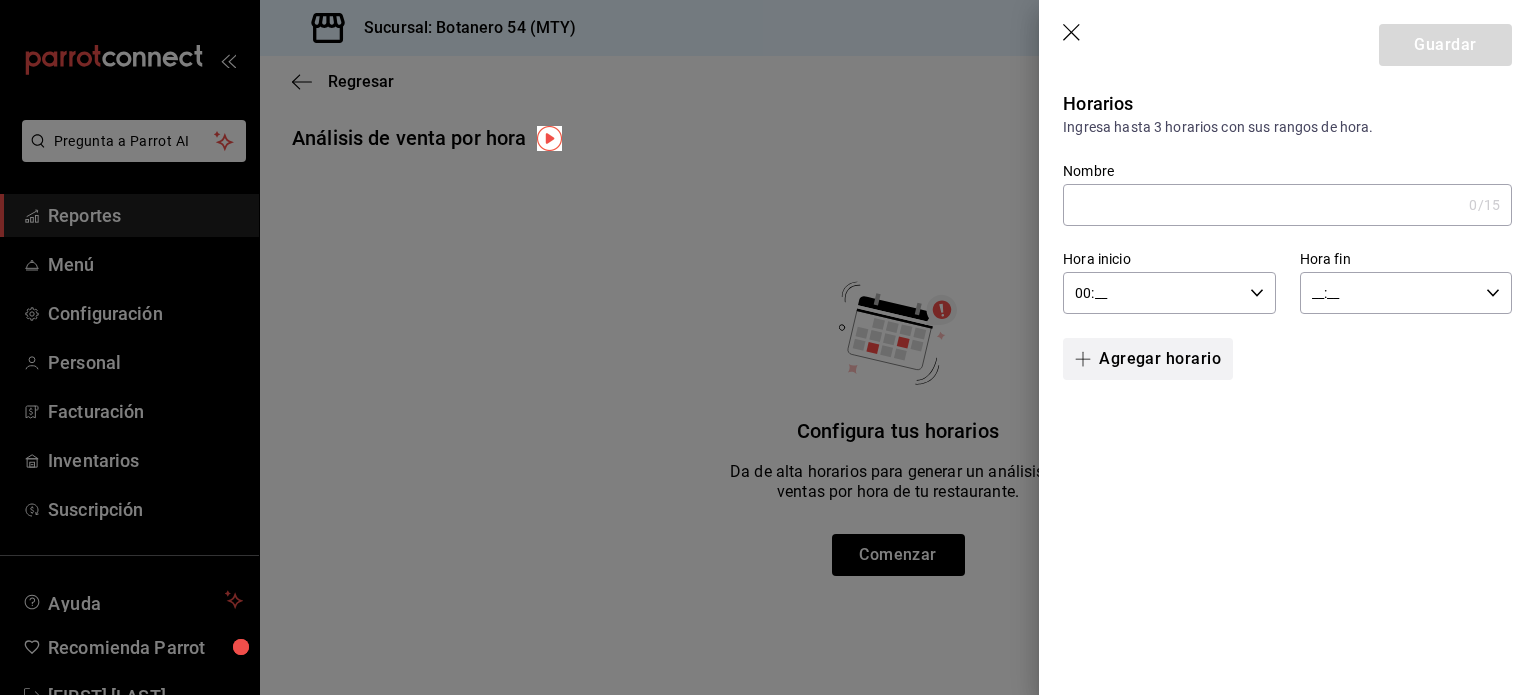 click on "Agregar horario" at bounding box center (1148, 359) 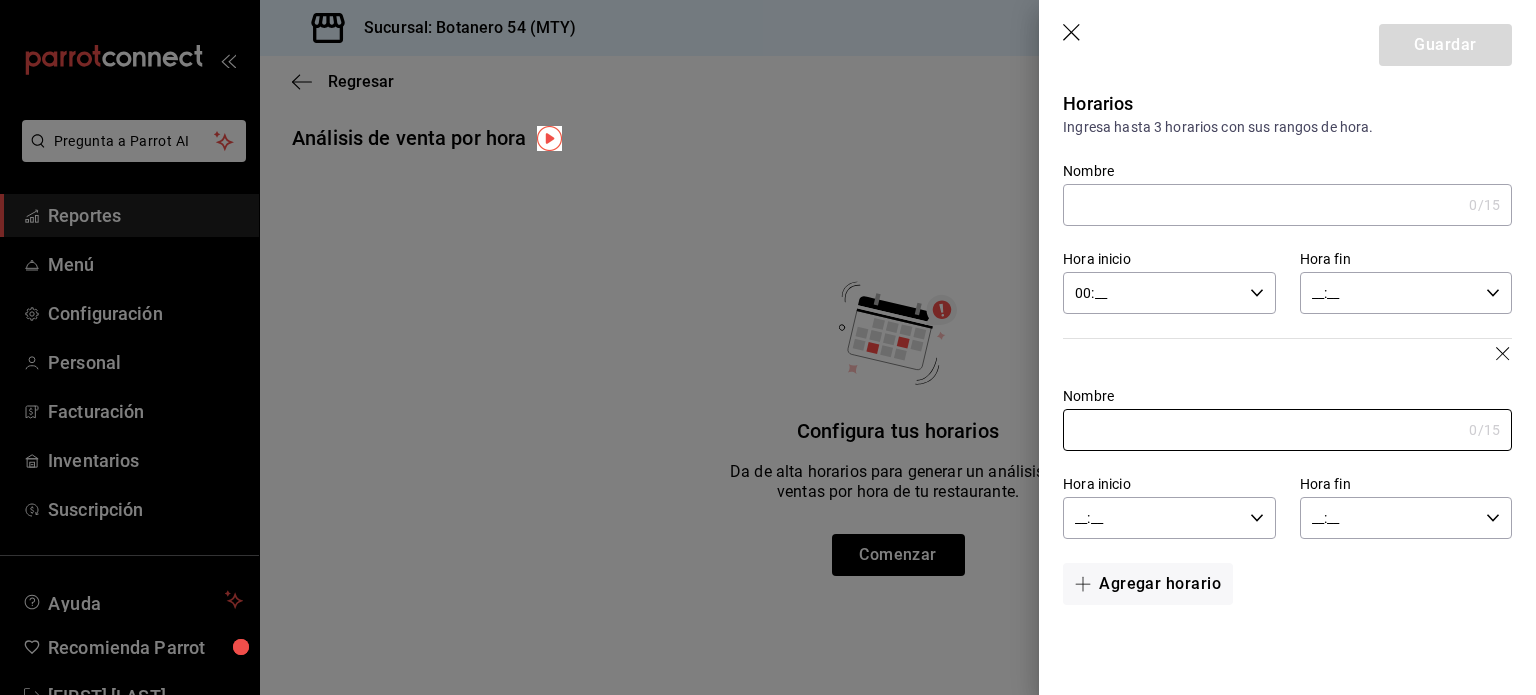 click 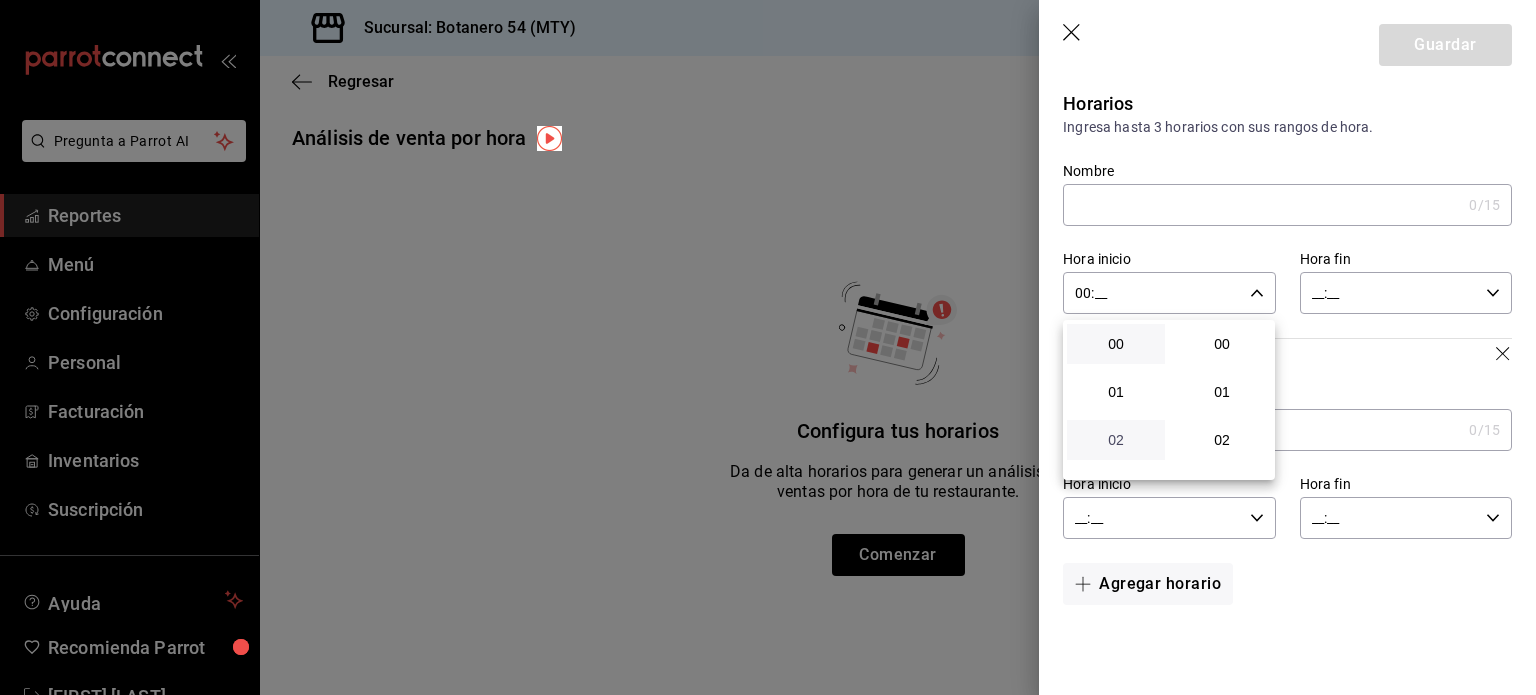 click on "02" at bounding box center (1116, 440) 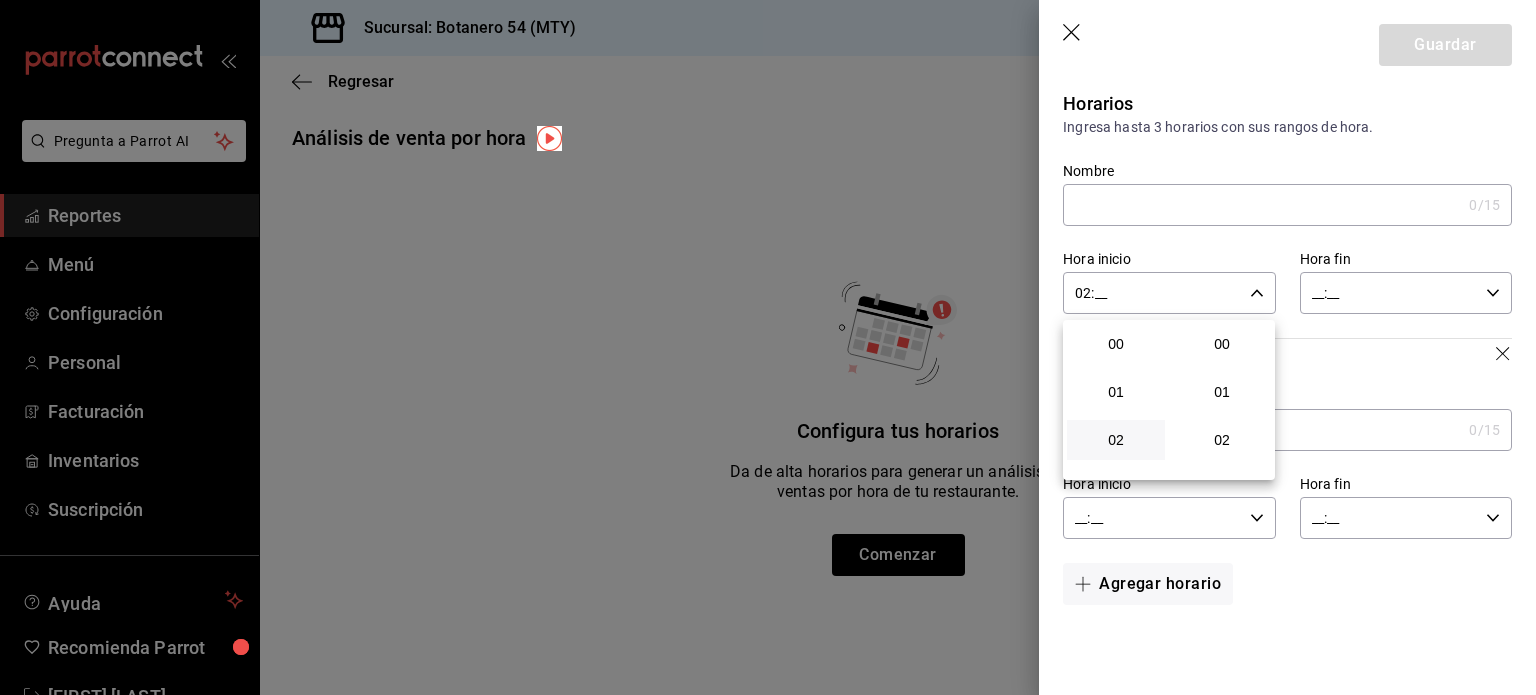click at bounding box center [768, 347] 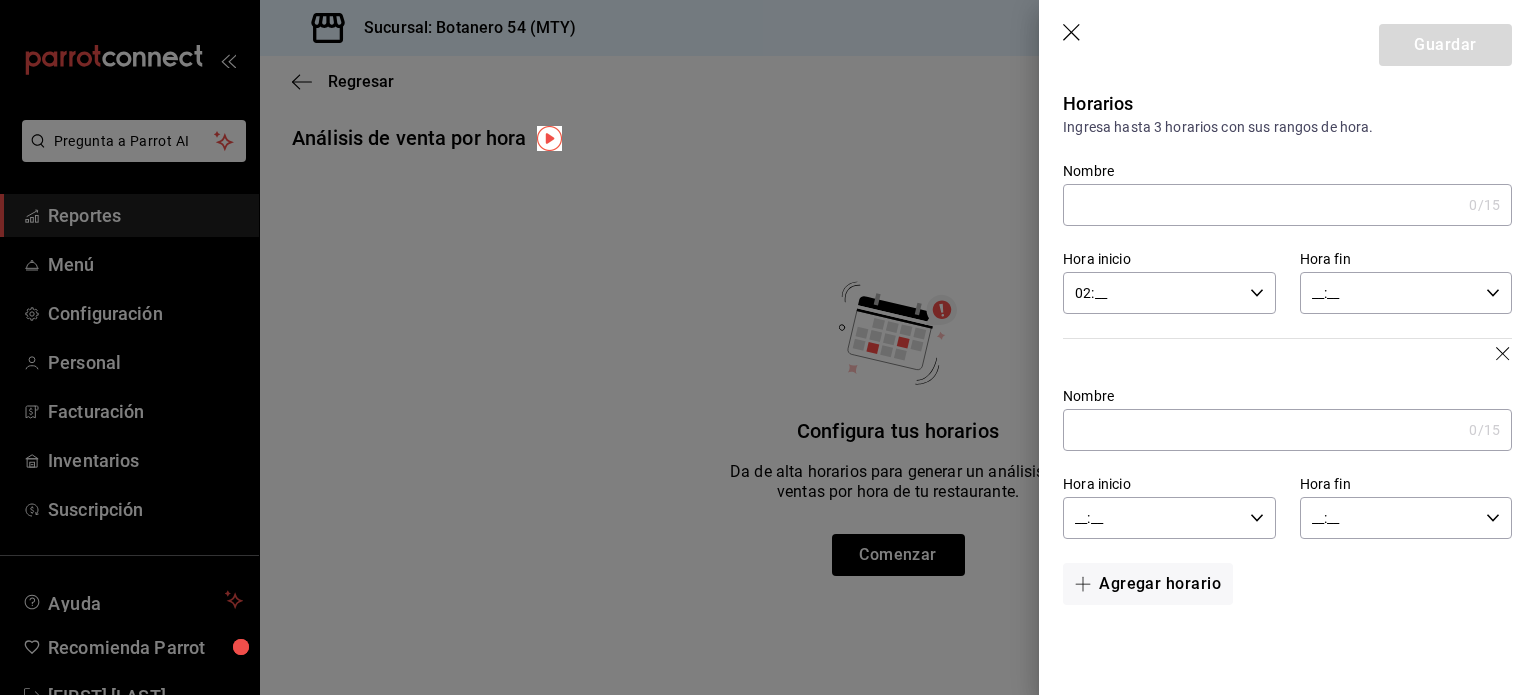 click on "02:__" at bounding box center (1152, 293) 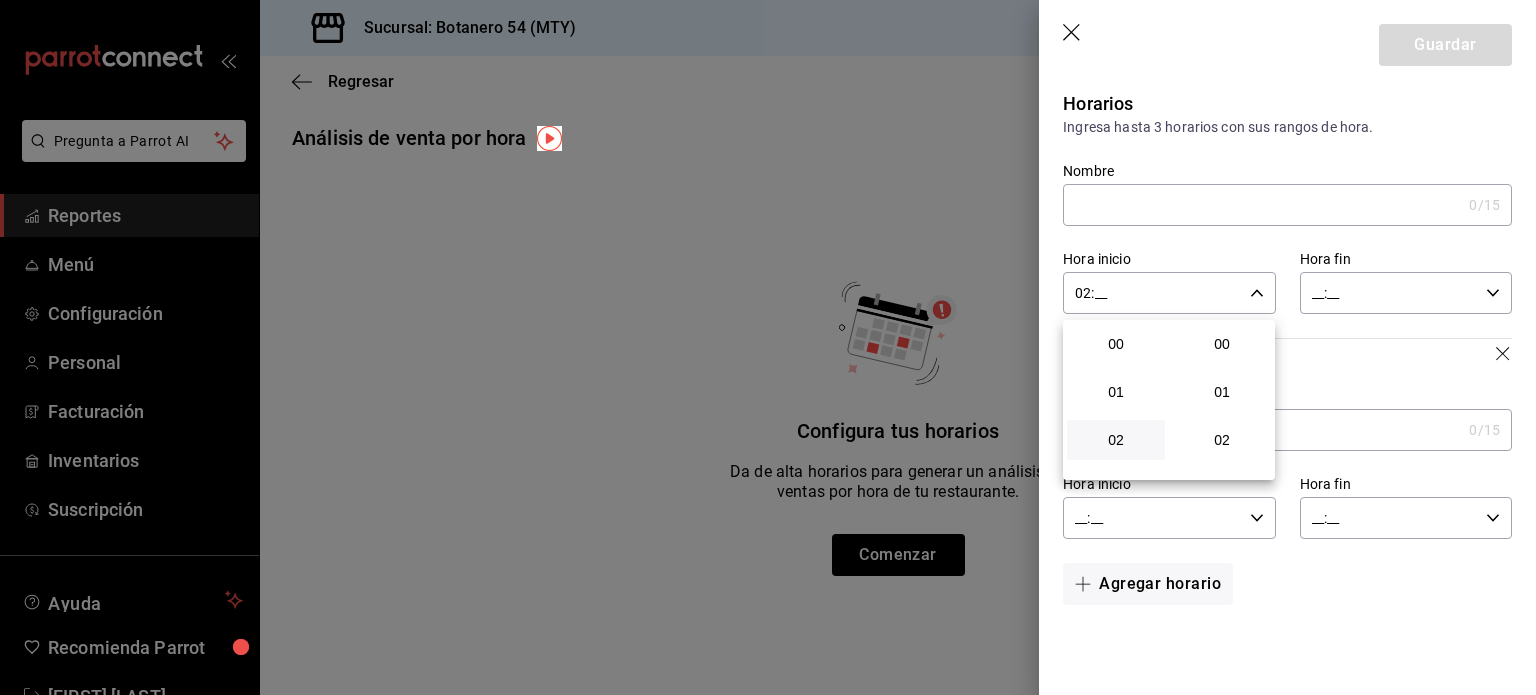 scroll, scrollTop: 97, scrollLeft: 0, axis: vertical 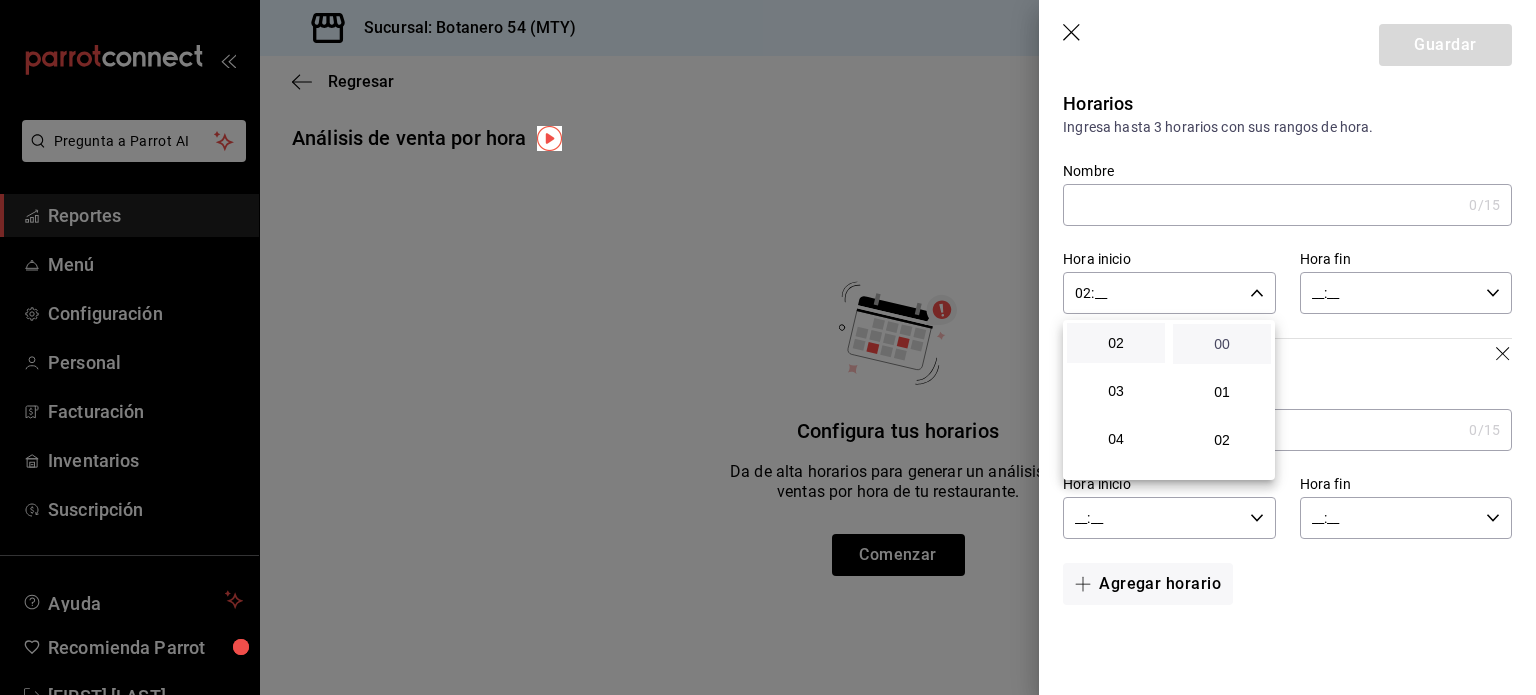 click on "00" at bounding box center (1222, 344) 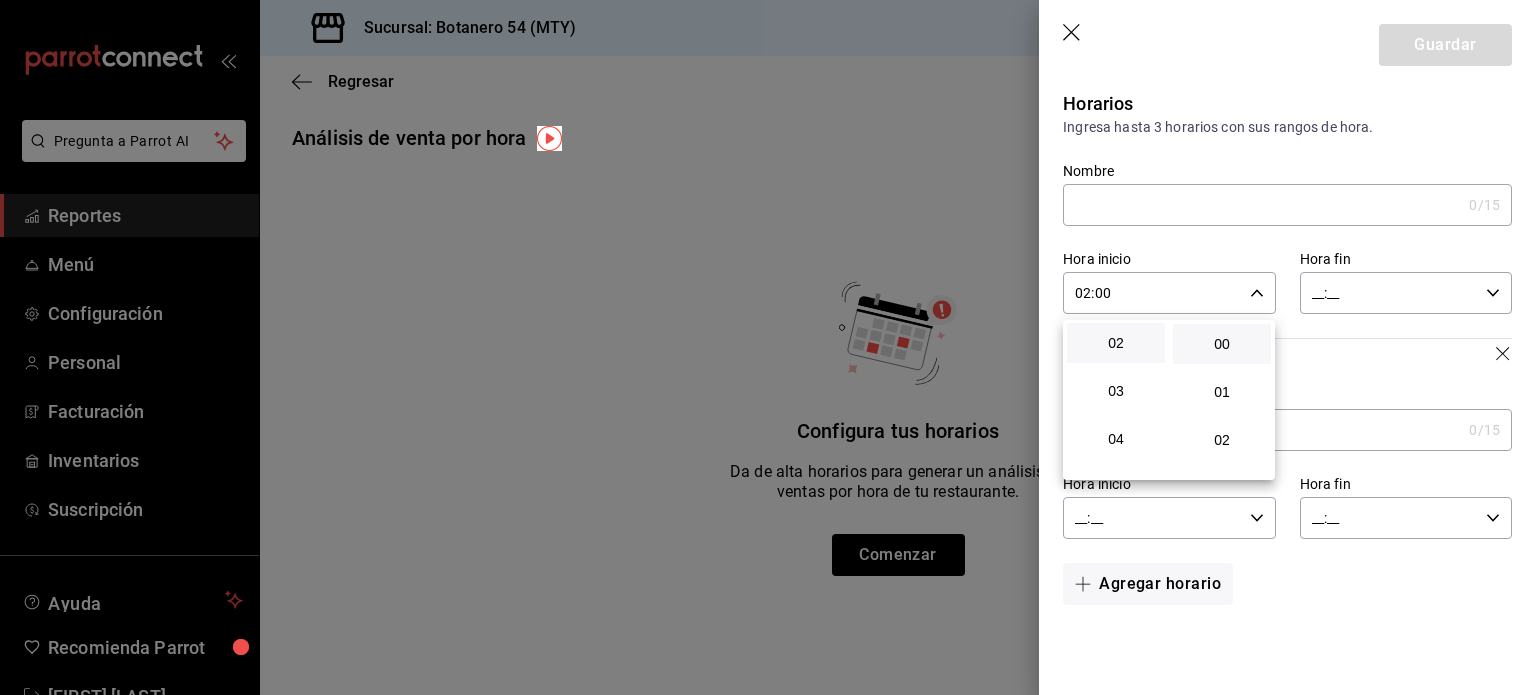 click at bounding box center [768, 347] 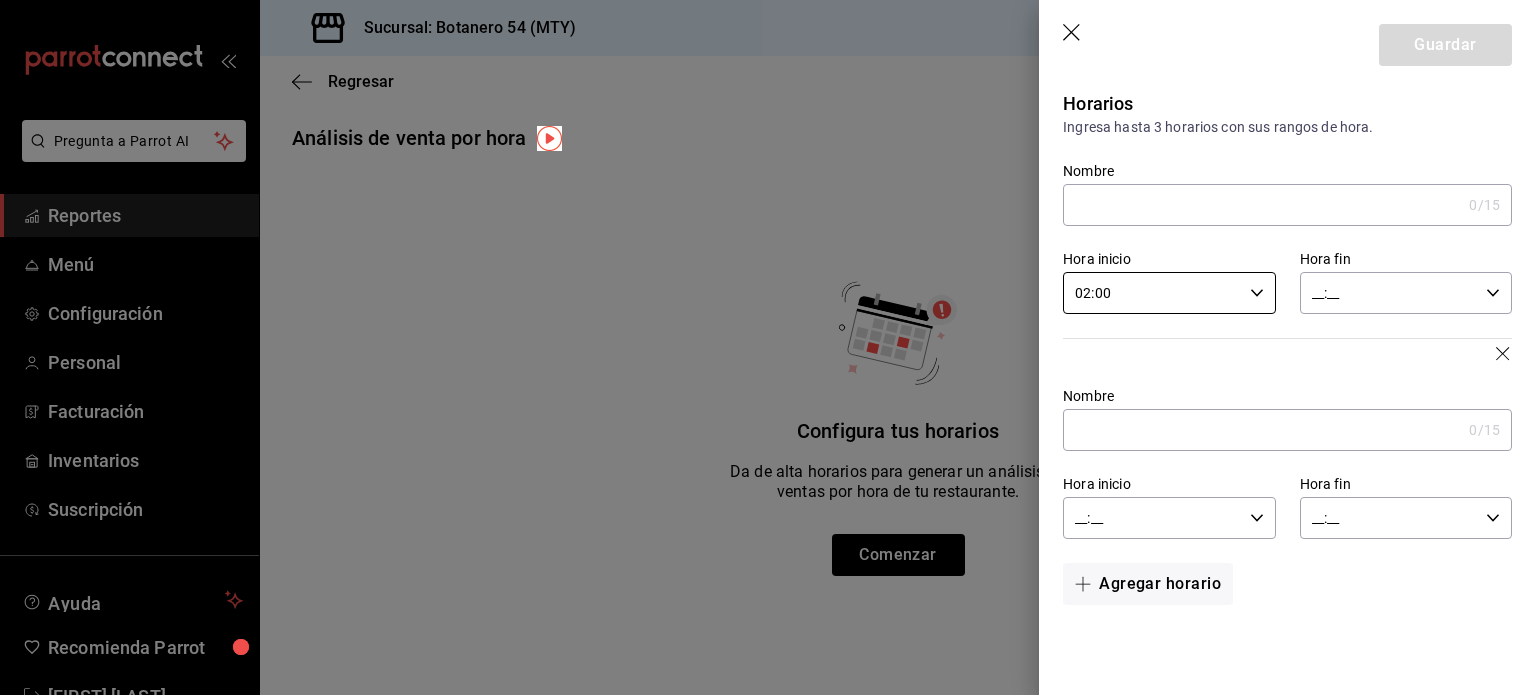 click on "__:__" at bounding box center [1389, 293] 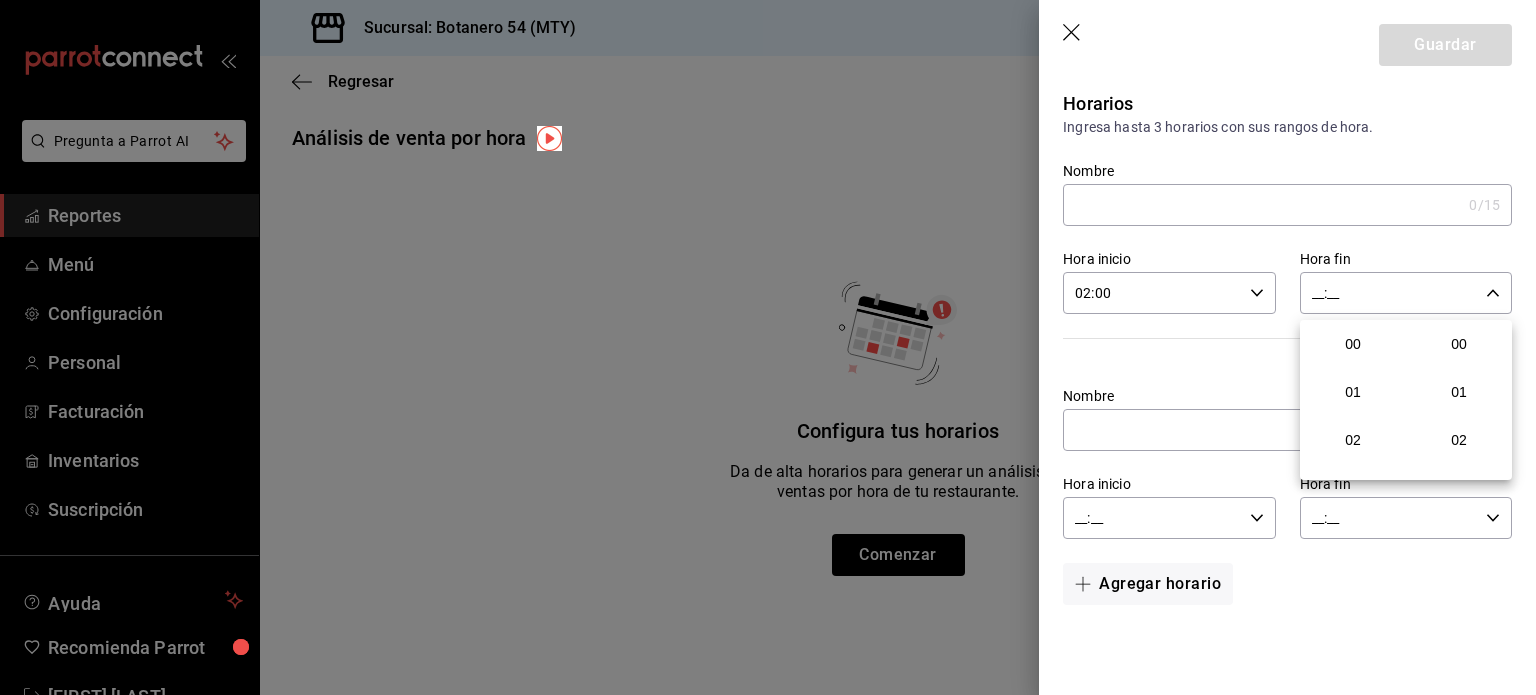 click at bounding box center [768, 347] 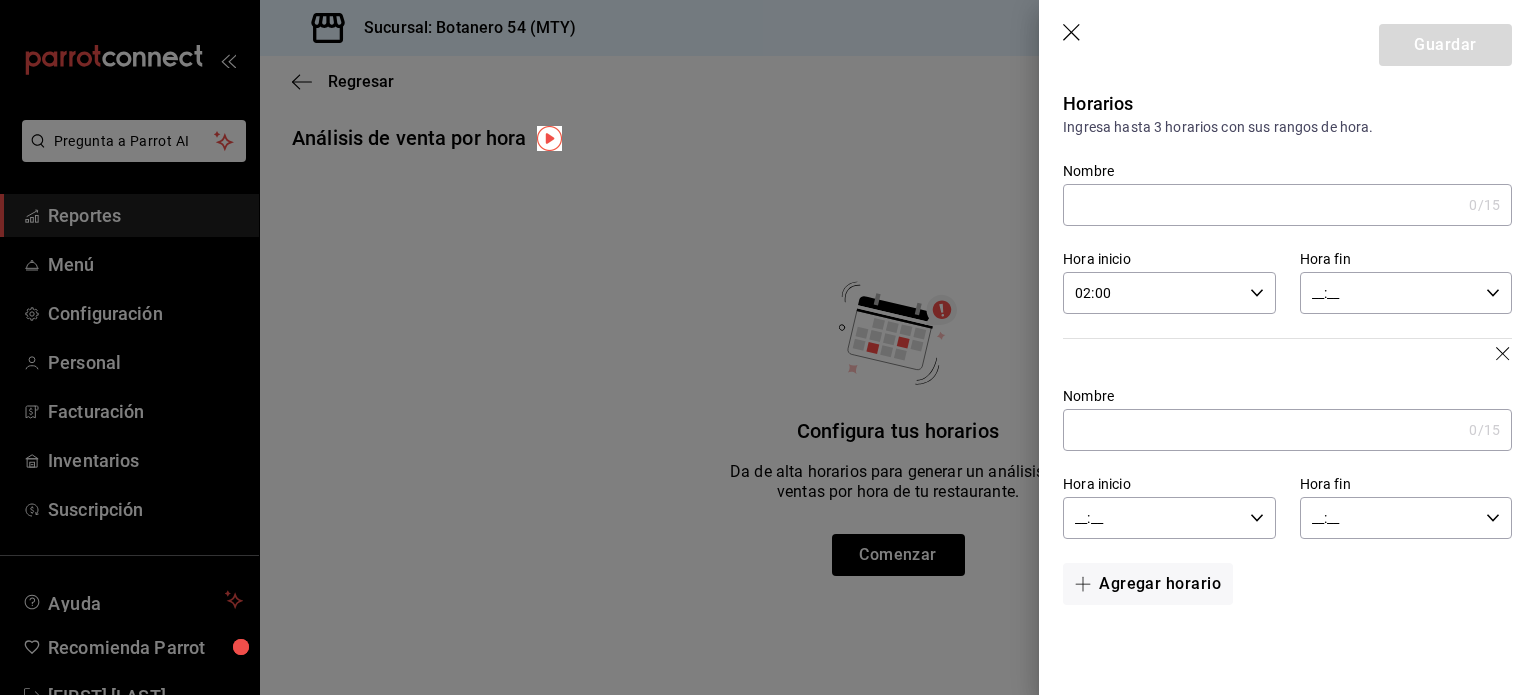click on "02:00 Hora inicio" at bounding box center [1169, 293] 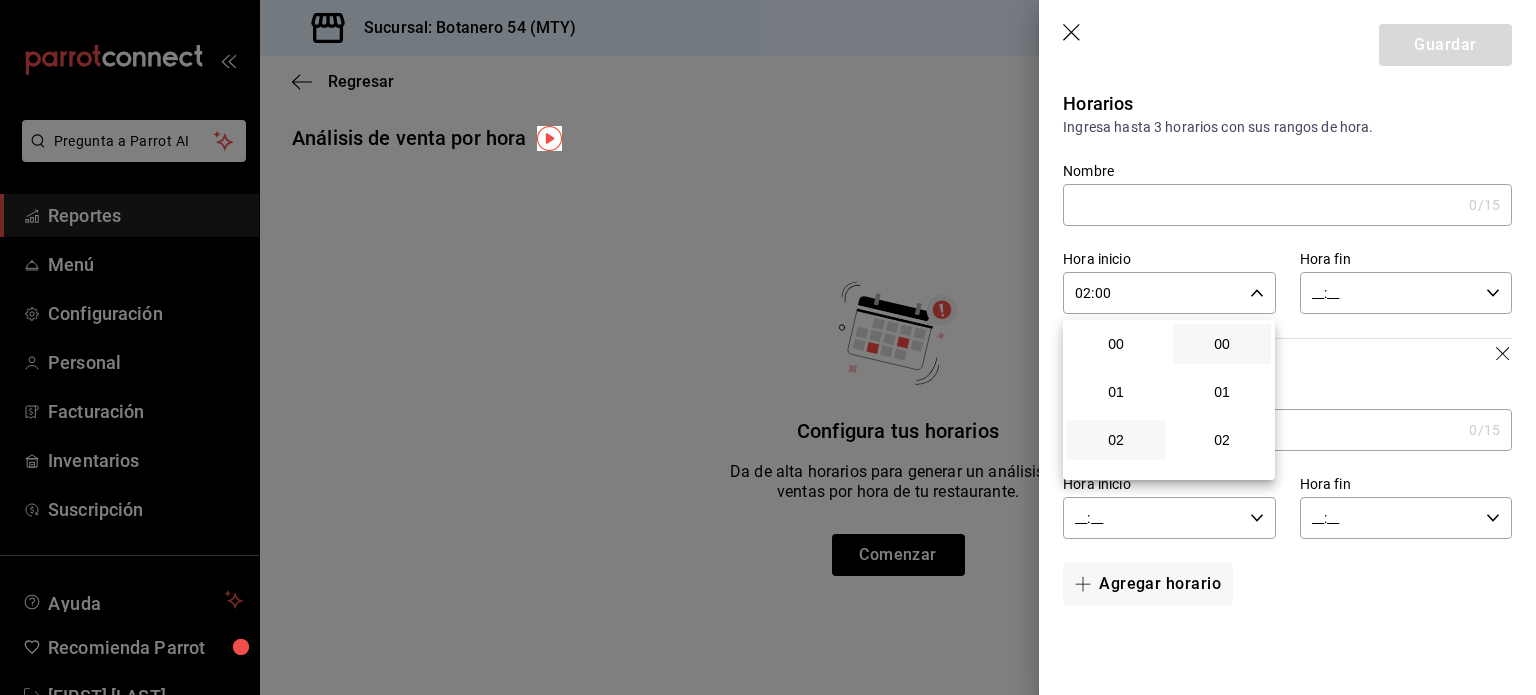 scroll, scrollTop: 97, scrollLeft: 0, axis: vertical 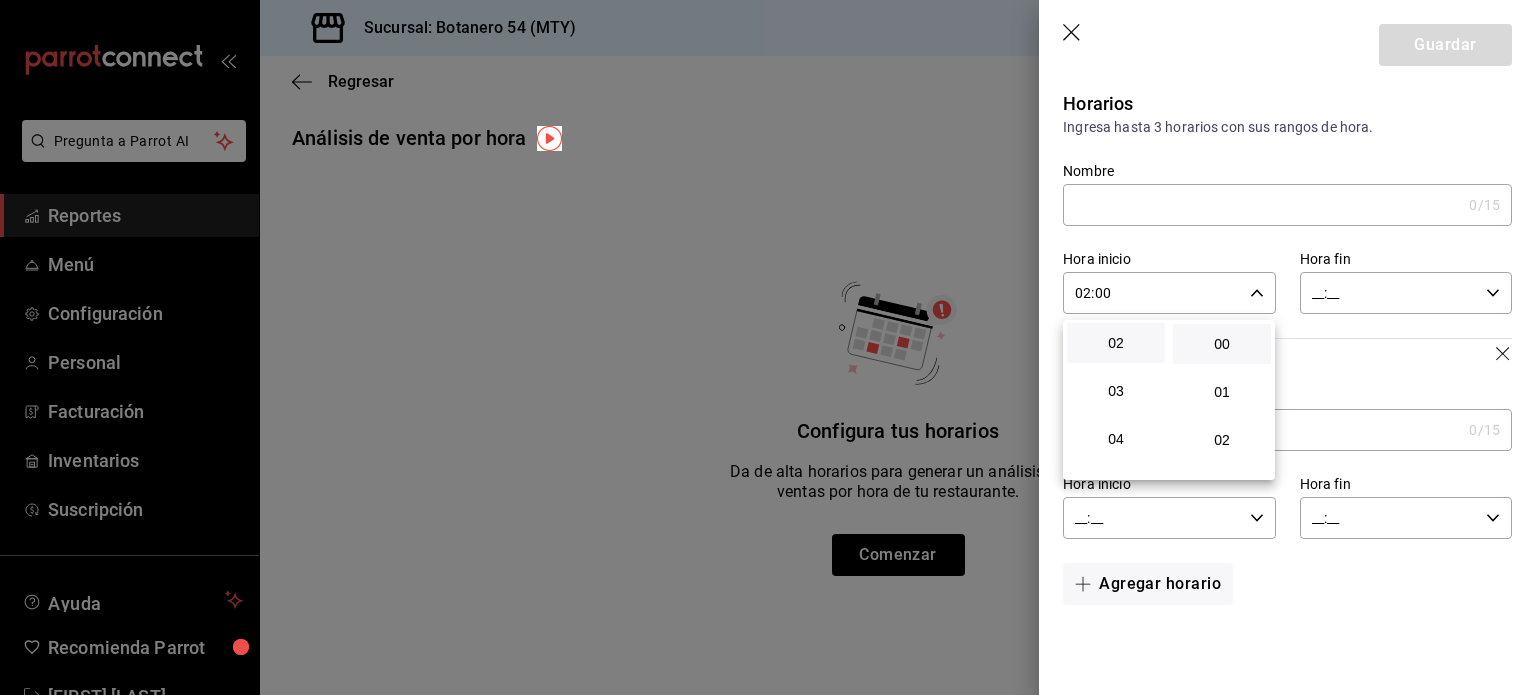 click at bounding box center (768, 347) 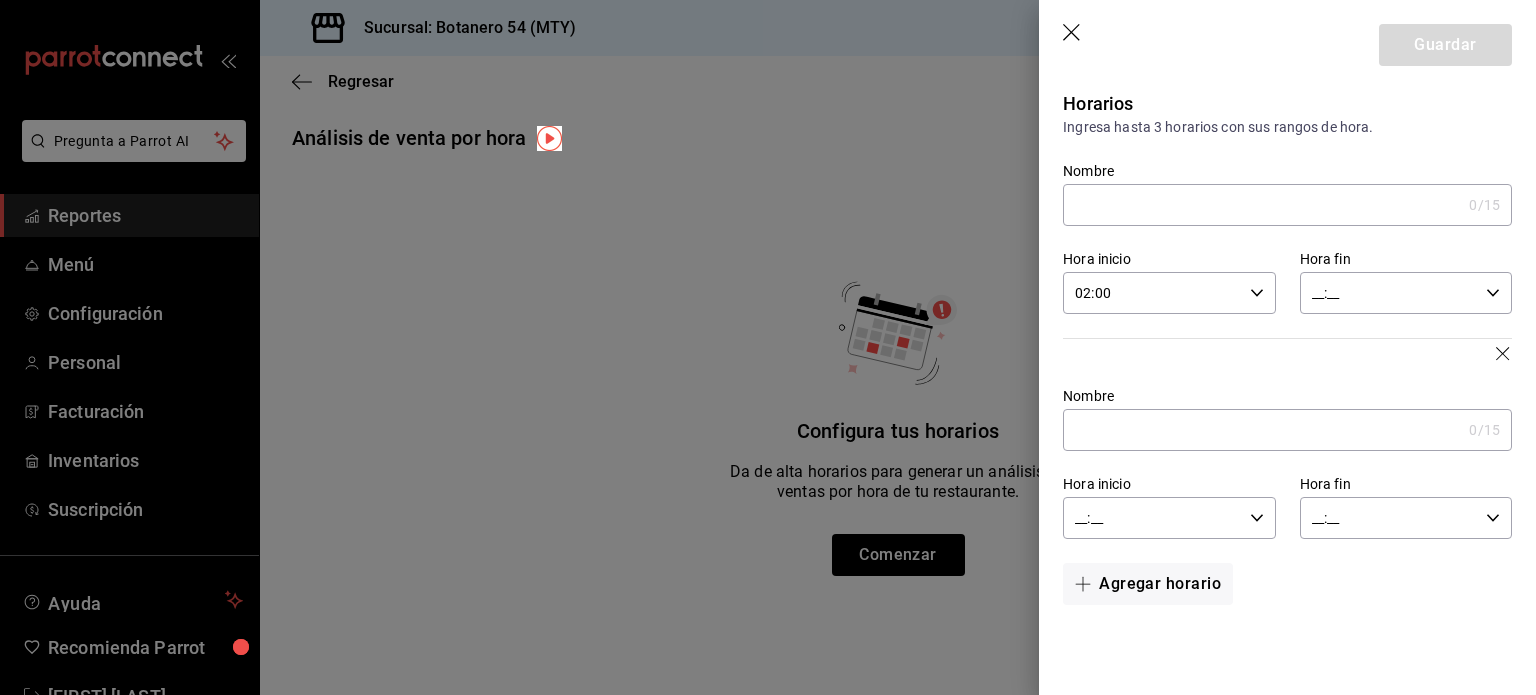 click on "02:00" at bounding box center [1152, 293] 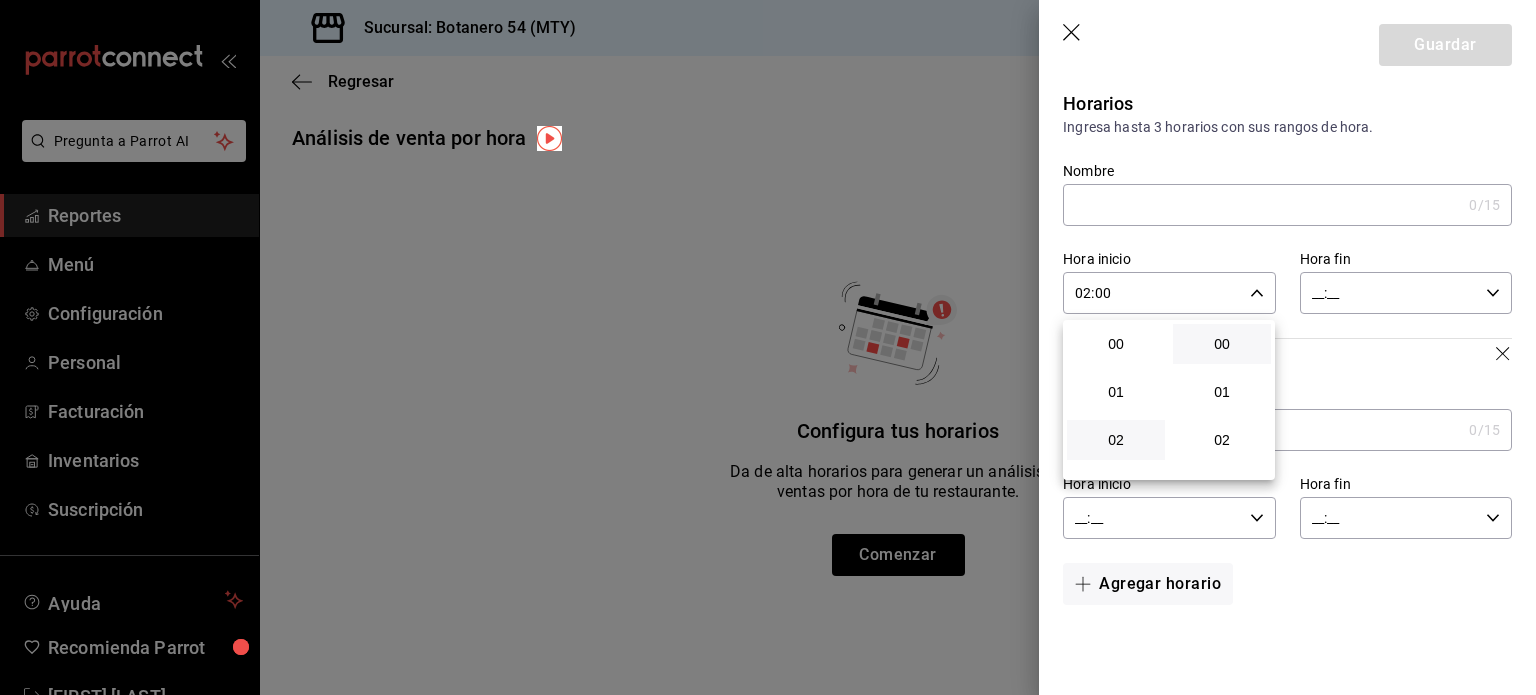 scroll, scrollTop: 97, scrollLeft: 0, axis: vertical 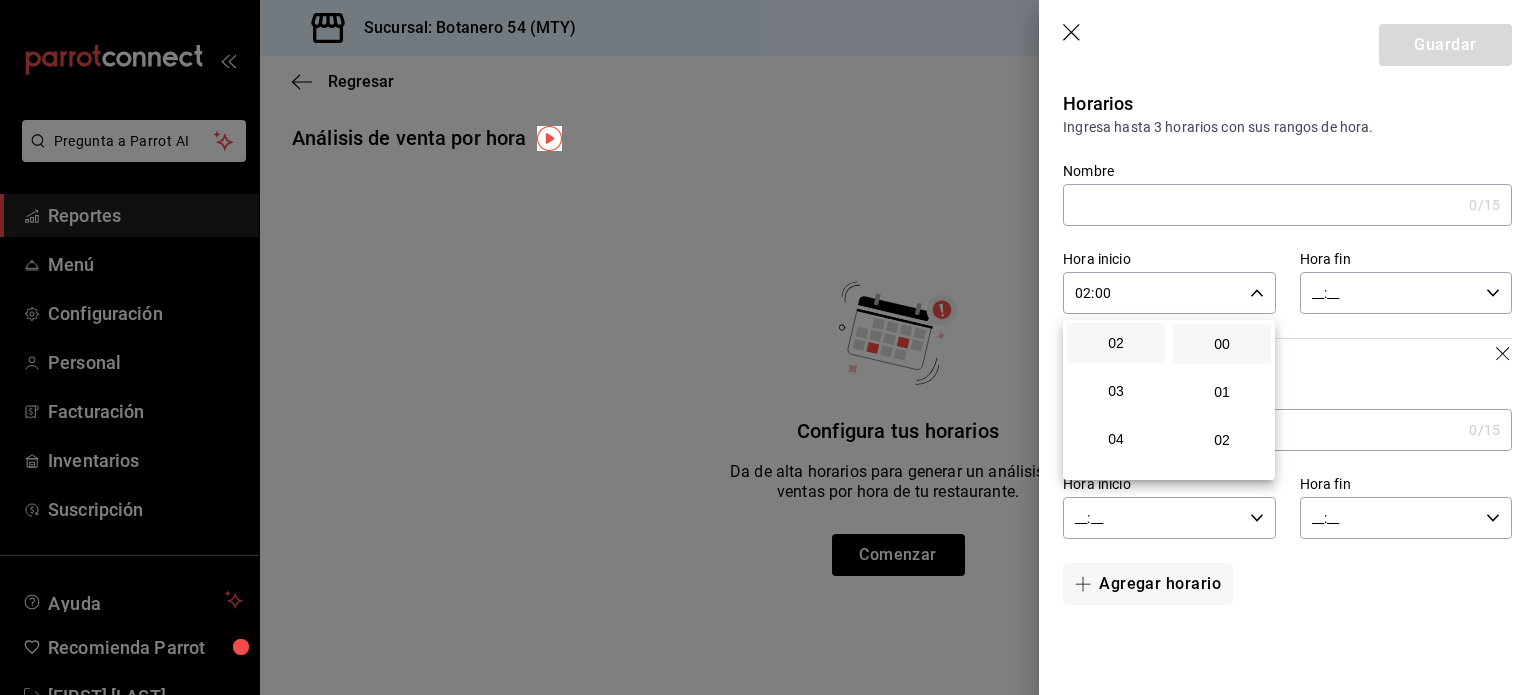 click at bounding box center (768, 347) 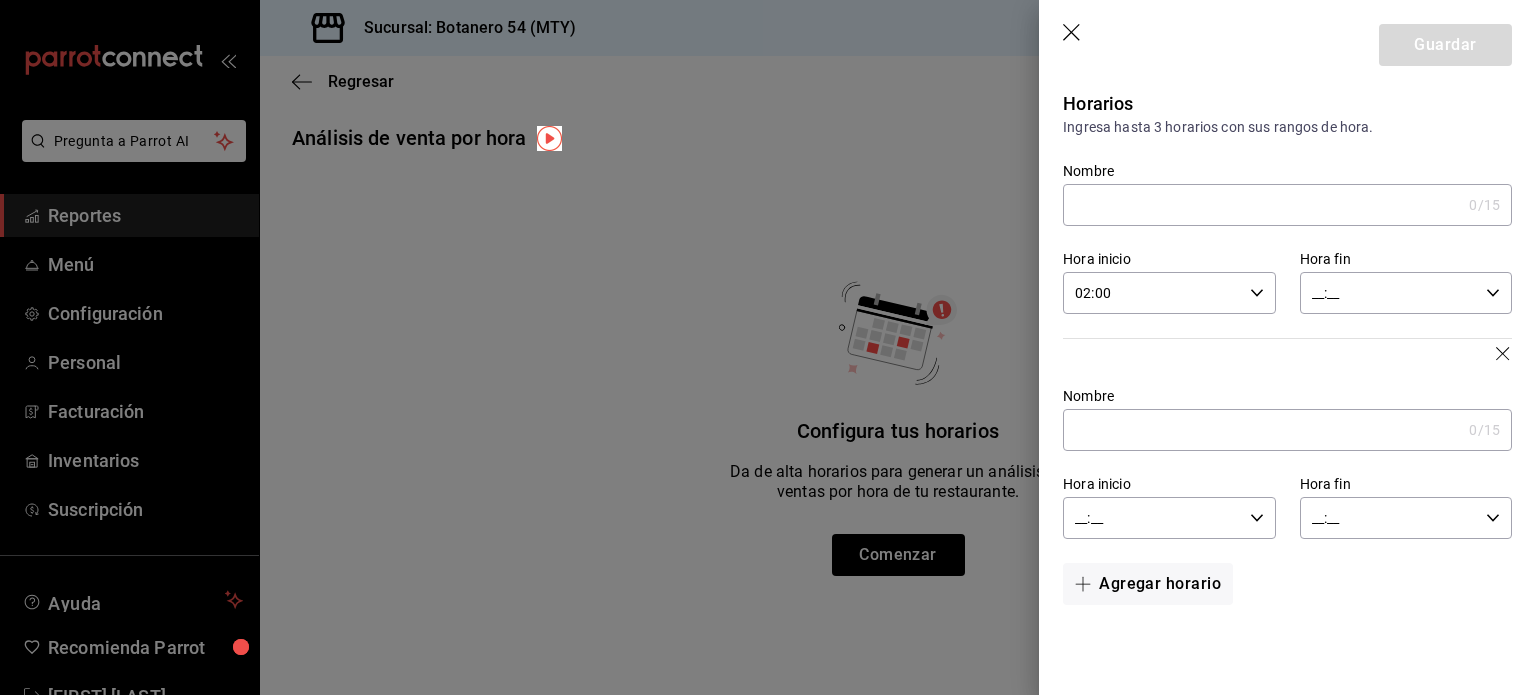 click on "02:00" at bounding box center [1152, 293] 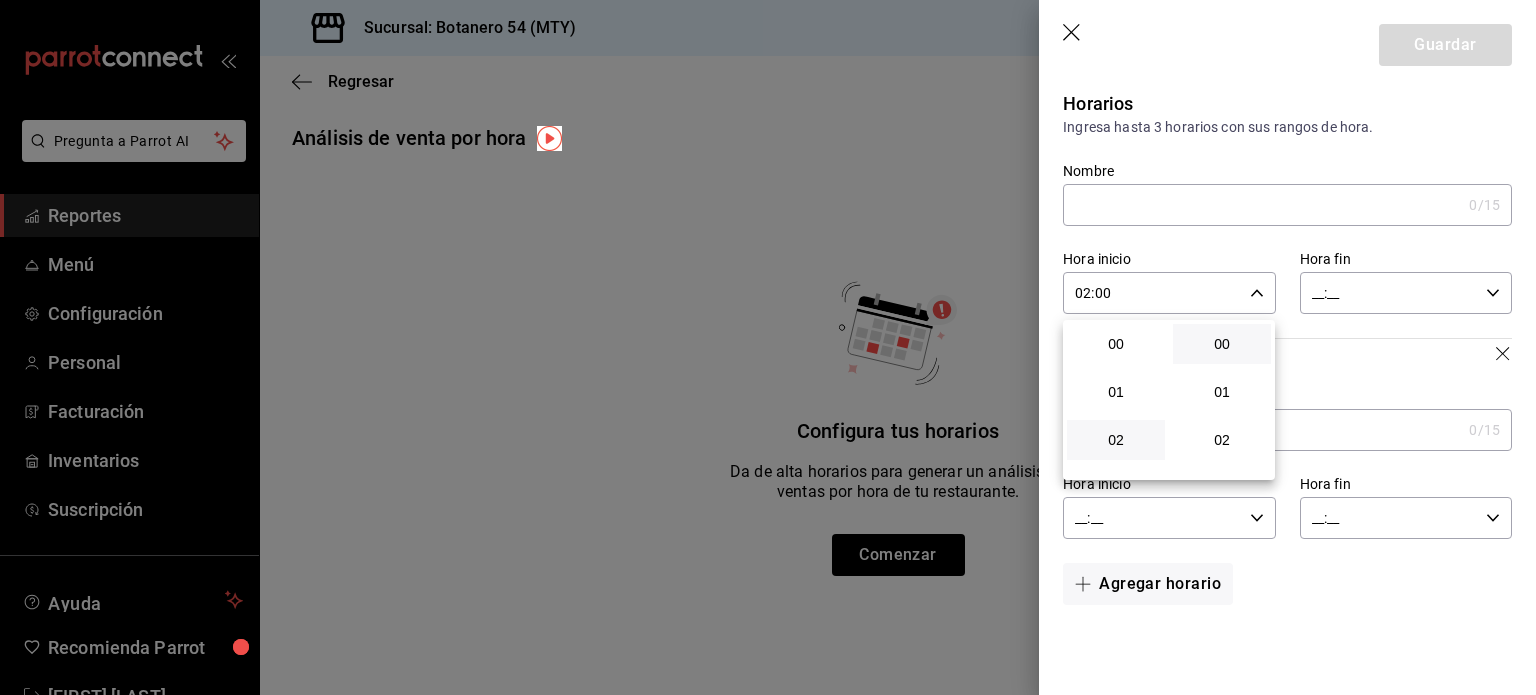 scroll, scrollTop: 97, scrollLeft: 0, axis: vertical 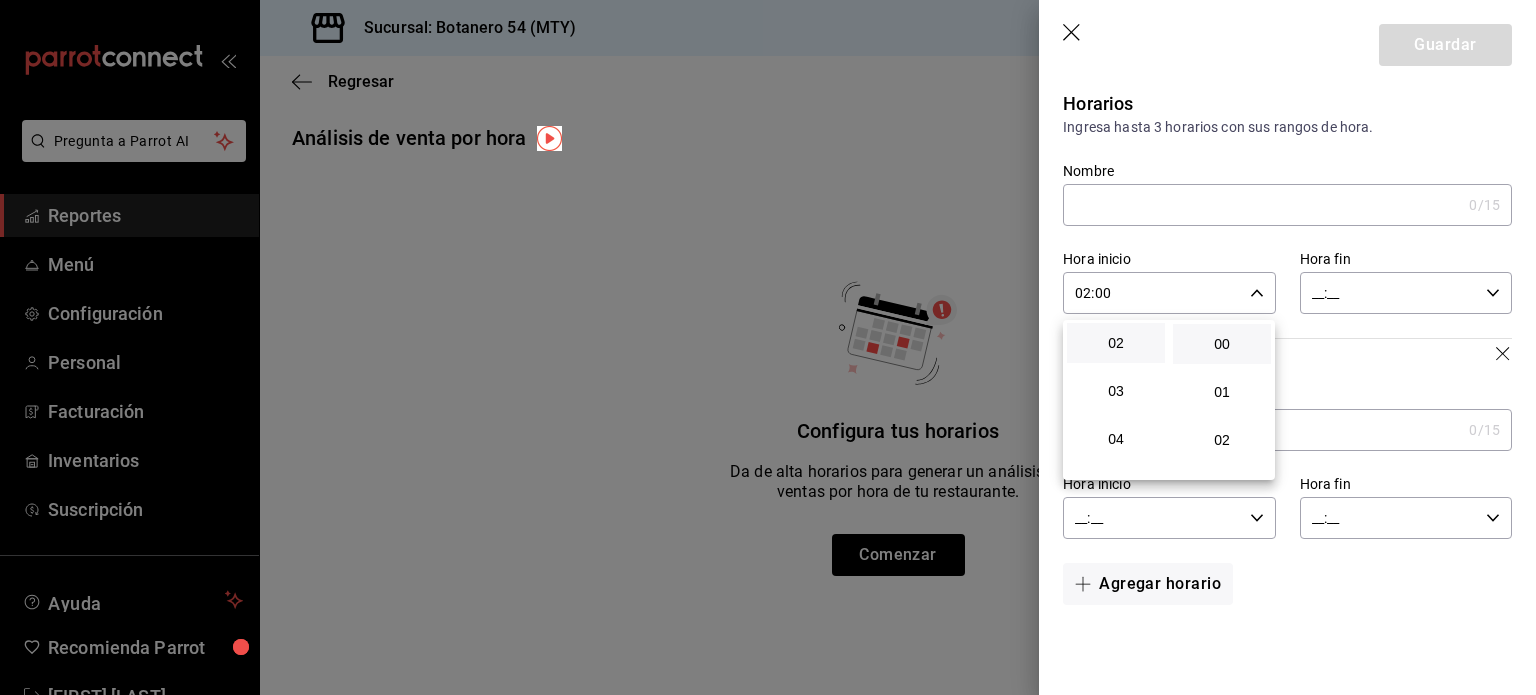 click at bounding box center [768, 347] 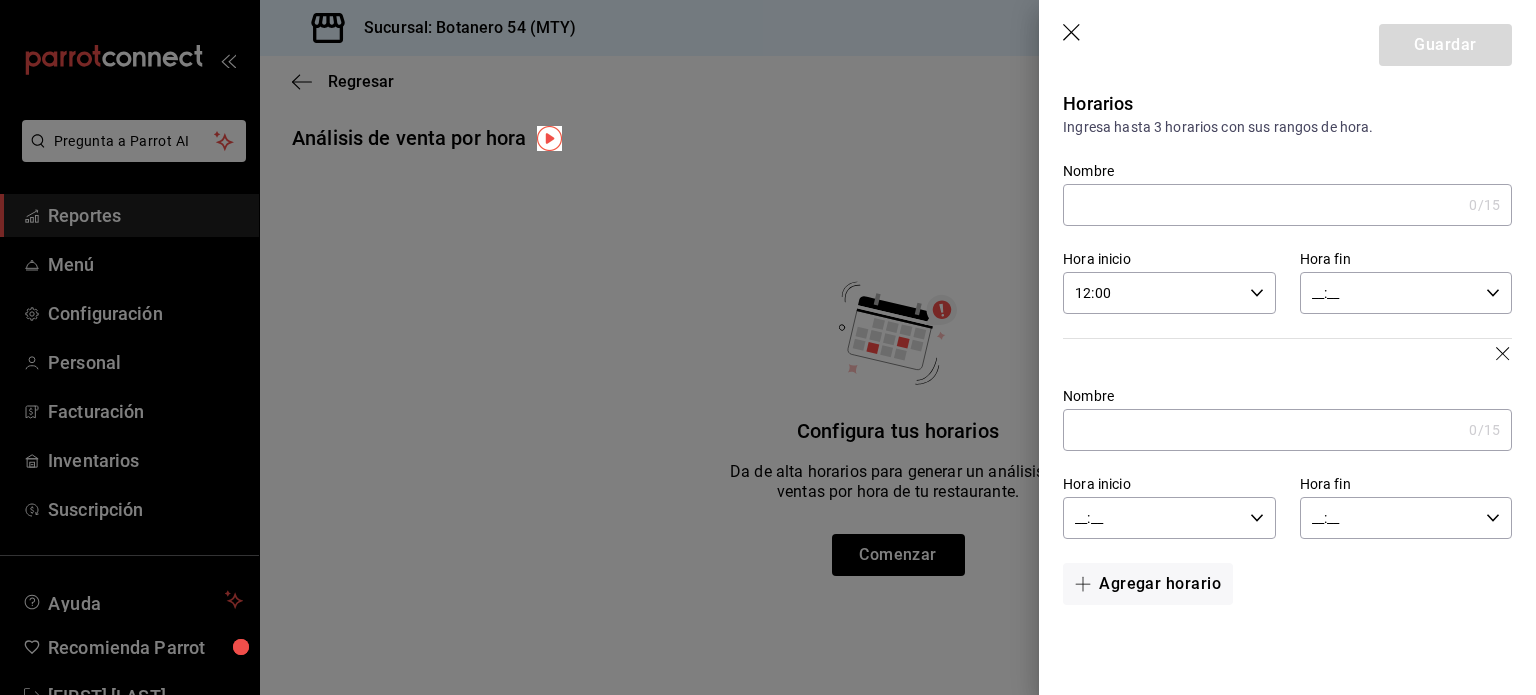 click on "12:00" at bounding box center [1152, 293] 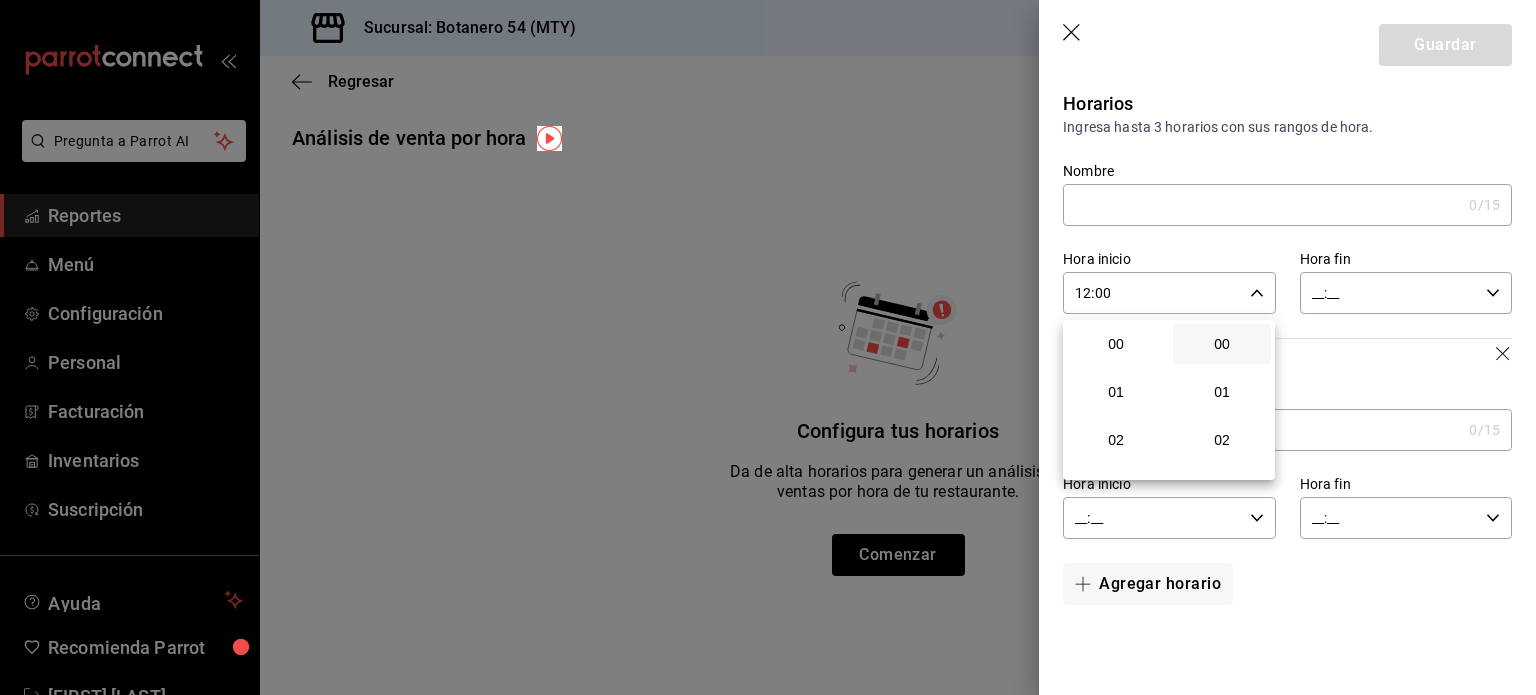 scroll, scrollTop: 585, scrollLeft: 0, axis: vertical 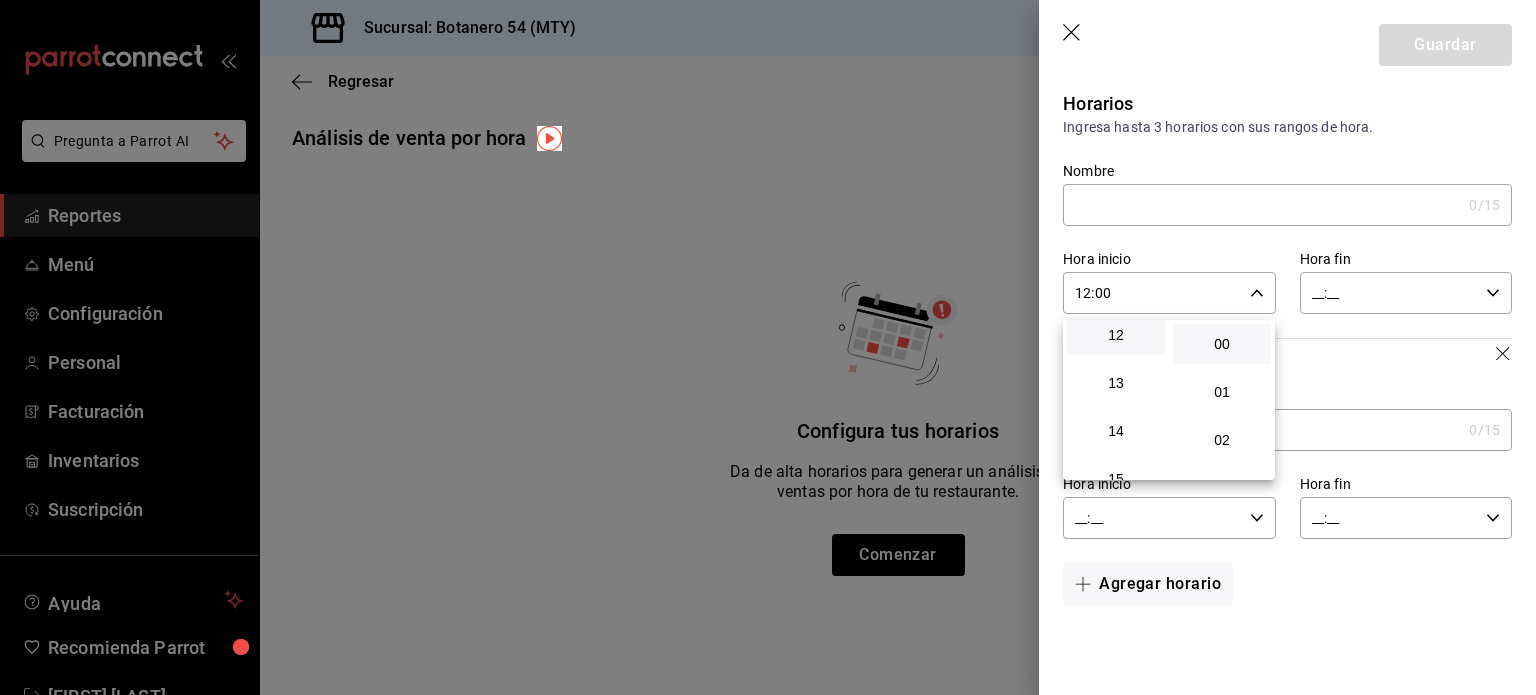 click at bounding box center [768, 347] 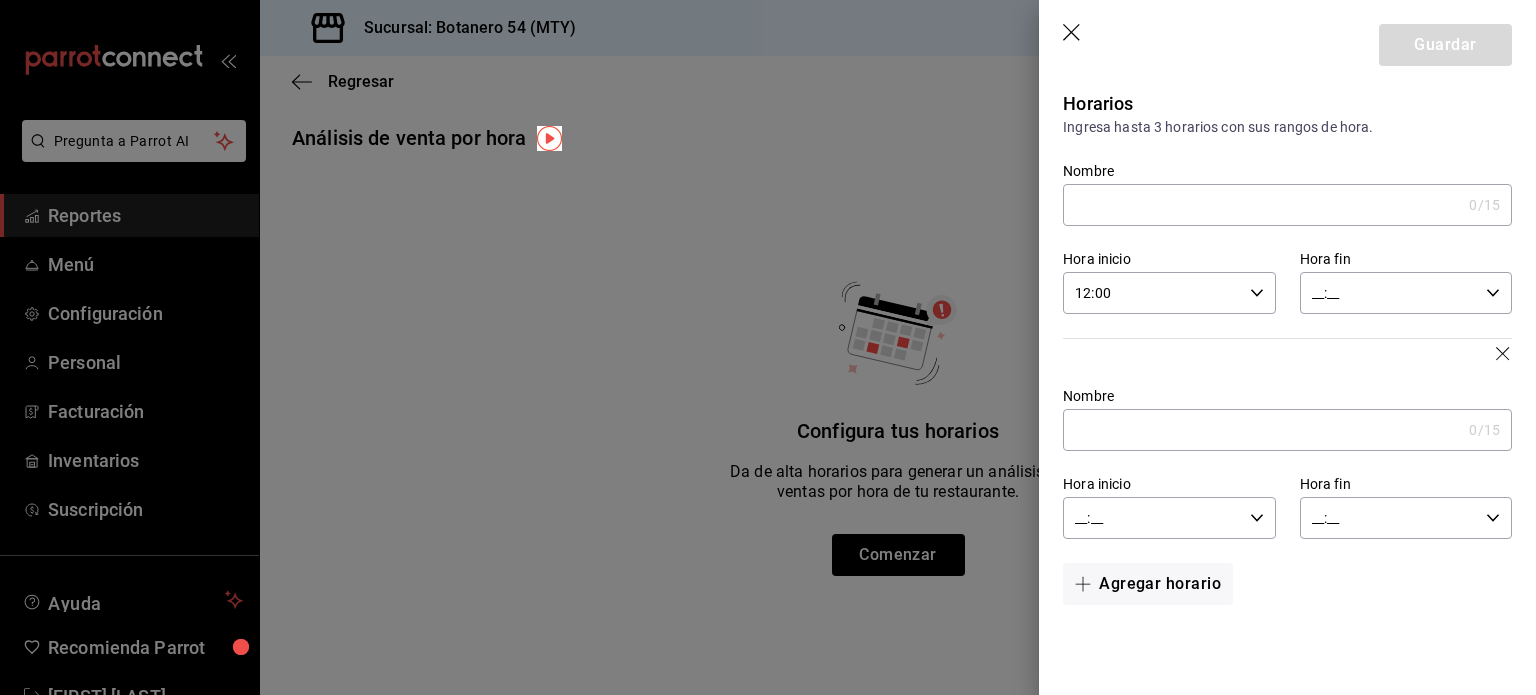 click on "__:__" at bounding box center (1389, 293) 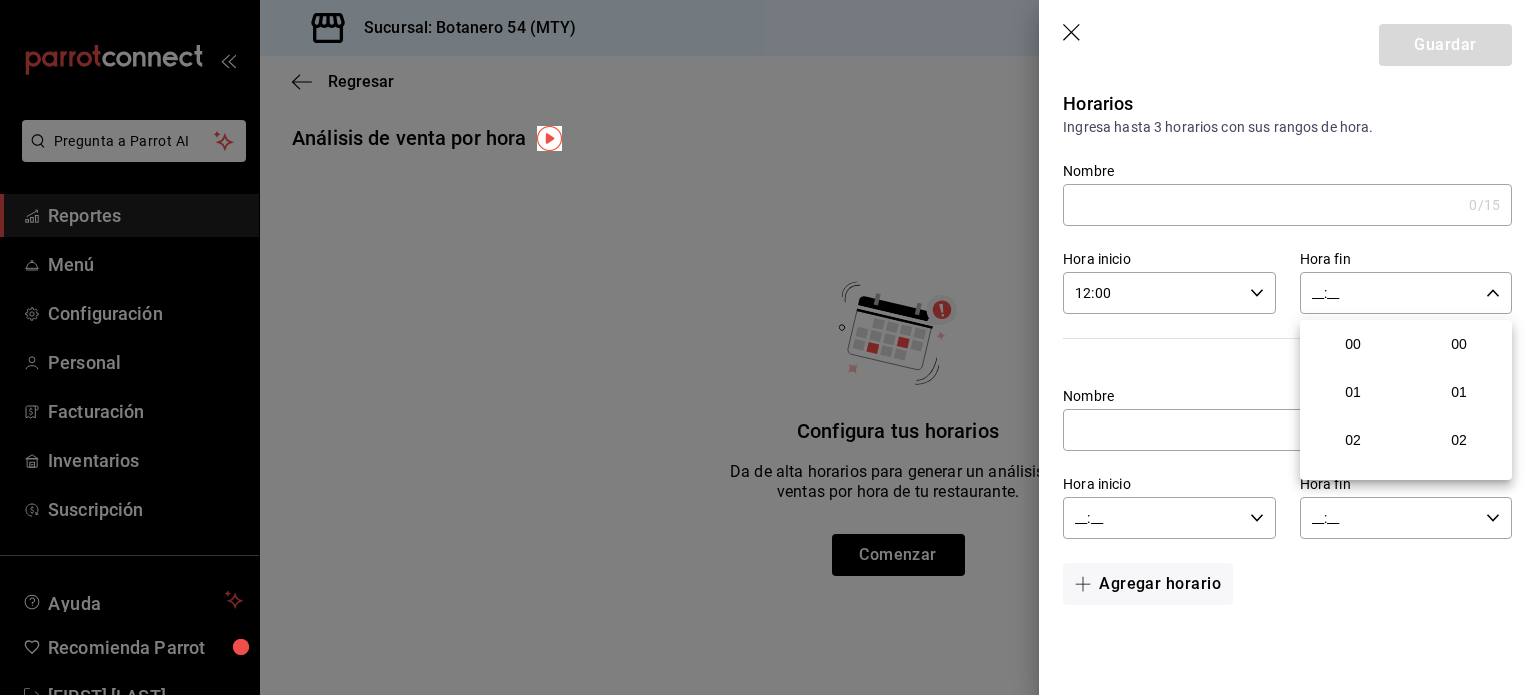 click at bounding box center (768, 347) 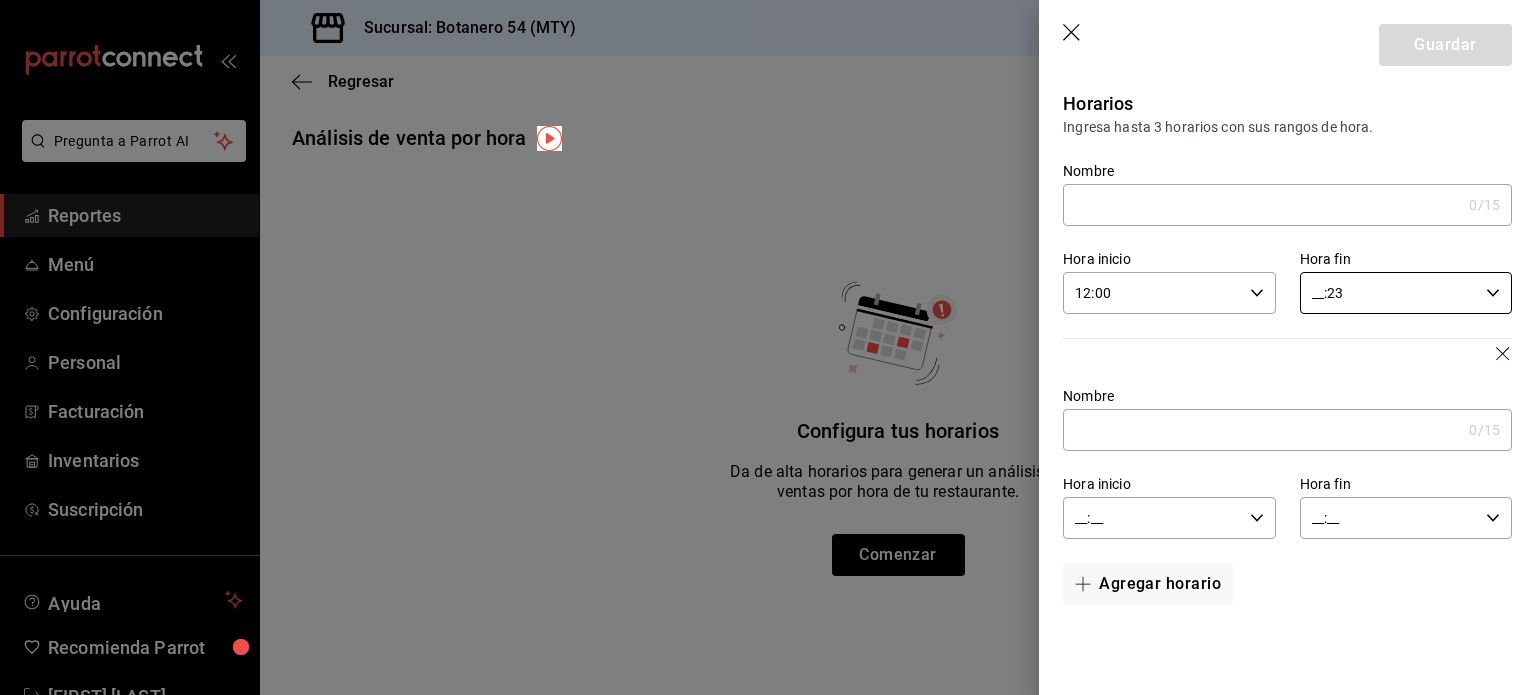click on "__:23" at bounding box center [1389, 293] 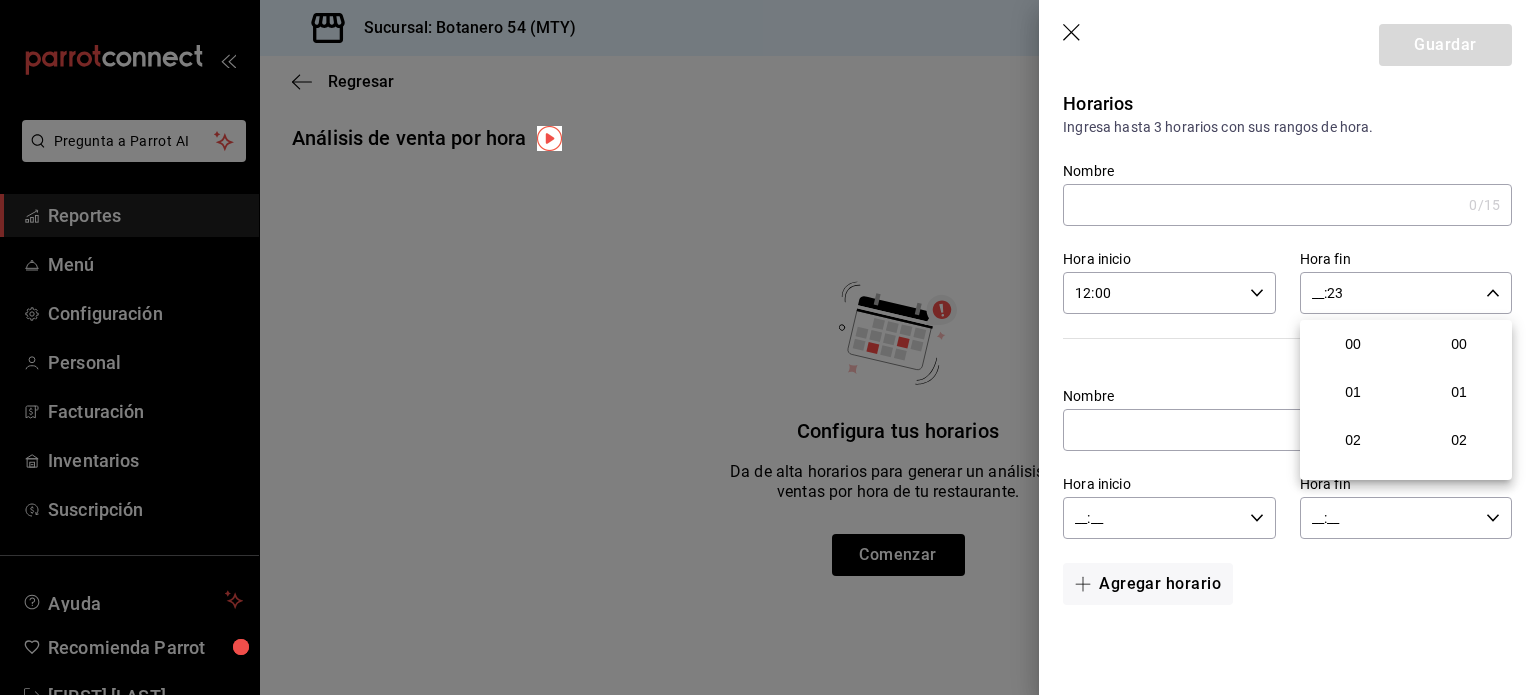 scroll, scrollTop: 1122, scrollLeft: 0, axis: vertical 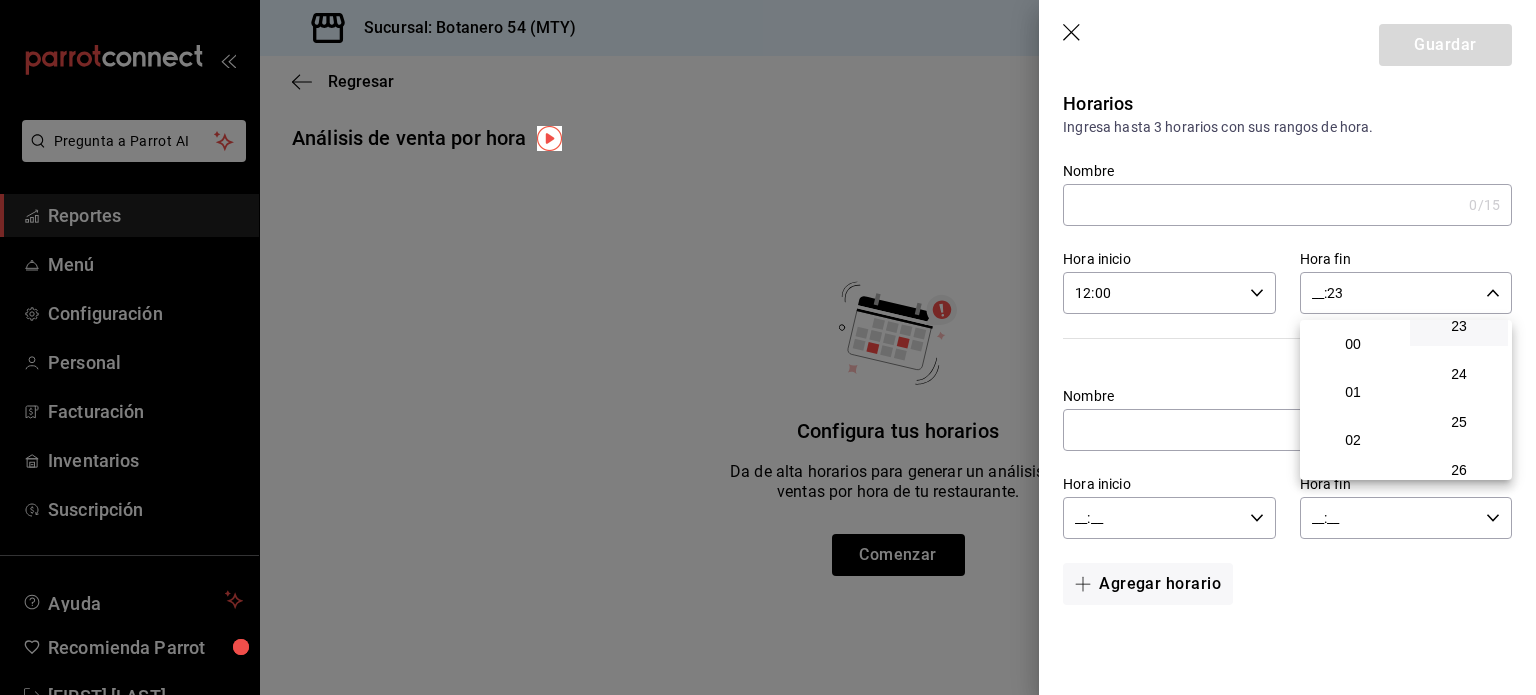 click at bounding box center (768, 347) 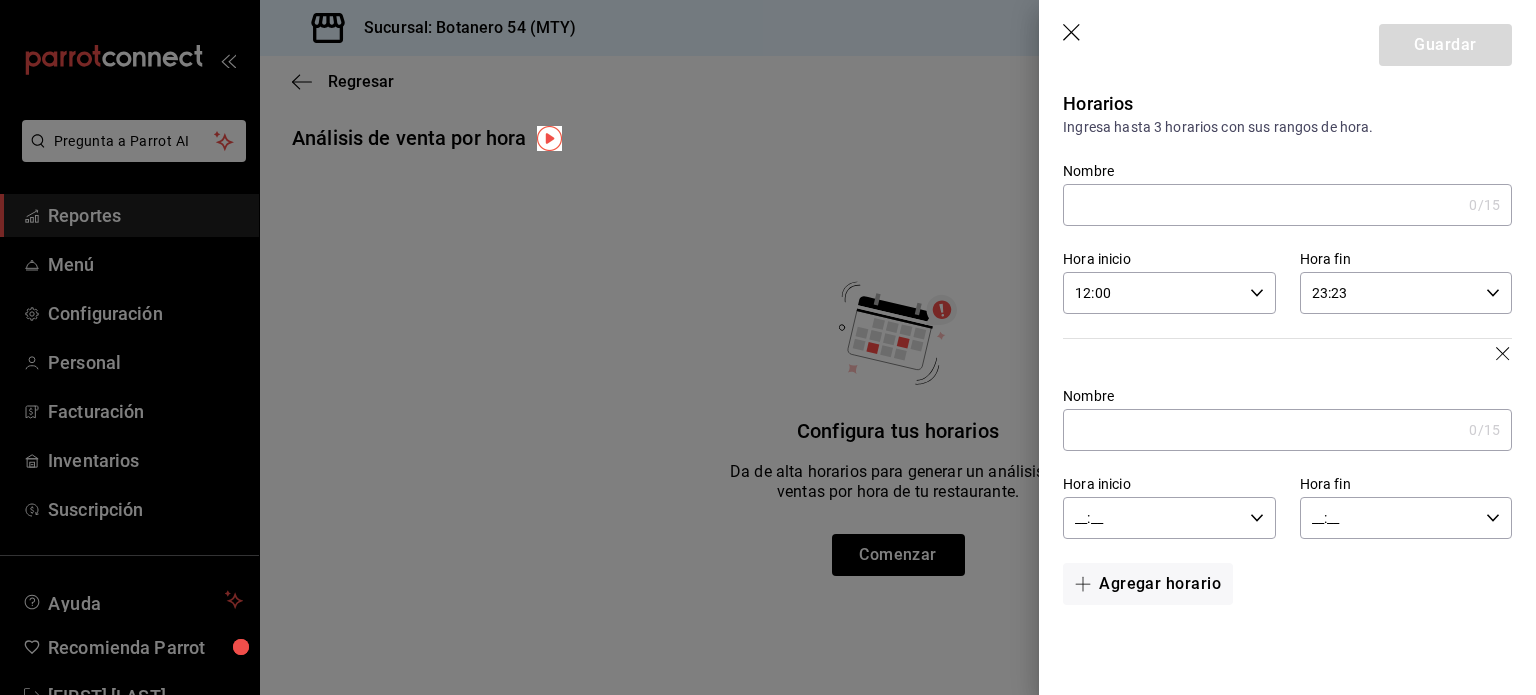 click on "23:23" at bounding box center (1389, 293) 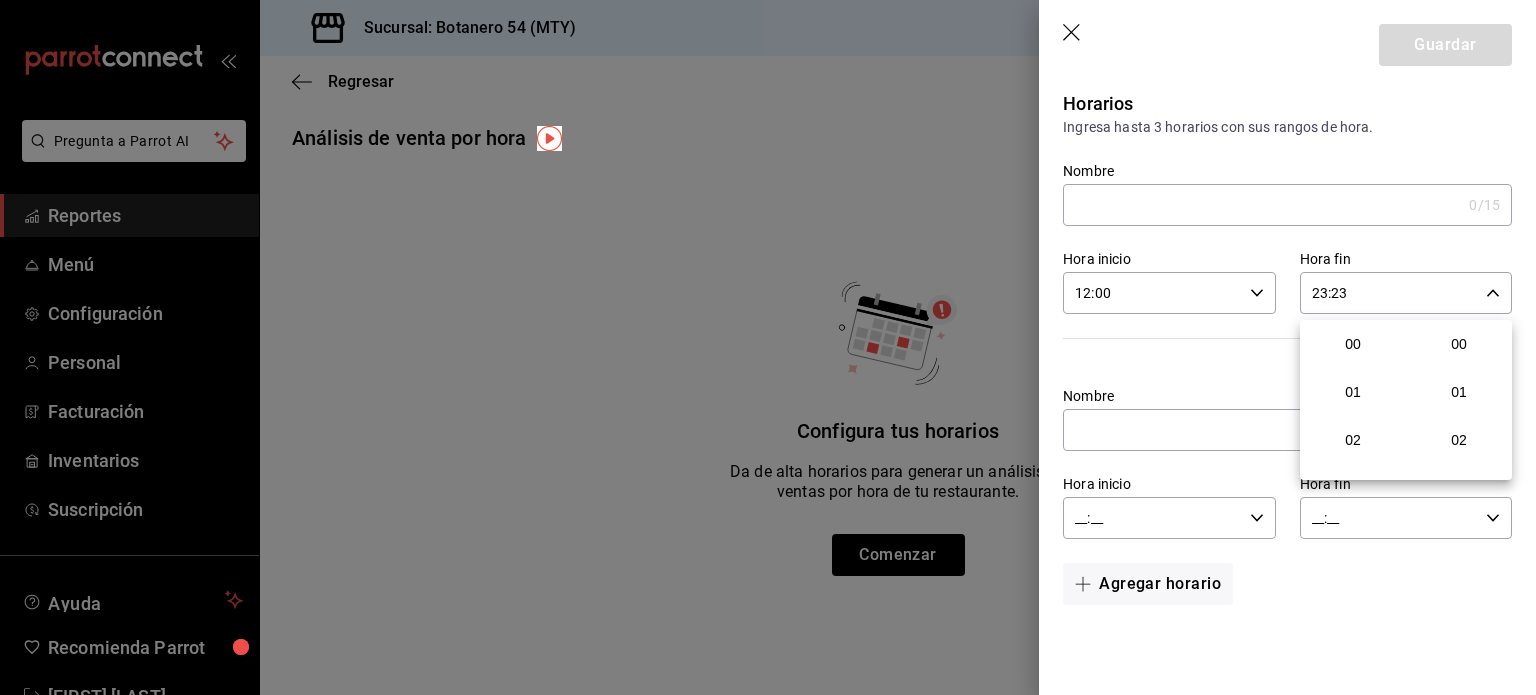 scroll, scrollTop: 1011, scrollLeft: 0, axis: vertical 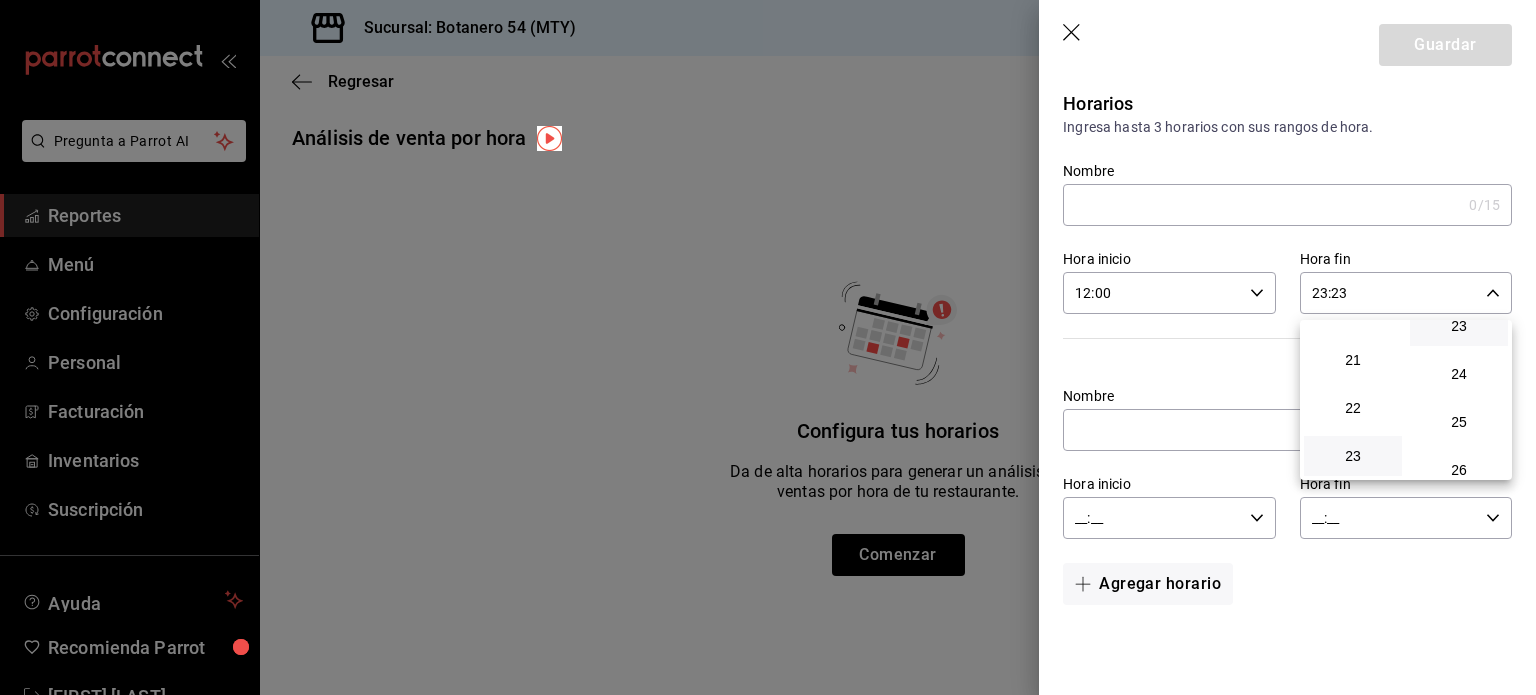 click at bounding box center (768, 347) 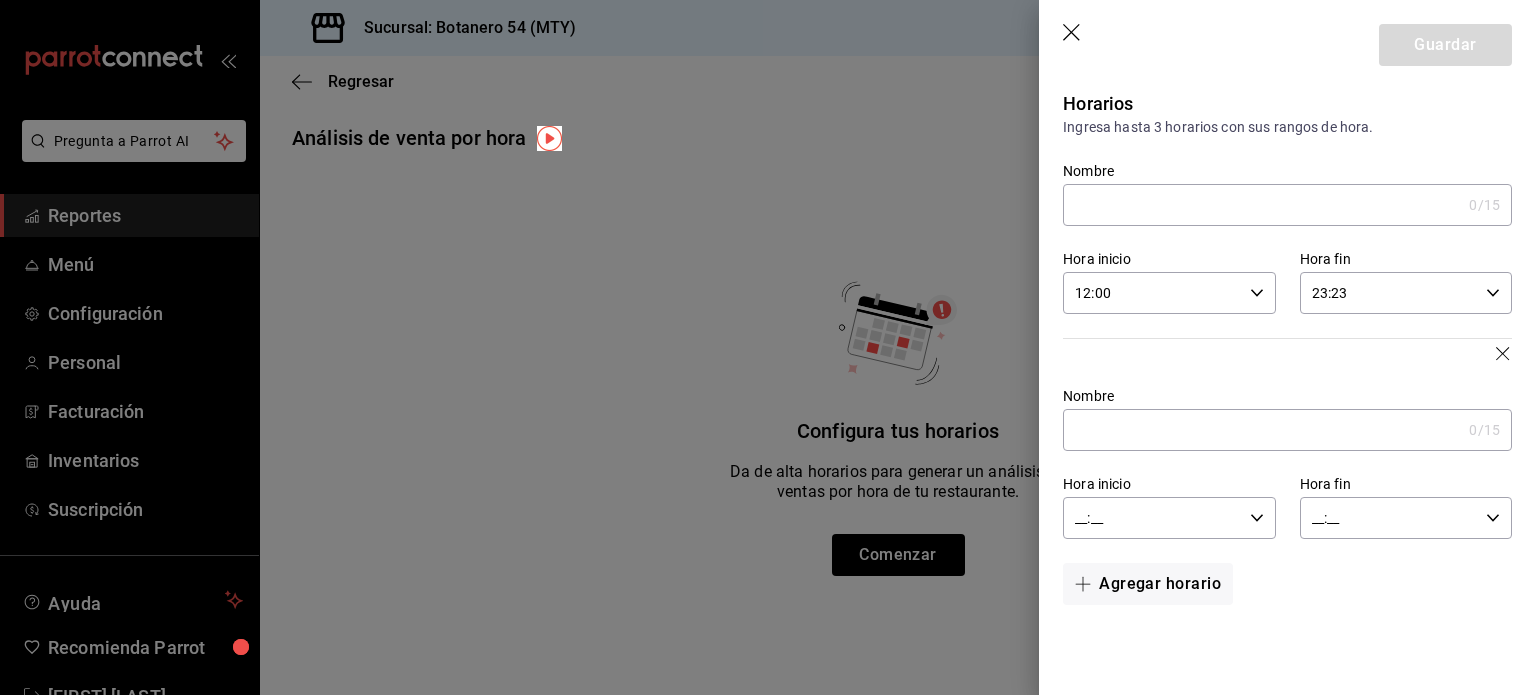 drag, startPoint x: 1344, startPoint y: 293, endPoint x: 1332, endPoint y: 296, distance: 12.369317 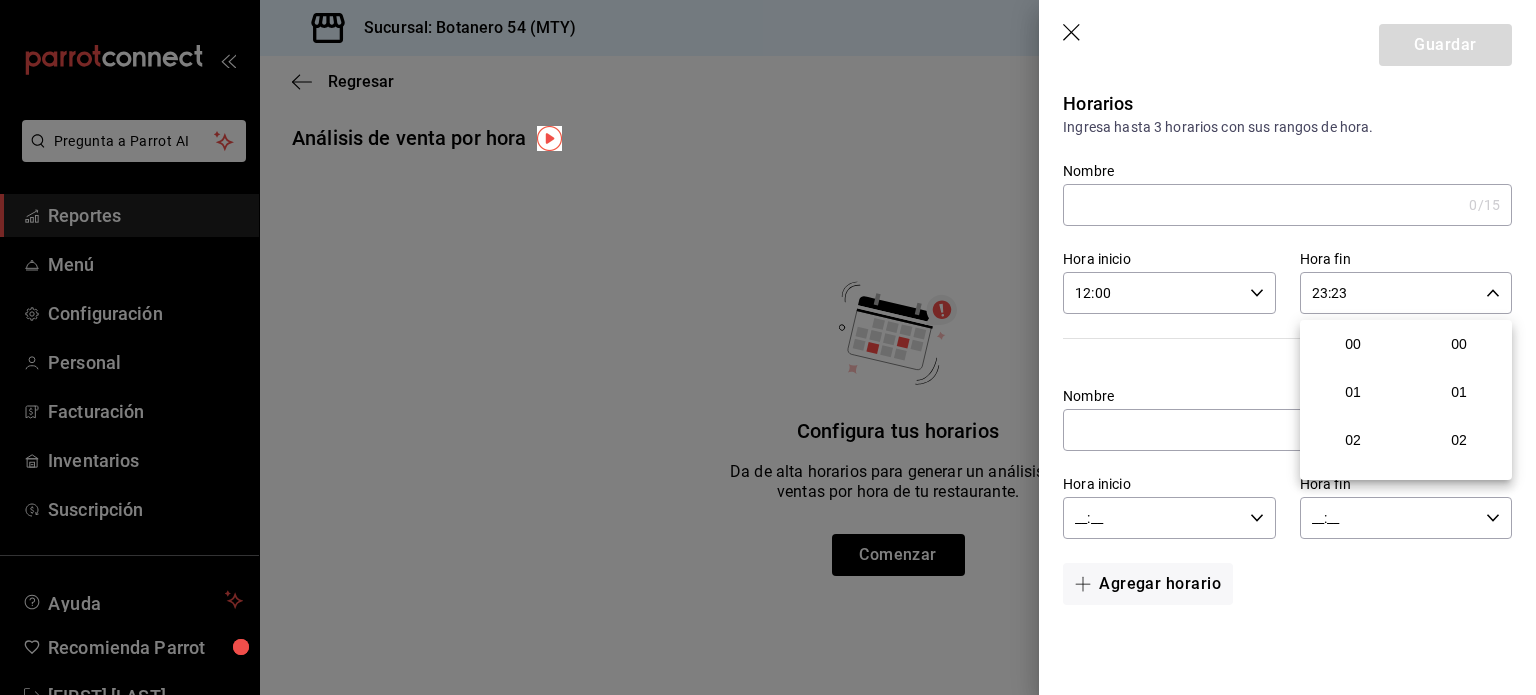 scroll, scrollTop: 1011, scrollLeft: 0, axis: vertical 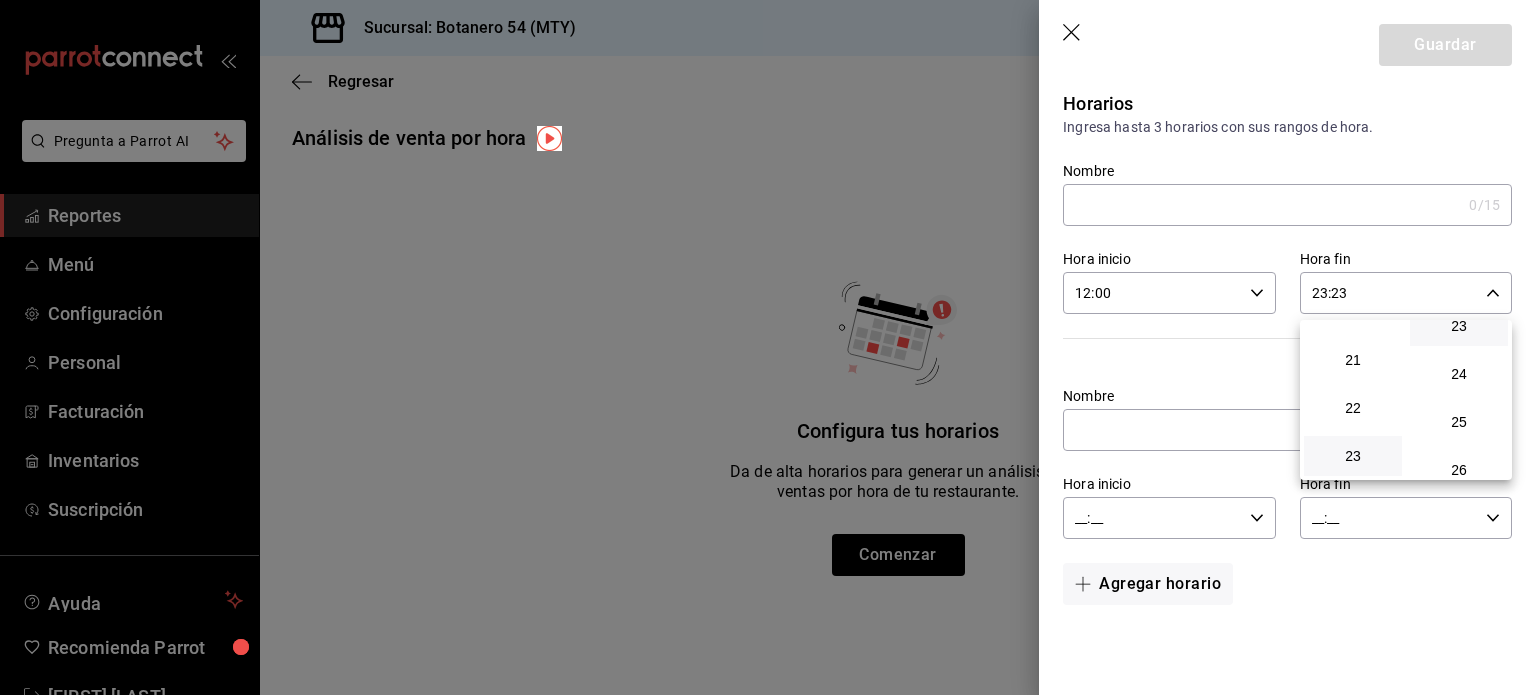 click at bounding box center (768, 347) 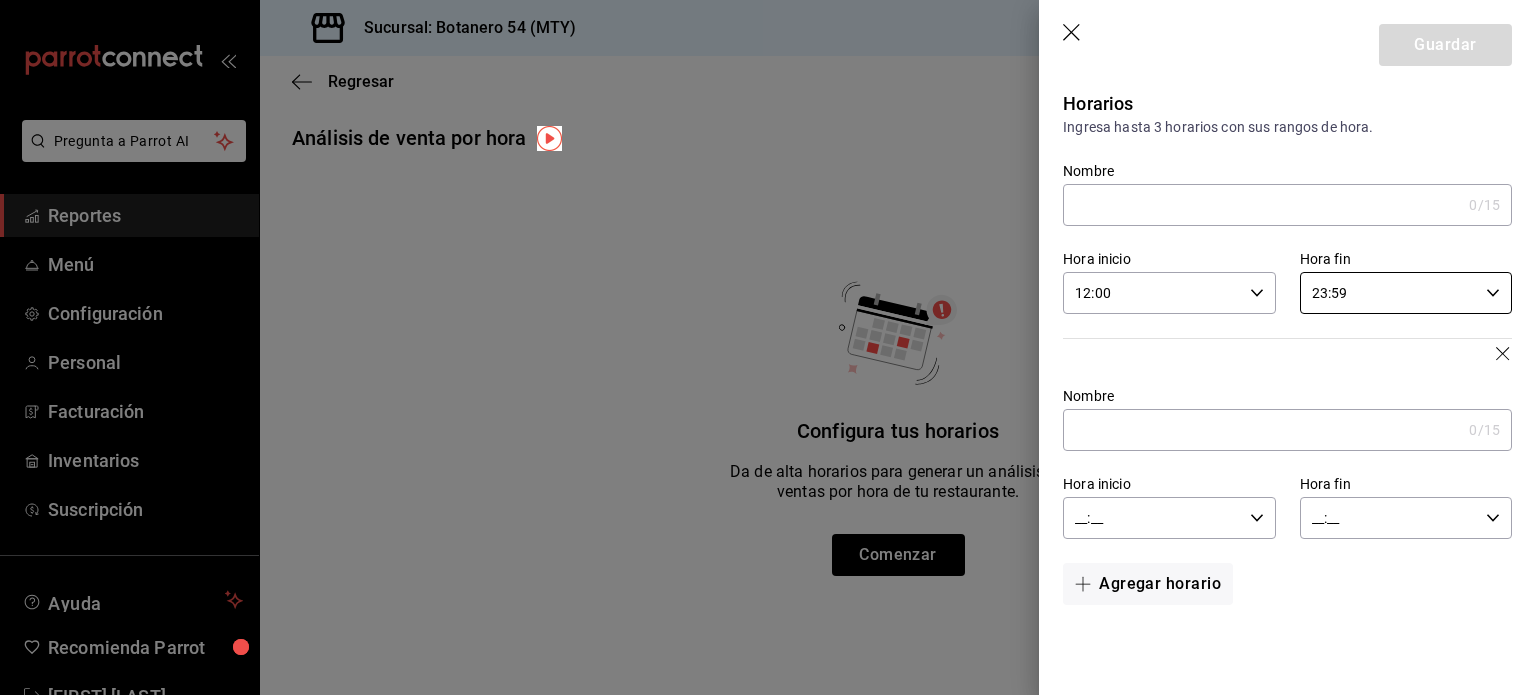 type on "23:59" 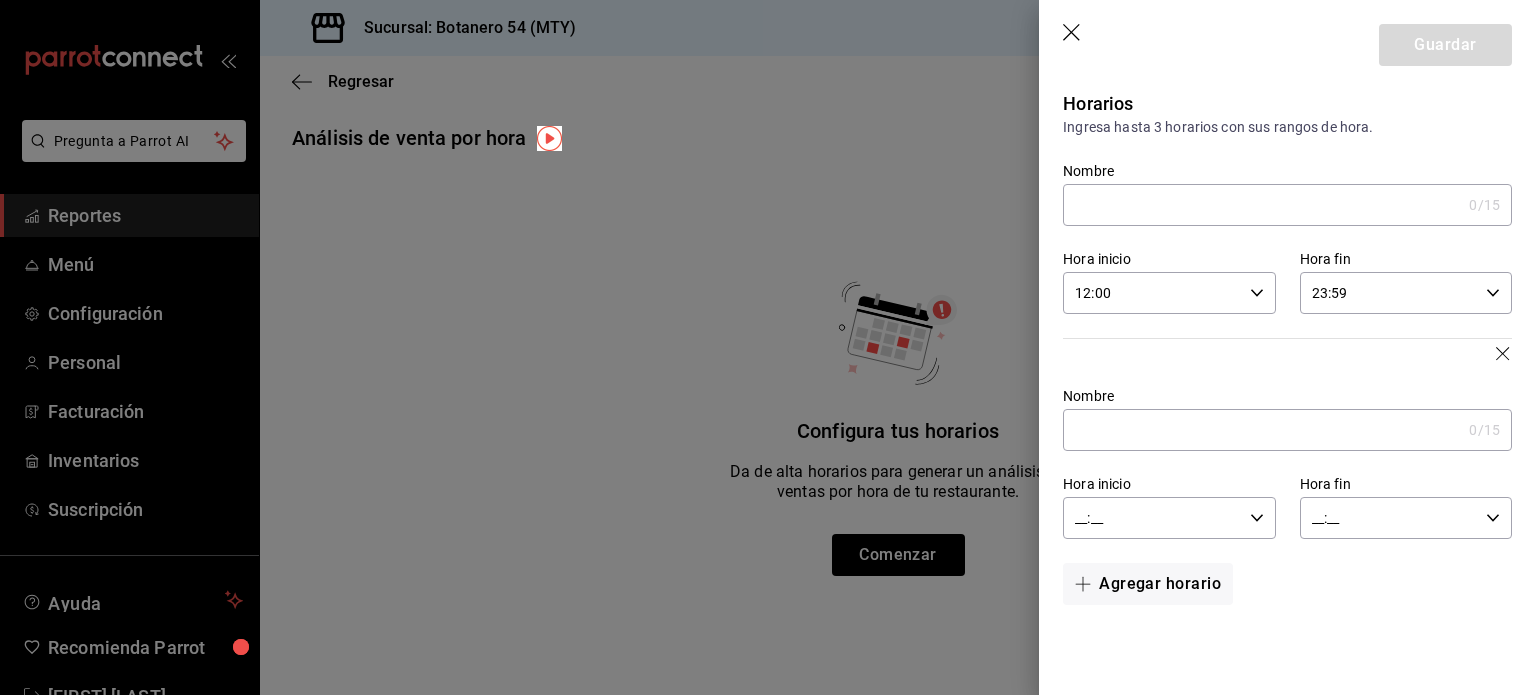 click on "Nombre 0 /15 Nombre" at bounding box center [1275, 407] 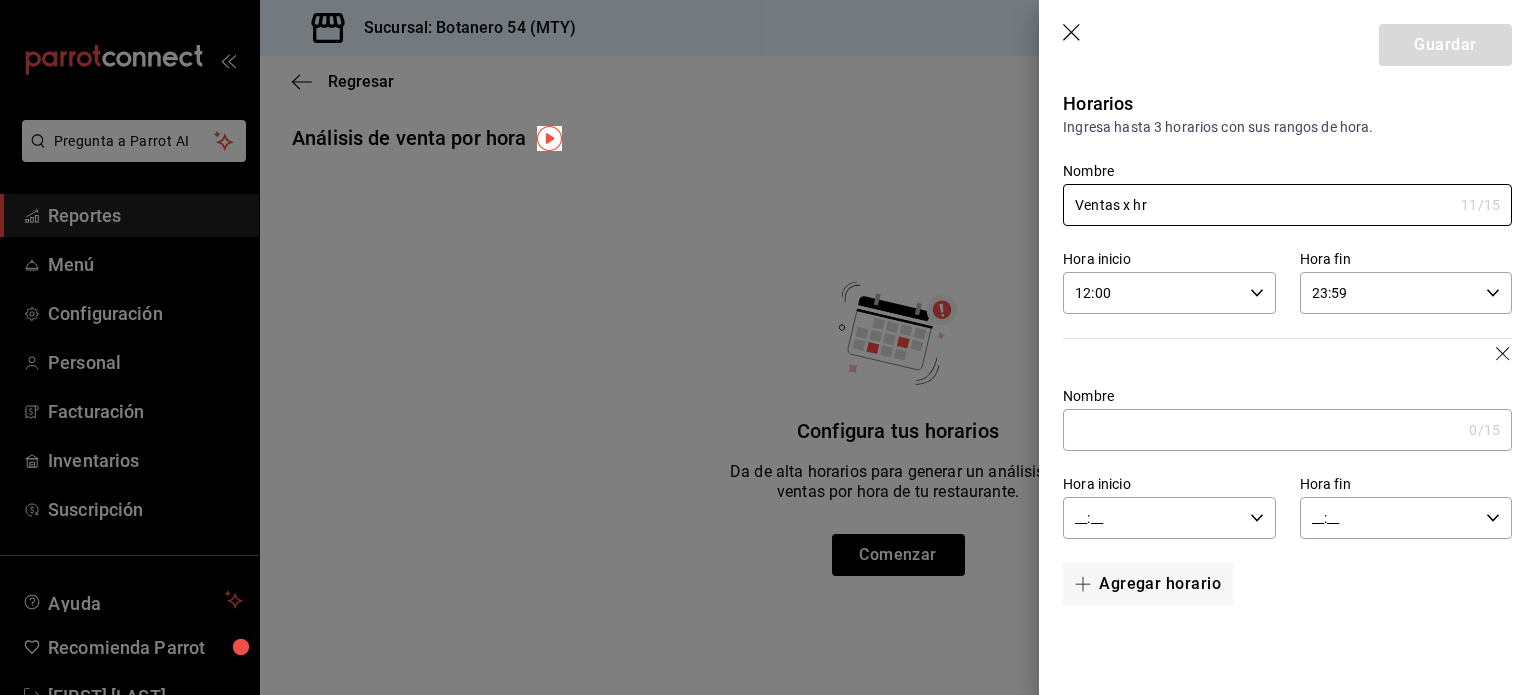 type on "Ventas x hr" 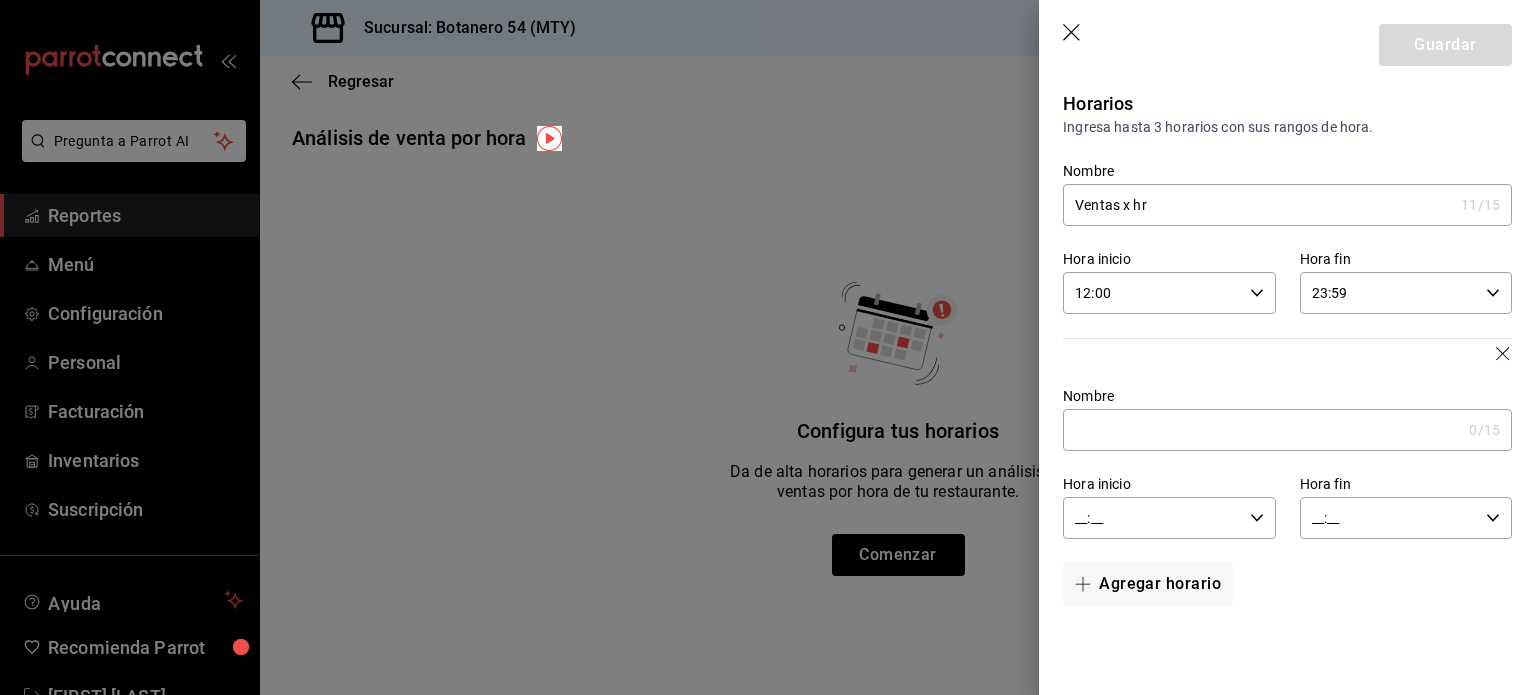 click on "Guardar" at bounding box center [1445, 45] 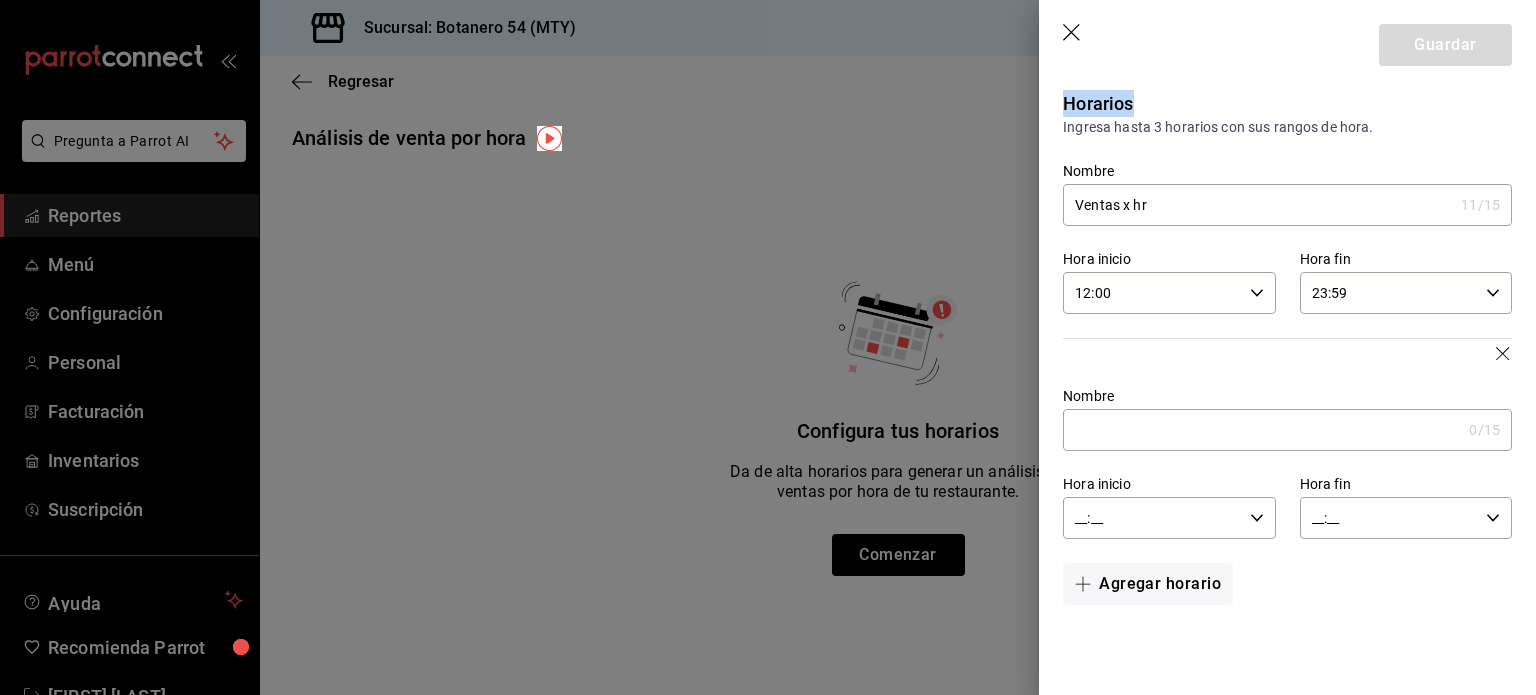 click on "Guardar" at bounding box center (1445, 45) 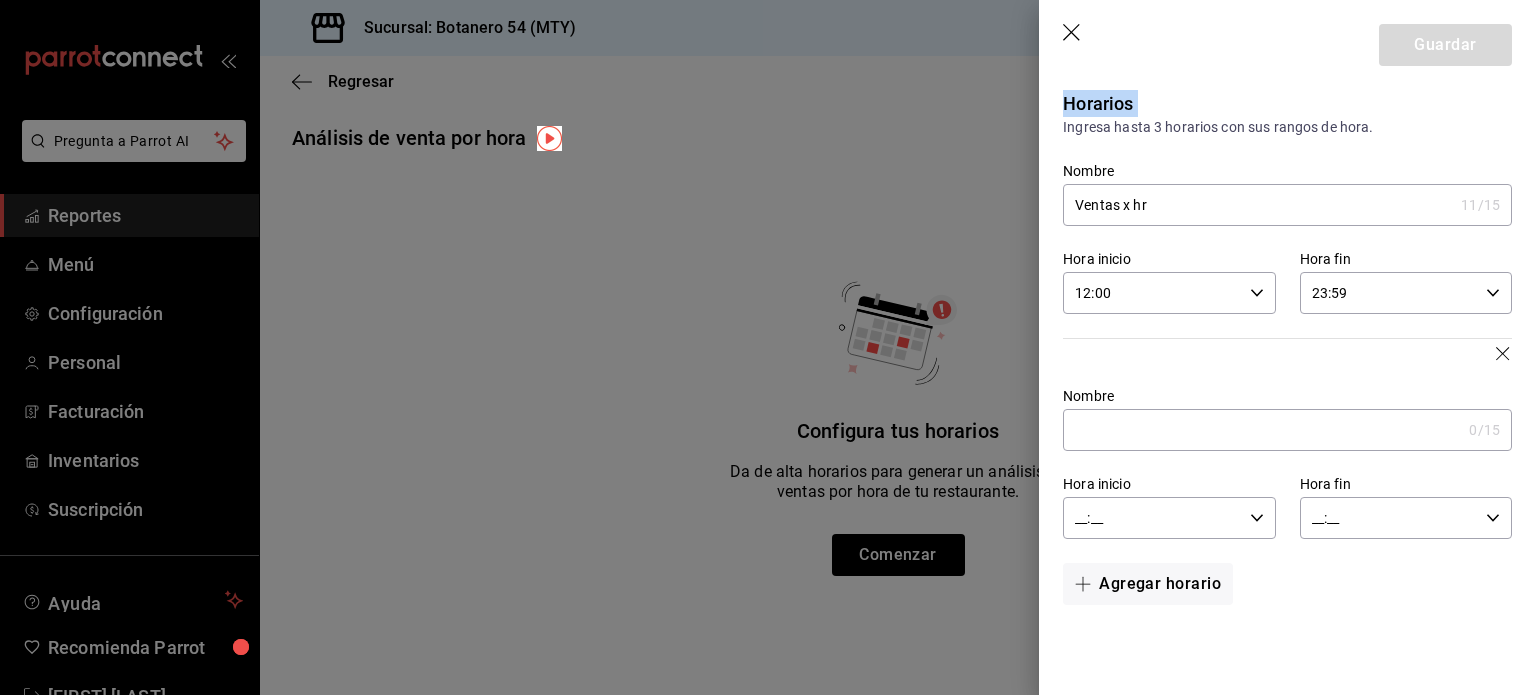 click on "Guardar" at bounding box center (1445, 45) 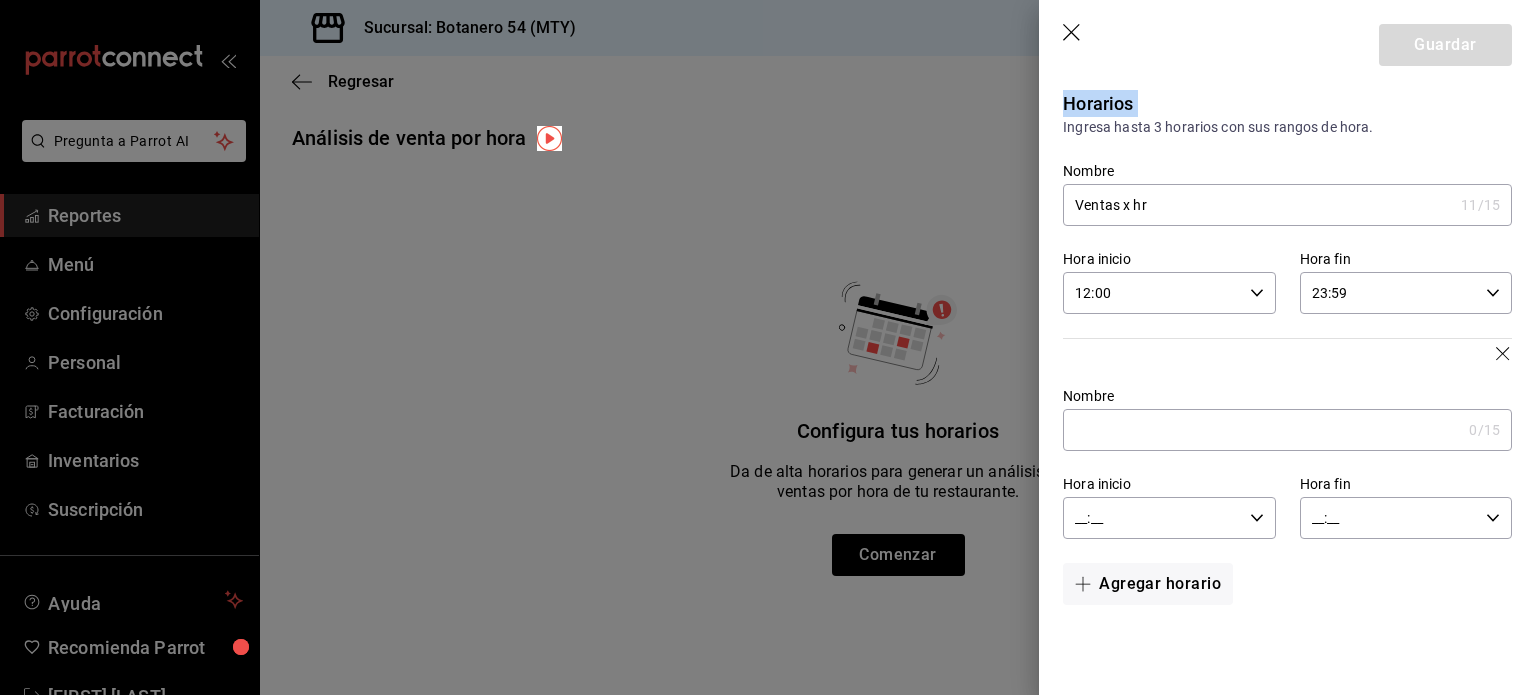 click 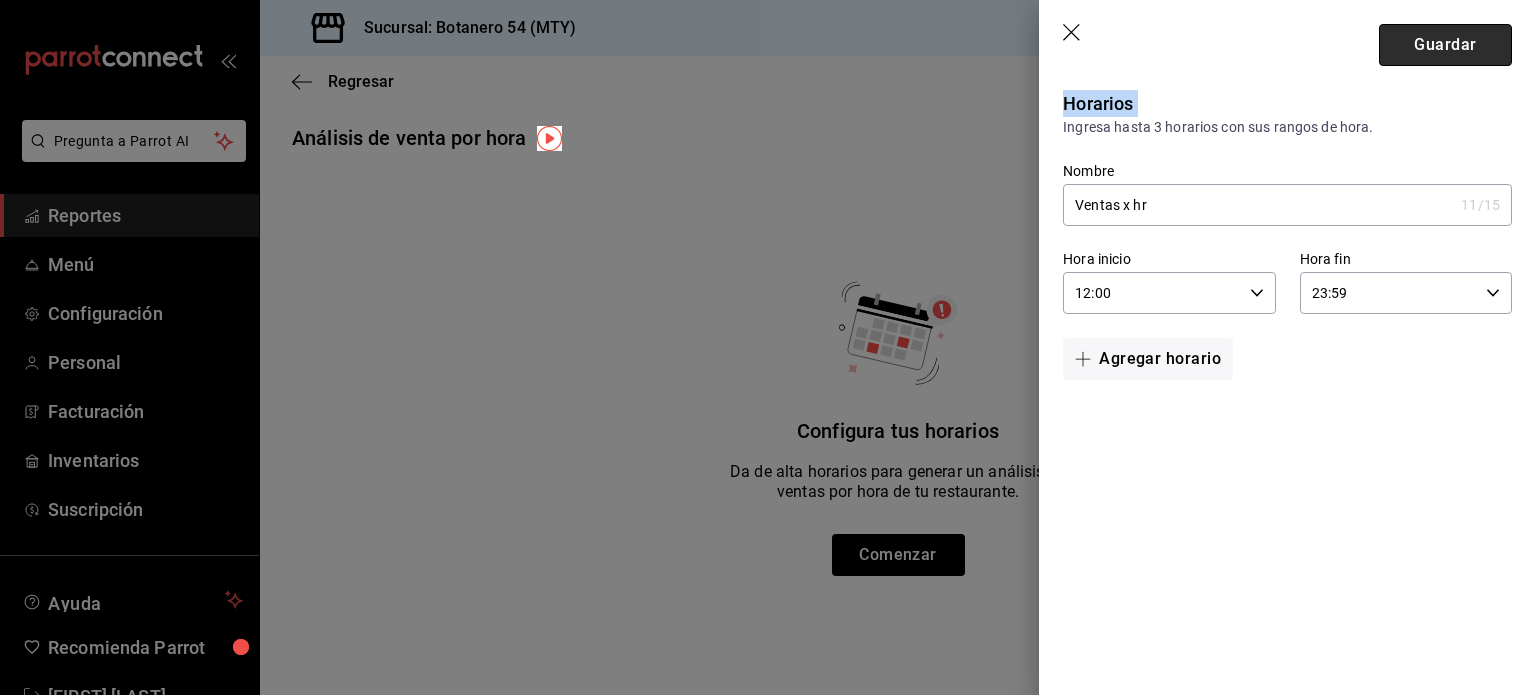click on "Guardar" at bounding box center [1445, 45] 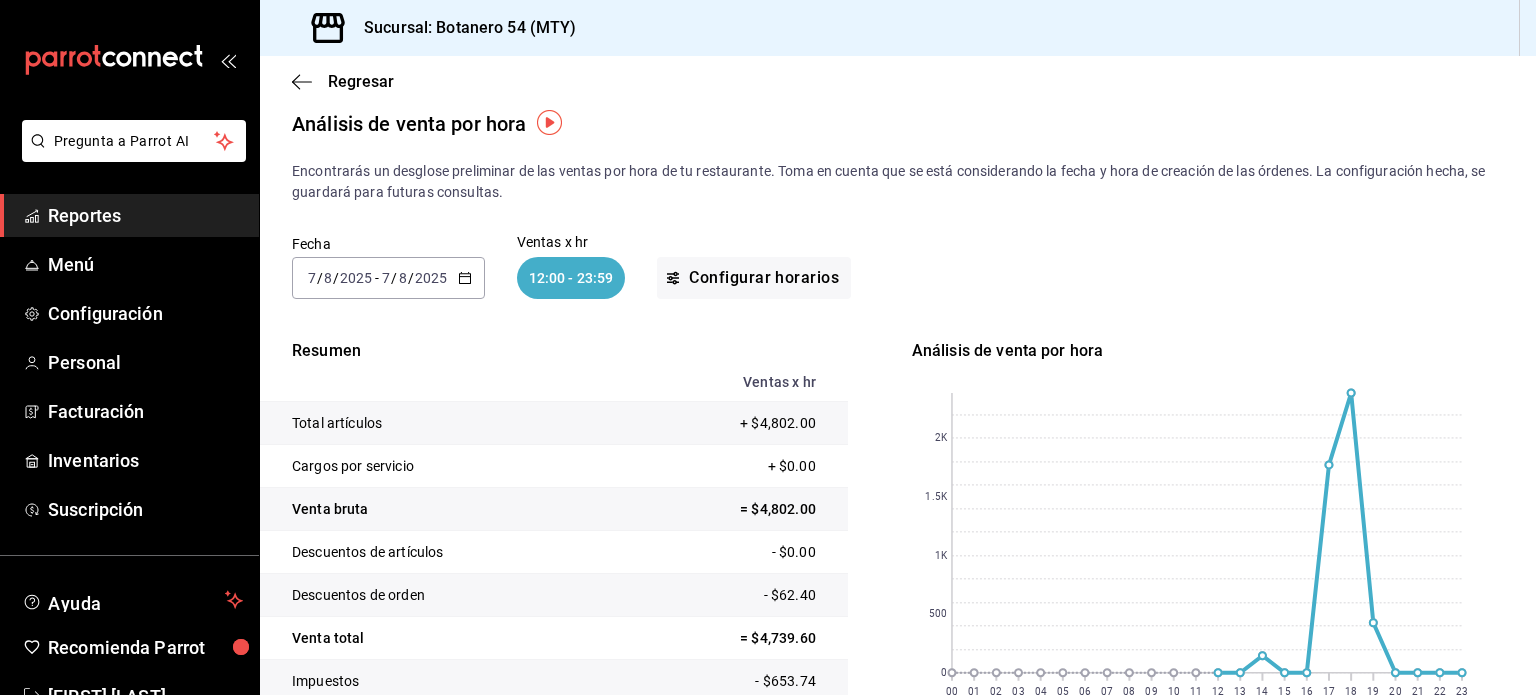 scroll, scrollTop: 8, scrollLeft: 0, axis: vertical 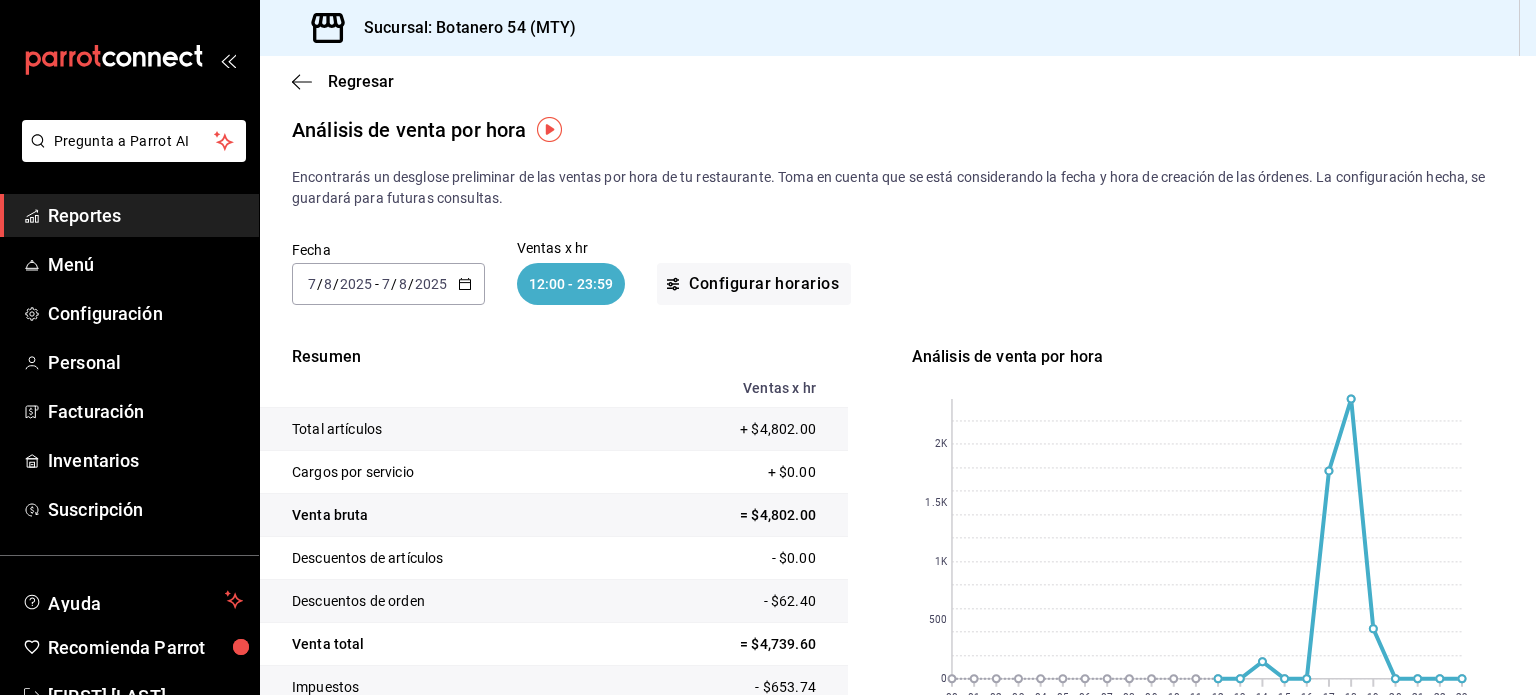 click 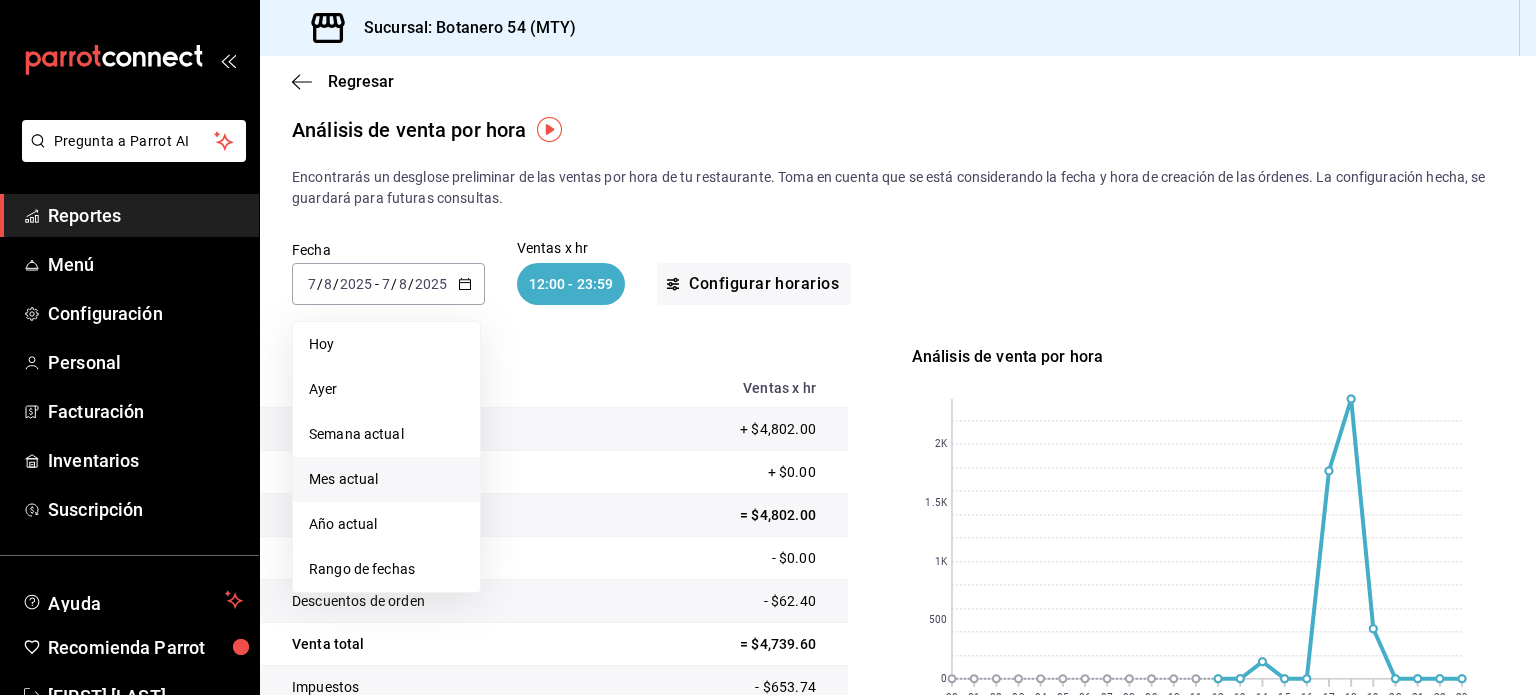 click on "Mes actual" at bounding box center [386, 479] 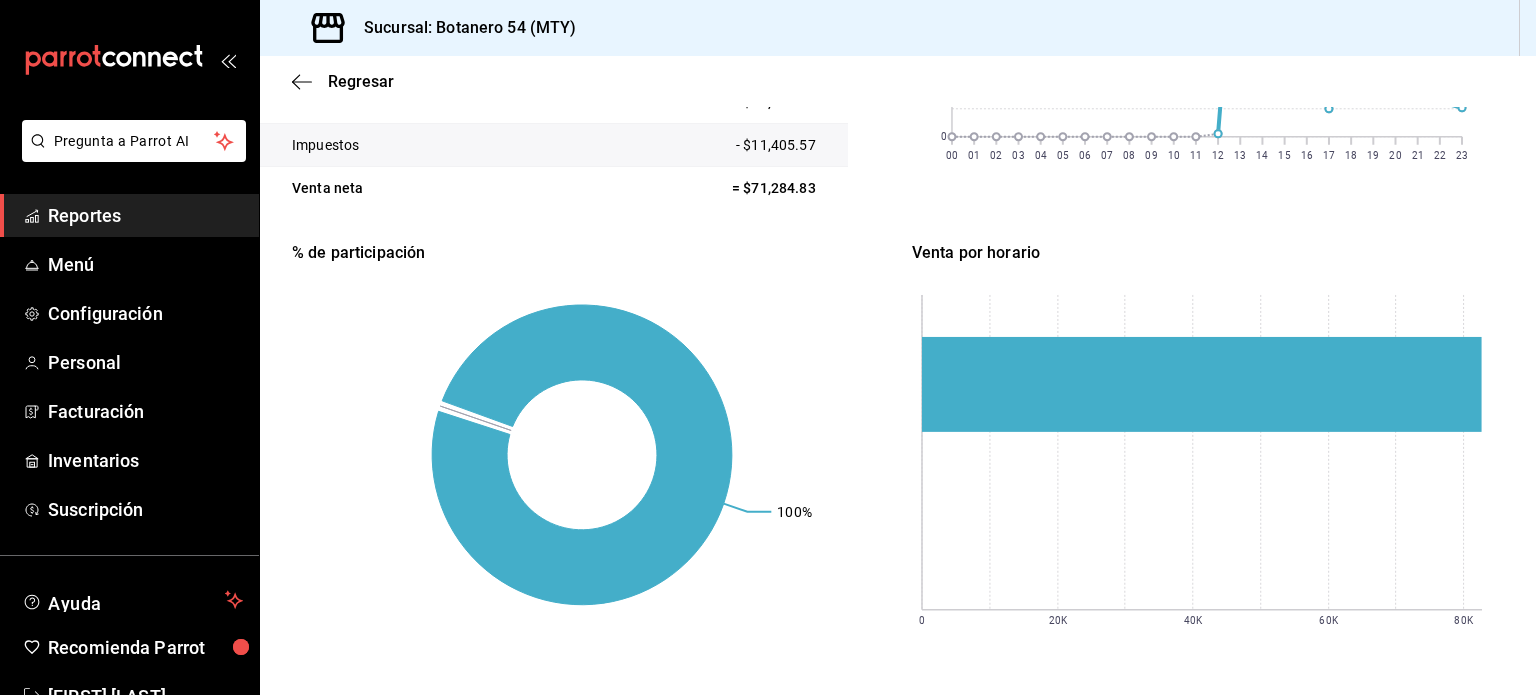scroll, scrollTop: 563, scrollLeft: 0, axis: vertical 